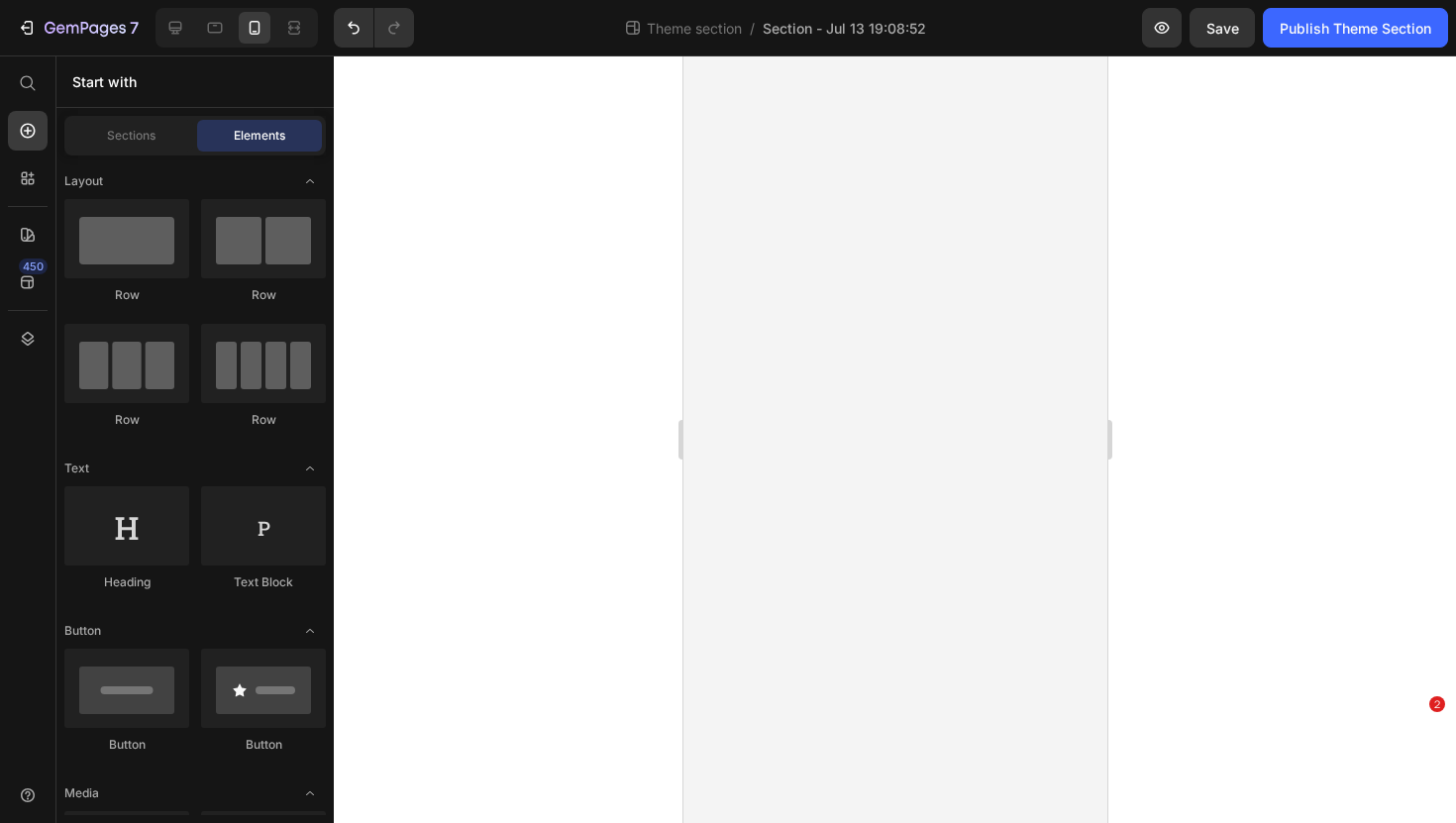 scroll, scrollTop: 0, scrollLeft: 0, axis: both 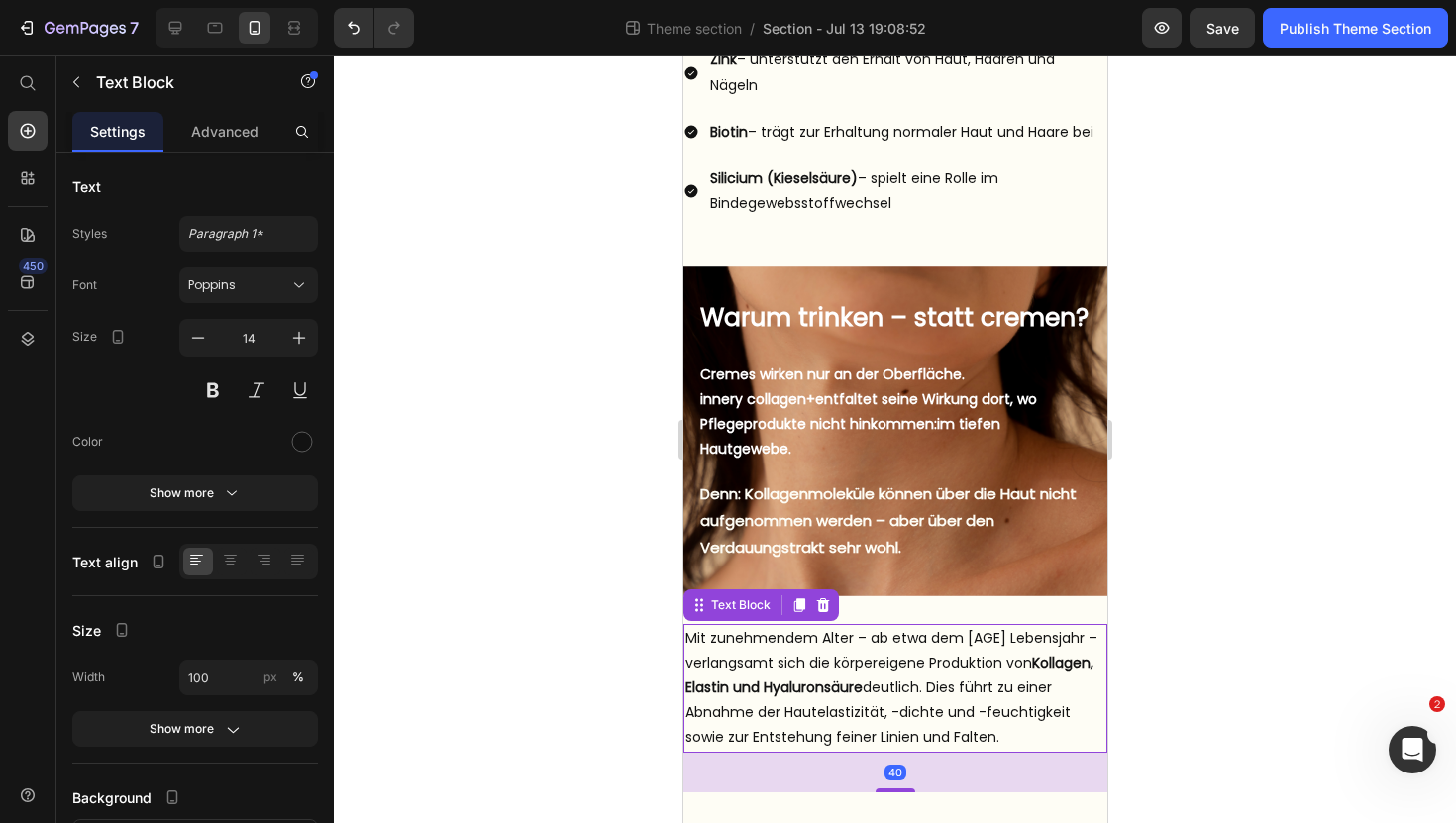 click on "Mit zunehmendem Alter – ab etwa dem 25. Lebensjahr – verlangsamt sich die körpereigene Produktion von  Kollagen, Elastin und Hyaluronsäure  deutlich. Dies führt zu einer Abnahme der Hautelastizität, -dichte und -feuchtigkeit sowie zur Entstehung feiner Linien und Falten." at bounding box center [894, 688] 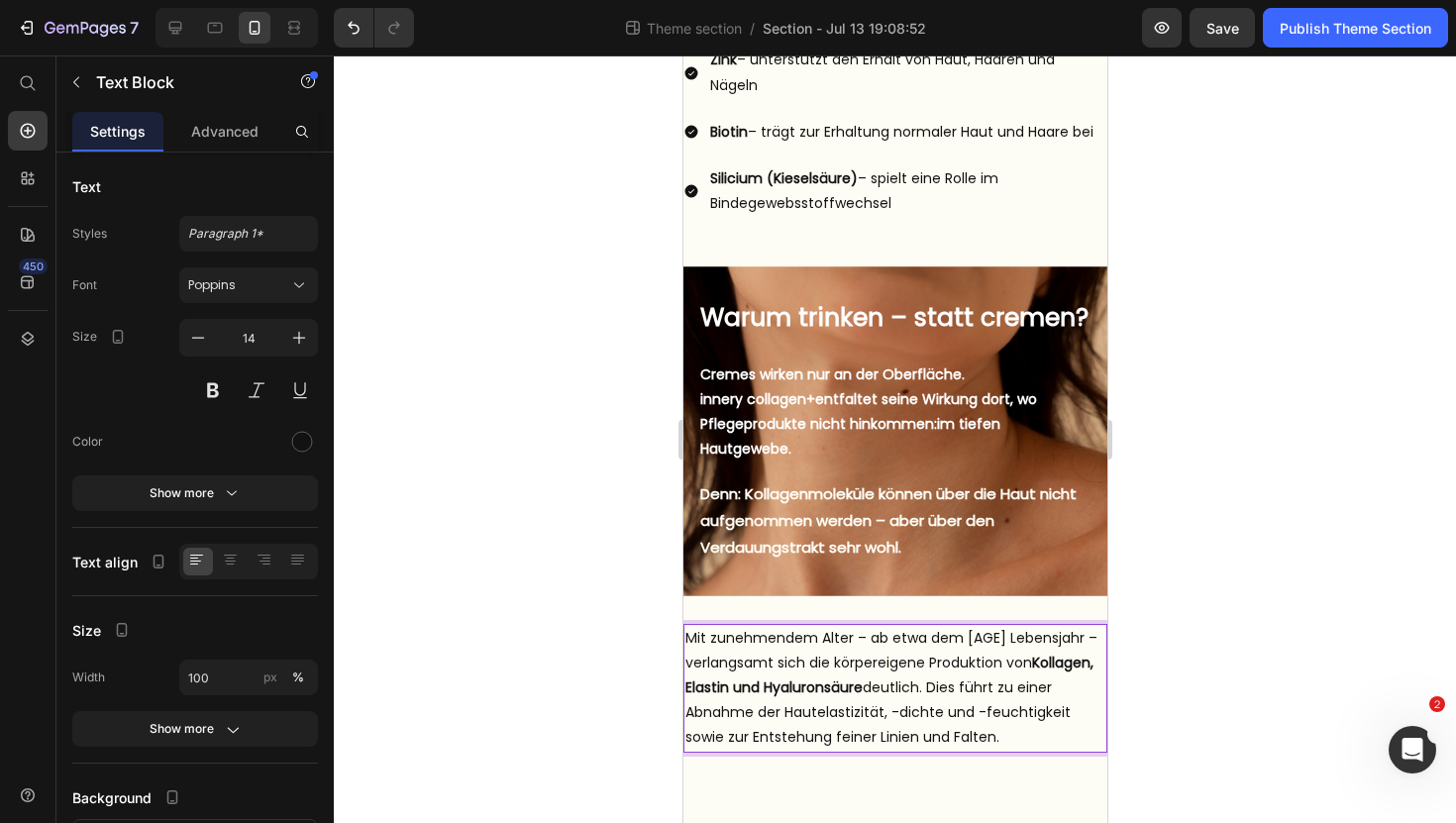 click on "Mit zunehmendem Alter – ab etwa dem 25. Lebensjahr – verlangsamt sich die körpereigene Produktion von  Kollagen, Elastin und Hyaluronsäure  deutlich. Dies führt zu einer Abnahme der Hautelastizität, -dichte und -feuchtigkeit sowie zur Entstehung feiner Linien und Falten." at bounding box center (894, 688) 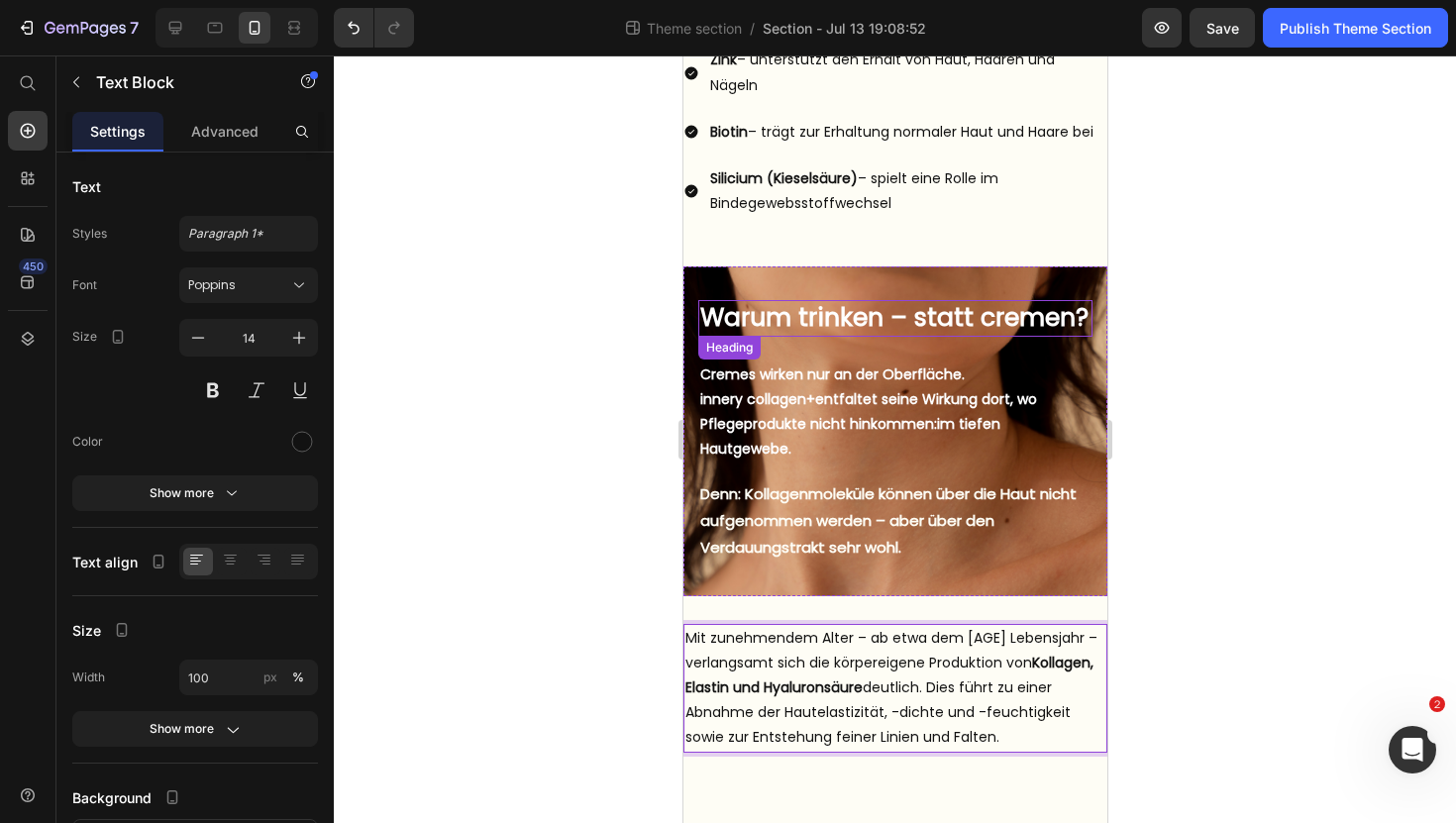 click on "Warum trinken – statt cremen?" at bounding box center (894, 318) 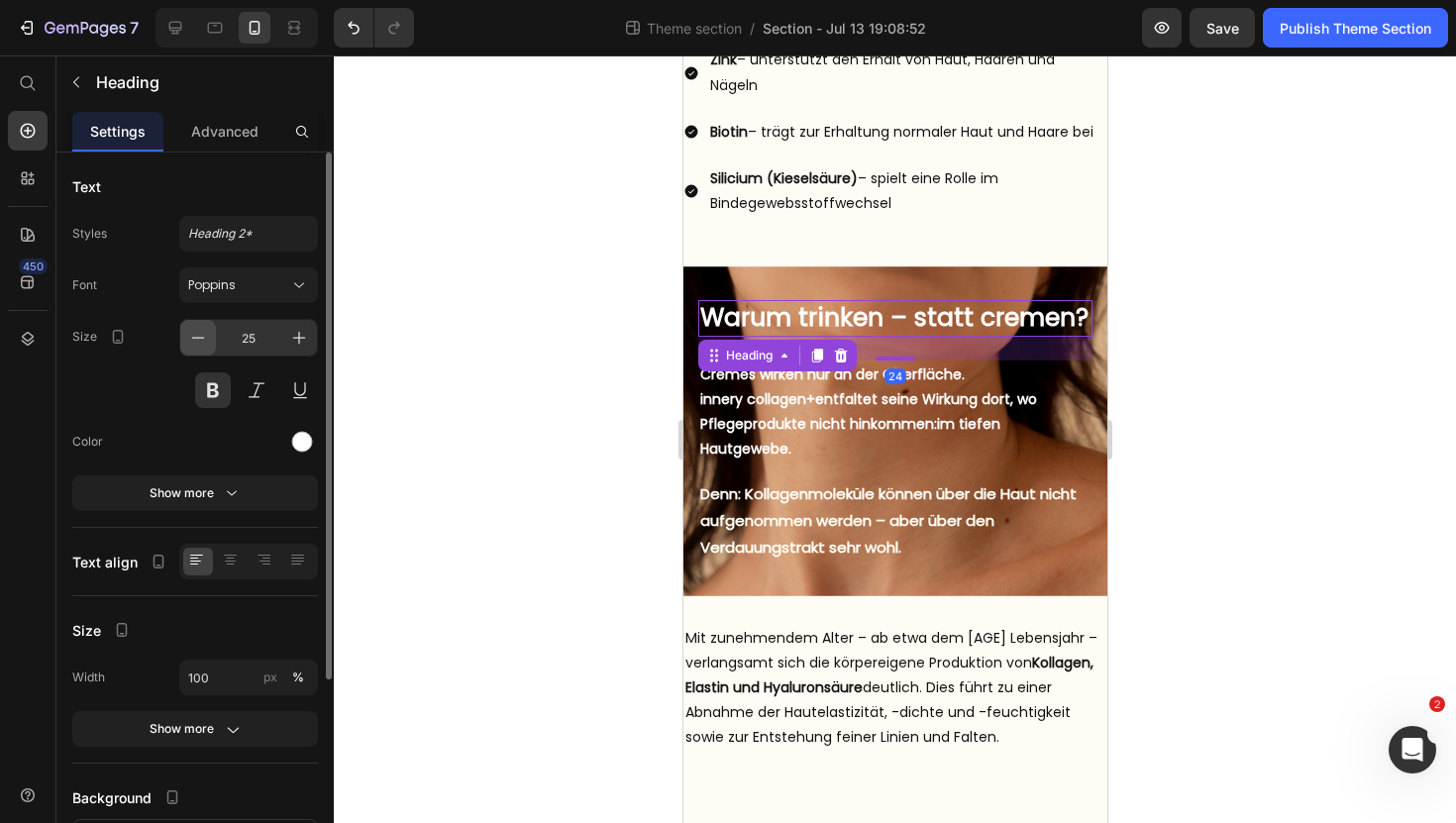 click at bounding box center (198, 338) 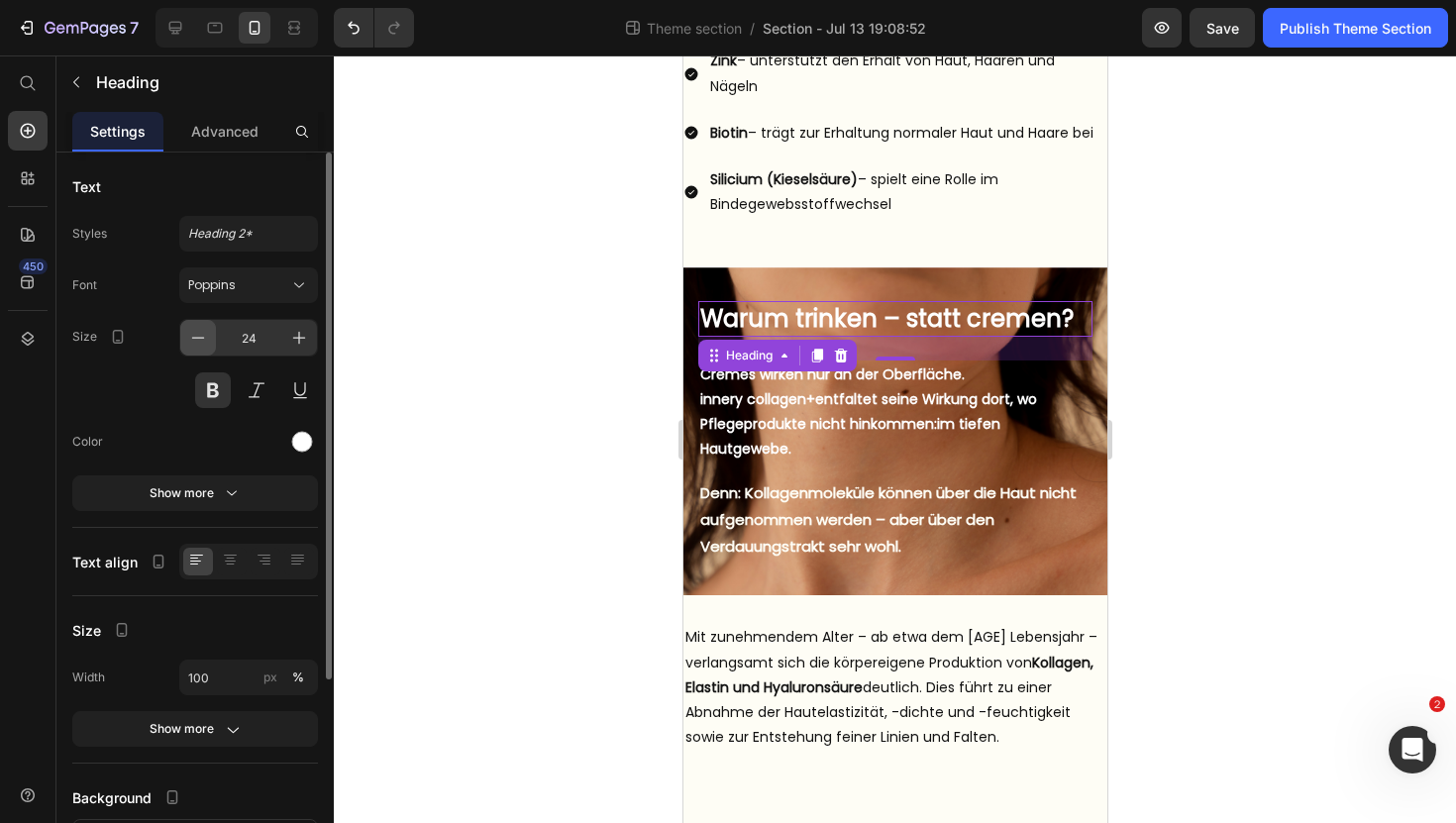 click at bounding box center (198, 338) 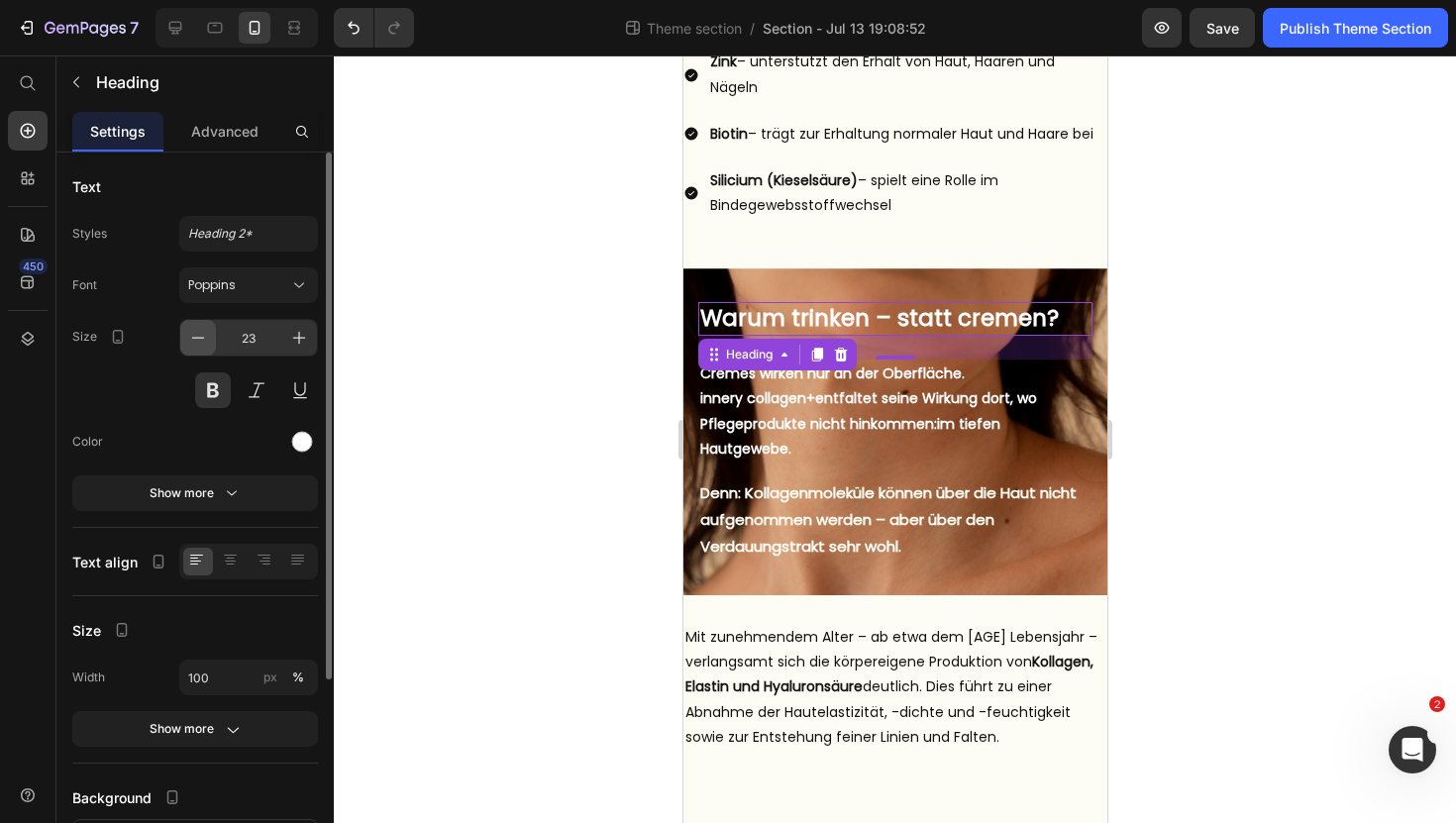 click at bounding box center (198, 338) 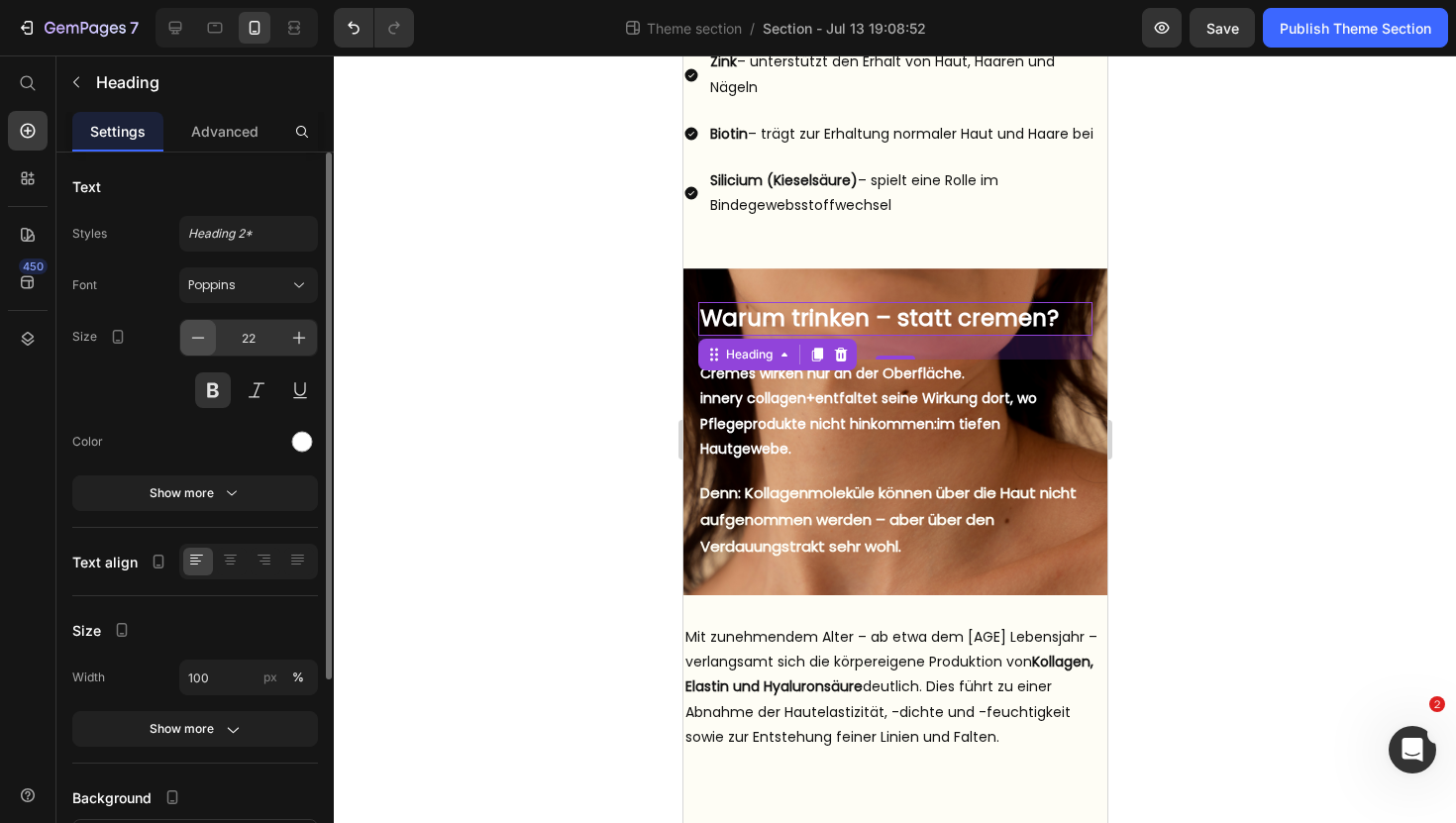 scroll, scrollTop: 599, scrollLeft: 0, axis: vertical 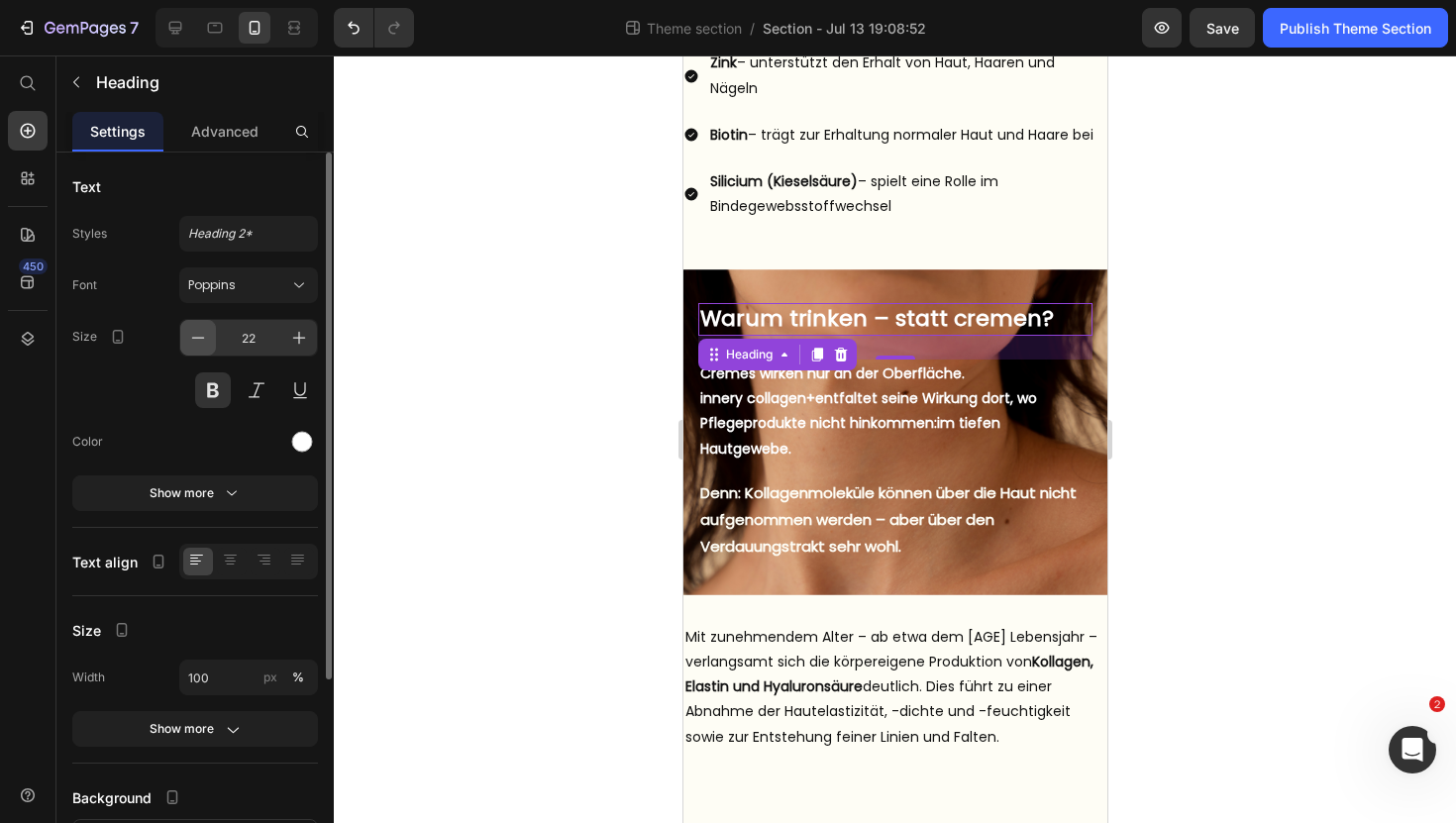 click at bounding box center [198, 338] 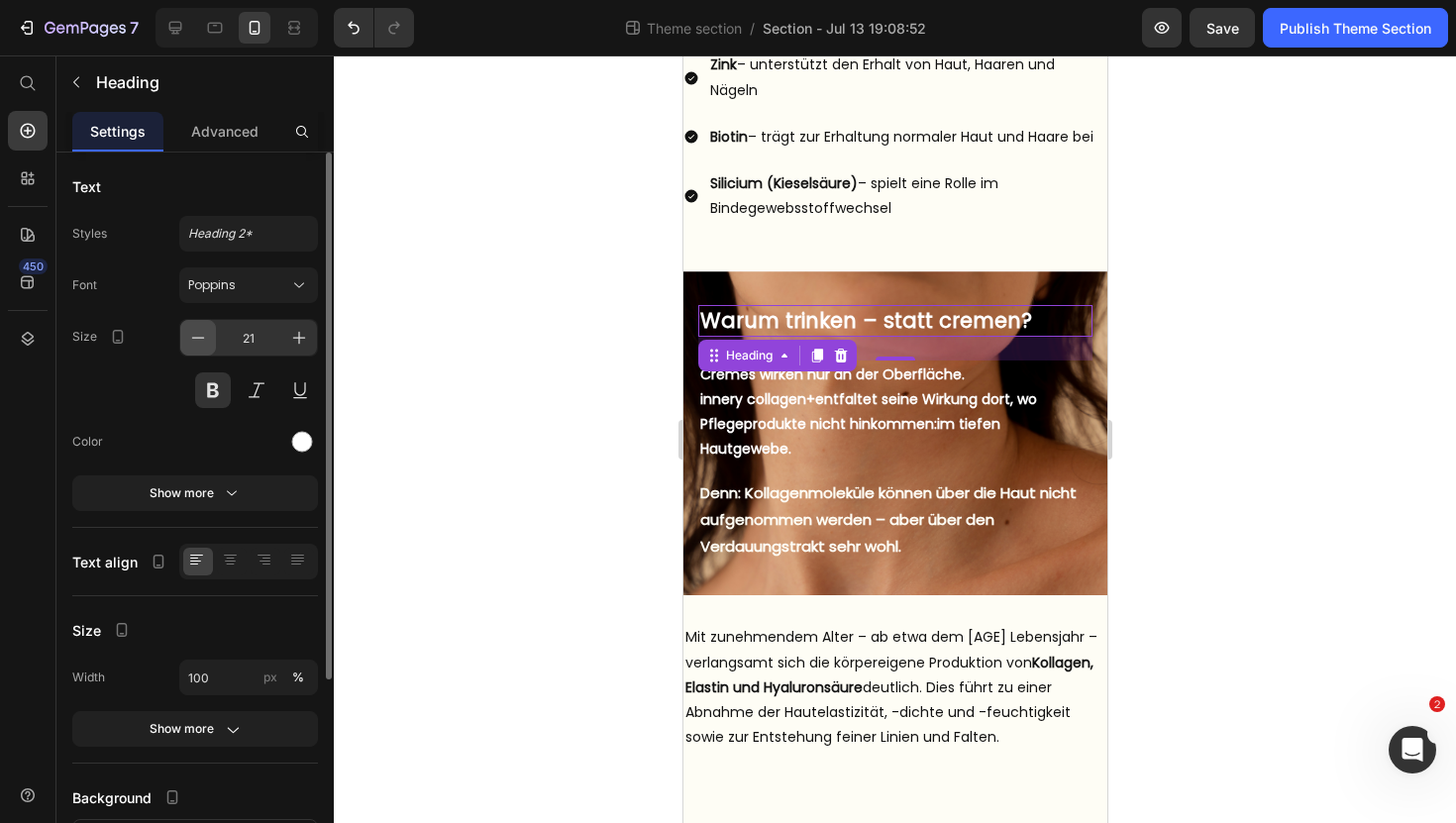 scroll, scrollTop: 597, scrollLeft: 0, axis: vertical 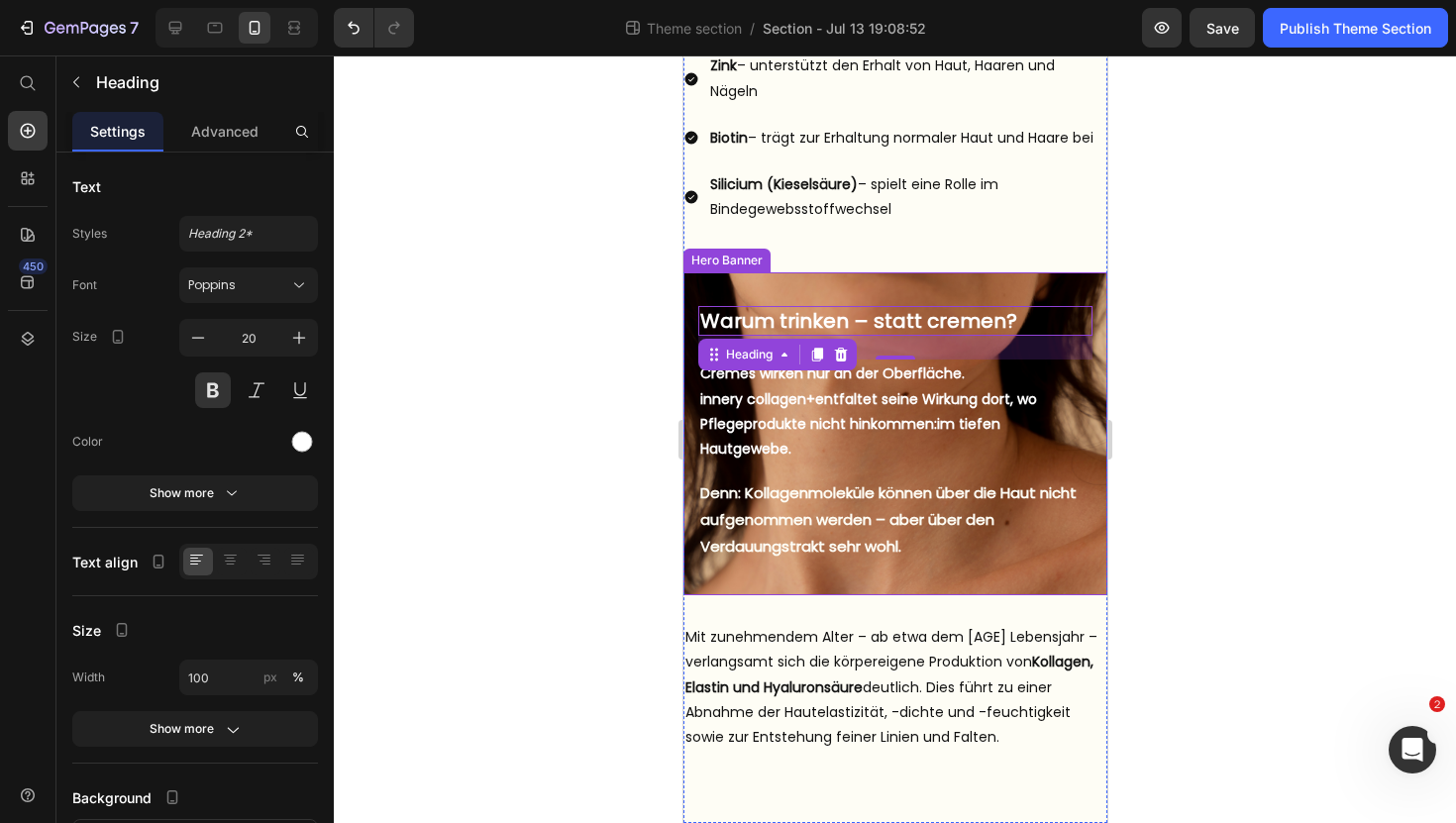 click 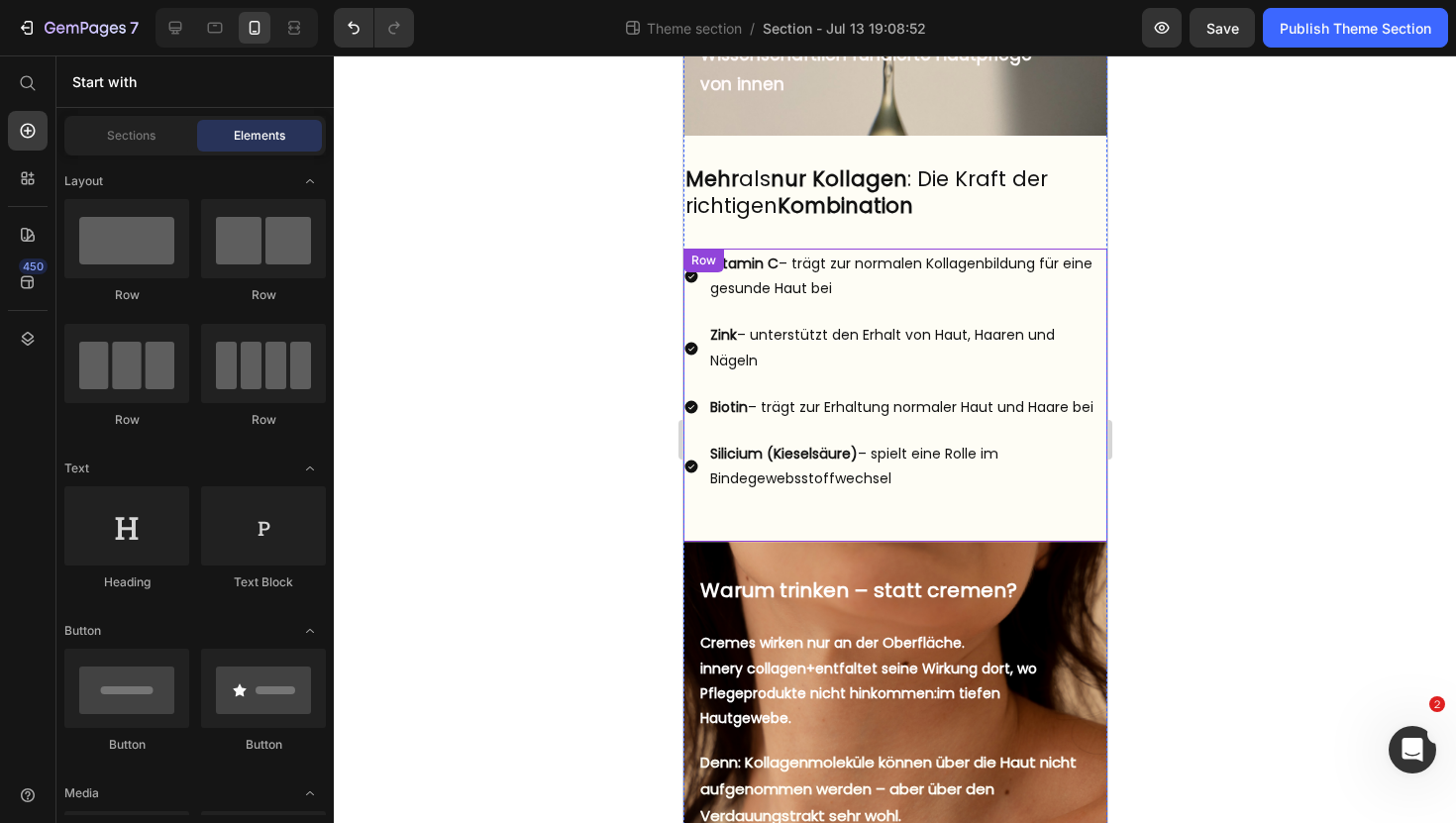 scroll, scrollTop: 0, scrollLeft: 0, axis: both 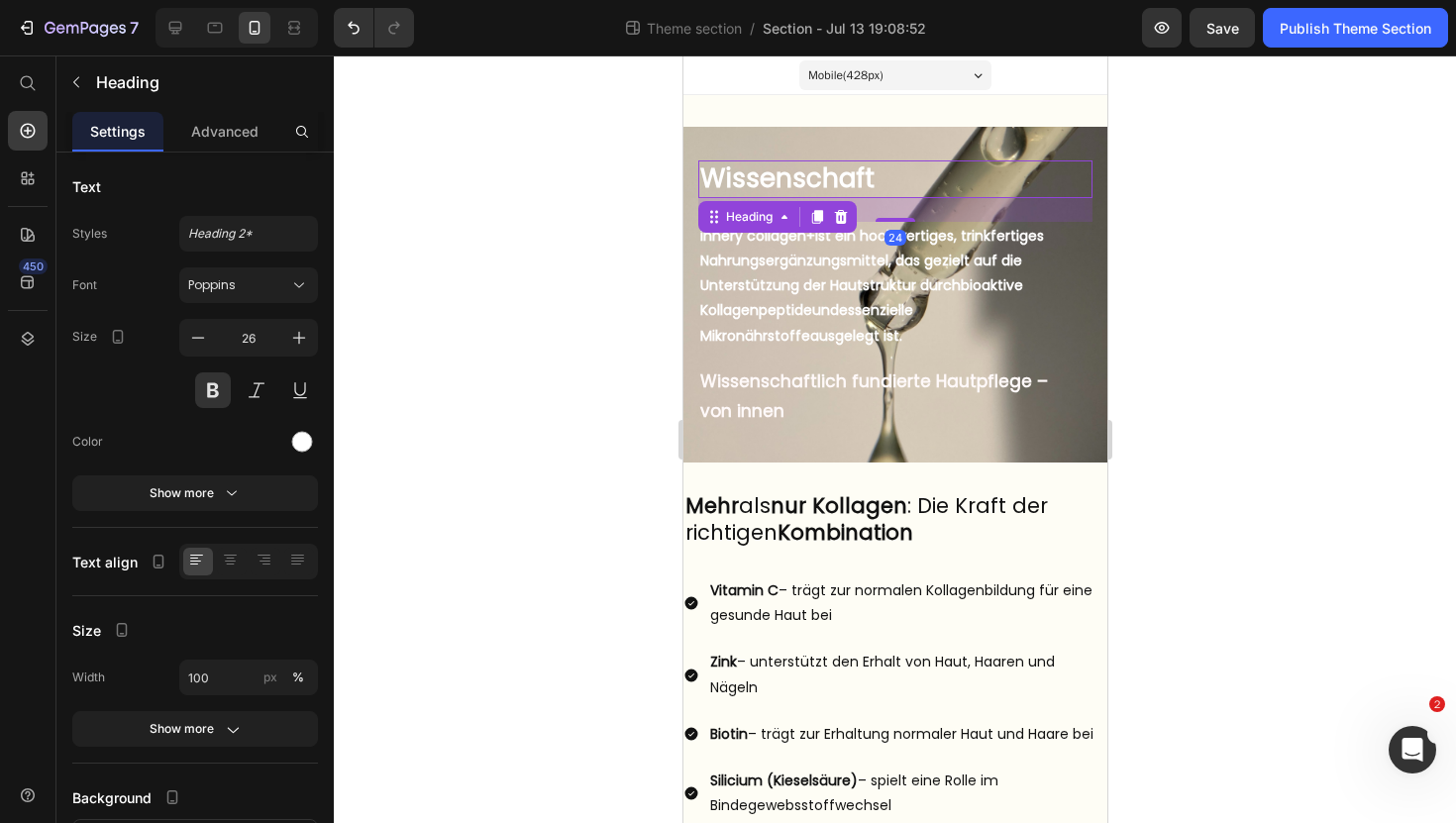 click on "Wissenschaft" at bounding box center [894, 179] 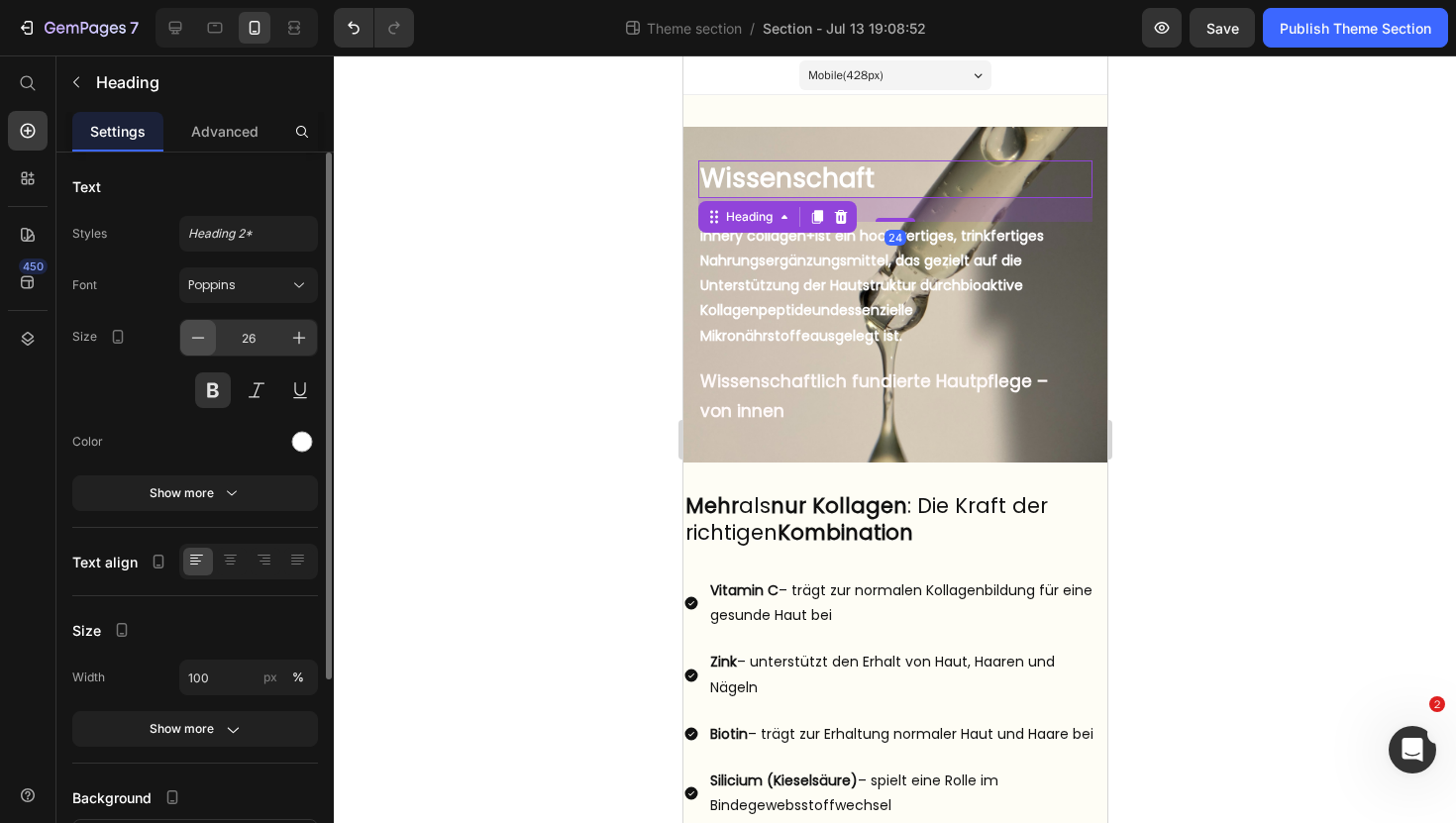 click at bounding box center [198, 338] 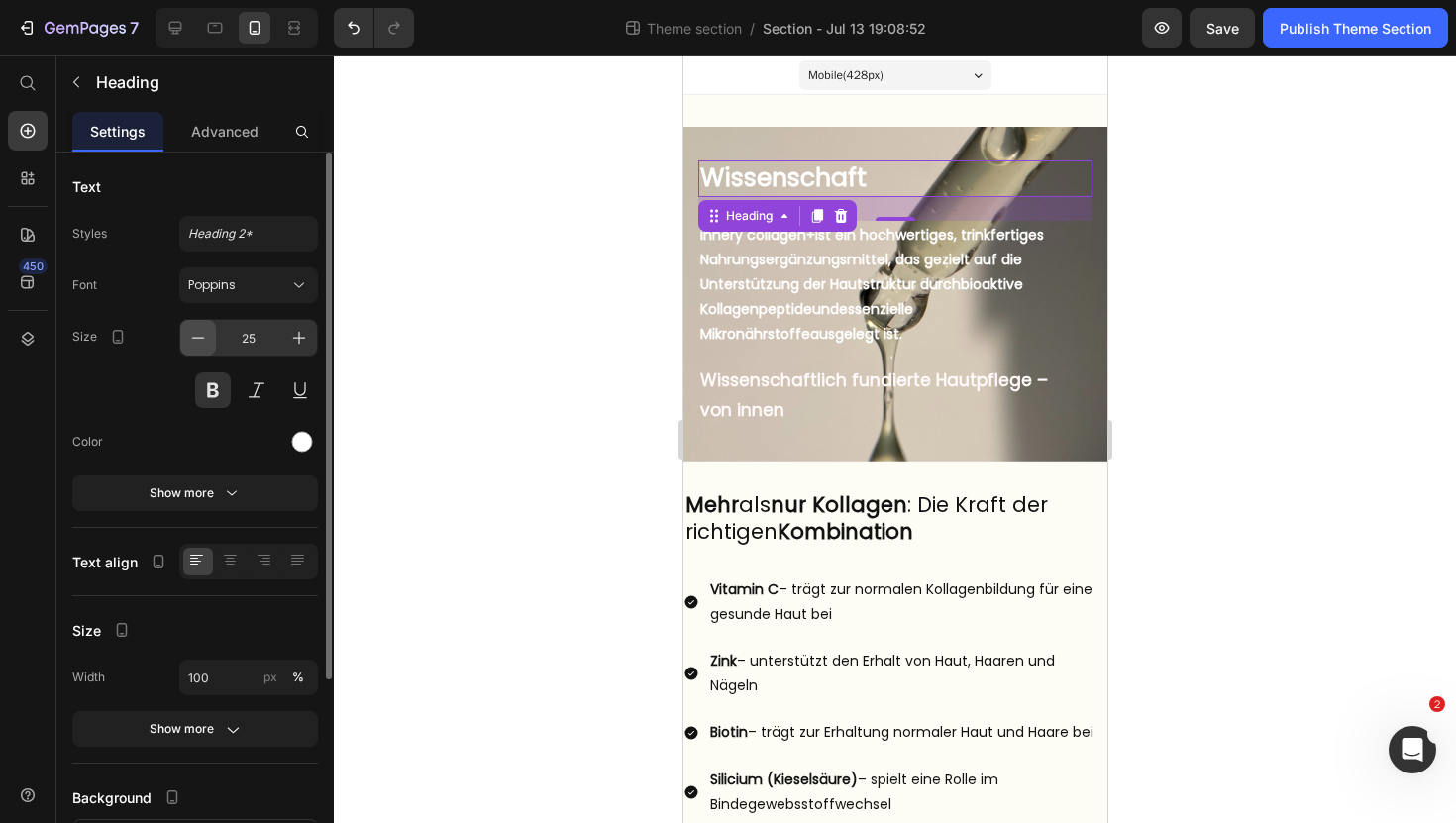 click at bounding box center (198, 338) 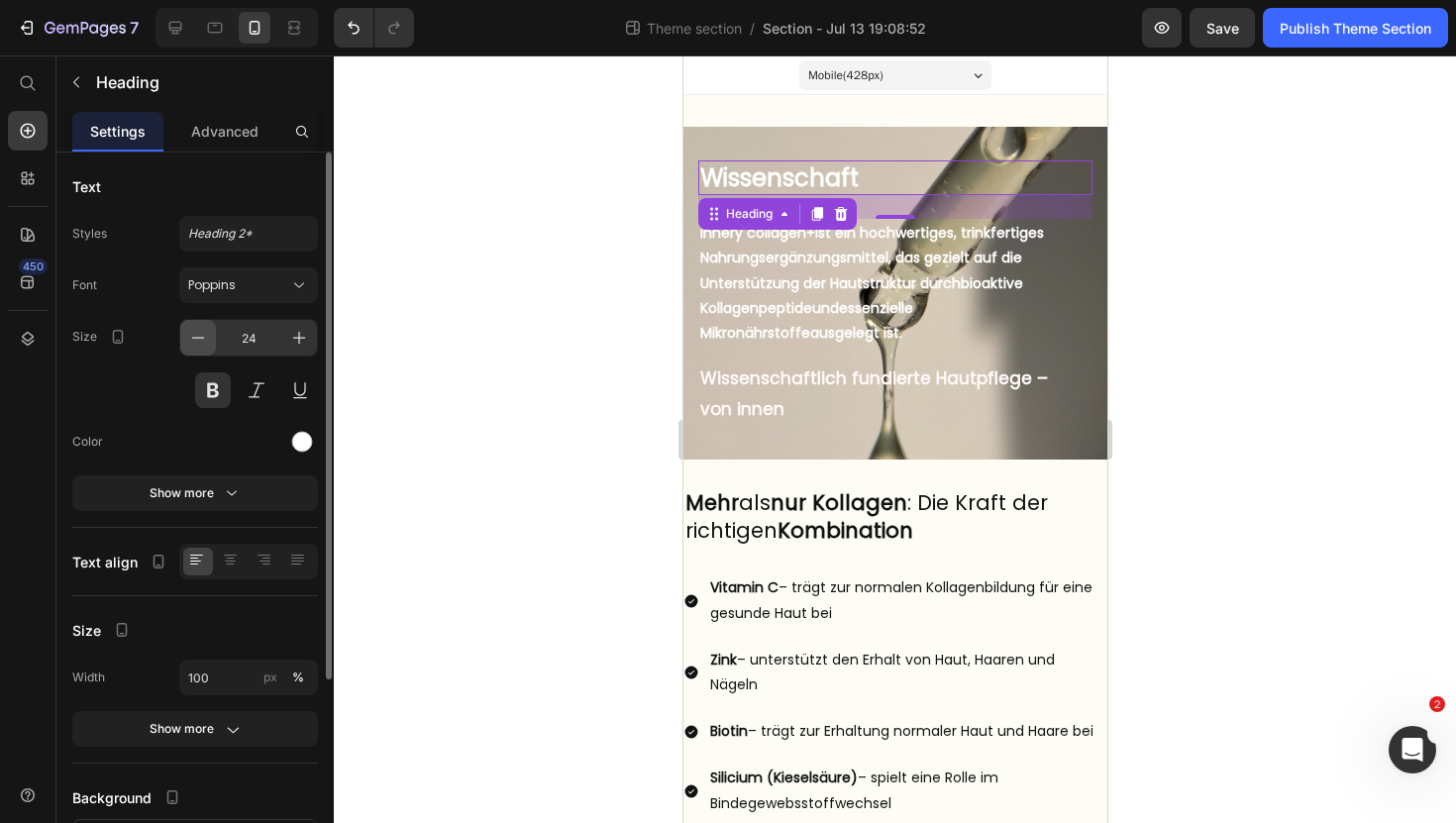click at bounding box center (198, 338) 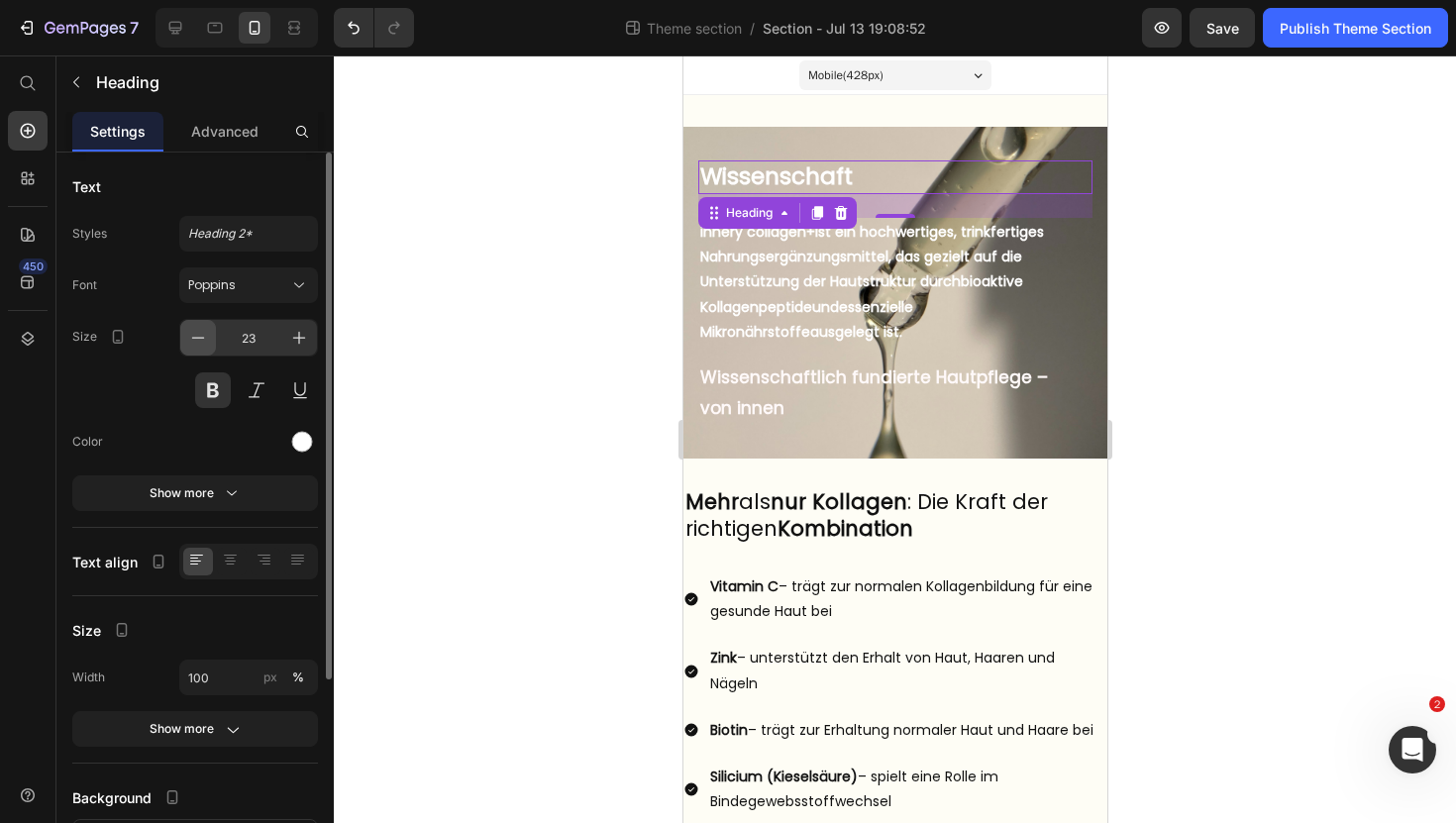 click at bounding box center [198, 338] 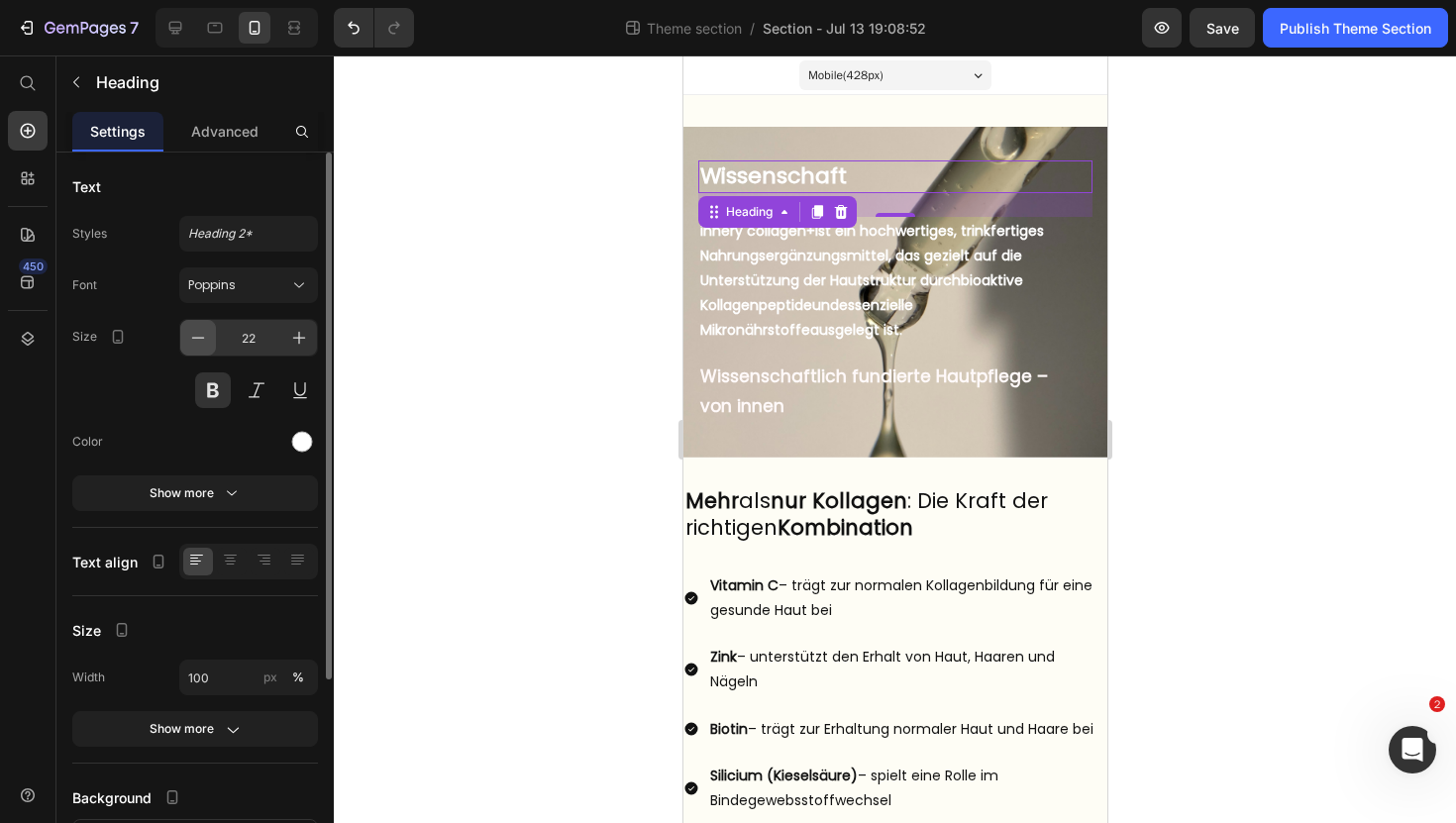 click at bounding box center [198, 338] 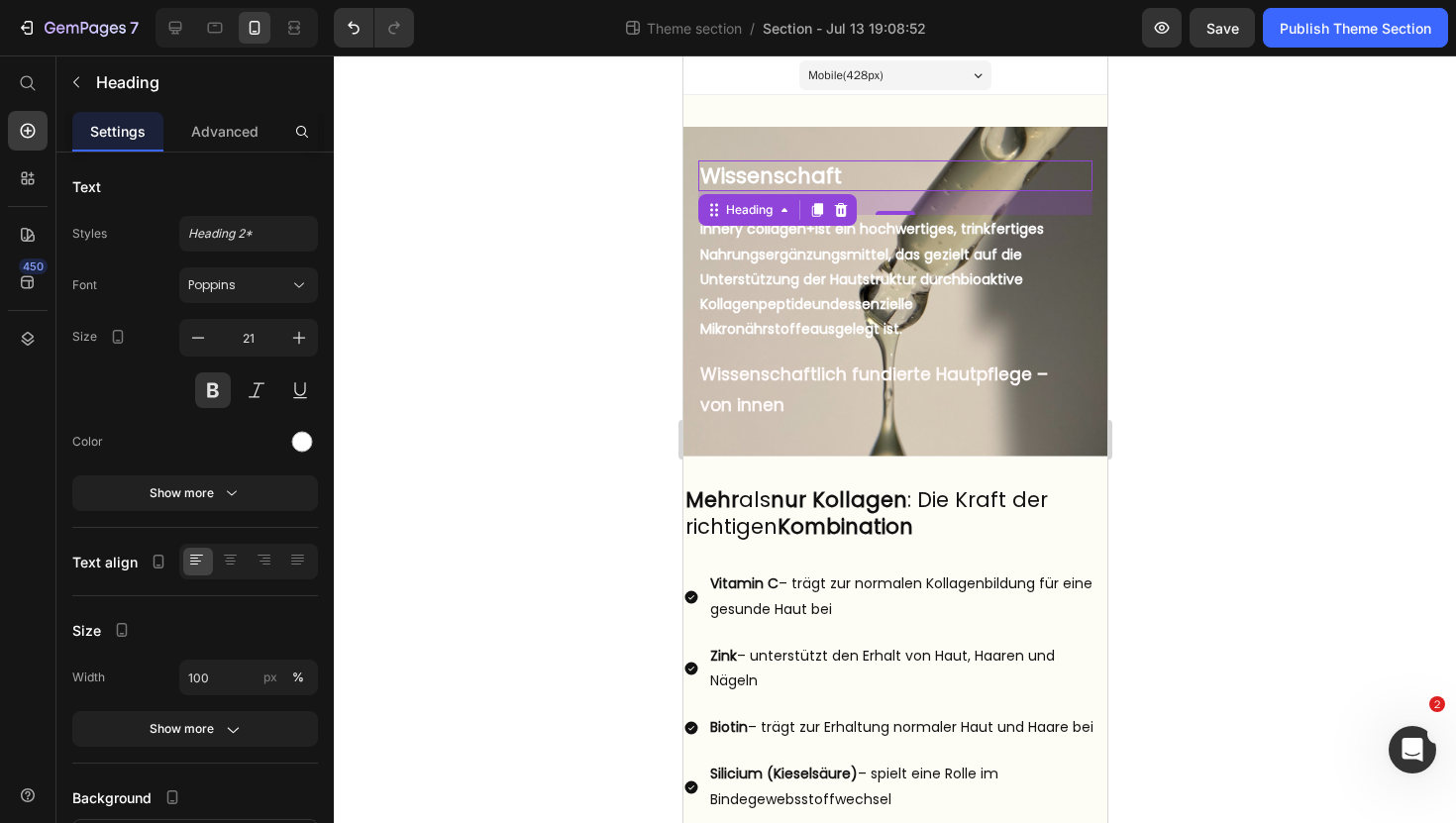 click 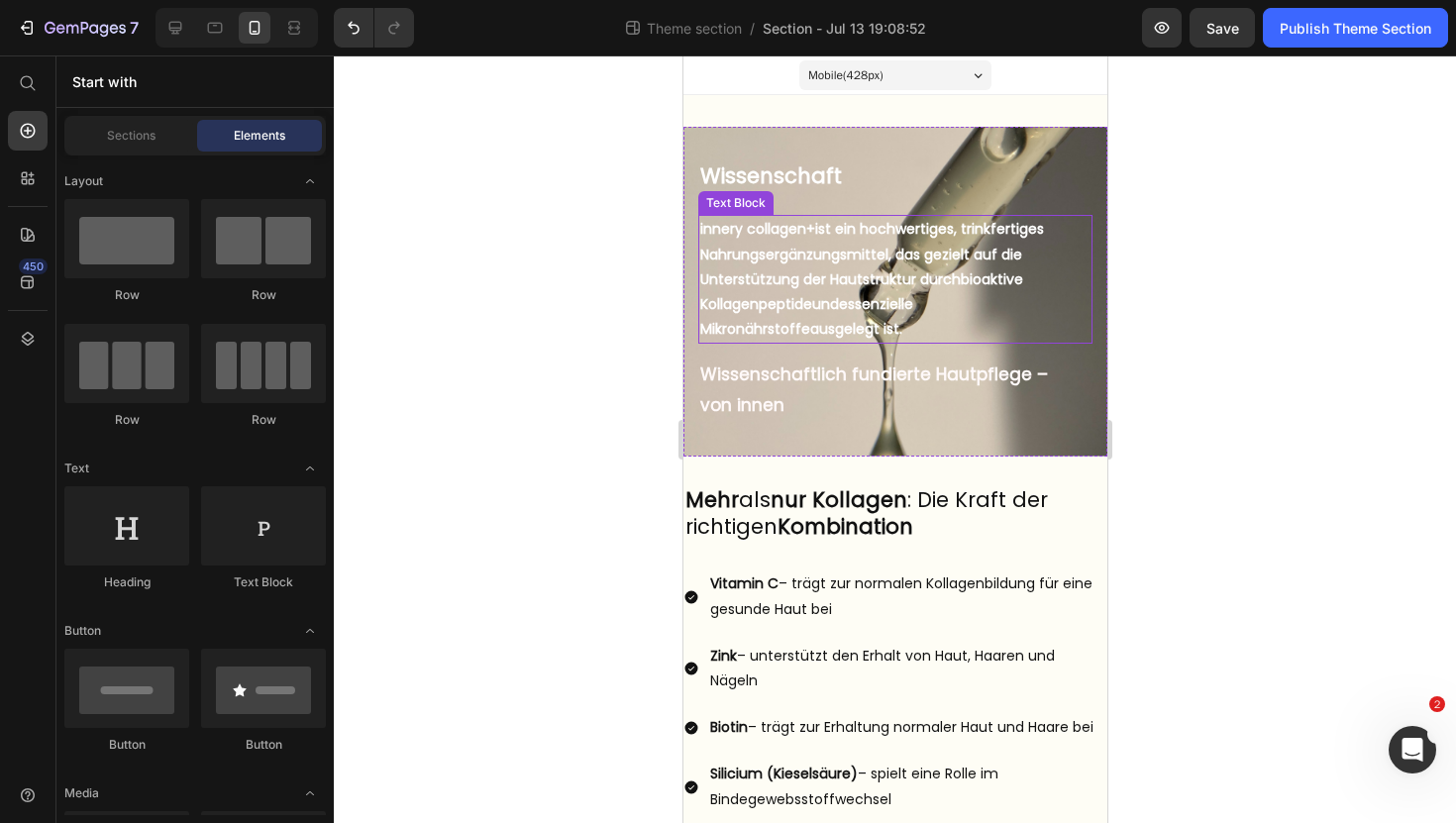 click on "innery collagen+  ist ein hochwertiges, trinkfertiges Nahrungsergänzungsmittel, das gezielt auf die Unterstützung der Hautstruktur durch  bioaktive Kollagenpeptide  und  essenzielle Mikronährstoffe  ausgelegt ist." at bounding box center (894, 279) 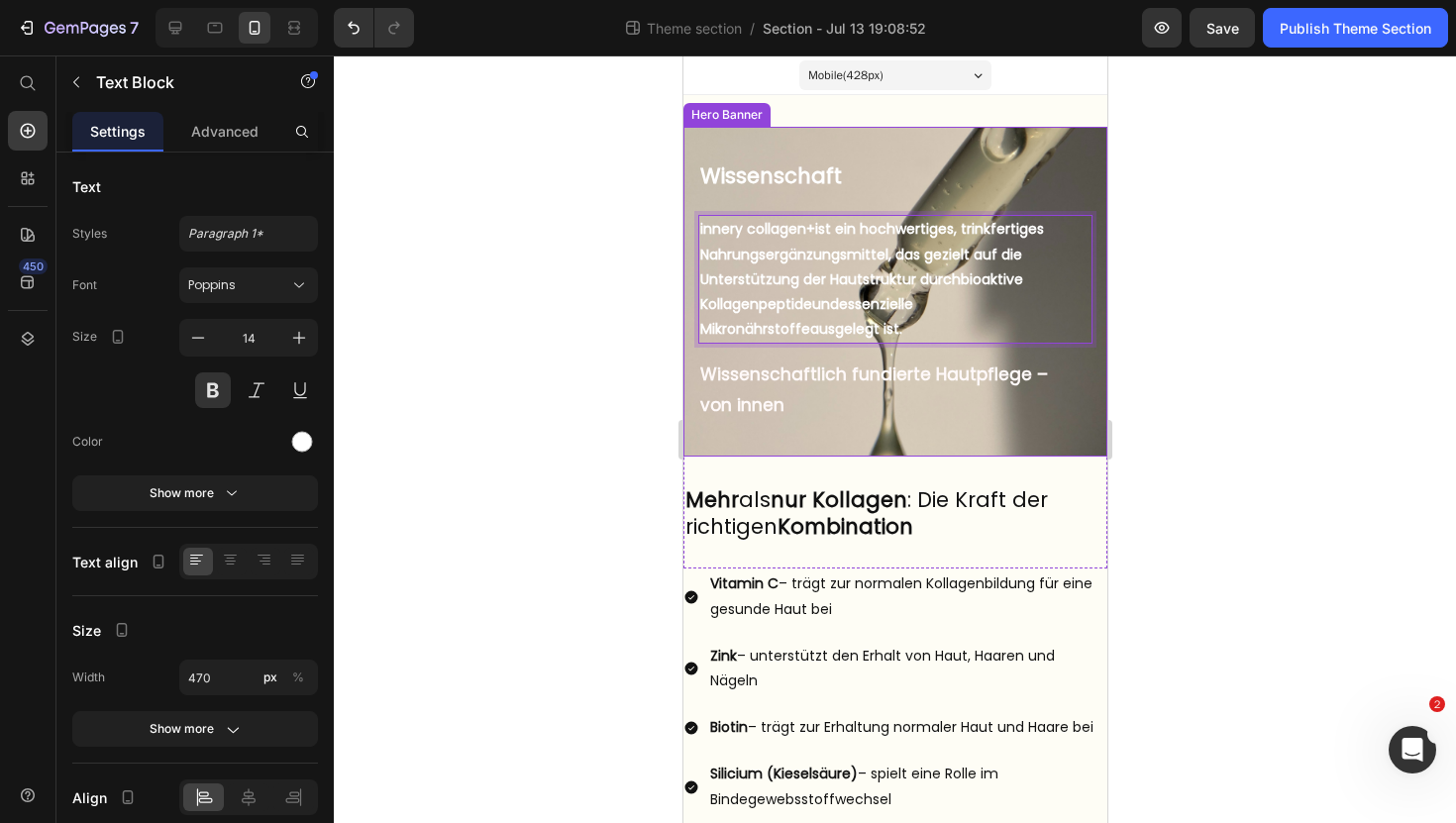 click on "Wissenschaft Heading But I must explain to you how all this mistaken idea of denouncing pleasure and praising pain was born and I will give you a complete account of the system, and expound the actual teachings of the great explorer Text Block Explore now Button At vero eos et accusamus et iusto odio benefits Text Block innery collagen+  ist ein hochwertiges, trinkfertiges Nahrungsergänzungsmittel, das gezielt auf die Unterstützung der Hautstruktur durch  bioaktive Kollagenpeptide  und  essenzielle Mikronährstoffe  ausgelegt ist. Text Block   14" at bounding box center (894, 258) 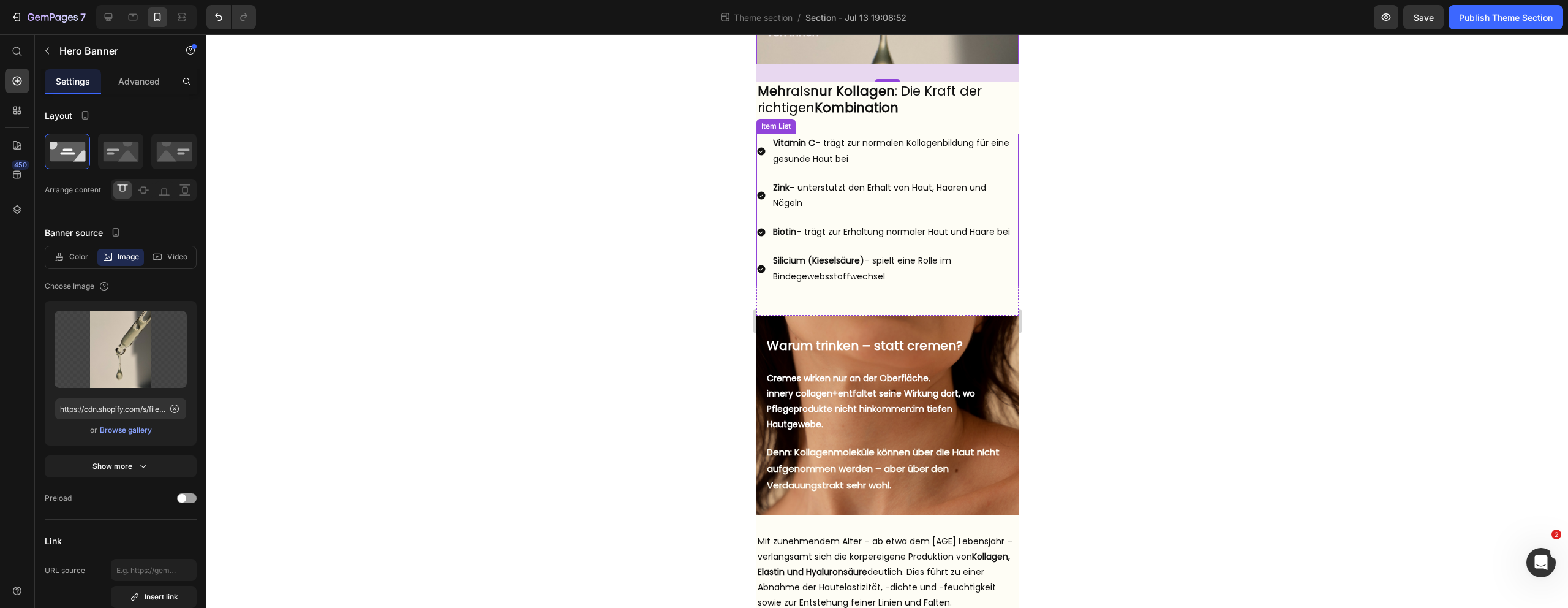 scroll, scrollTop: 267, scrollLeft: 0, axis: vertical 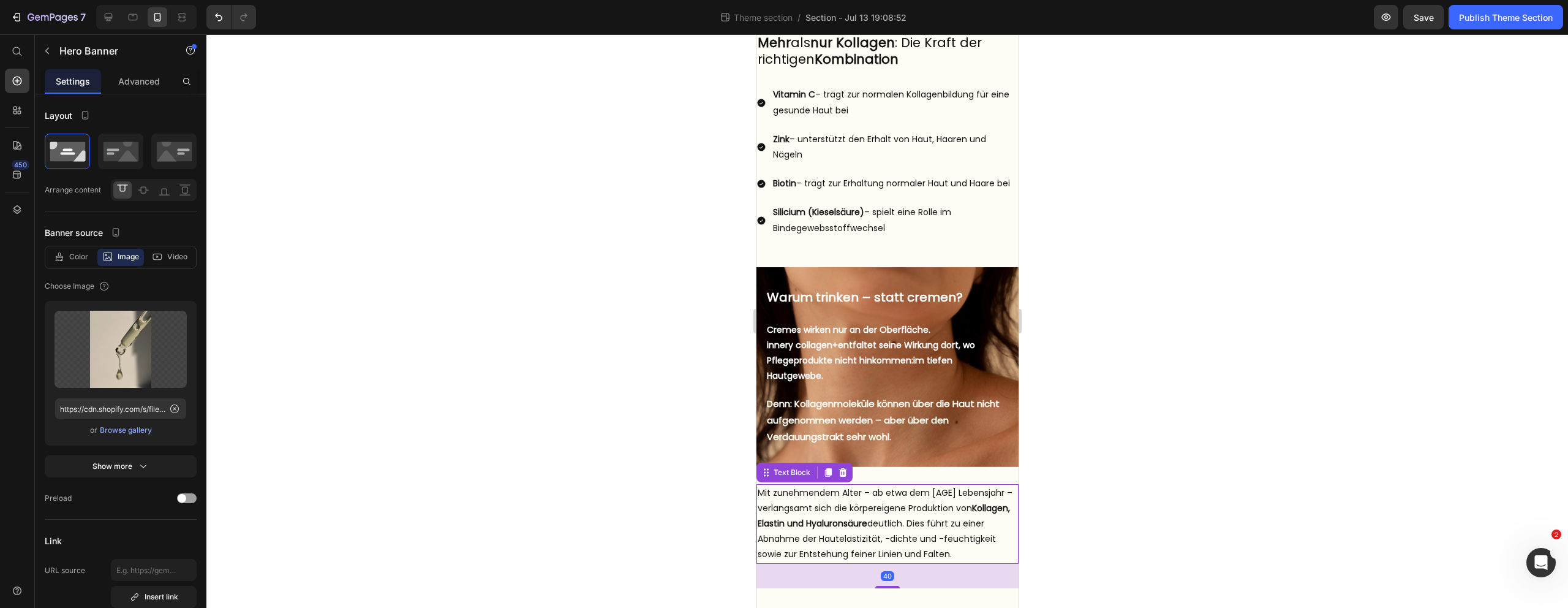 click on "Mit zunehmendem Alter – ab etwa dem 25. Lebensjahr – verlangsamt sich die körpereigene Produktion von  Kollagen, Elastin und Hyaluronsäure  deutlich. Dies führt zu einer Abnahme der Hautelastizität, -dichte und -feuchtigkeit sowie zur Entstehung feiner Linien und Falten." at bounding box center [887, 524] 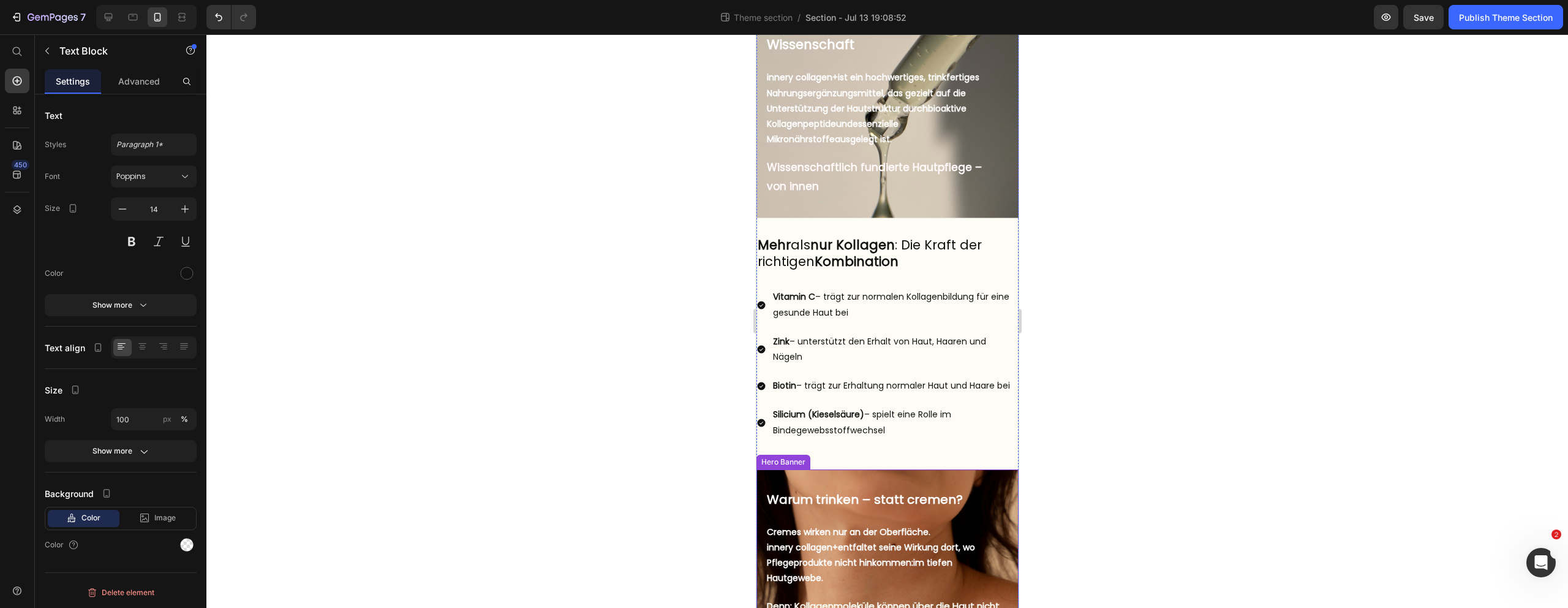scroll, scrollTop: 0, scrollLeft: 0, axis: both 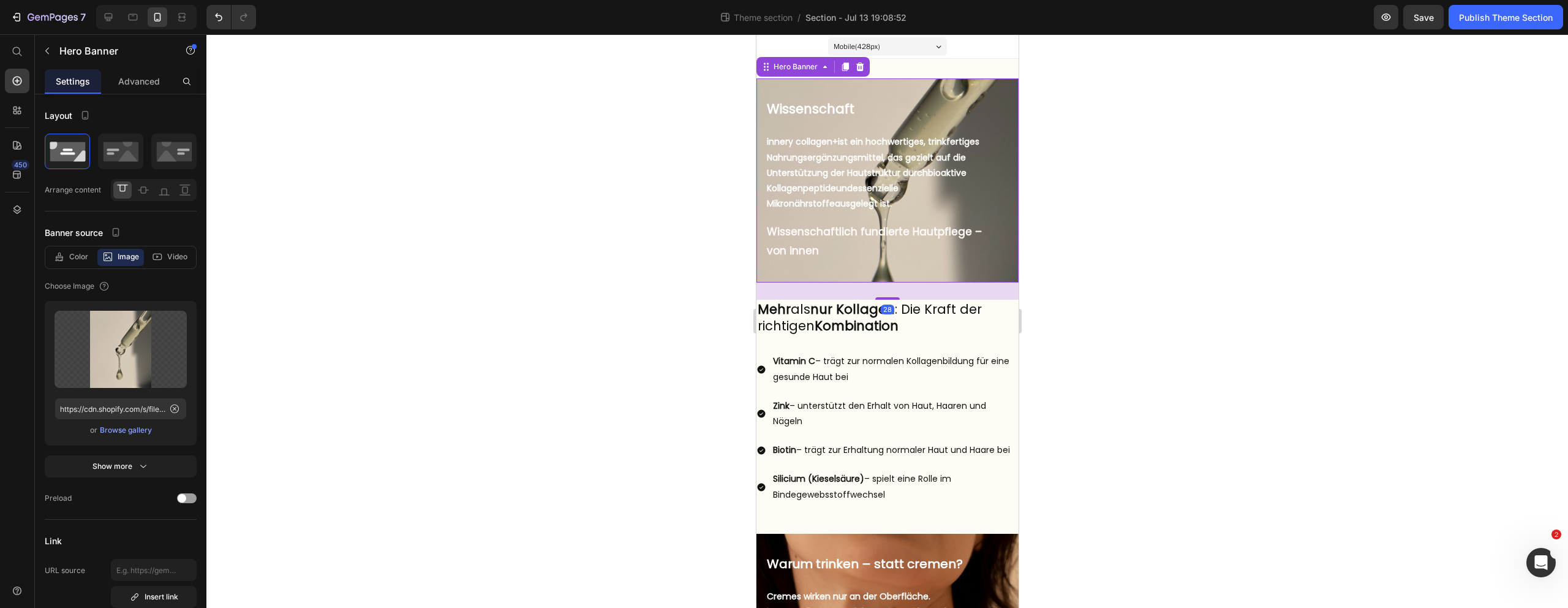 click on "Wissenschaft Heading But I must explain to you how all this mistaken idea of denouncing pleasure and praising pain was born and I will give you a complete account of the system, and expound the actual teachings of the great explorer Text Block Explore now Button At vero eos et accusamus et iusto odio benefits Text Block innery collagen+  ist ein hochwertiges, trinkfertiges Nahrungsergänzungsmittel, das gezielt auf die Unterstützung der Hautstruktur durch  bioaktive Kollagenpeptide  und  essenzielle Mikronährstoffe  ausgelegt ist. Text Block Wissenschaftlich fundierte Hautpflege –  von innen Text Block" at bounding box center (887, 180) 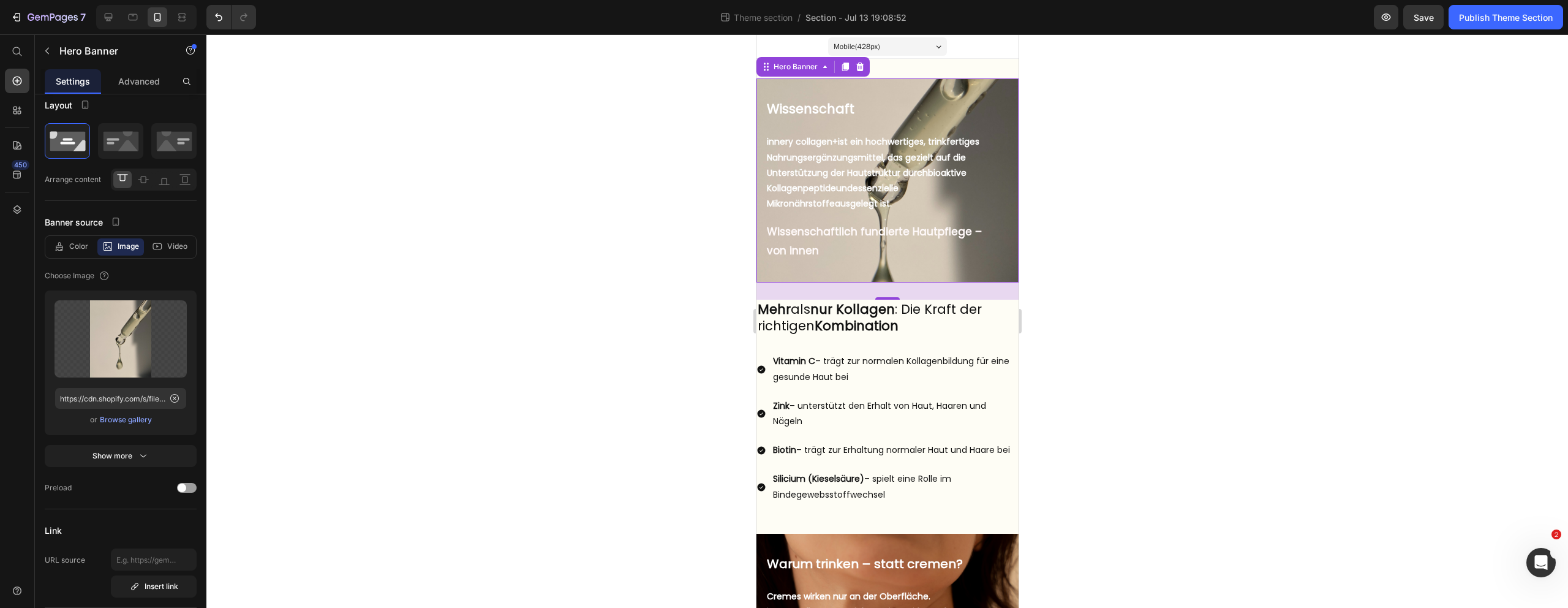 scroll, scrollTop: 10, scrollLeft: 0, axis: vertical 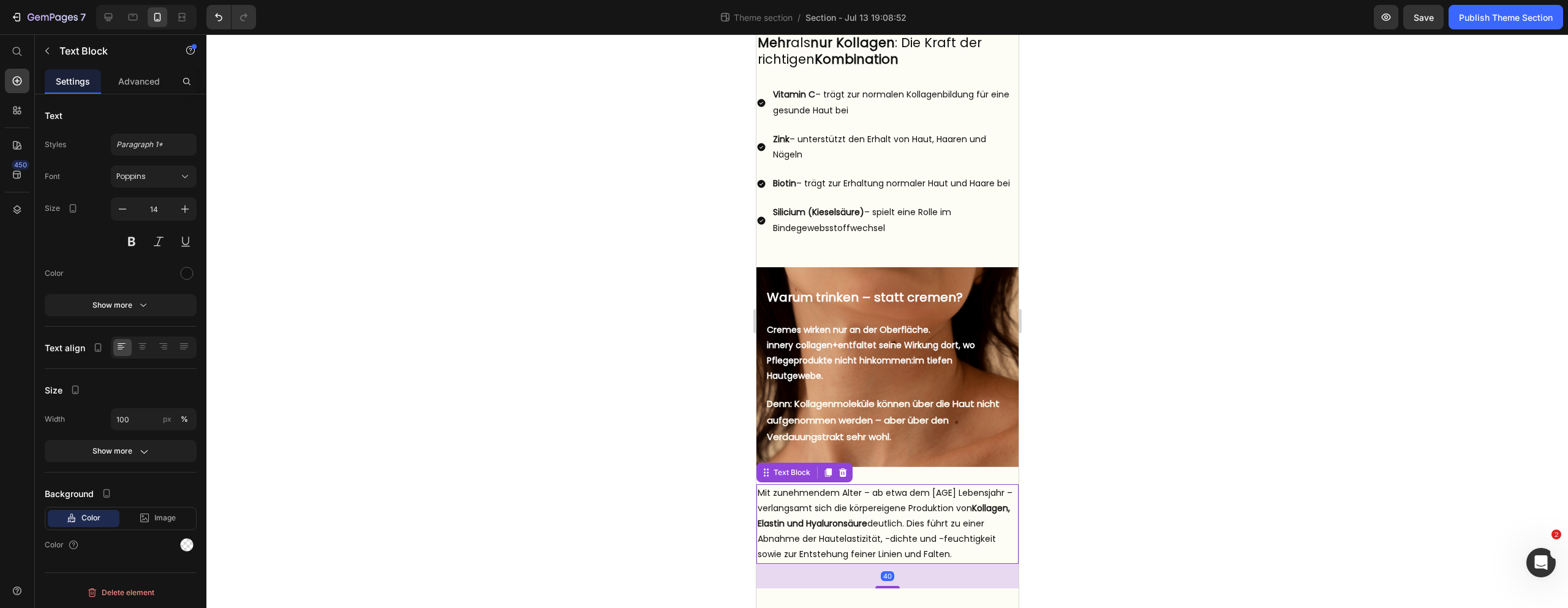 click on "Mit zunehmendem Alter – ab etwa dem 25. Lebensjahr – verlangsamt sich die körpereigene Produktion von  Kollagen, Elastin und Hyaluronsäure  deutlich. Dies führt zu einer Abnahme der Hautelastizität, -dichte und -feuchtigkeit sowie zur Entstehung feiner Linien und Falten." at bounding box center (887, 524) 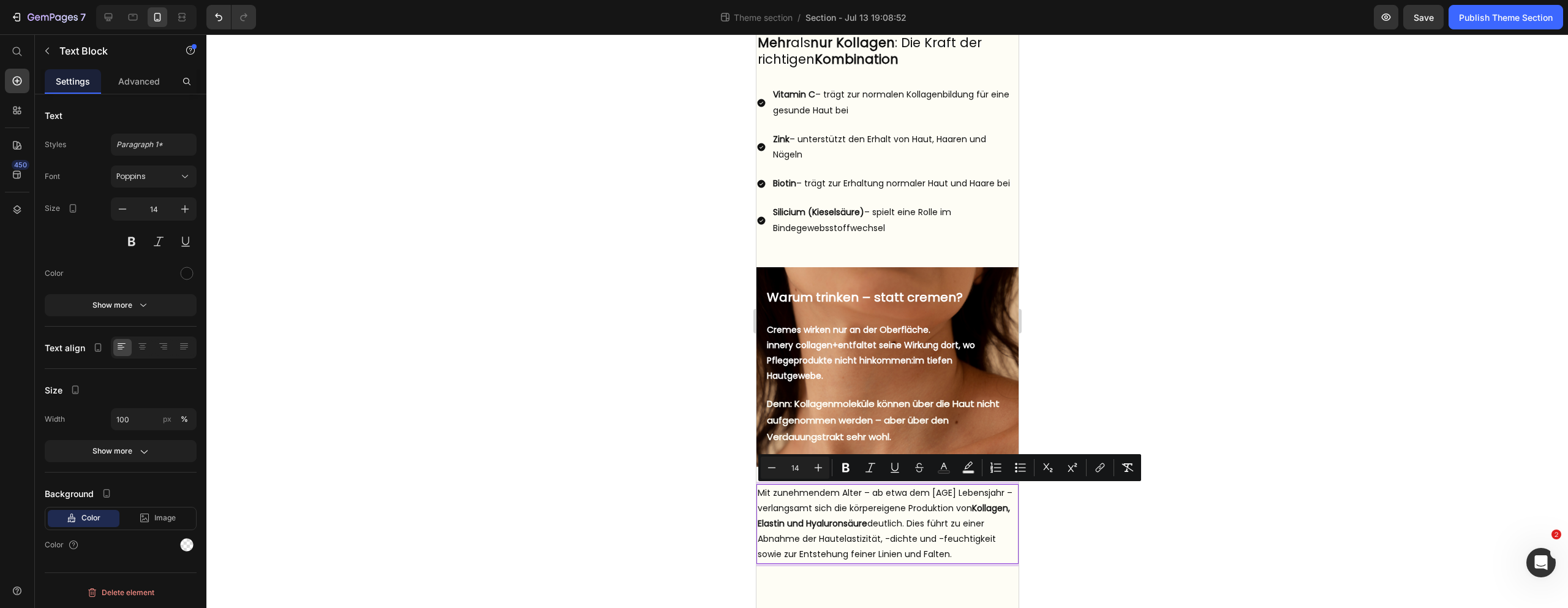 drag, startPoint x: 959, startPoint y: 556, endPoint x: 755, endPoint y: 494, distance: 213.2135 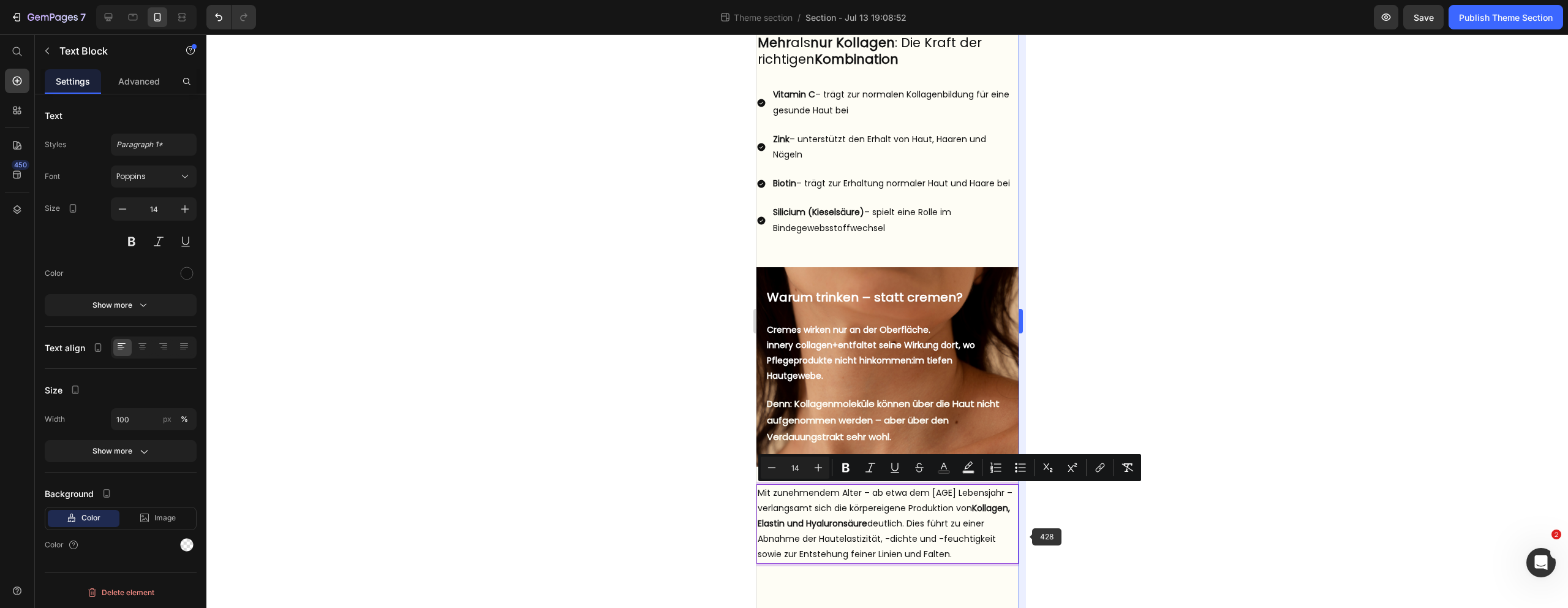 copy on "Mit zunehmendem Alter – ab etwa dem 25. Lebensjahr – verlangsamt sich die körpereigene Produktion von  Kollagen, Elastin und Hyaluronsäure  deutlich. Dies führt zu einer Abnahme der Hautelastizität, -dichte und -feuchtigkeit sowie zur Entstehung feiner Linien und Falten." 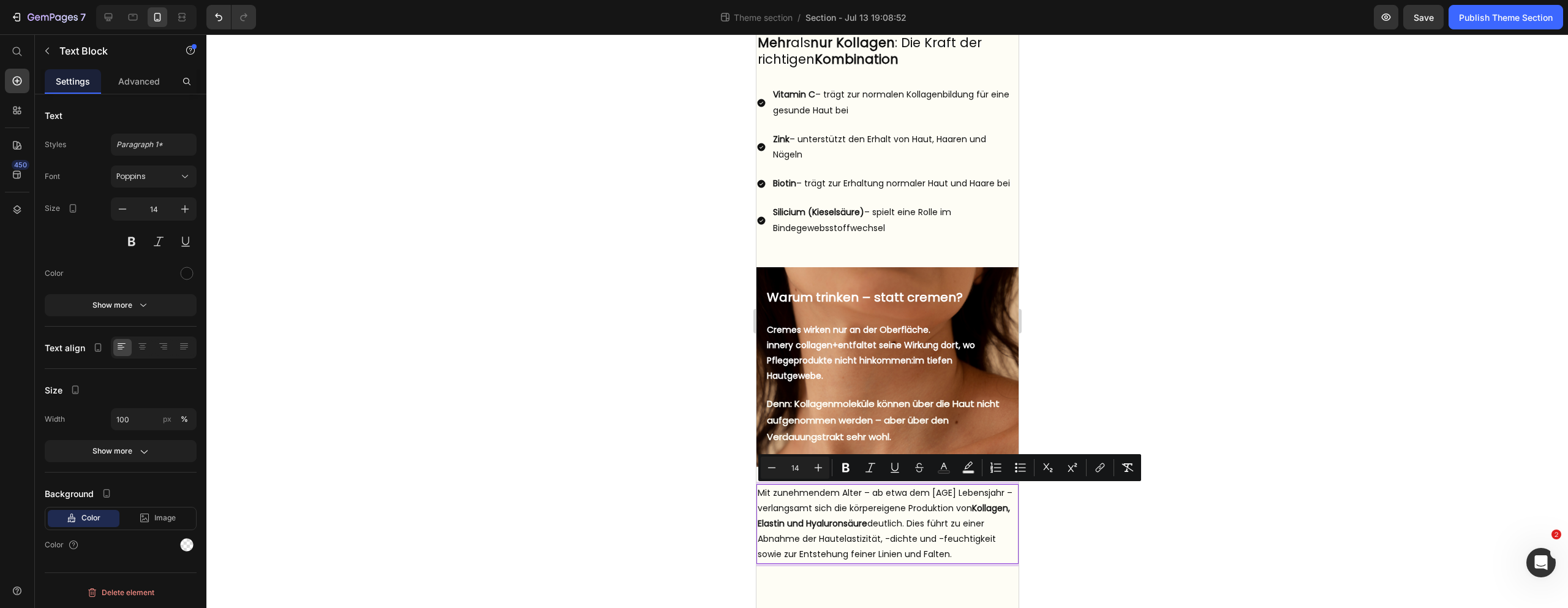 copy on "Mit zunehmendem Alter – ab etwa dem 25. Lebensjahr – verlangsamt sich die körpereigene Produktion von  Kollagen, Elastin und Hyaluronsäure  deutlich. Dies führt zu einer Abnahme der Hautelastizität, -dichte und -feuchtigkeit sowie zur Entstehung feiner Linien und Falten." 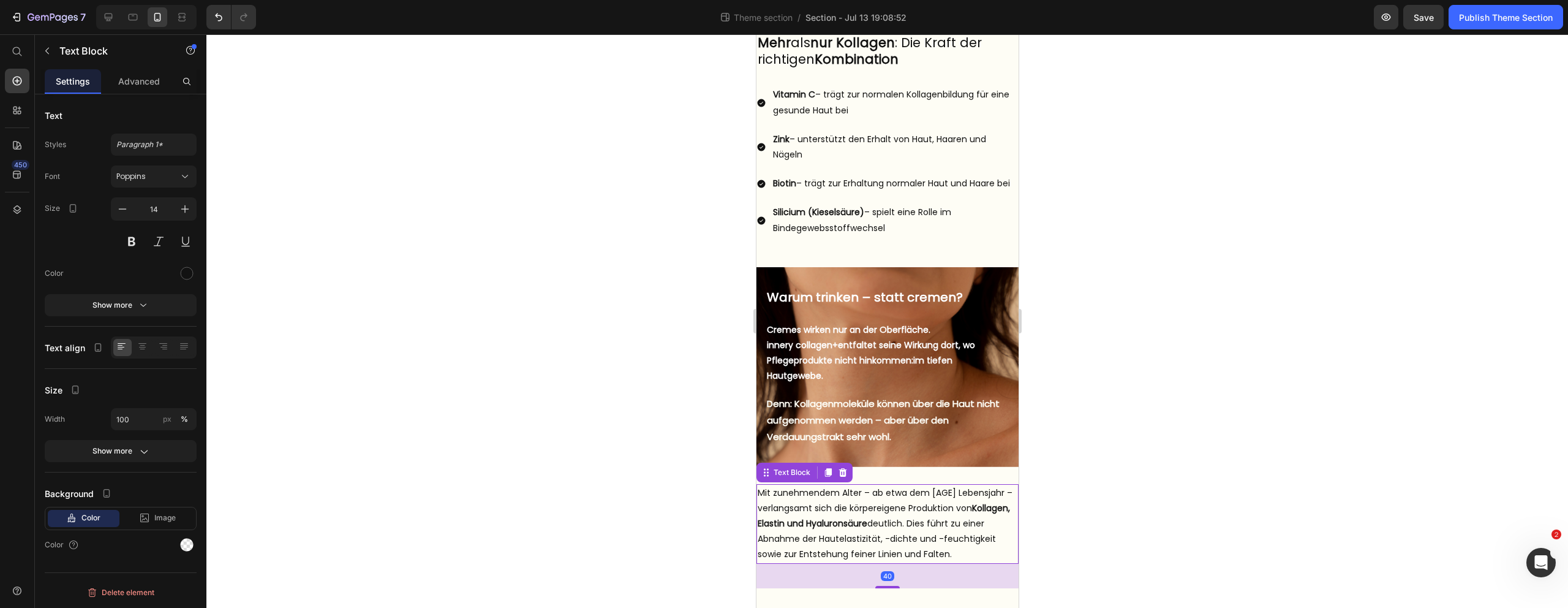 click on "Mit zunehmendem Alter – ab etwa dem 25. Lebensjahr – verlangsamt sich die körpereigene Produktion von  Kollagen, Elastin und Hyaluronsäure  deutlich. Dies führt zu einer Abnahme der Hautelastizität, -dichte und -feuchtigkeit sowie zur Entstehung feiner Linien und Falten." at bounding box center [887, 524] 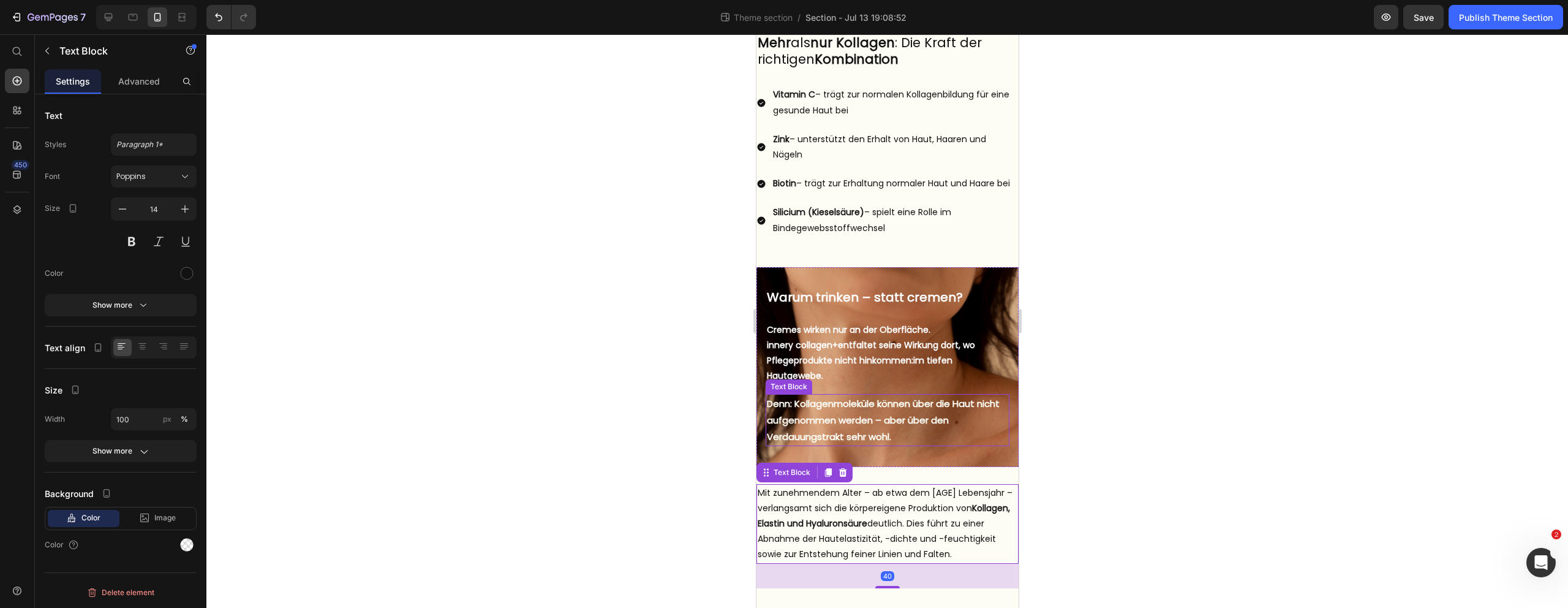 click on "Denn: Kollagenmoleküle können über die Haut nicht aufgenommen werden – aber über den Verdauungstrakt sehr wohl." at bounding box center [887, 420] 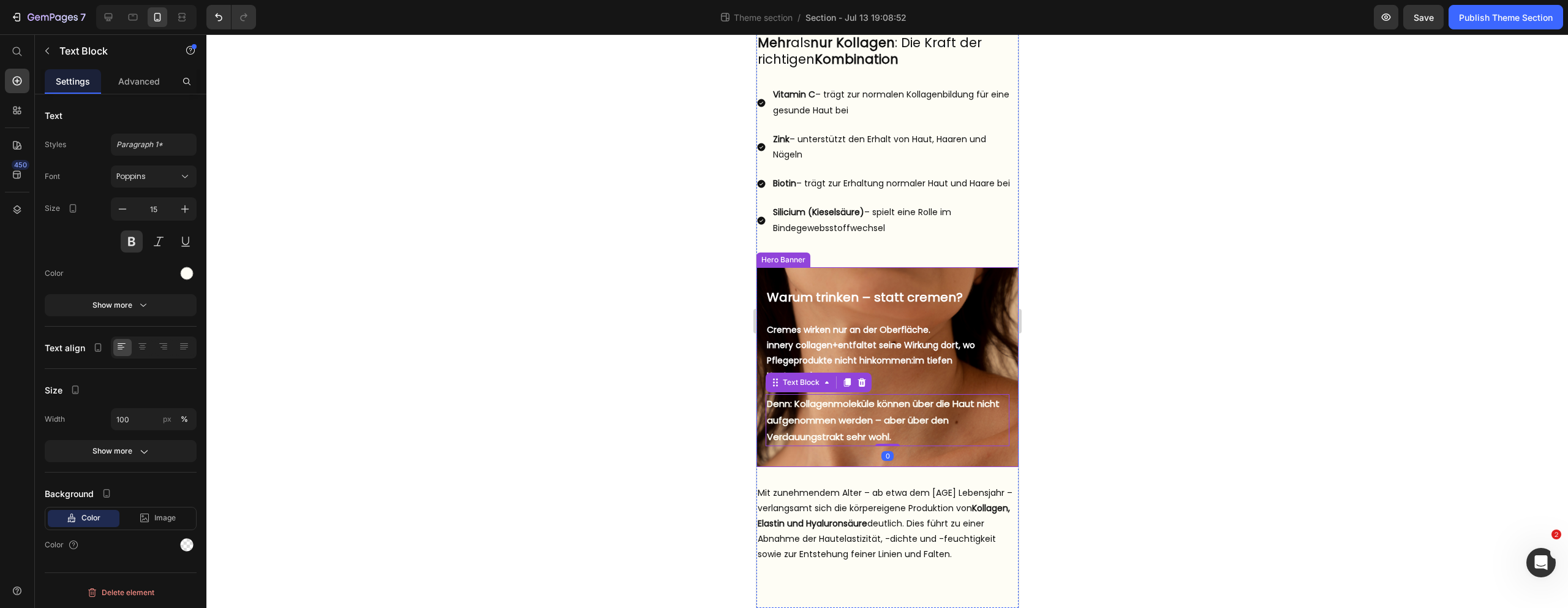 click on "Warum trinken – statt cremen? Heading But I must explain to you how all this mistaken idea of denouncing pleasure and praising pain was born and I will give you a complete account of the system, and expound the actual teachings of the great explorer Text Block Explore now Button At vero eos et accusamus et iusto odio benefits Text Block Cremes wirken nur an der Oberfläche. innery collagen+  entfaltet seine Wirkung dort, wo Pflegeprodukte nicht hinkommen:  im tiefen Hautgewebe. Text Block Denn: Kollagenmoleküle können über die Haut nicht aufgenommen werden – aber über den Verdauungstrakt sehr wohl. Text Block   0" at bounding box center (887, 367) 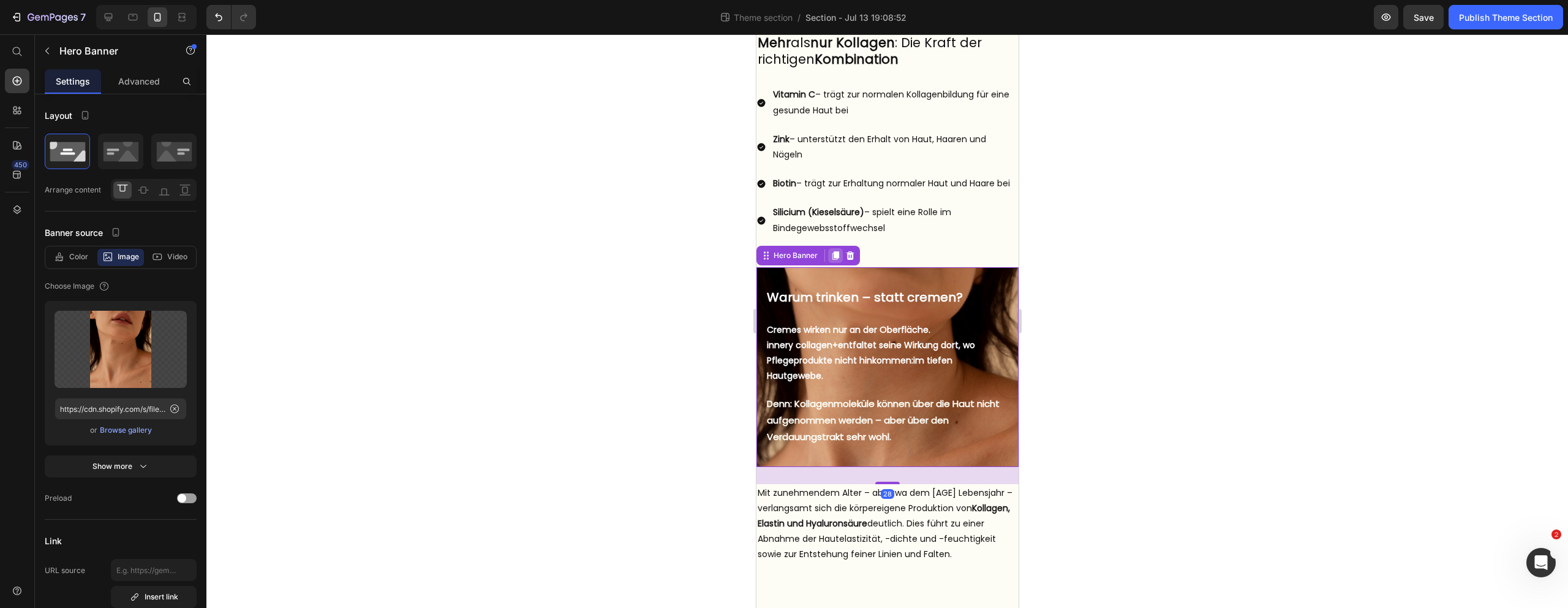 click 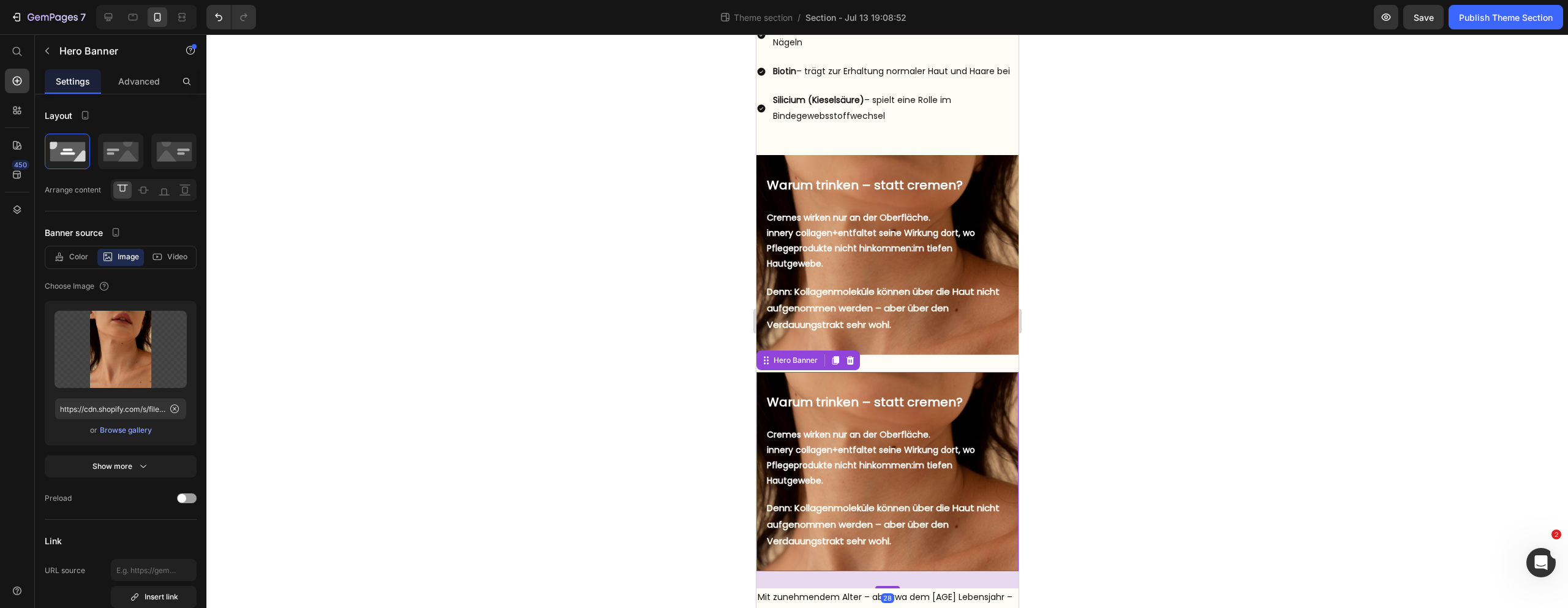 scroll, scrollTop: 483, scrollLeft: 0, axis: vertical 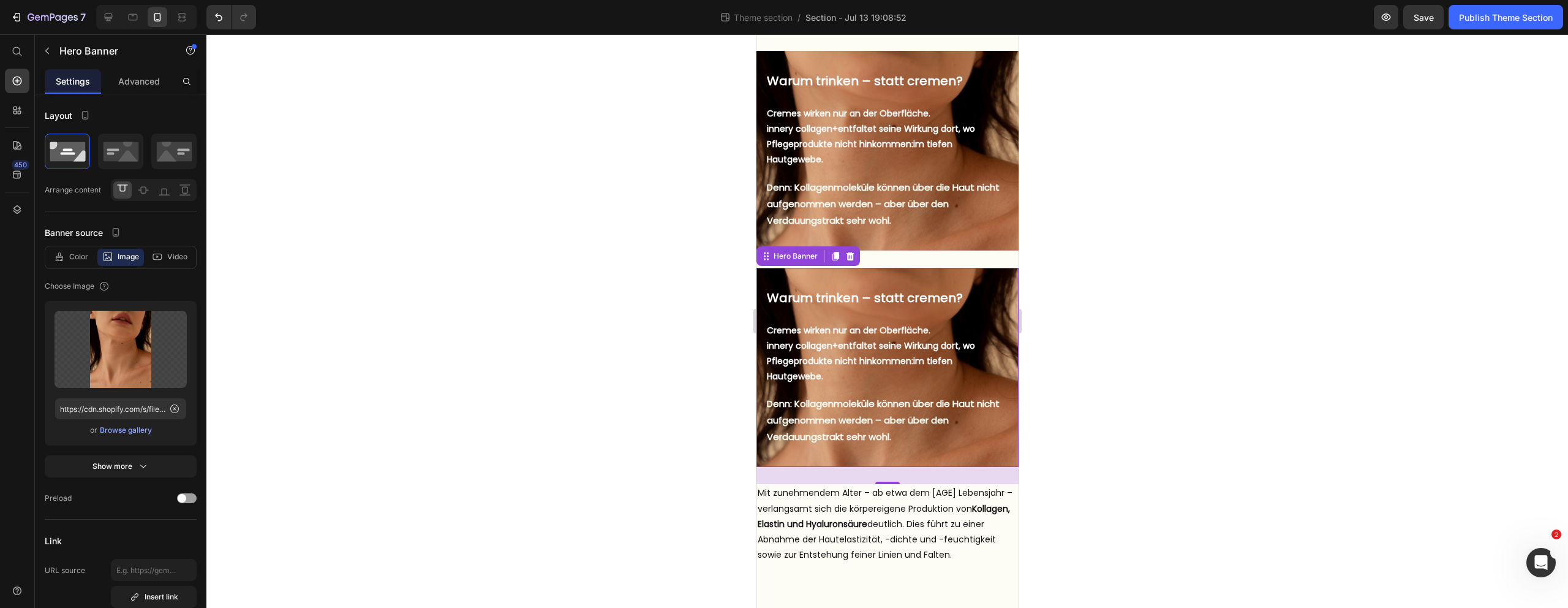 click on "Warum trinken – statt cremen? Heading But I must explain to you how all this mistaken idea of denouncing pleasure and praising pain was born and I will give you a complete account of the system, and expound the actual teachings of the great explorer Text Block Explore now Button At vero eos et accusamus et iusto odio benefits Text Block Cremes wirken nur an der Oberfläche. innery collagen+  entfaltet seine Wirkung dort, wo Pflegeprodukte nicht hinkommen:  im tiefen Hautgewebe. Text Block Denn: Kollagenmoleküle können über die Haut nicht aufgenommen werden – aber über den Verdauungstrakt sehr wohl. Text Block" at bounding box center (887, 368) 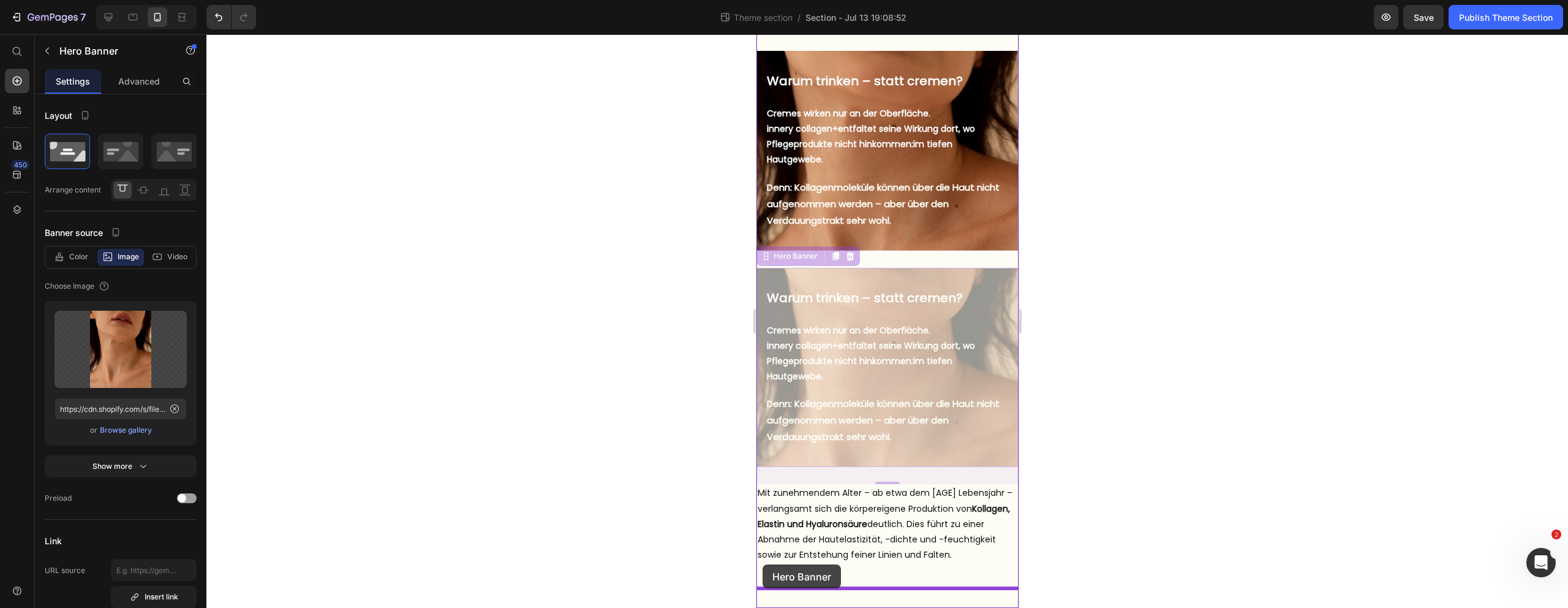 drag, startPoint x: 766, startPoint y: 259, endPoint x: 762, endPoint y: 564, distance: 305.02623 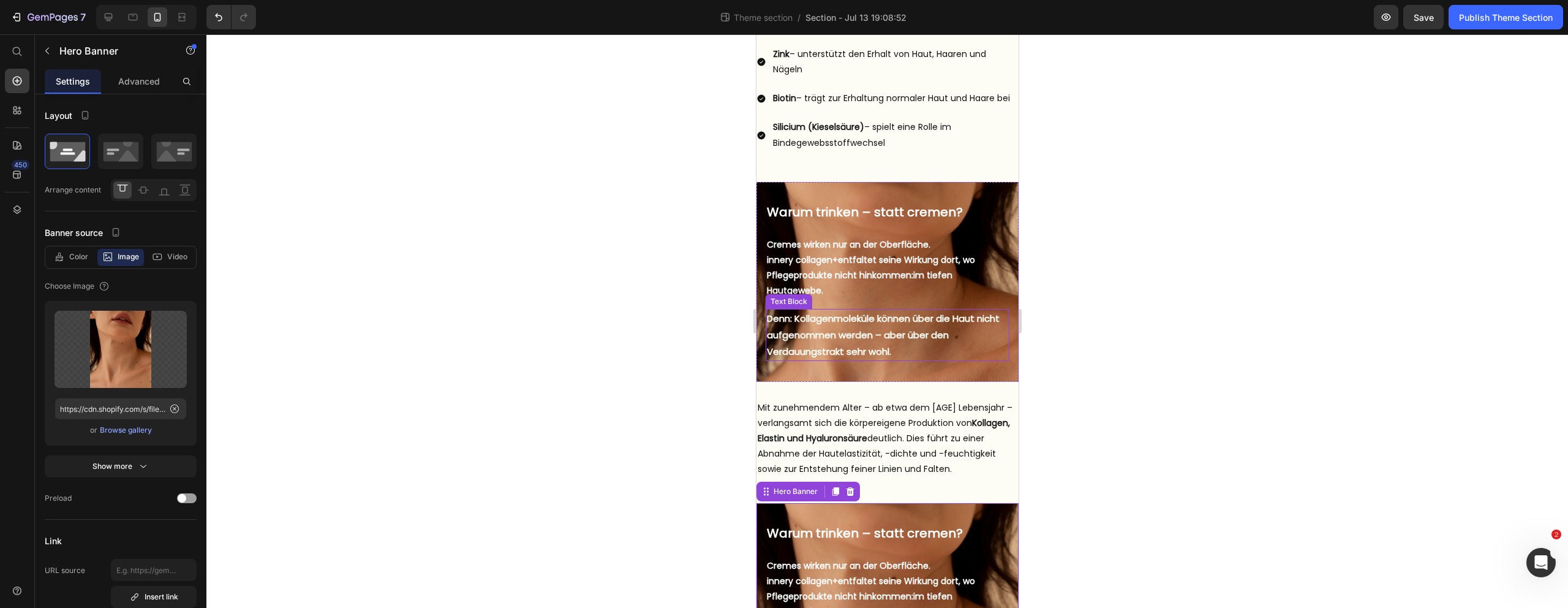 scroll, scrollTop: 355, scrollLeft: 0, axis: vertical 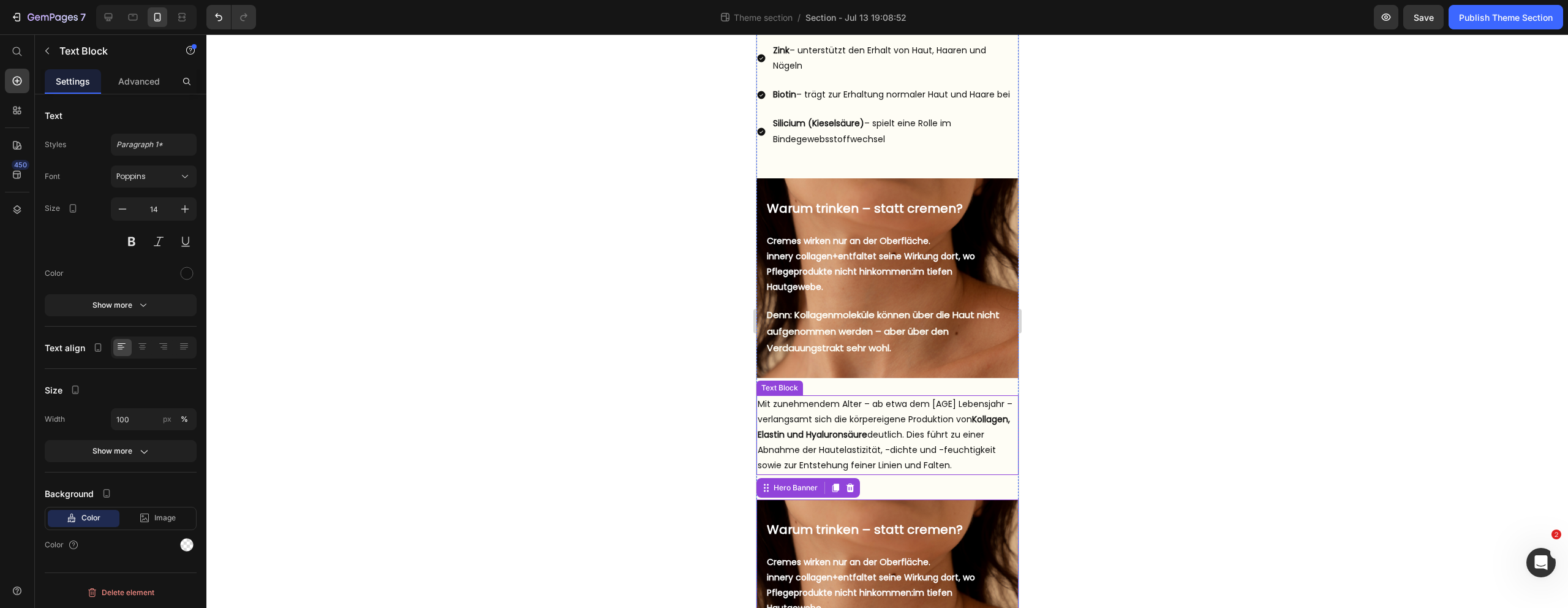 click on "Mit zunehmendem Alter – ab etwa dem 25. Lebensjahr – verlangsamt sich die körpereigene Produktion von  Kollagen, Elastin und Hyaluronsäure  deutlich. Dies führt zu einer Abnahme der Hautelastizität, -dichte und -feuchtigkeit sowie zur Entstehung feiner Linien und Falten." at bounding box center (887, 435) 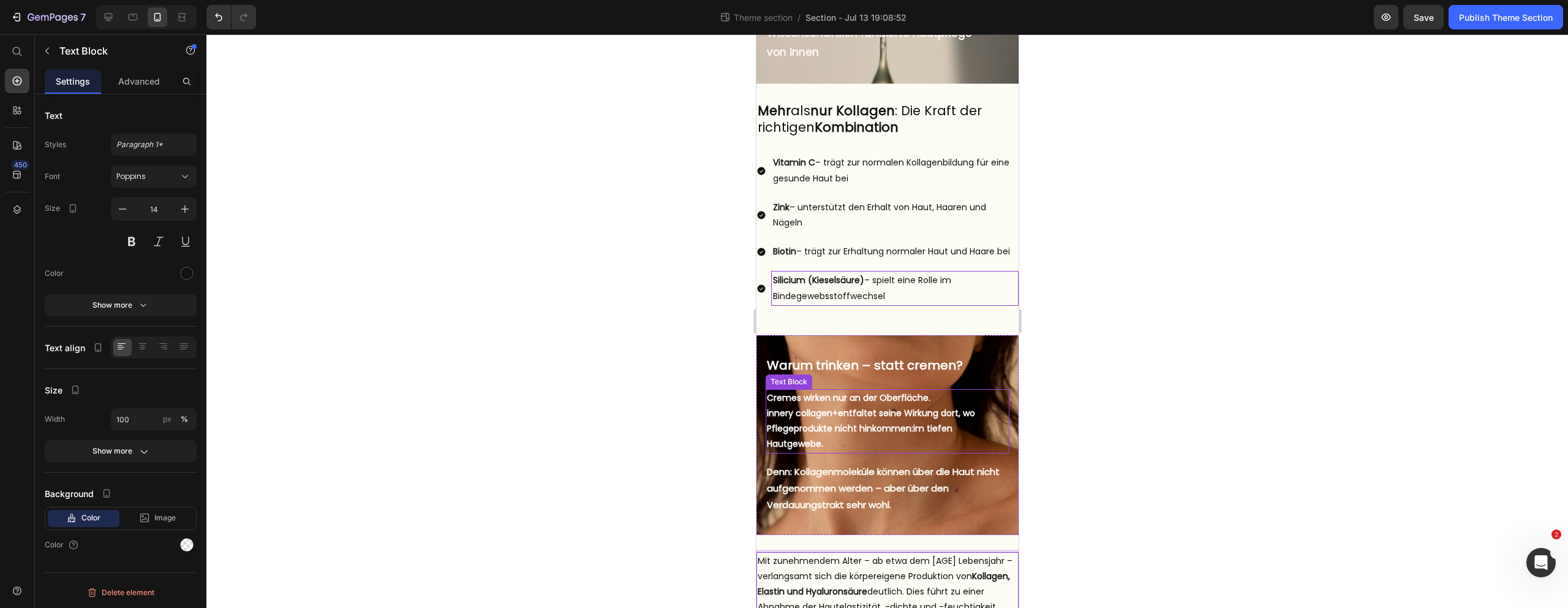 scroll, scrollTop: 142, scrollLeft: 0, axis: vertical 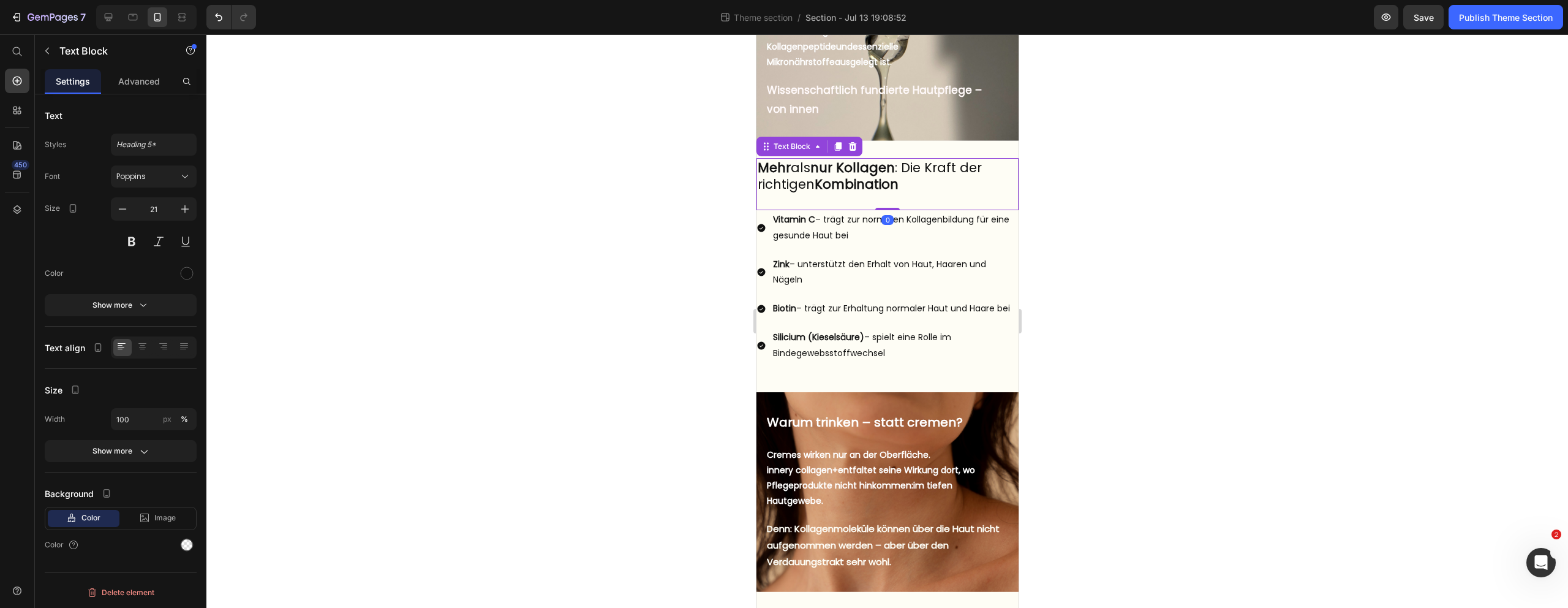 click on "Mehr  als  nur Kollagen : Die Kraft der richtigen  Kombination" at bounding box center (887, 184) 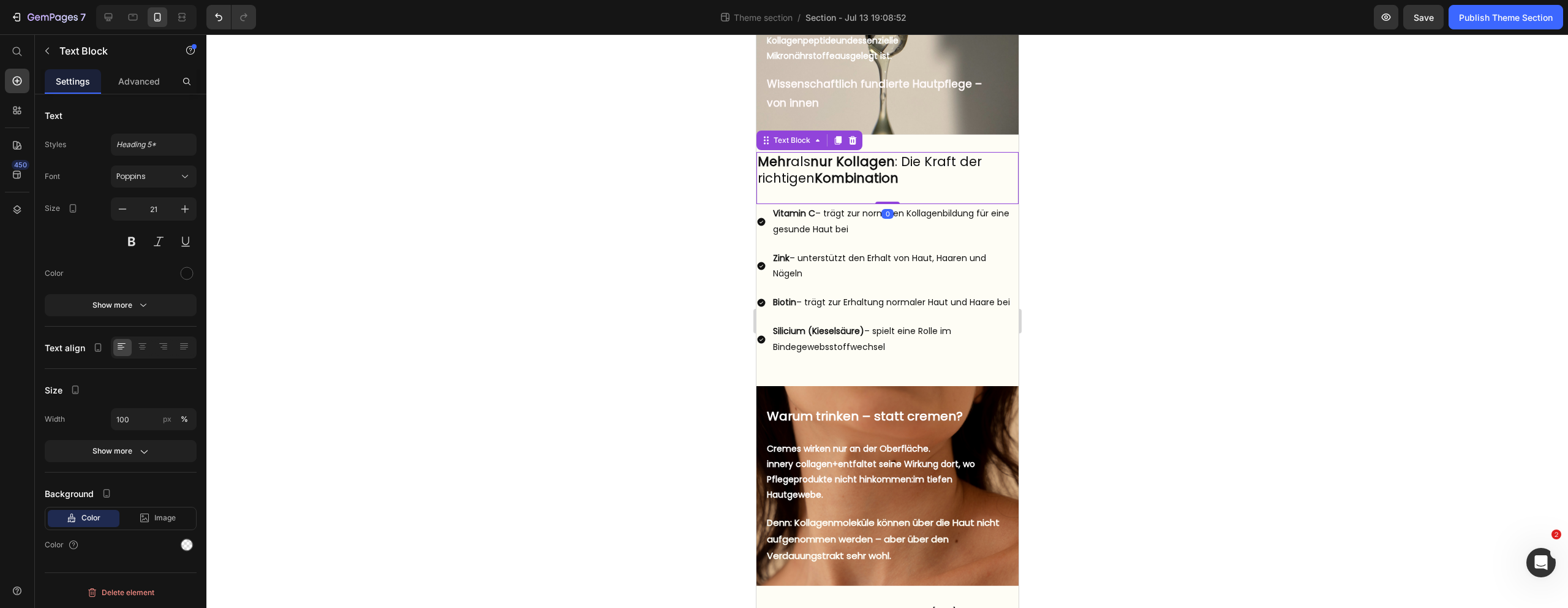 scroll, scrollTop: 151, scrollLeft: 0, axis: vertical 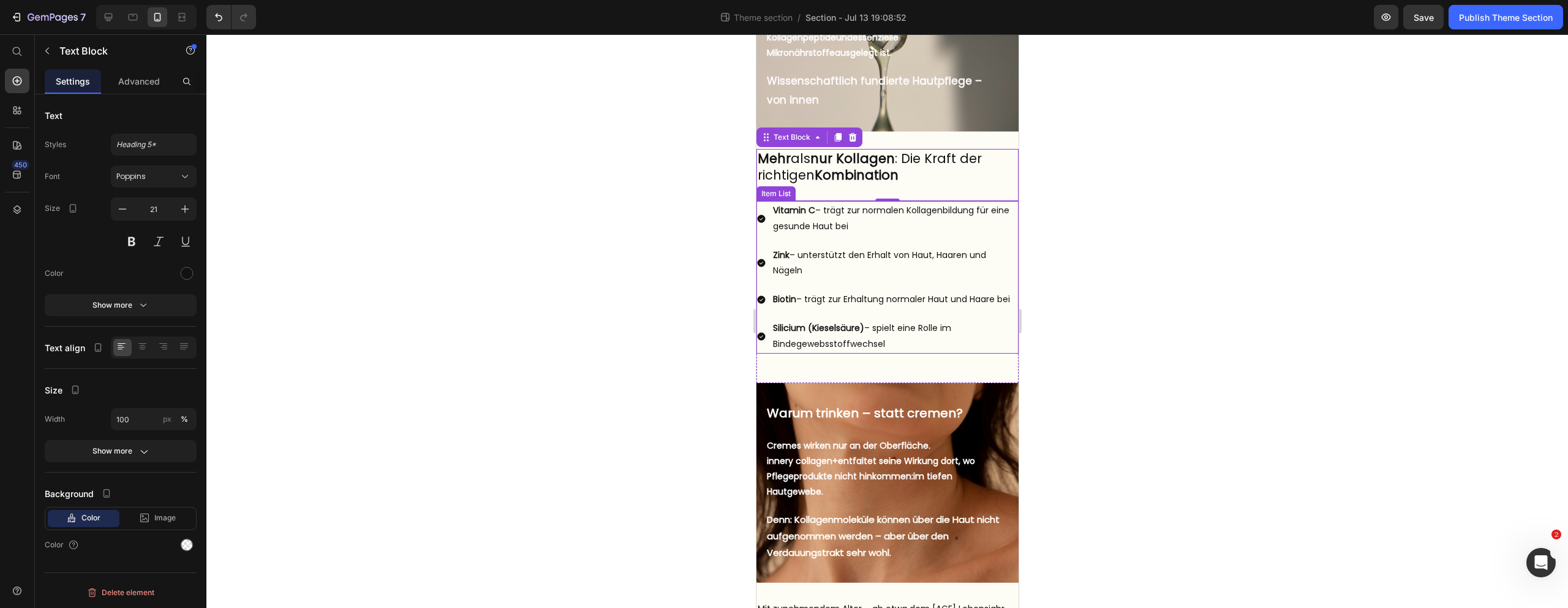 click on "Item List" at bounding box center [775, 194] 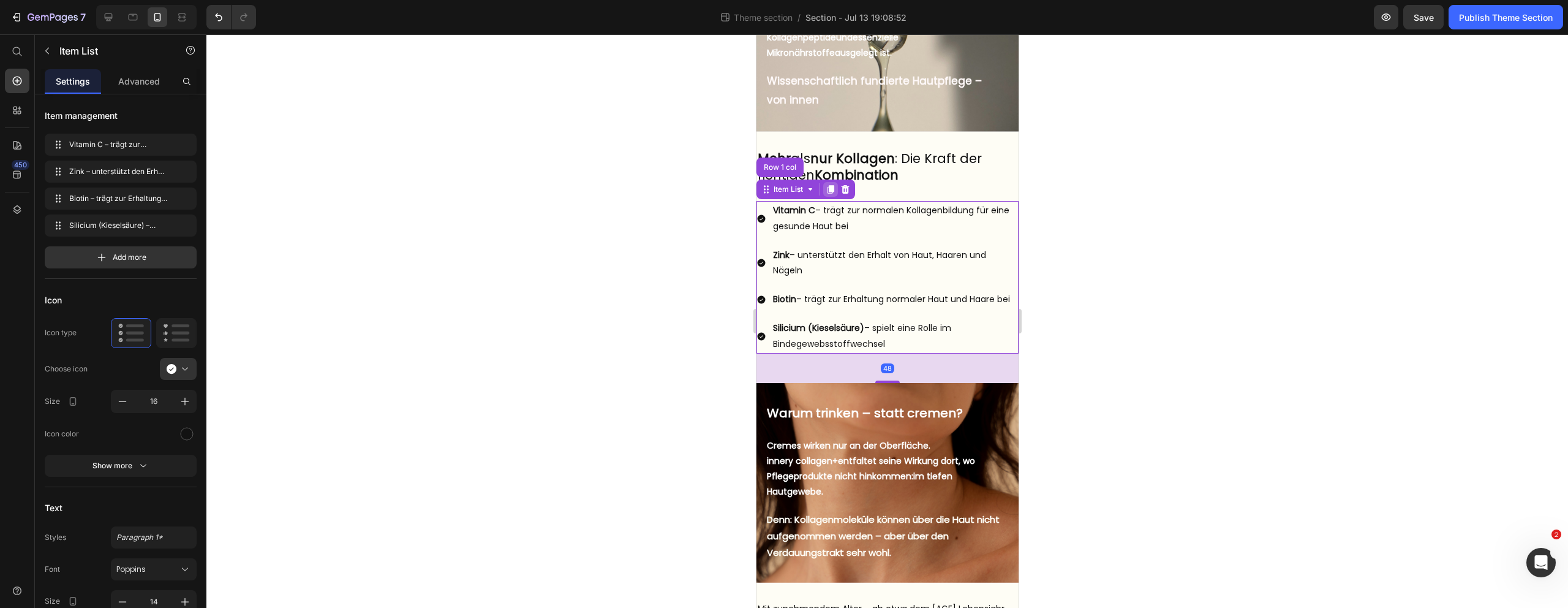 click 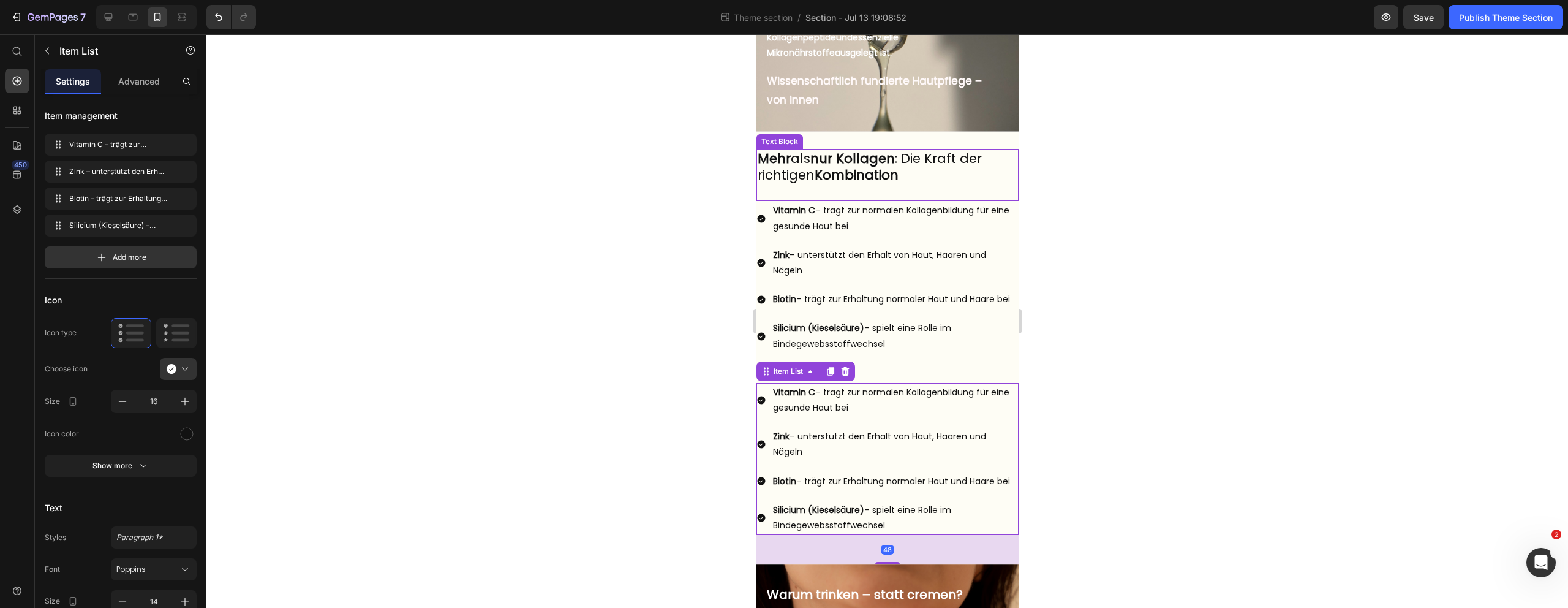 click on "Mehr" at bounding box center [774, 158] 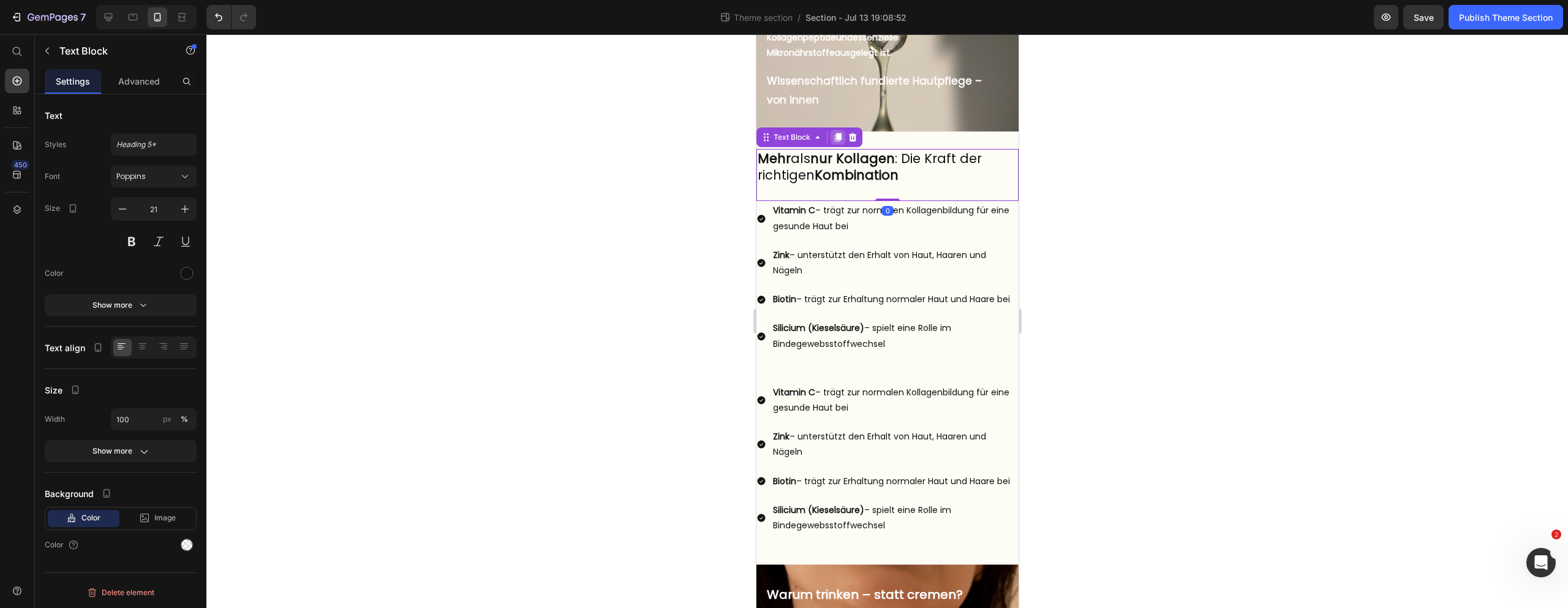 click 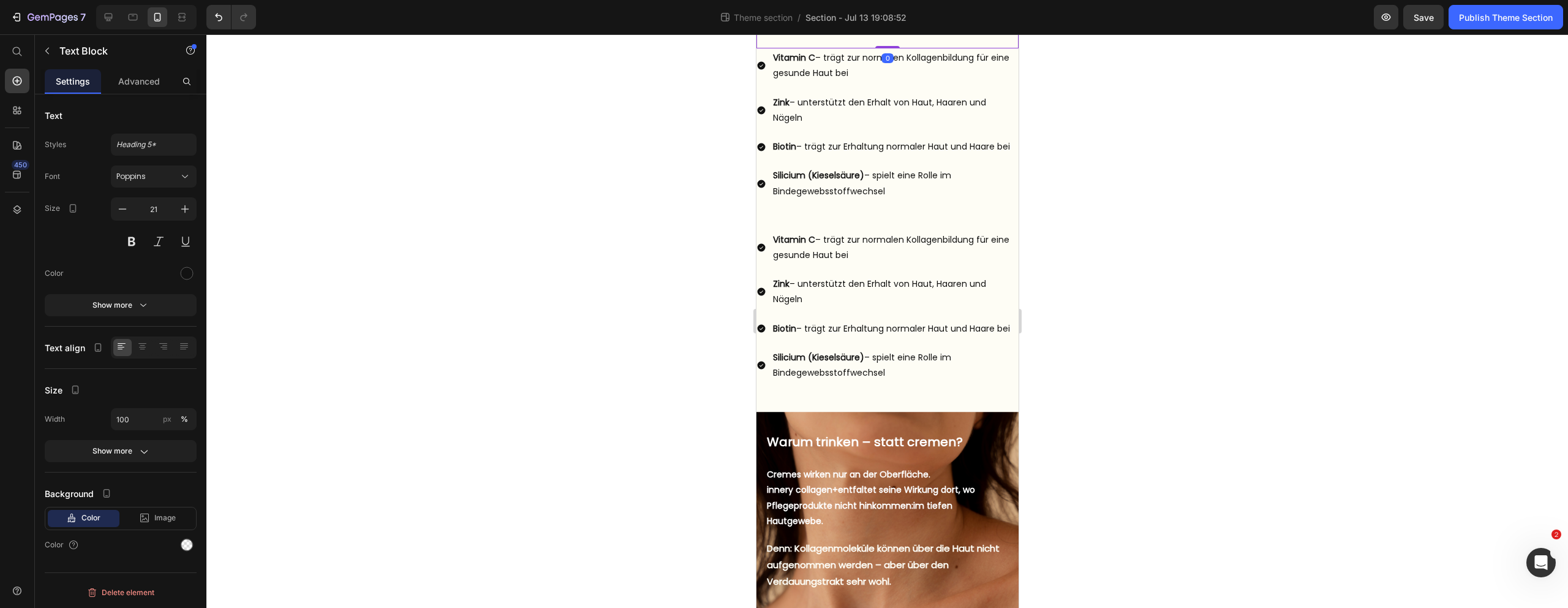 scroll, scrollTop: 451, scrollLeft: 0, axis: vertical 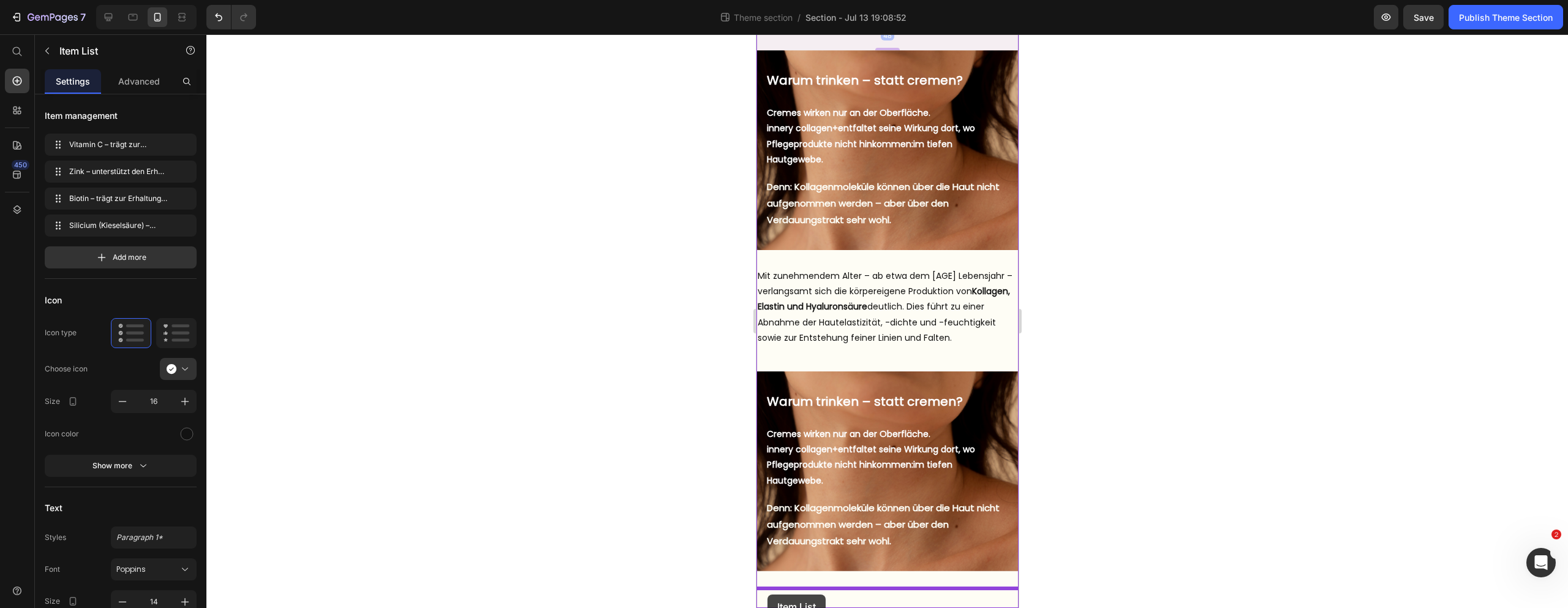 drag, startPoint x: 761, startPoint y: 130, endPoint x: 766, endPoint y: 595, distance: 465.02688 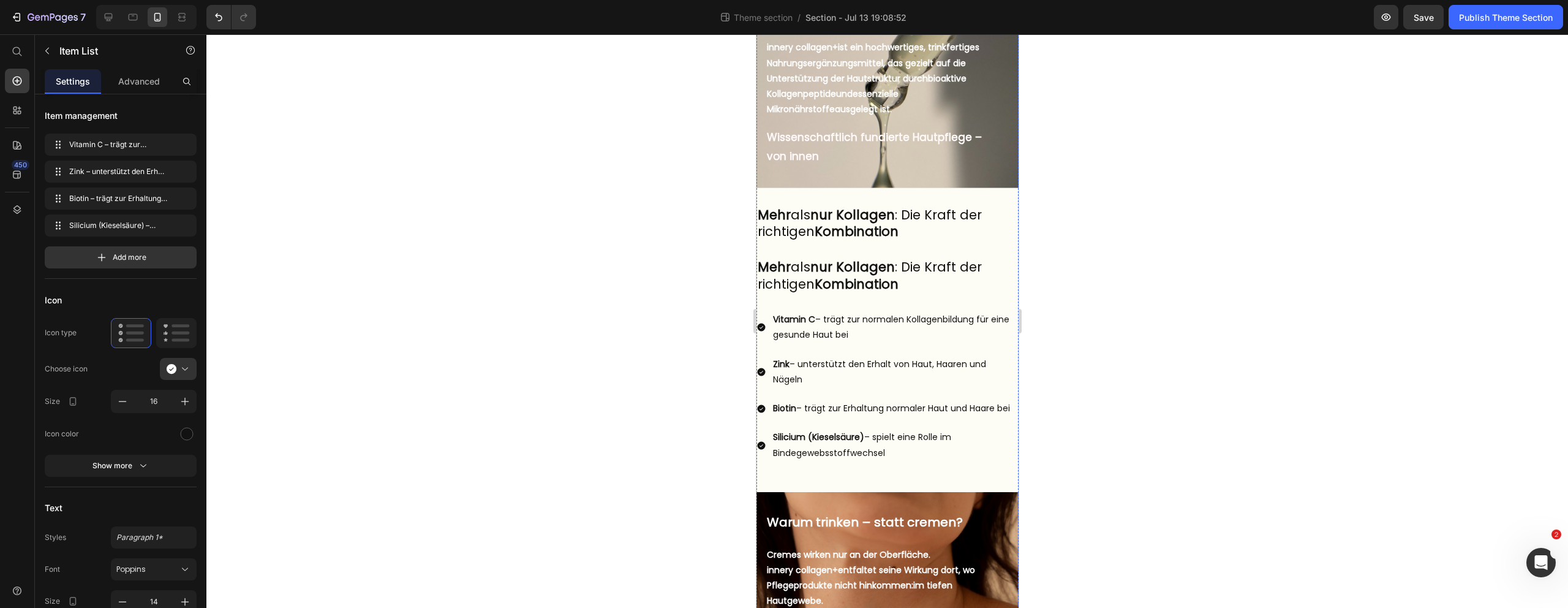 scroll, scrollTop: 77, scrollLeft: 0, axis: vertical 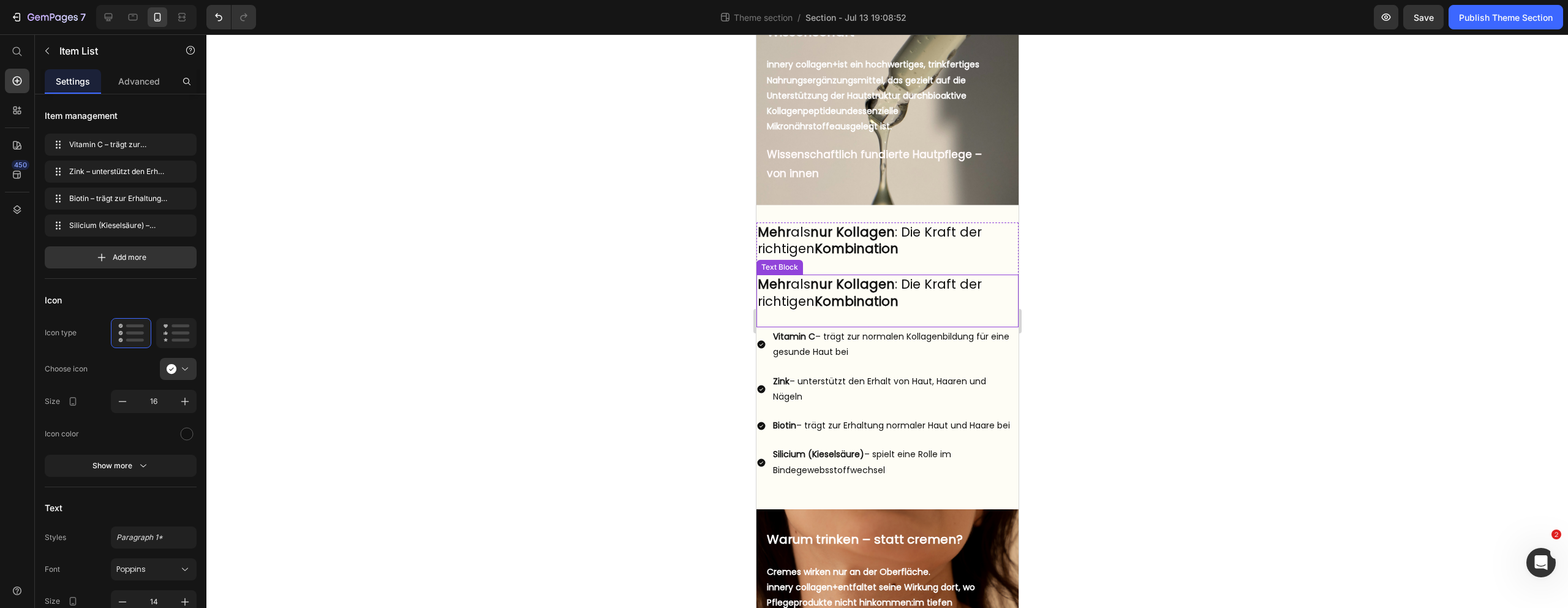 click on "Mehr" at bounding box center [774, 284] 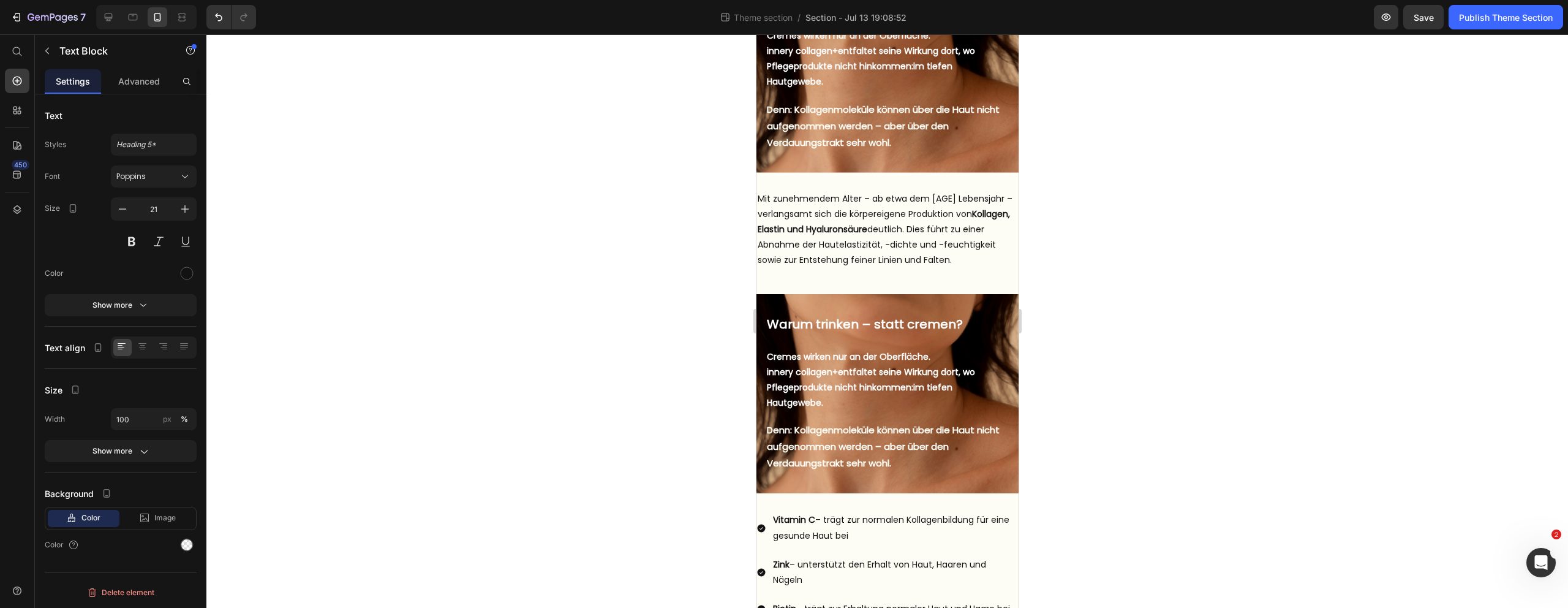 scroll, scrollTop: 718, scrollLeft: 0, axis: vertical 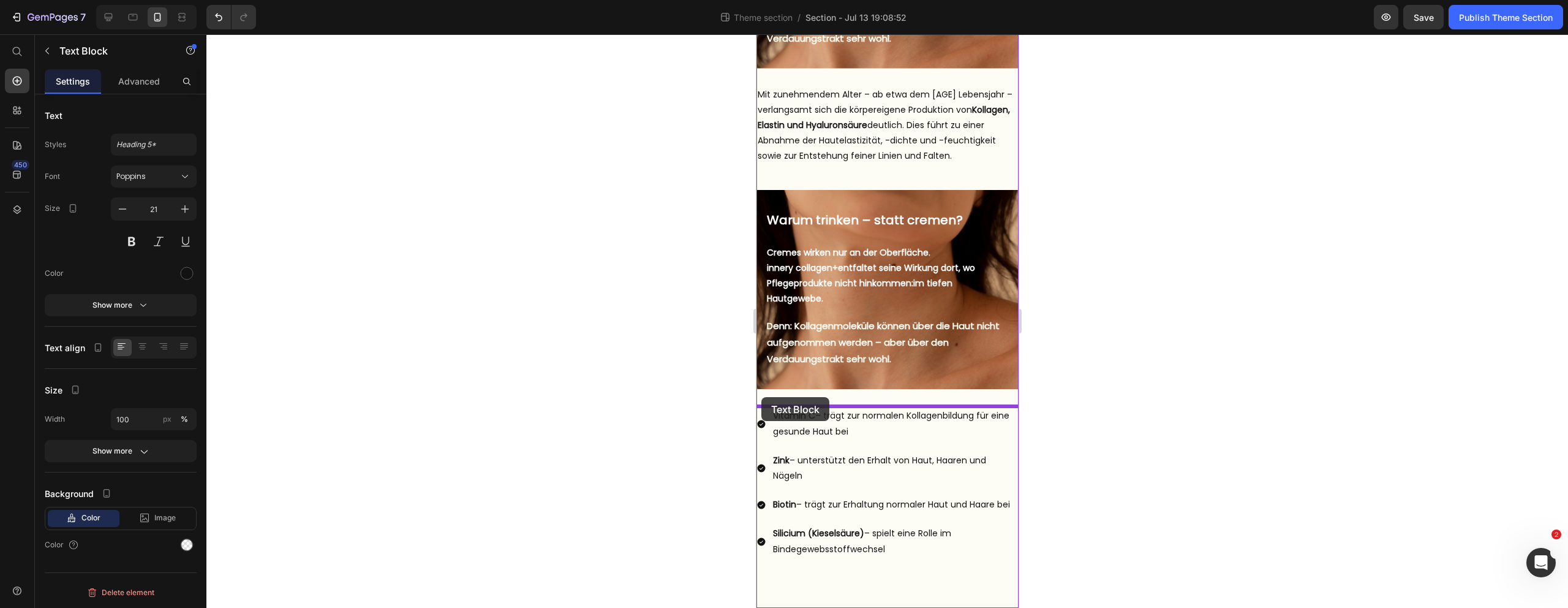 drag, startPoint x: 764, startPoint y: 263, endPoint x: 761, endPoint y: 397, distance: 134.03358 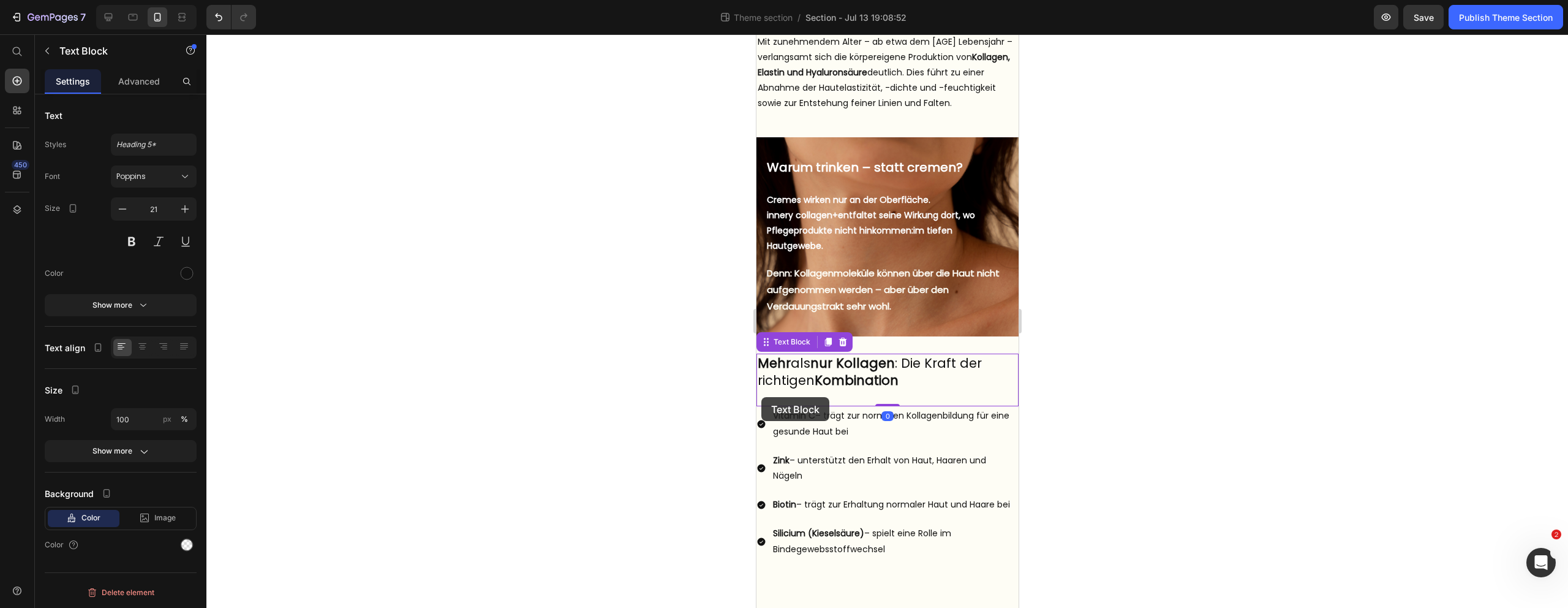 scroll, scrollTop: 665, scrollLeft: 0, axis: vertical 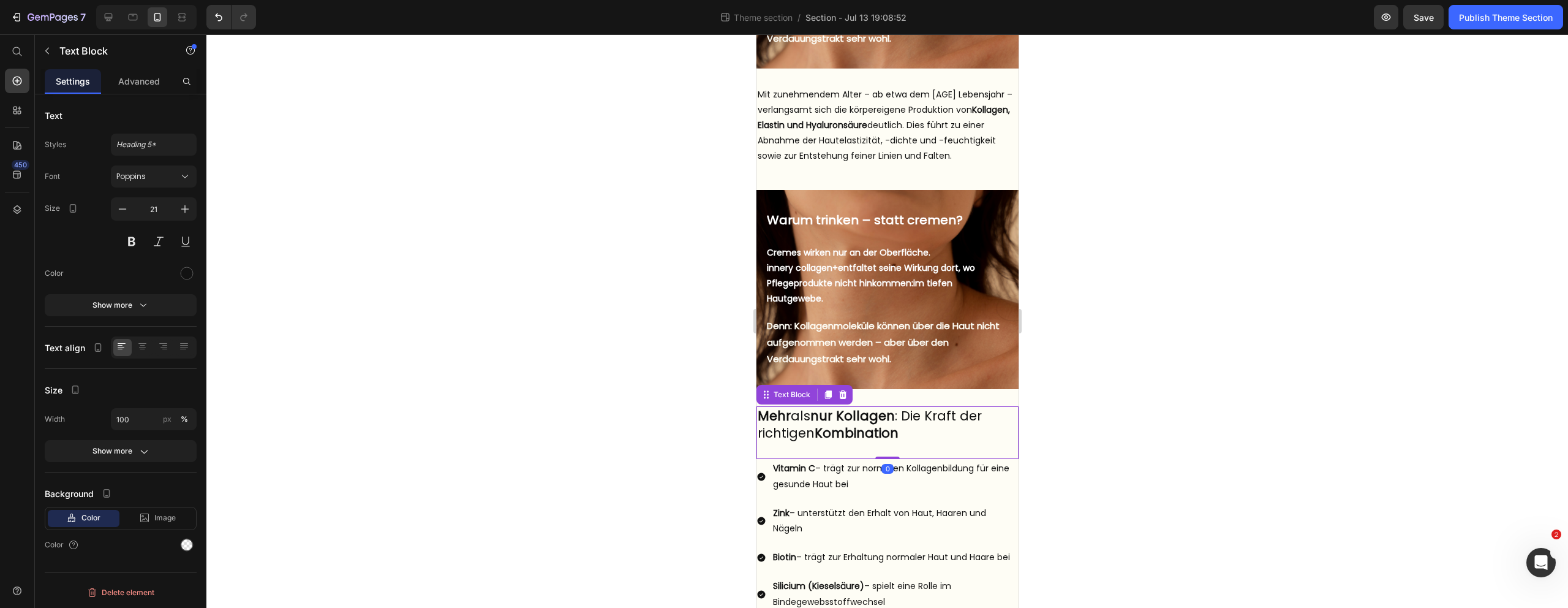 click 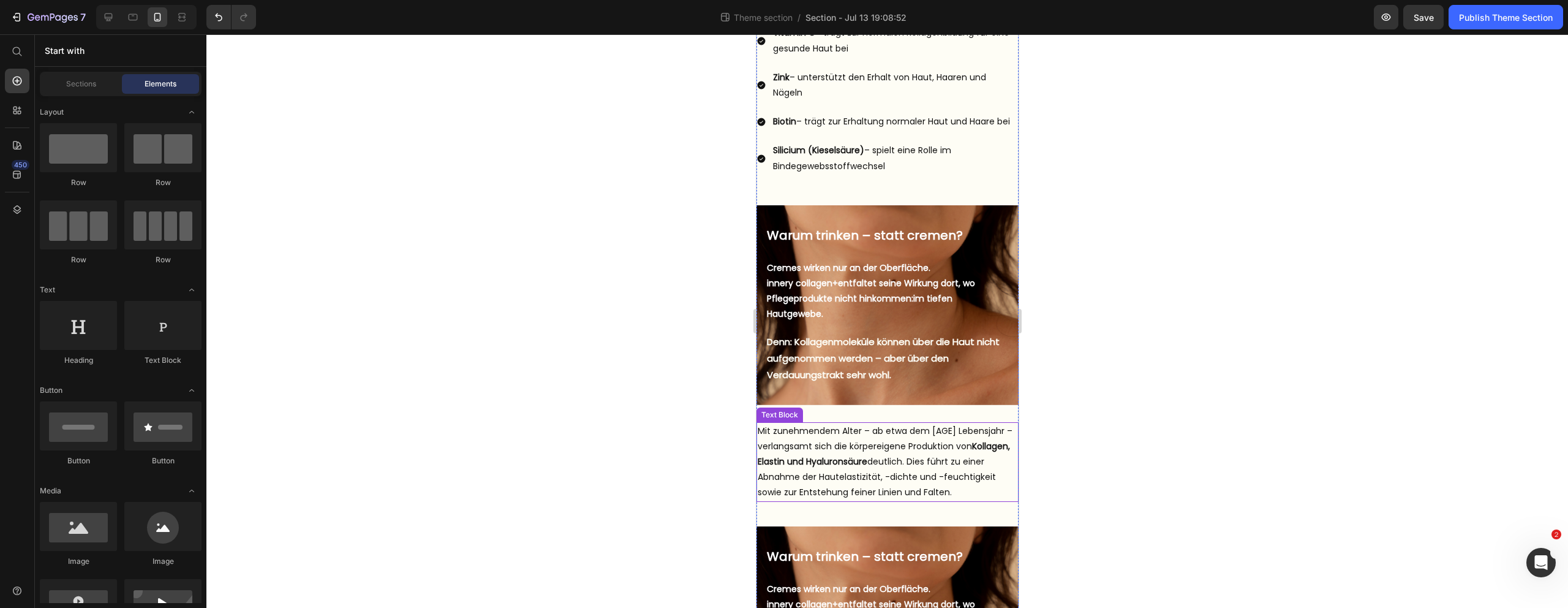 scroll, scrollTop: 0, scrollLeft: 0, axis: both 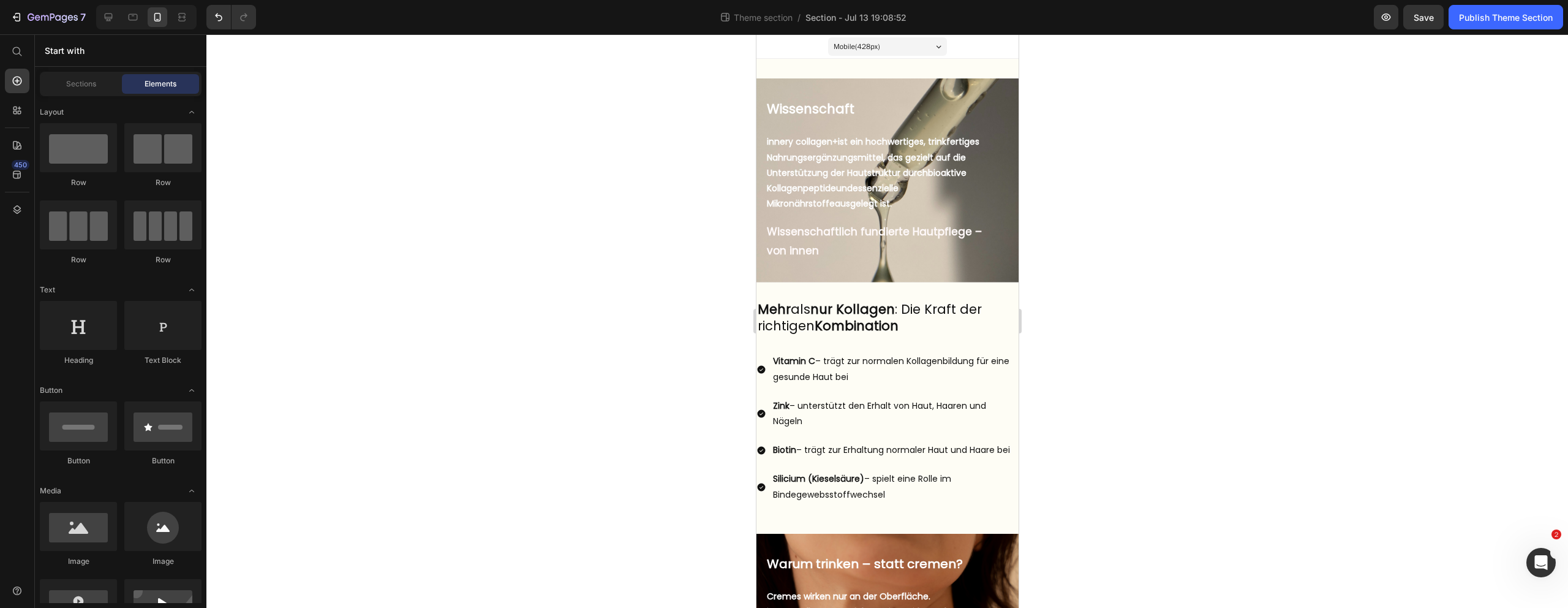 click 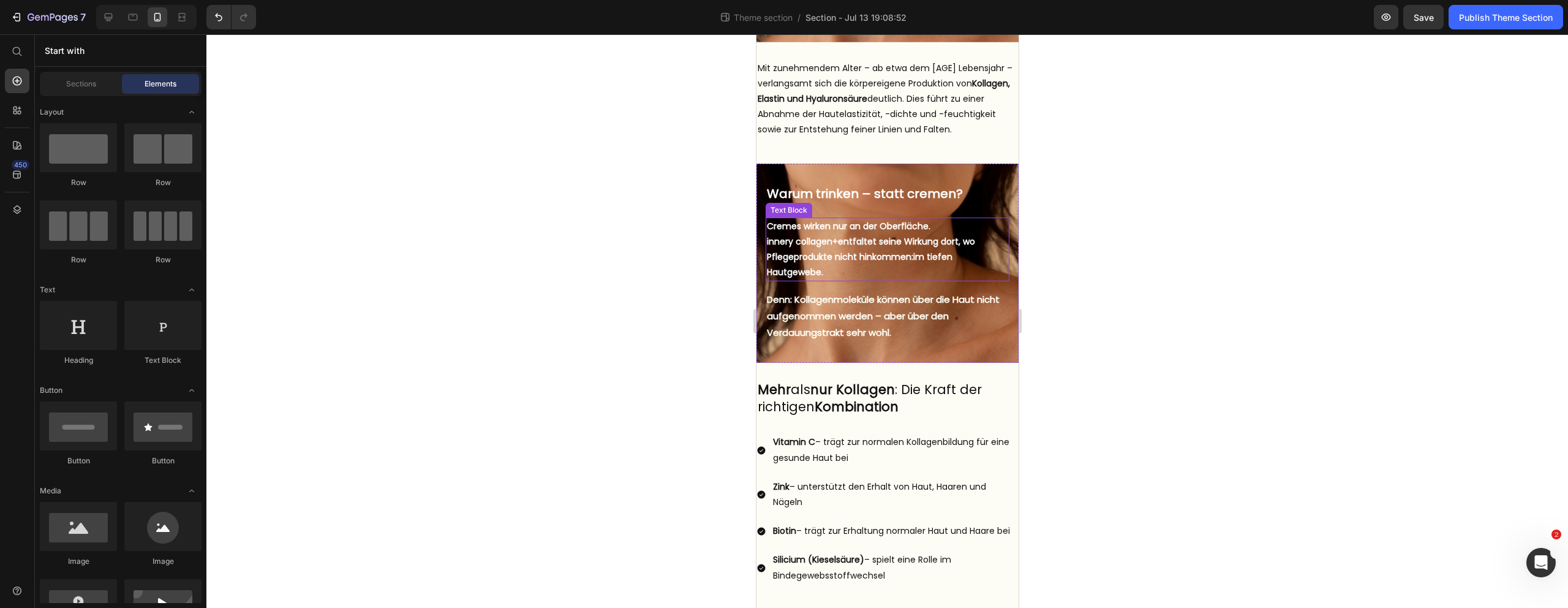 scroll, scrollTop: 704, scrollLeft: 0, axis: vertical 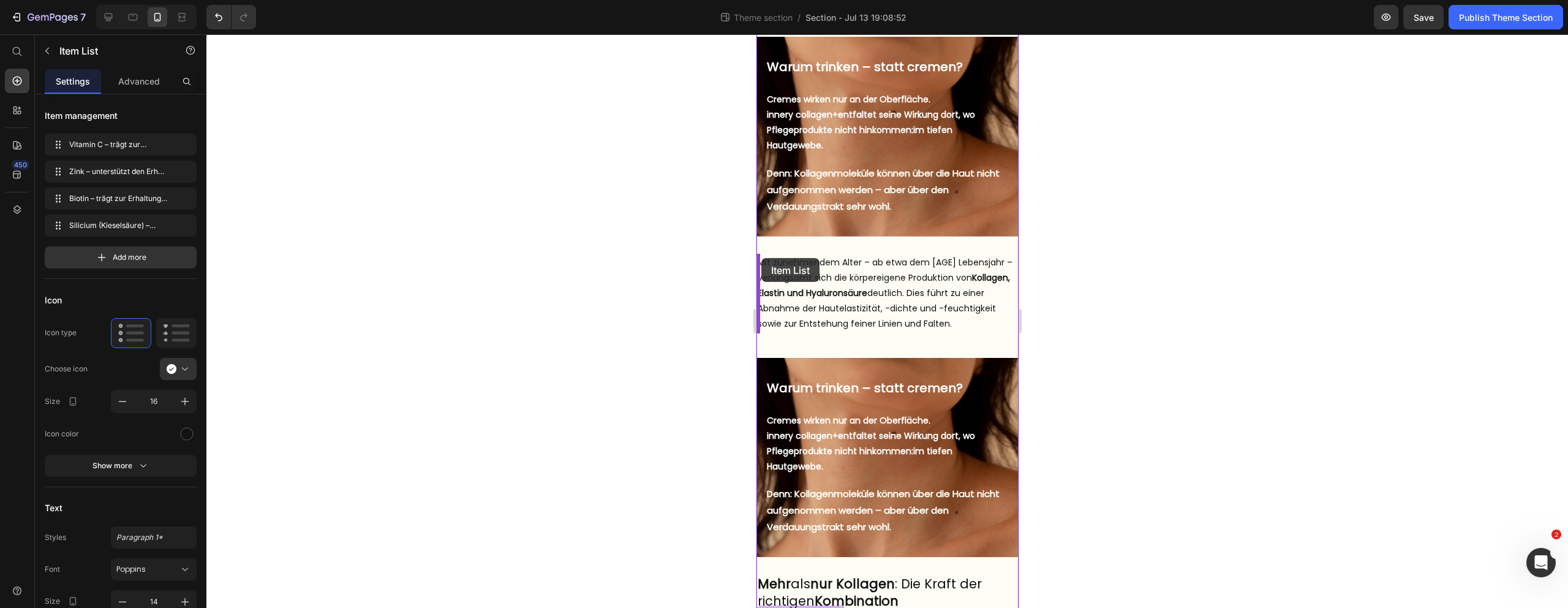 drag, startPoint x: 760, startPoint y: 418, endPoint x: 761, endPoint y: 258, distance: 160.00312 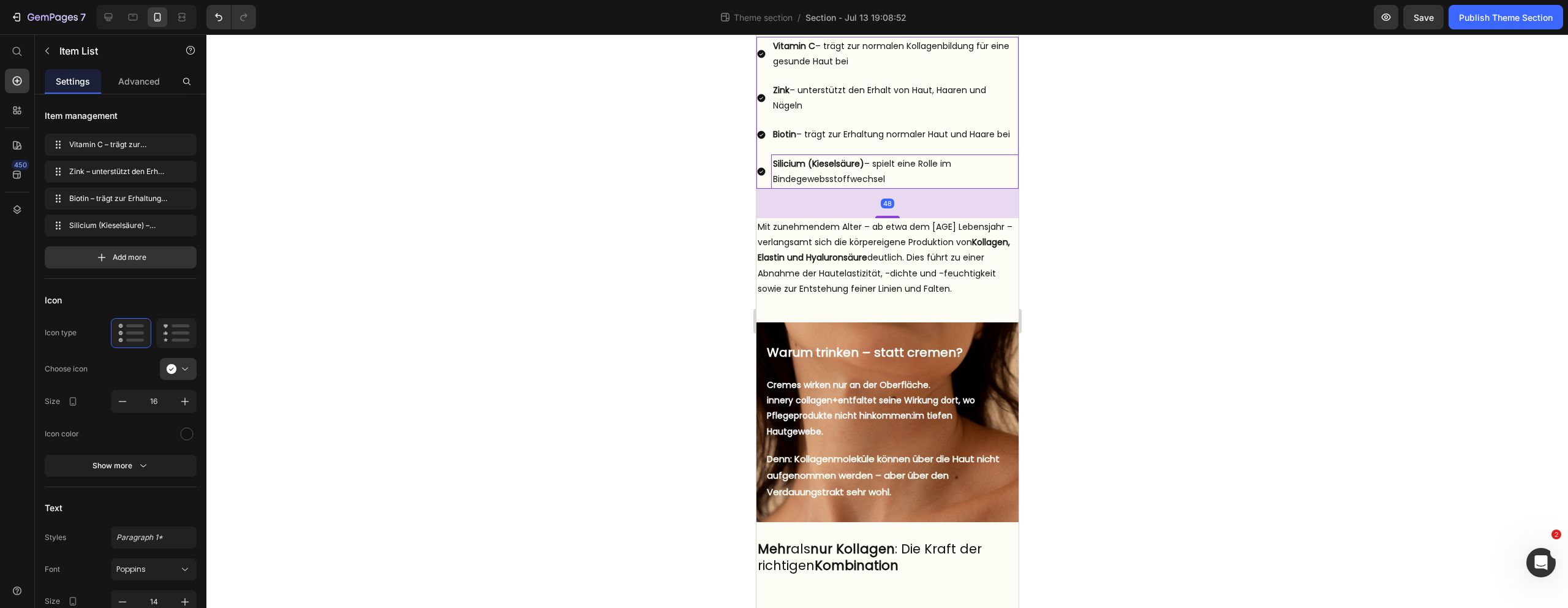 scroll, scrollTop: 718, scrollLeft: 0, axis: vertical 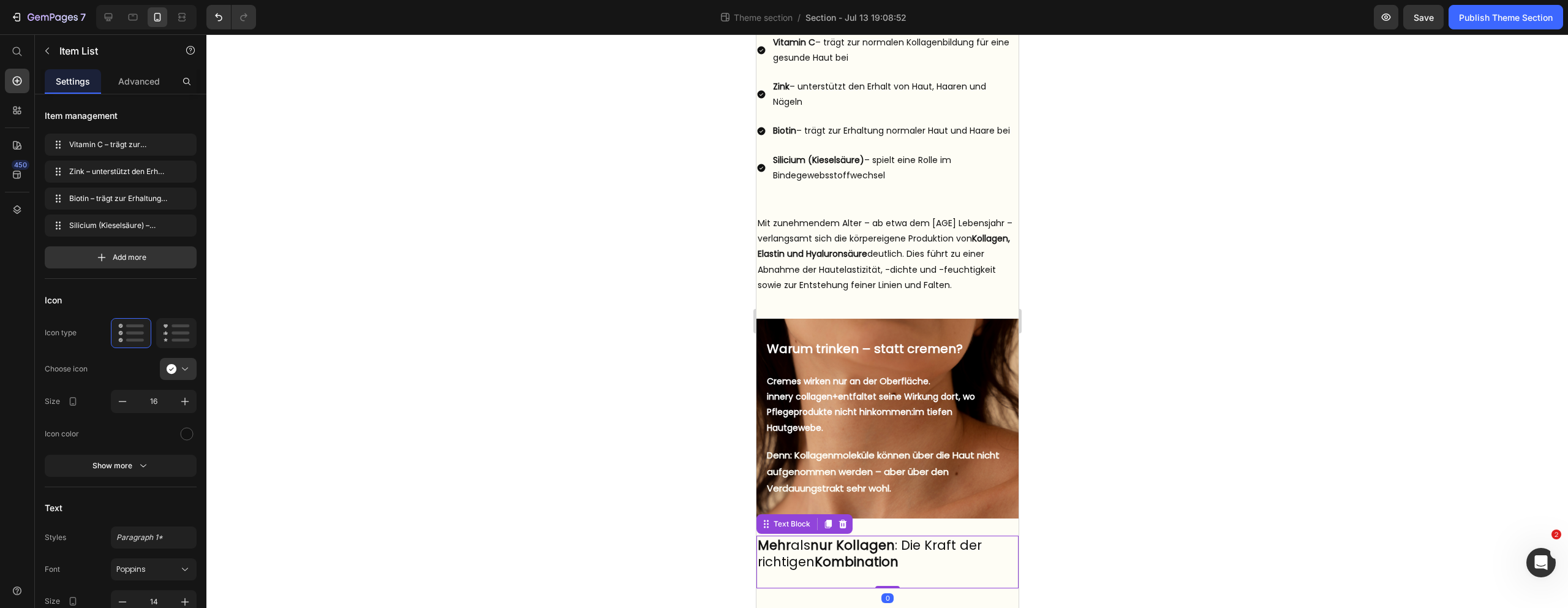 click on "Mehr" at bounding box center [774, 545] 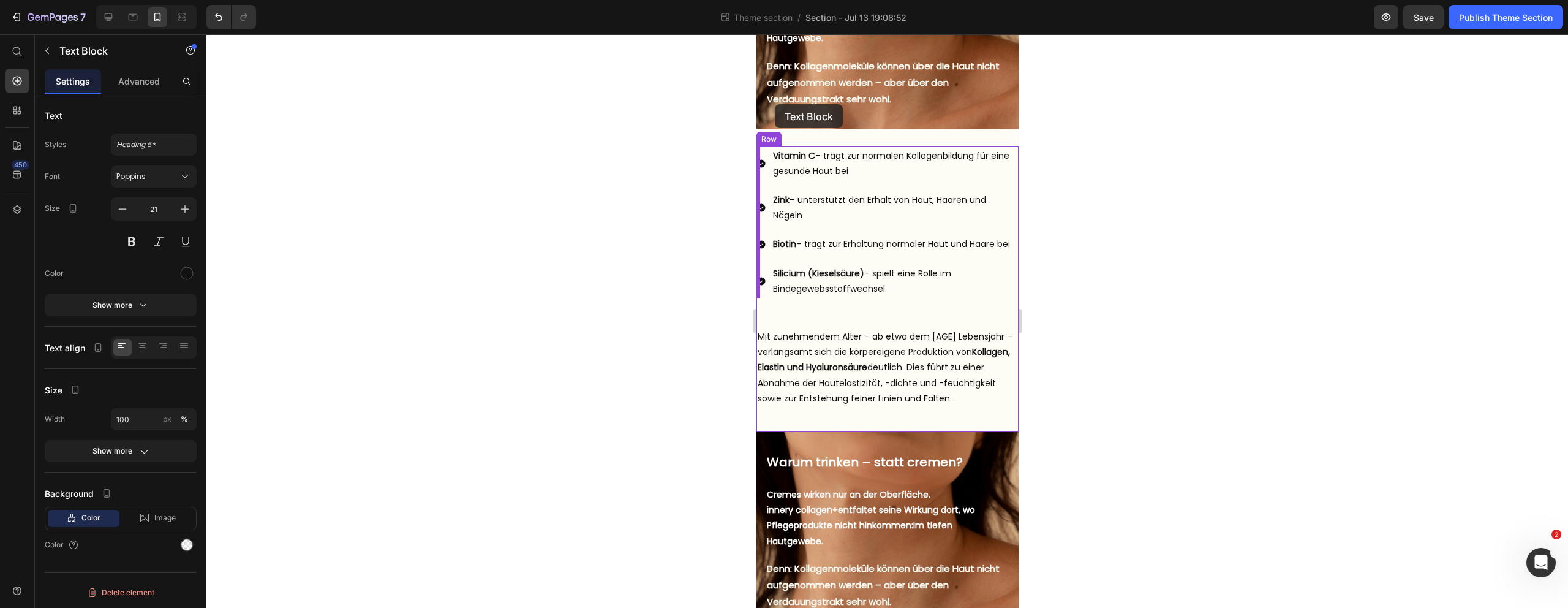 scroll, scrollTop: 558, scrollLeft: 0, axis: vertical 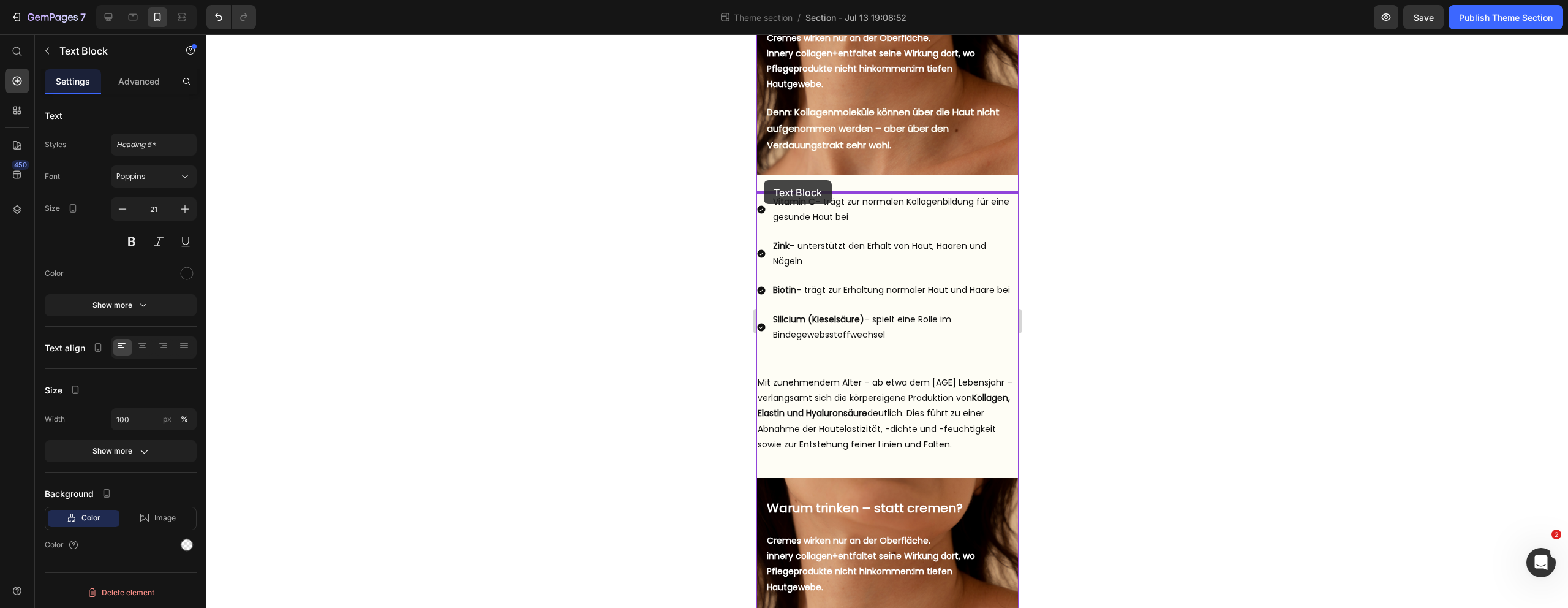 drag, startPoint x: 763, startPoint y: 524, endPoint x: 764, endPoint y: 181, distance: 343.00146 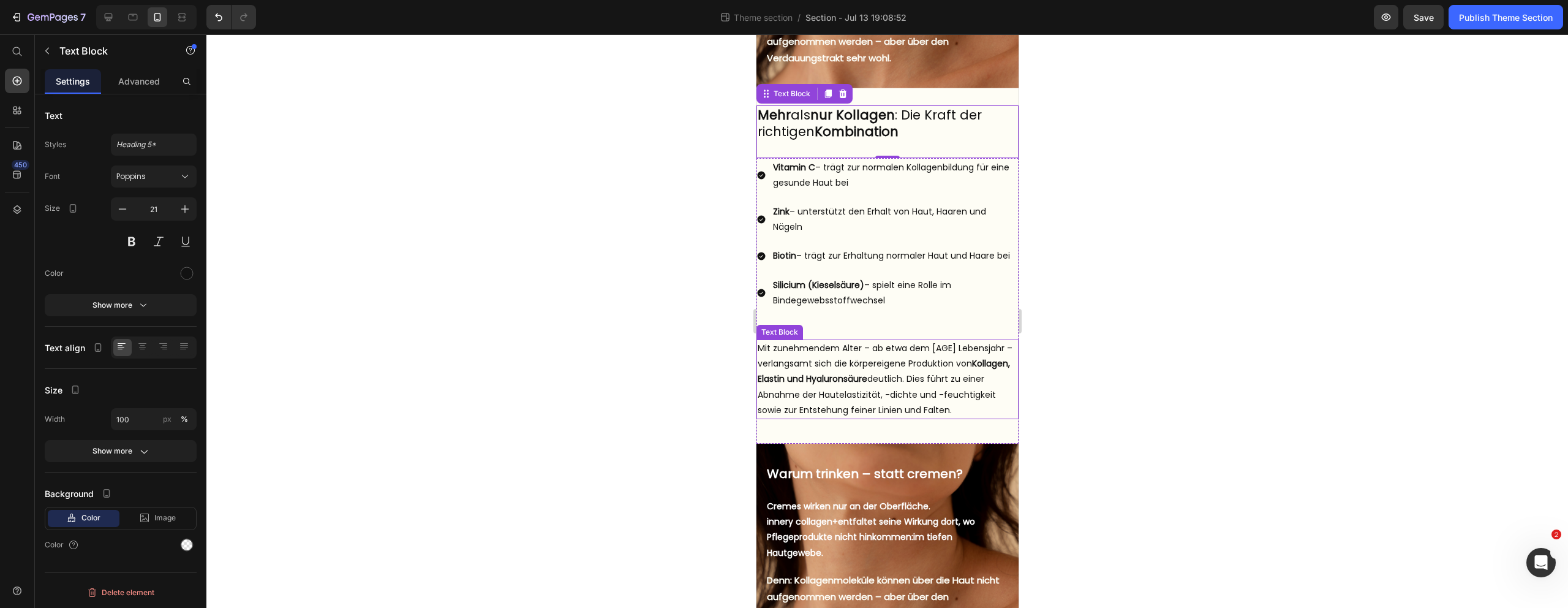 scroll, scrollTop: 718, scrollLeft: 0, axis: vertical 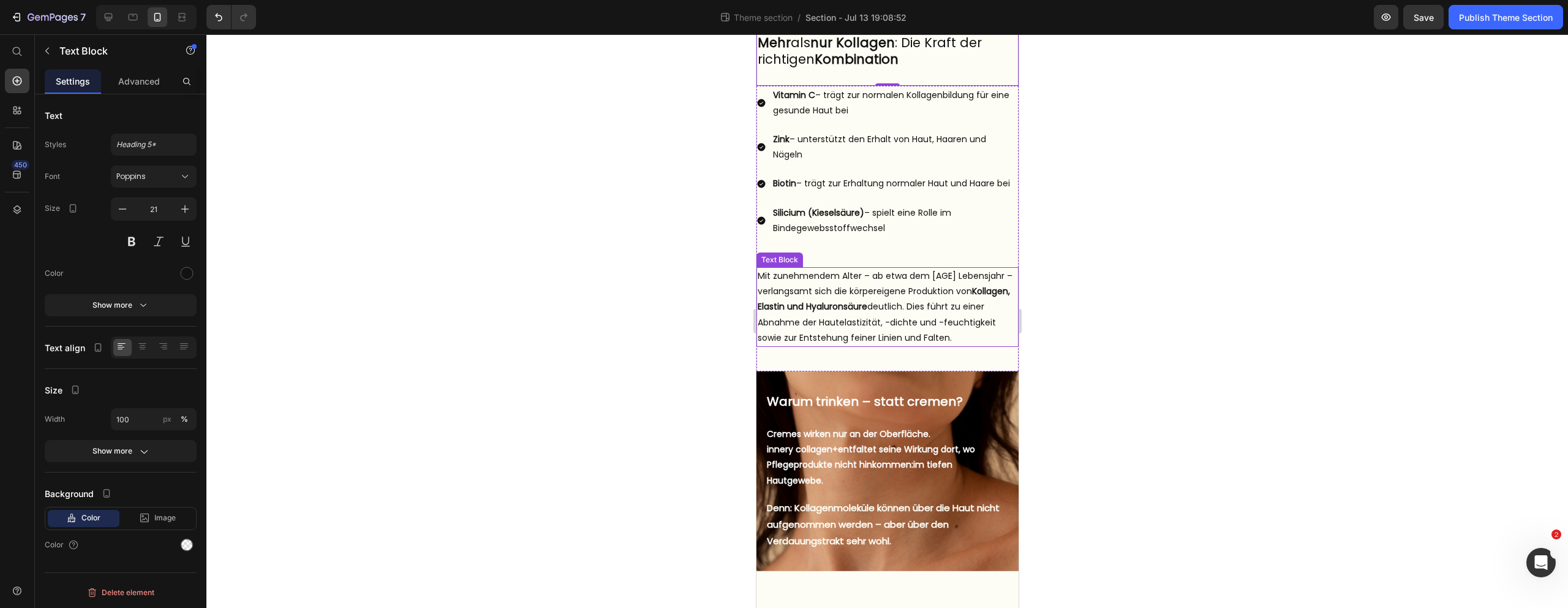 click on "Mit zunehmendem Alter – ab etwa dem 25. Lebensjahr – verlangsamt sich die körpereigene Produktion von  Kollagen, Elastin und Hyaluronsäure  deutlich. Dies führt zu einer Abnahme der Hautelastizität, -dichte und -feuchtigkeit sowie zur Entstehung feiner Linien und Falten." at bounding box center (887, 307) 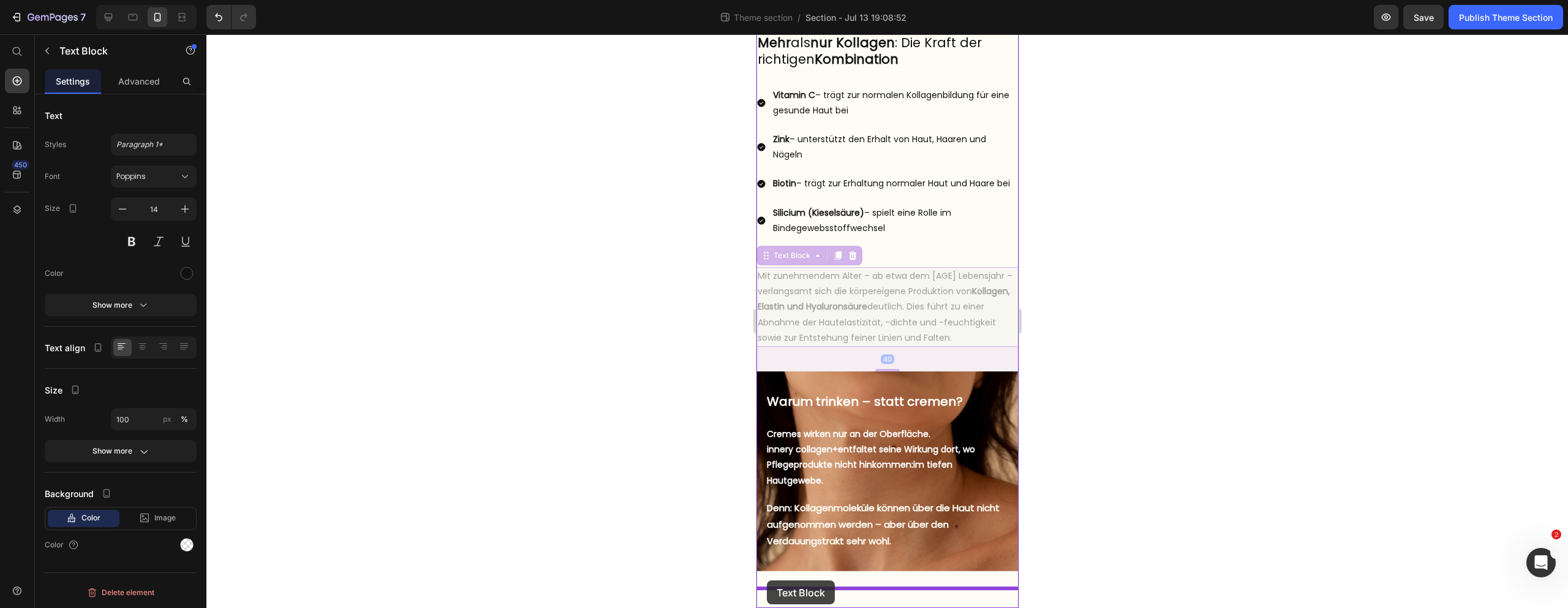 drag, startPoint x: 763, startPoint y: 259, endPoint x: 766, endPoint y: 581, distance: 322.01397 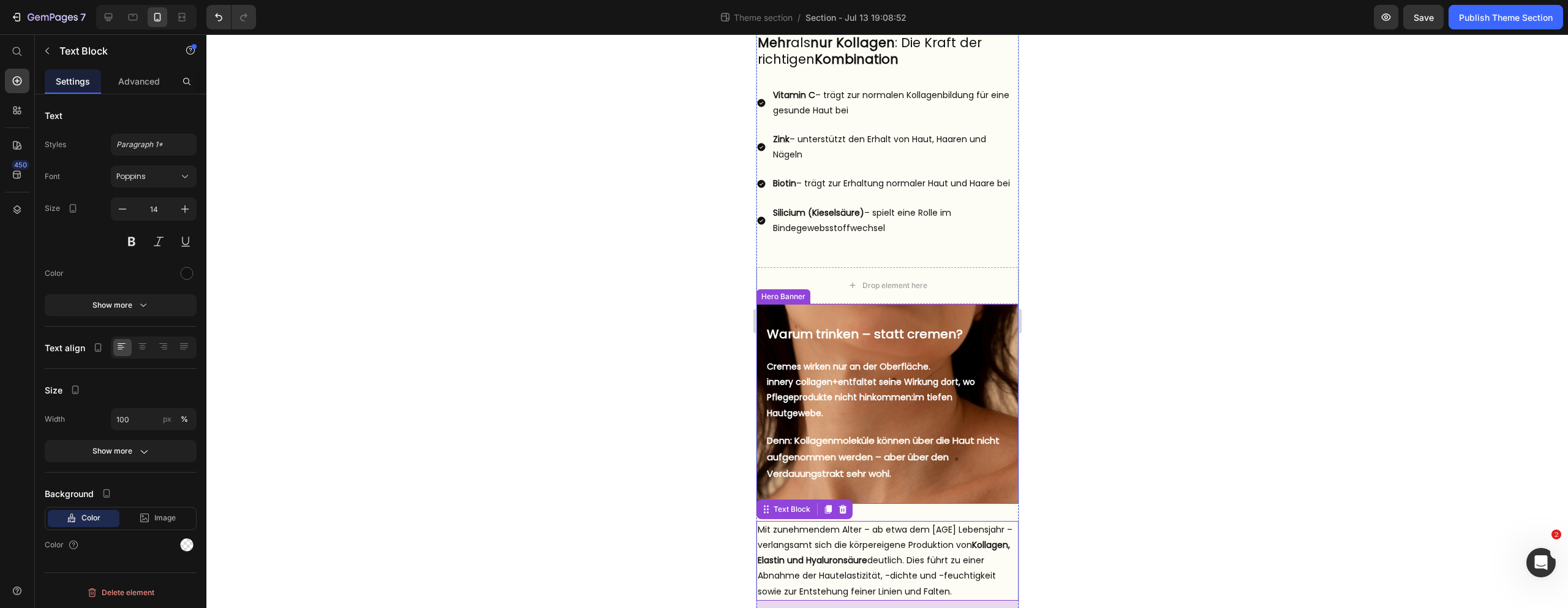 click 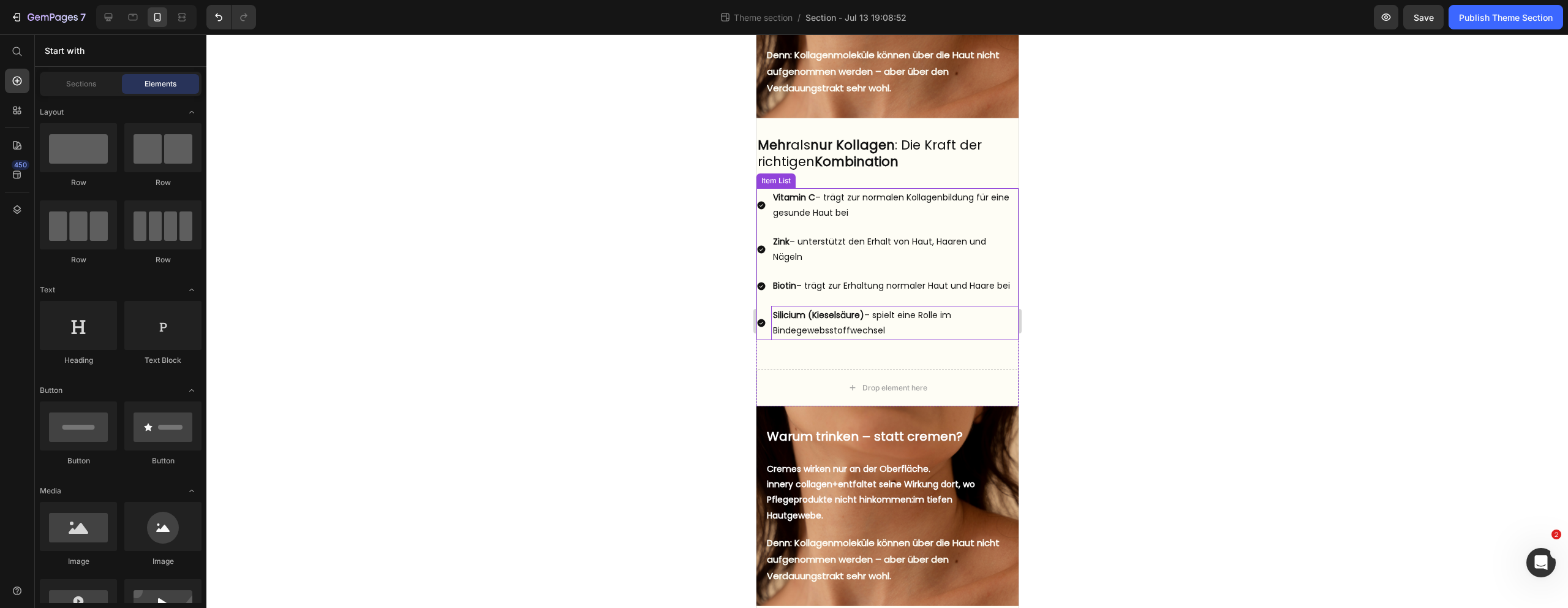 scroll, scrollTop: 564, scrollLeft: 0, axis: vertical 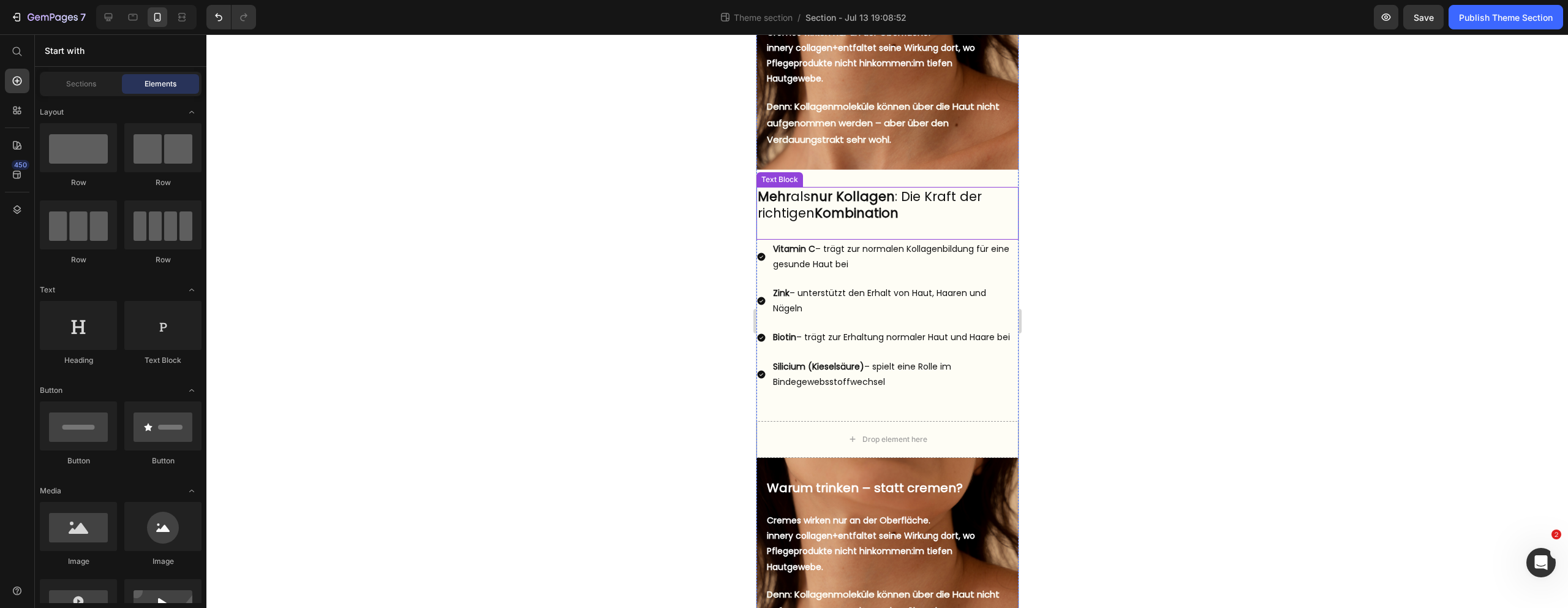 click on "Mehr  als  nur Kollagen : Die Kraft der richtigen  Kombination" at bounding box center (887, 213) 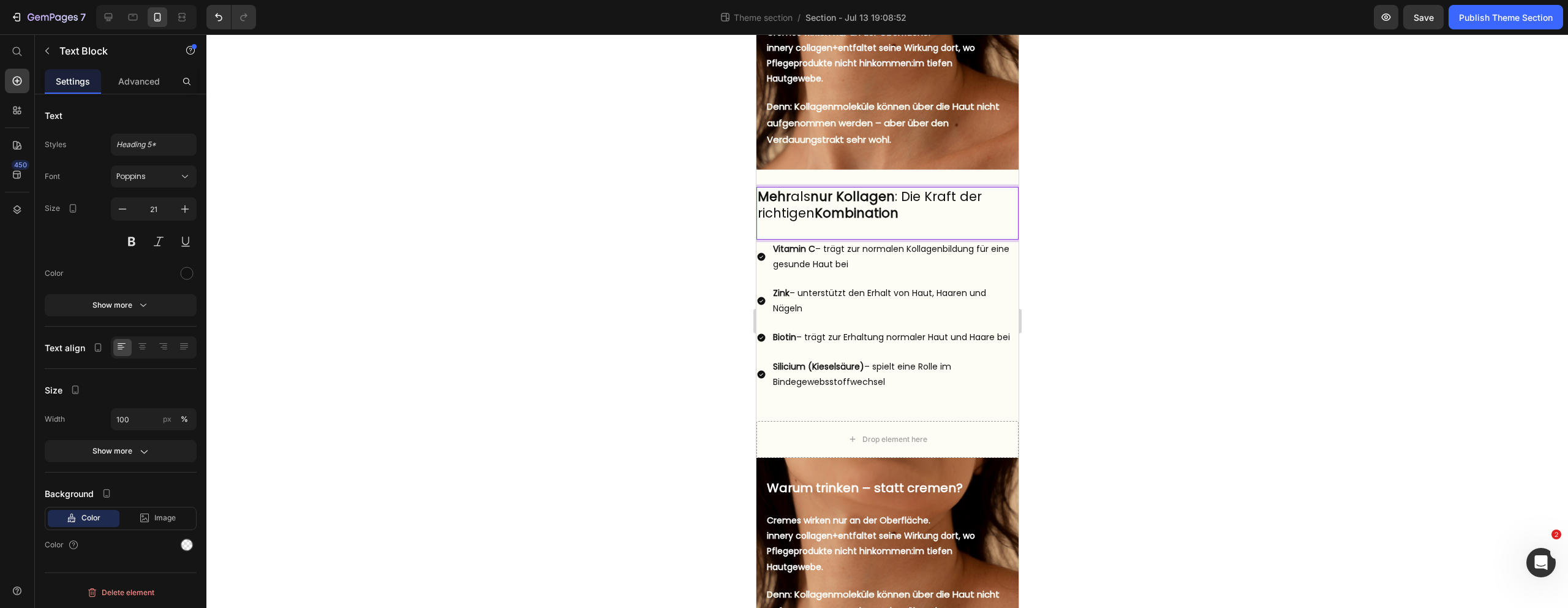 click on "Mehr  als  nur Kollagen : Die Kraft der richtigen  Kombination" at bounding box center [887, 213] 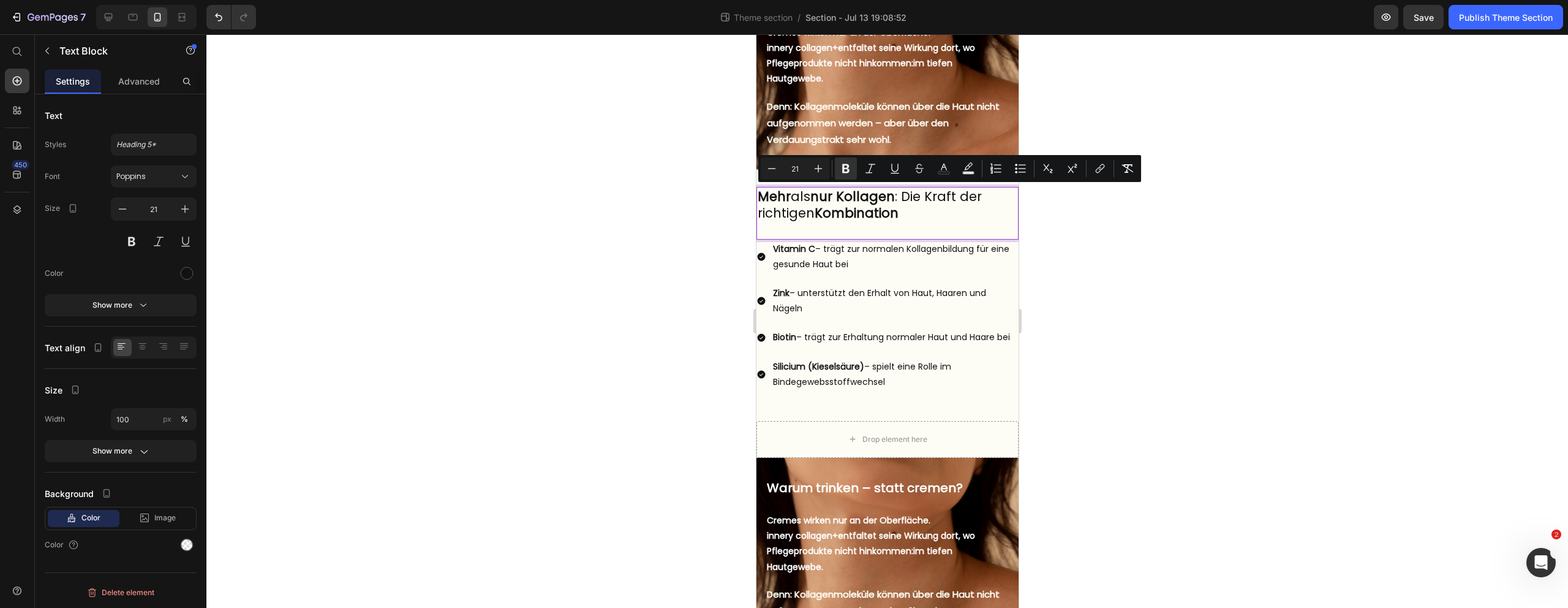 drag, startPoint x: 908, startPoint y: 211, endPoint x: 758, endPoint y: 192, distance: 151.19854 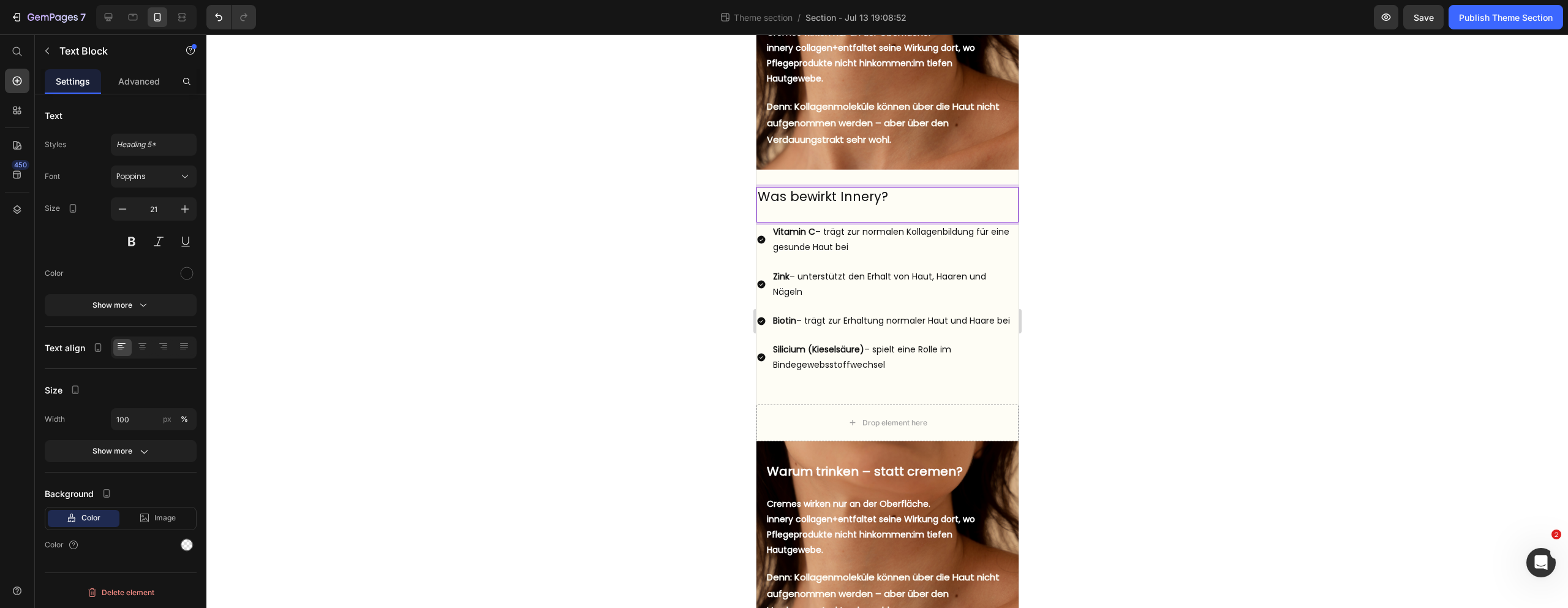 click on "⁠⁠⁠⁠⁠⁠⁠Was bewirkt Innery?" at bounding box center (887, 205) 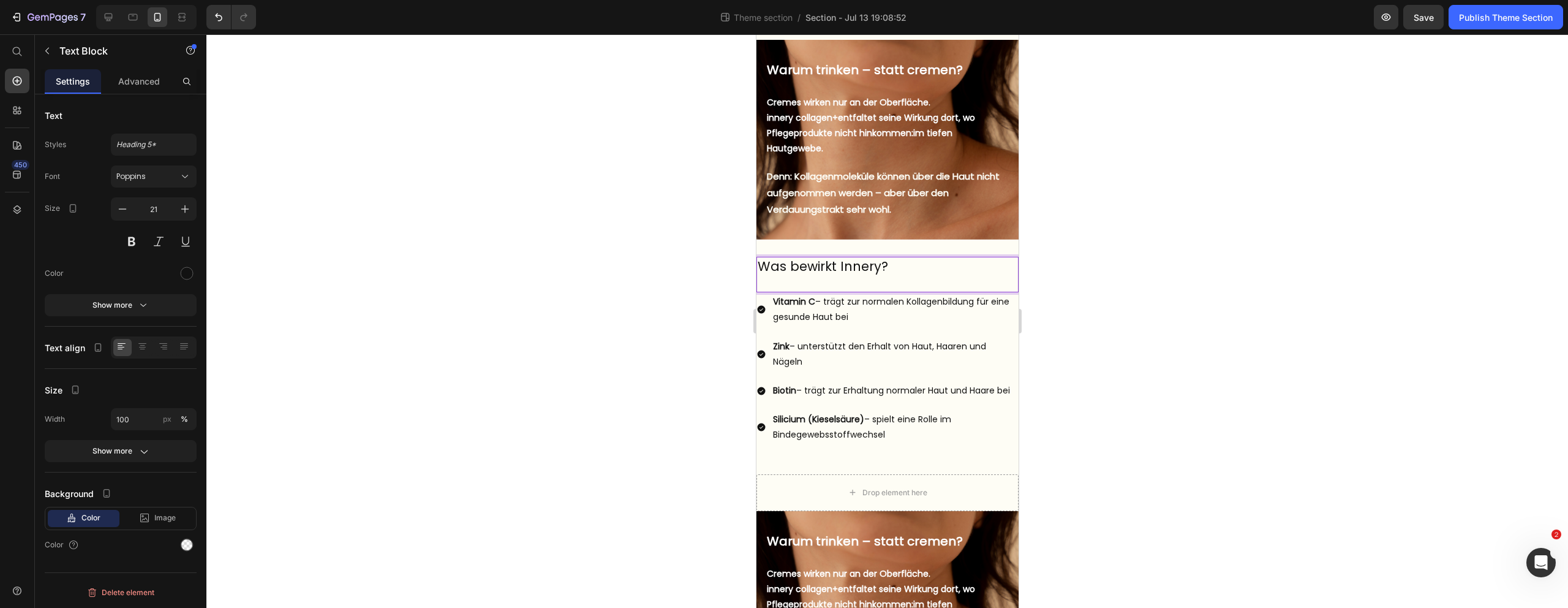 scroll, scrollTop: 501, scrollLeft: 0, axis: vertical 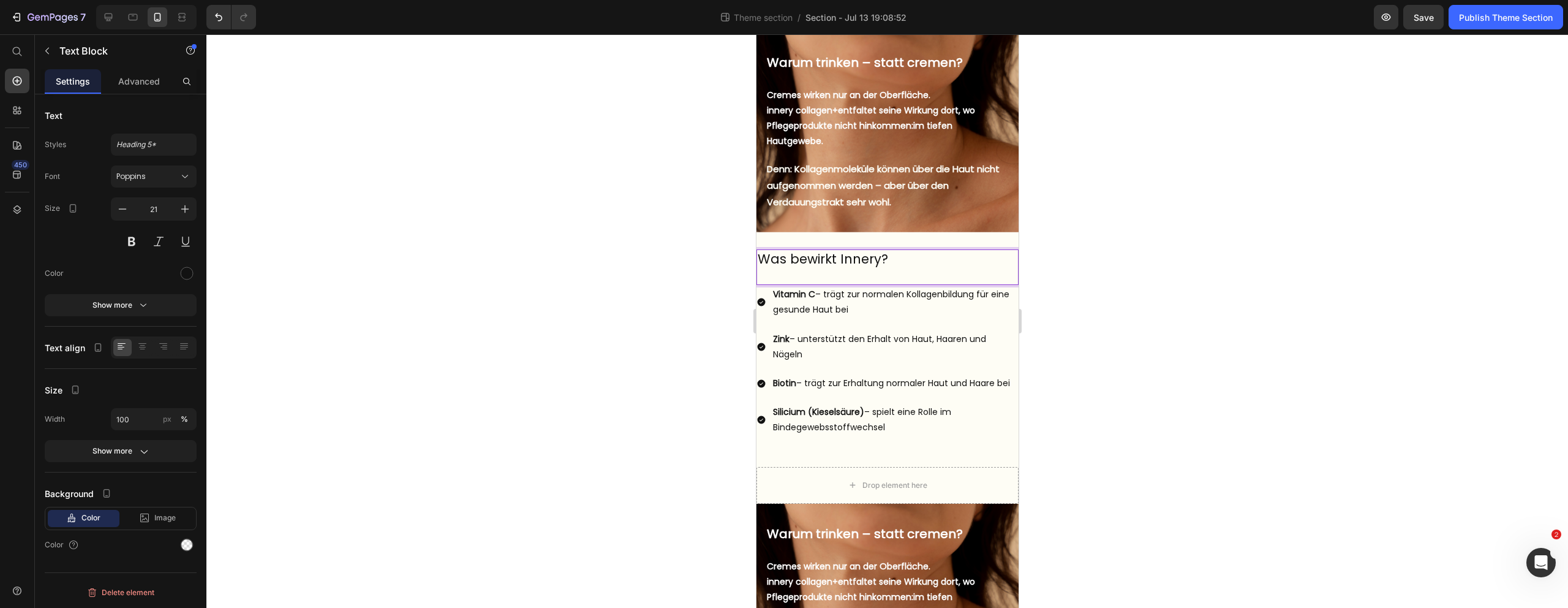 click on "⁠⁠⁠⁠⁠⁠⁠Was bewirkt Innery?" at bounding box center (887, 267) 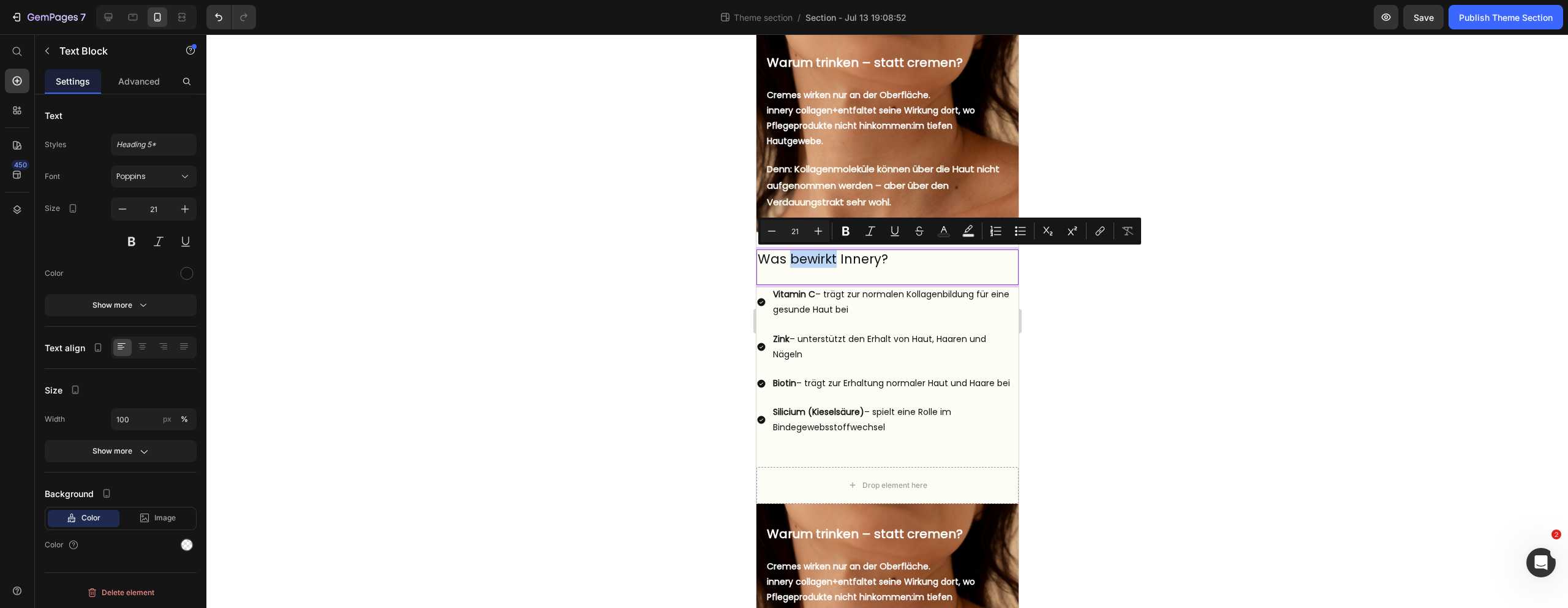 drag, startPoint x: 834, startPoint y: 258, endPoint x: 788, endPoint y: 257, distance: 46.01087 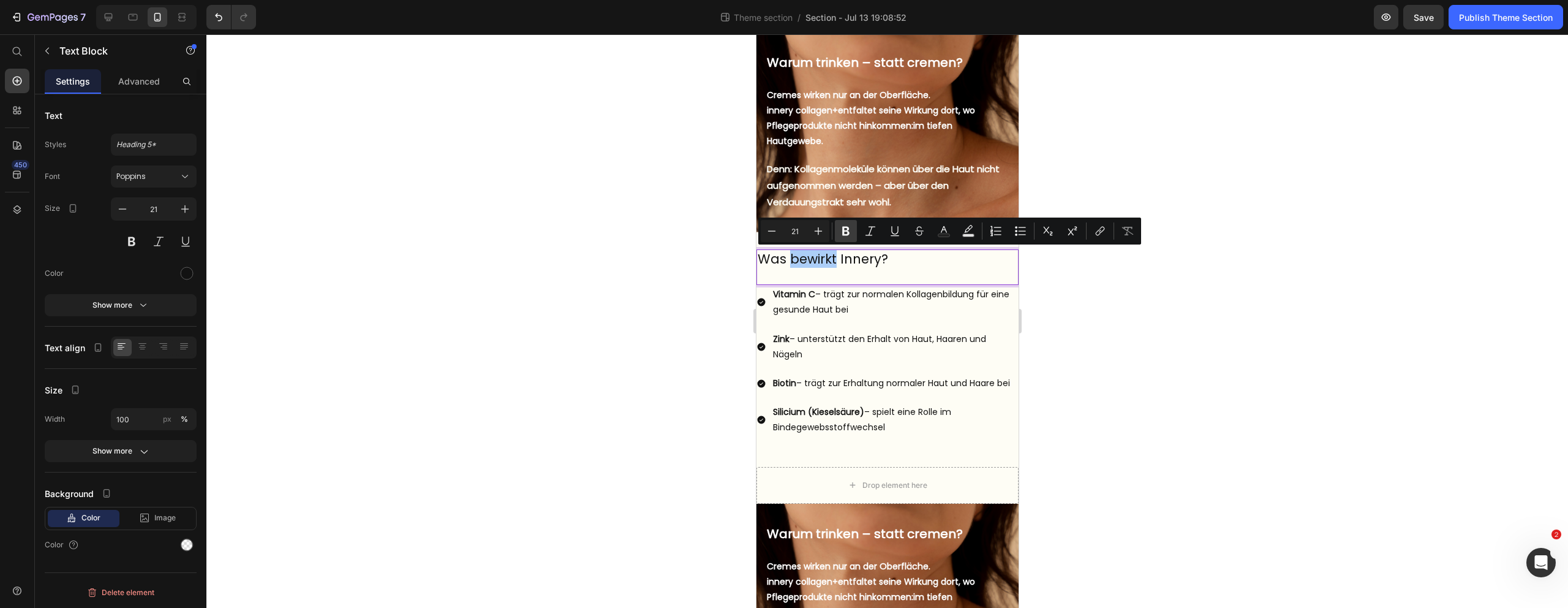 click on "Bold" at bounding box center [846, 231] 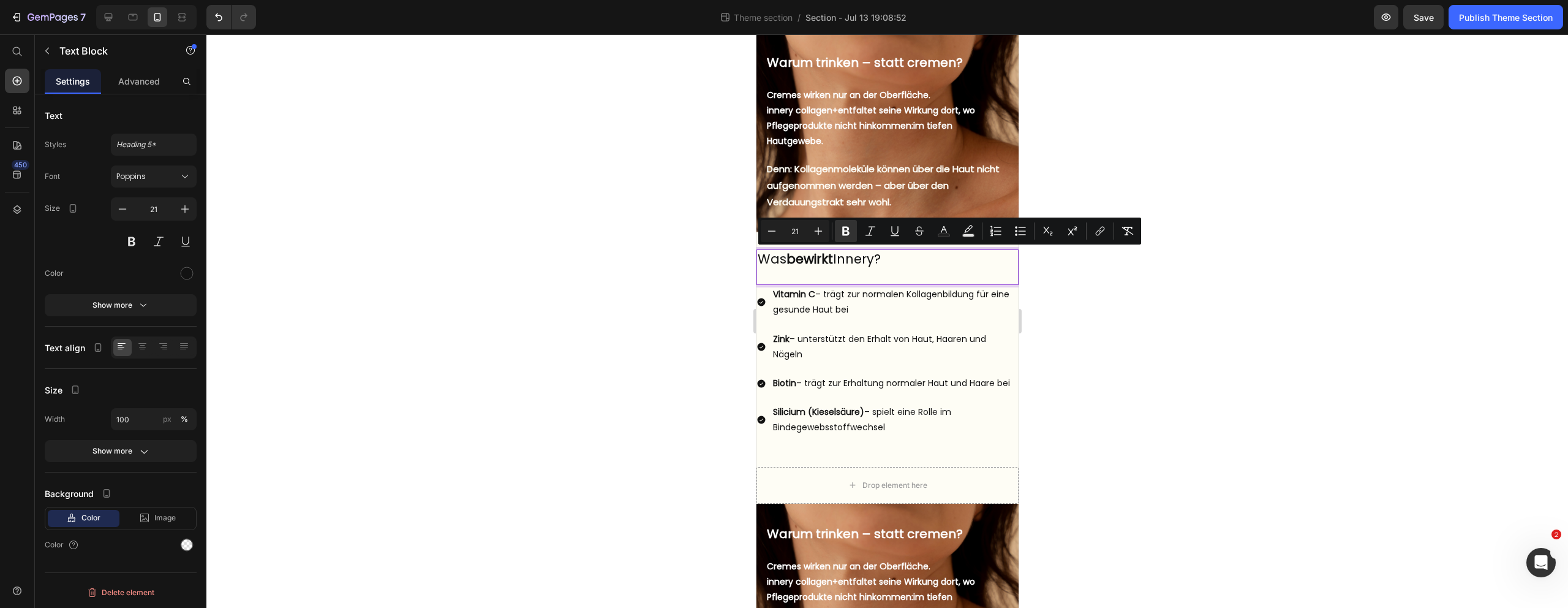 click 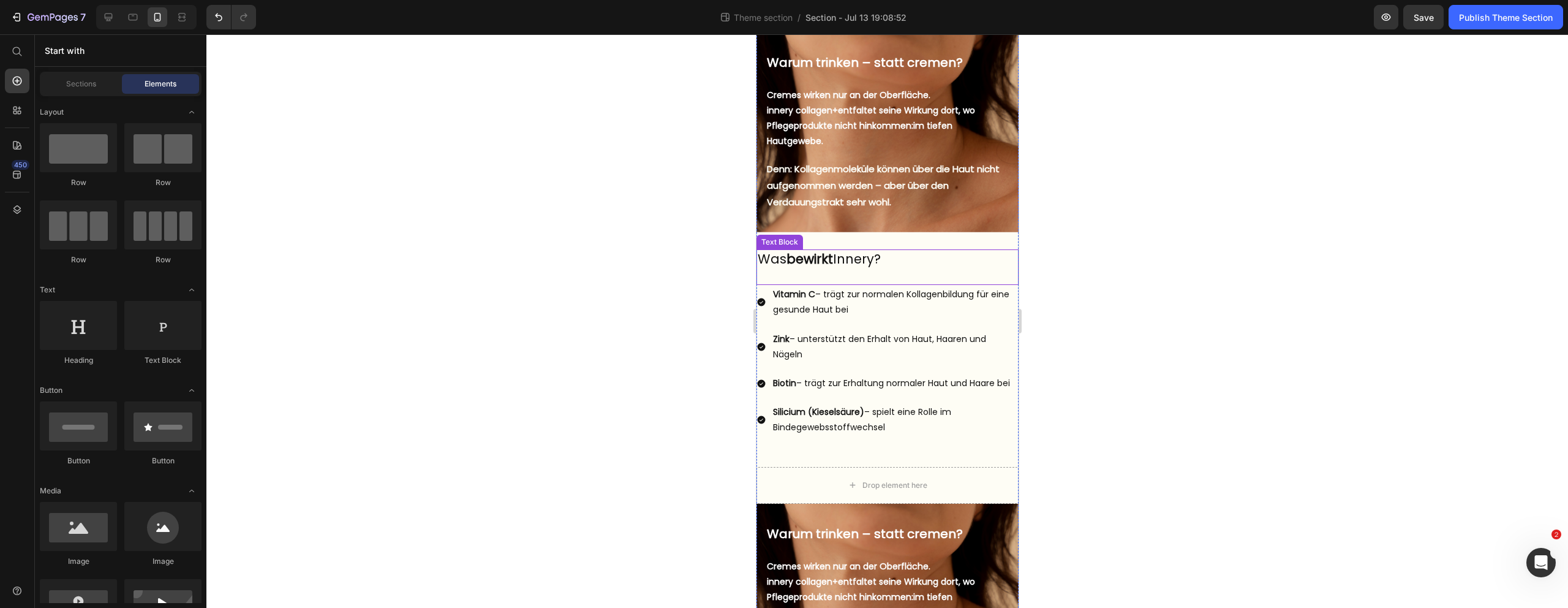 click on "Was  bewirkt  Innery?" at bounding box center (887, 267) 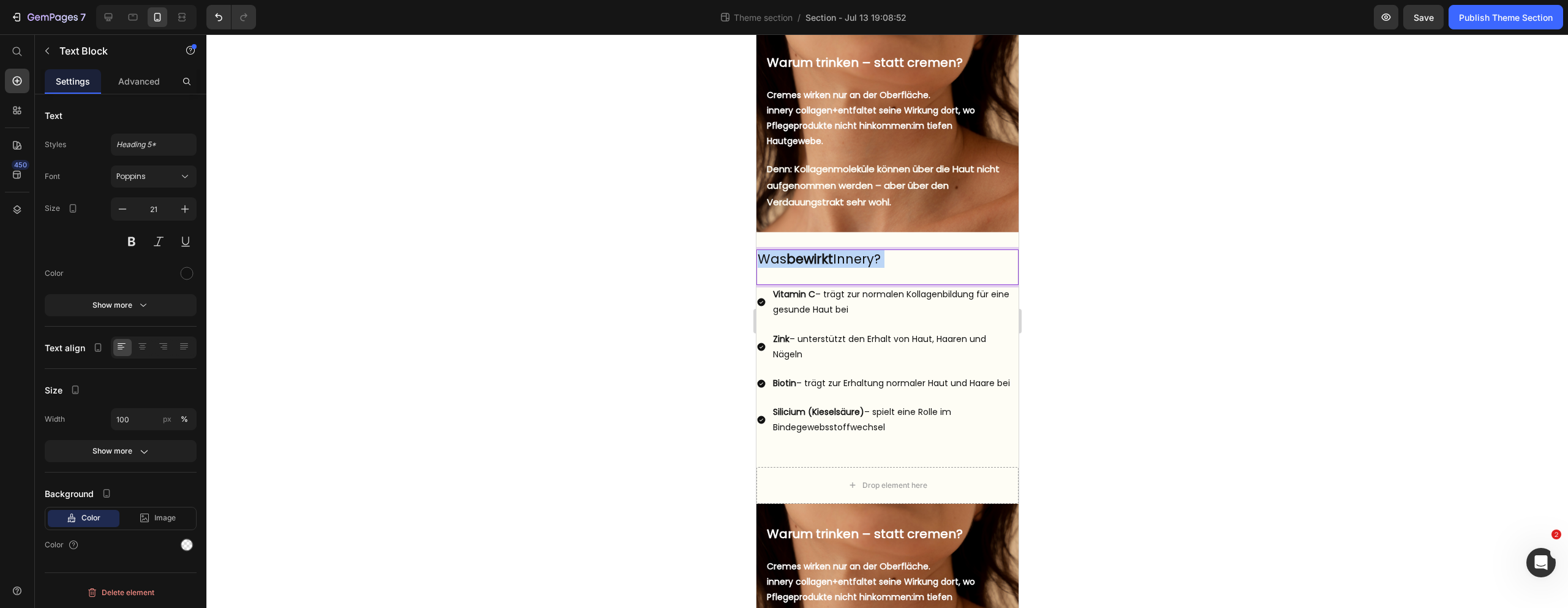 click on "Was  bewirkt  Innery?" at bounding box center [887, 267] 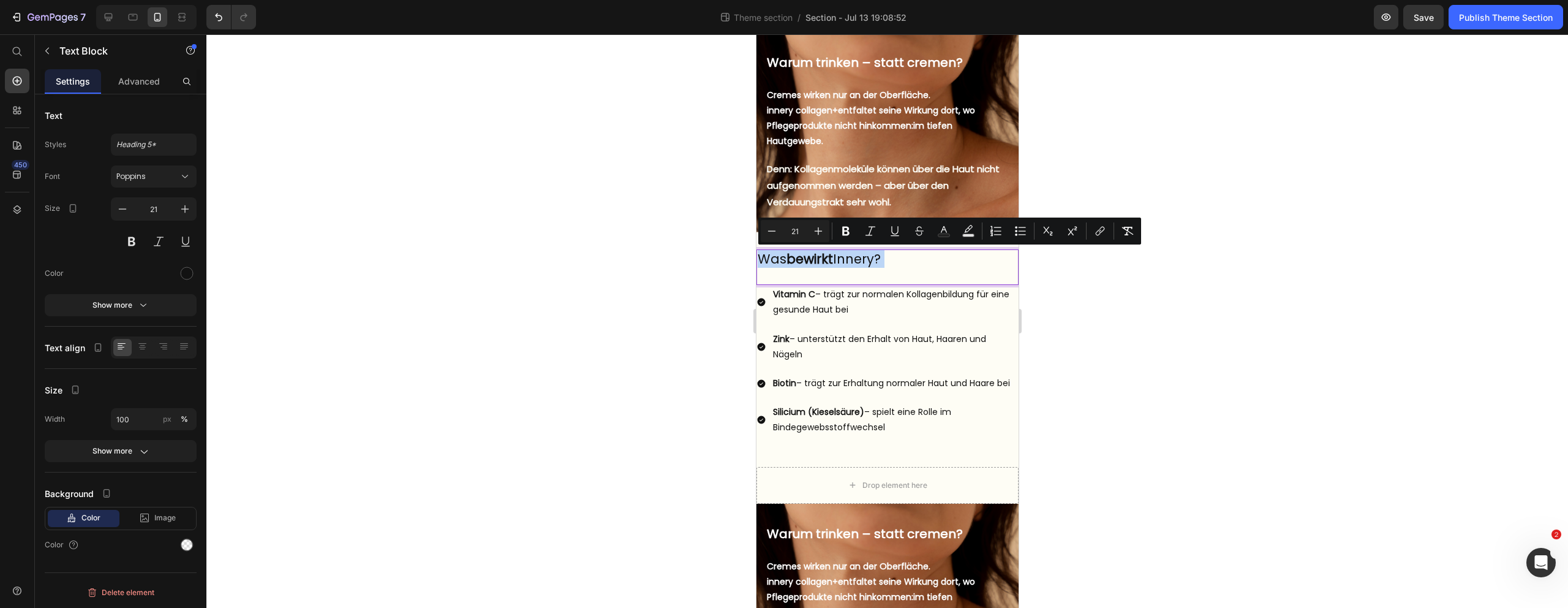 click on "Was  bewirkt  Innery?" at bounding box center (887, 267) 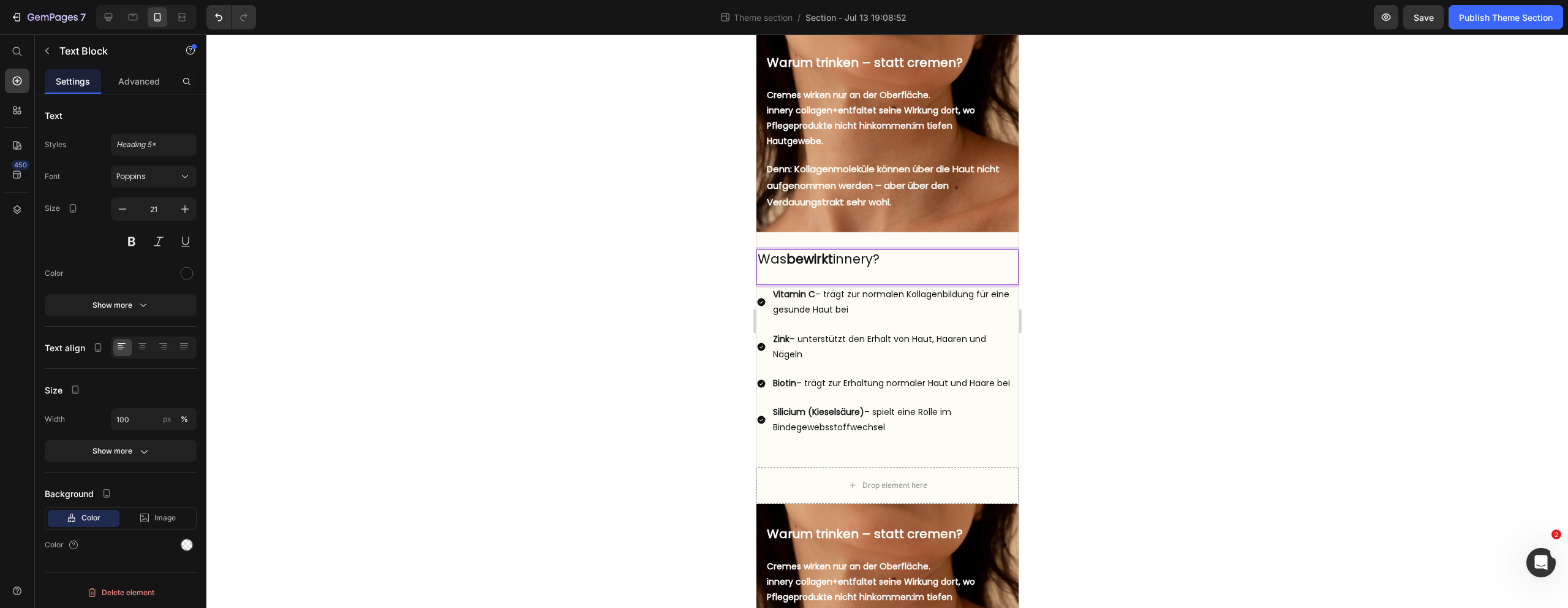 click on "Was  bewirkt  innery?" at bounding box center (887, 267) 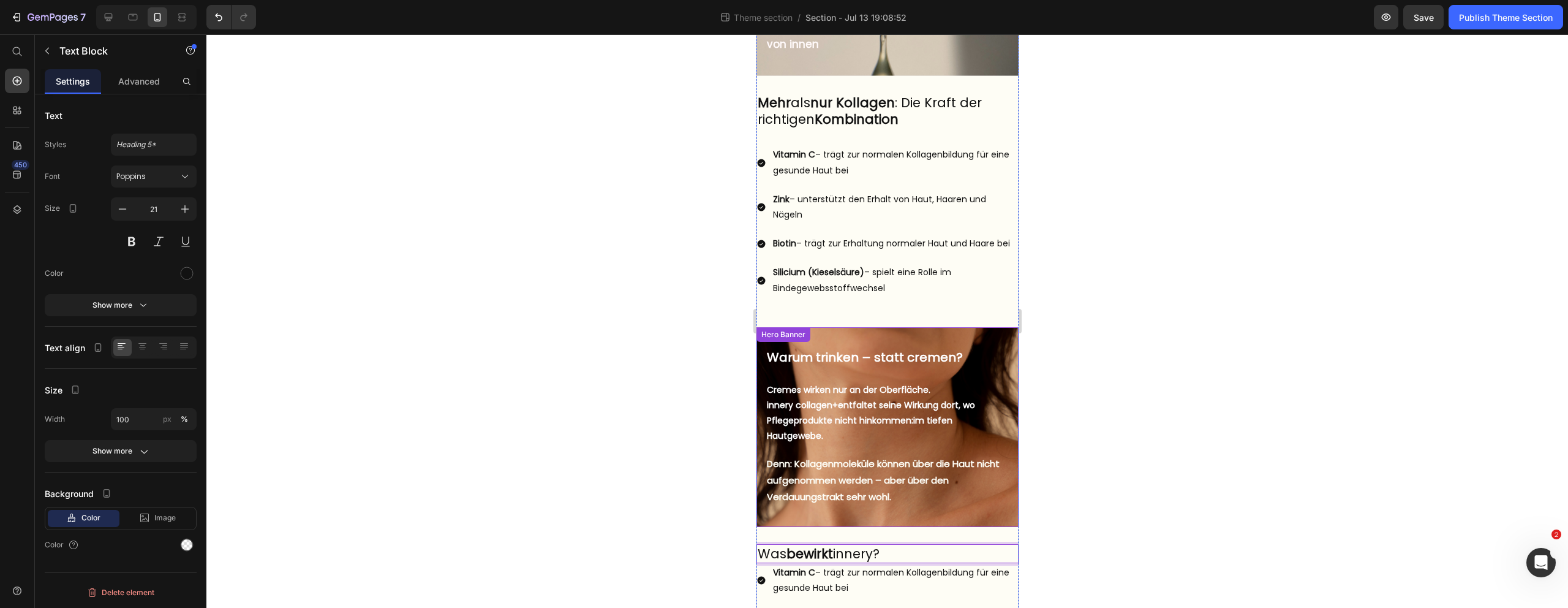 scroll, scrollTop: 218, scrollLeft: 0, axis: vertical 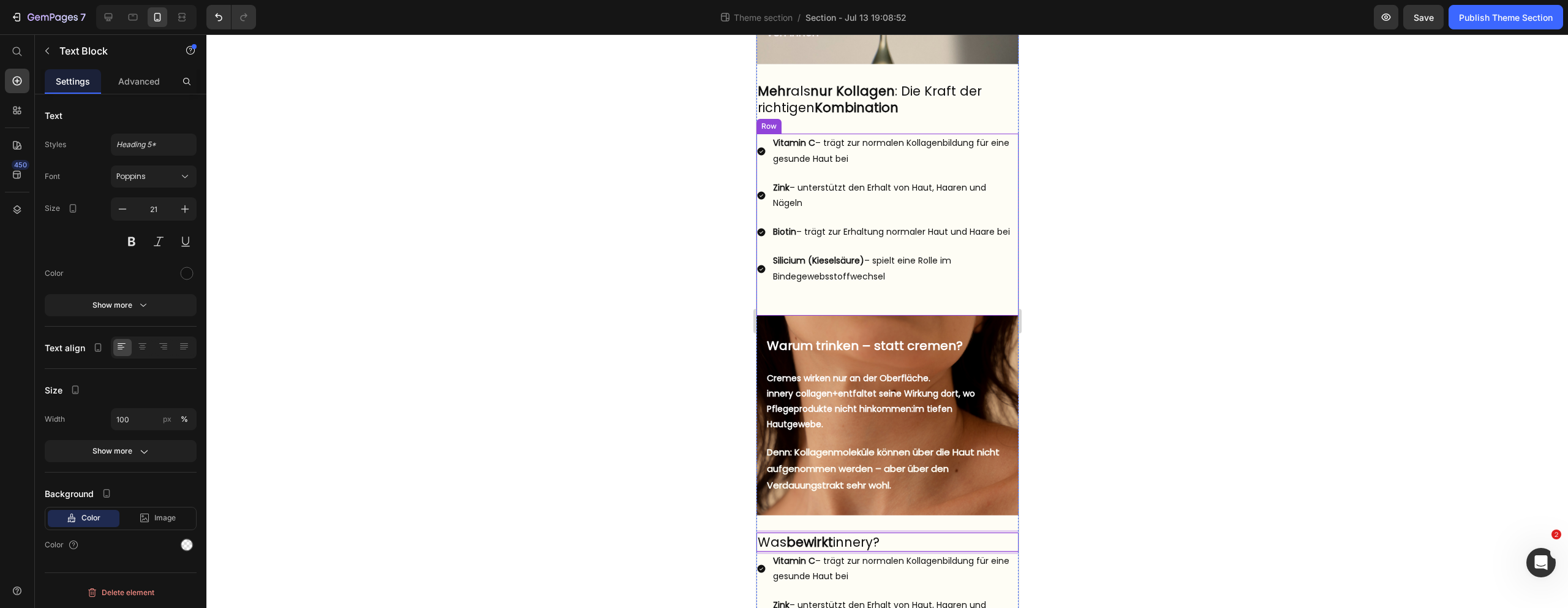 click 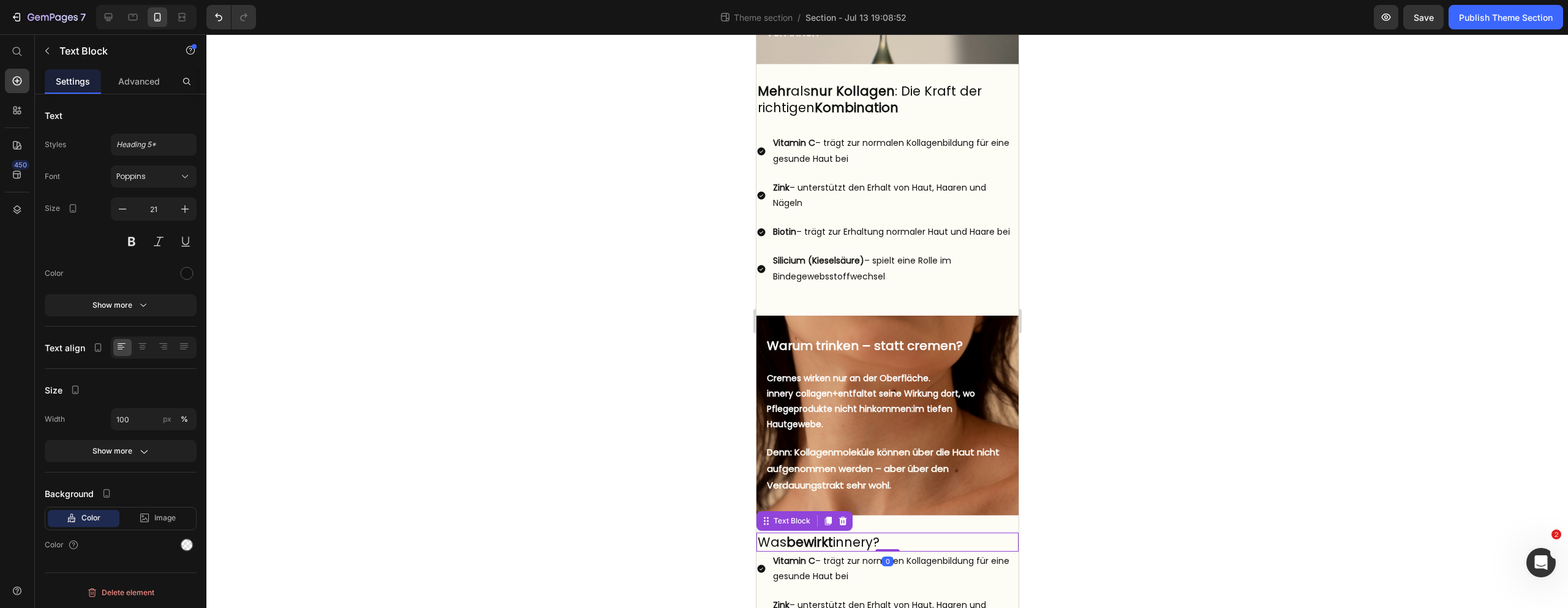 click on "Was  bewirkt  innery?" at bounding box center [887, 542] 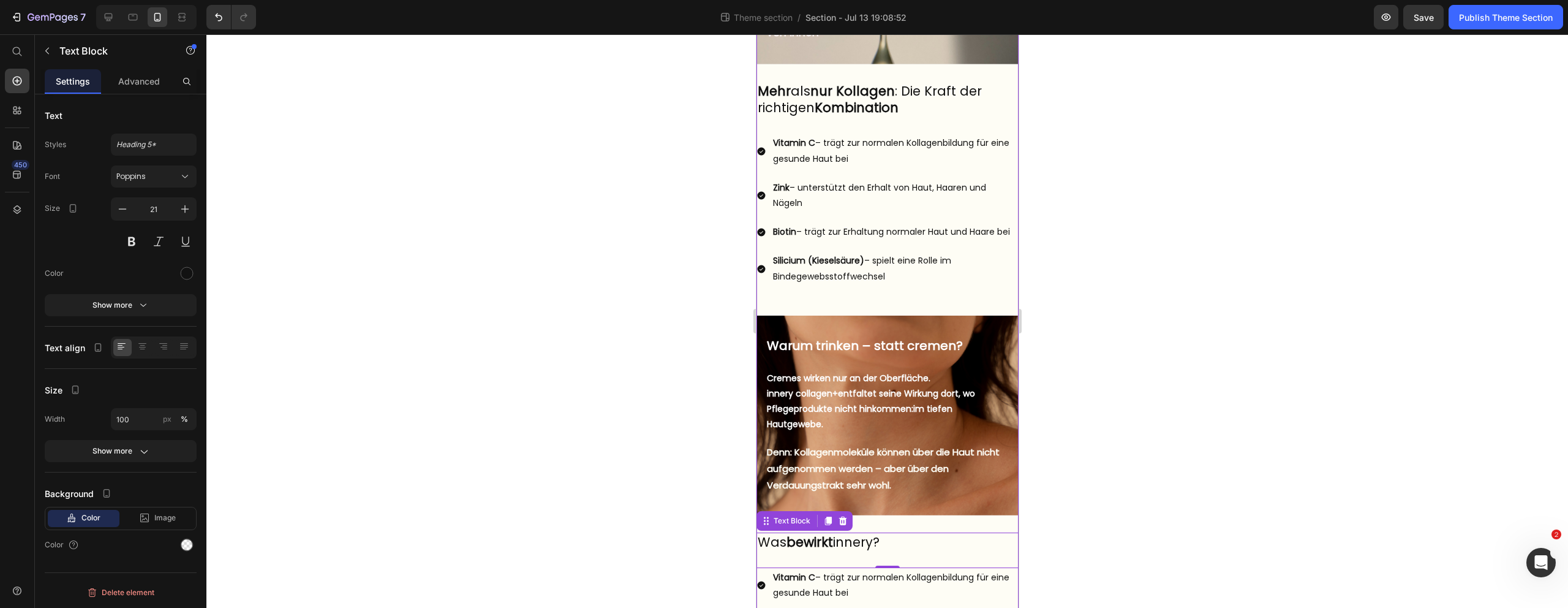 click 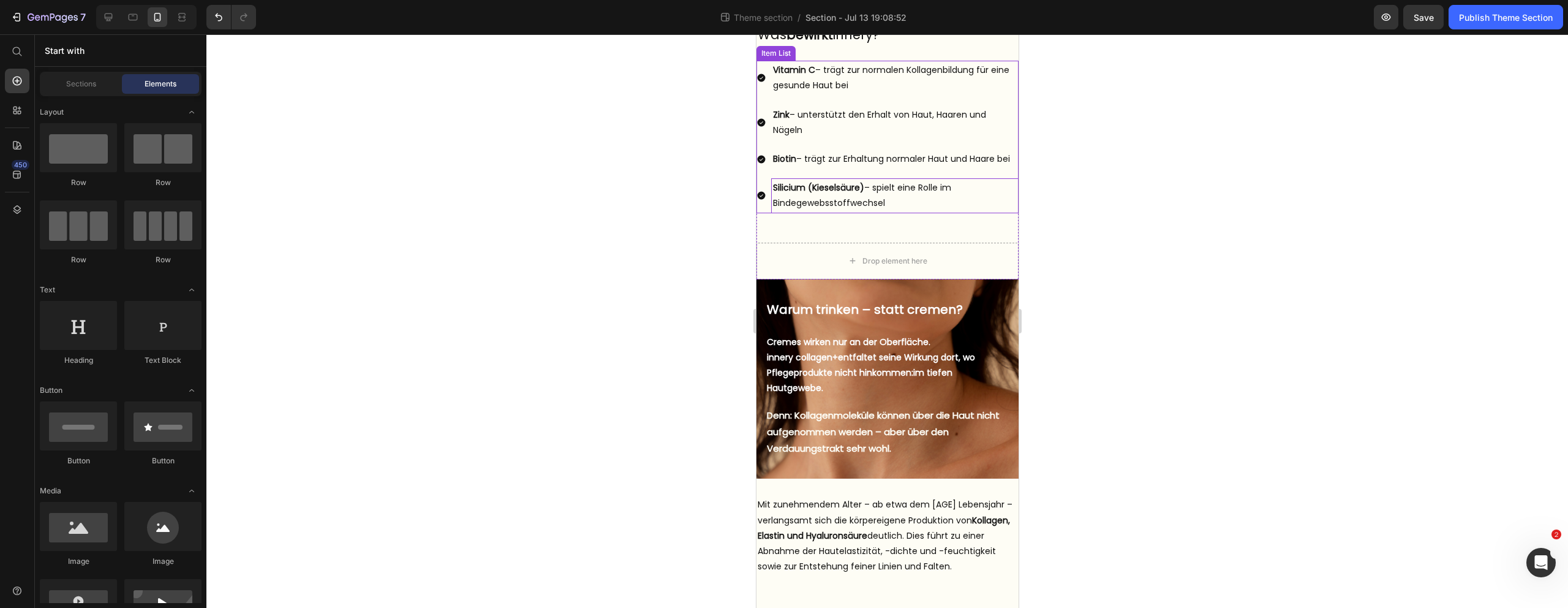 scroll, scrollTop: 737, scrollLeft: 0, axis: vertical 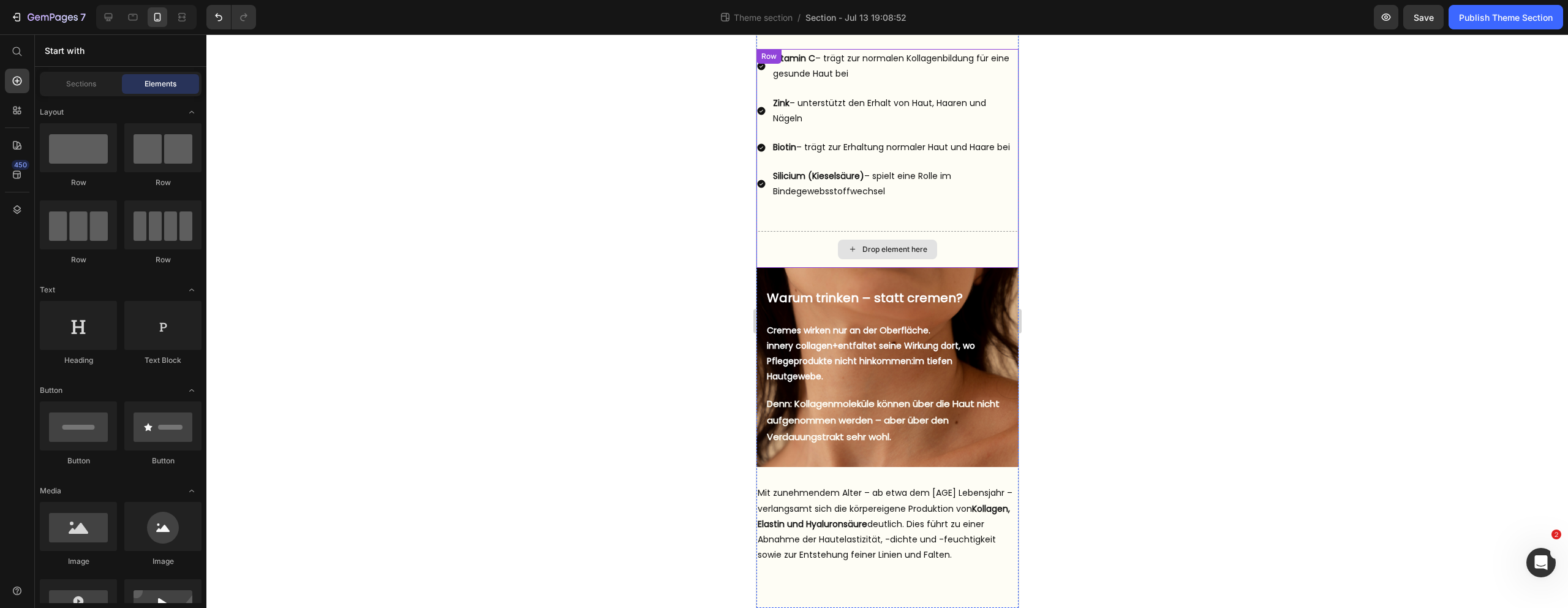 click on "Drop element here" at bounding box center [887, 249] 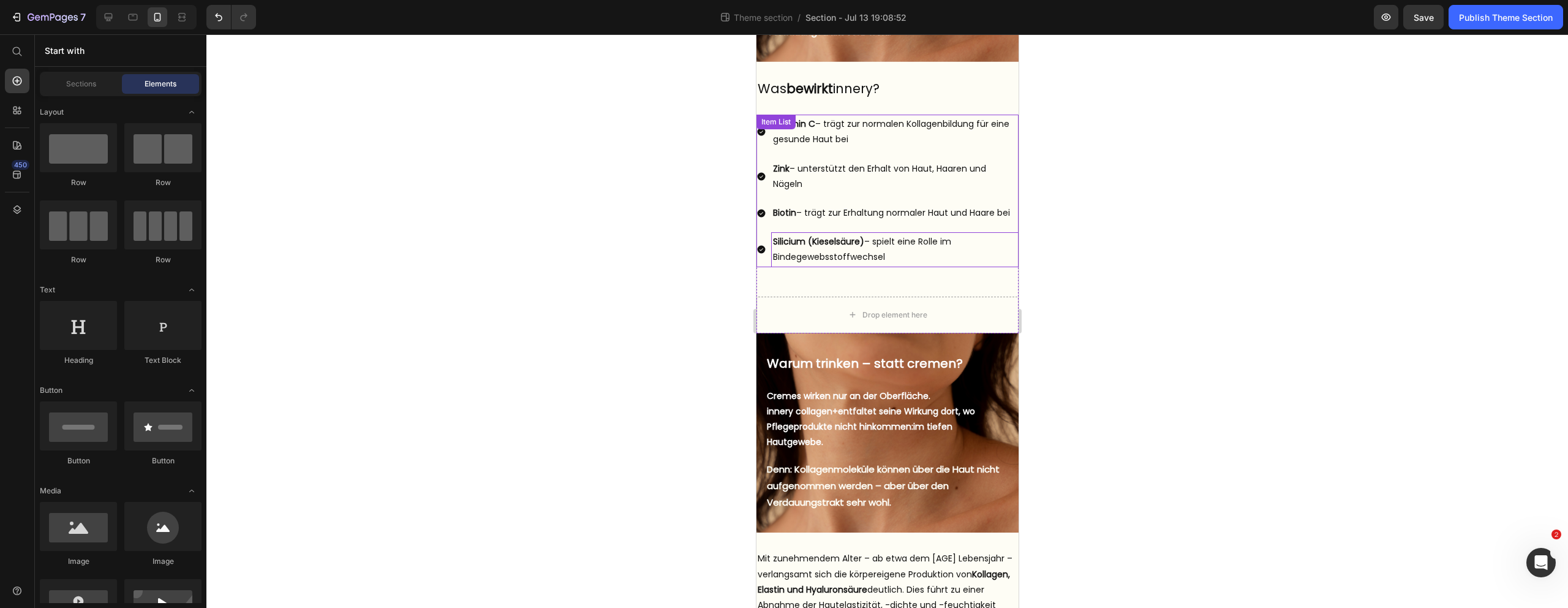 scroll, scrollTop: 668, scrollLeft: 0, axis: vertical 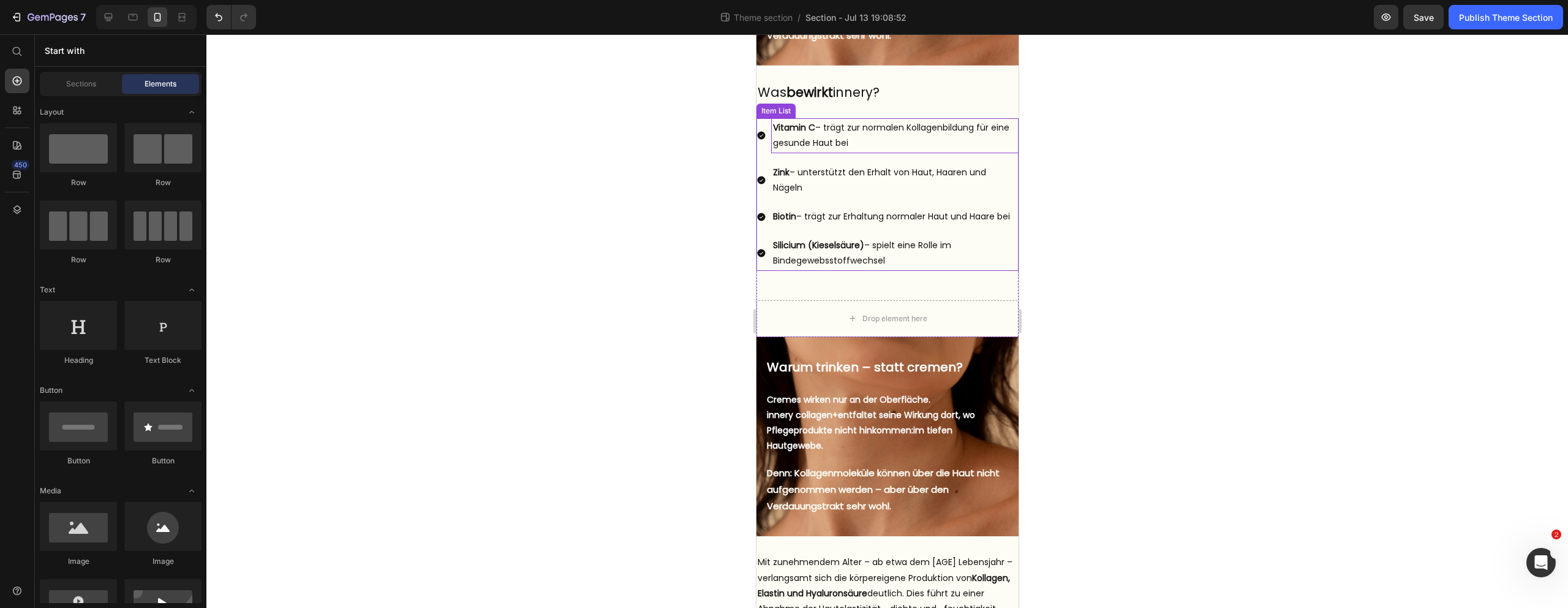 click on "Vitamin C  – trägt zur normalen Kollagenbildung für eine gesunde Haut bei" at bounding box center (894, 135) 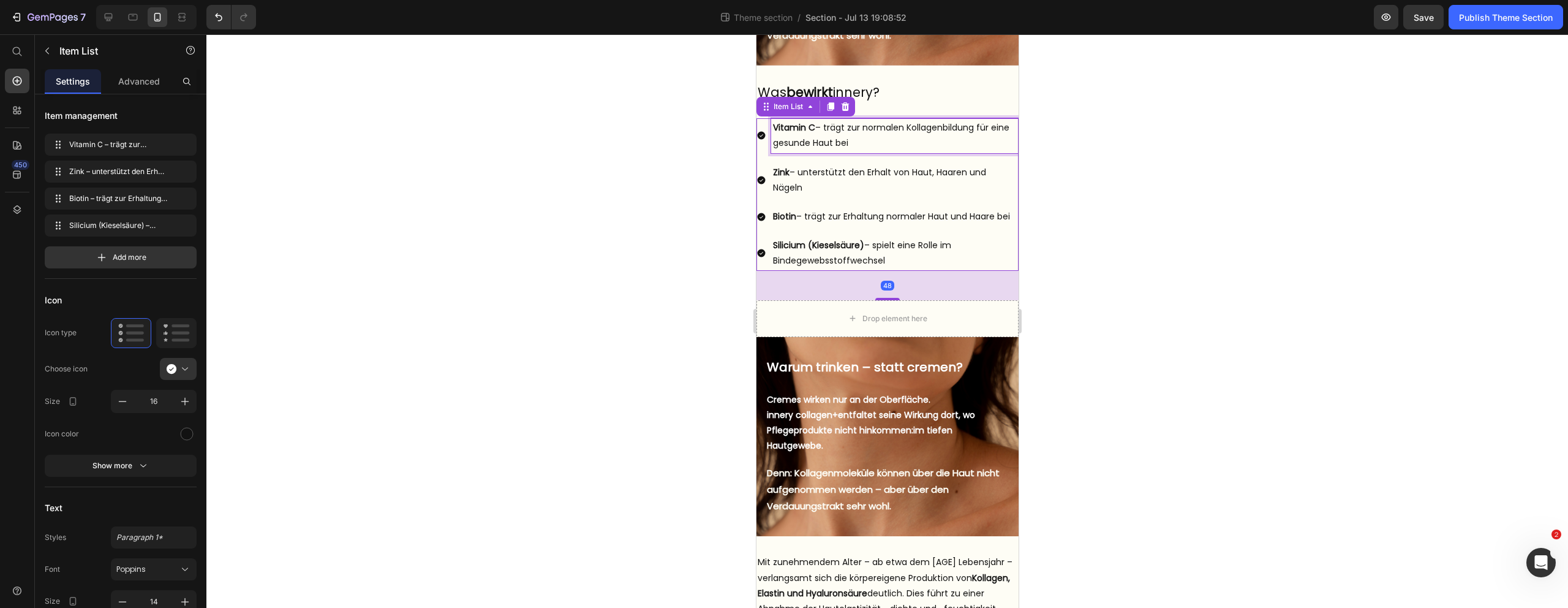 click on "Vitamin C  – trägt zur normalen Kollagenbildung für eine gesunde Haut bei" at bounding box center (894, 135) 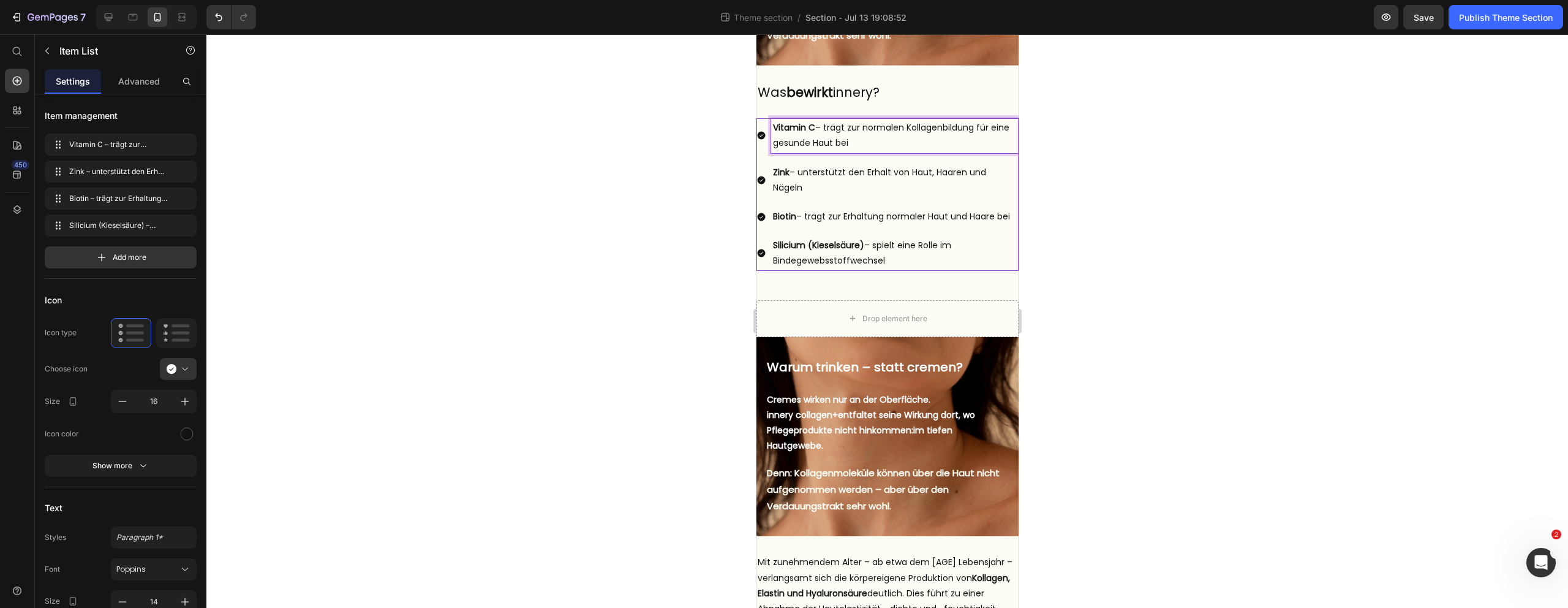 click on "Vitamin C  – trägt zur normalen Kollagenbildung für eine gesunde Haut bei" at bounding box center (894, 135) 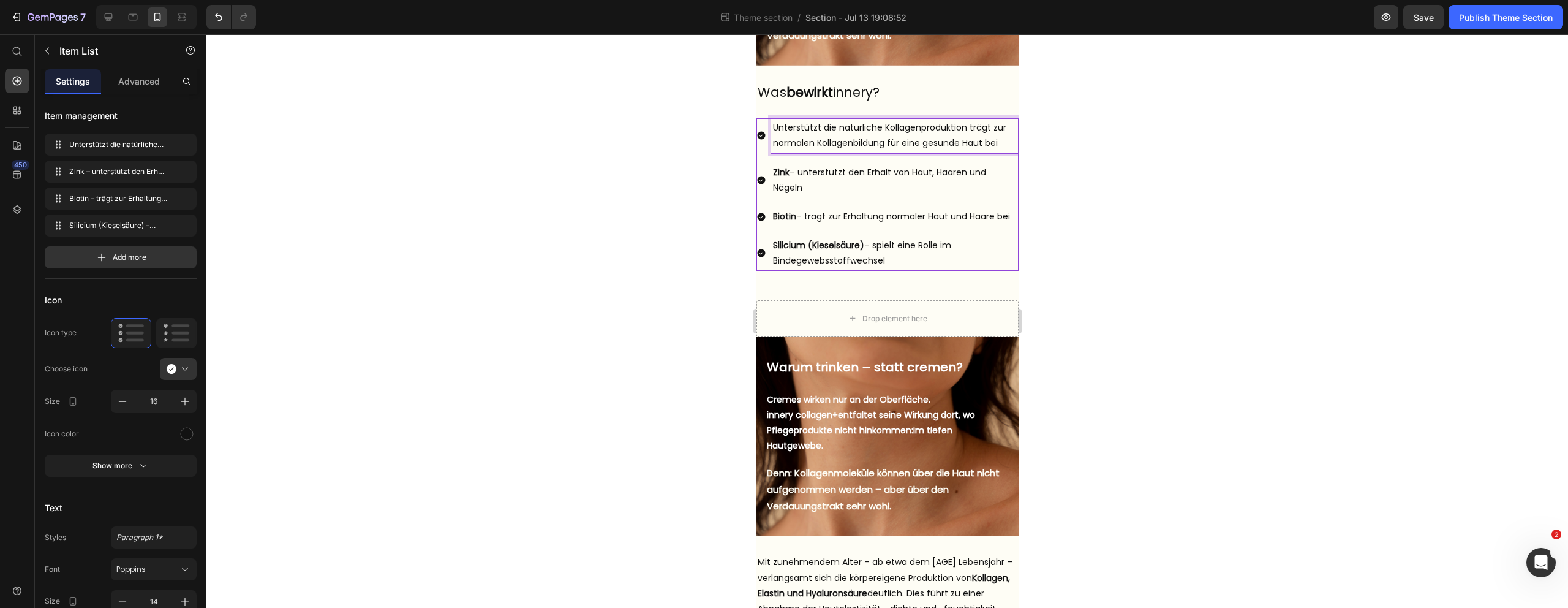 click on "Unterstützt die natürliche Kollagenproduktion trägt zur normalen Kollagenbildung für eine gesunde Haut bei" at bounding box center (894, 135) 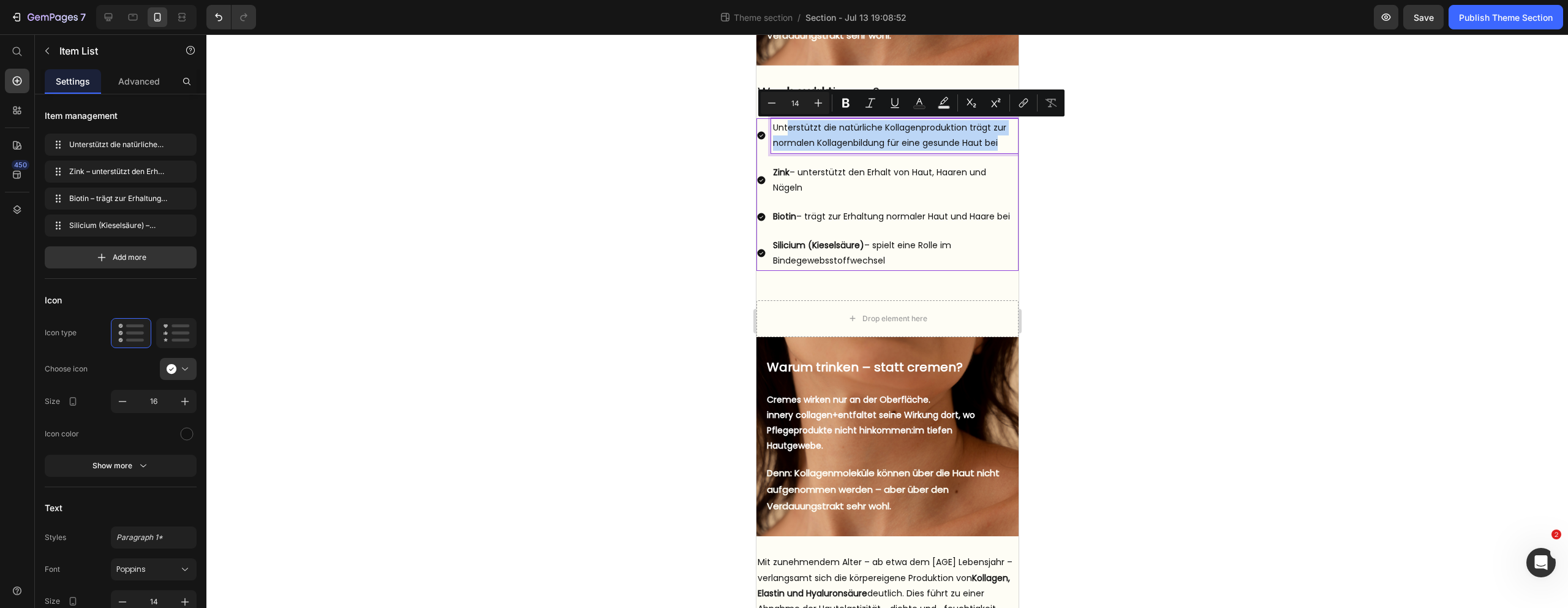 drag, startPoint x: 1002, startPoint y: 145, endPoint x: 788, endPoint y: 124, distance: 215.02791 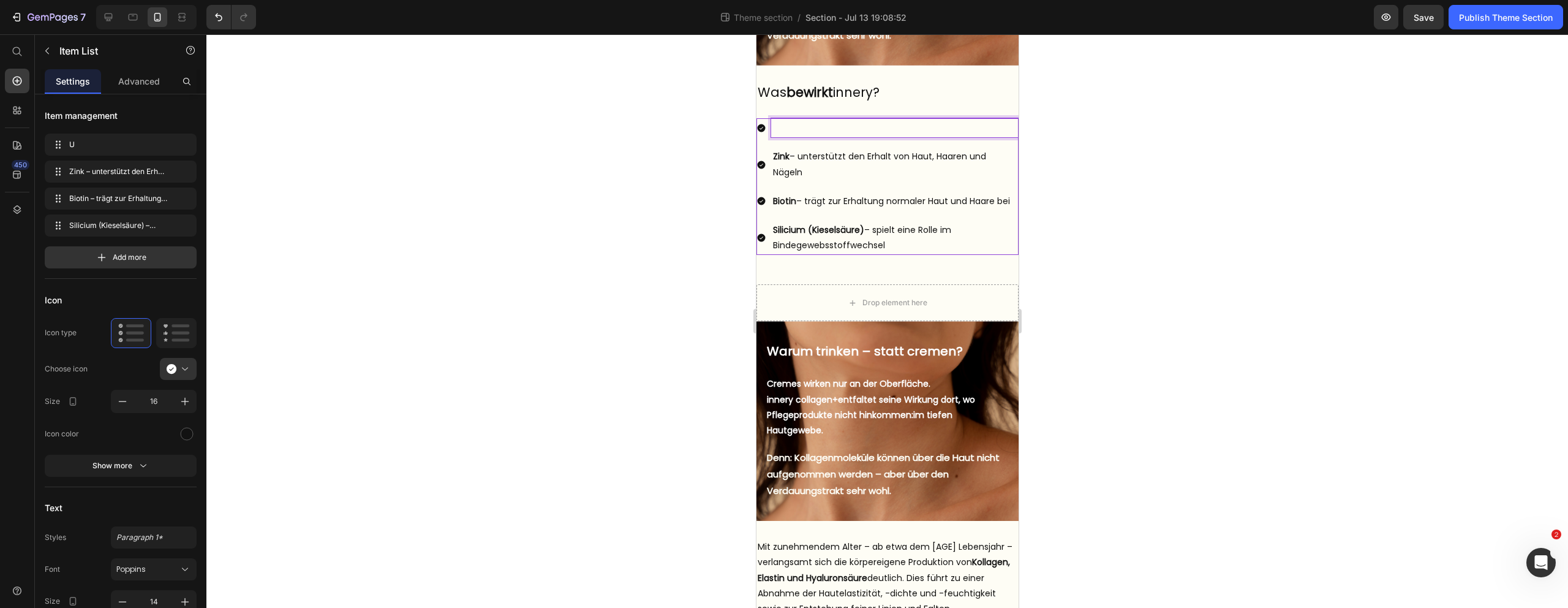 scroll, scrollTop: 665, scrollLeft: 0, axis: vertical 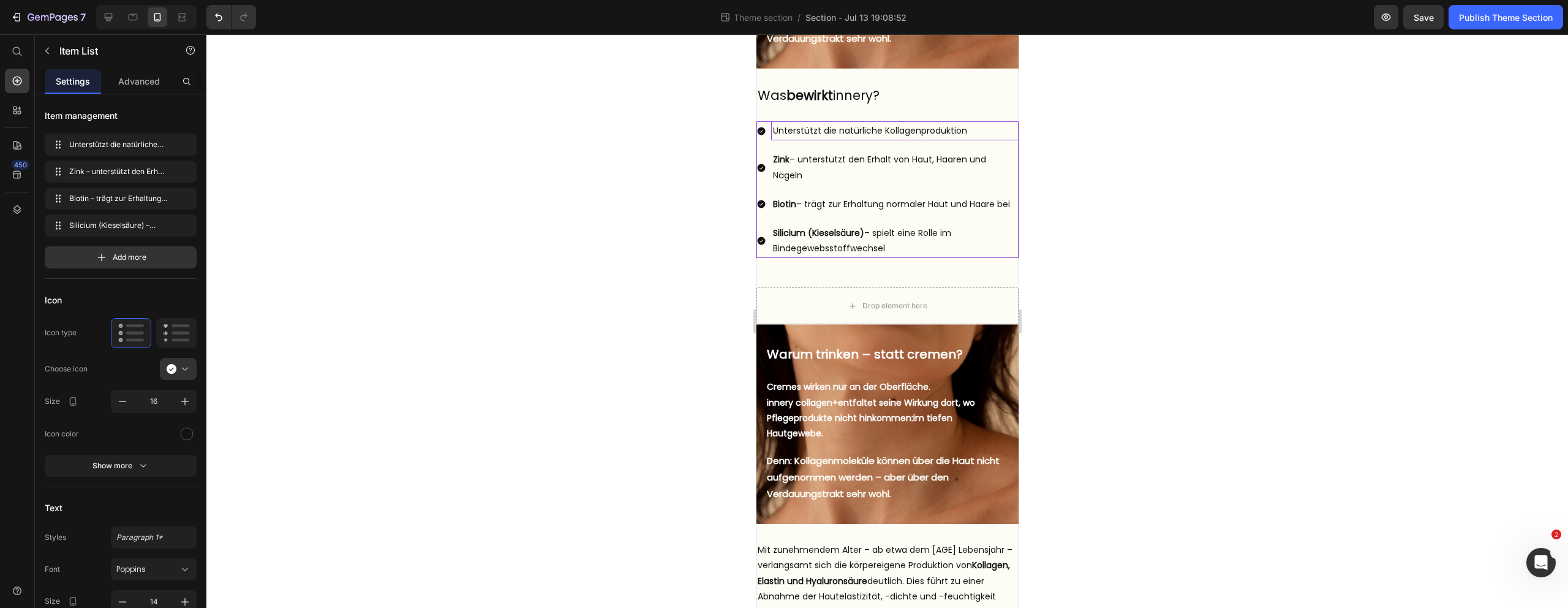 click on "Unterstützt die natürliche Kollagenproduktion" at bounding box center (894, 131) 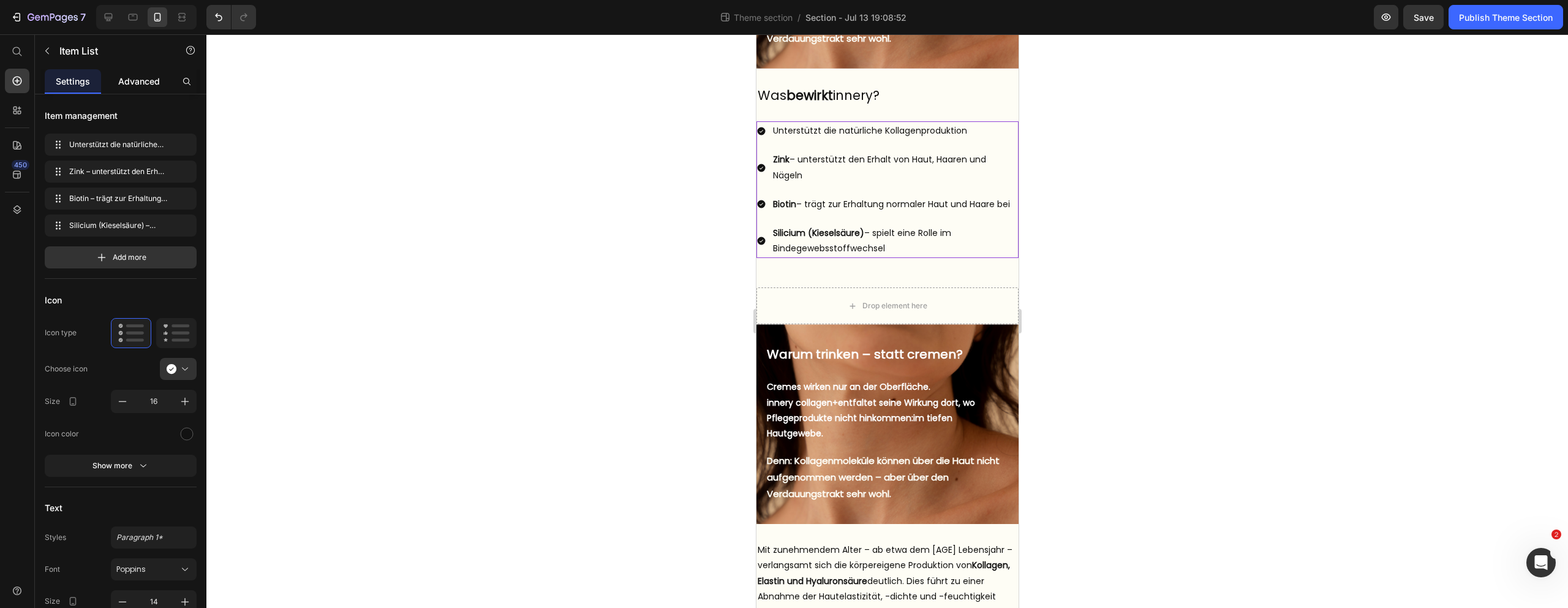 click on "Advanced" at bounding box center (139, 81) 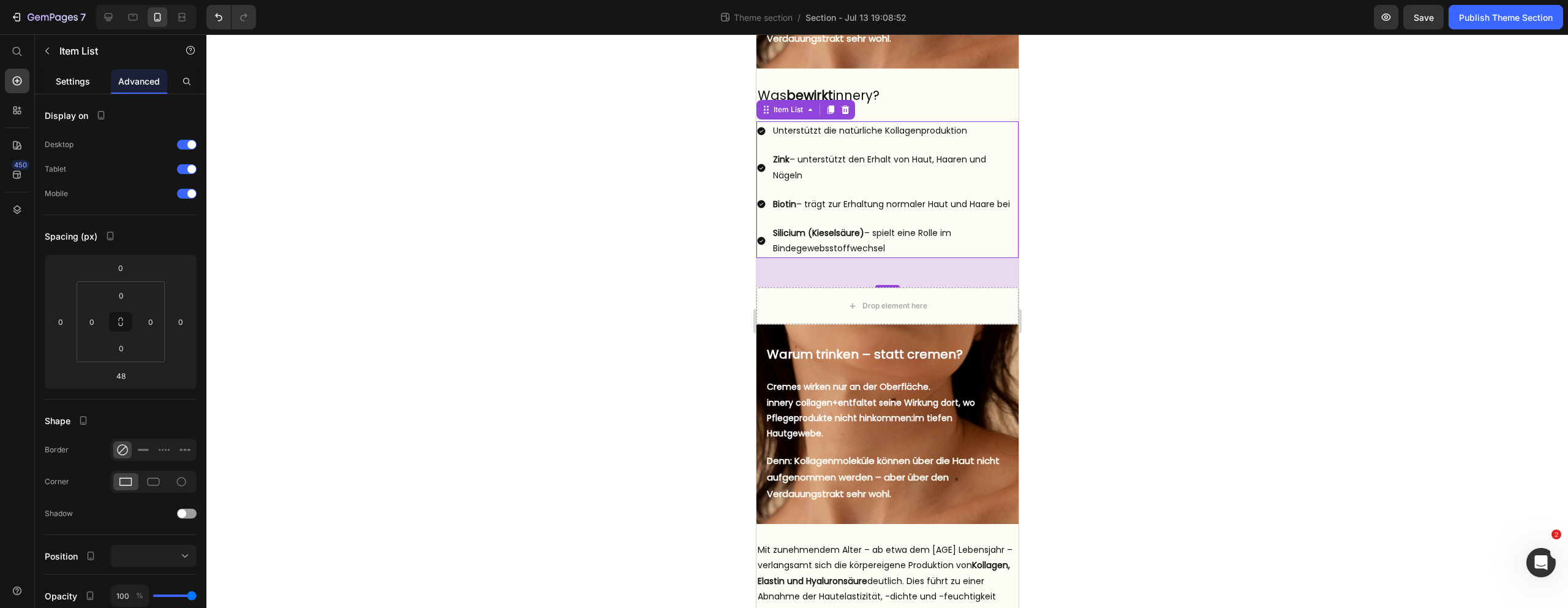 click on "Settings" at bounding box center [73, 81] 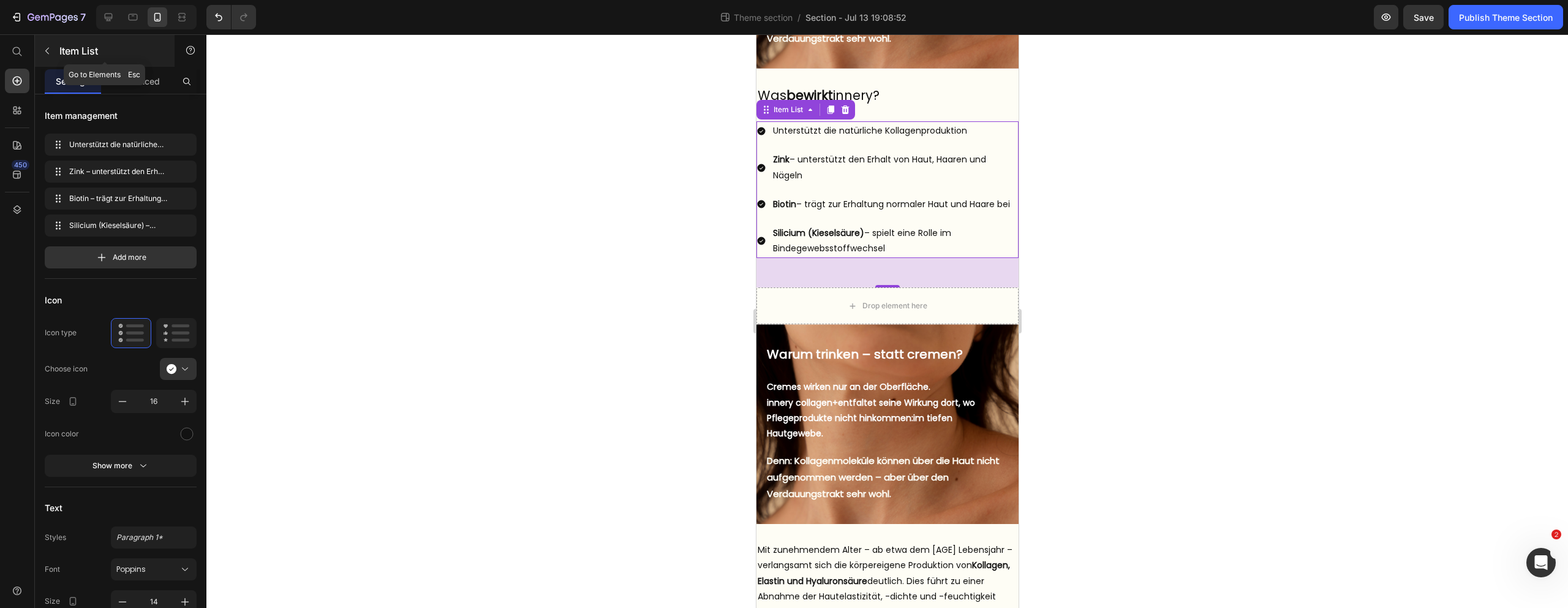 click 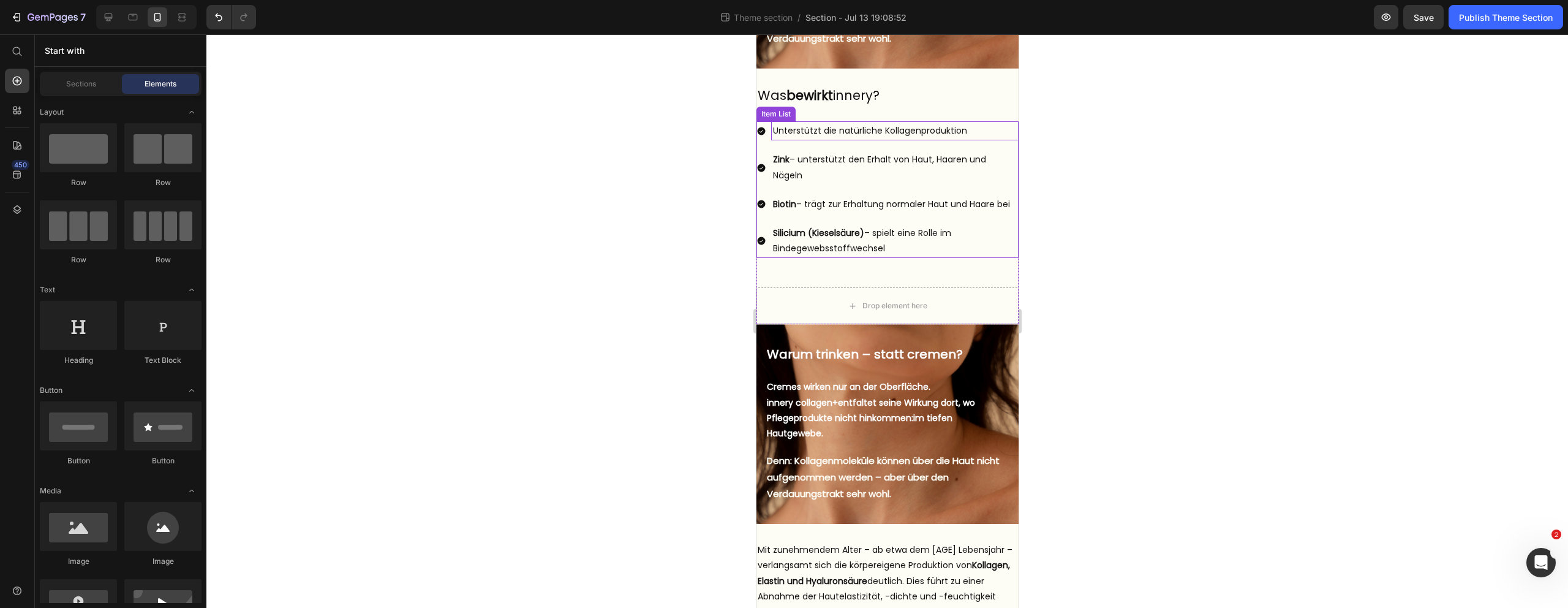 click on "Unterstützt die natürliche Kollagenproduktion" at bounding box center [894, 131] 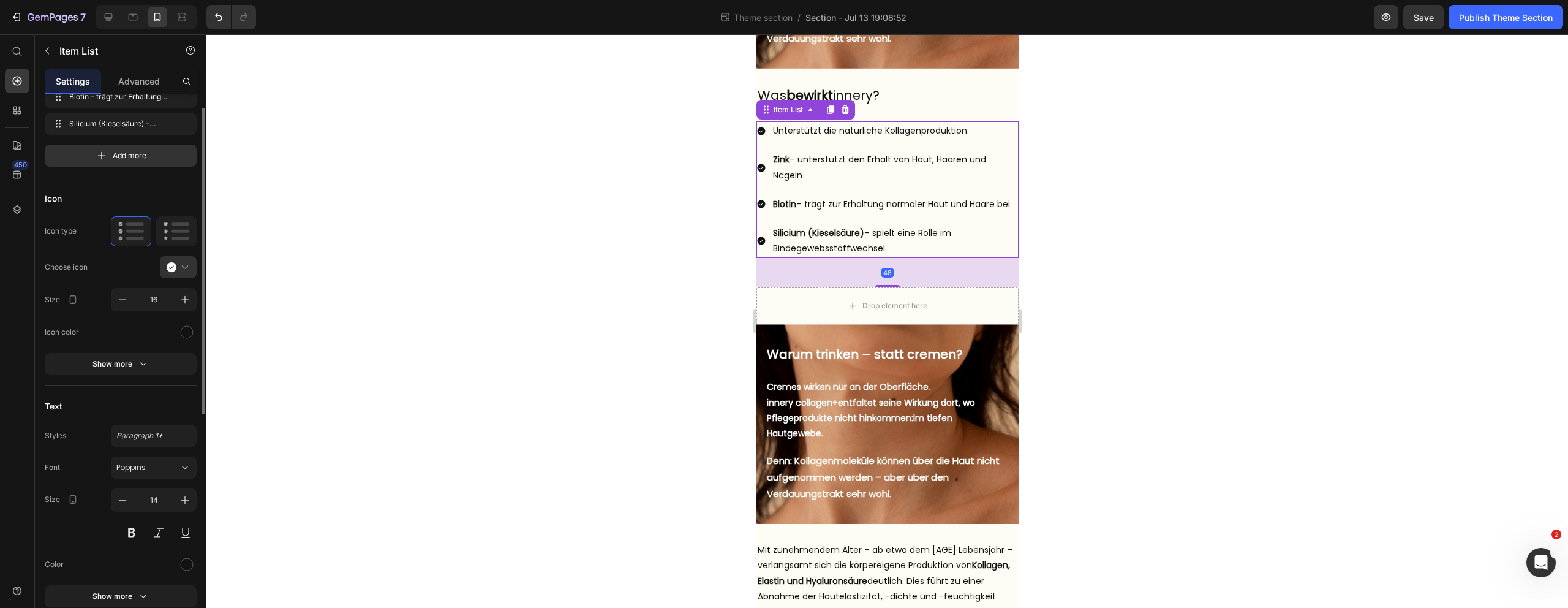 scroll, scrollTop: 149, scrollLeft: 0, axis: vertical 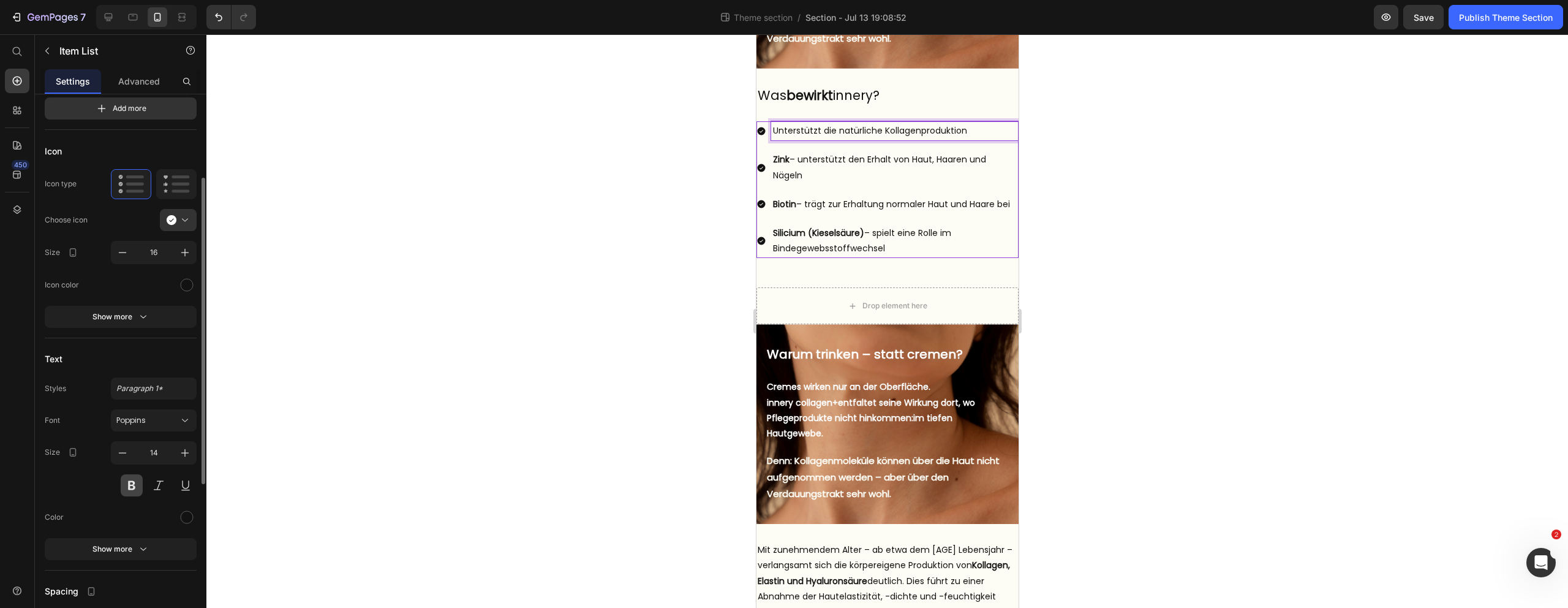 click at bounding box center [132, 485] 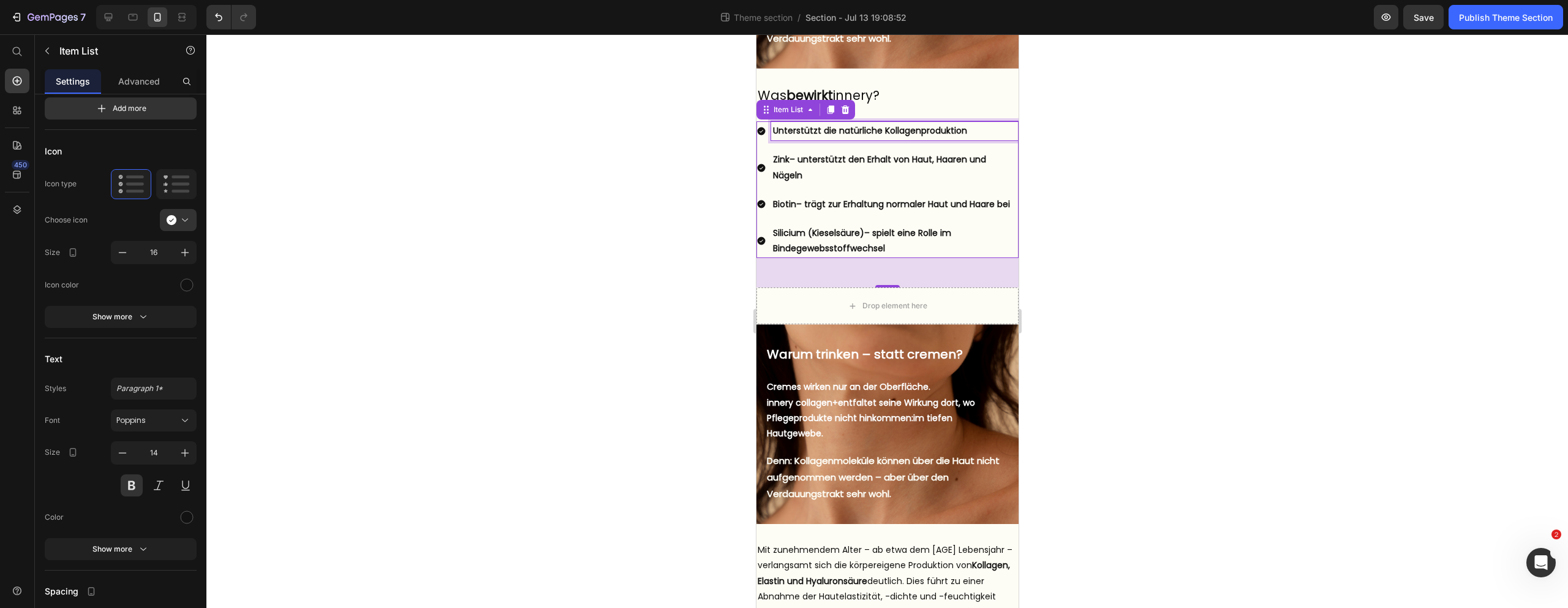 click on "Unterstützt die natürliche Kollagenproduktion" at bounding box center [894, 131] 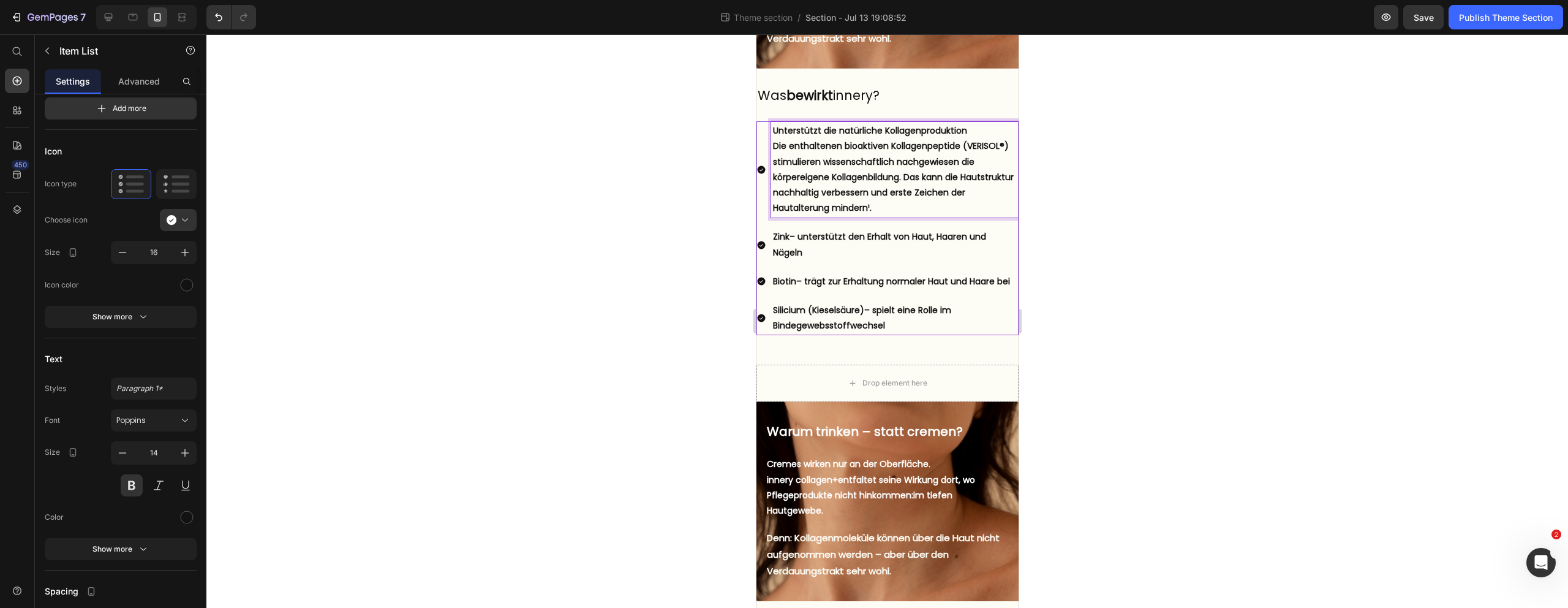 click on "Die enthaltenen bioaktiven Kollagenpeptide (VERISOL®) stimulieren wissenschaftlich nachgewiesen die körpereigene Kollagenbildung. Das kann die Hautstruktur nachhaltig verbessern und erste Zeichen der Hautalterung mindern¹." at bounding box center (894, 177) 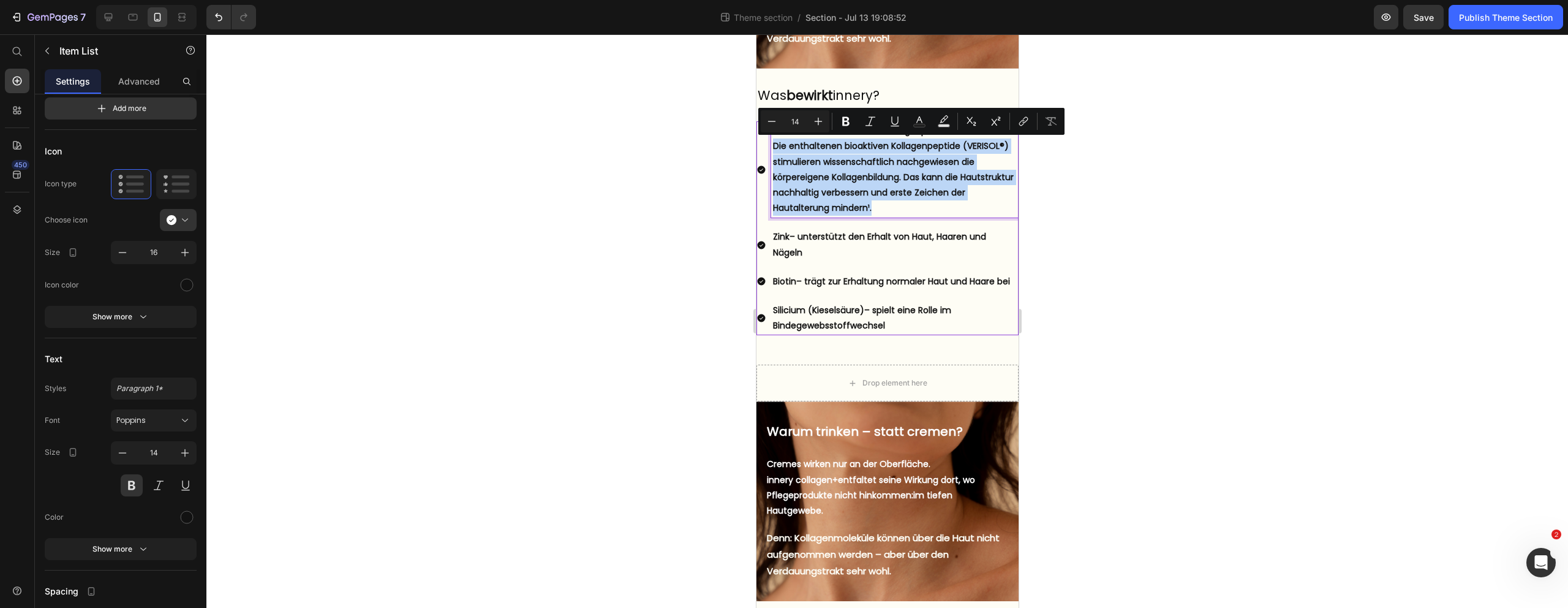 drag, startPoint x: 876, startPoint y: 209, endPoint x: 756, endPoint y: 149, distance: 134.16408 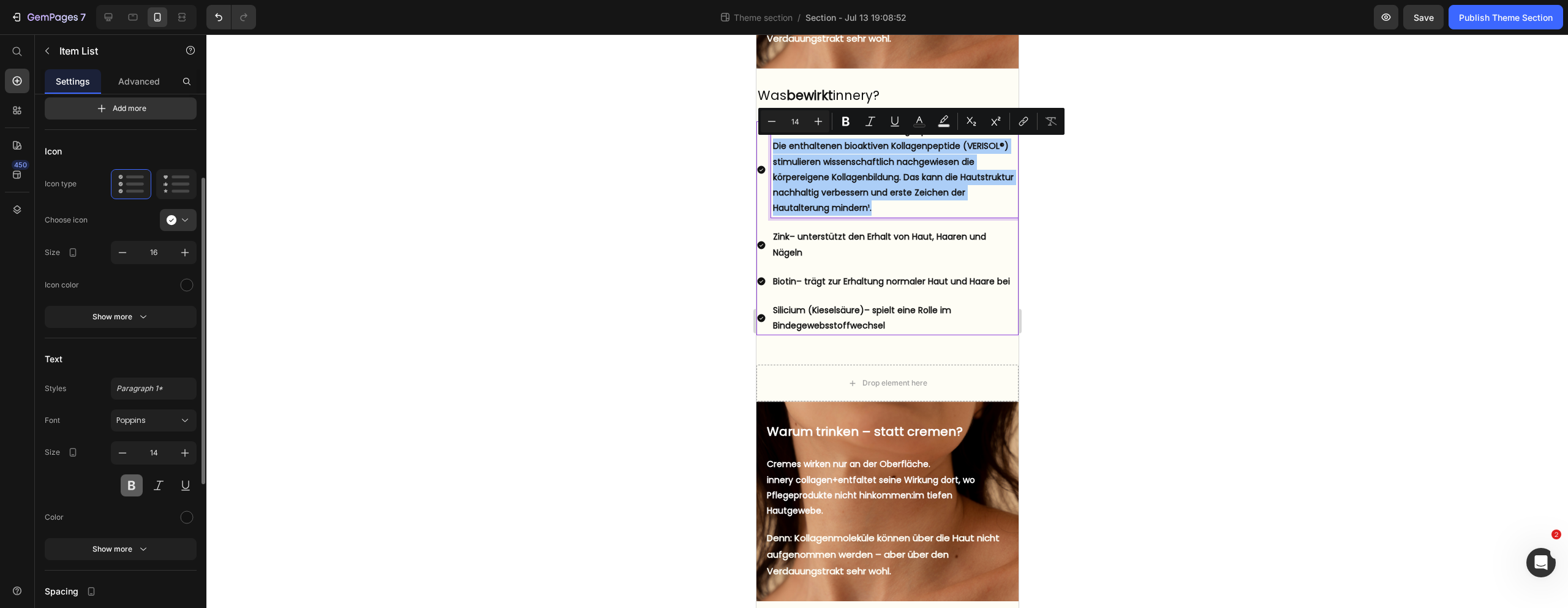 click at bounding box center (132, 485) 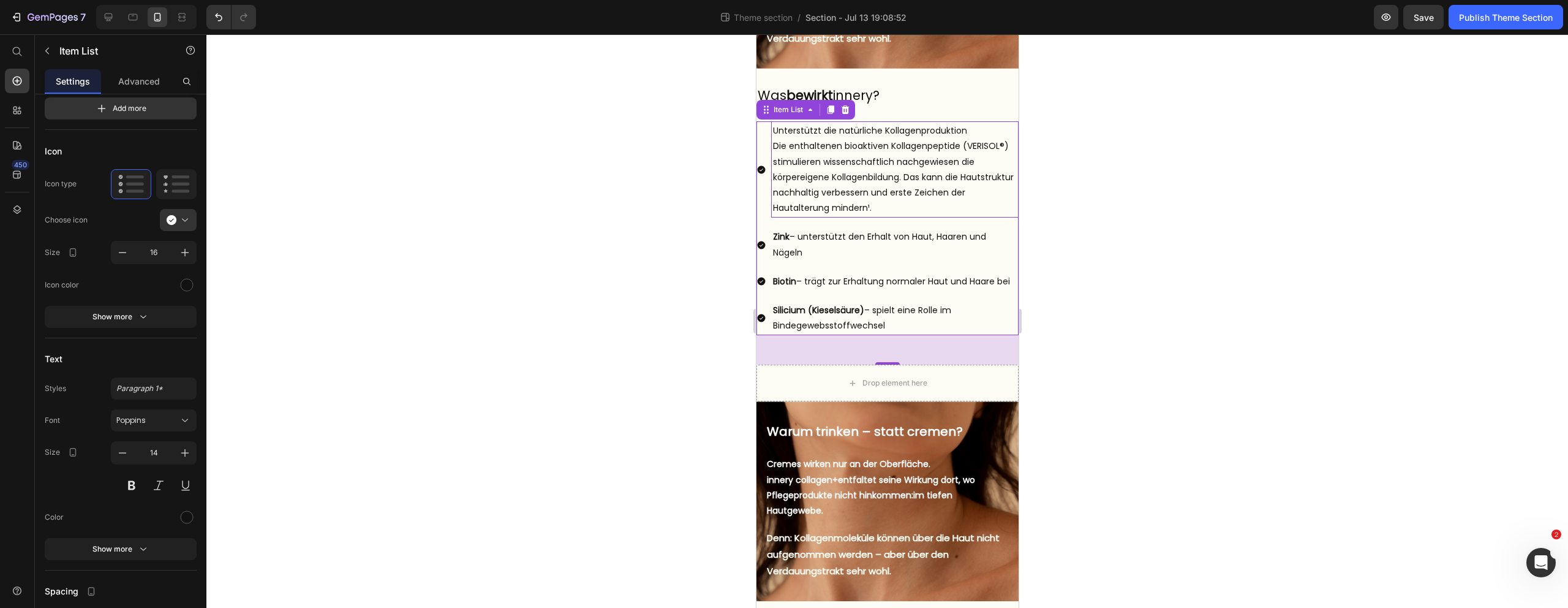click on "Unterstützt die natürliche Kollagenproduktion" at bounding box center [894, 131] 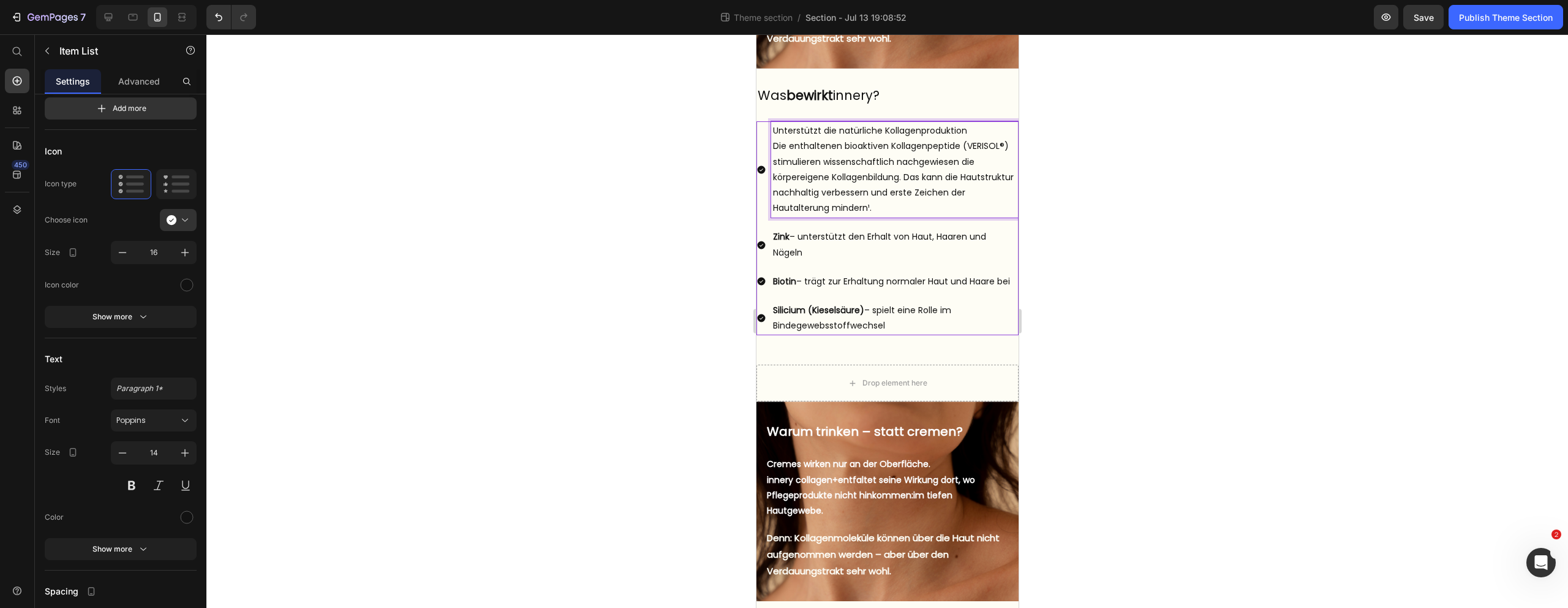 click on "Unterstützt die natürliche Kollagenproduktion" at bounding box center [894, 131] 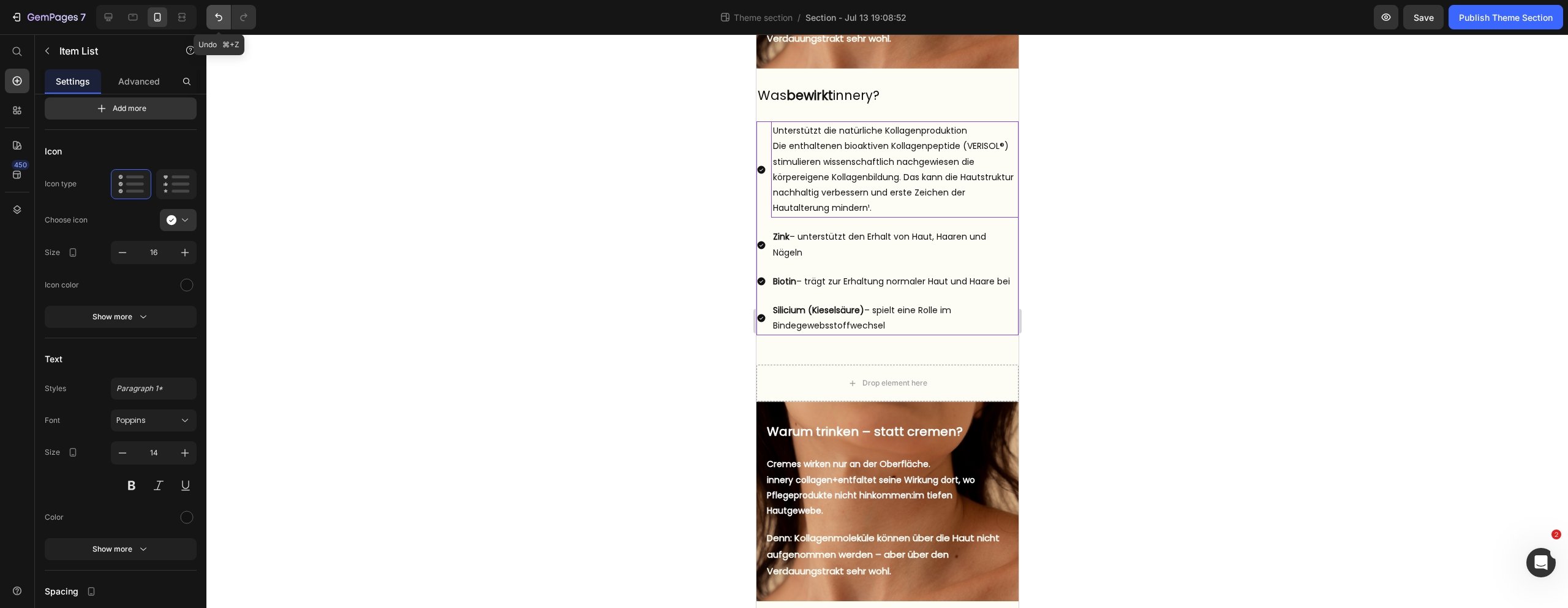 click 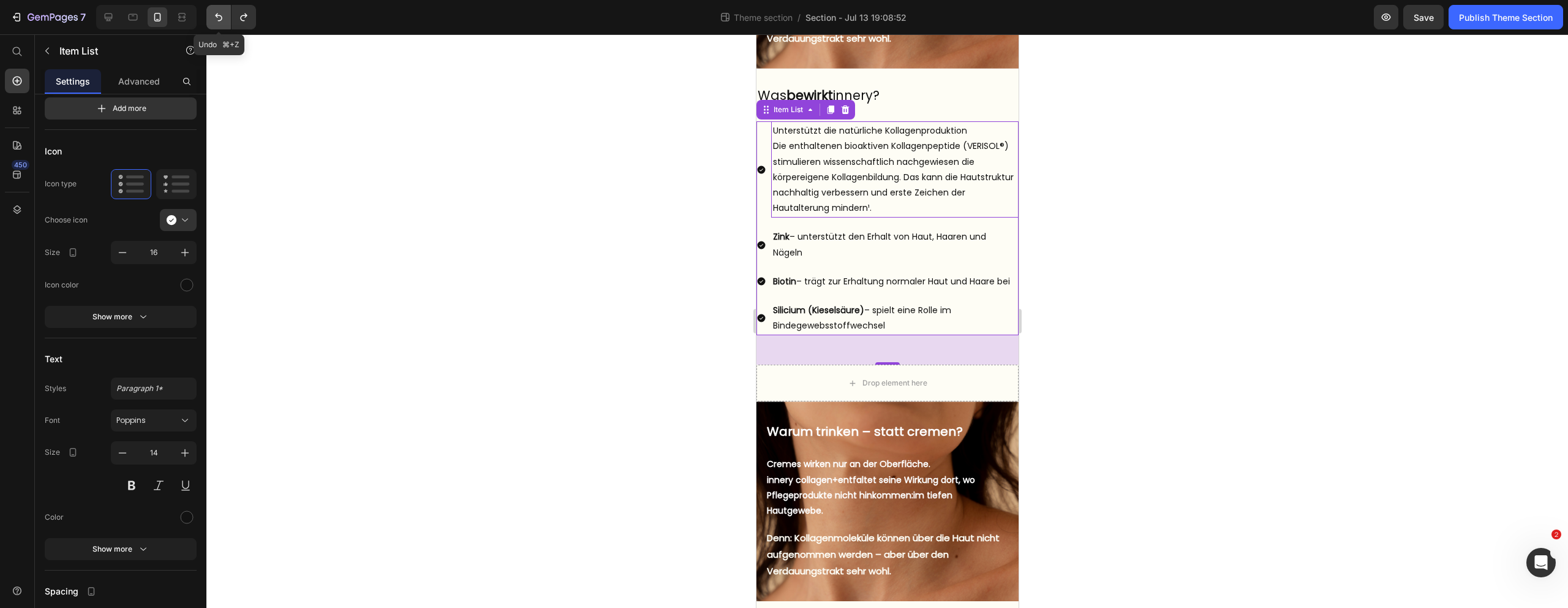 click 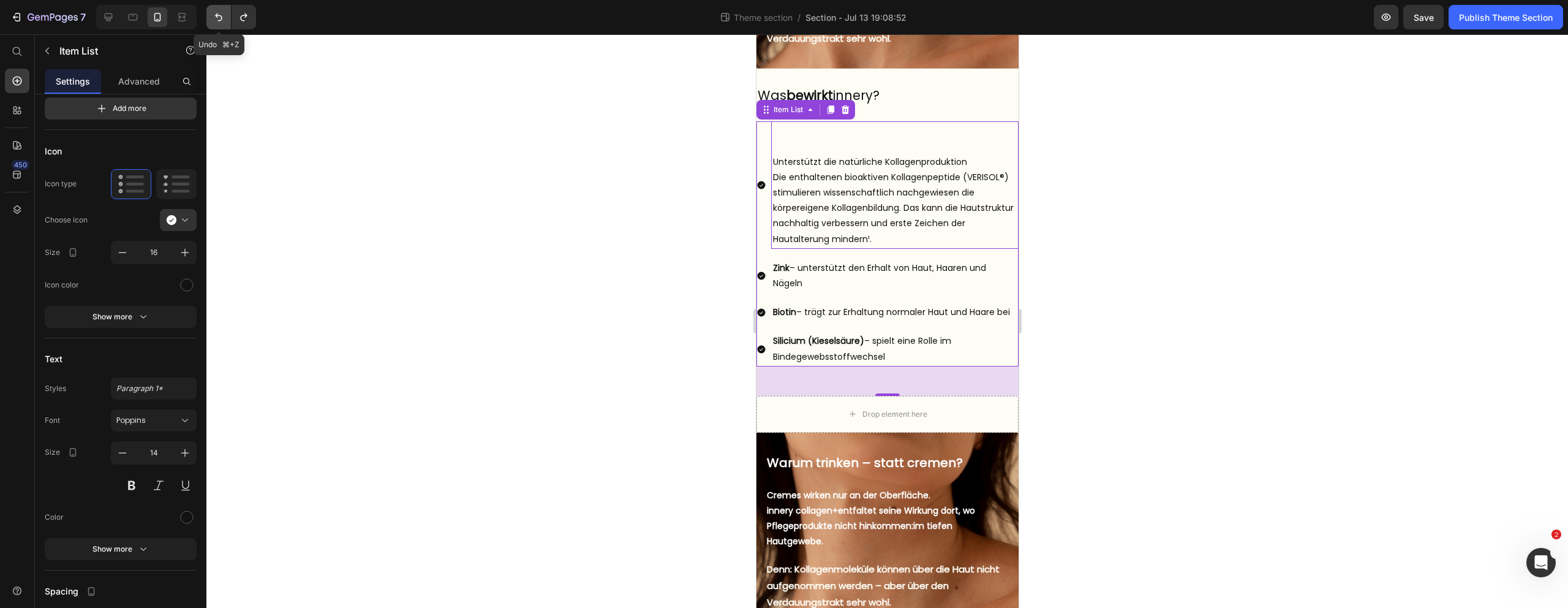 click 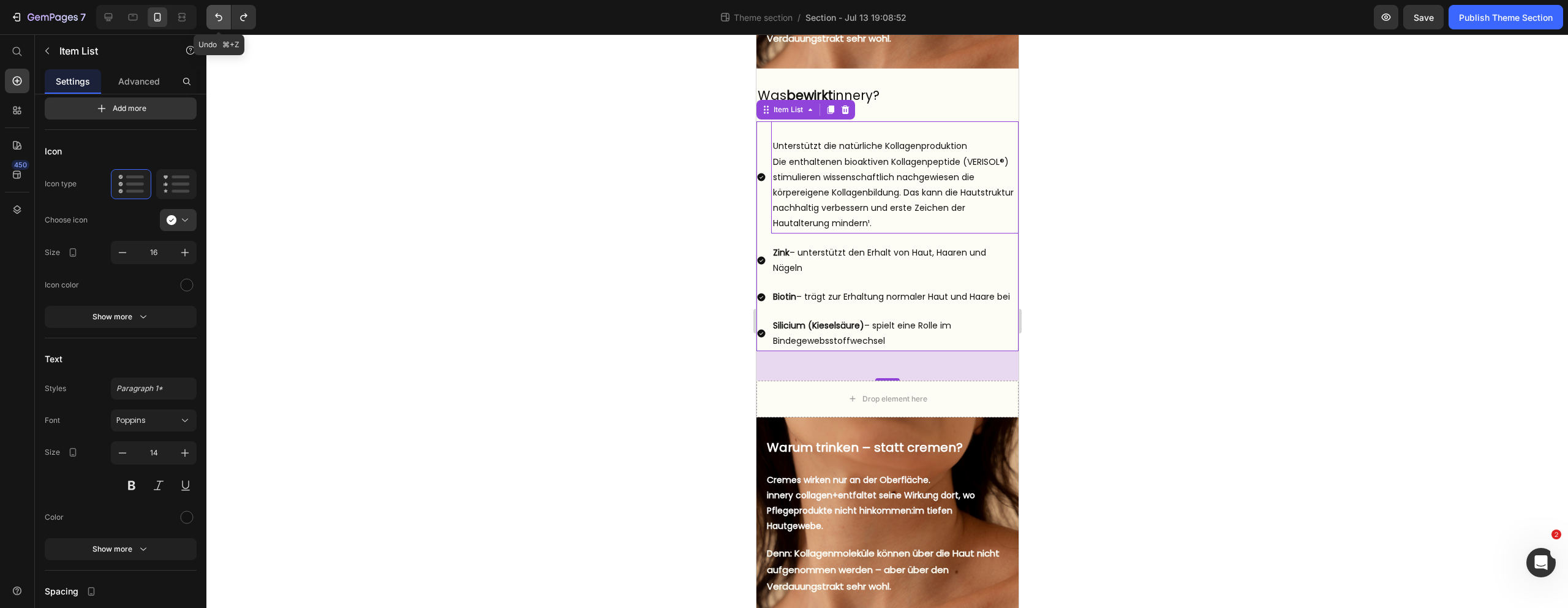 click 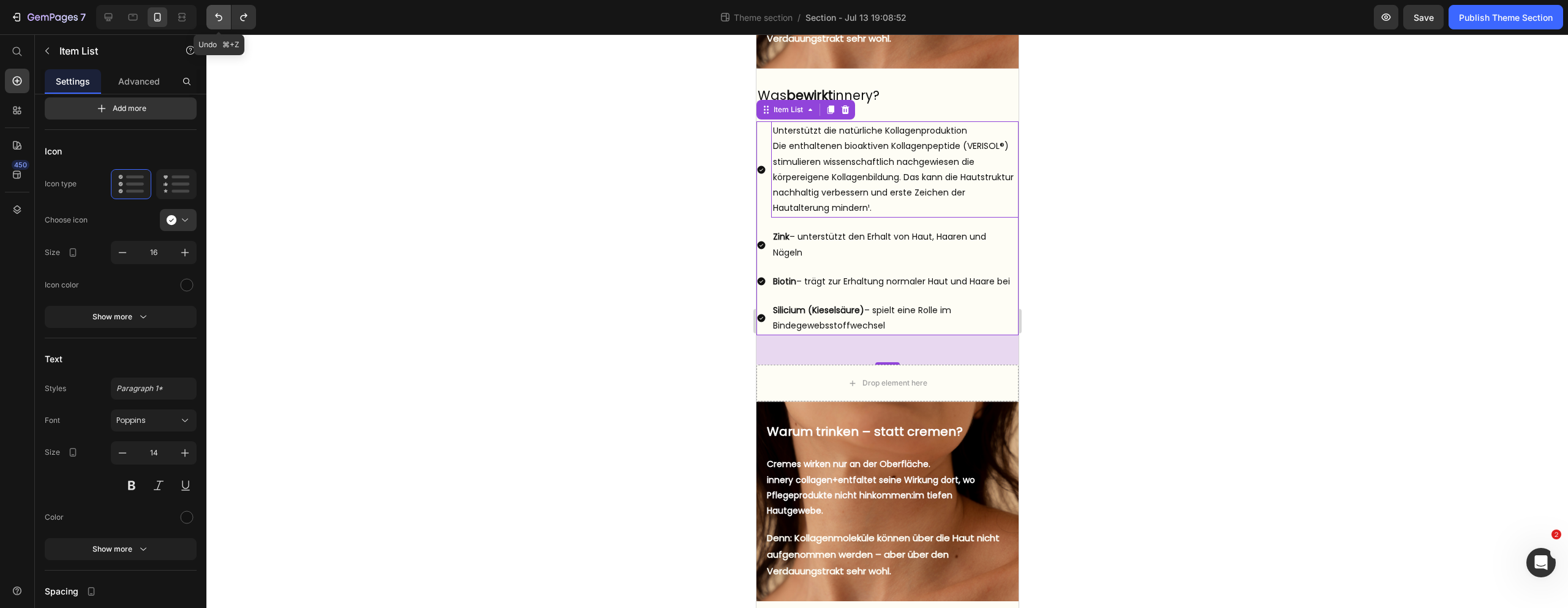click 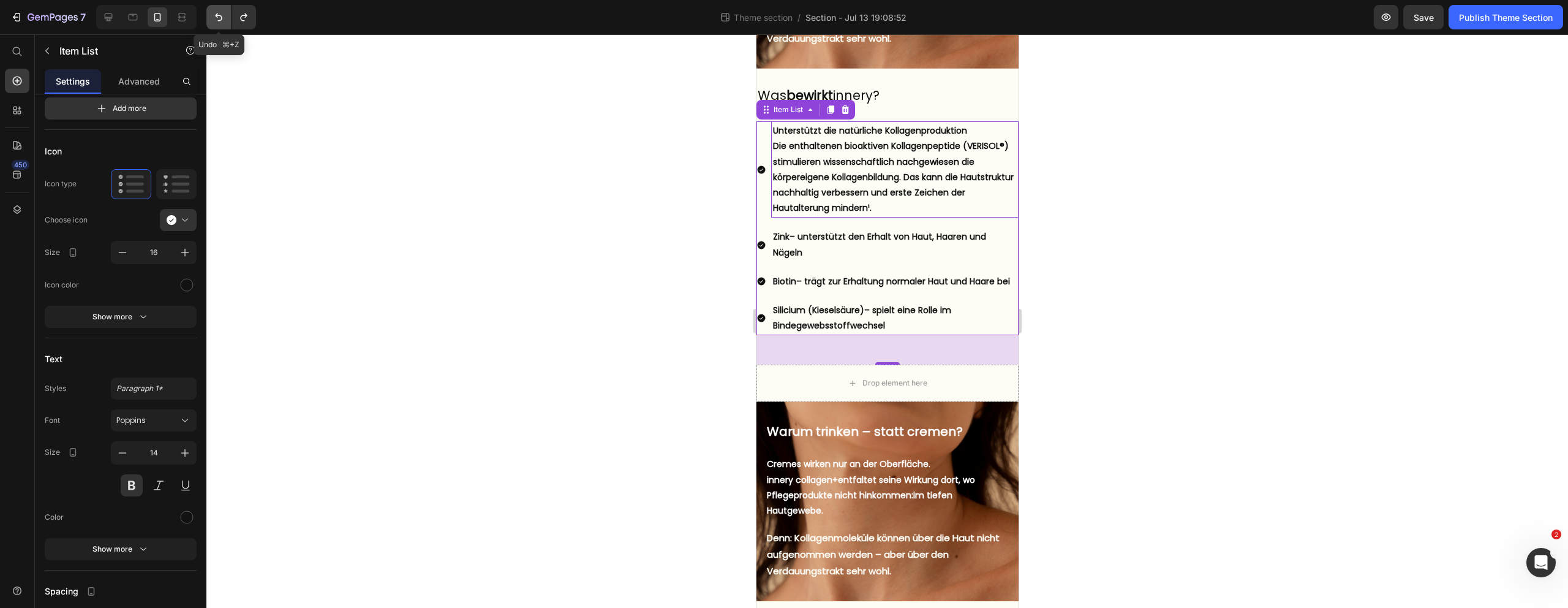 click 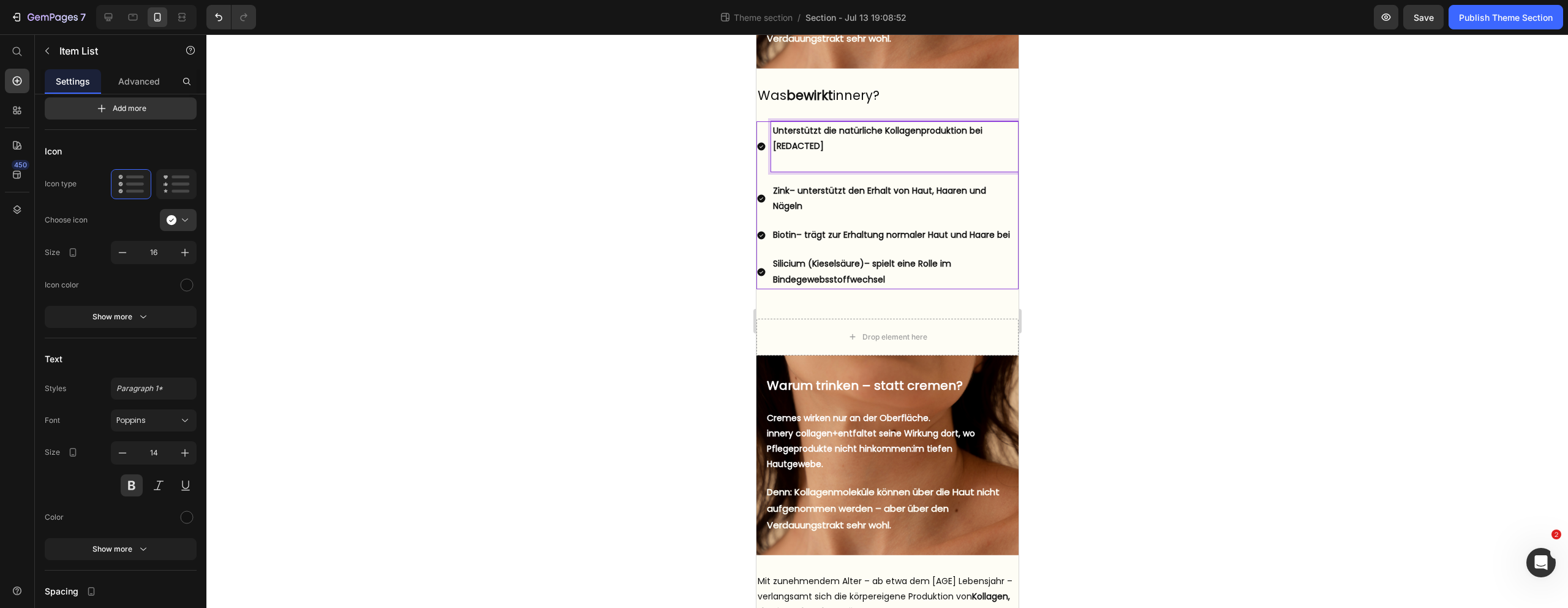 click at bounding box center (894, 162) 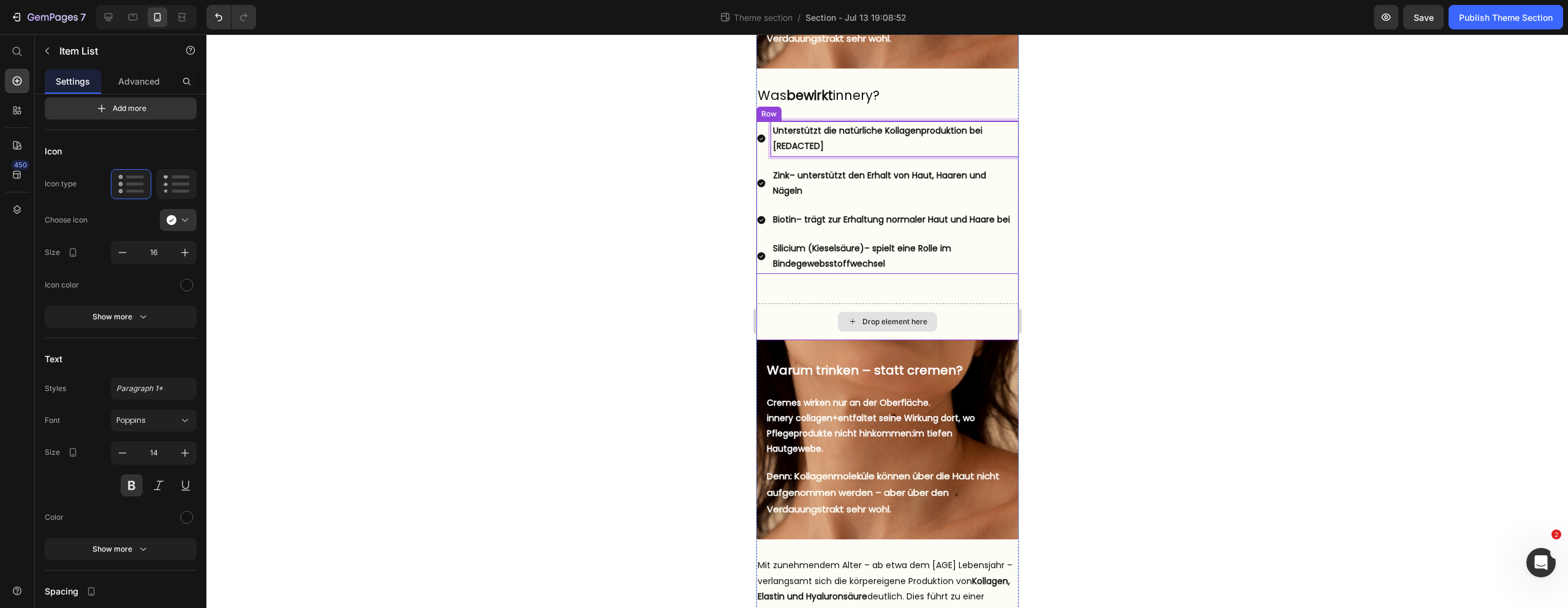 click on "Drop element here" at bounding box center [887, 322] 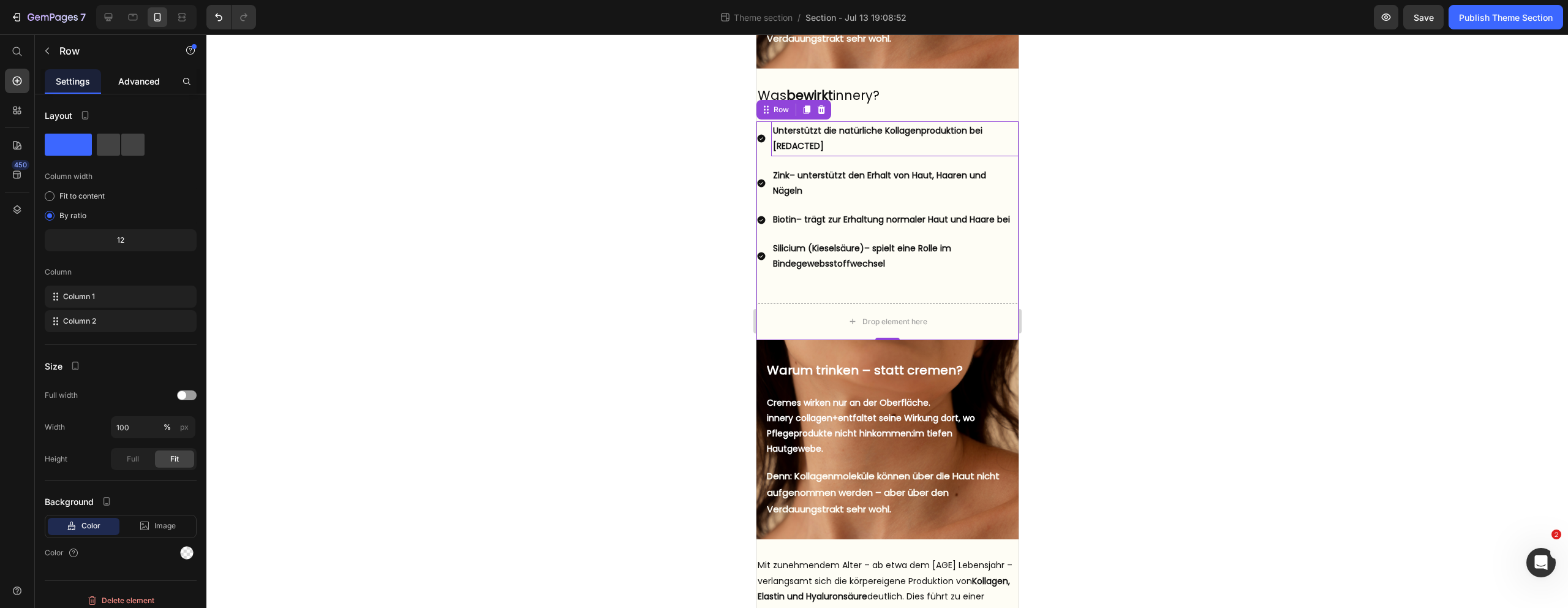 click on "Advanced" at bounding box center [139, 81] 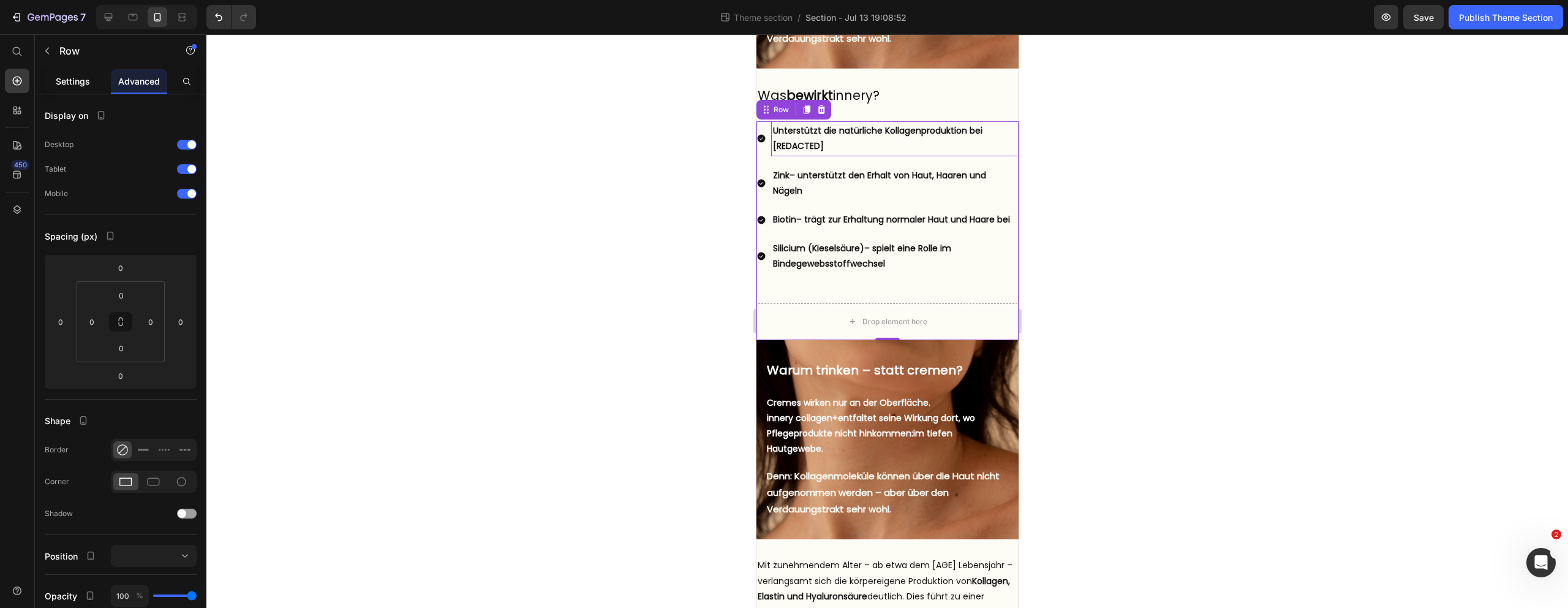 click on "Settings" at bounding box center [73, 81] 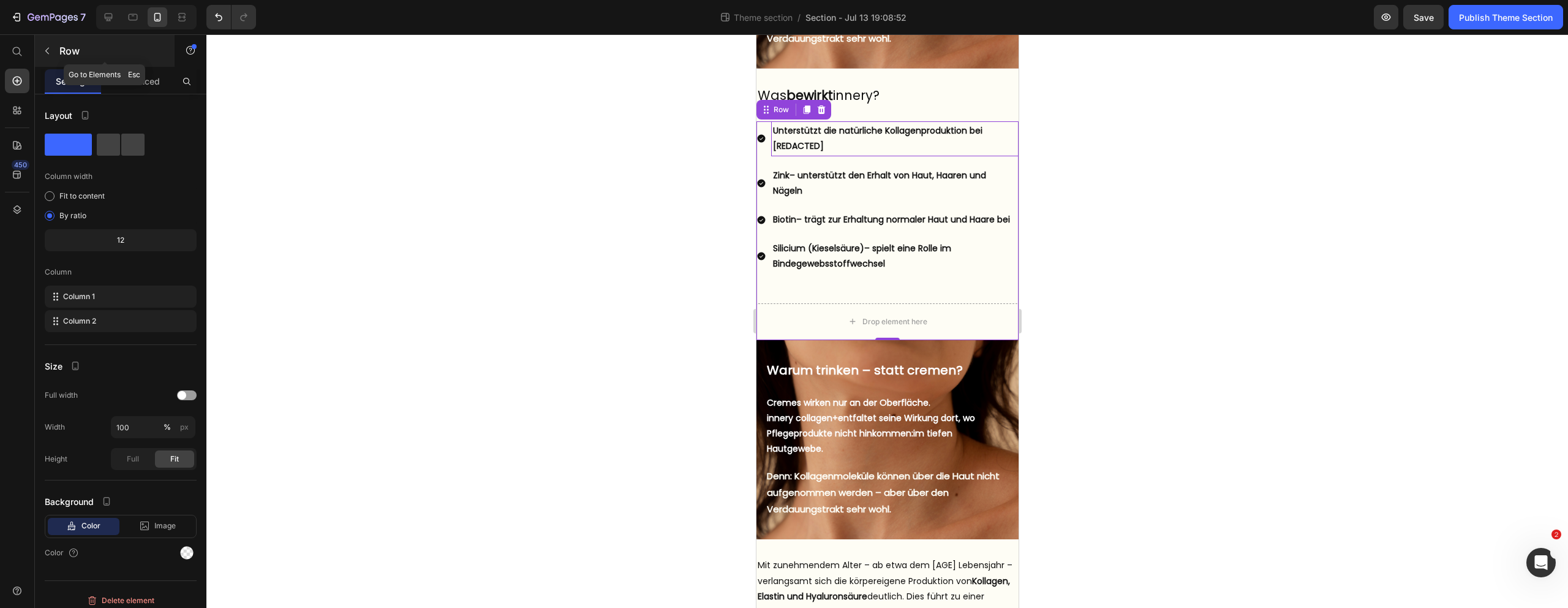 click at bounding box center (47, 51) 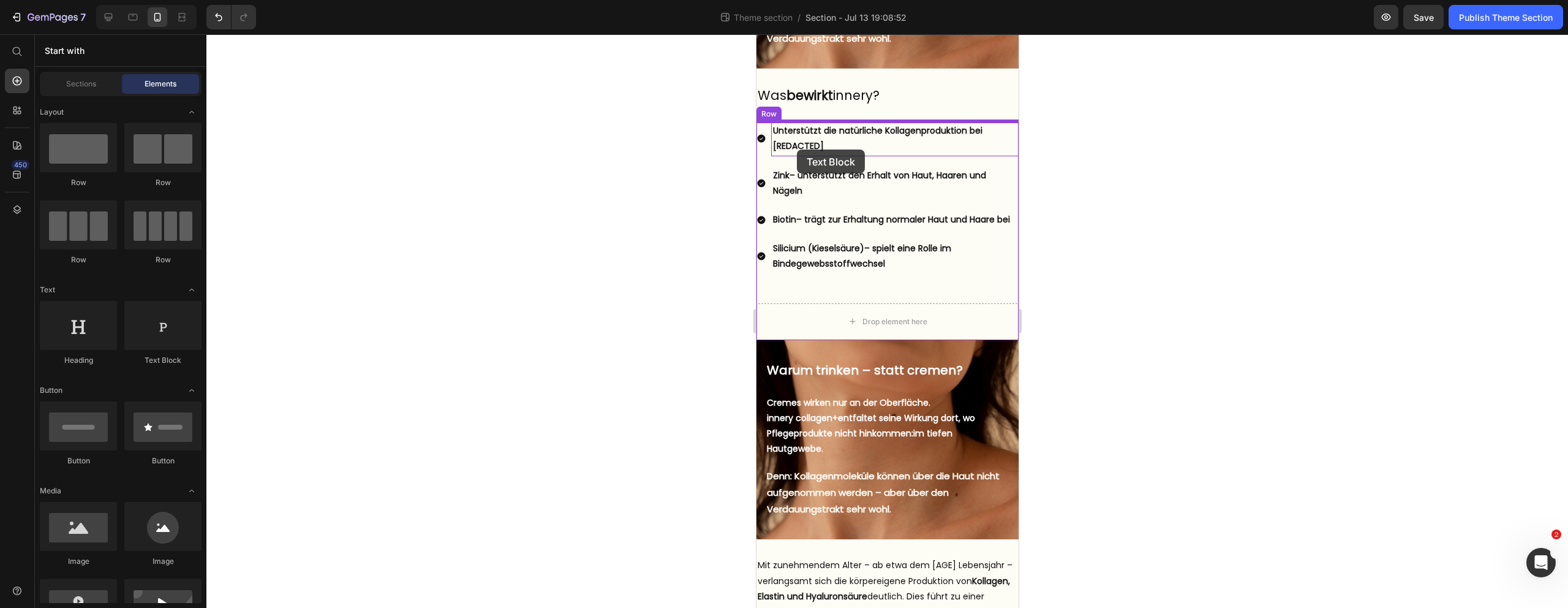 drag, startPoint x: 929, startPoint y: 381, endPoint x: 792, endPoint y: 148, distance: 270.29243 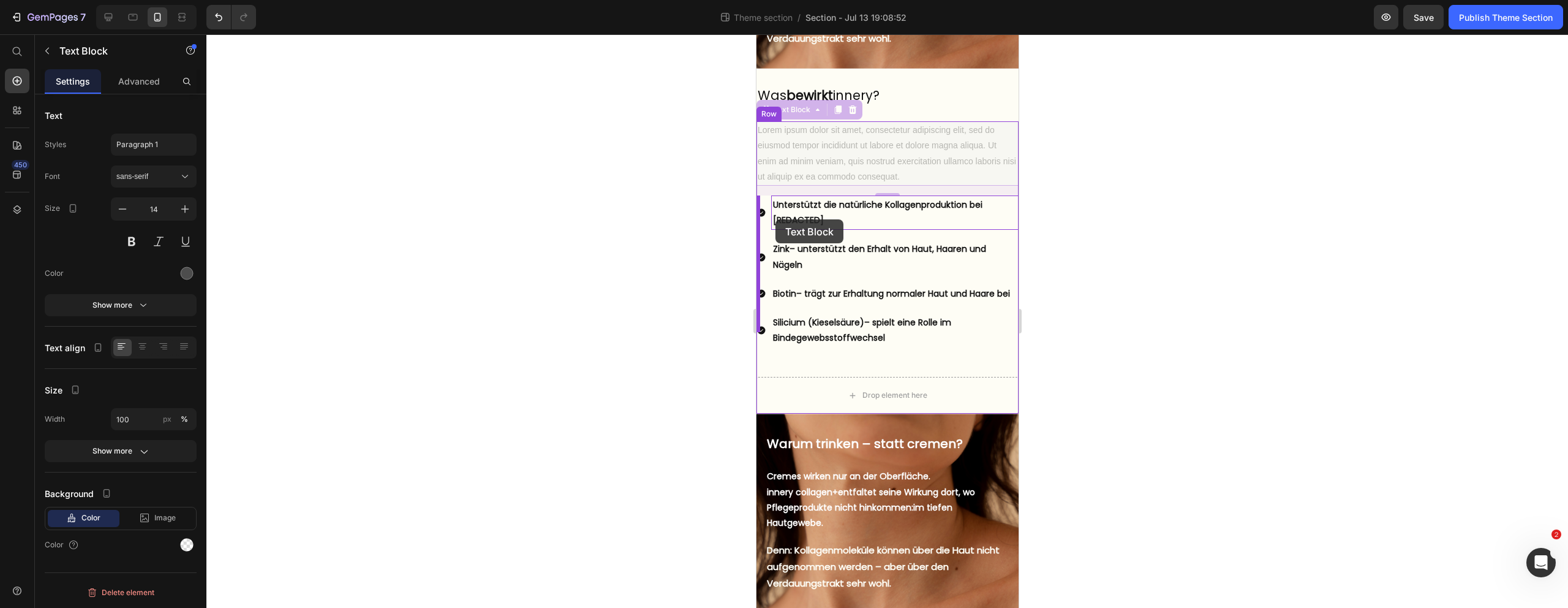 drag, startPoint x: 766, startPoint y: 114, endPoint x: 775, endPoint y: 219, distance: 105.38501 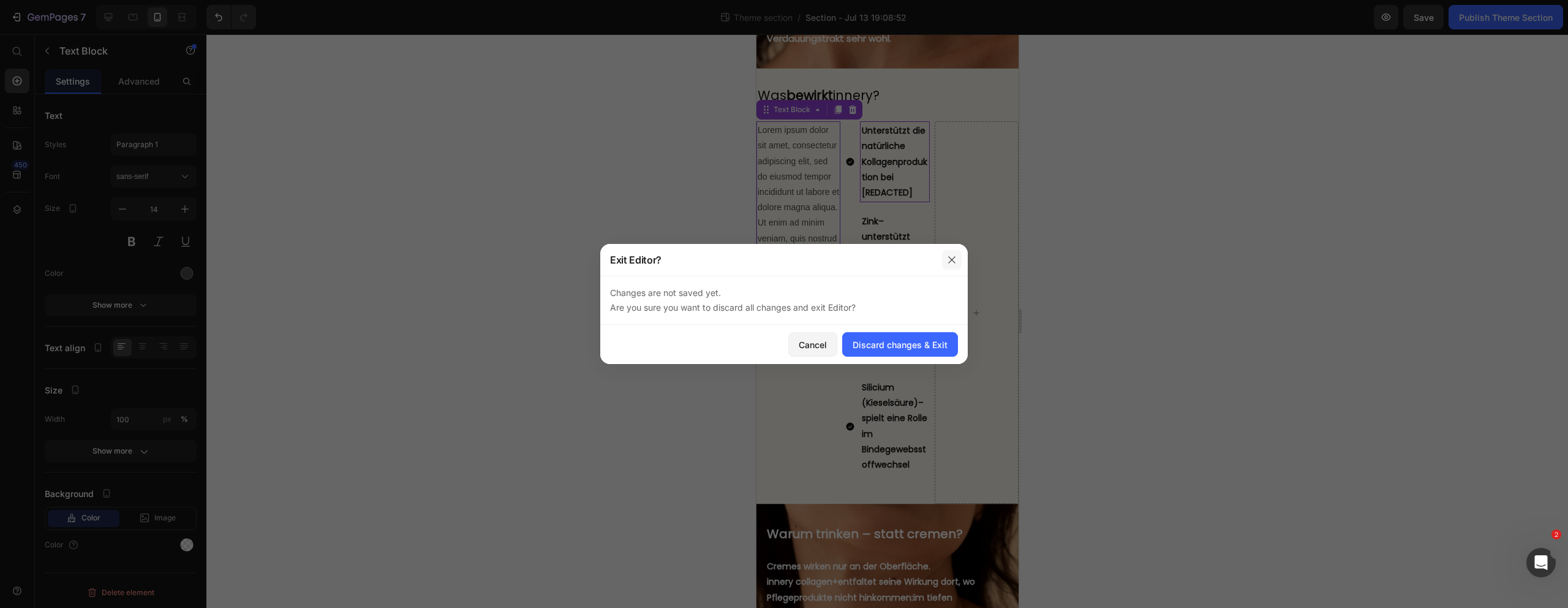 click 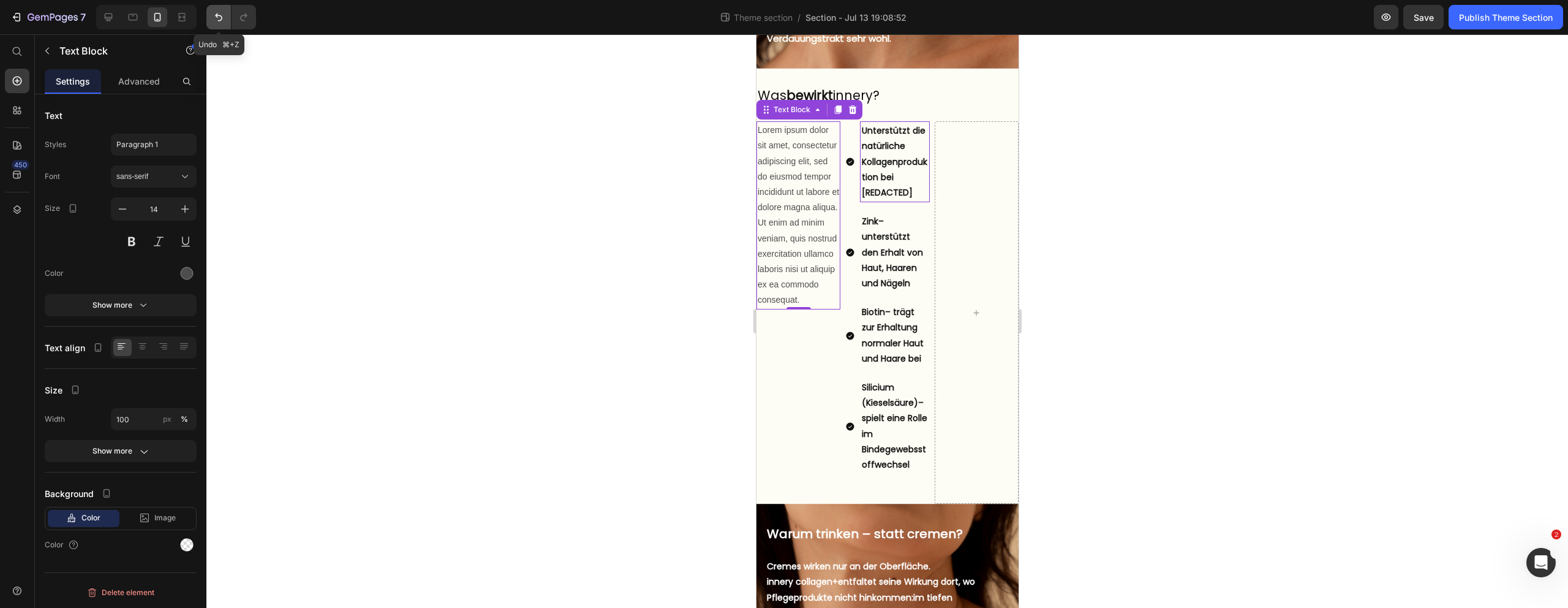 click 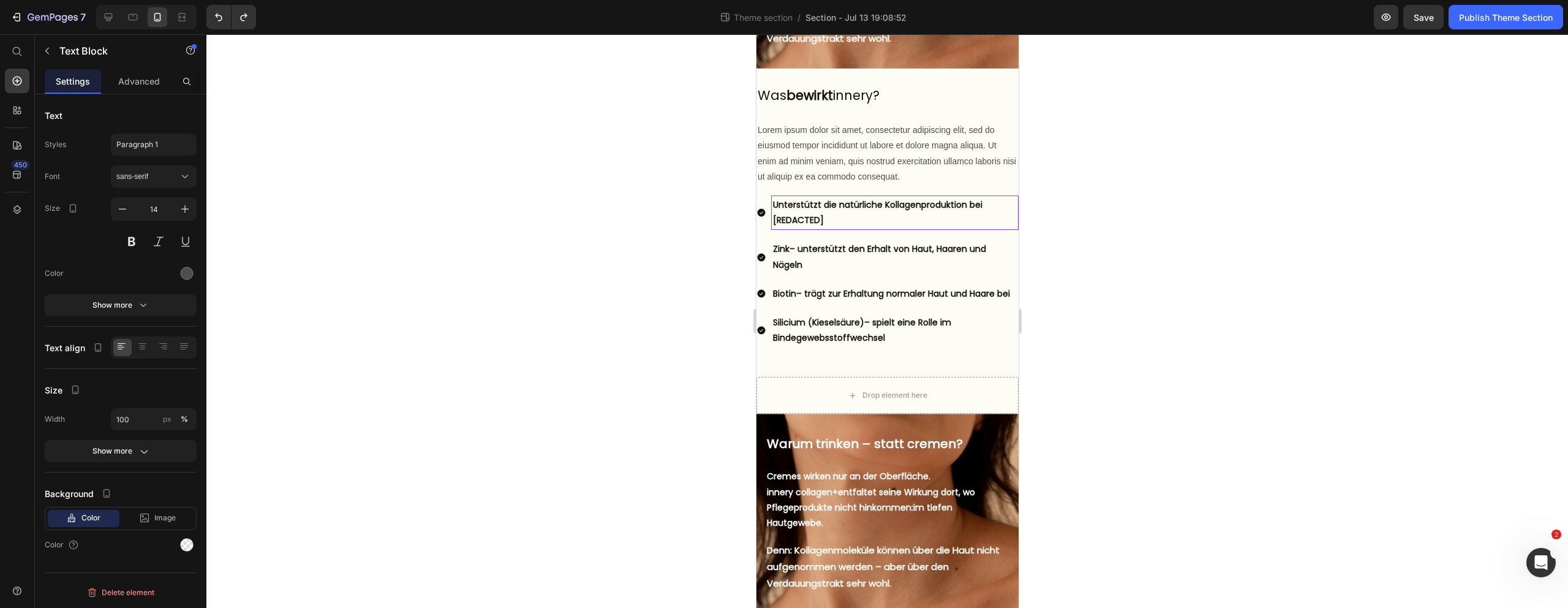 click on "Lorem ipsum dolor sit amet, consectetur adipiscing elit, sed do eiusmod tempor incididunt ut labore et dolore magna aliqua. Ut enim ad minim veniam, quis nostrud exercitation ullamco laboris nisi ut aliquip ex ea commodo consequat." at bounding box center (887, 153) 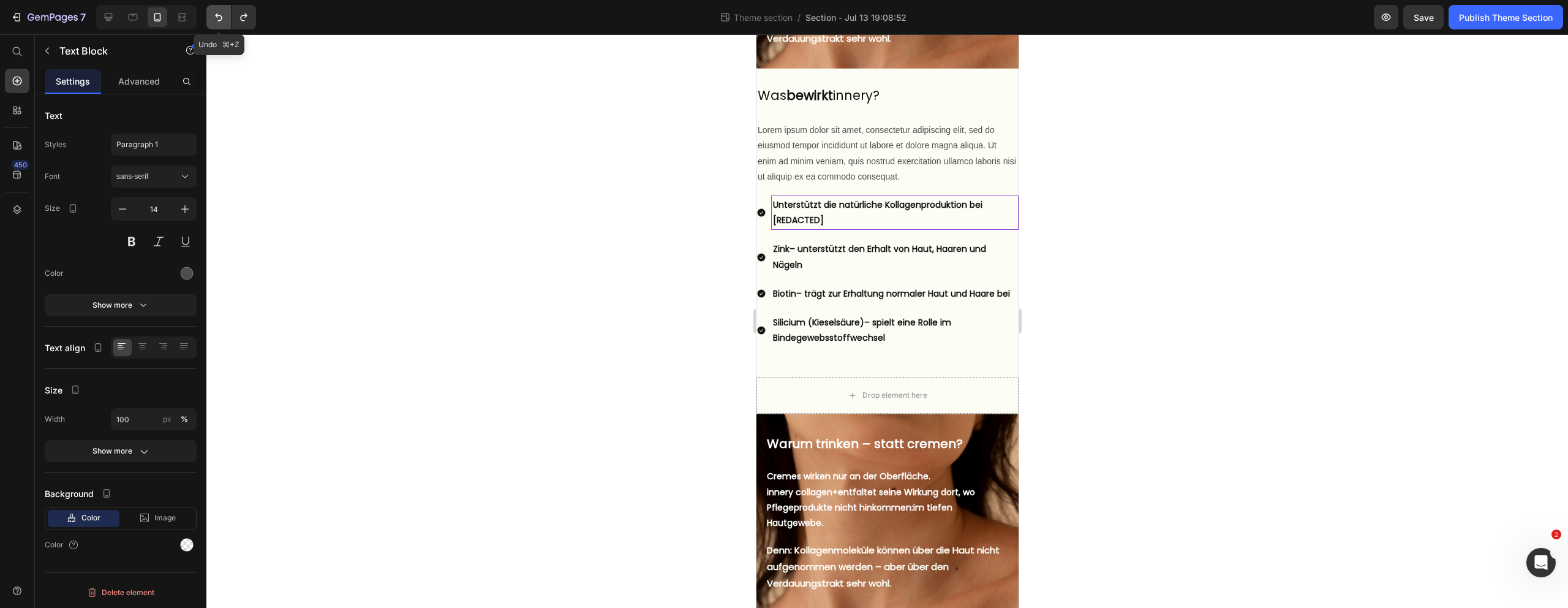 click 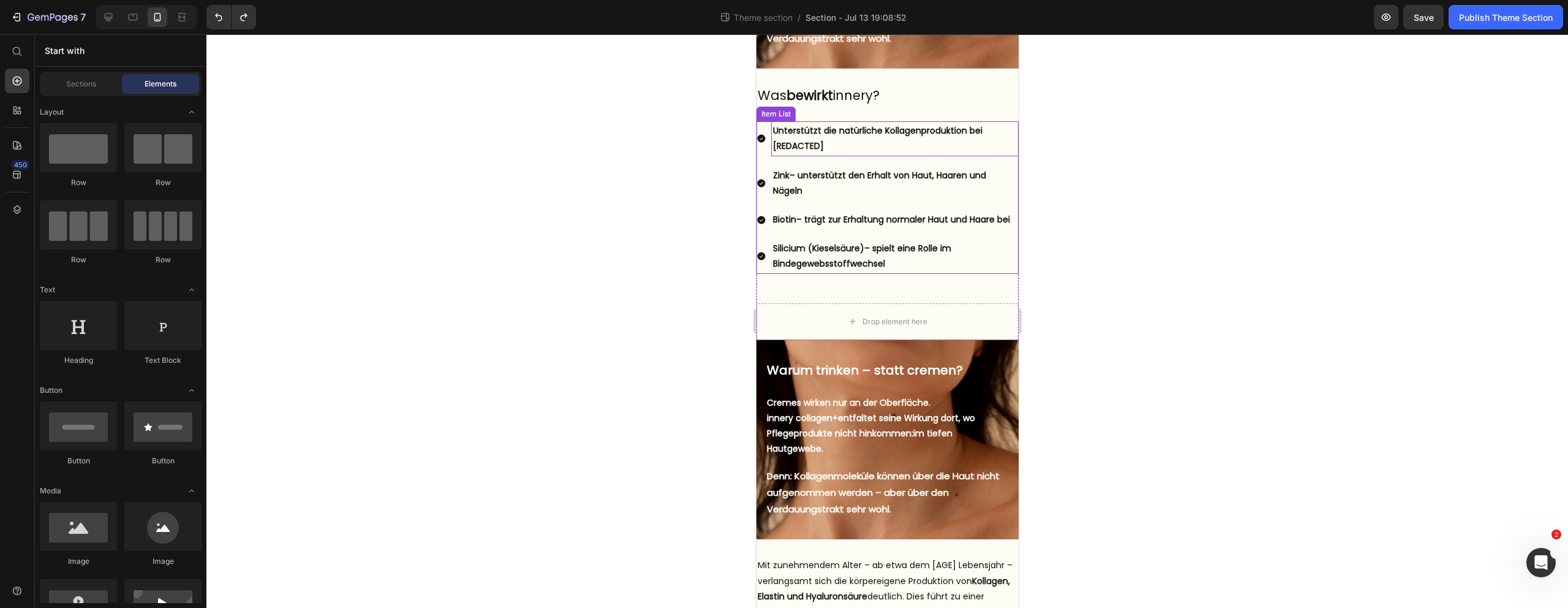 click on "Unterstützt die natürliche Kollagenproduktion bei [REDACTED]" at bounding box center [894, 139] 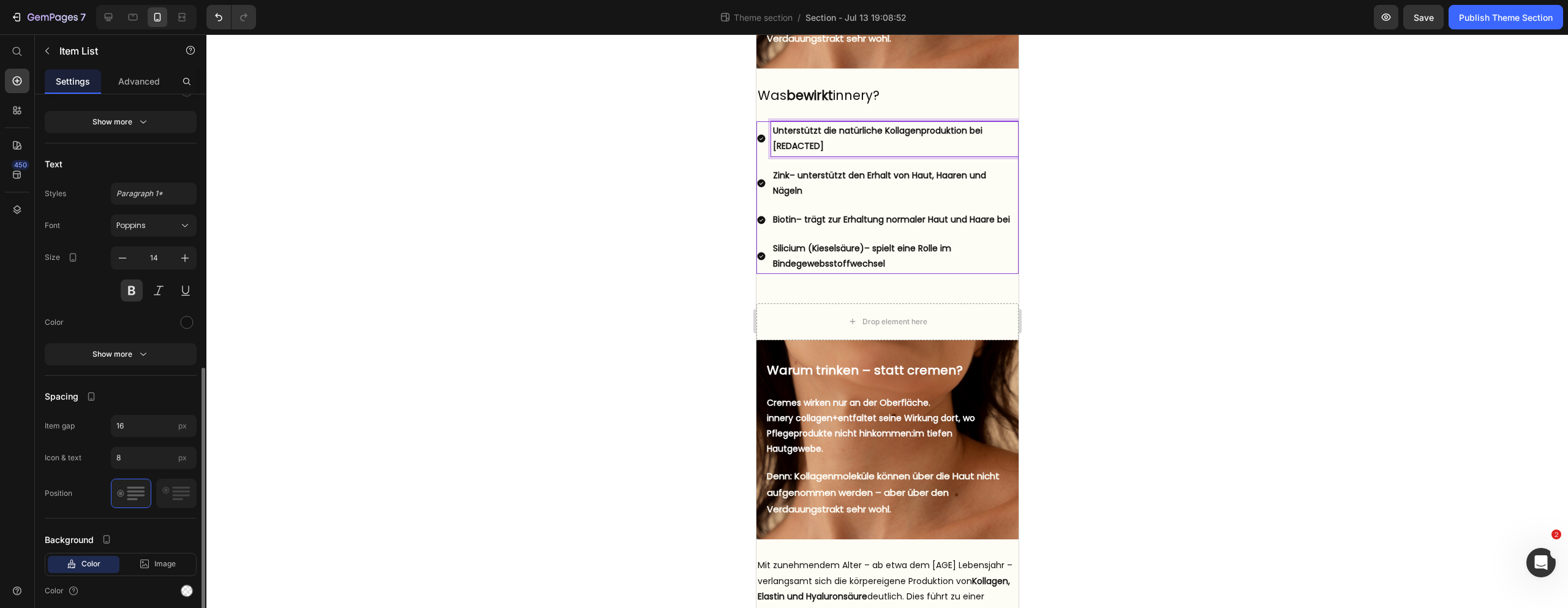 scroll, scrollTop: 257, scrollLeft: 0, axis: vertical 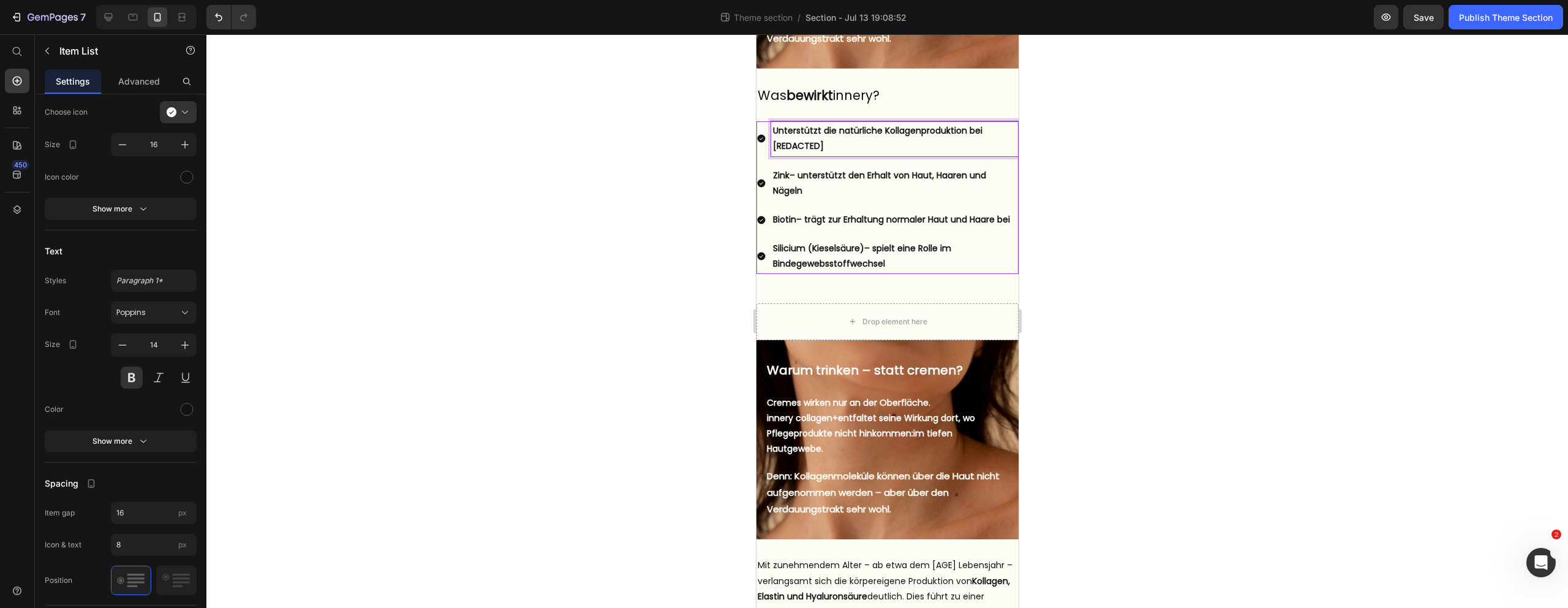 click on "Unterstützt die natürliche Kollagenproduktion bei [REDACTED]" at bounding box center (887, 139) 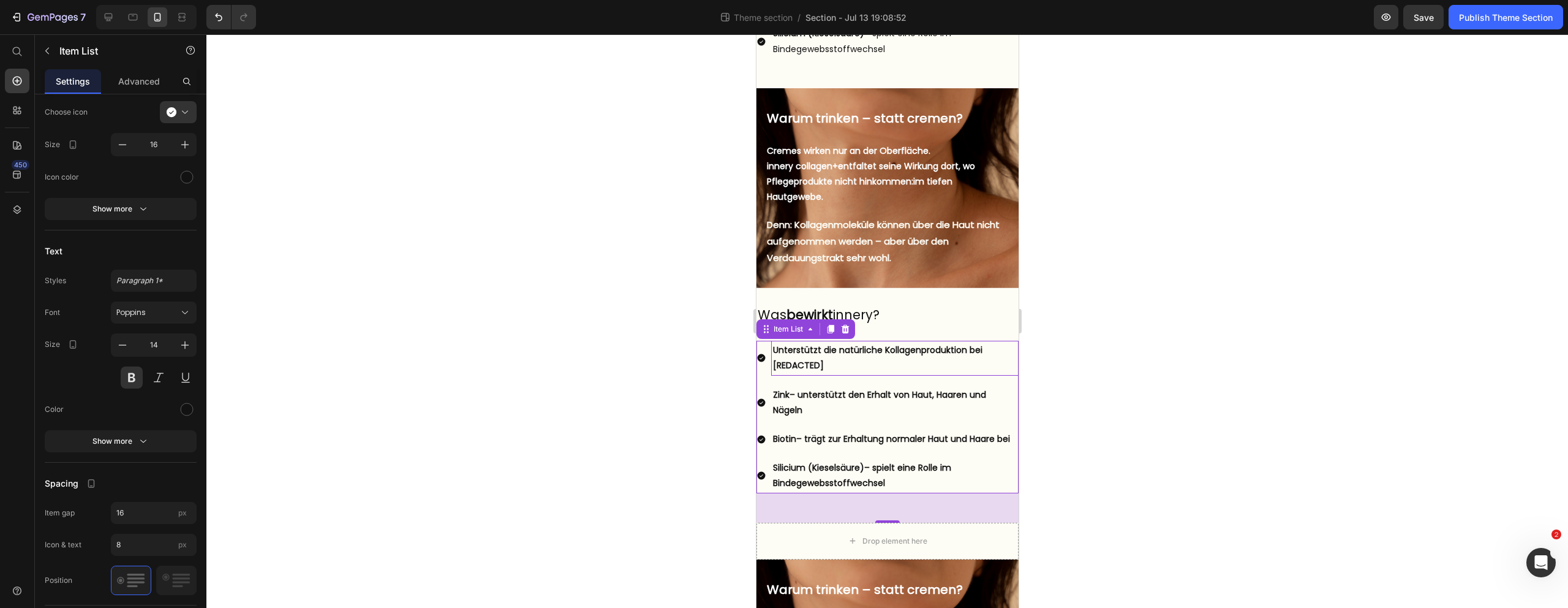 scroll, scrollTop: 487, scrollLeft: 0, axis: vertical 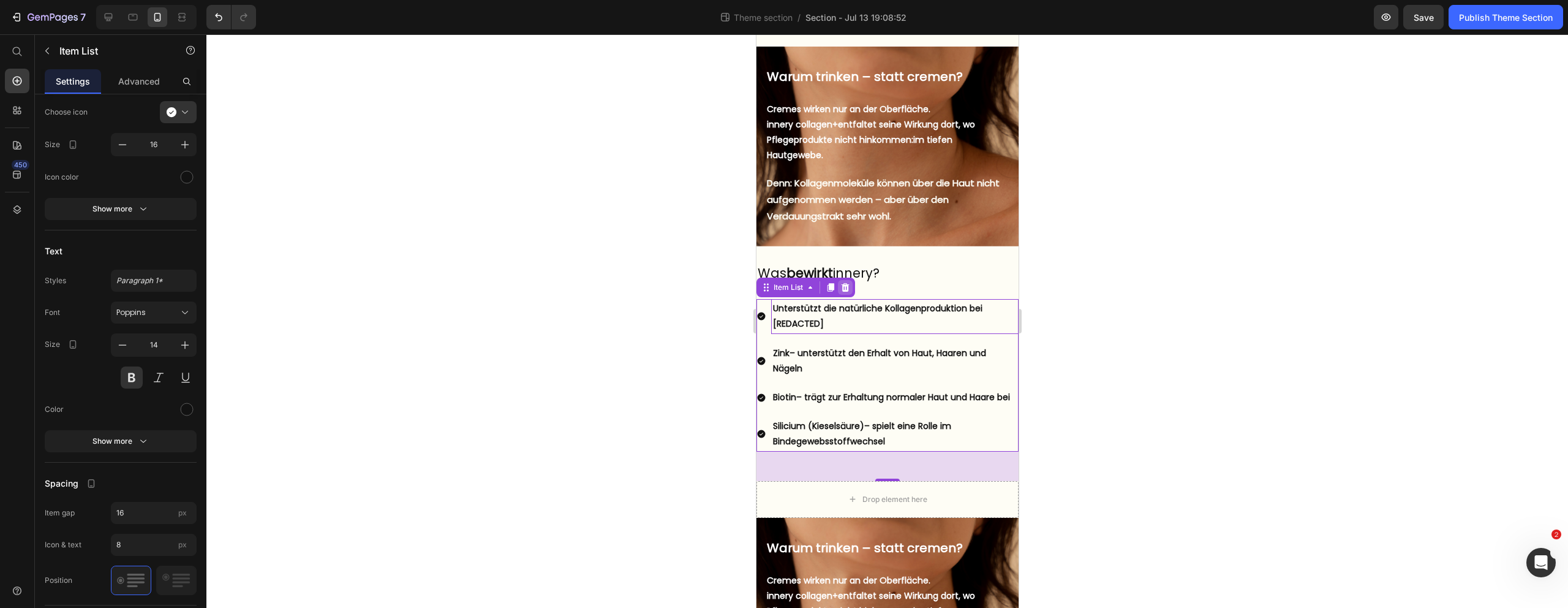 click 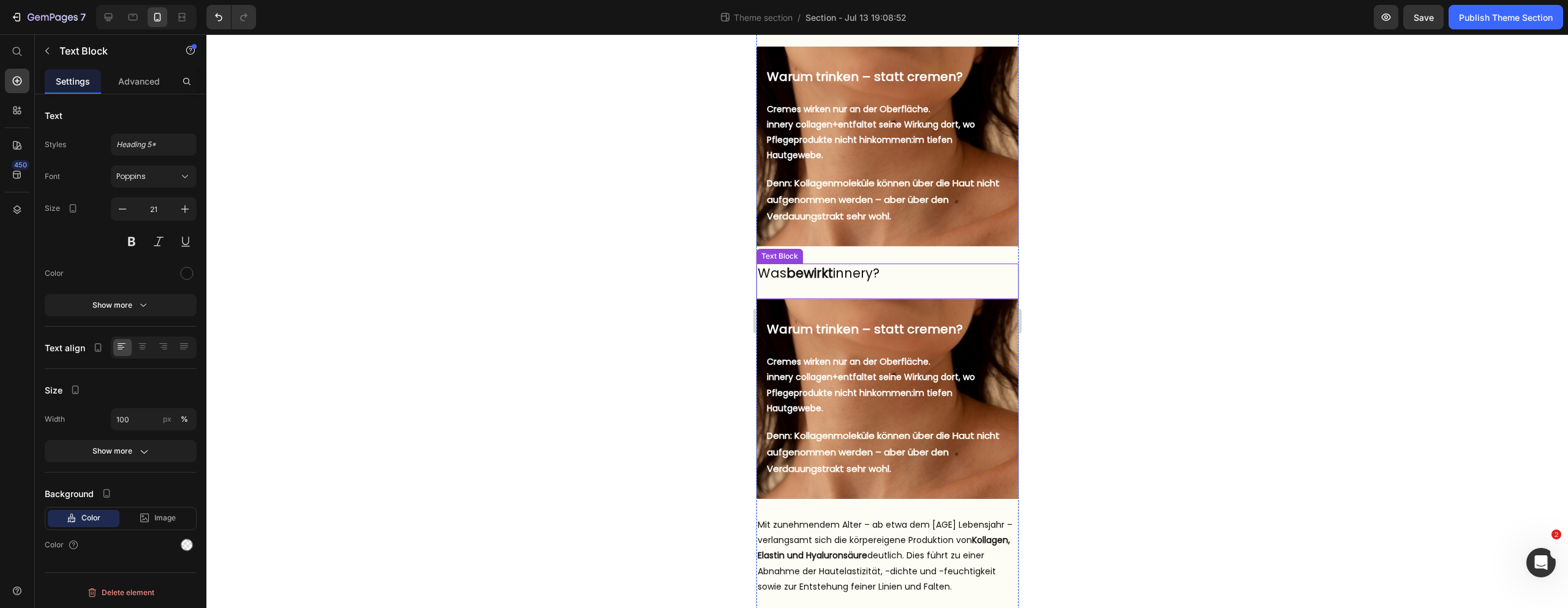 click on "Was  bewirkt  innery?" at bounding box center (887, 273) 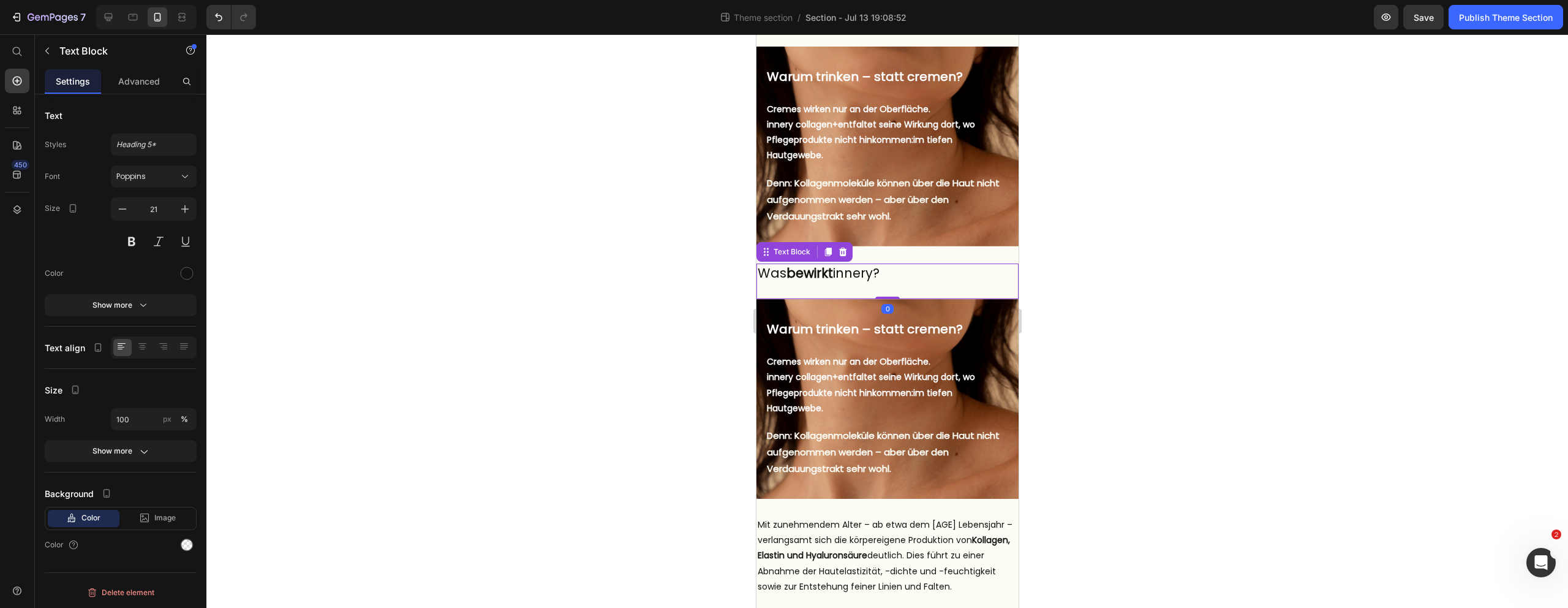 scroll, scrollTop: 0, scrollLeft: 0, axis: both 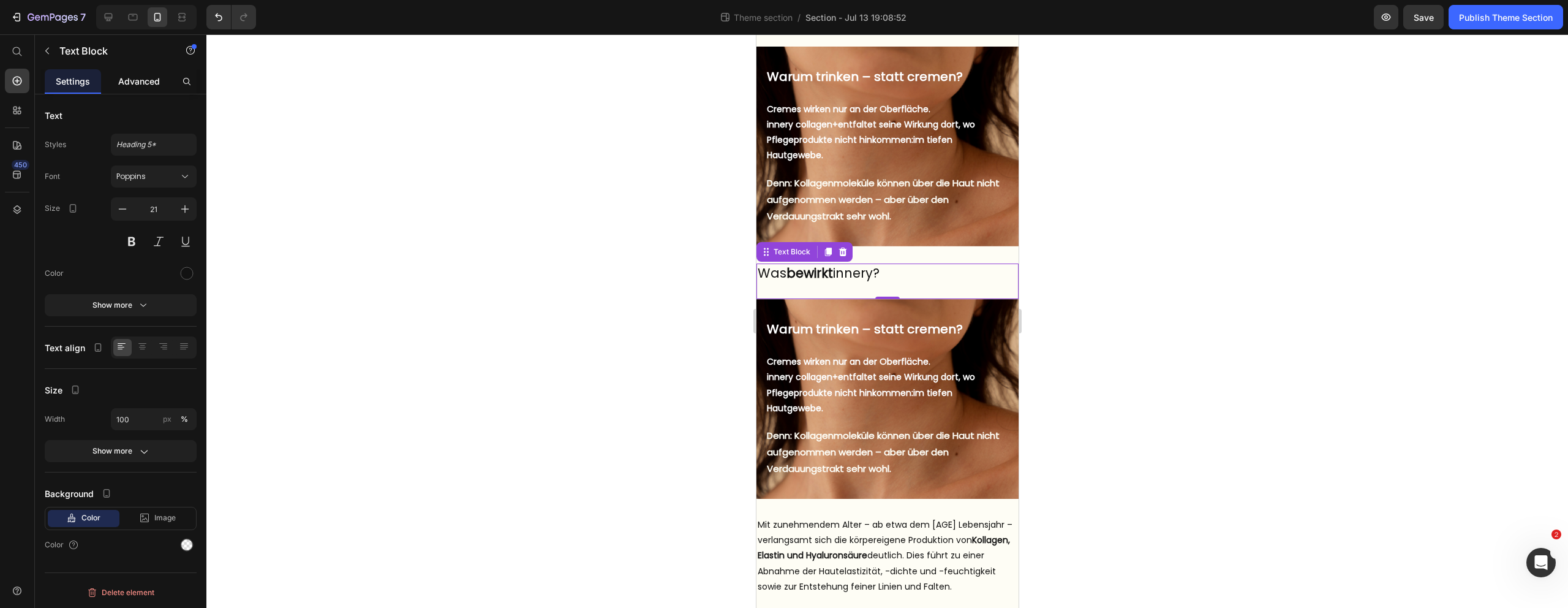 click on "Advanced" at bounding box center (139, 81) 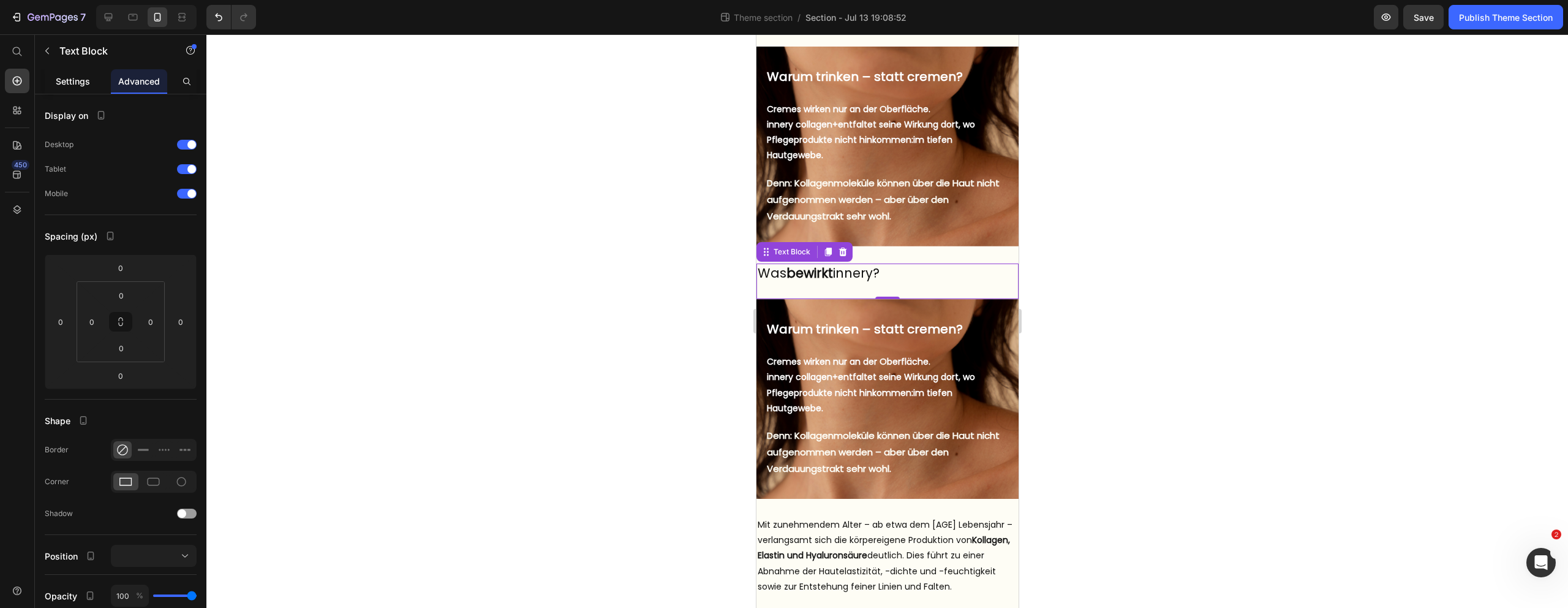 click on "Settings" at bounding box center (73, 81) 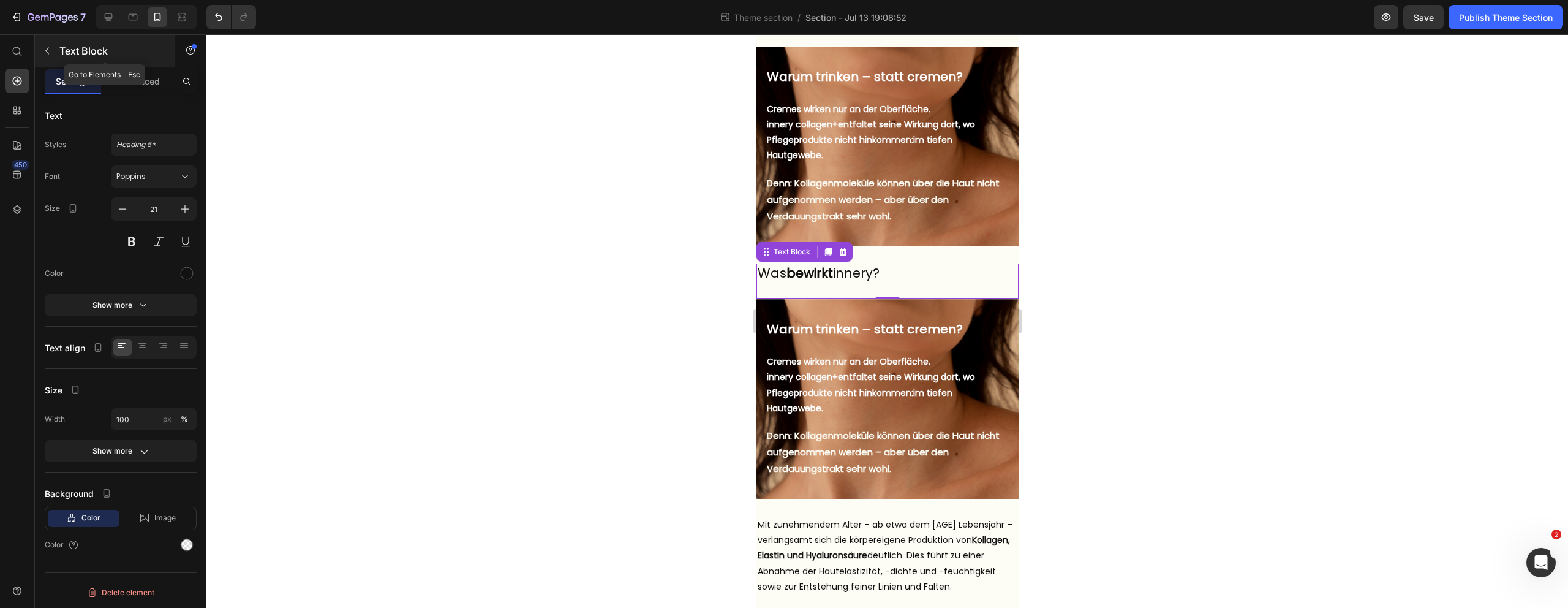 click 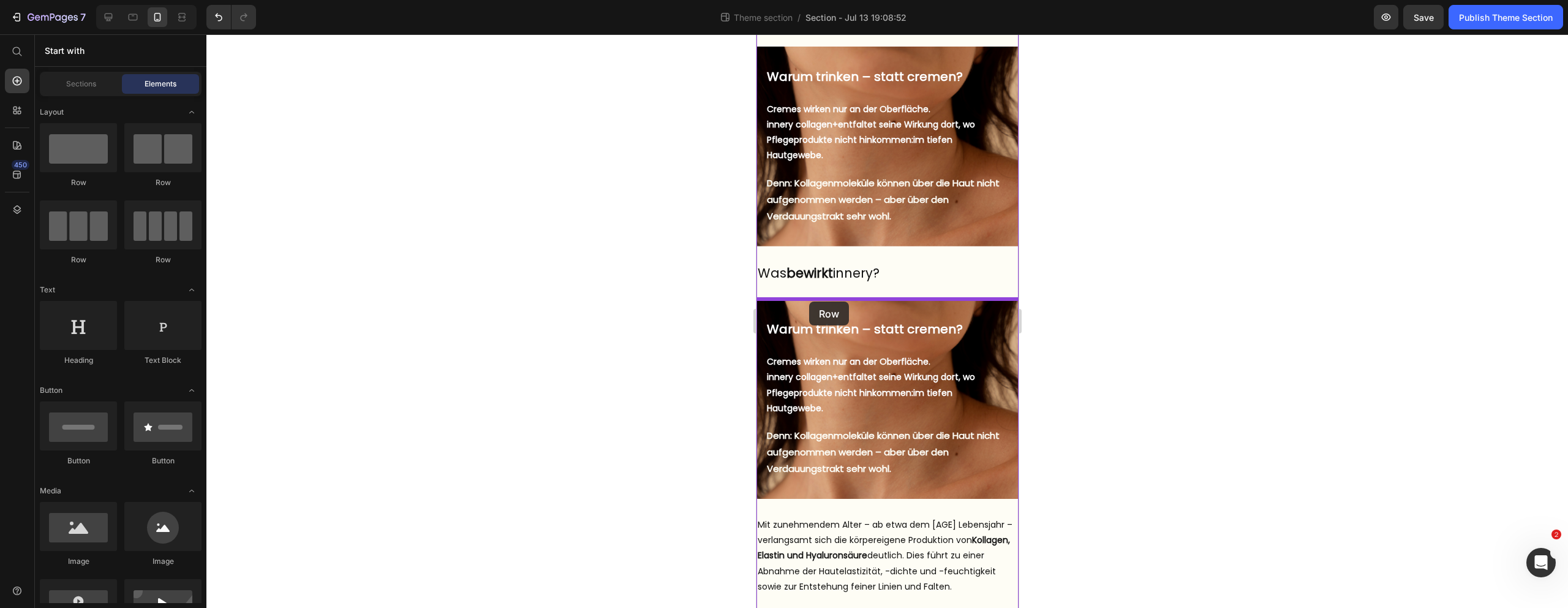 drag, startPoint x: 854, startPoint y: 191, endPoint x: 809, endPoint y: 302, distance: 120 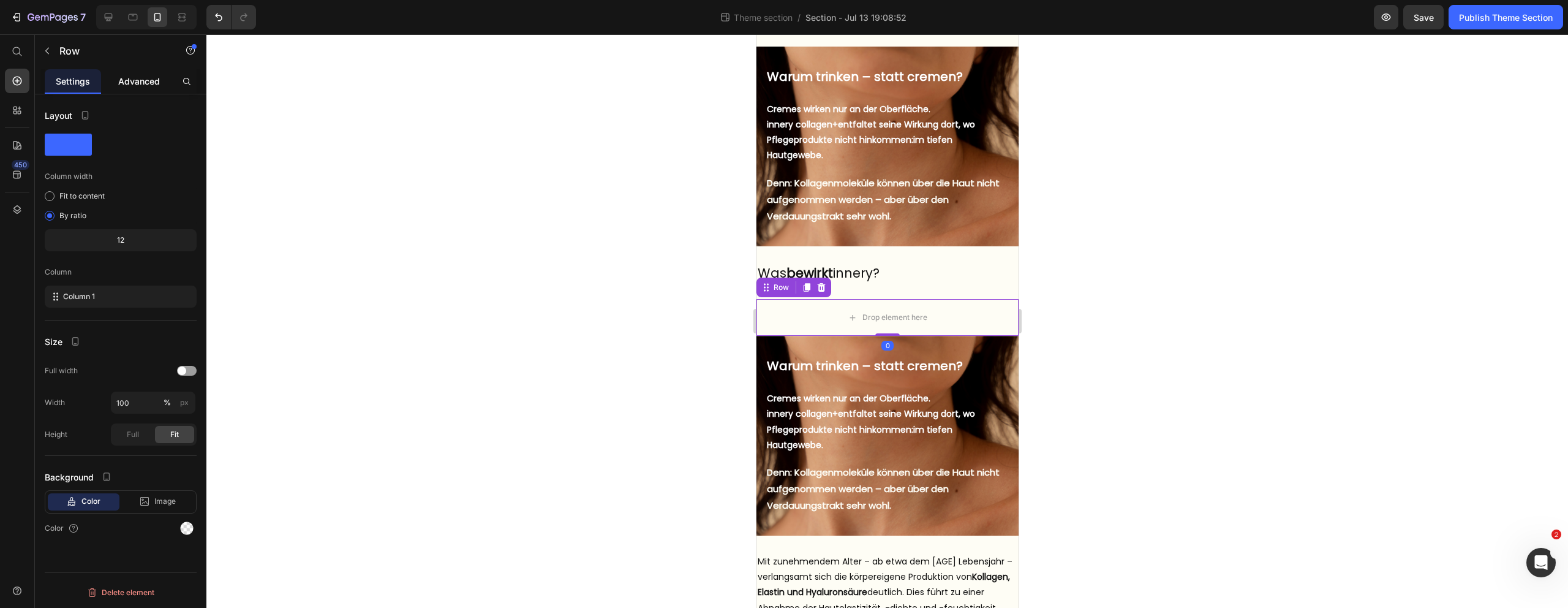 click on "Advanced" at bounding box center (139, 81) 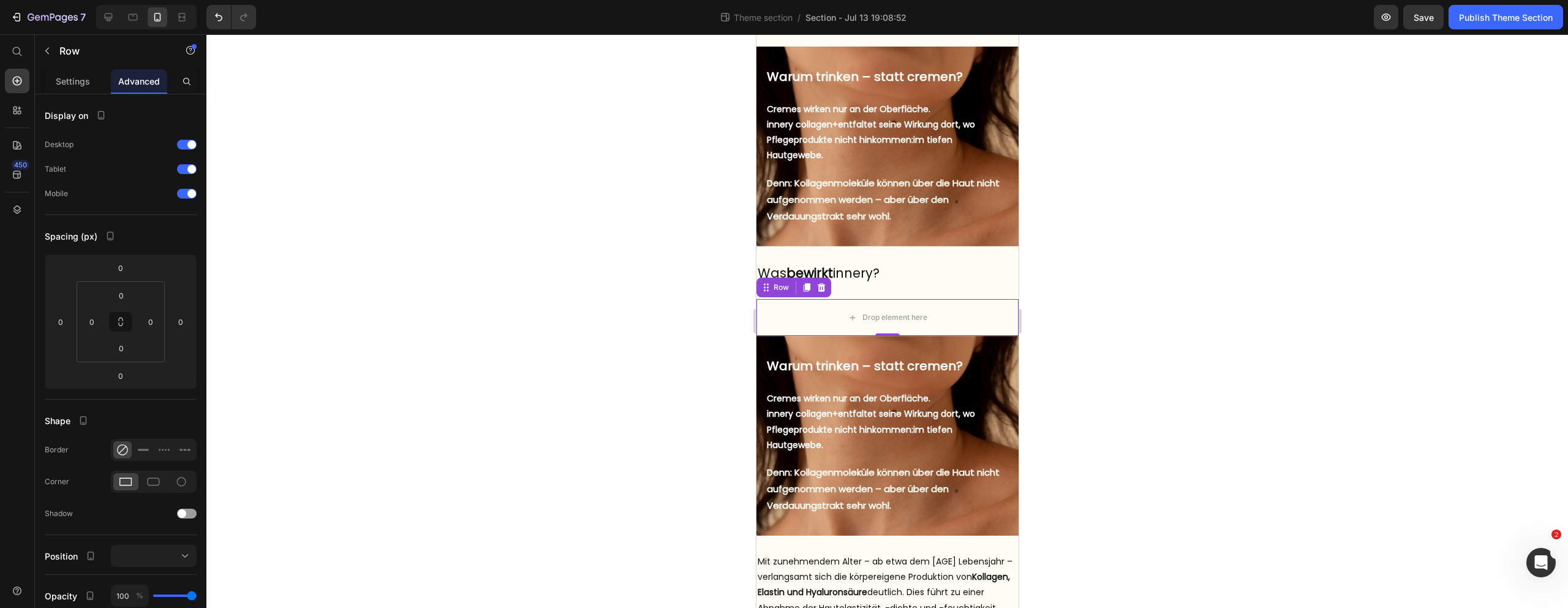 scroll, scrollTop: 556, scrollLeft: 0, axis: vertical 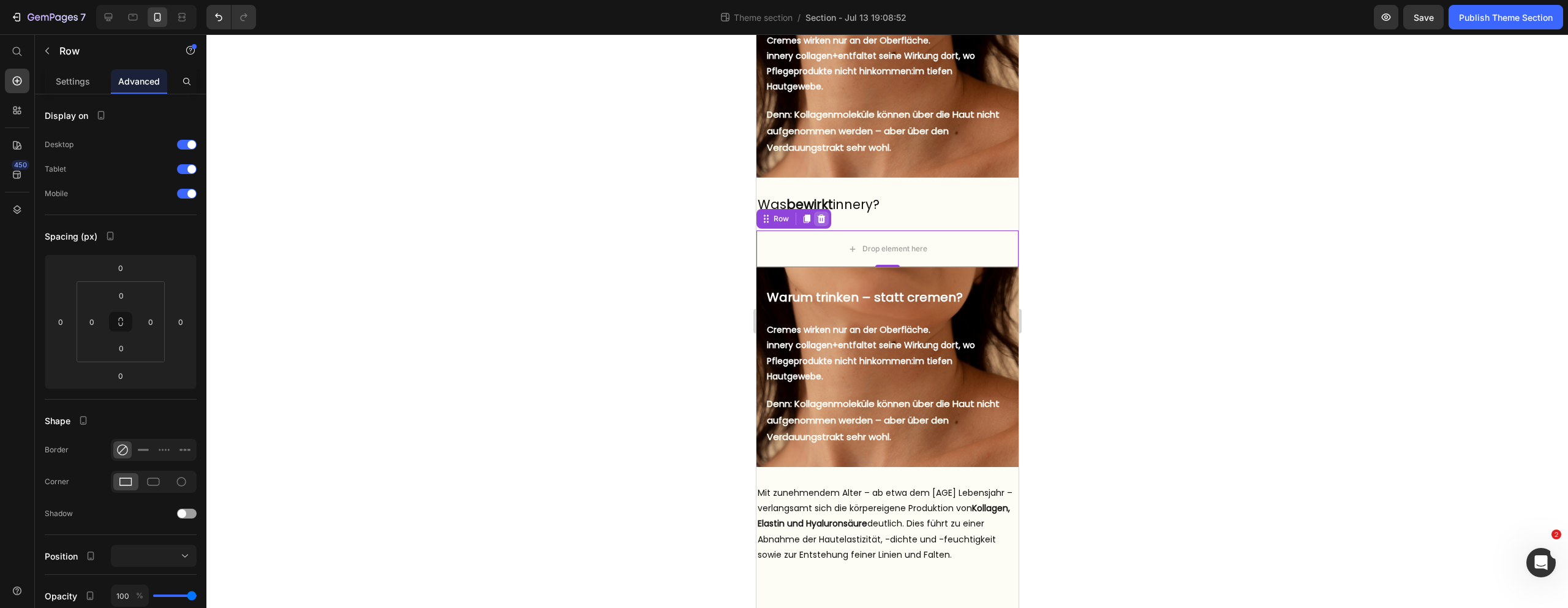 click 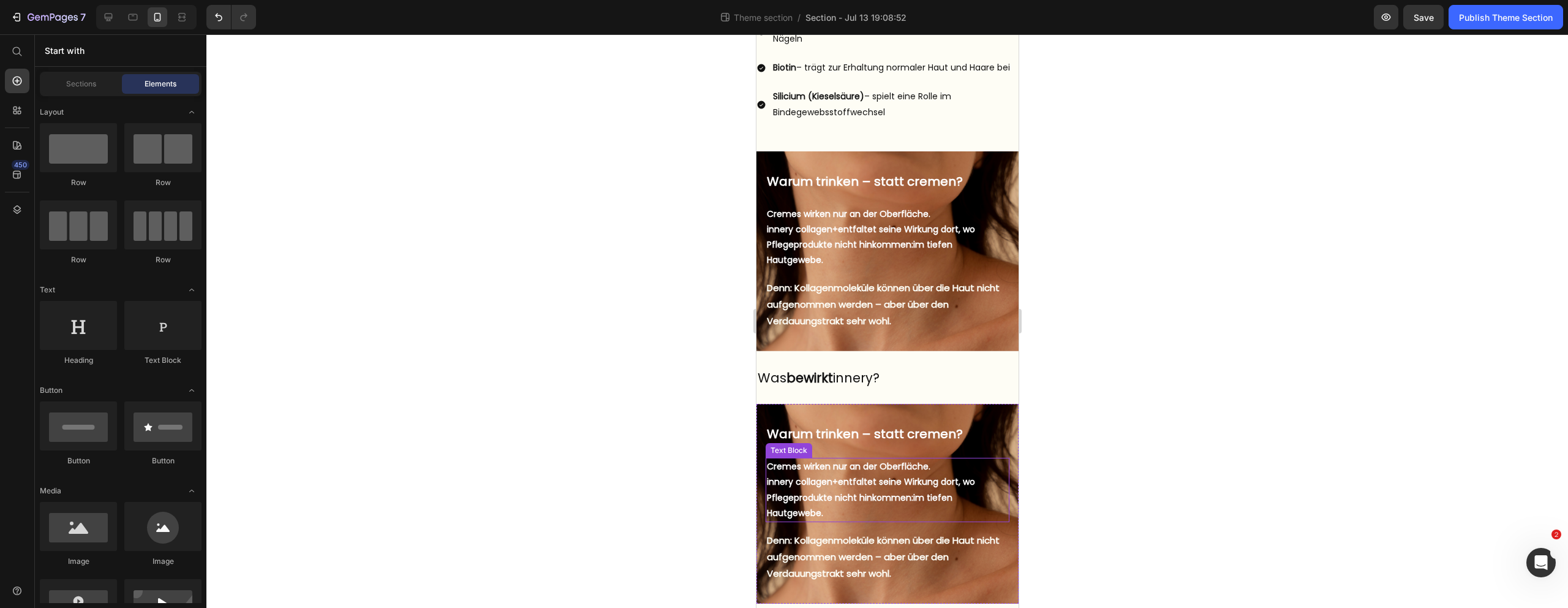 scroll, scrollTop: 429, scrollLeft: 0, axis: vertical 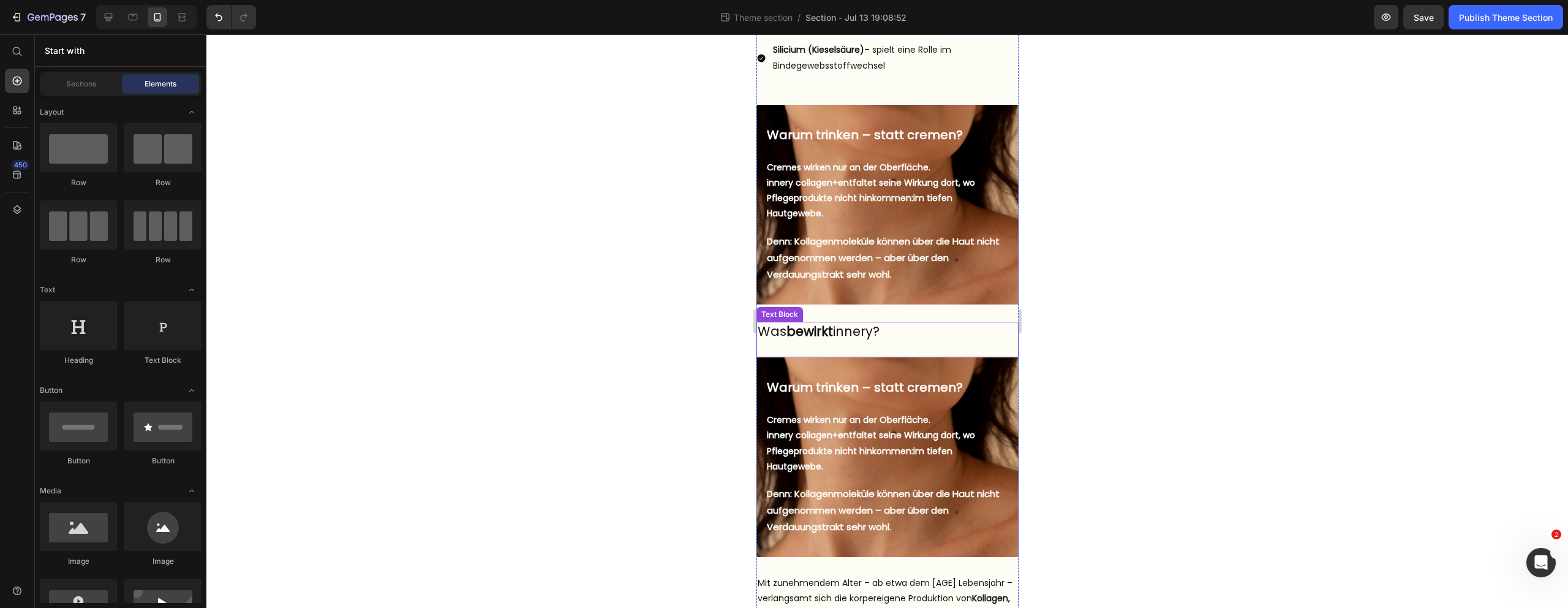 click on "Was  bewirkt  innery?" at bounding box center (887, 331) 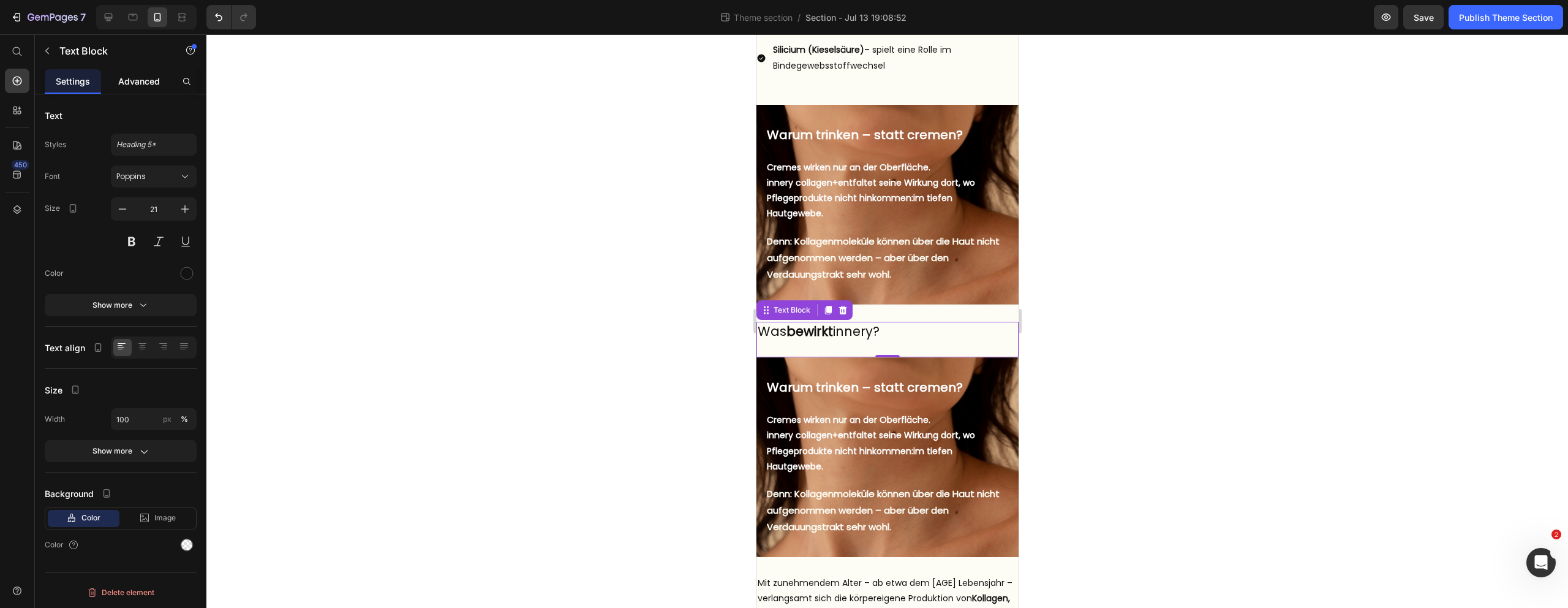 click on "Advanced" 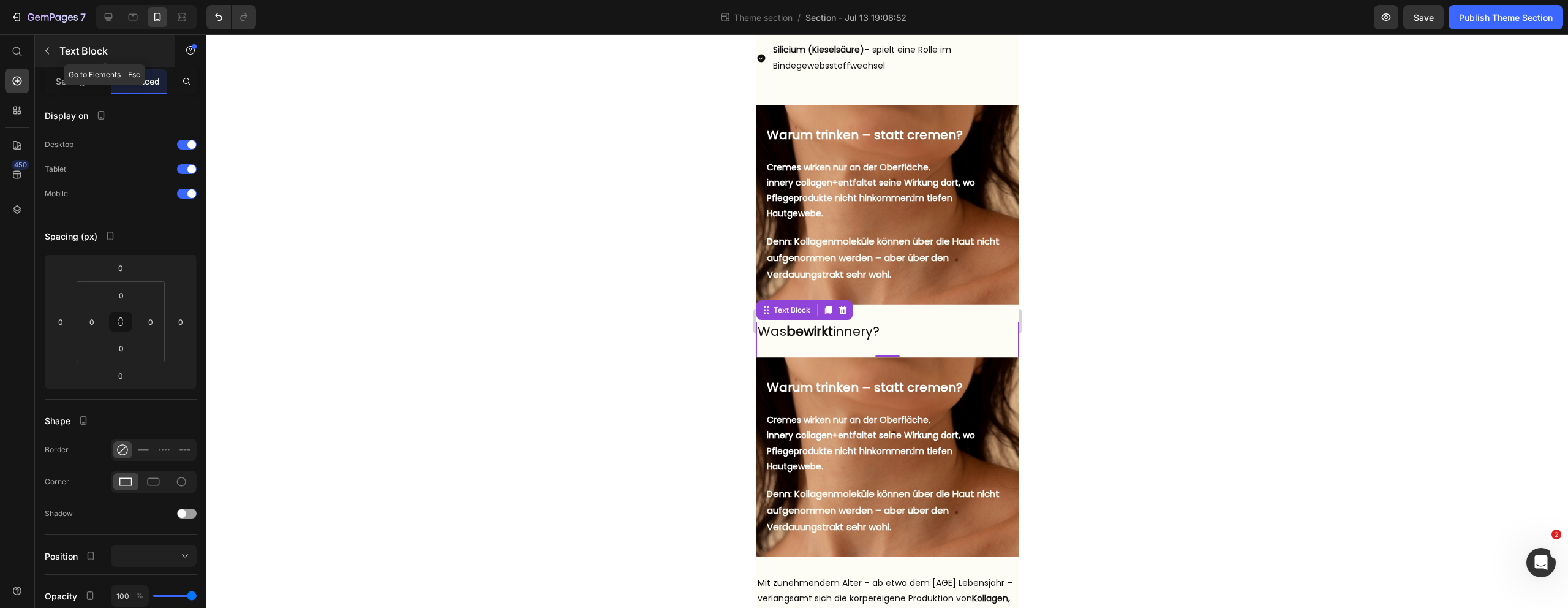 click 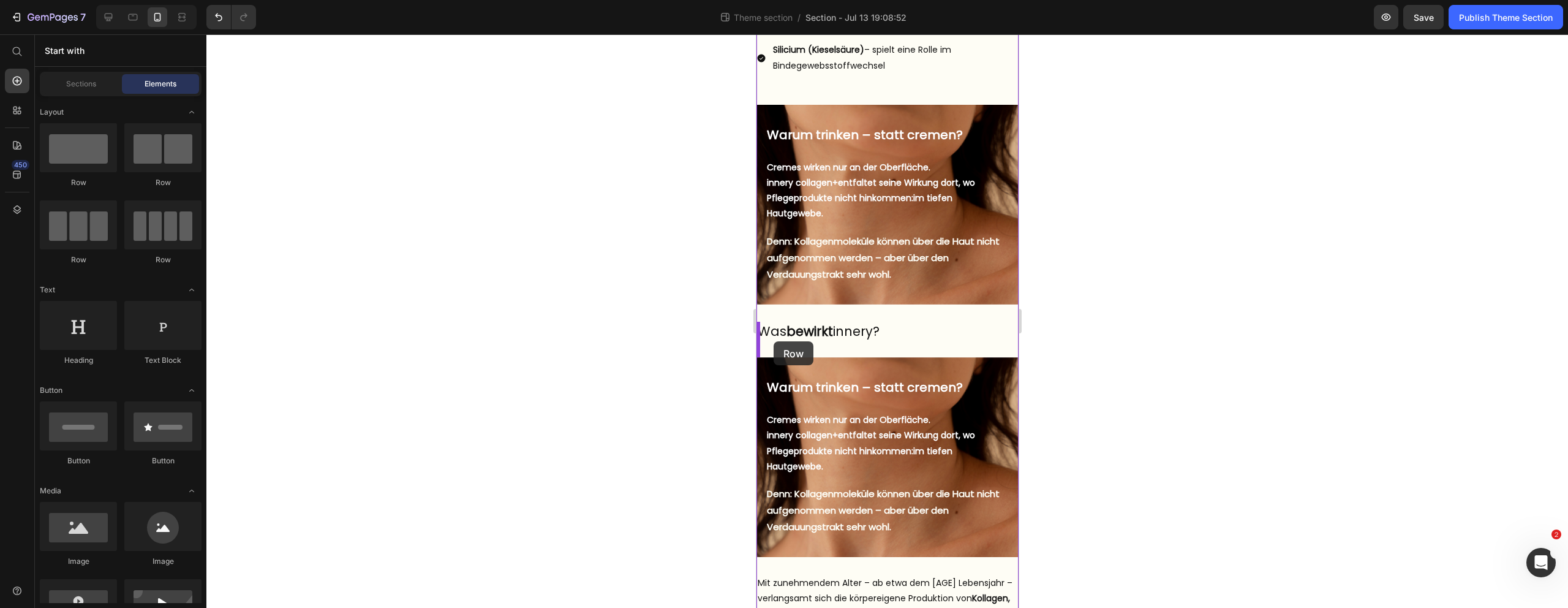 drag, startPoint x: 834, startPoint y: 184, endPoint x: 773, endPoint y: 341, distance: 168.43396 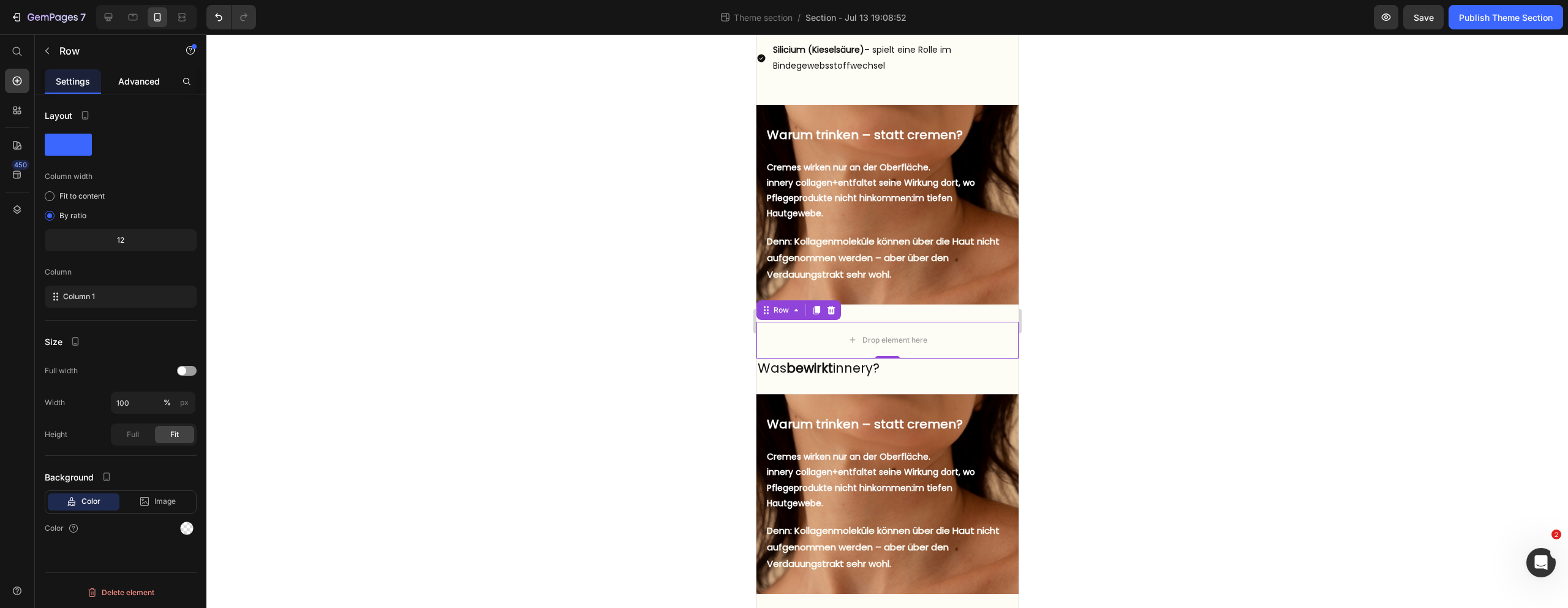 click on "Advanced" at bounding box center [139, 81] 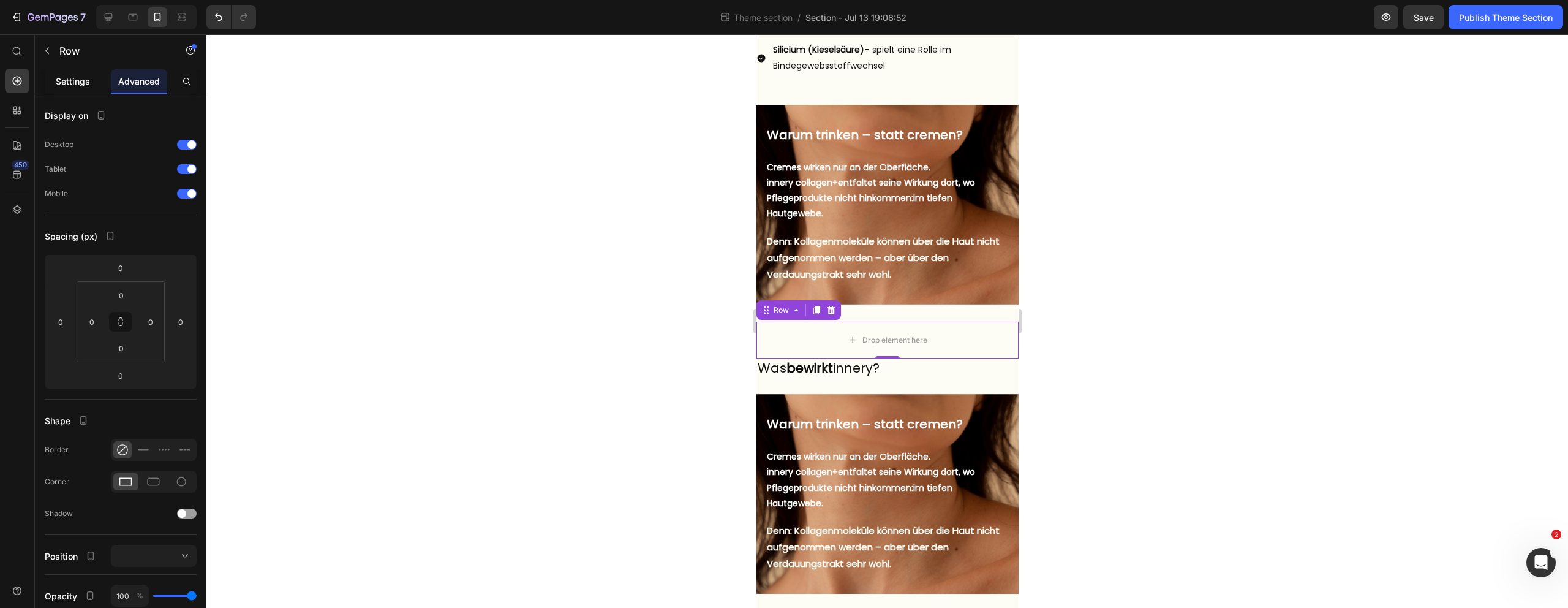 click on "Settings" at bounding box center (73, 81) 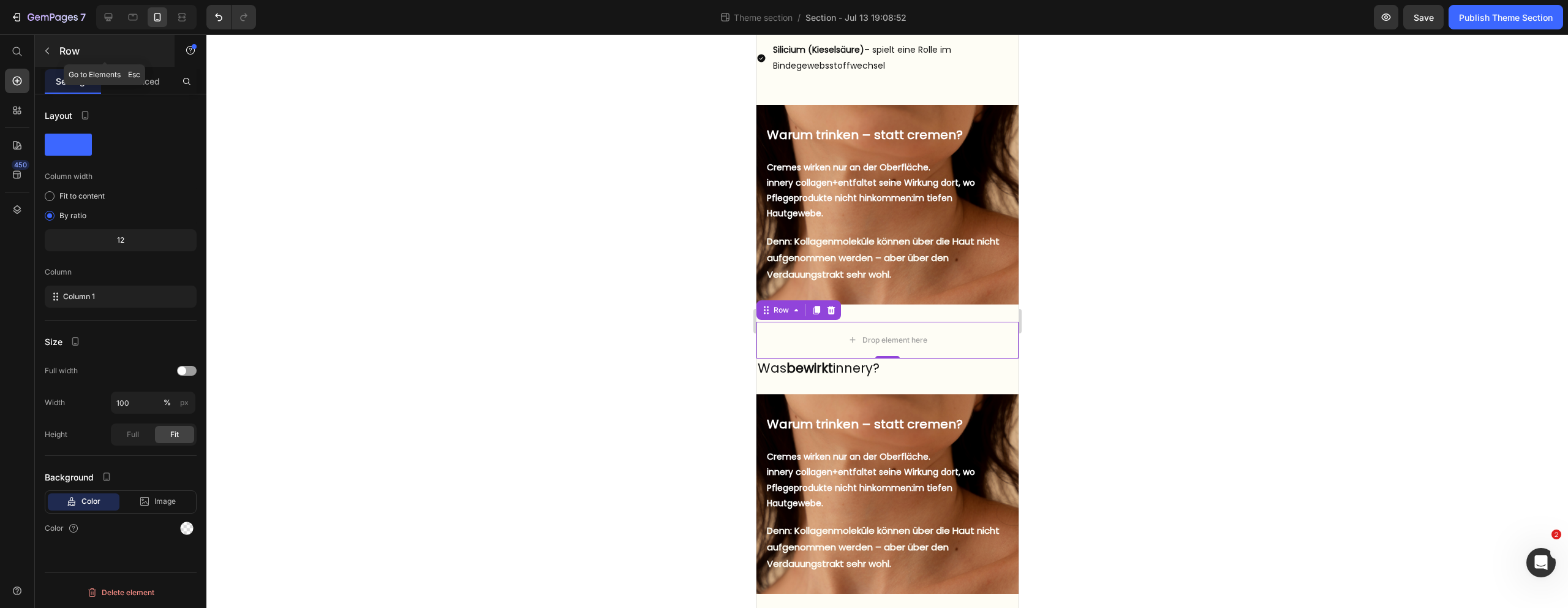 click 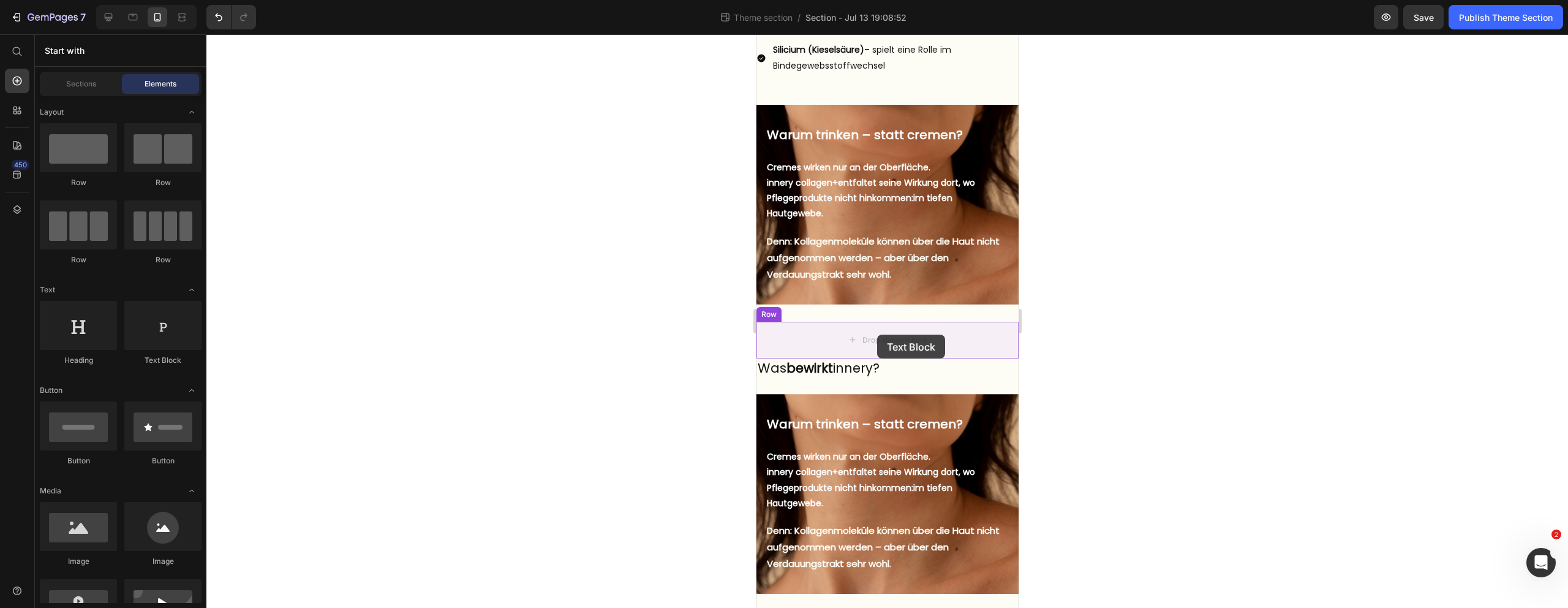 drag, startPoint x: 921, startPoint y: 368, endPoint x: 876, endPoint y: 335, distance: 56 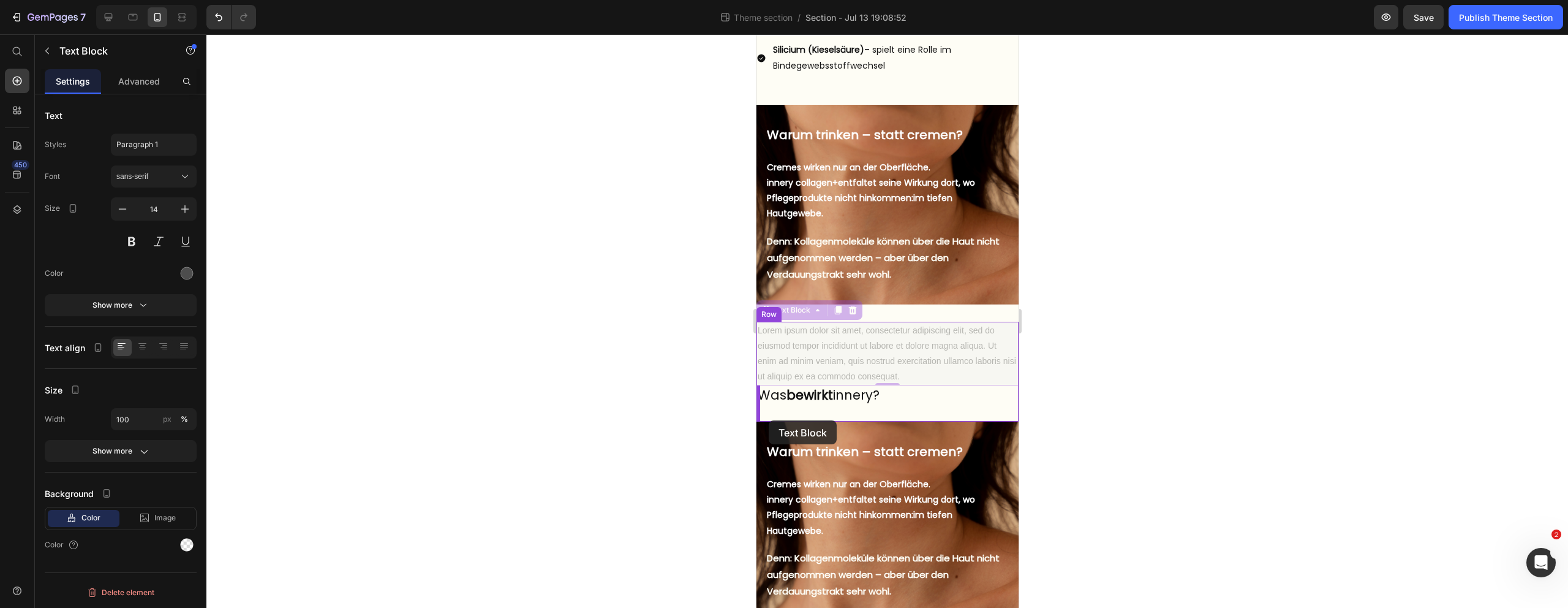 drag, startPoint x: 762, startPoint y: 311, endPoint x: 768, endPoint y: 420, distance: 109.16501 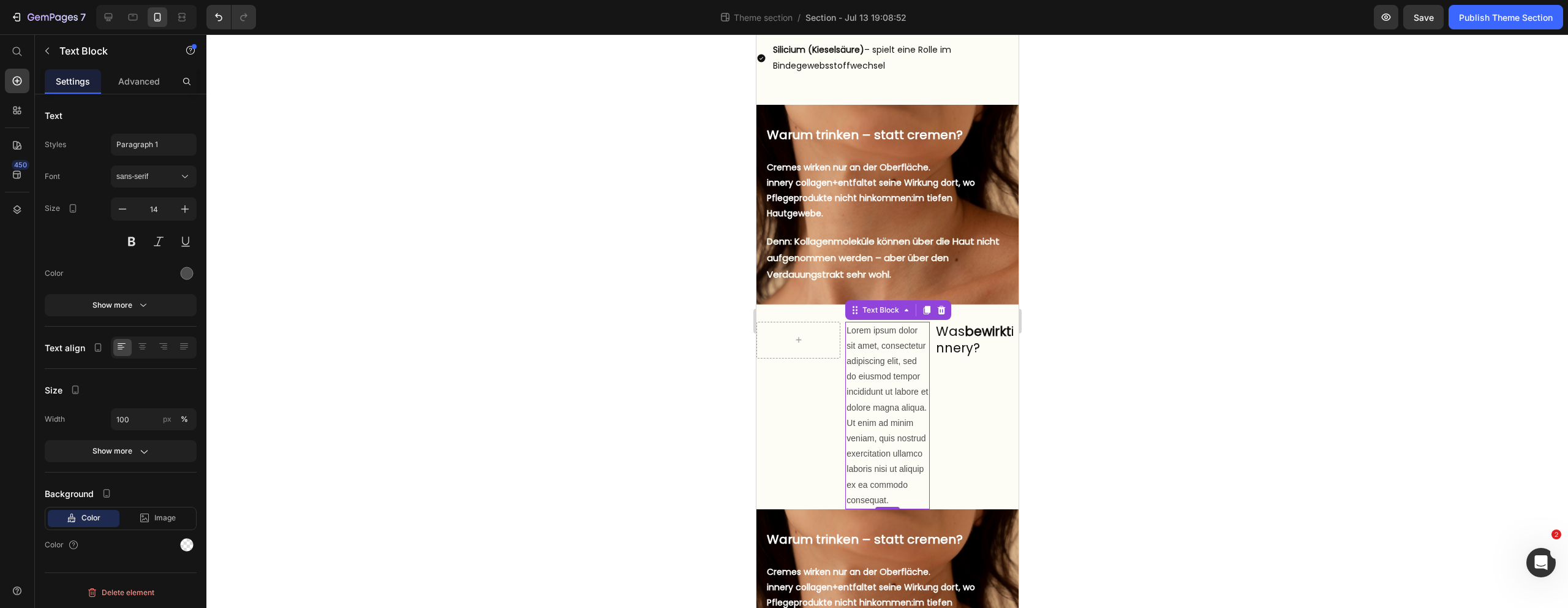 click 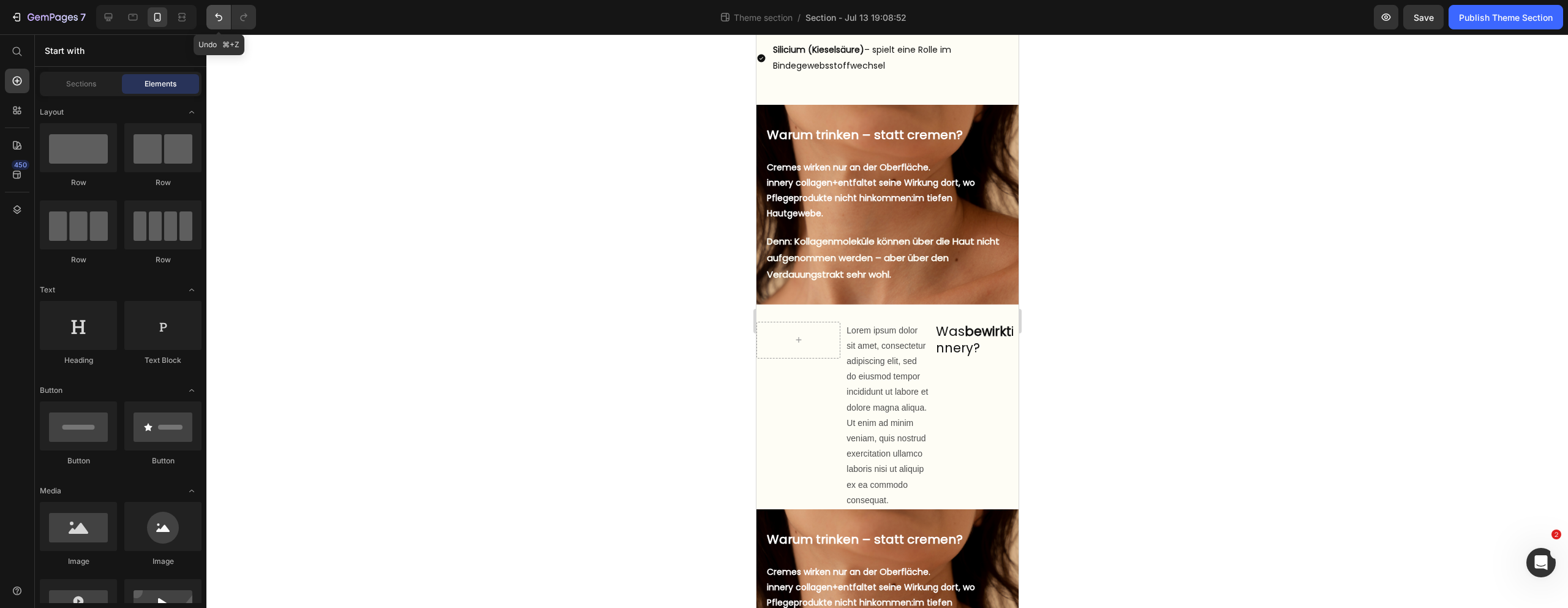 click 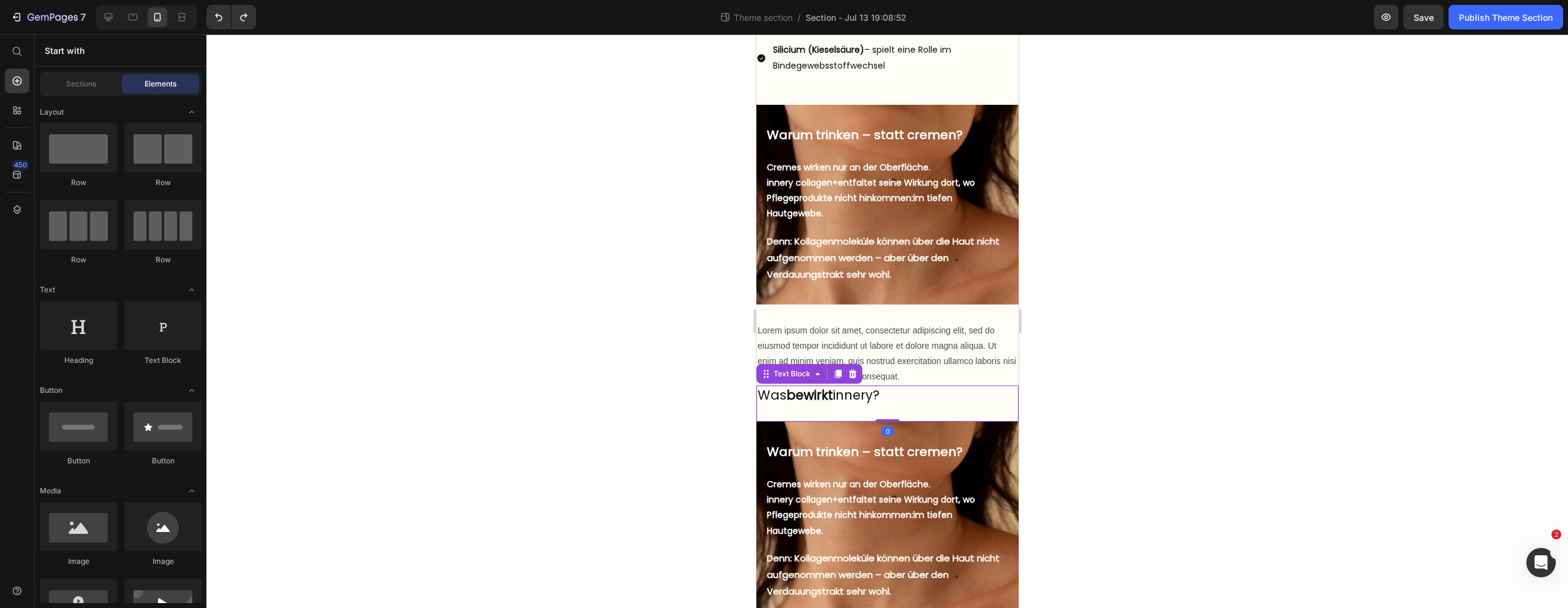 click on "Was  bewirkt  innery?" at bounding box center [887, 395] 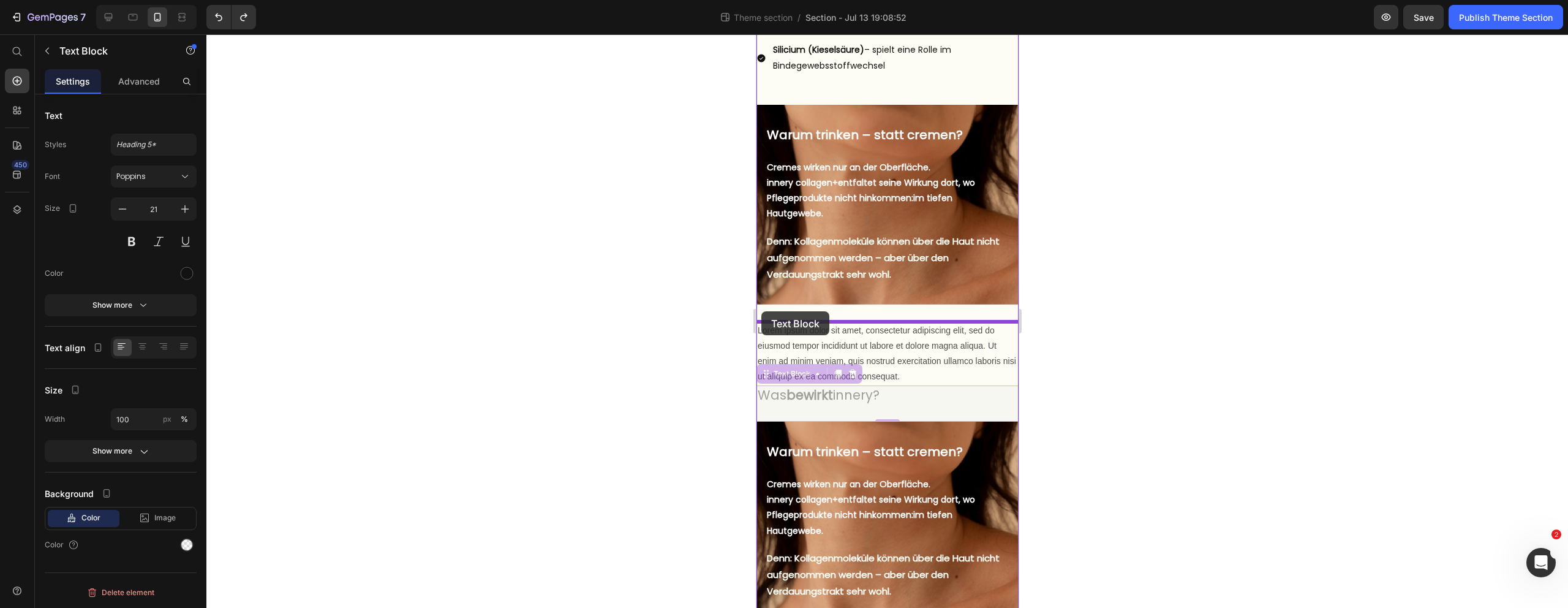 drag, startPoint x: 763, startPoint y: 378, endPoint x: 761, endPoint y: 311, distance: 67.02984 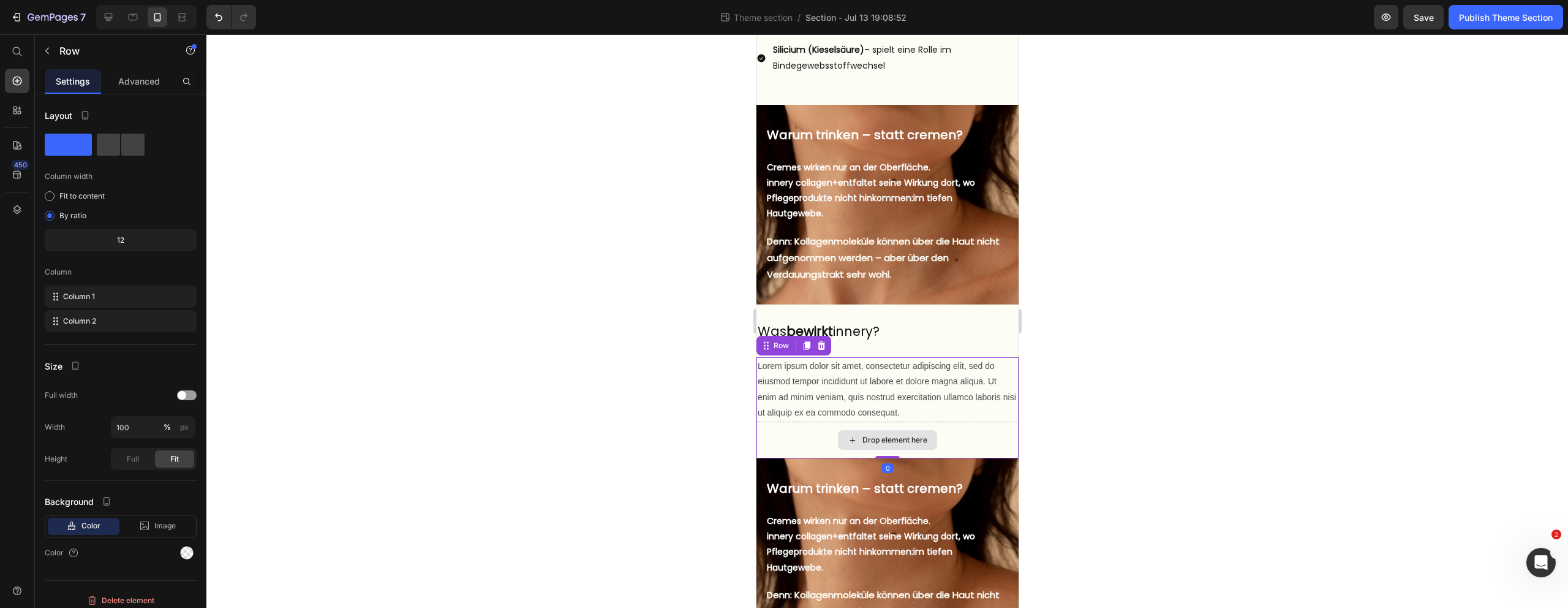click on "Drop element here" at bounding box center [887, 440] 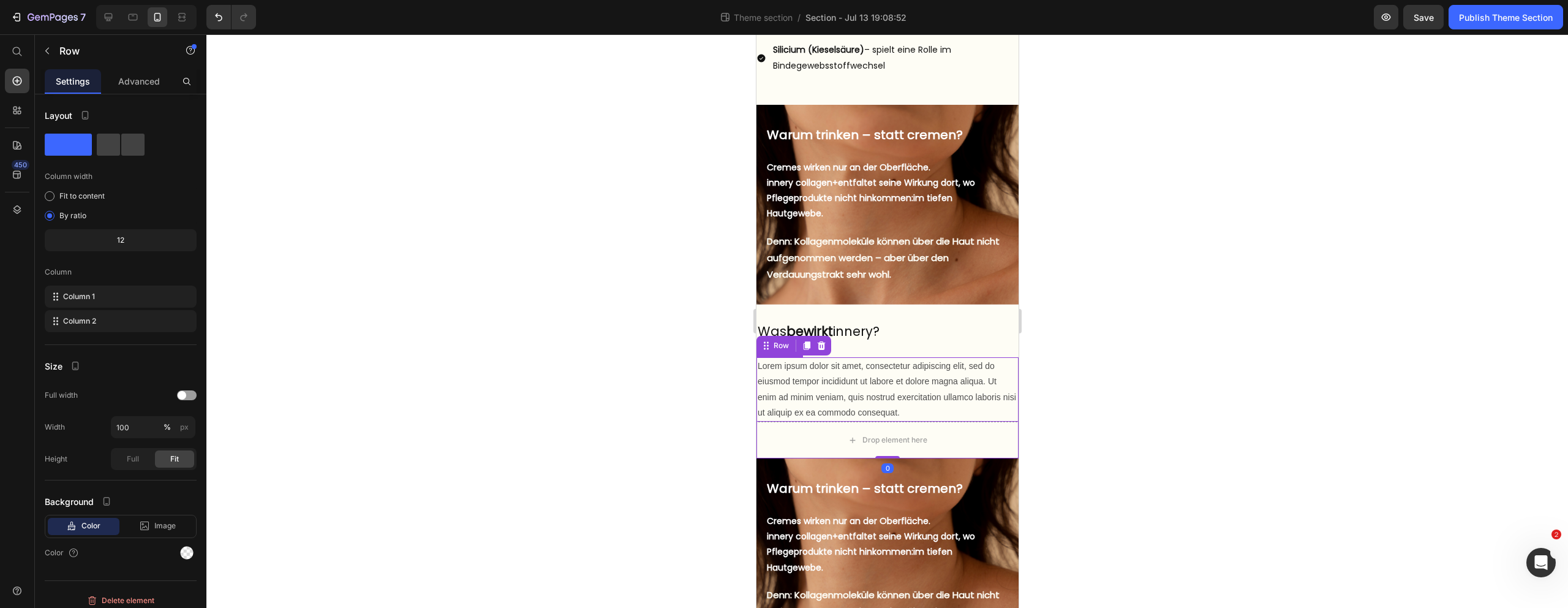 click on "Lorem ipsum dolor sit amet, consectetur adipiscing elit, sed do eiusmod tempor incididunt ut labore et dolore magna aliqua. Ut enim ad minim veniam, quis nostrud exercitation ullamco laboris nisi ut aliquip ex ea commodo consequat." at bounding box center [887, 389] 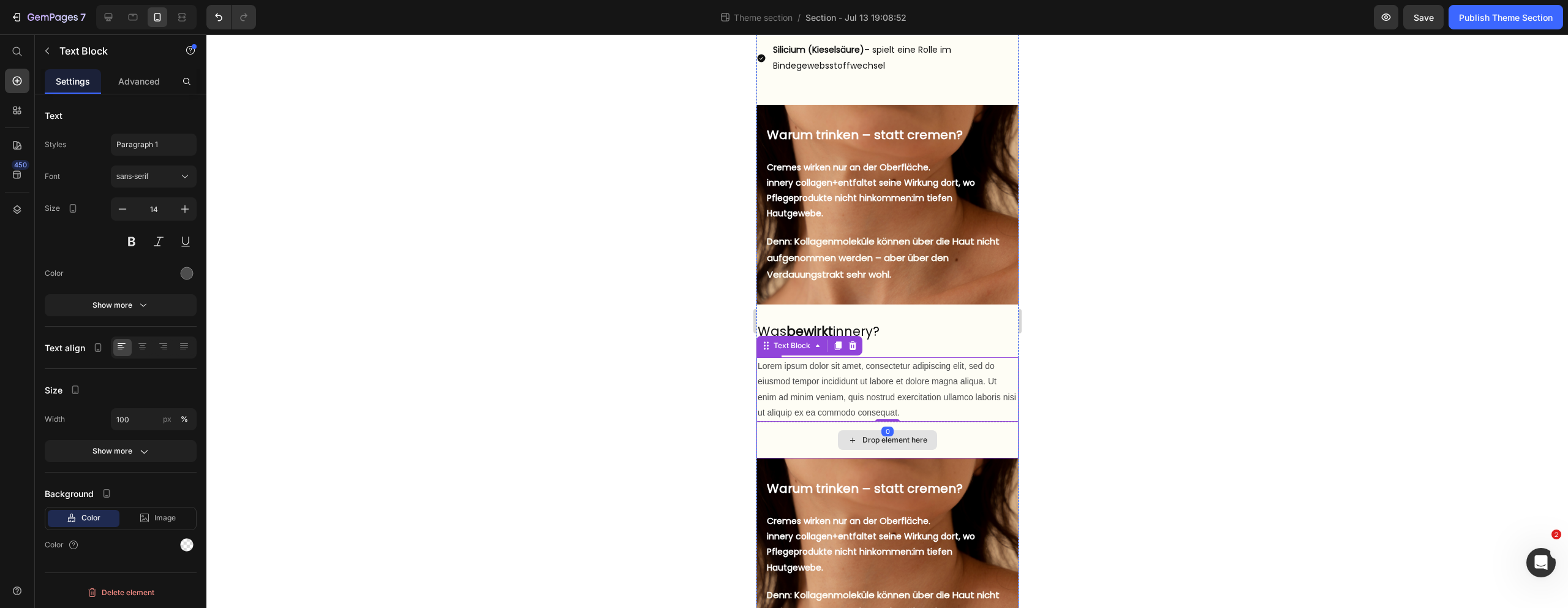 click on "Drop element here" at bounding box center [887, 440] 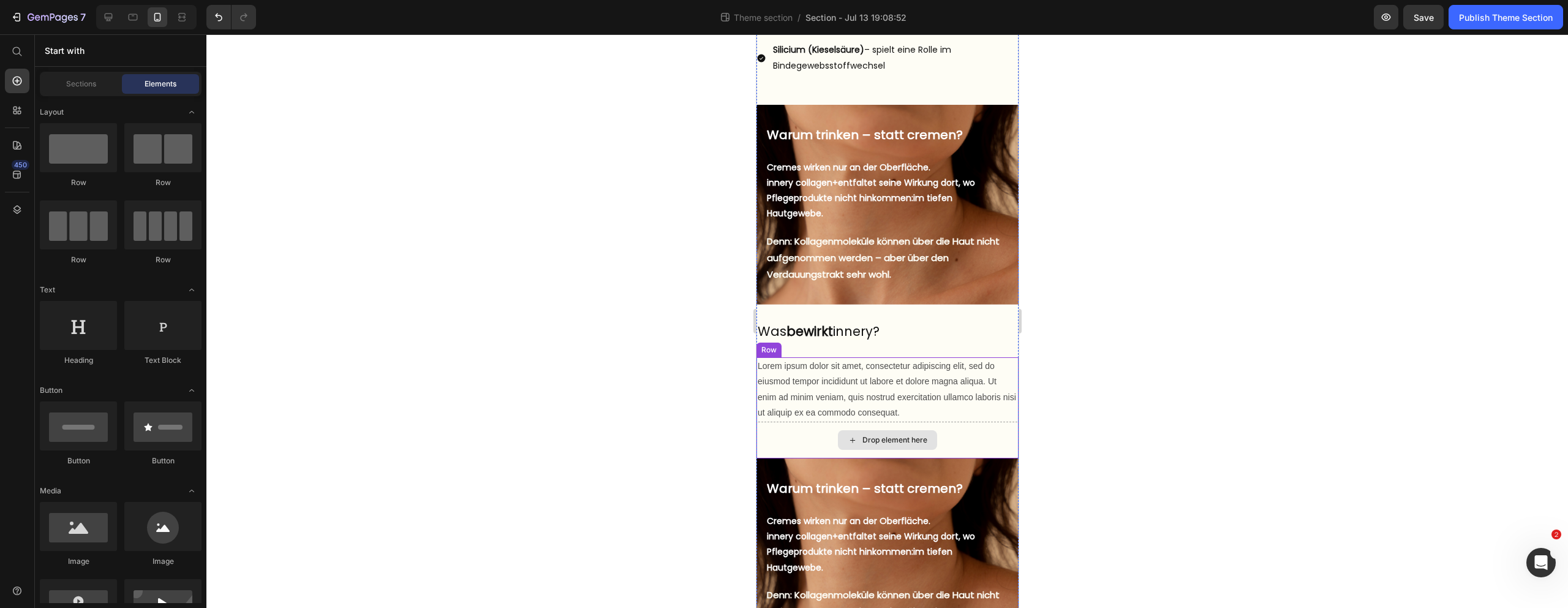 click on "Drop element here" at bounding box center (887, 440) 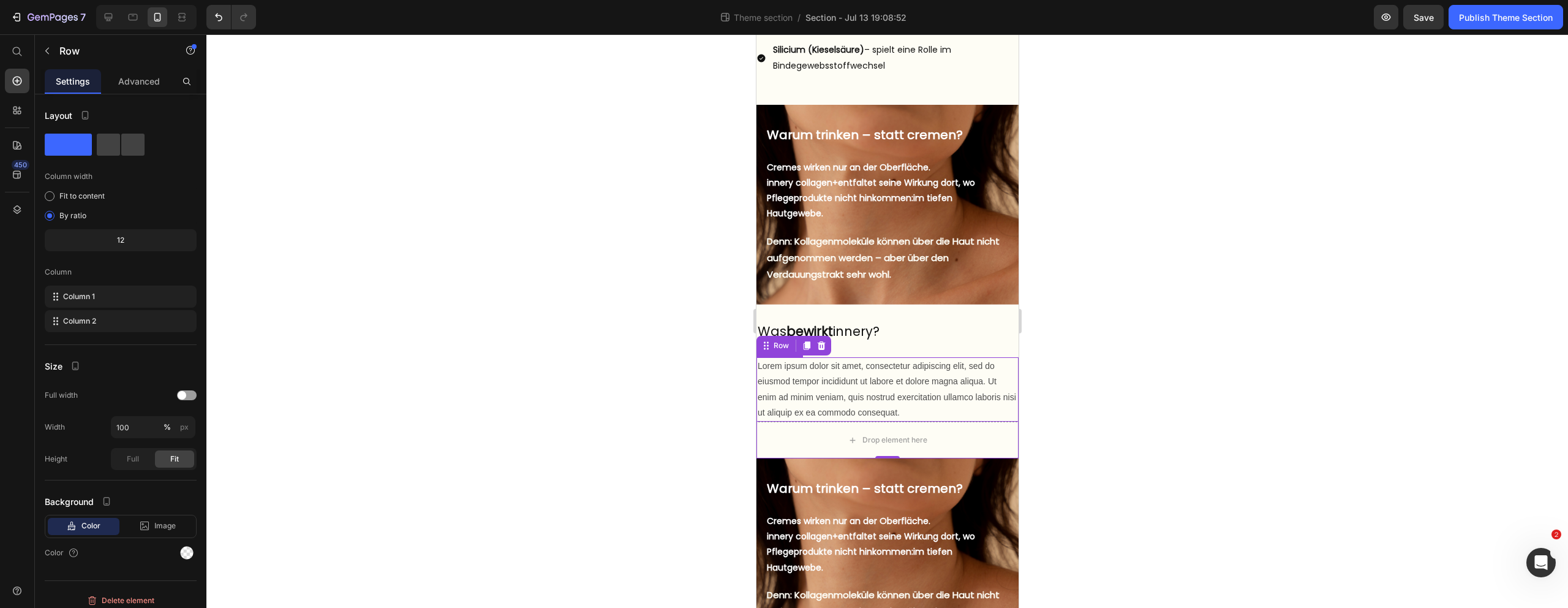 click on "Lorem ipsum dolor sit amet, consectetur adipiscing elit, sed do eiusmod tempor incididunt ut labore et dolore magna aliqua. Ut enim ad minim veniam, quis nostrud exercitation ullamco laboris nisi ut aliquip ex ea commodo consequat." at bounding box center [887, 389] 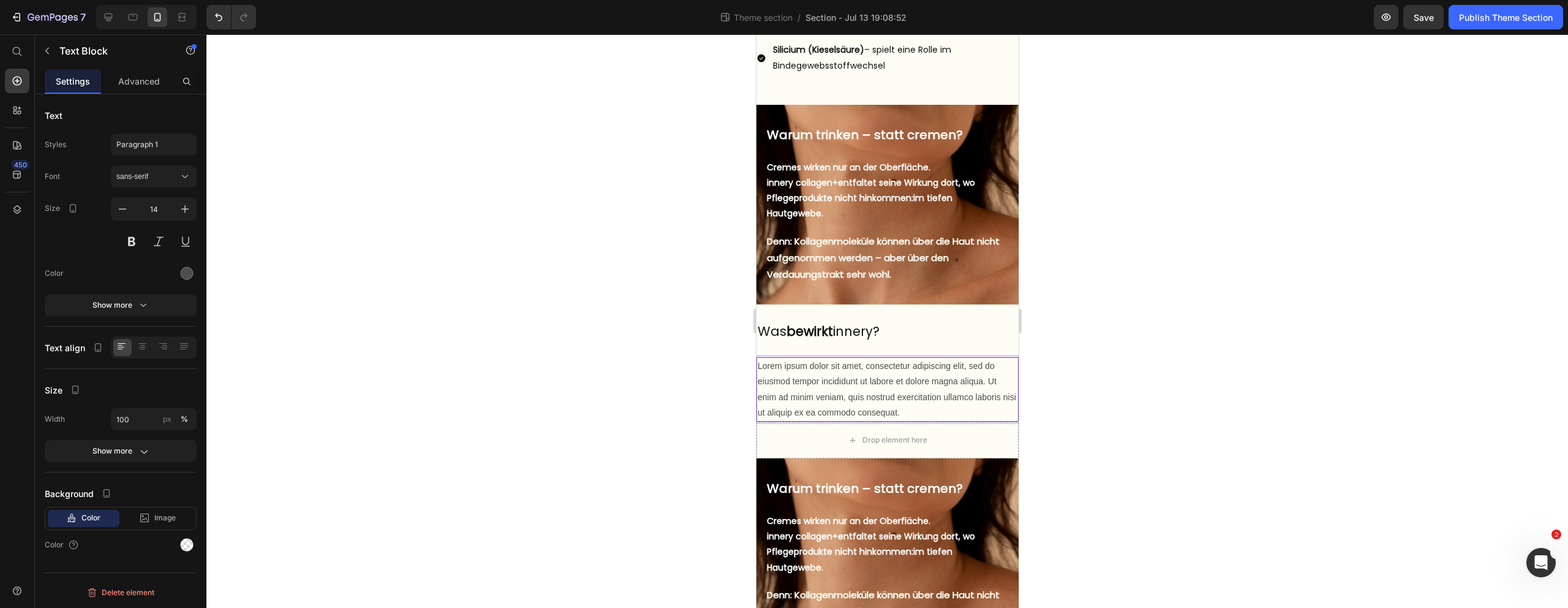 click on "Lorem ipsum dolor sit amet, consectetur adipiscing elit, sed do eiusmod tempor incididunt ut labore et dolore magna aliqua. Ut enim ad minim veniam, quis nostrud exercitation ullamco laboris nisi ut aliquip ex ea commodo consequat." at bounding box center [887, 389] 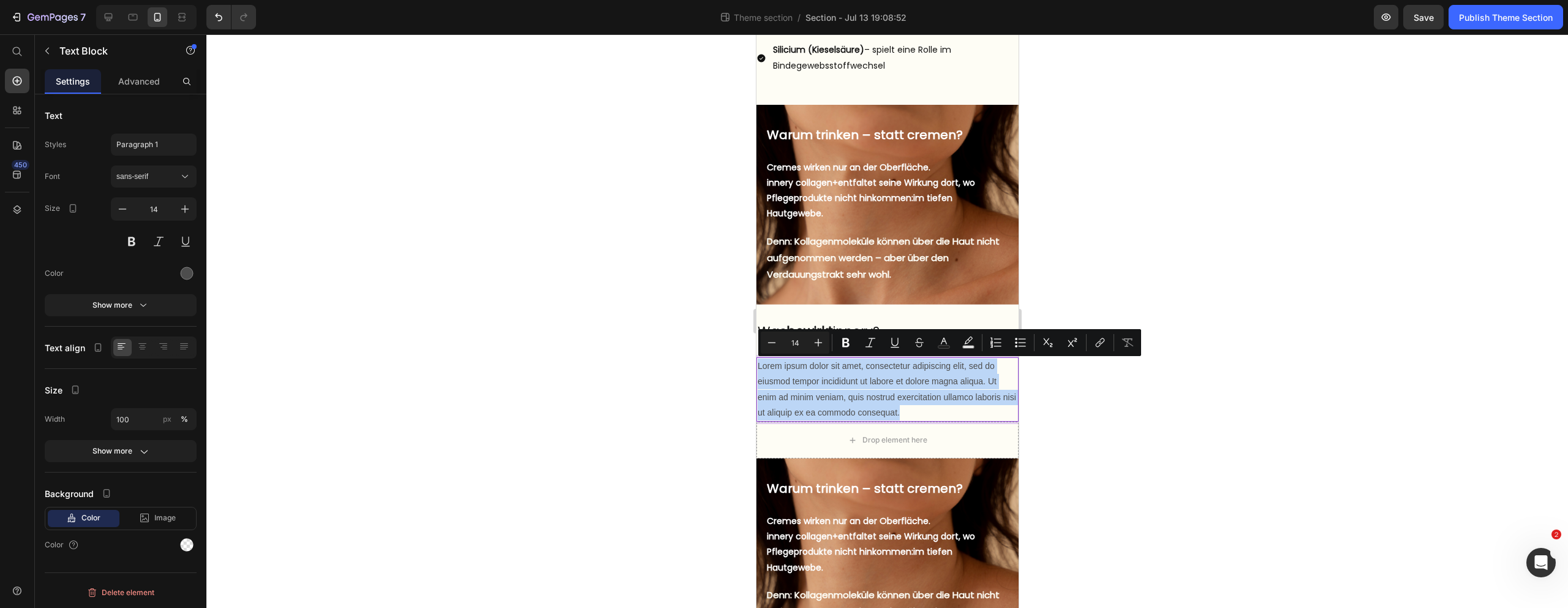 drag, startPoint x: 905, startPoint y: 414, endPoint x: 756, endPoint y: 364, distance: 157.16552 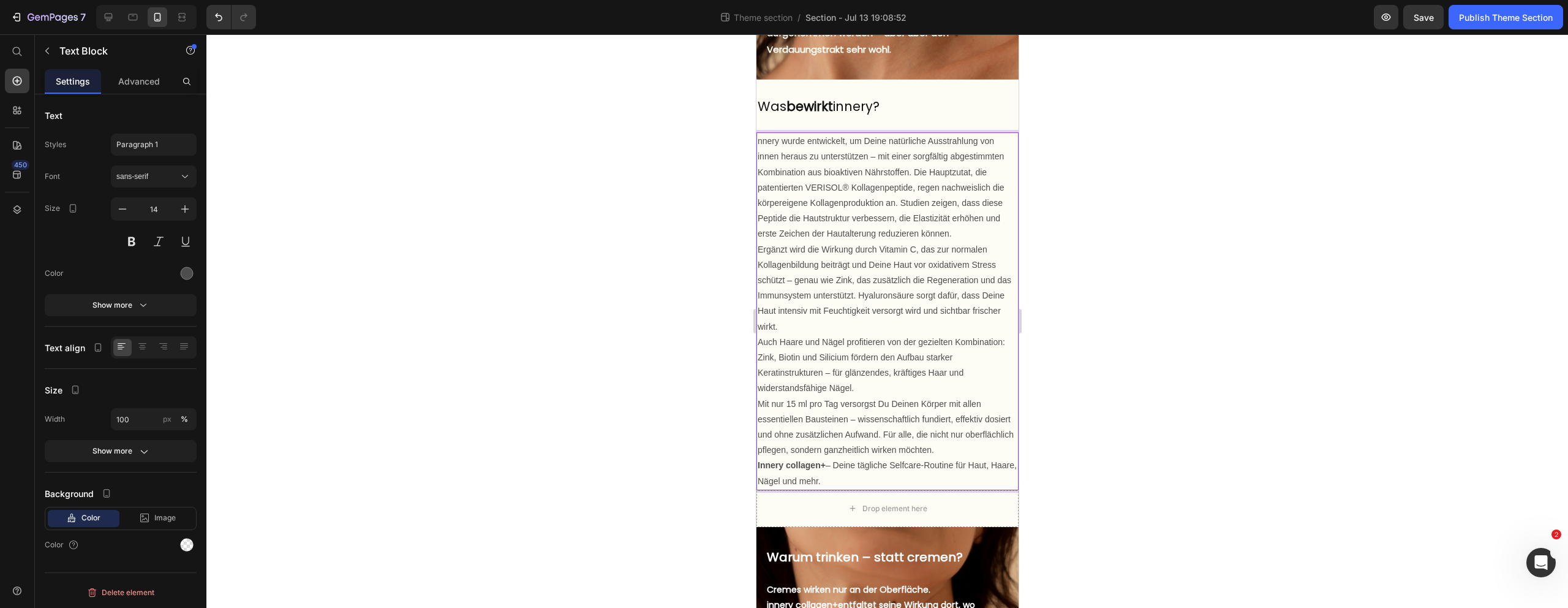 scroll, scrollTop: 662, scrollLeft: 0, axis: vertical 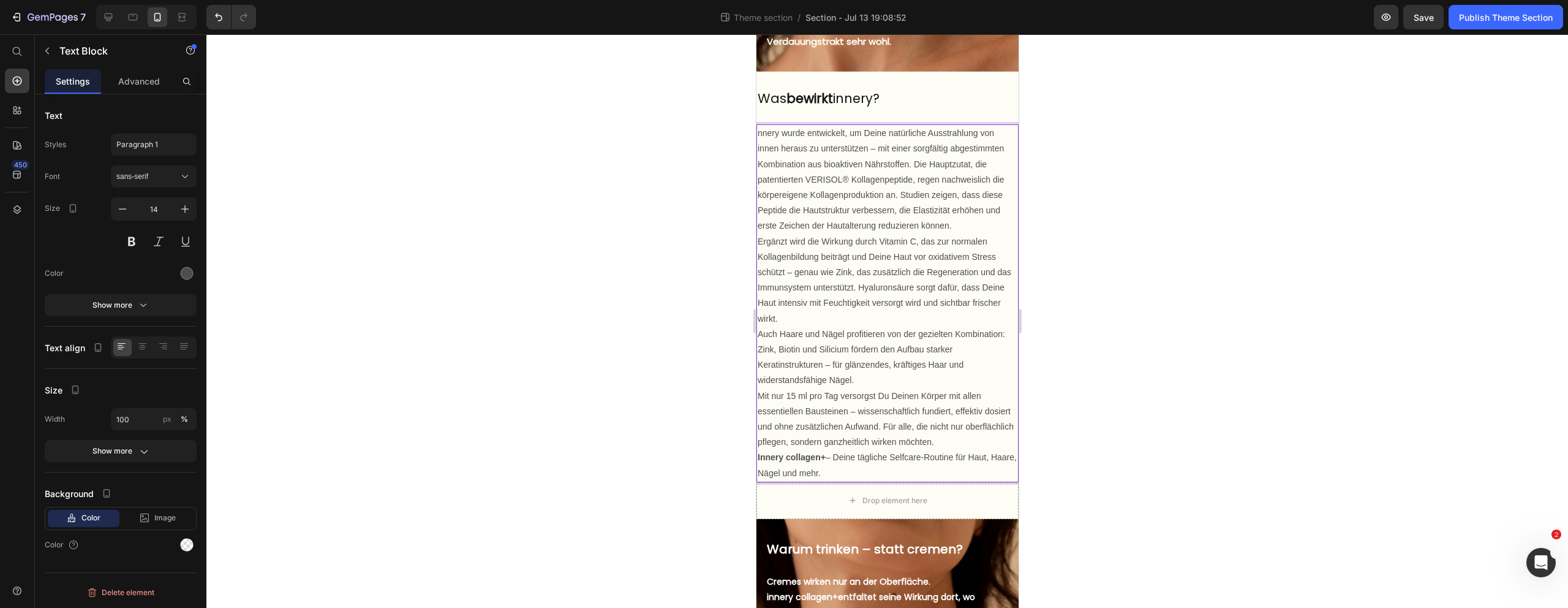 click on "nnery wurde entwickelt, um Deine natürliche Ausstrahlung von innen heraus zu unterstützen – mit einer sorgfältig abgestimmten Kombination aus bioaktiven Nährstoffen. Die Hauptzutat, die patentierten VERISOL® Kollagenpeptide, regen nachweislich die körpereigene Kollagenproduktion an. Studien zeigen, dass diese Peptide die Hautstruktur verbessern, die Elastizität erhöhen und erste Zeichen der Hautalterung reduzieren können." at bounding box center [887, 180] 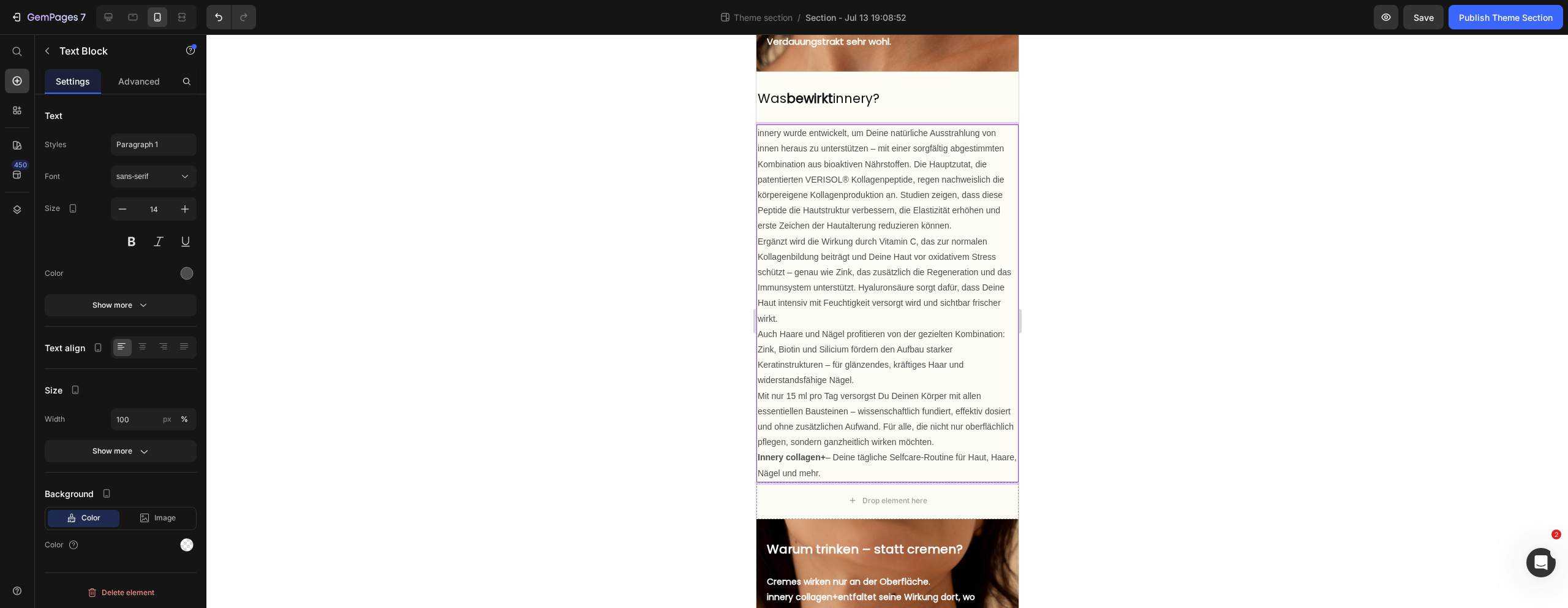 click on "Innery collagen+  – Deine tägliche Selfcare-Routine für Haut, Haare, Nägel und mehr." at bounding box center (887, 465) 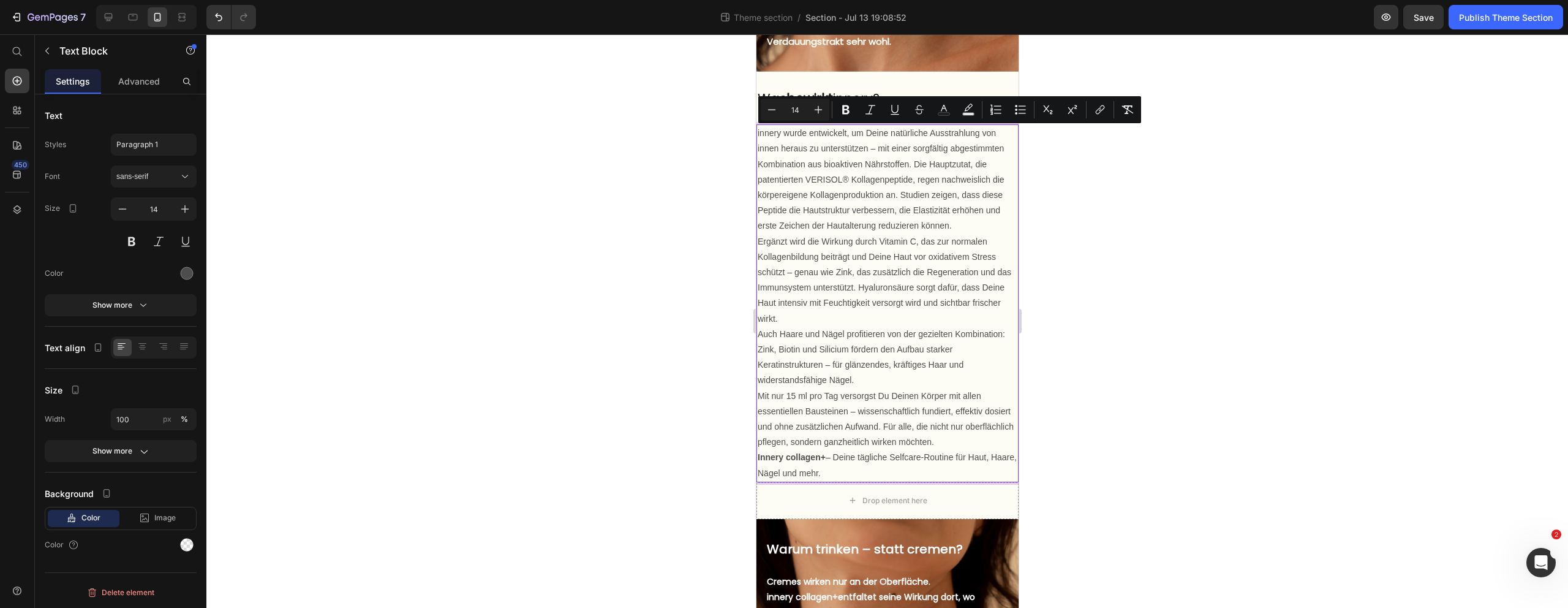drag, startPoint x: 858, startPoint y: 477, endPoint x: 755, endPoint y: 140, distance: 352.38899 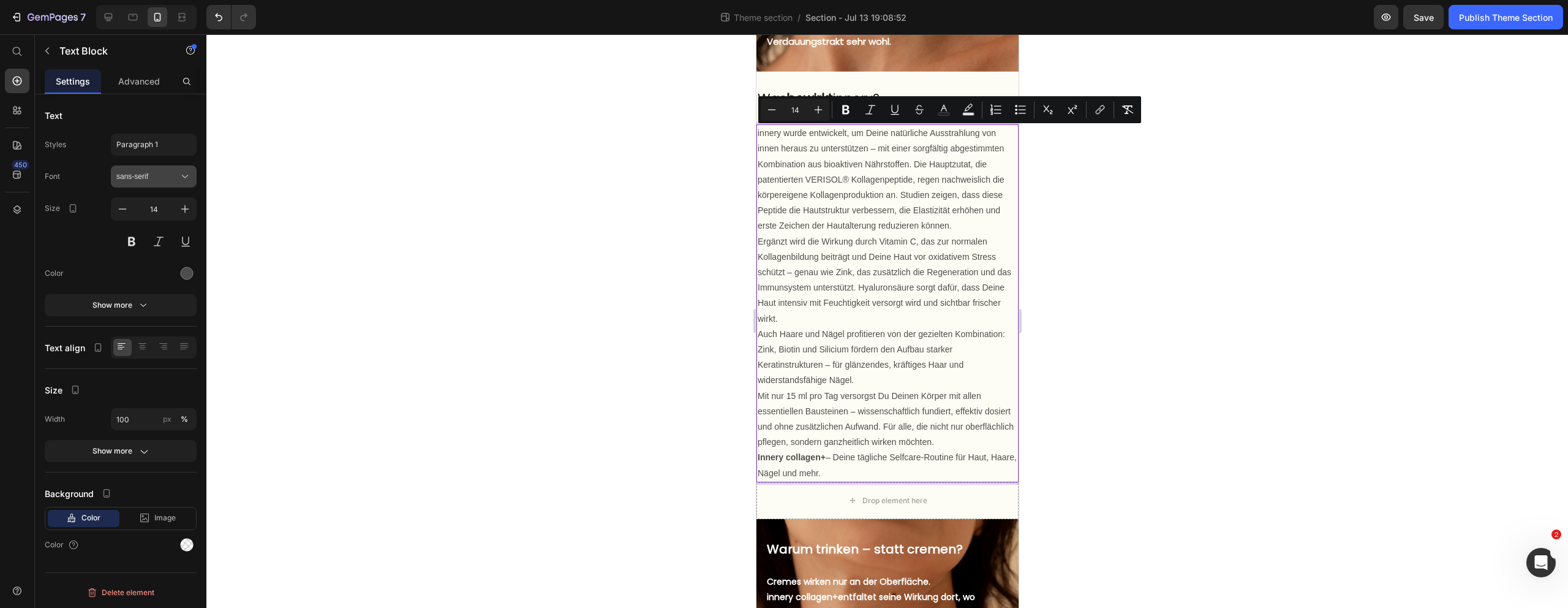 click on "sans-serif" at bounding box center (154, 177) 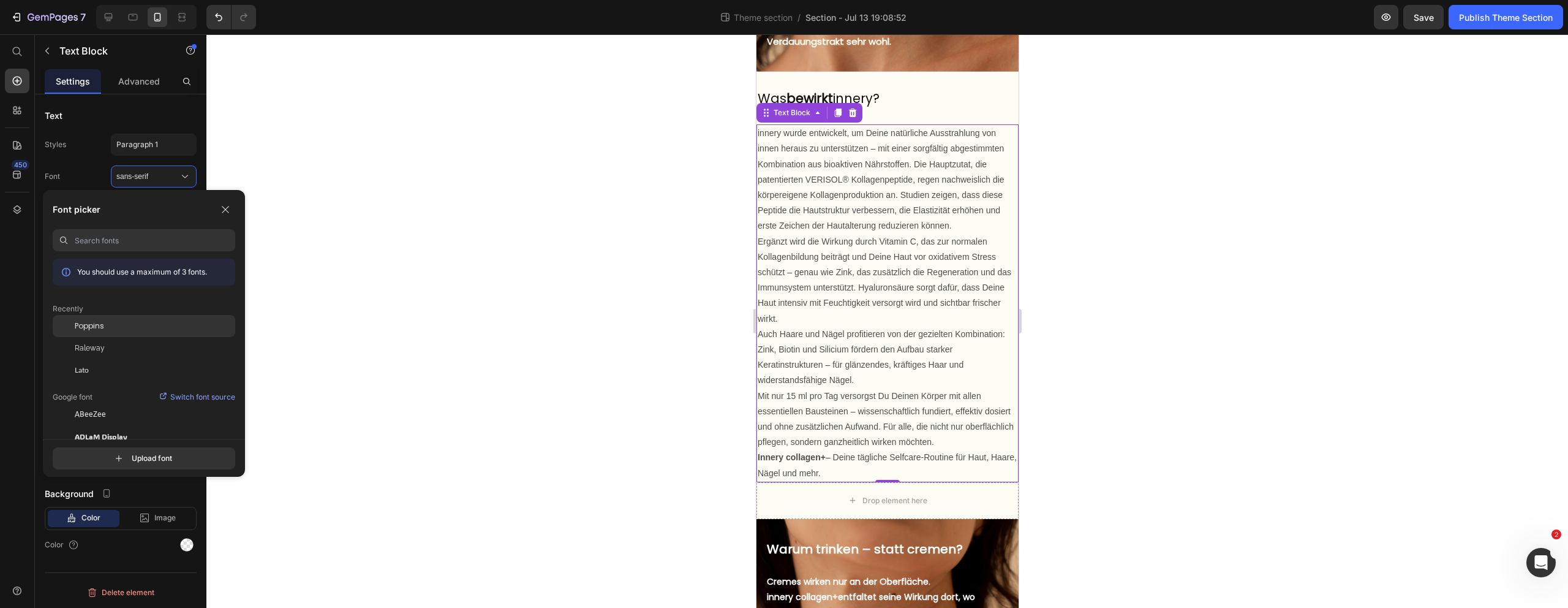click on "Poppins" at bounding box center [89, 326] 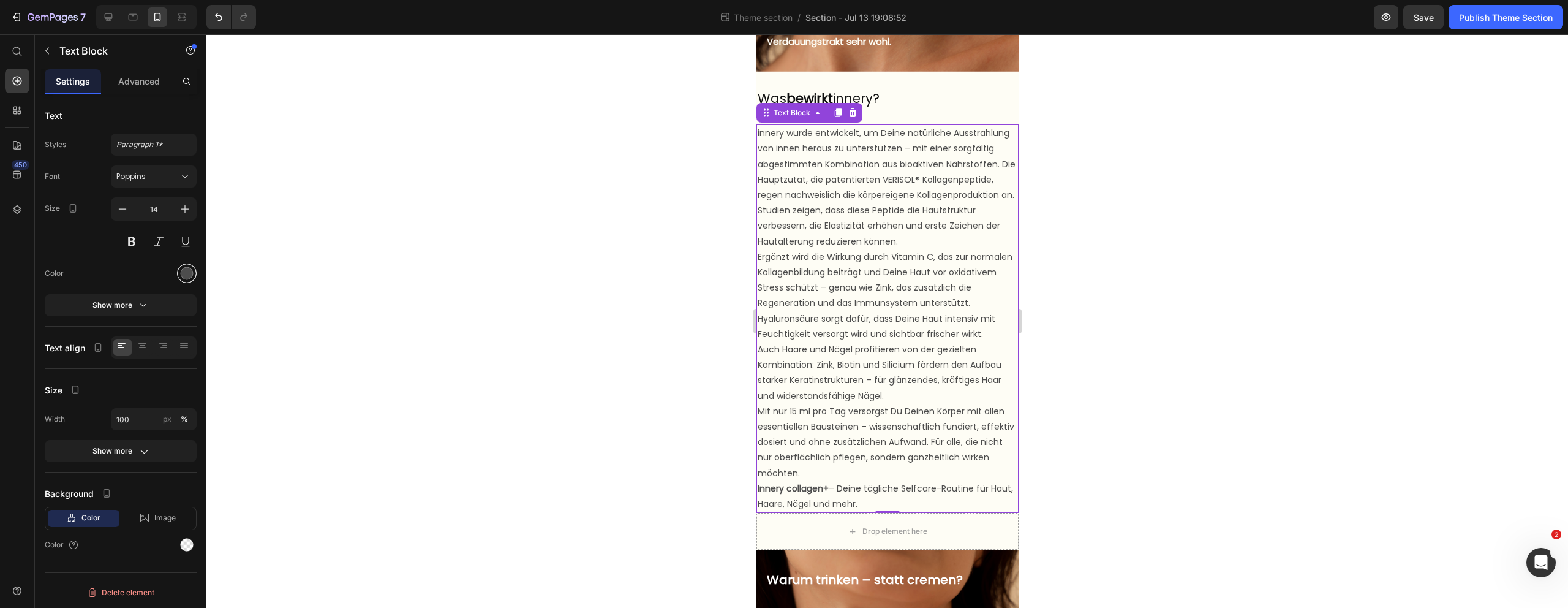 click at bounding box center [187, 273] 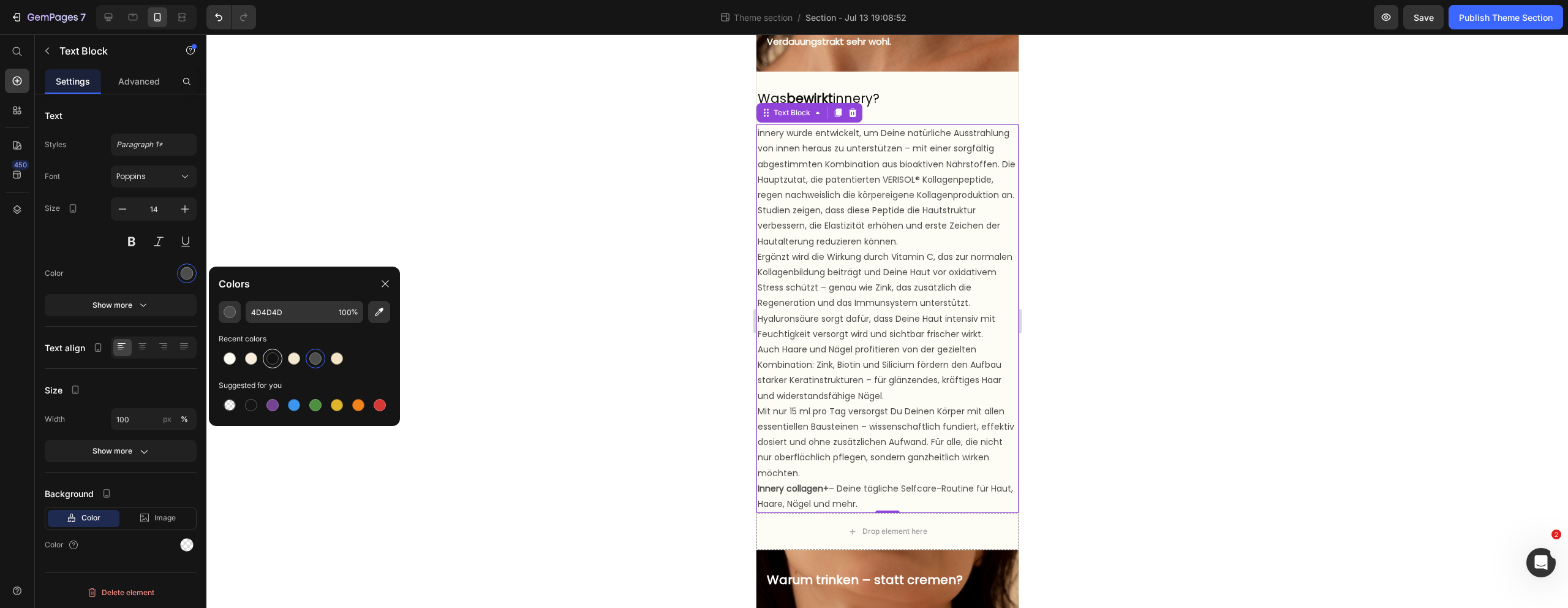 click at bounding box center [273, 359] 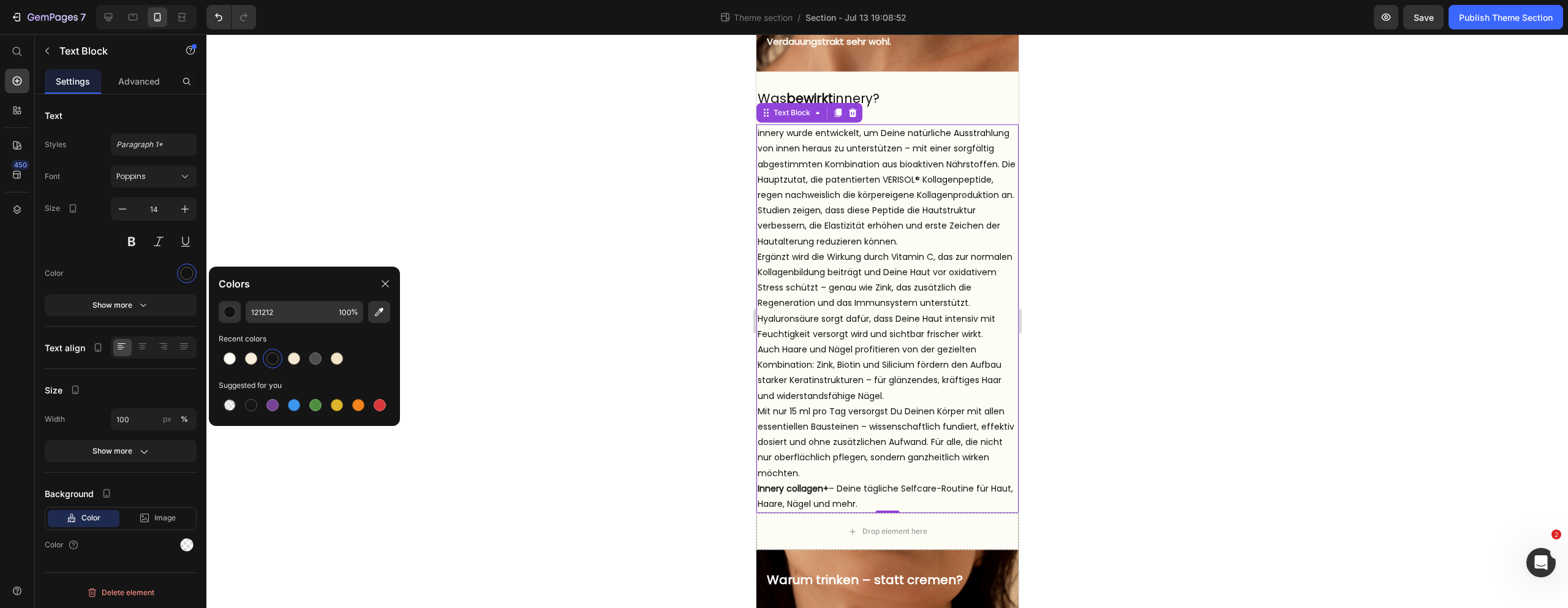 click 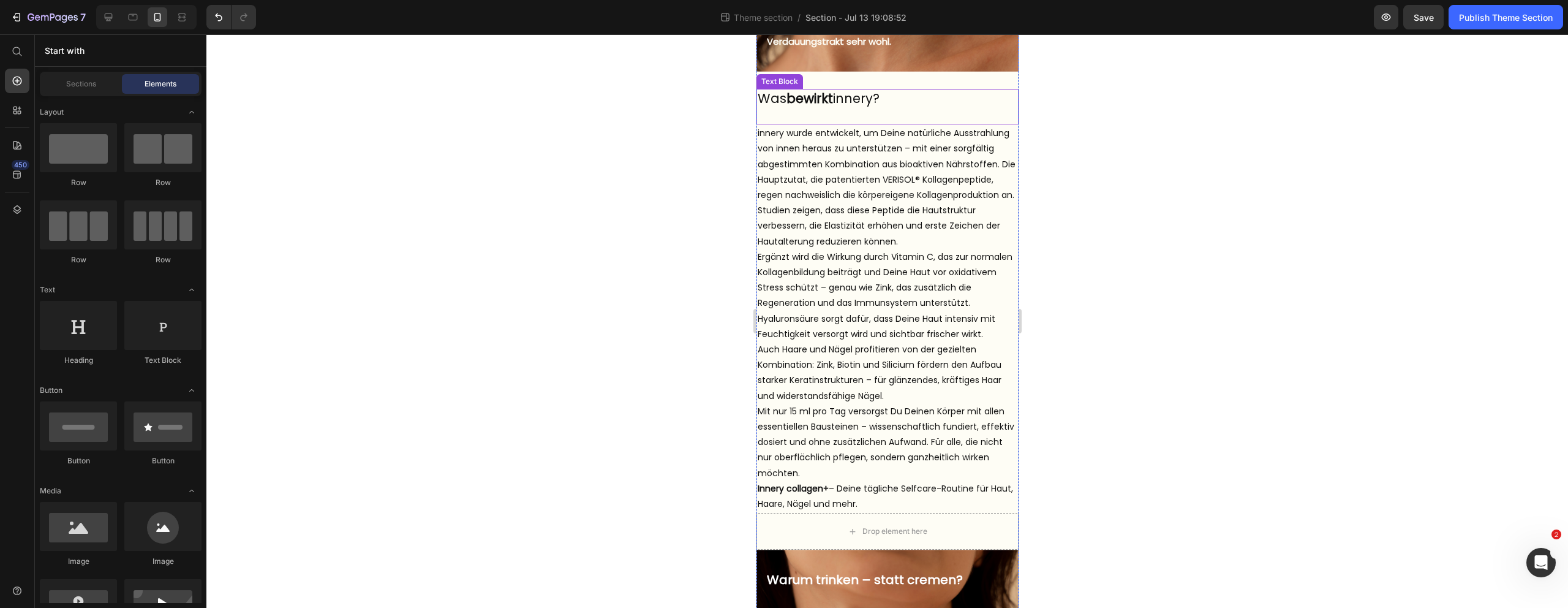 click at bounding box center [887, 115] 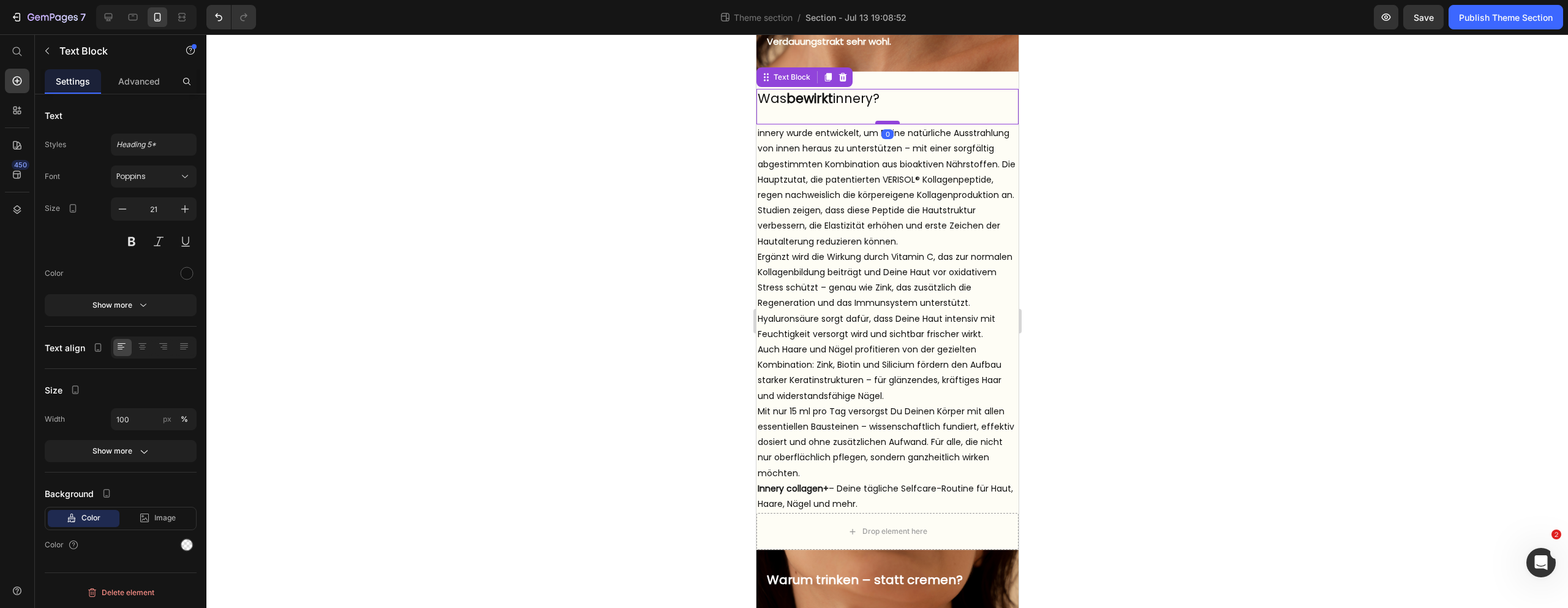 click at bounding box center (887, 123) 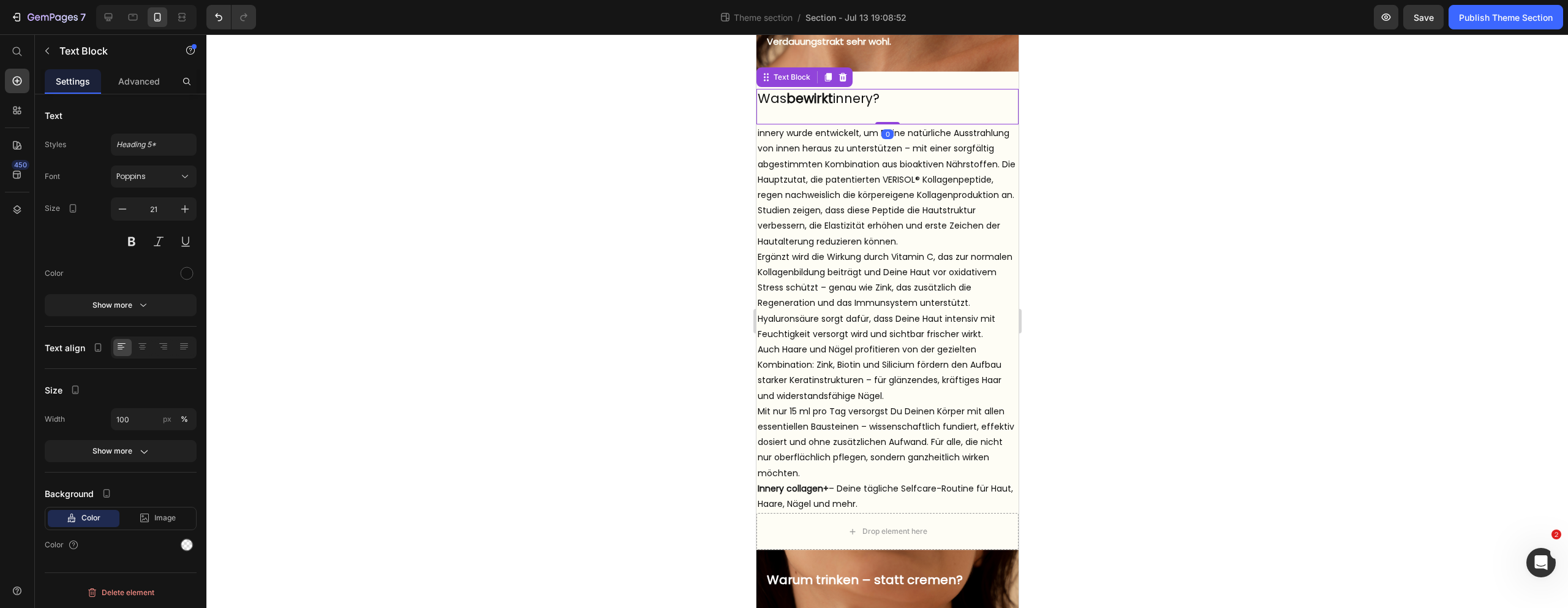 drag, startPoint x: 891, startPoint y: 123, endPoint x: 891, endPoint y: 94, distance: 29 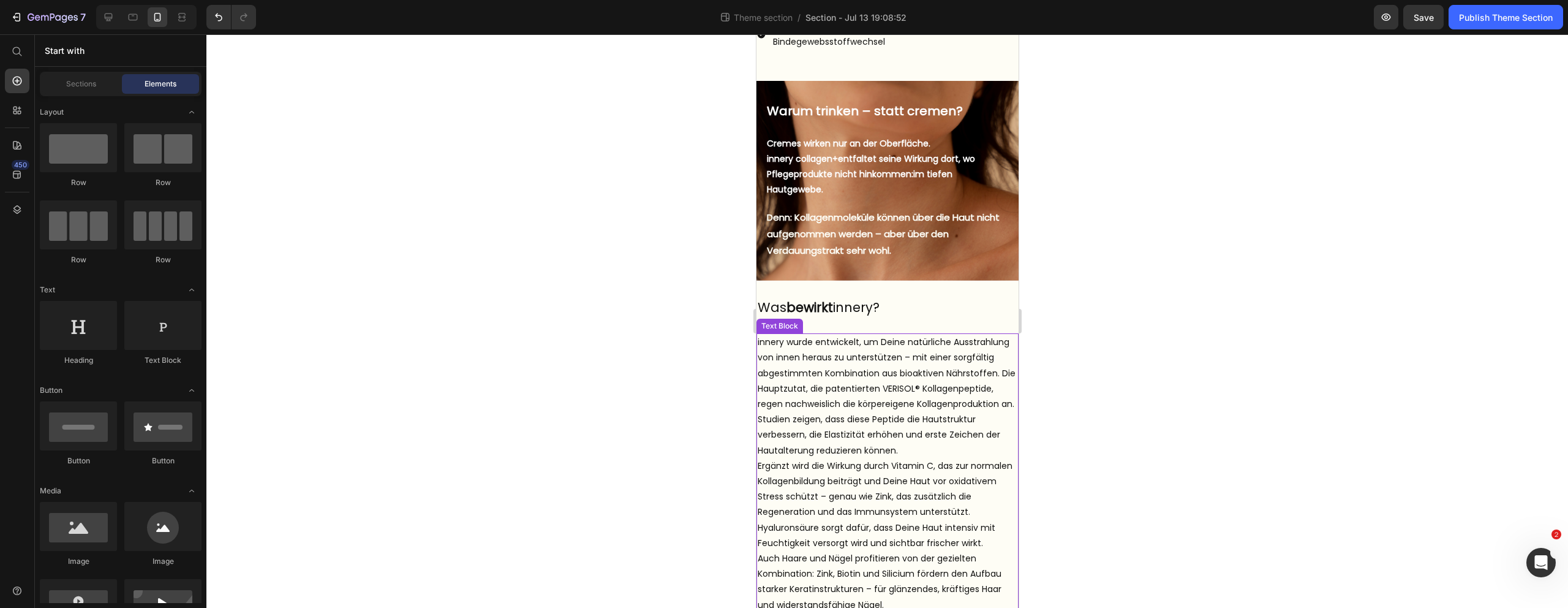 scroll, scrollTop: 452, scrollLeft: 0, axis: vertical 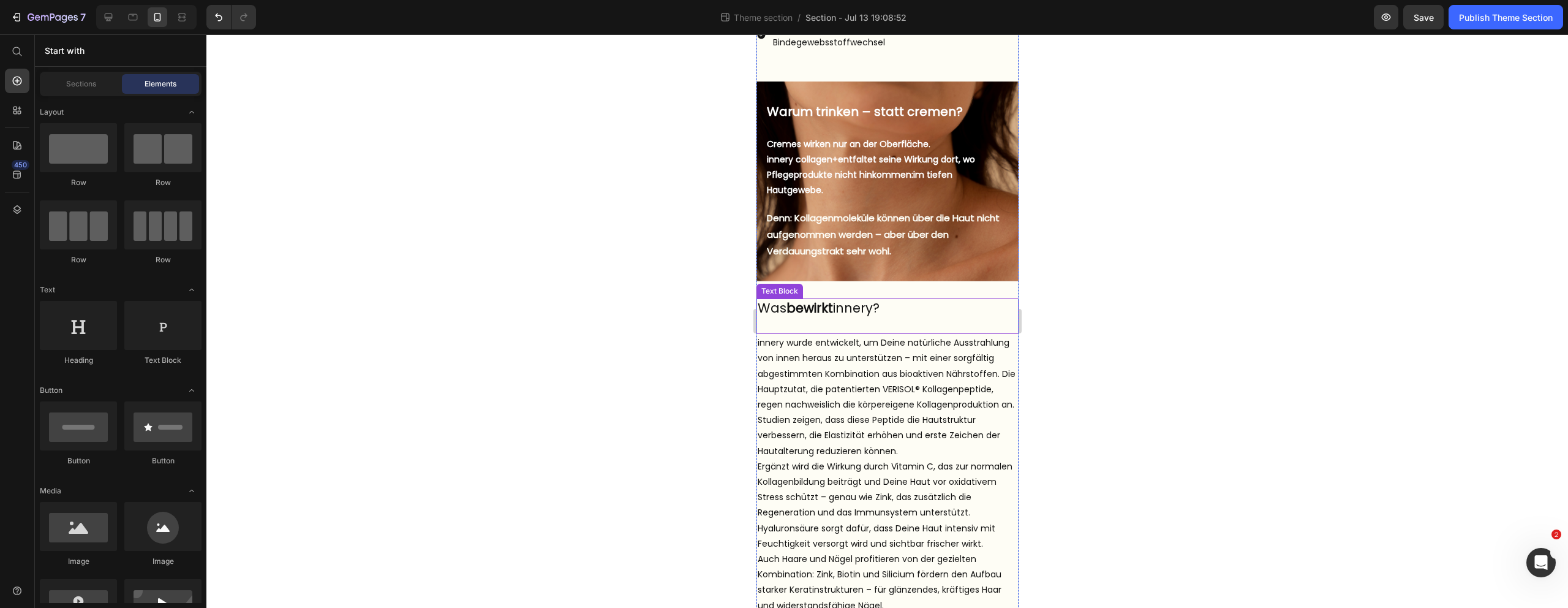 click on "Was  bewirkt  innery?" at bounding box center [887, 308] 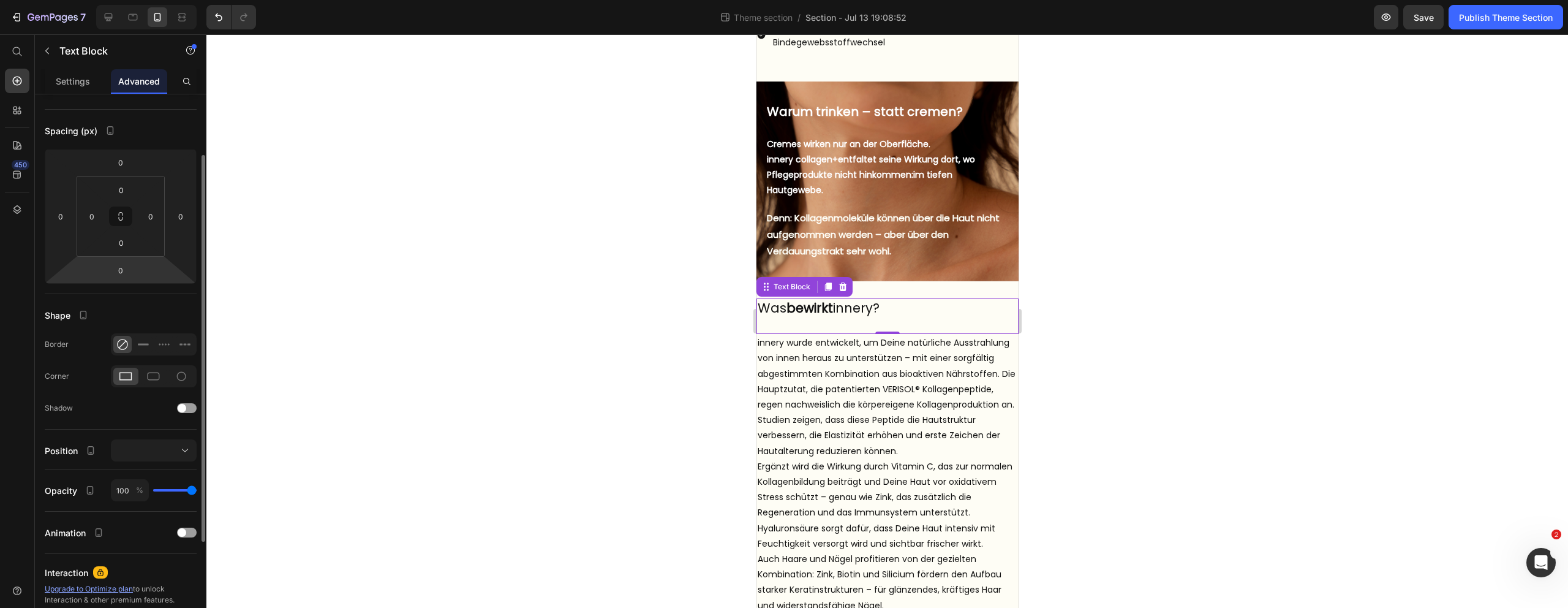 scroll, scrollTop: 91, scrollLeft: 0, axis: vertical 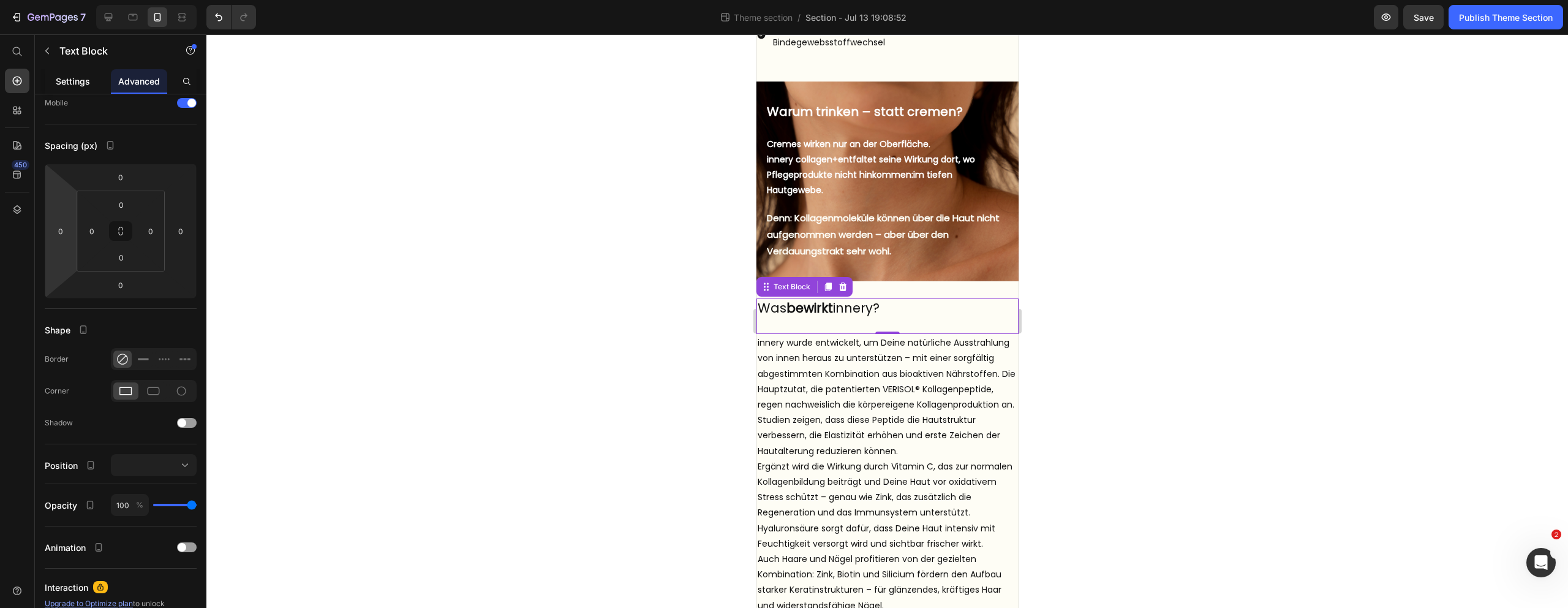click on "Settings" at bounding box center [73, 81] 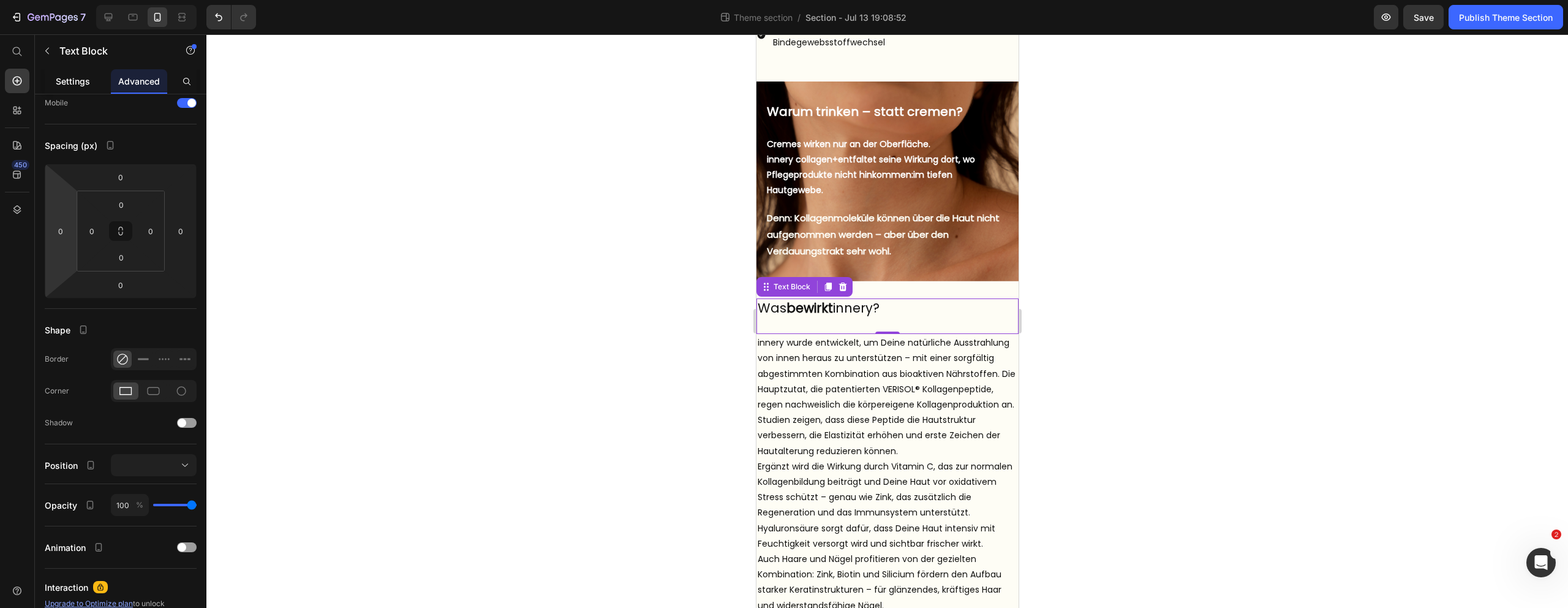 scroll, scrollTop: 0, scrollLeft: 0, axis: both 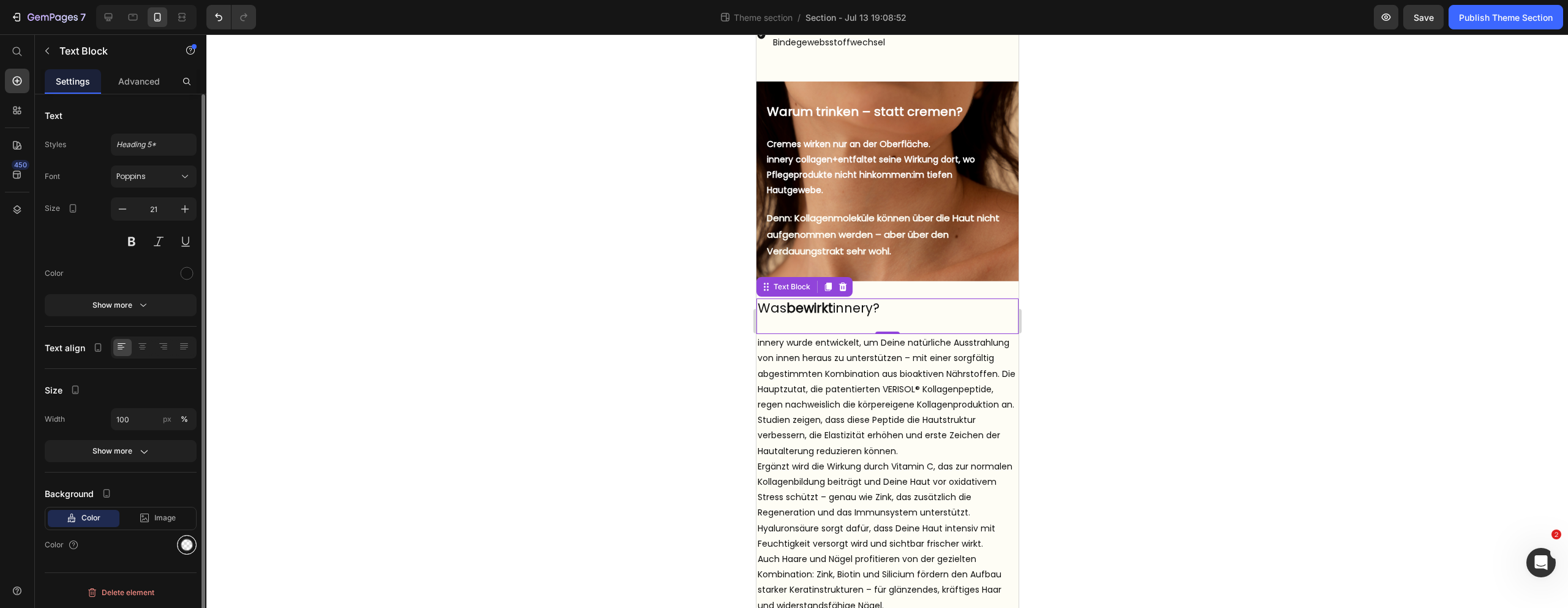 click at bounding box center [187, 545] 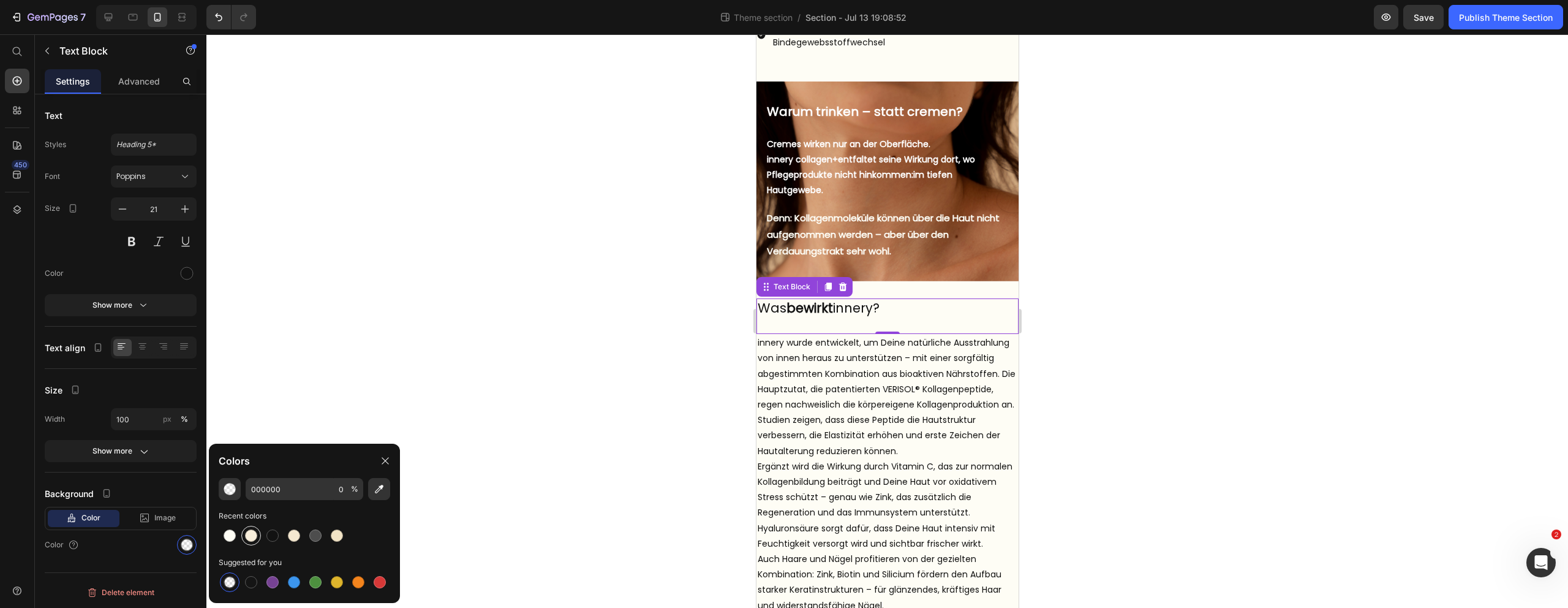 click at bounding box center (251, 536) 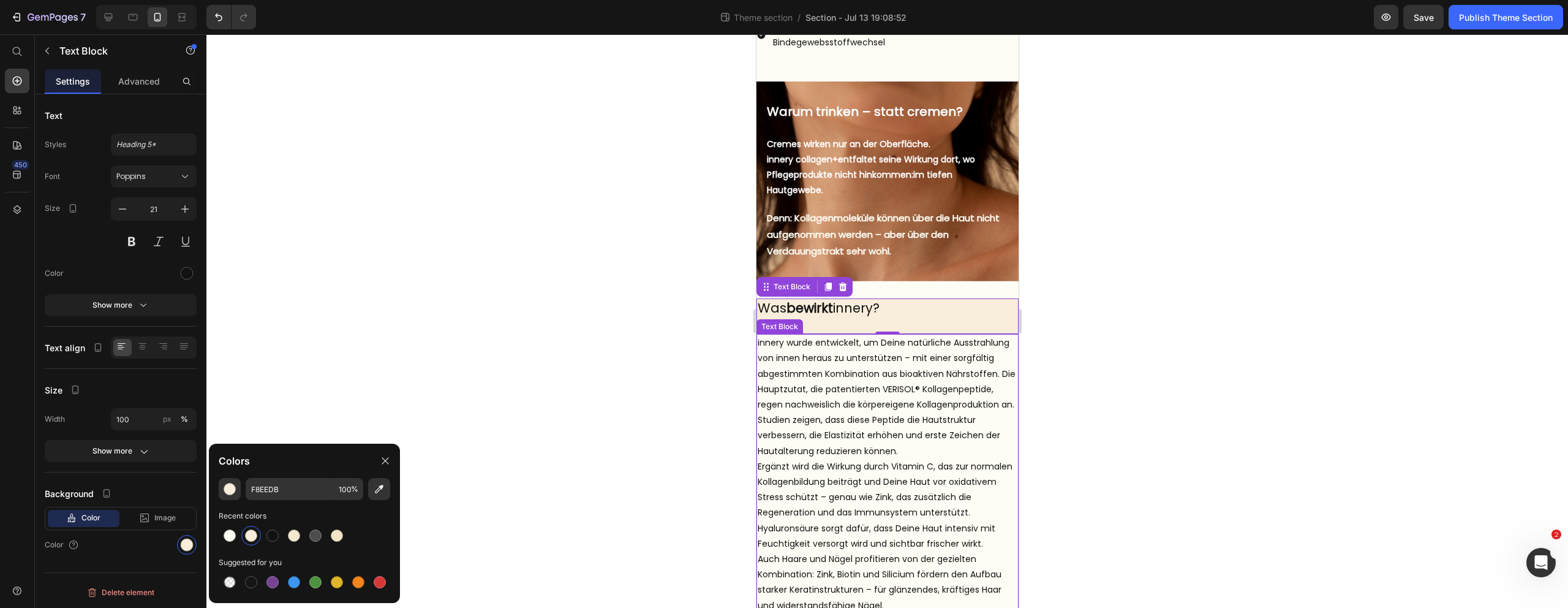 click on "innery wurde entwickelt, um Deine natürliche Ausstrahlung von innen heraus zu unterstützen – mit einer sorgfältig abgestimmten Kombination aus bioaktiven Nährstoffen. Die Hauptzutat, die patentierten VERISOL® Kollagenpeptide, regen nachweislich die körpereigene Kollagenproduktion an. Studien zeigen, dass diese Peptide die Hautstruktur verbessern, die Elastizität erhöhen und erste Zeichen der Hautalterung reduzieren können." at bounding box center (887, 397) 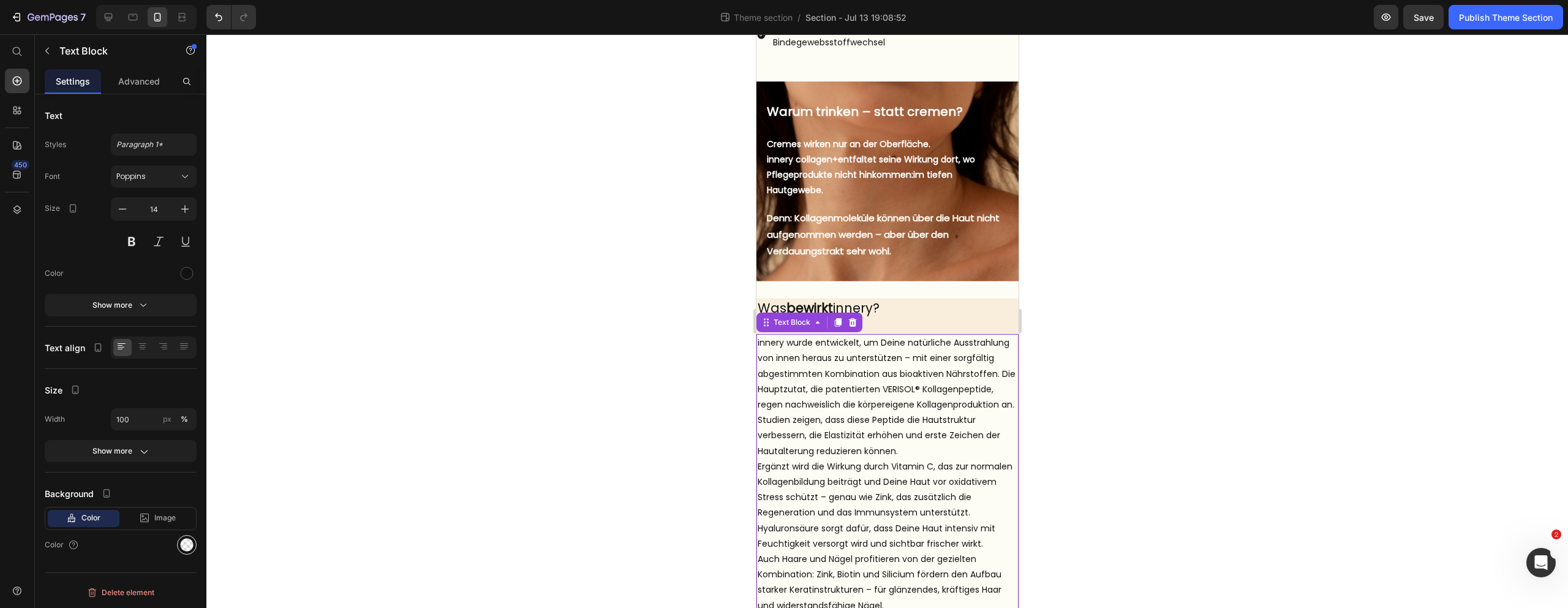 click at bounding box center [187, 545] 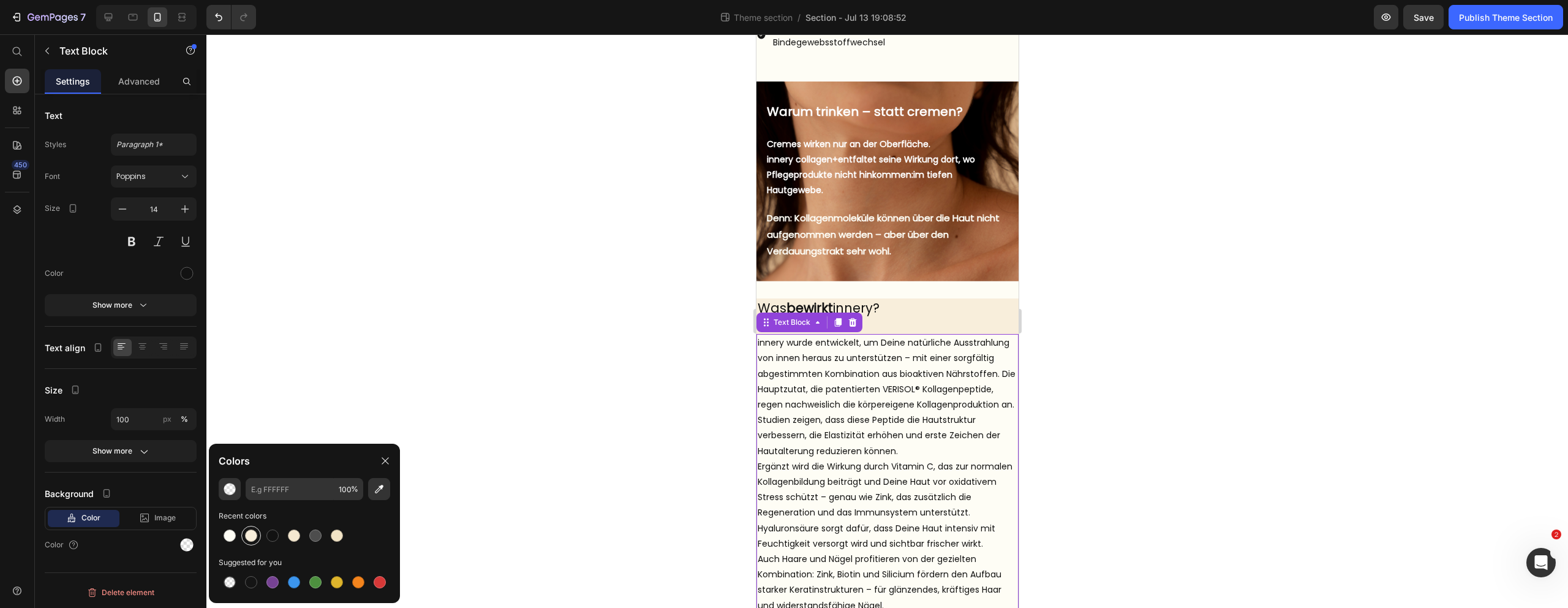 click at bounding box center (251, 536) 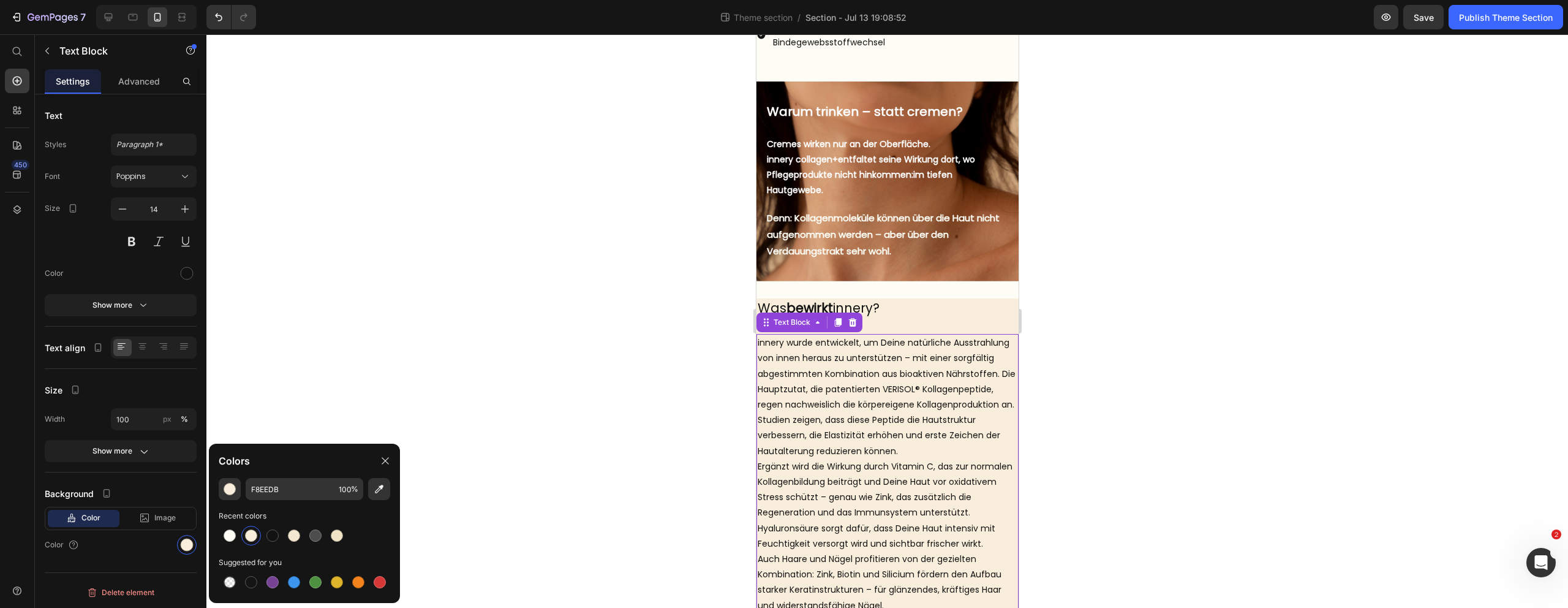 click 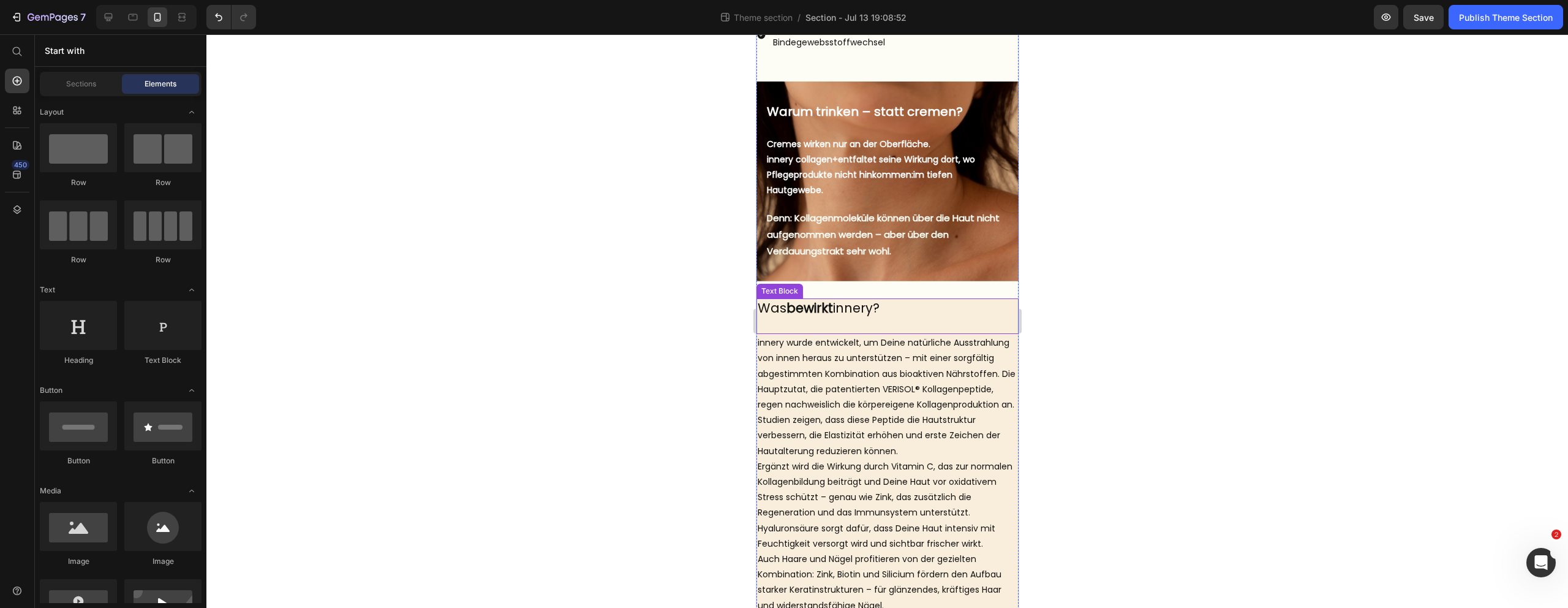 click on "Was  bewirkt  innery?" at bounding box center [887, 308] 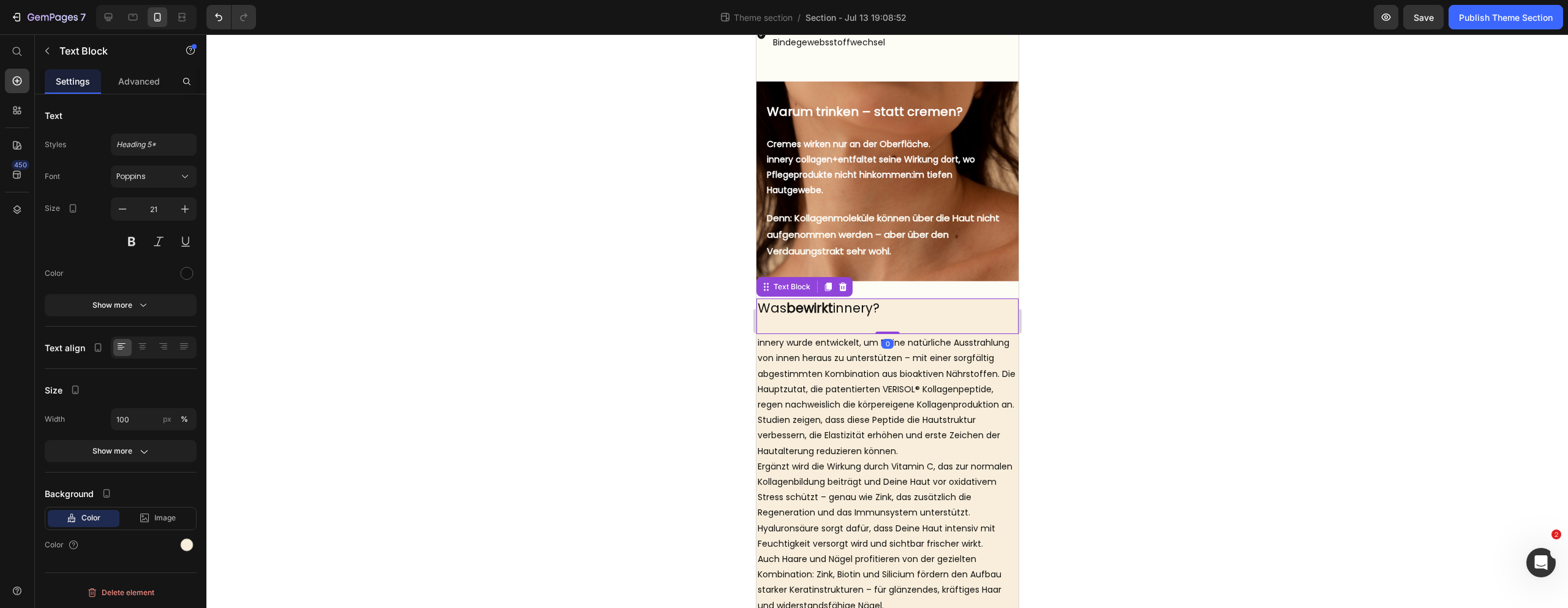 click at bounding box center (887, 324) 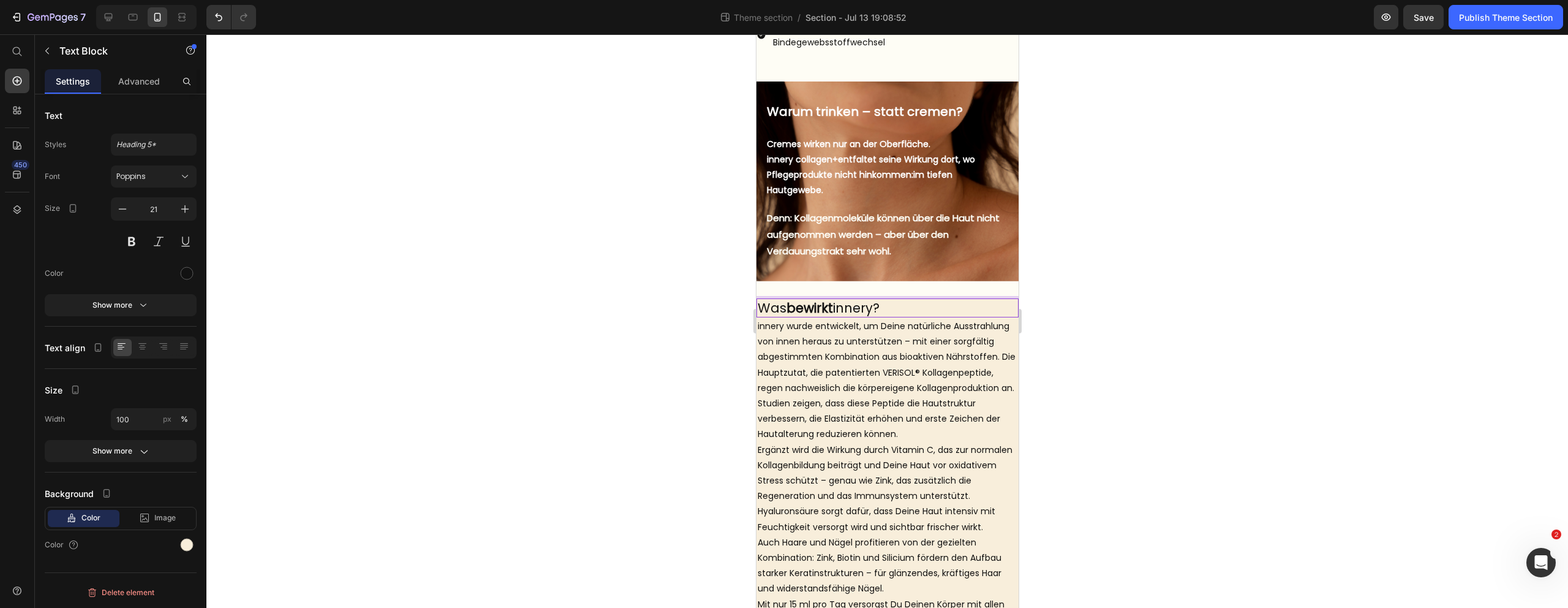 click 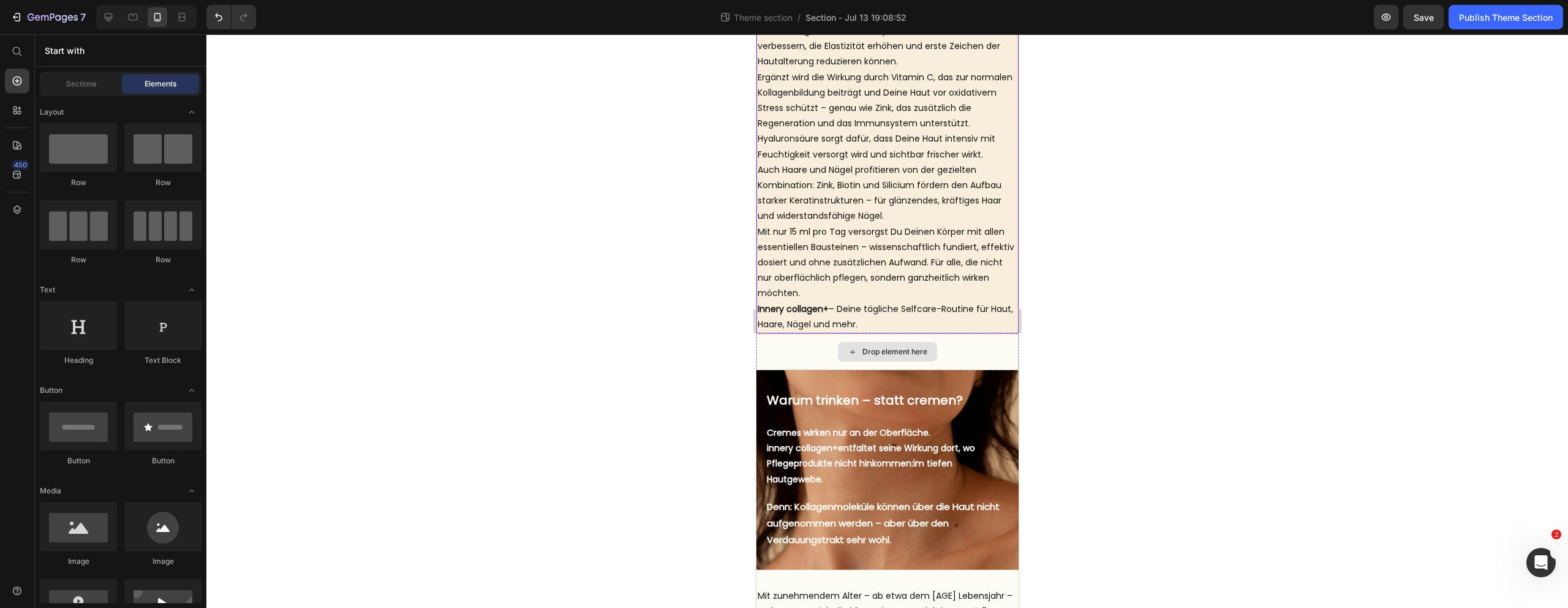 scroll, scrollTop: 826, scrollLeft: 0, axis: vertical 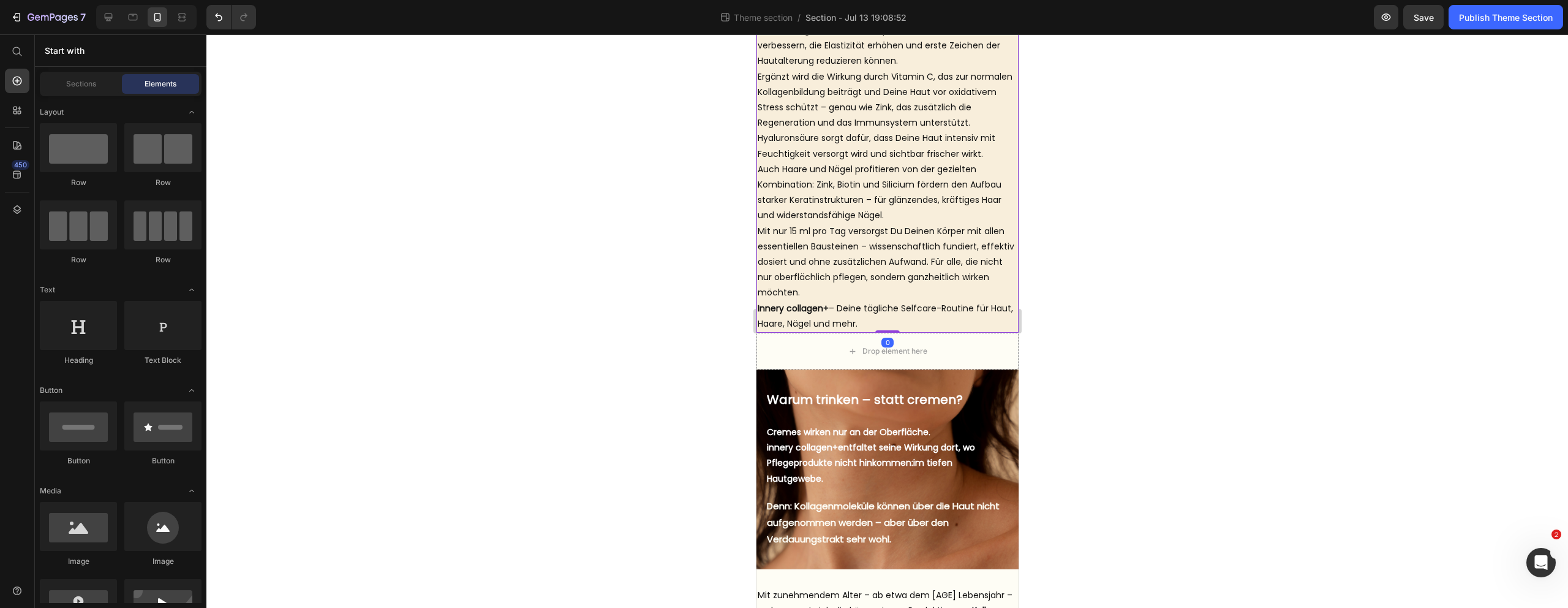 click on "Innery collagen+  – Deine tägliche Selfcare-Routine für Haut, Haare, Nägel und mehr." at bounding box center (887, 316) 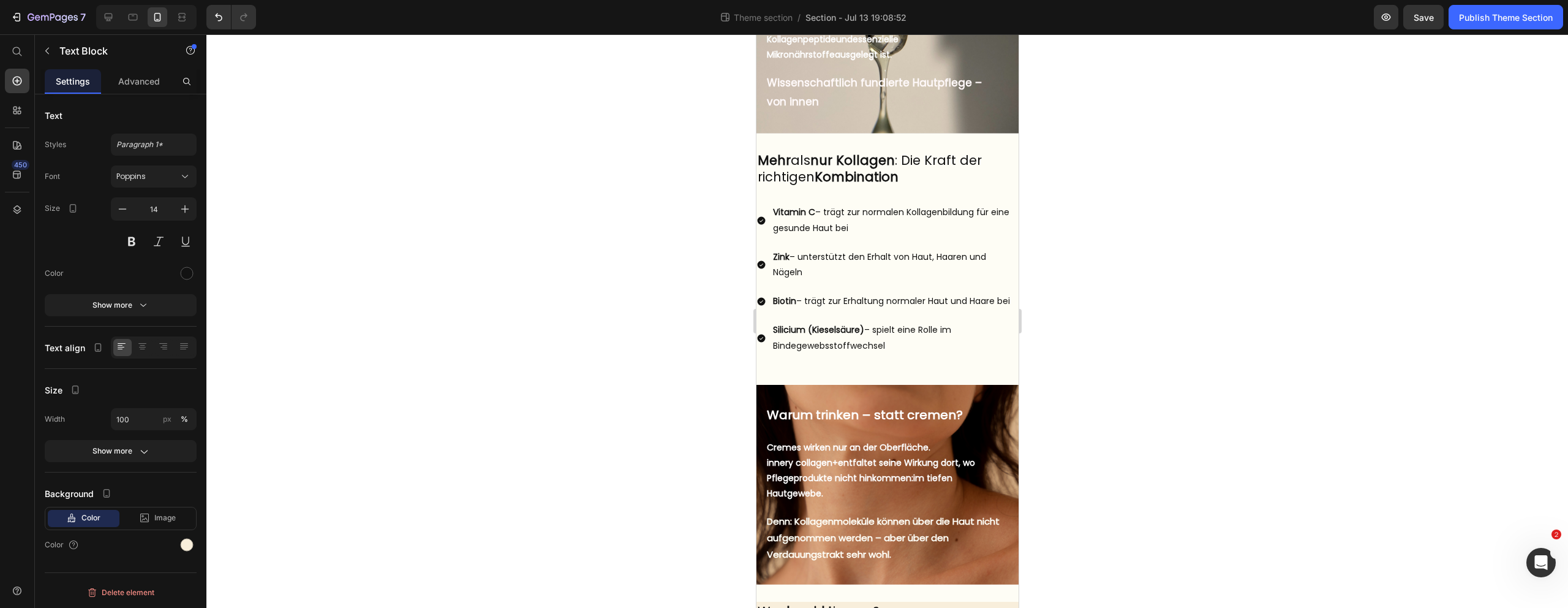 scroll, scrollTop: 142, scrollLeft: 0, axis: vertical 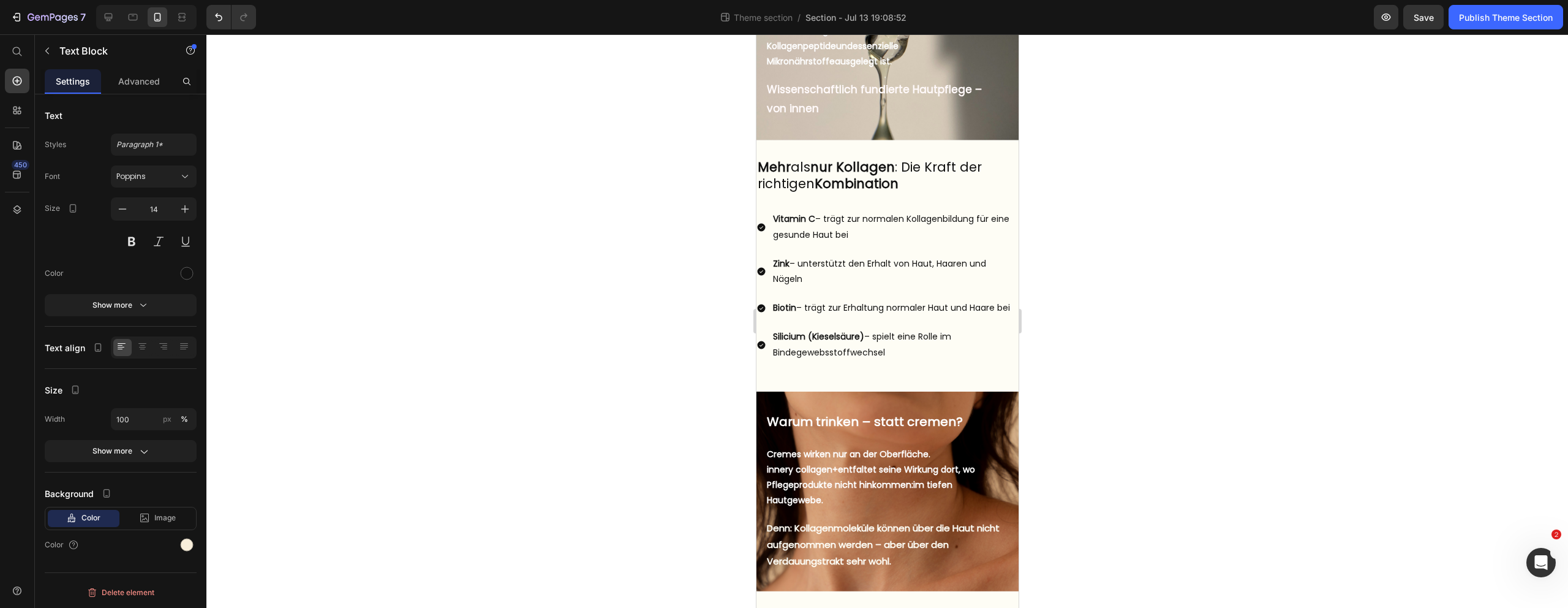 click 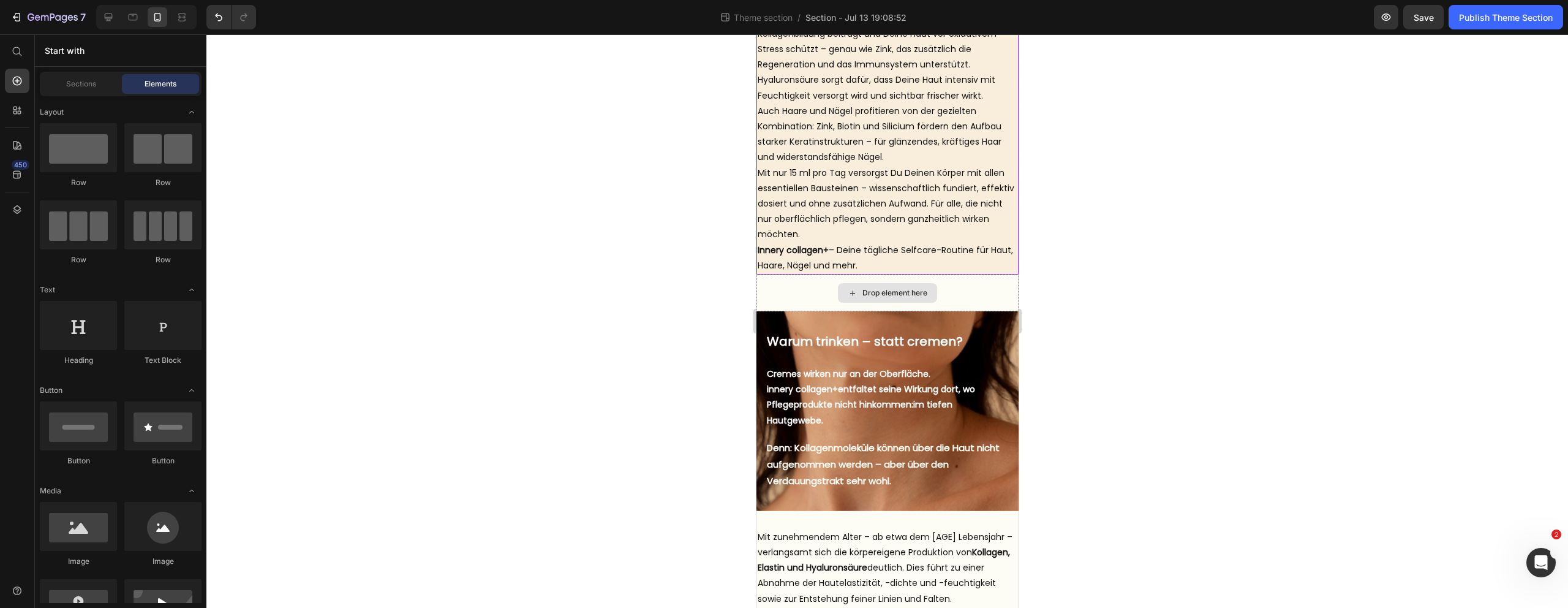 scroll, scrollTop: 928, scrollLeft: 0, axis: vertical 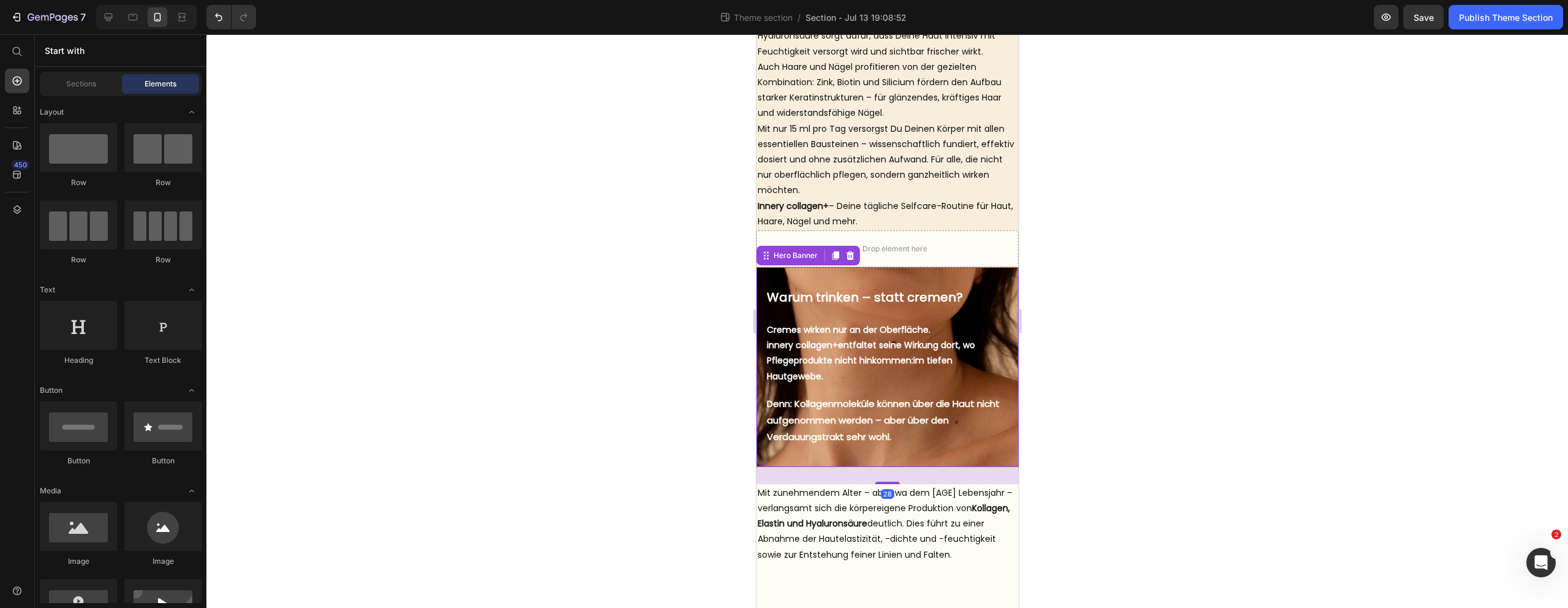 click on "Warum trinken – statt cremen? Heading But I must explain to you how all this mistaken idea of denouncing pleasure and praising pain was born and I will give you a complete account of the system, and expound the actual teachings of the great explorer Text Block Explore now Button At vero eos et accusamus et iusto odio benefits Text Block Cremes wirken nur an der Oberfläche. innery collagen+  entfaltet seine Wirkung dort, wo Pflegeprodukte nicht hinkommen:  im tiefen Hautgewebe. Text Block Denn: Kollagenmoleküle können über die Haut nicht aufgenommen werden – aber über den Verdauungstrakt sehr wohl. Text Block" at bounding box center [887, 367] 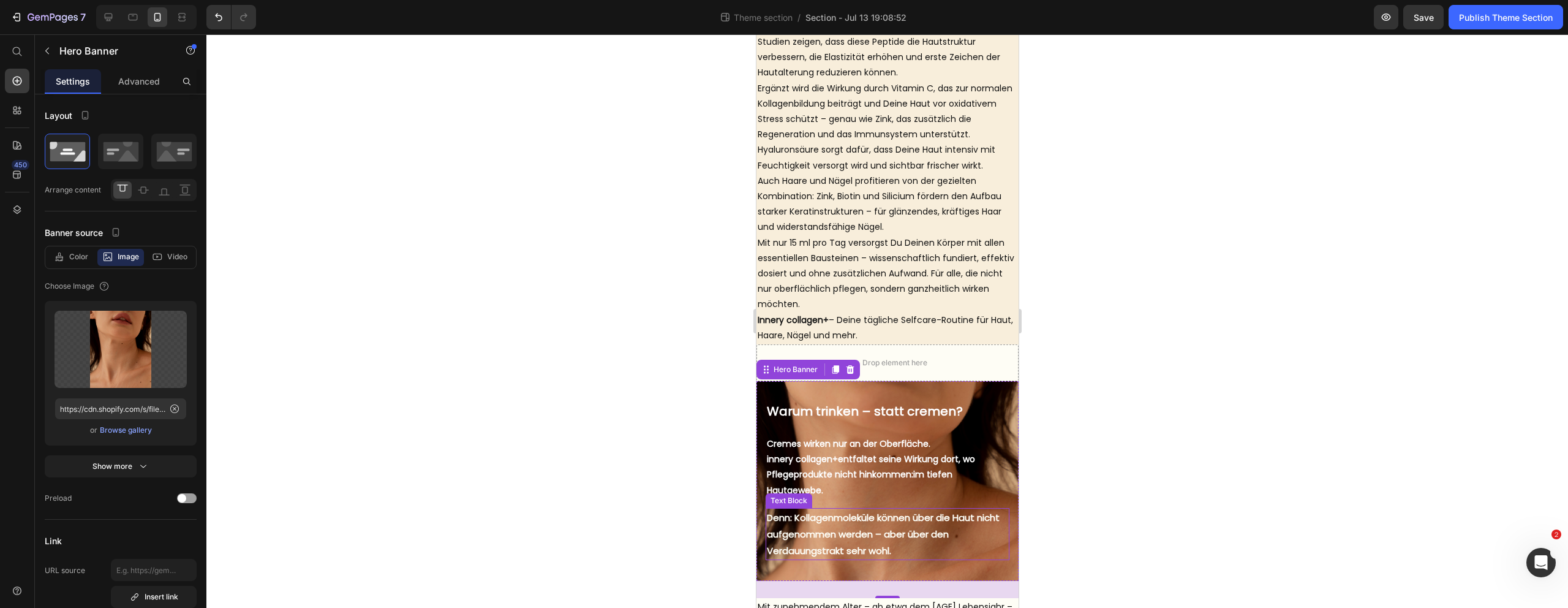 scroll, scrollTop: 928, scrollLeft: 0, axis: vertical 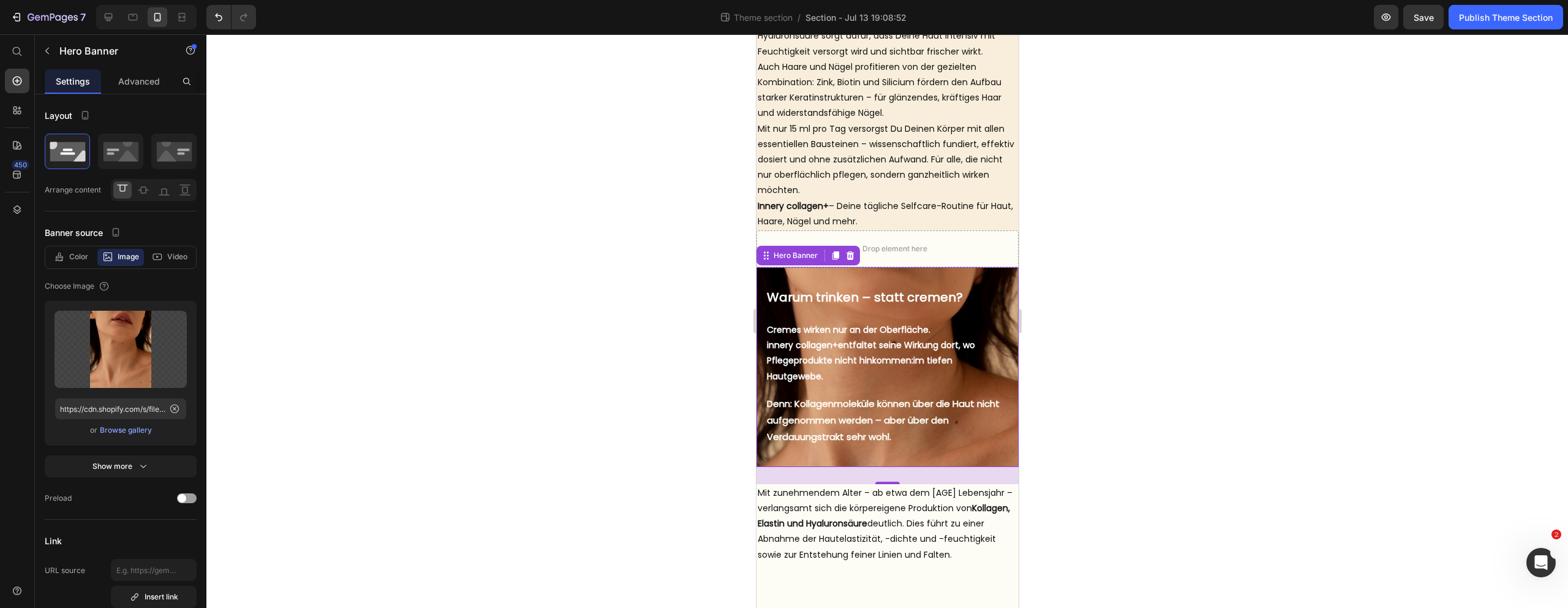 click 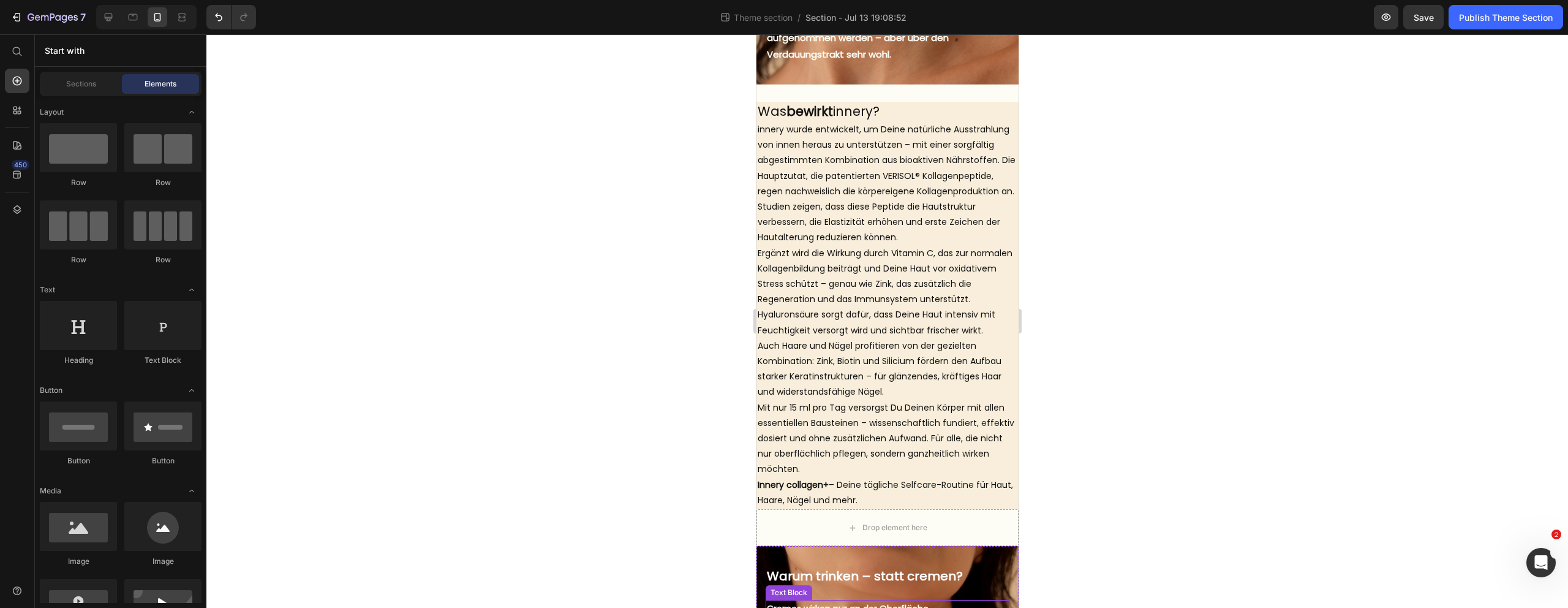 scroll, scrollTop: 653, scrollLeft: 0, axis: vertical 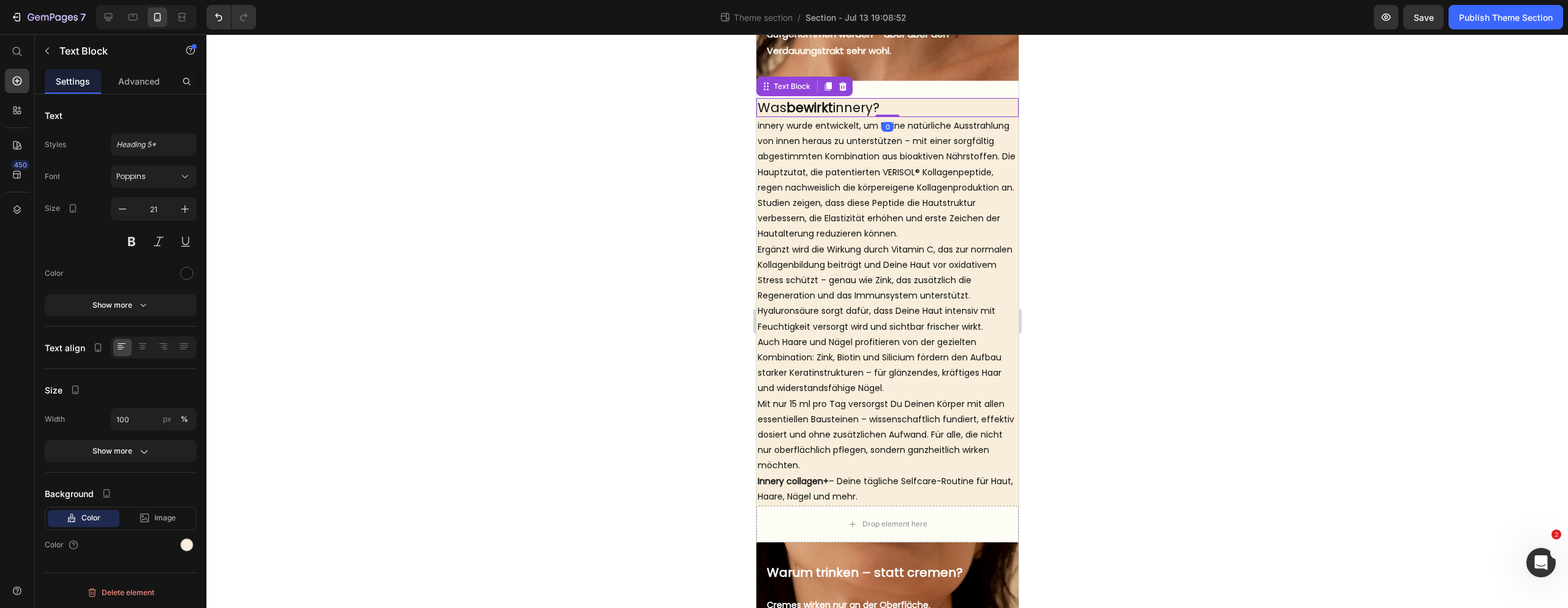 click on "Was  bewirkt  innery?" at bounding box center [887, 107] 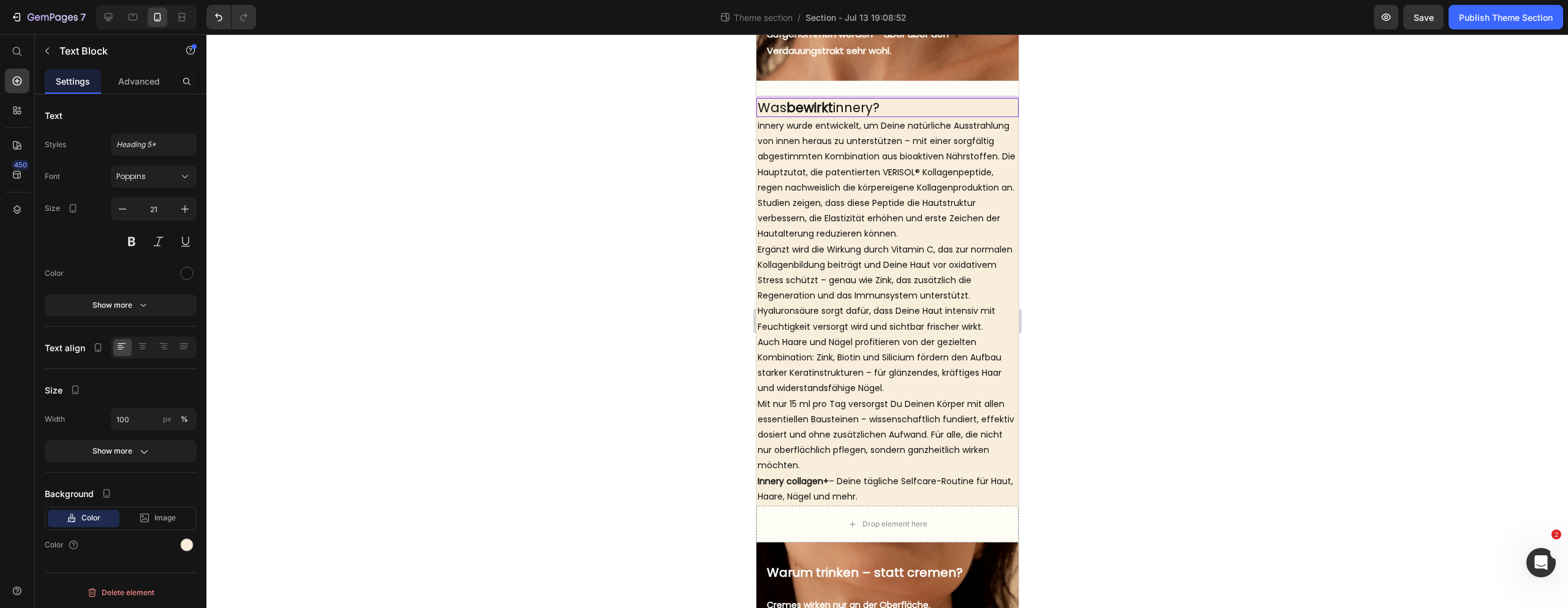 click on "Was  bewirkt  innery?" at bounding box center (887, 107) 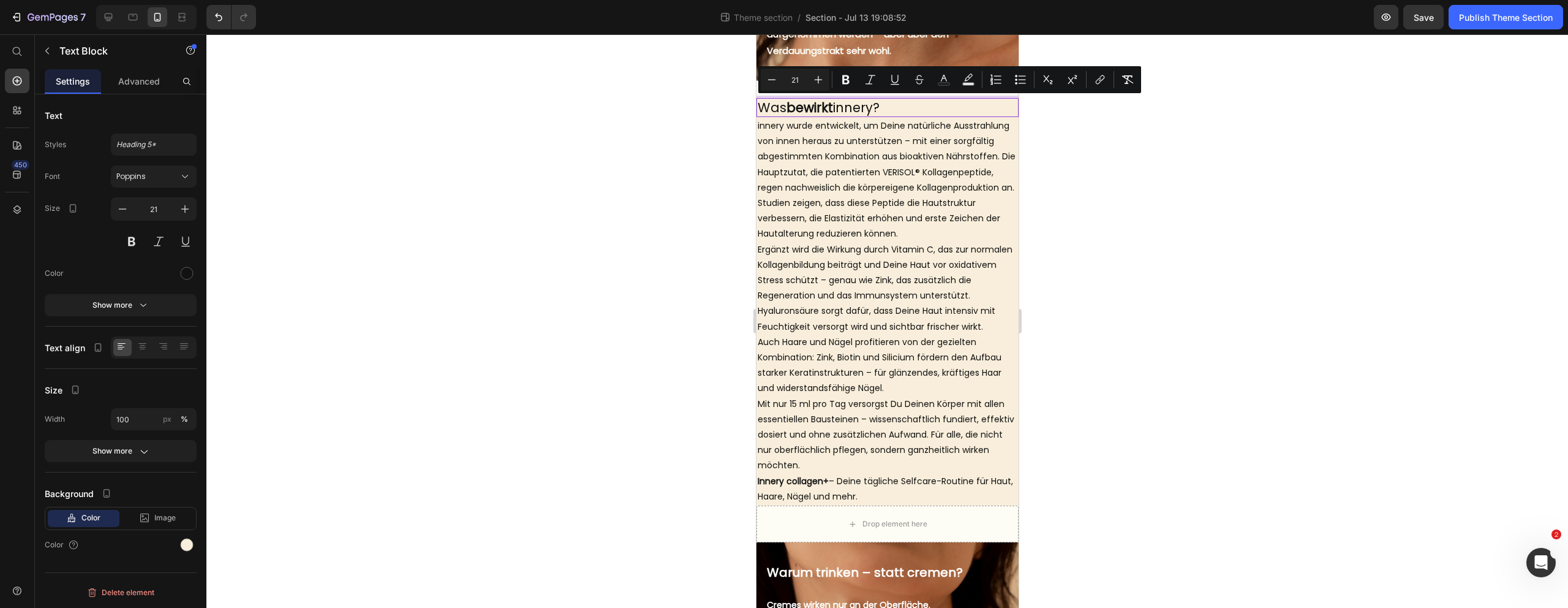 drag, startPoint x: 891, startPoint y: 109, endPoint x: 763, endPoint y: 107, distance: 128.01562 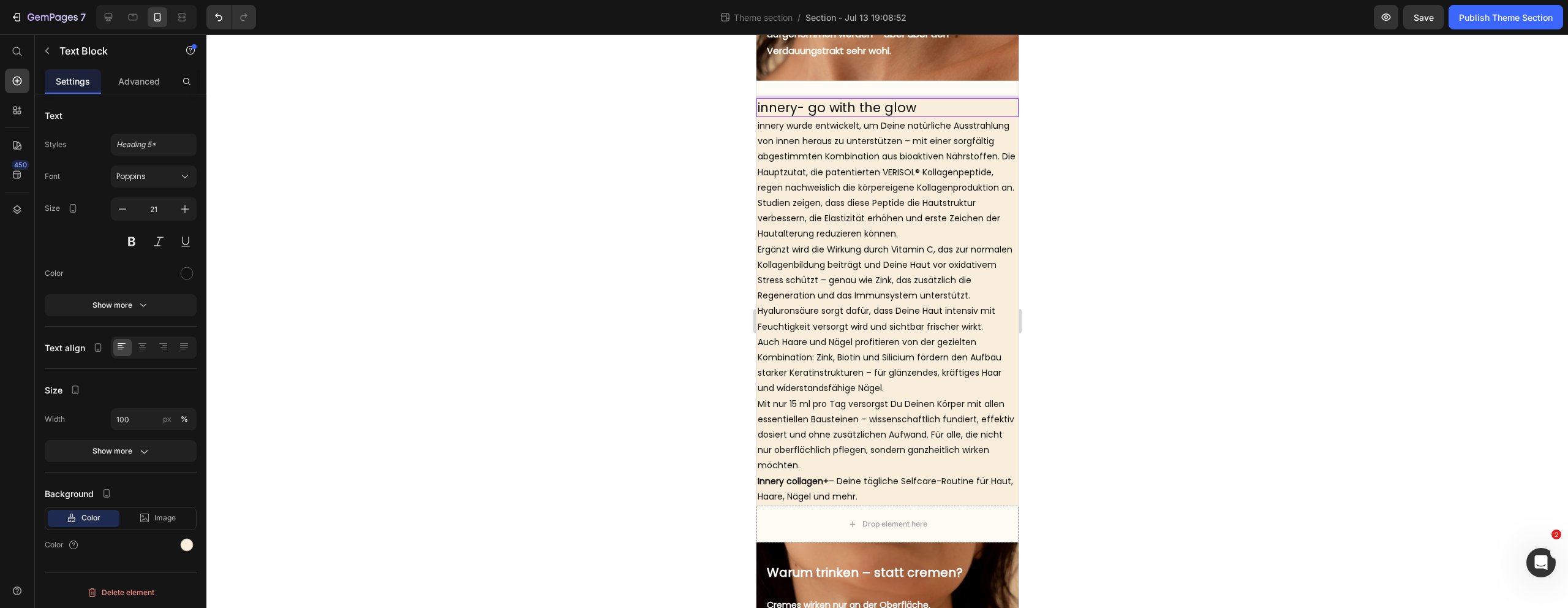 click on "innery- go with the glow" at bounding box center [887, 107] 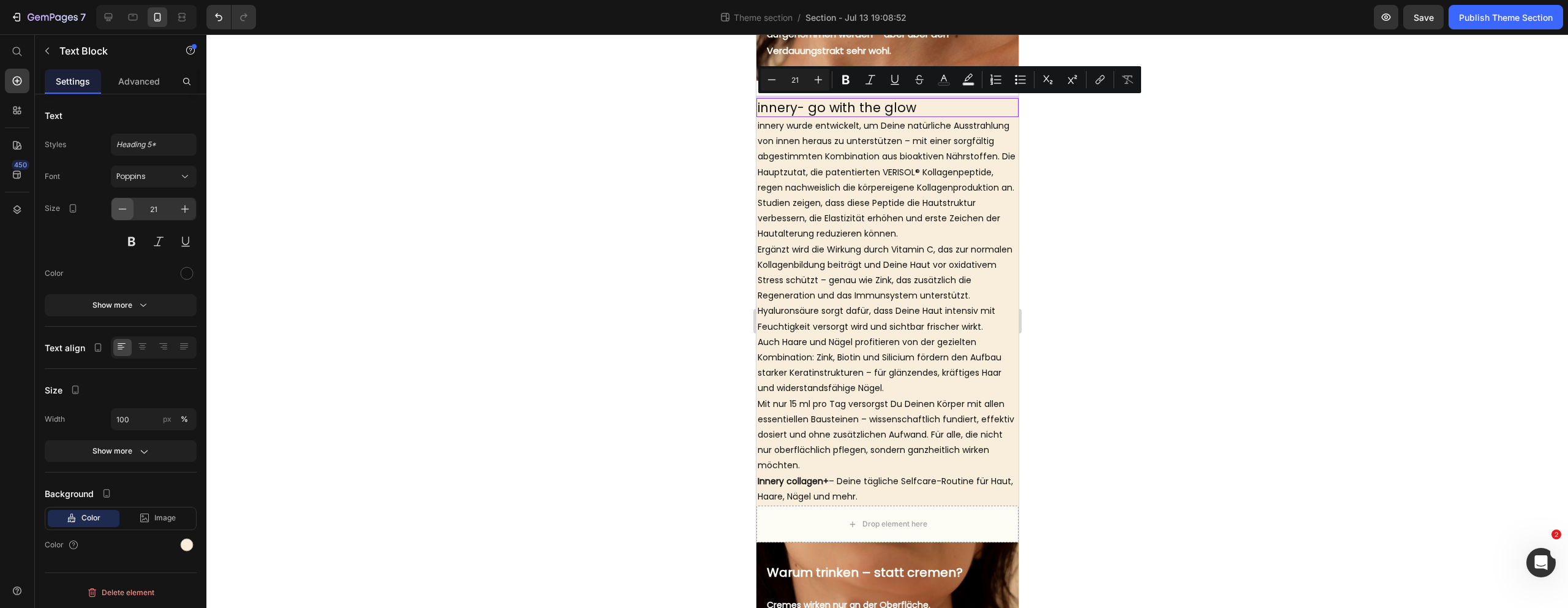 click 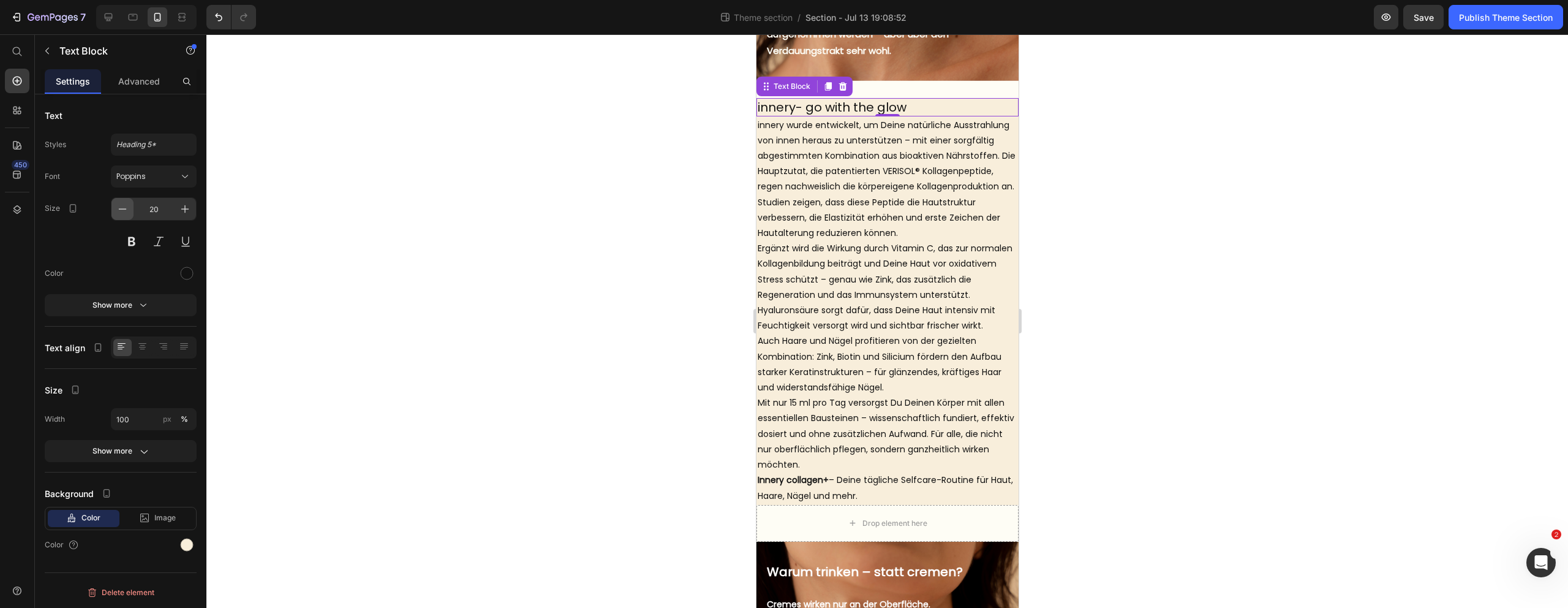 click 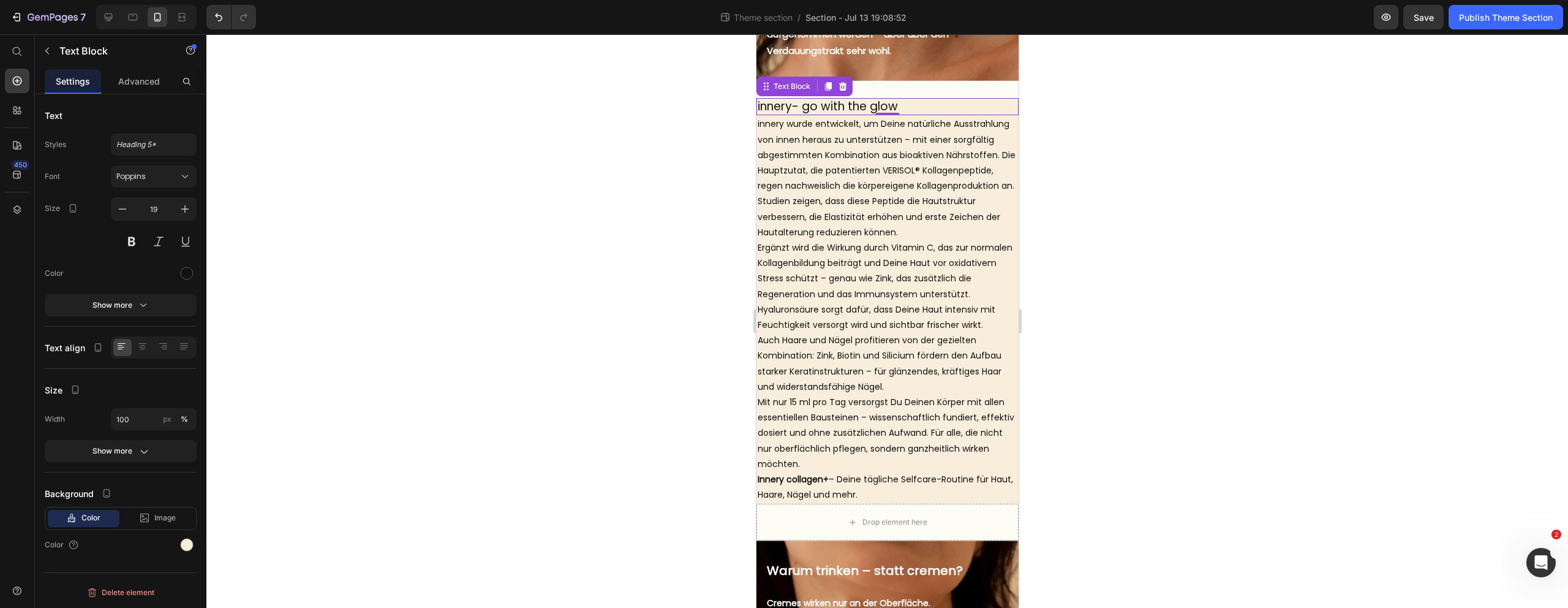 click on "innery- go with the glow" at bounding box center [887, 107] 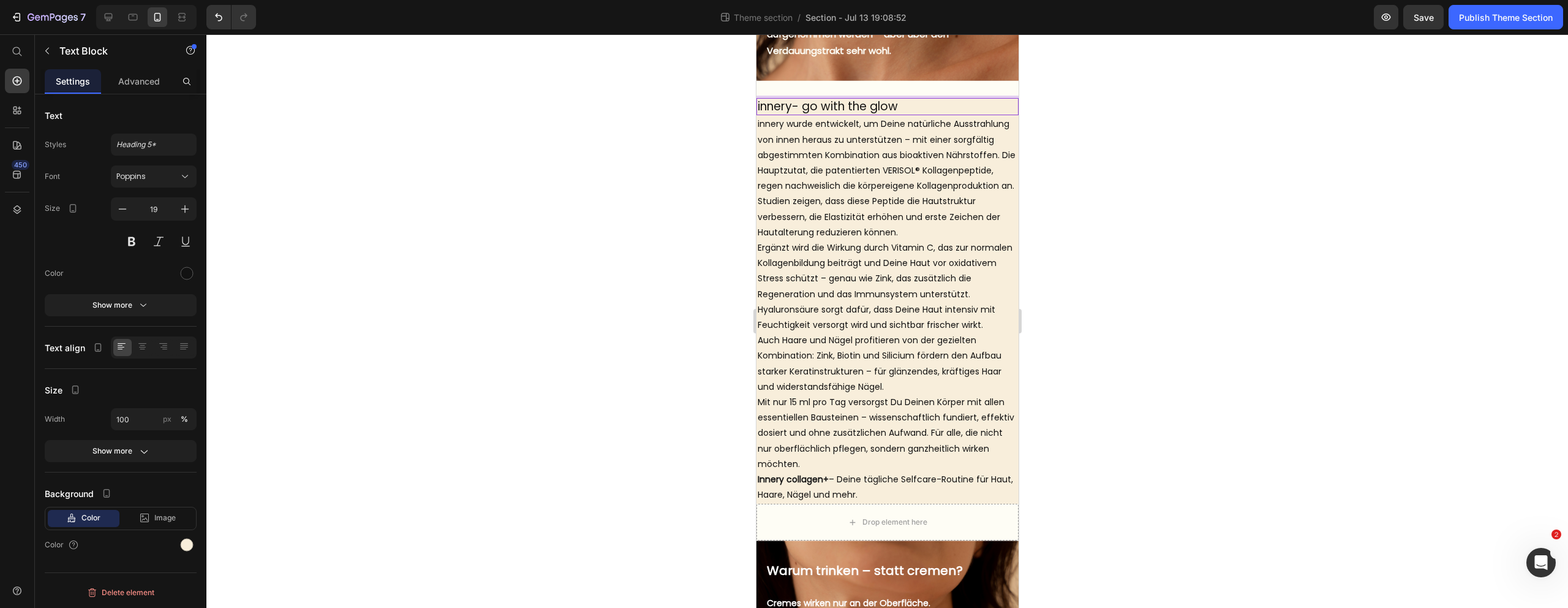 click on "innery- go with the glow" at bounding box center [887, 107] 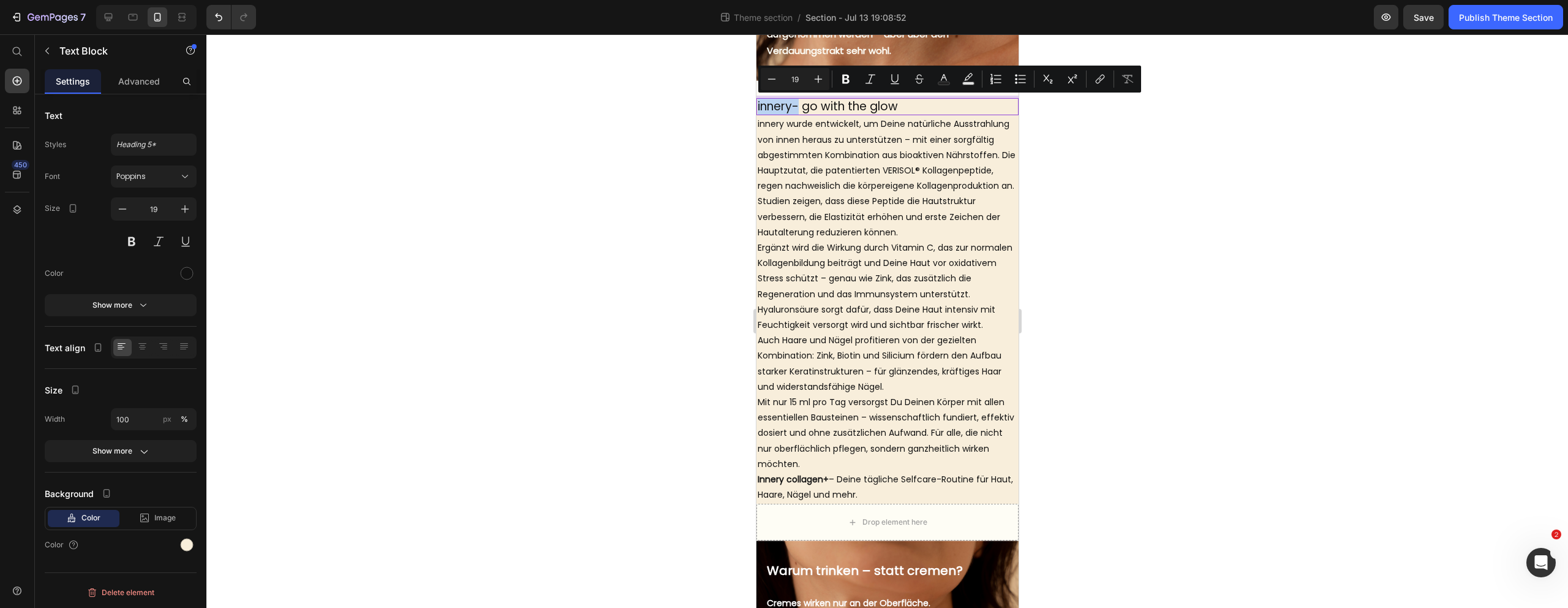 drag, startPoint x: 795, startPoint y: 107, endPoint x: 759, endPoint y: 108, distance: 36.01389 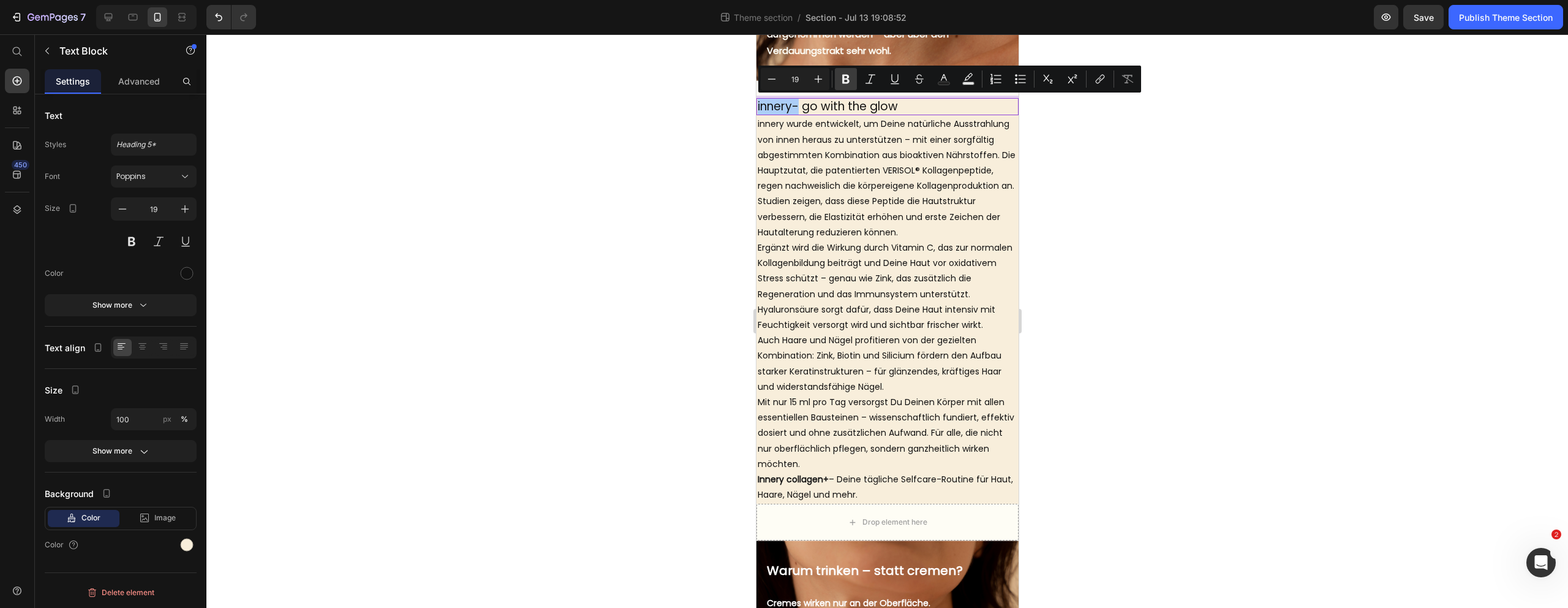 click 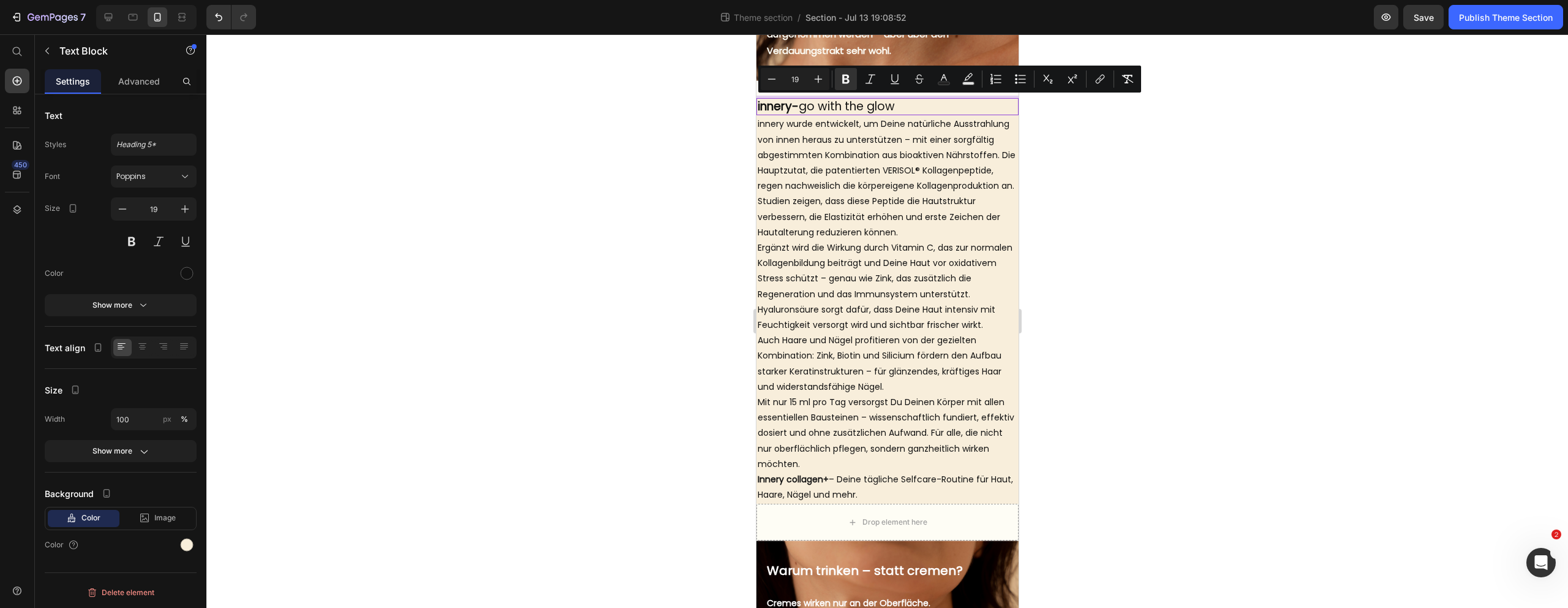 click on "innery-  go with the glow" at bounding box center [887, 107] 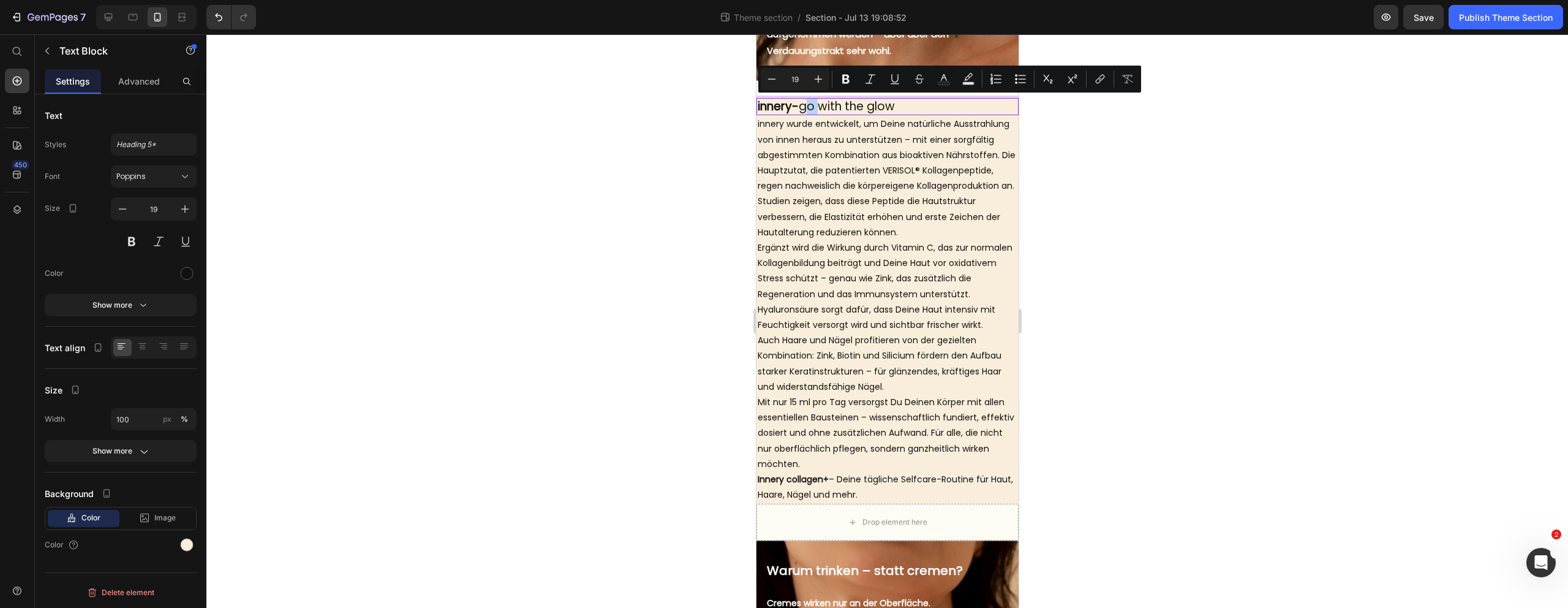 drag, startPoint x: 802, startPoint y: 108, endPoint x: 818, endPoint y: 108, distance: 16 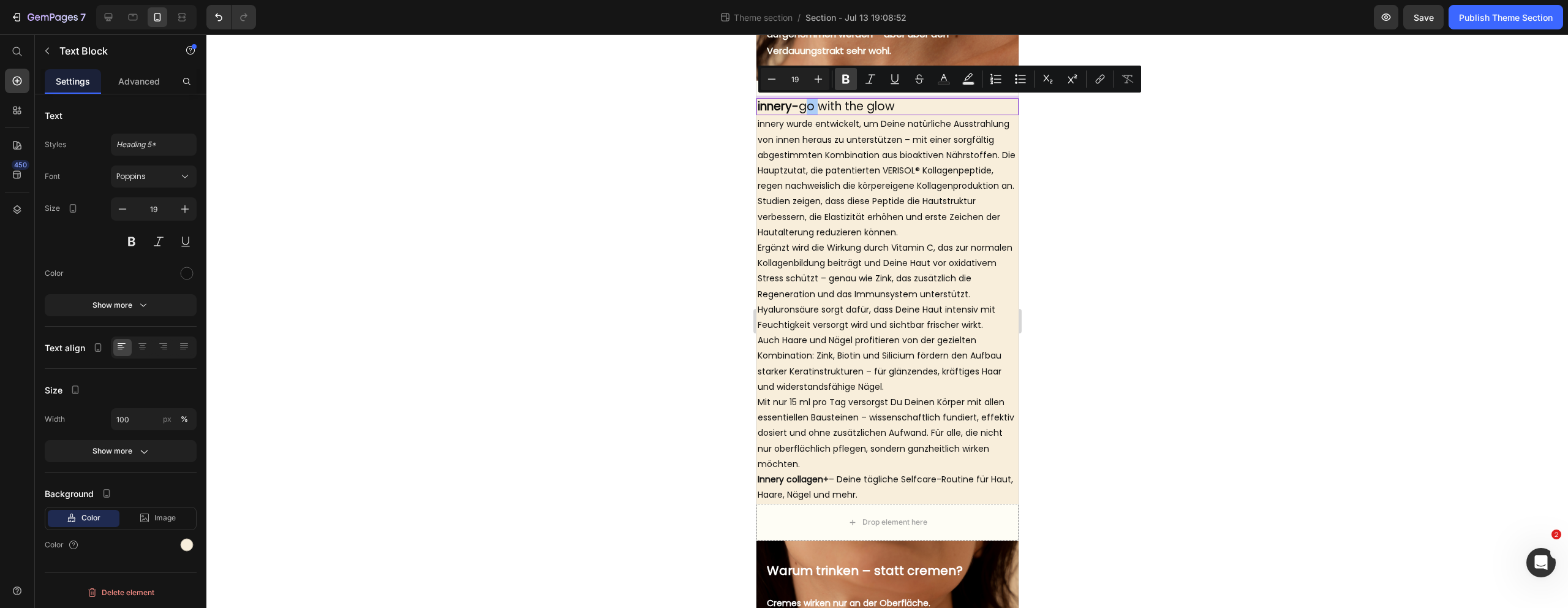 click 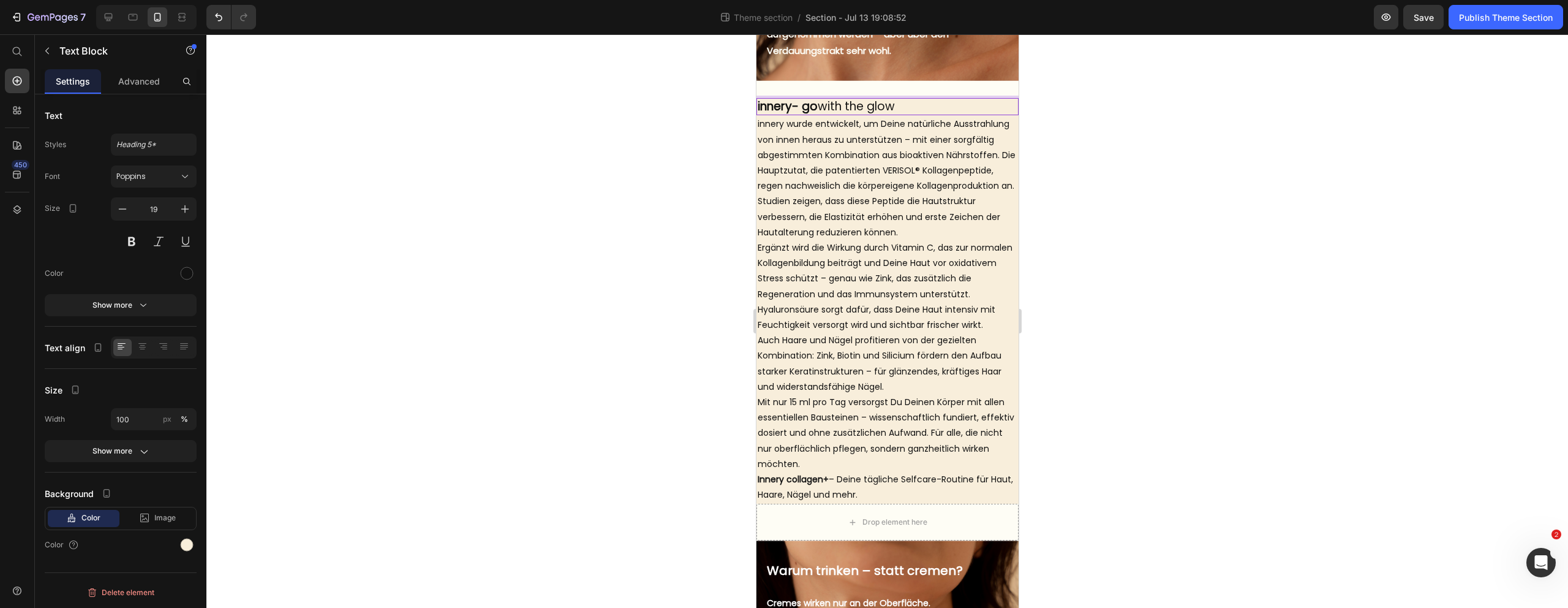 drag, startPoint x: 870, startPoint y: 106, endPoint x: 897, endPoint y: 106, distance: 27 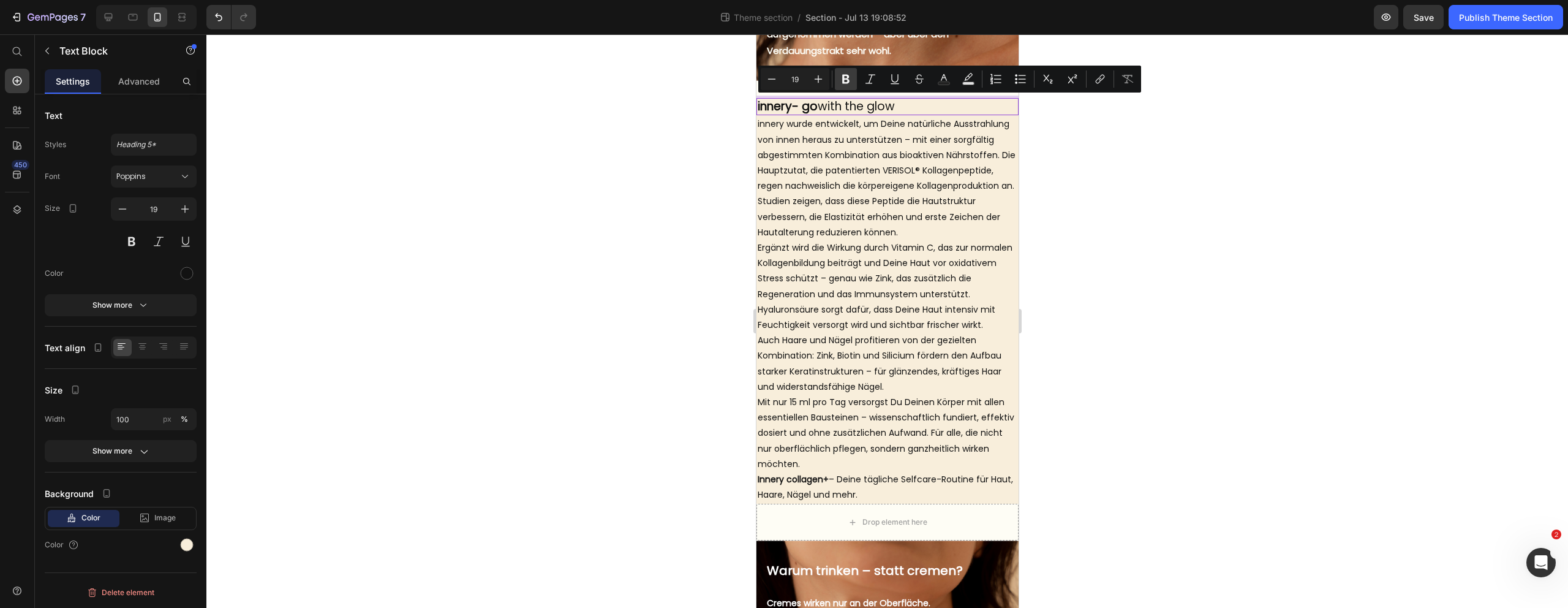 click 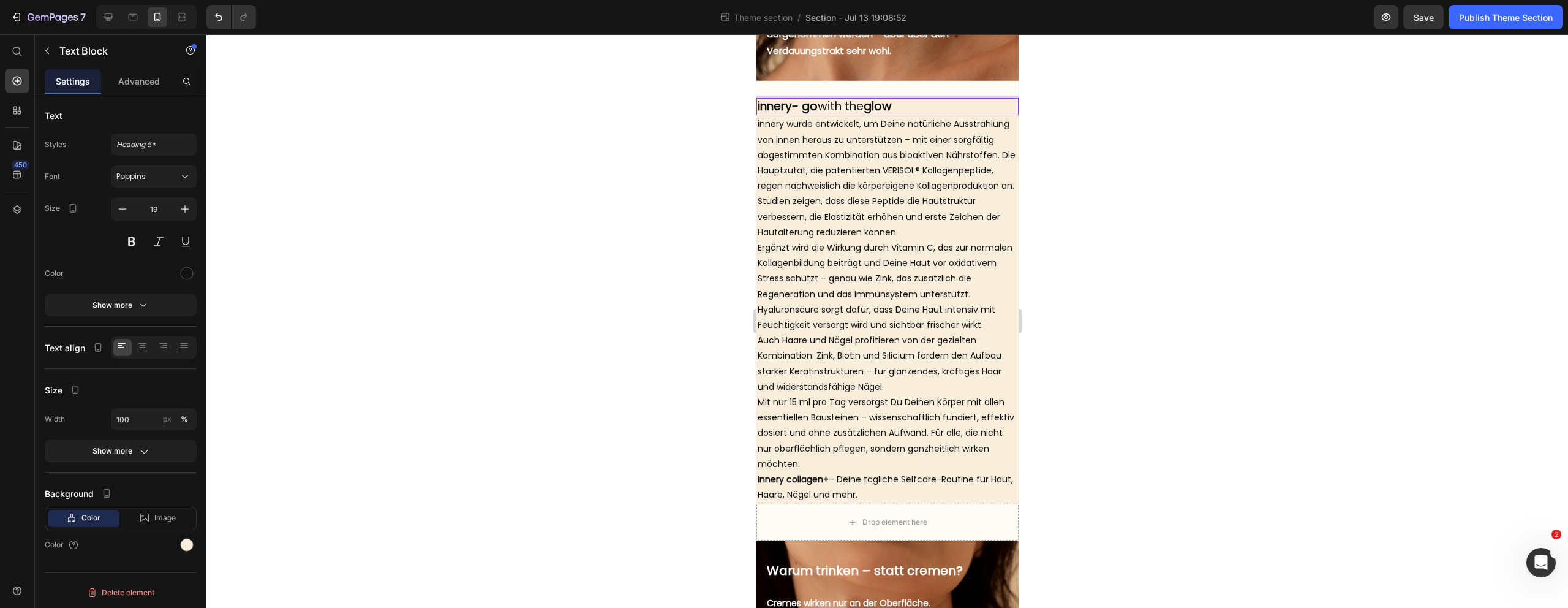 click on "innery-   go  with the  glow" at bounding box center [887, 107] 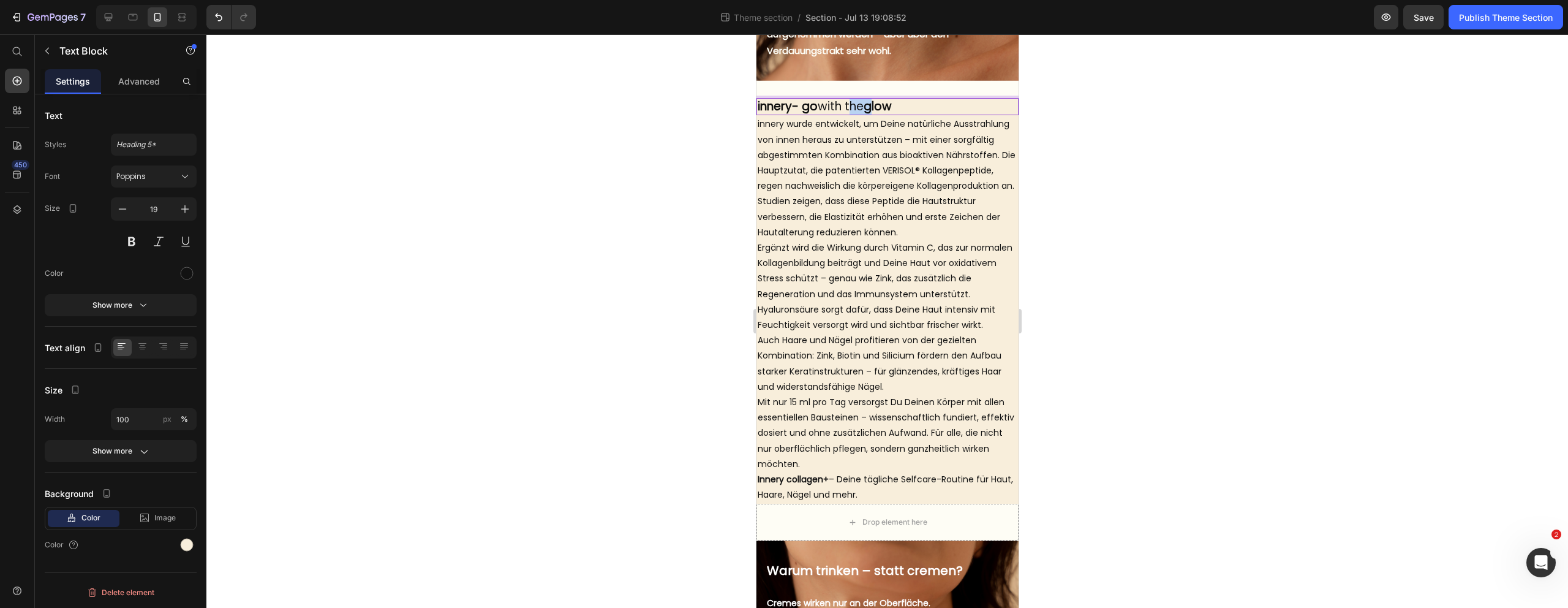 drag, startPoint x: 847, startPoint y: 106, endPoint x: 876, endPoint y: 108, distance: 29.06888 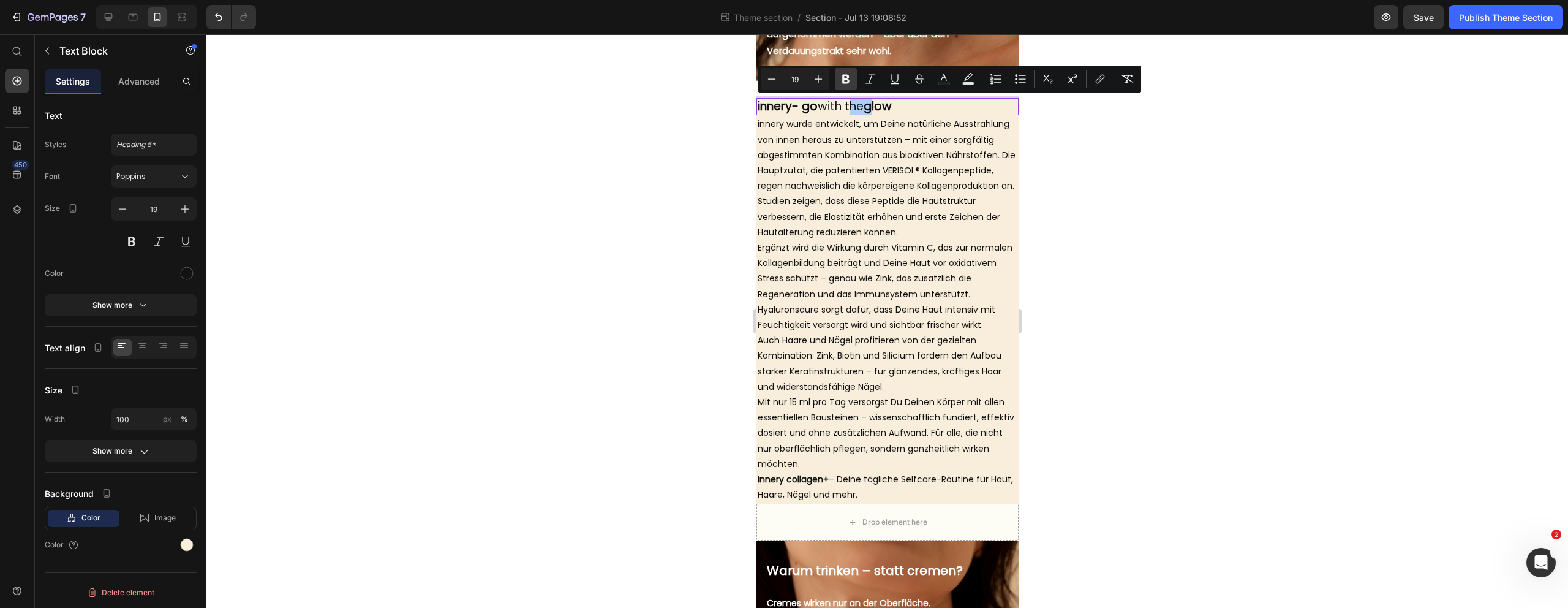 click 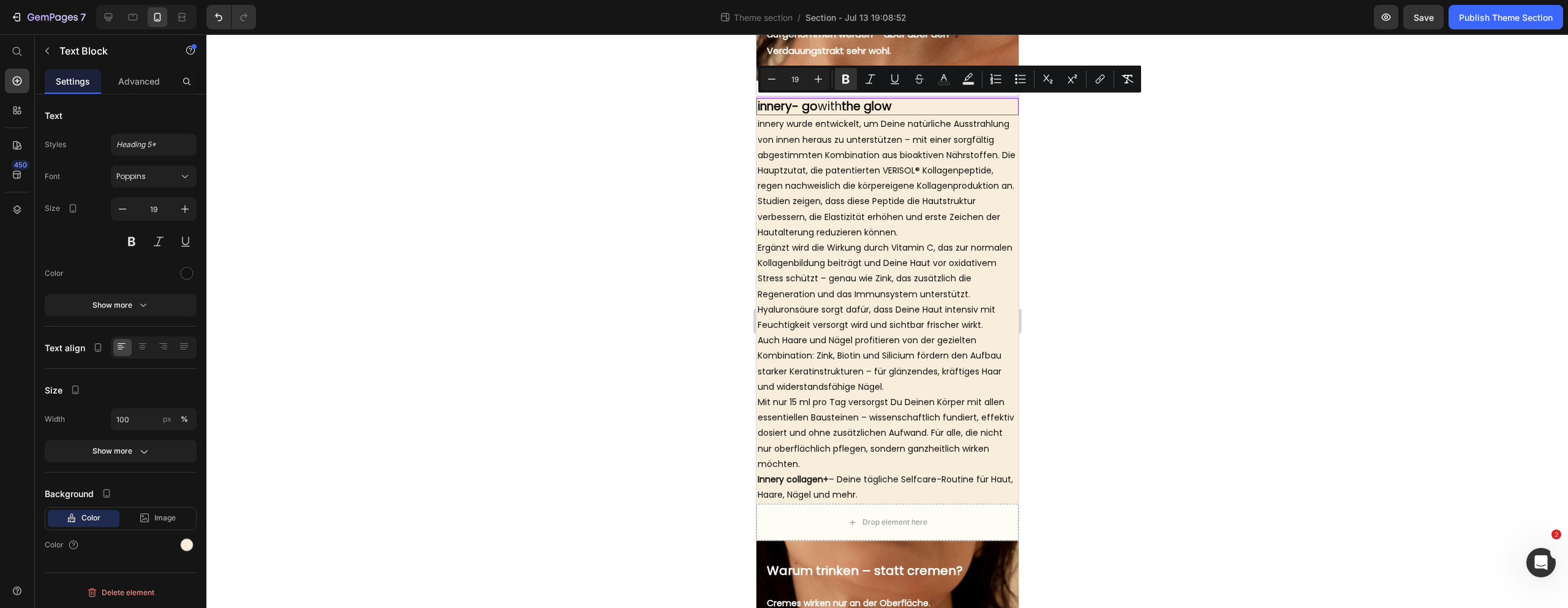 click 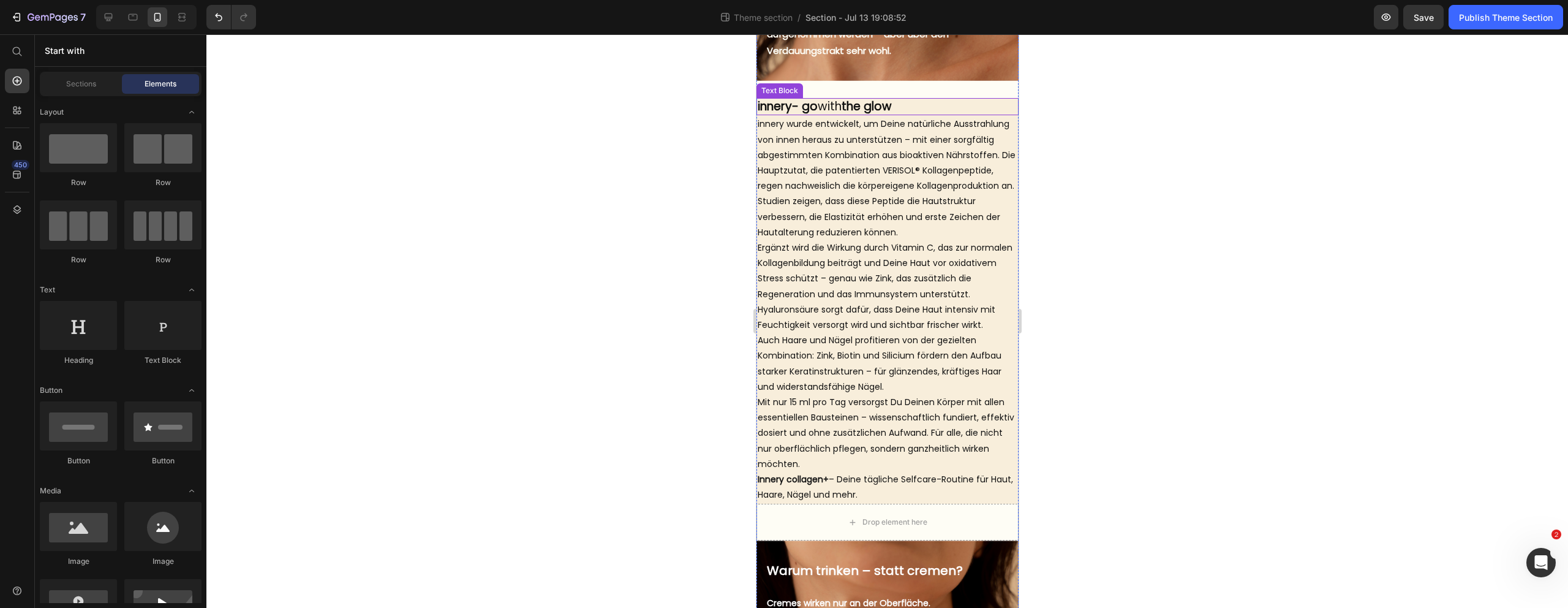 click on "innery-" at bounding box center (777, 106) 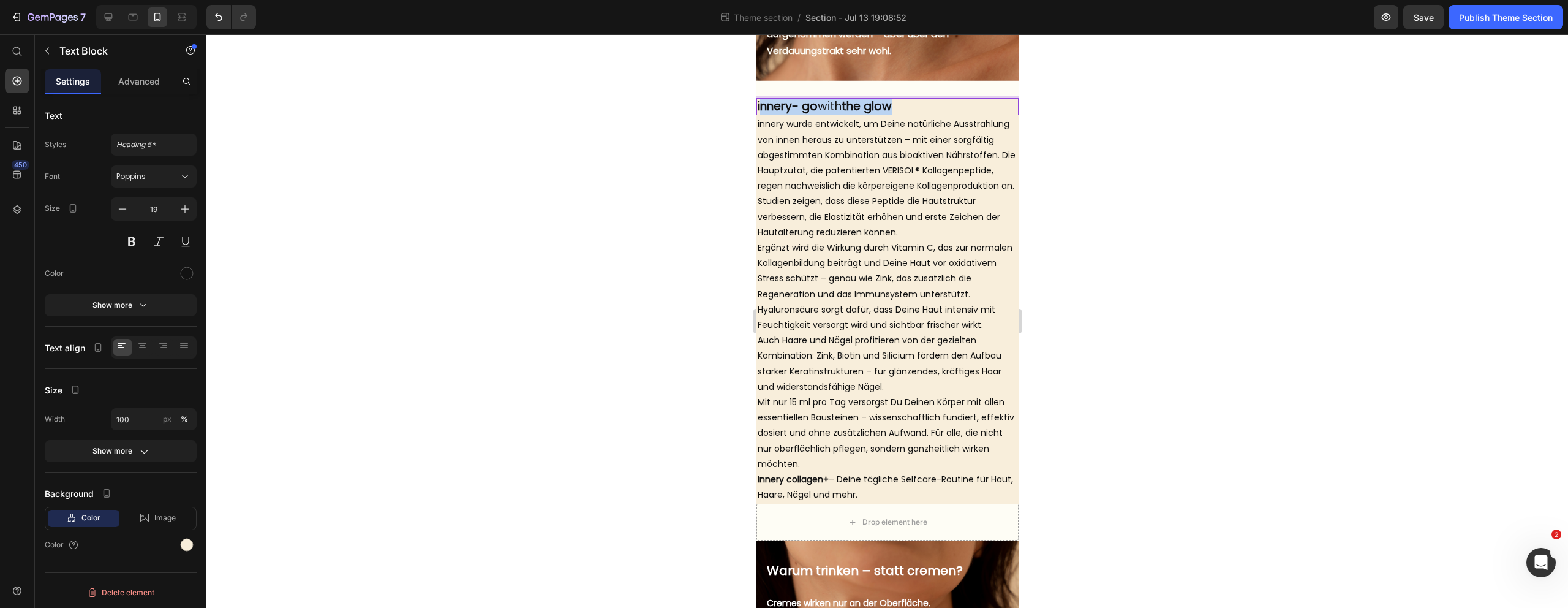 drag, startPoint x: 760, startPoint y: 105, endPoint x: 898, endPoint y: 110, distance: 138.09055 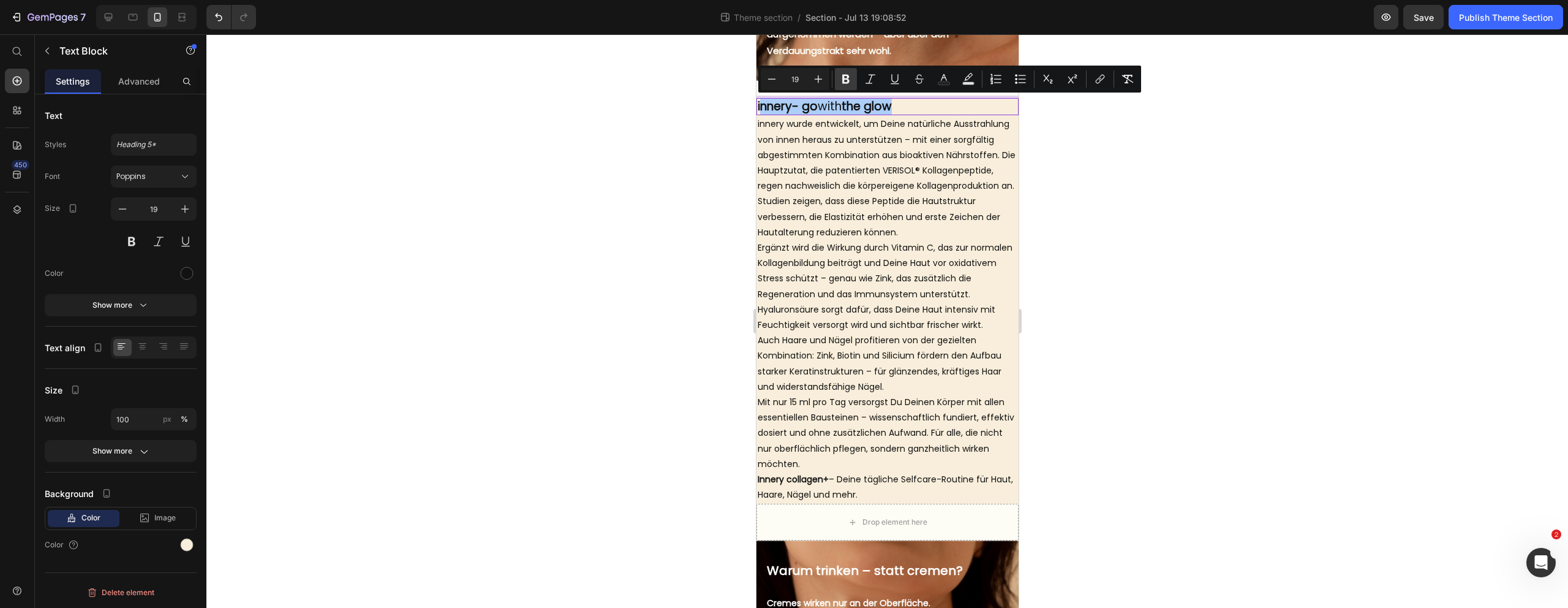 click 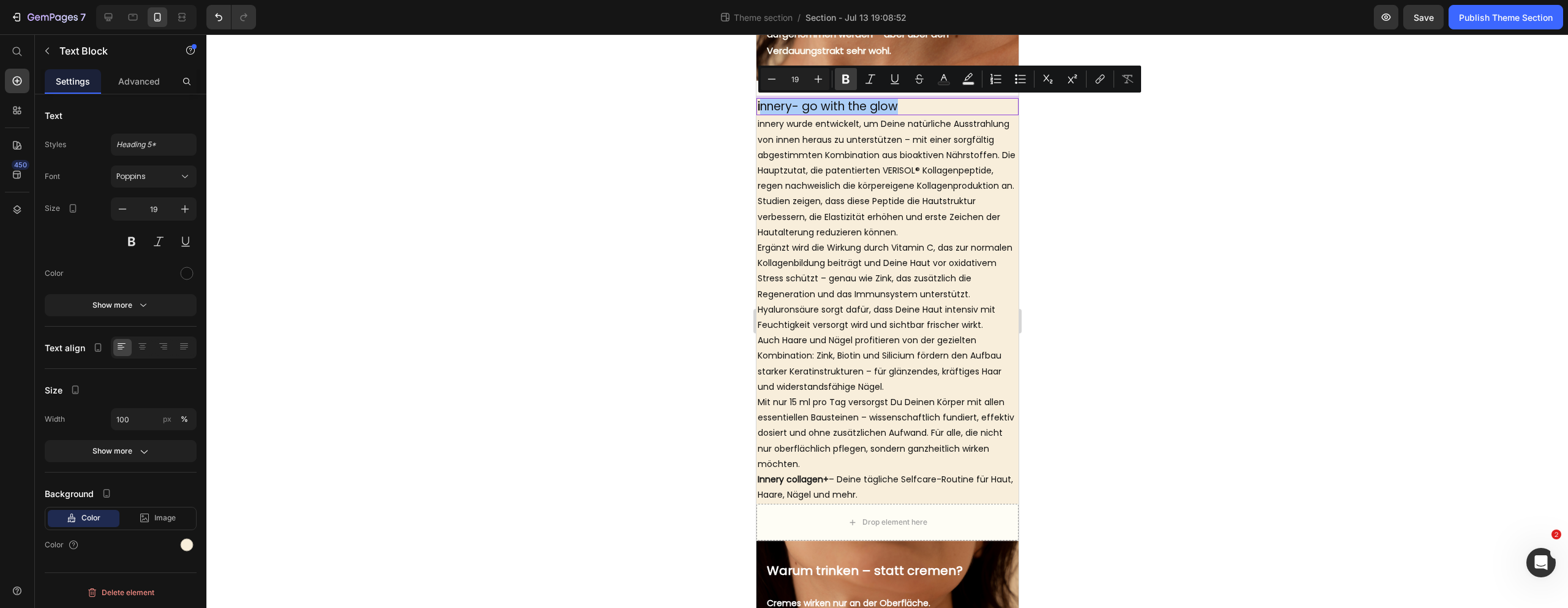 click 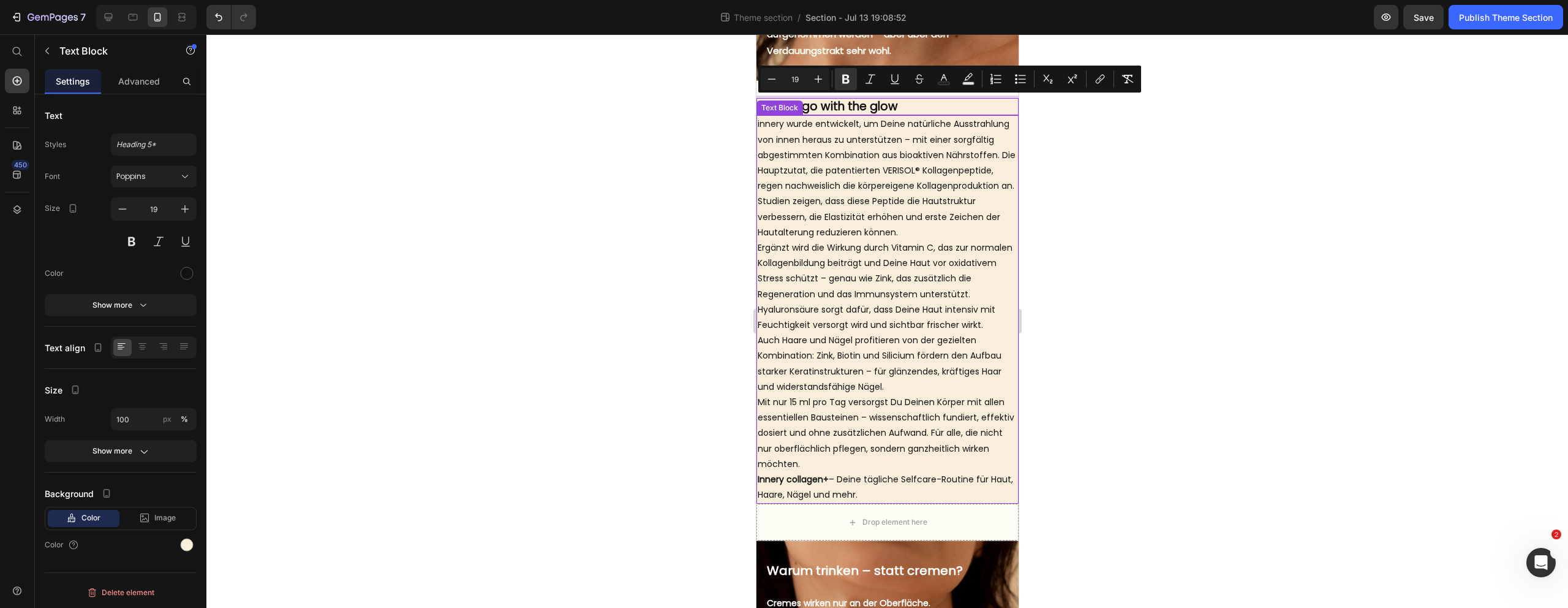 click 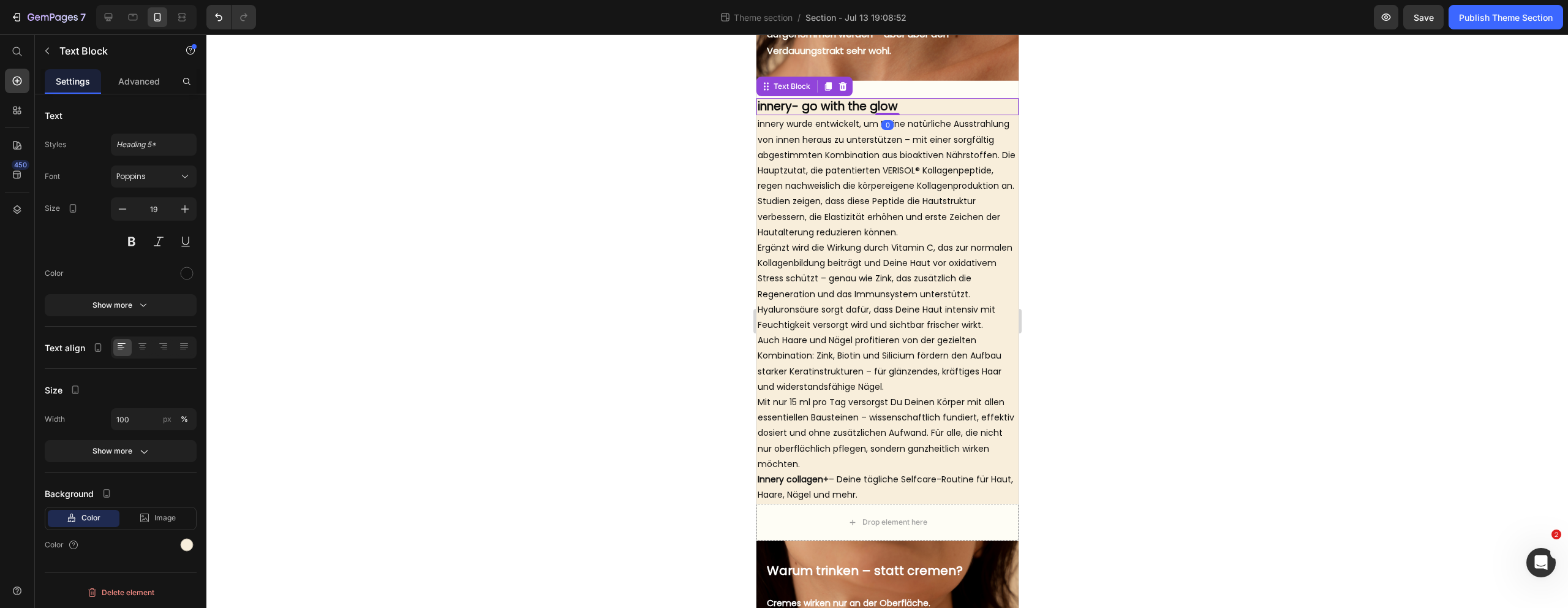 click on "innery- go with the glow" at bounding box center (827, 106) 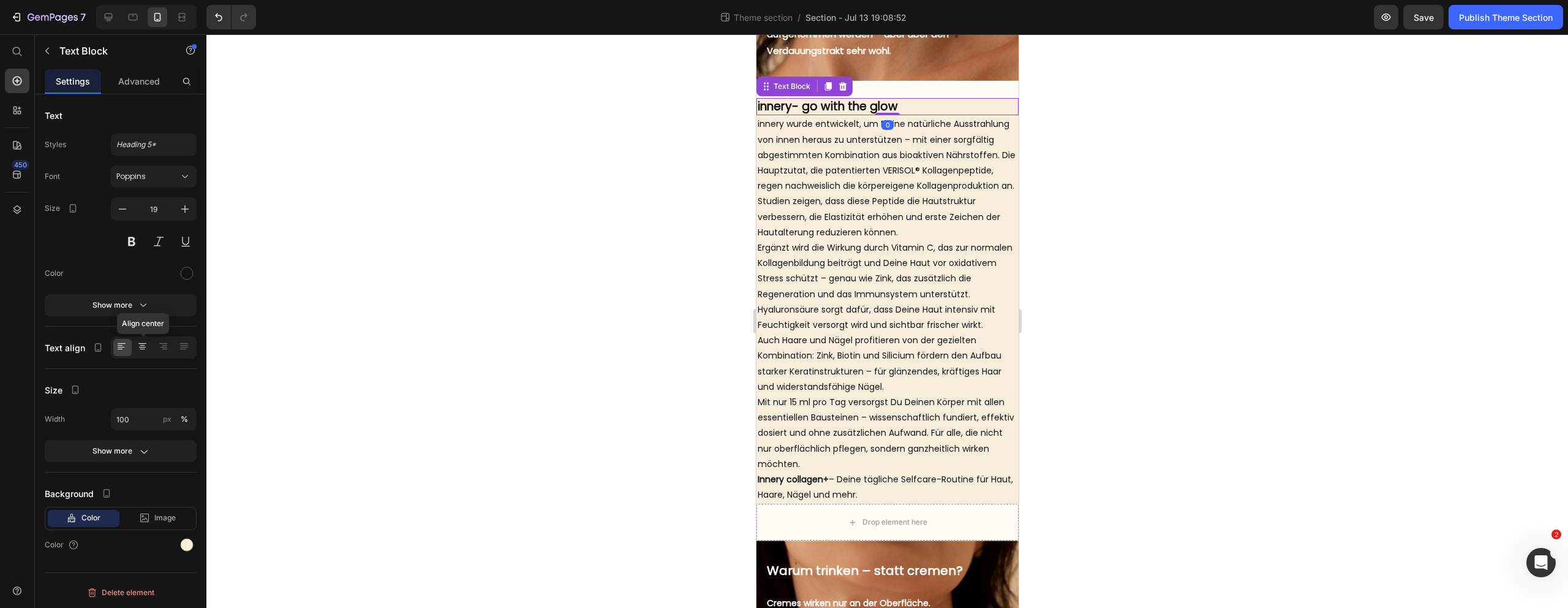 click 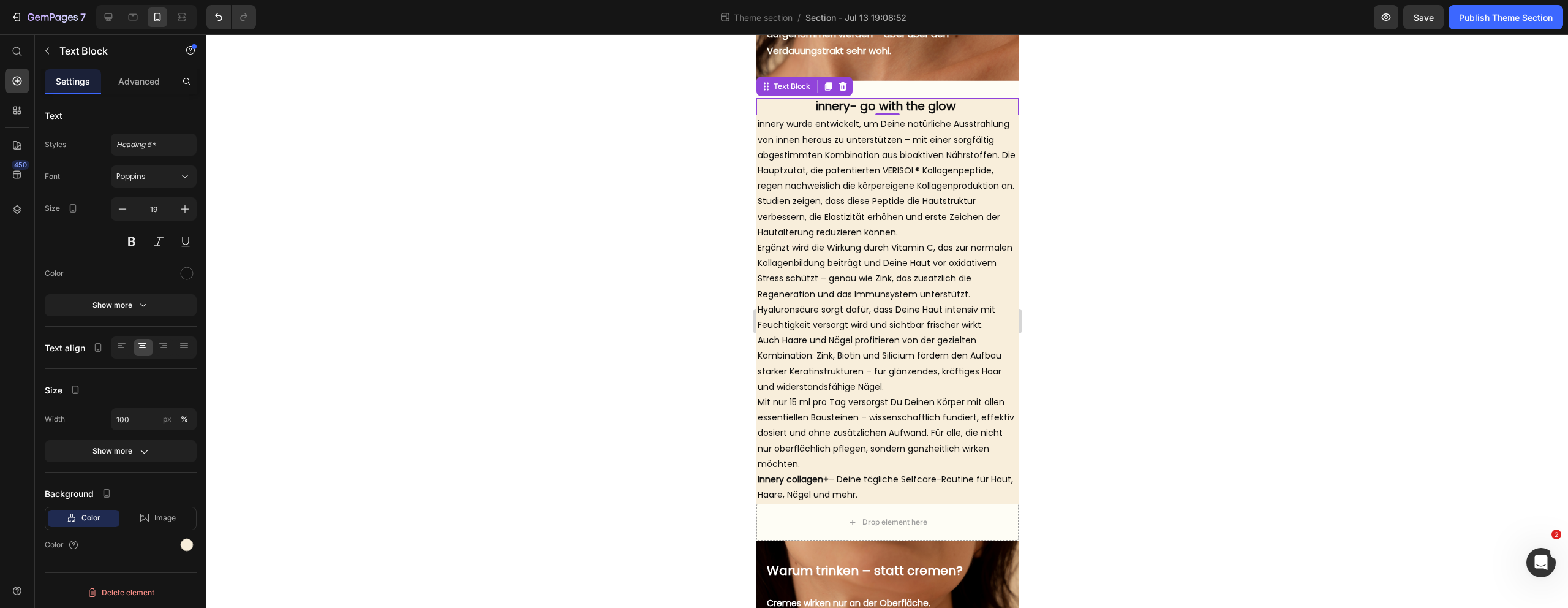 click 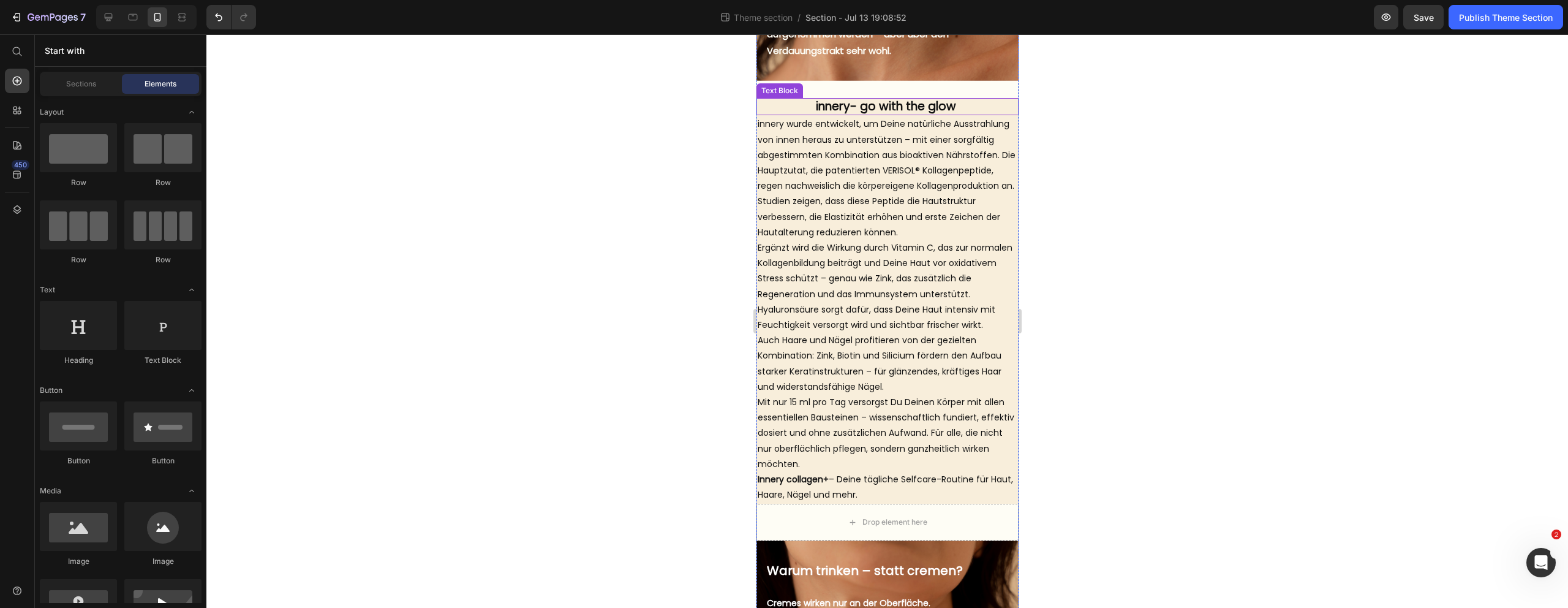 click on "innery- go with the glow" at bounding box center (885, 106) 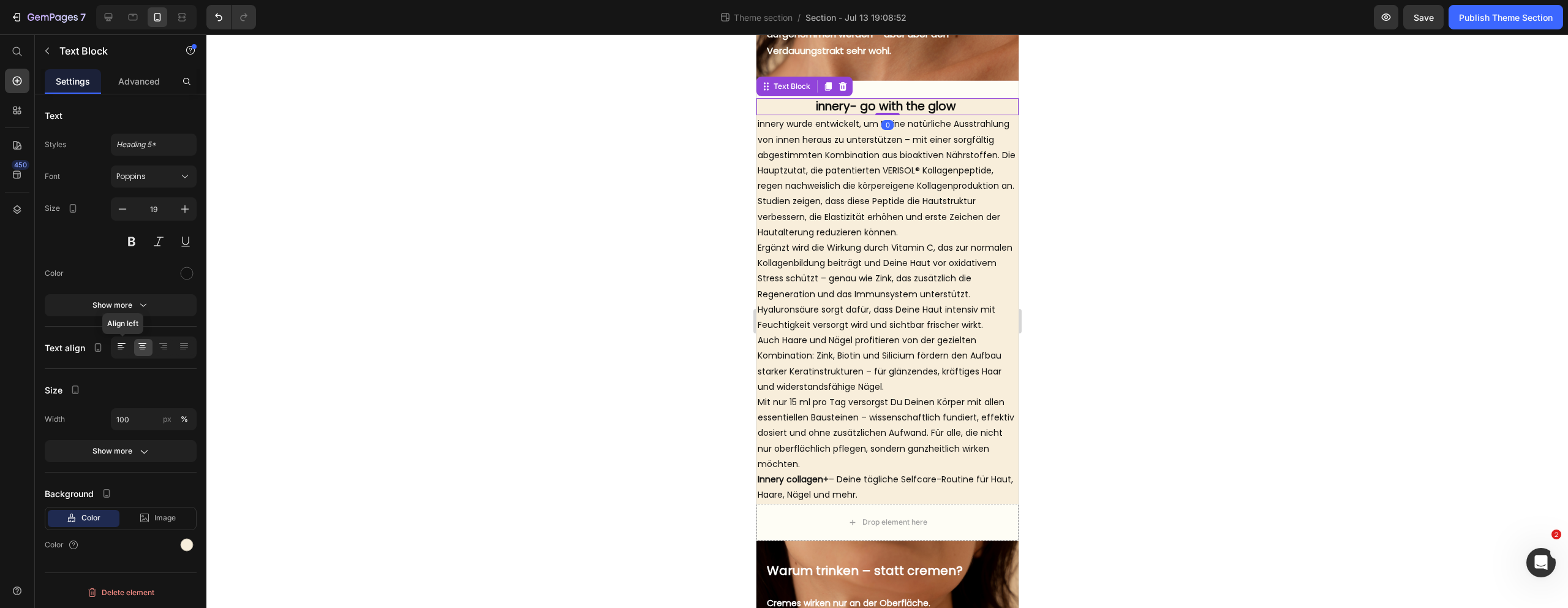 click 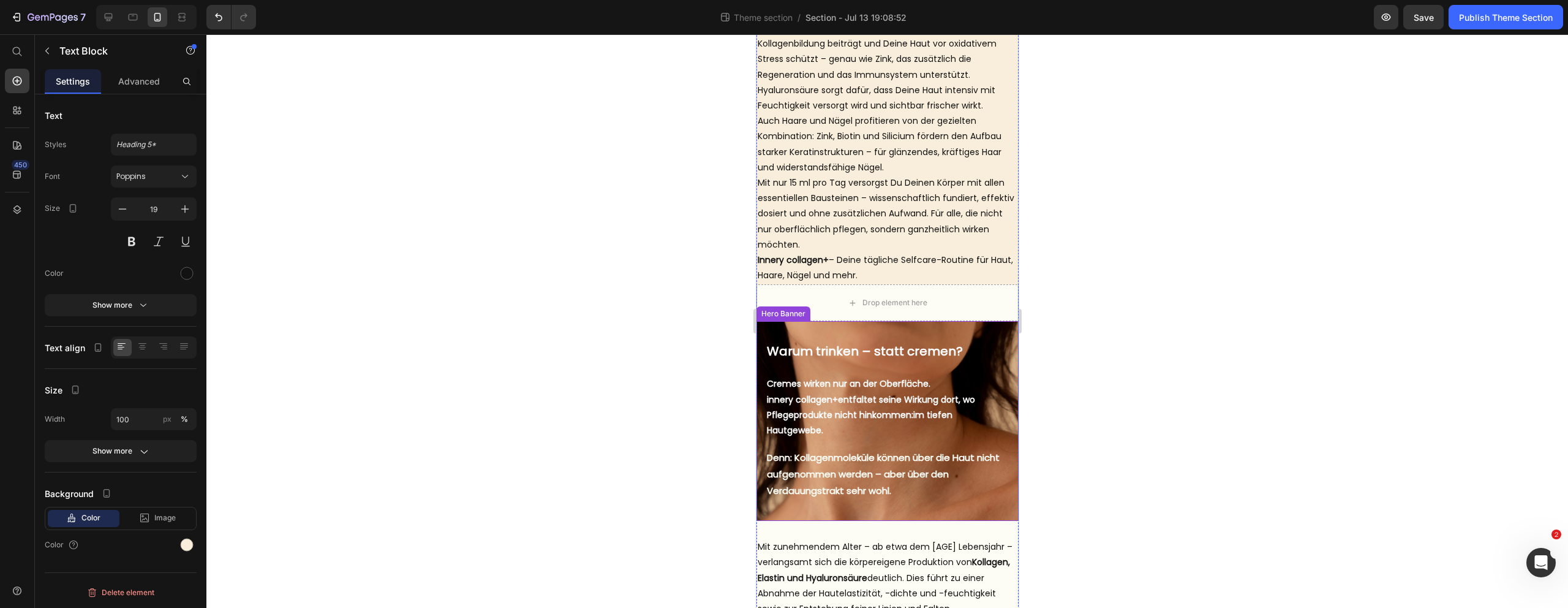 drag, startPoint x: 976, startPoint y: 327, endPoint x: 978, endPoint y: 358, distance: 31.064449 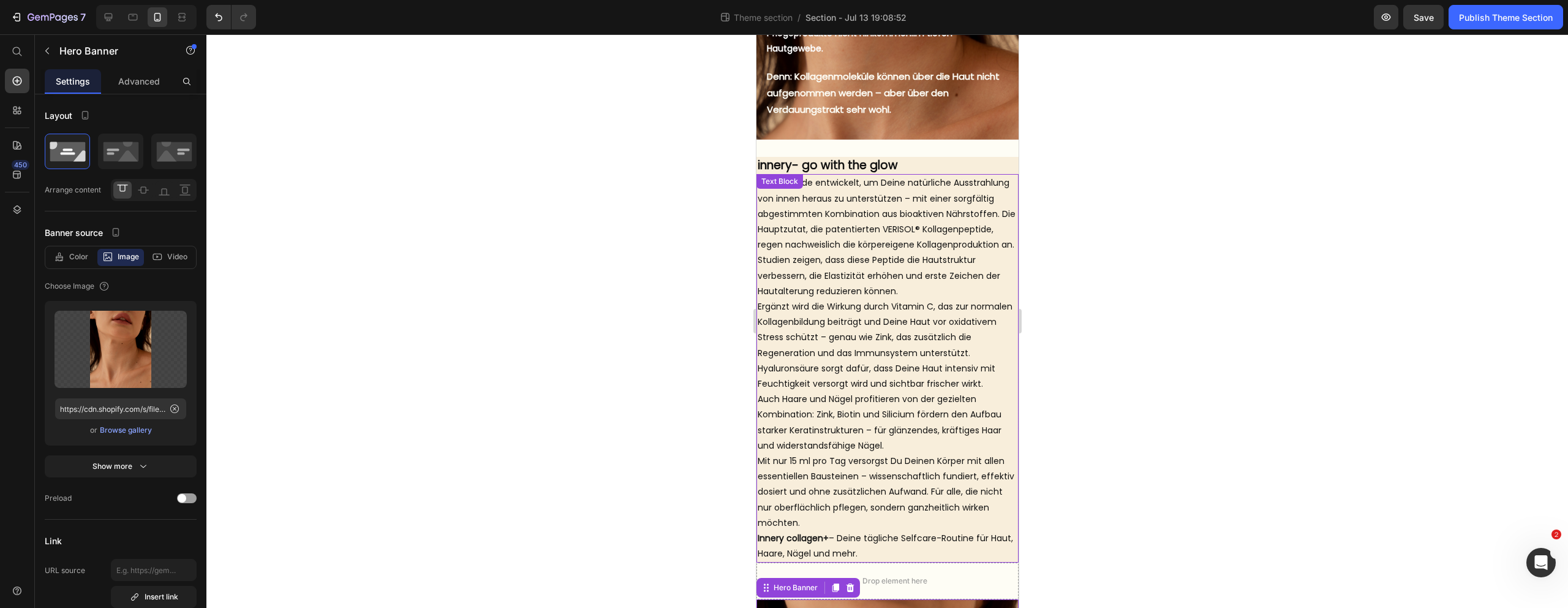 scroll, scrollTop: 926, scrollLeft: 0, axis: vertical 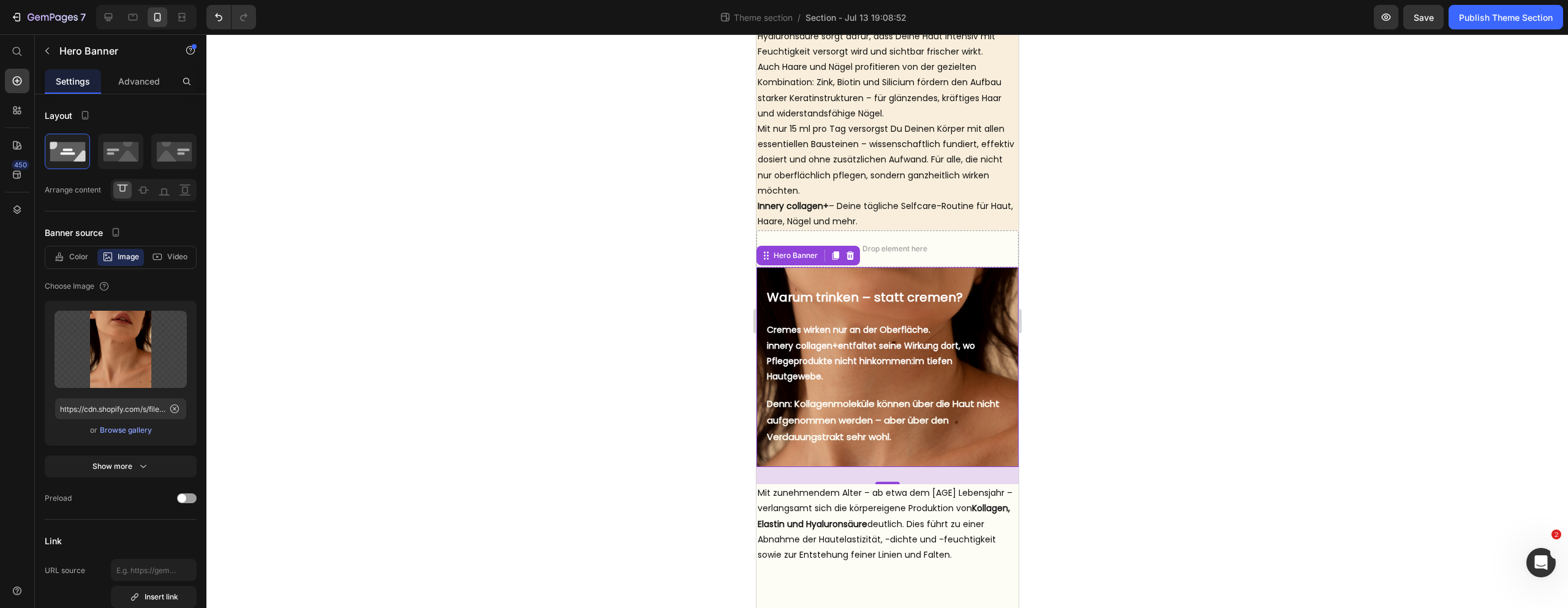 click on "Warum trinken – statt cremen? Heading But I must explain to you how all this mistaken idea of denouncing pleasure and praising pain was born and I will give you a complete account of the system, and expound the actual teachings of the great explorer Text Block Explore now Button At vero eos et accusamus et iusto odio benefits Text Block Cremes wirken nur an der Oberfläche. innery collagen+  entfaltet seine Wirkung dort, wo Pflegeprodukte nicht hinkommen:  im tiefen Hautgewebe. Text Block Denn: Kollagenmoleküle können über die Haut nicht aufgenommen werden – aber über den Verdauungstrakt sehr wohl. Text Block" at bounding box center (887, 367) 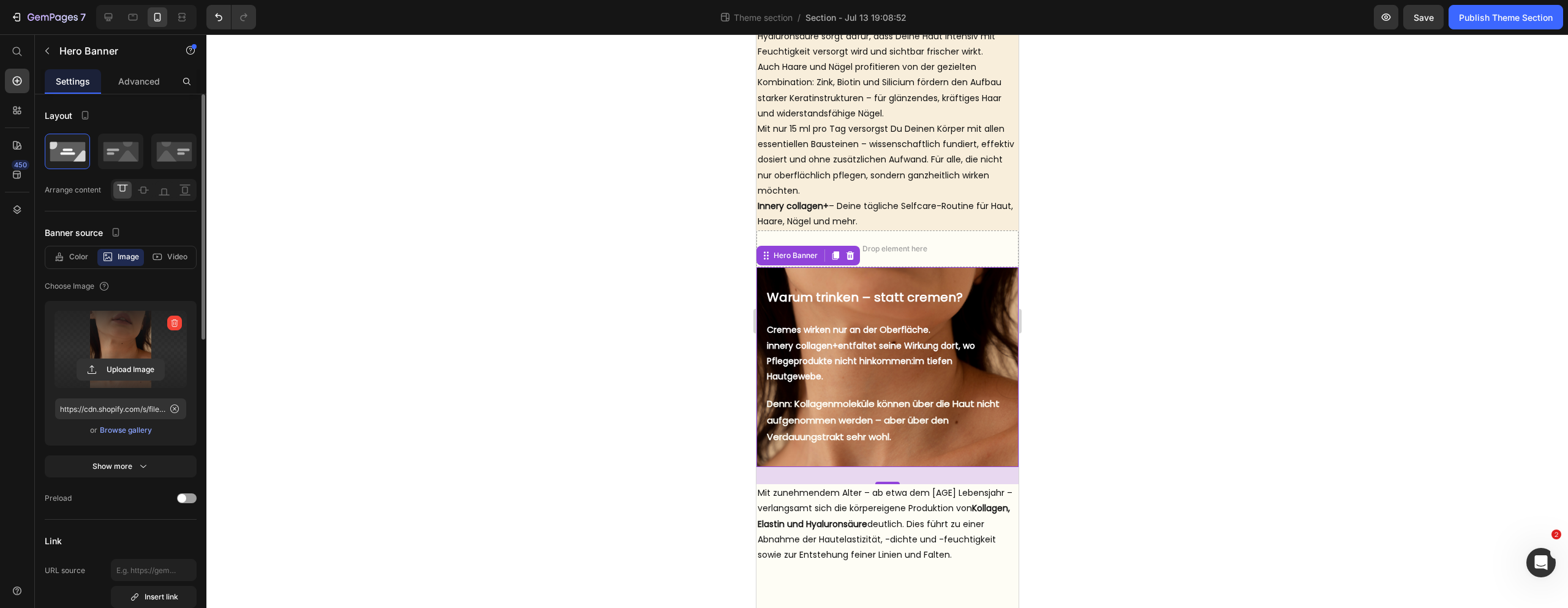 click at bounding box center [121, 349] 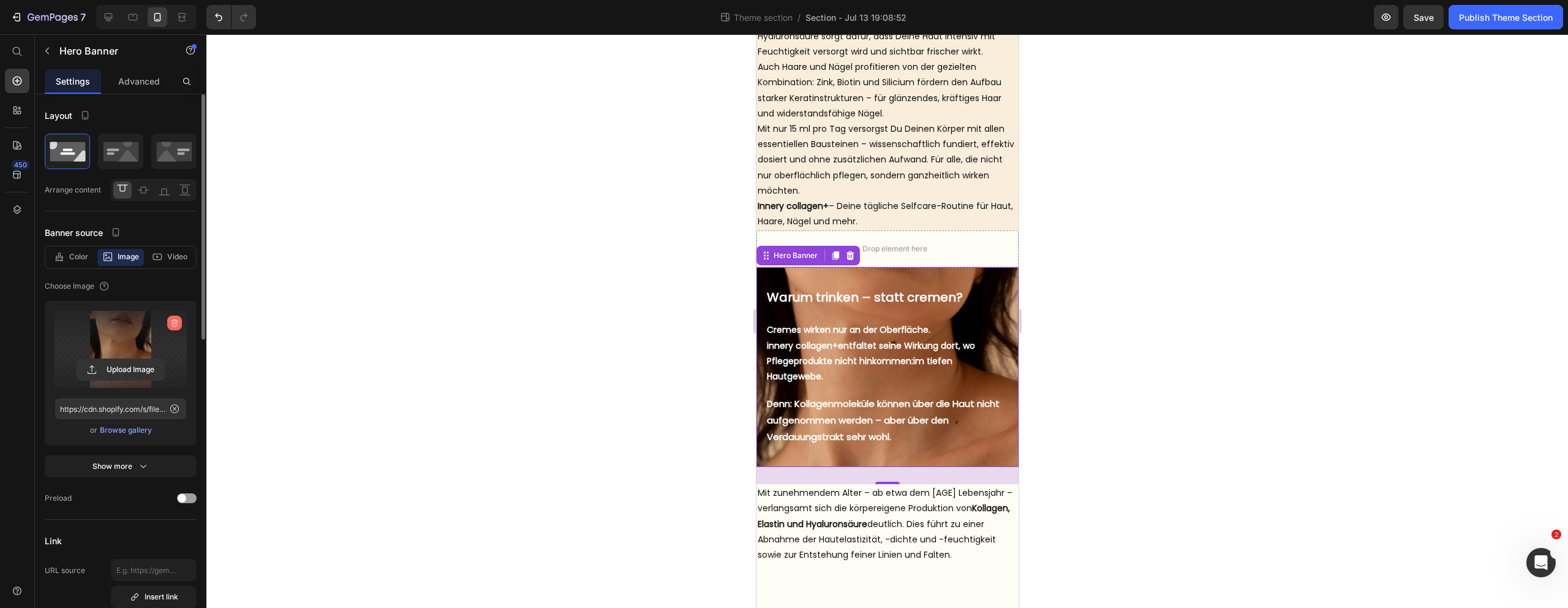 click 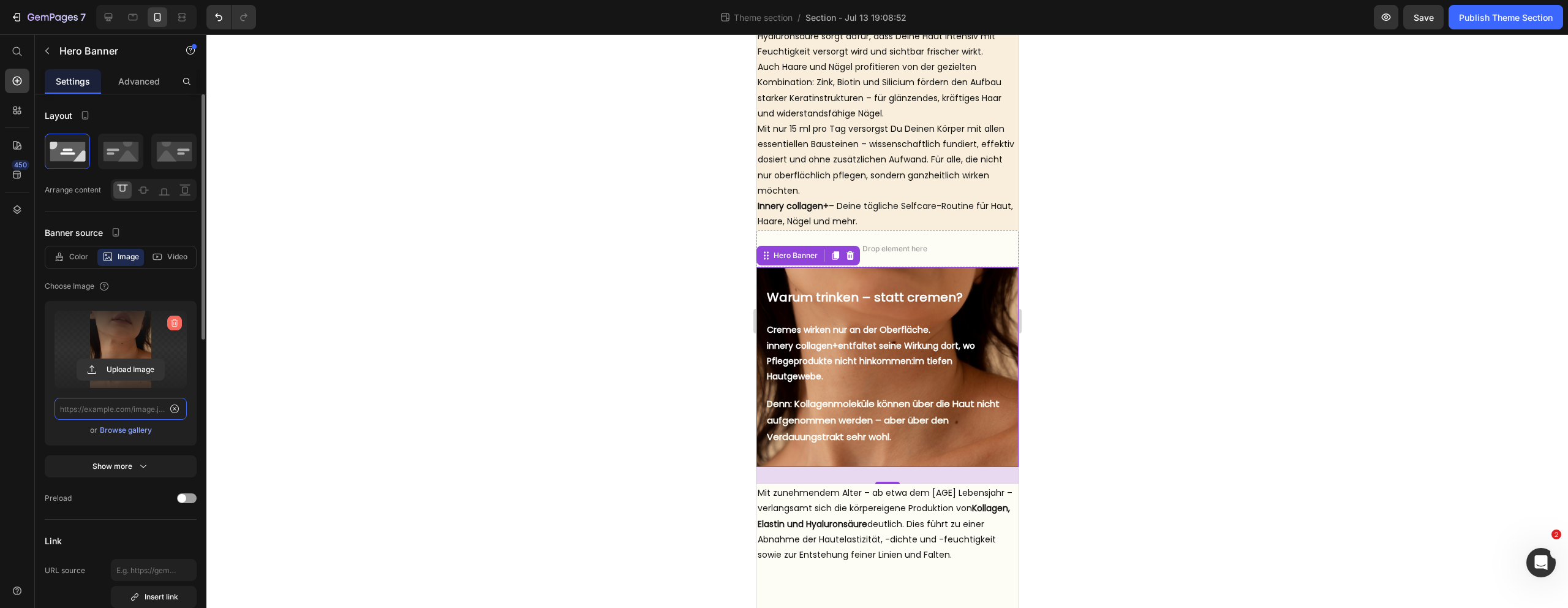 scroll, scrollTop: 0, scrollLeft: 0, axis: both 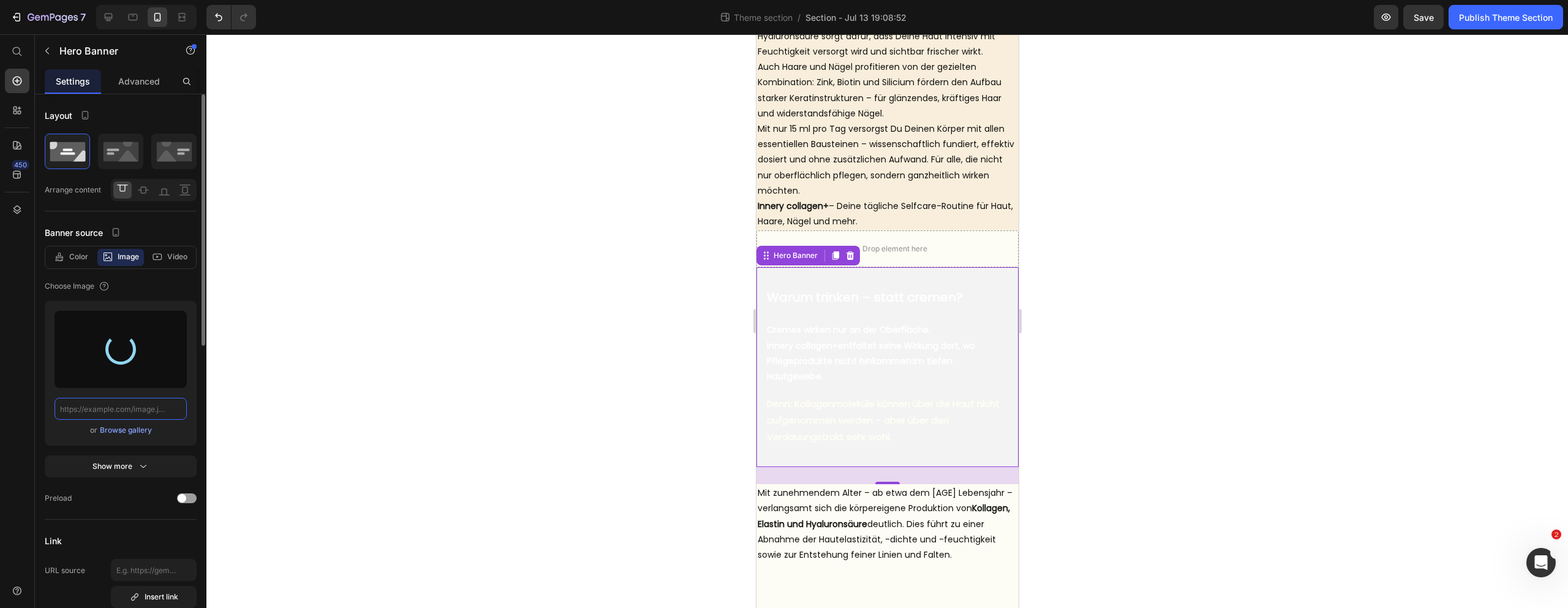 type on "https://cdn.shopify.com/s/files/1/0972/8154/0436/files/gempages_573652983133242436-c08ec027-29c8-4532-b2d3-68fcf2db2fa0.png" 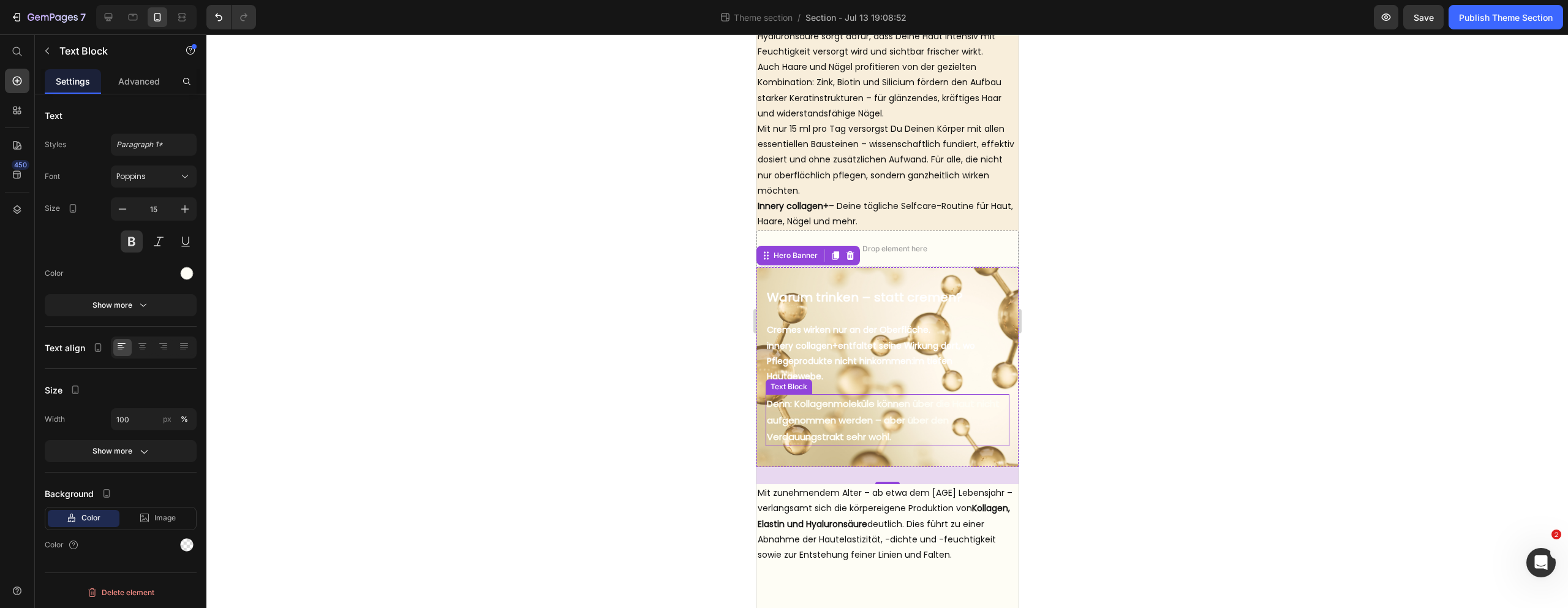 click on "Denn: Kollagenmoleküle können über die Haut nicht aufgenommen werden – aber über den Verdauungstrakt sehr wohl." at bounding box center [887, 420] 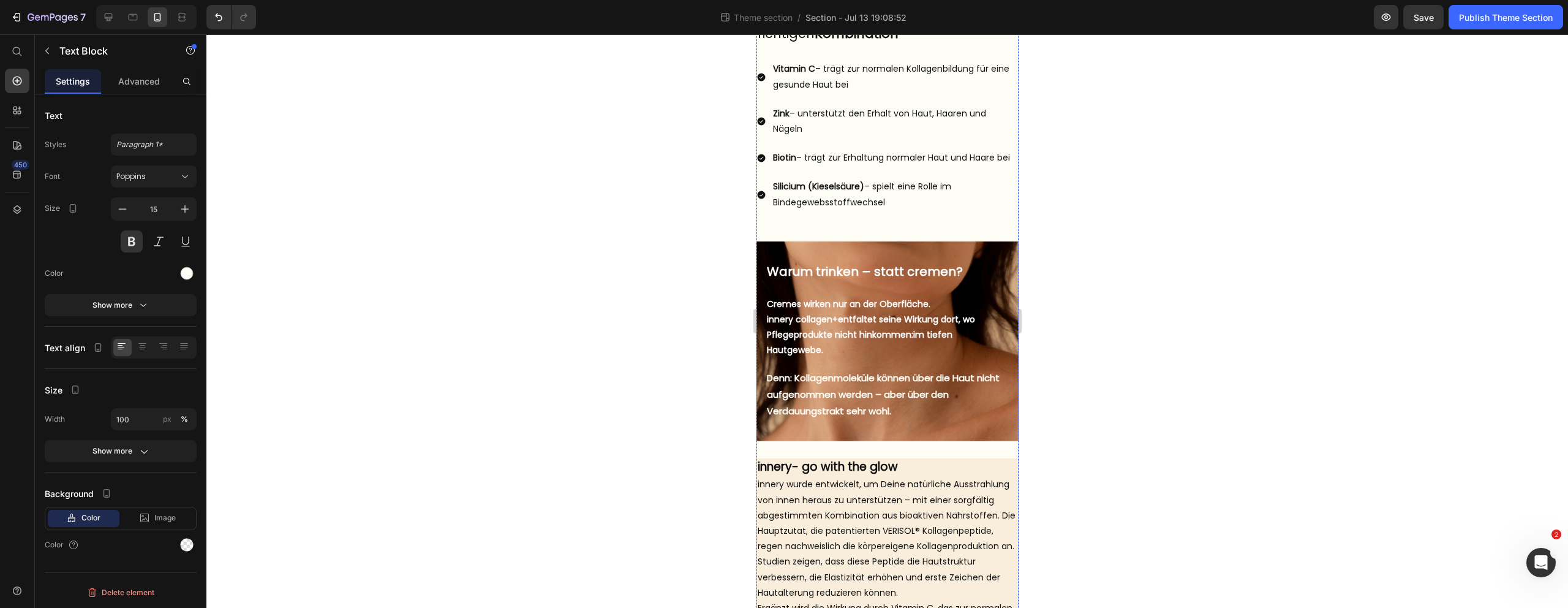 scroll, scrollTop: 272, scrollLeft: 0, axis: vertical 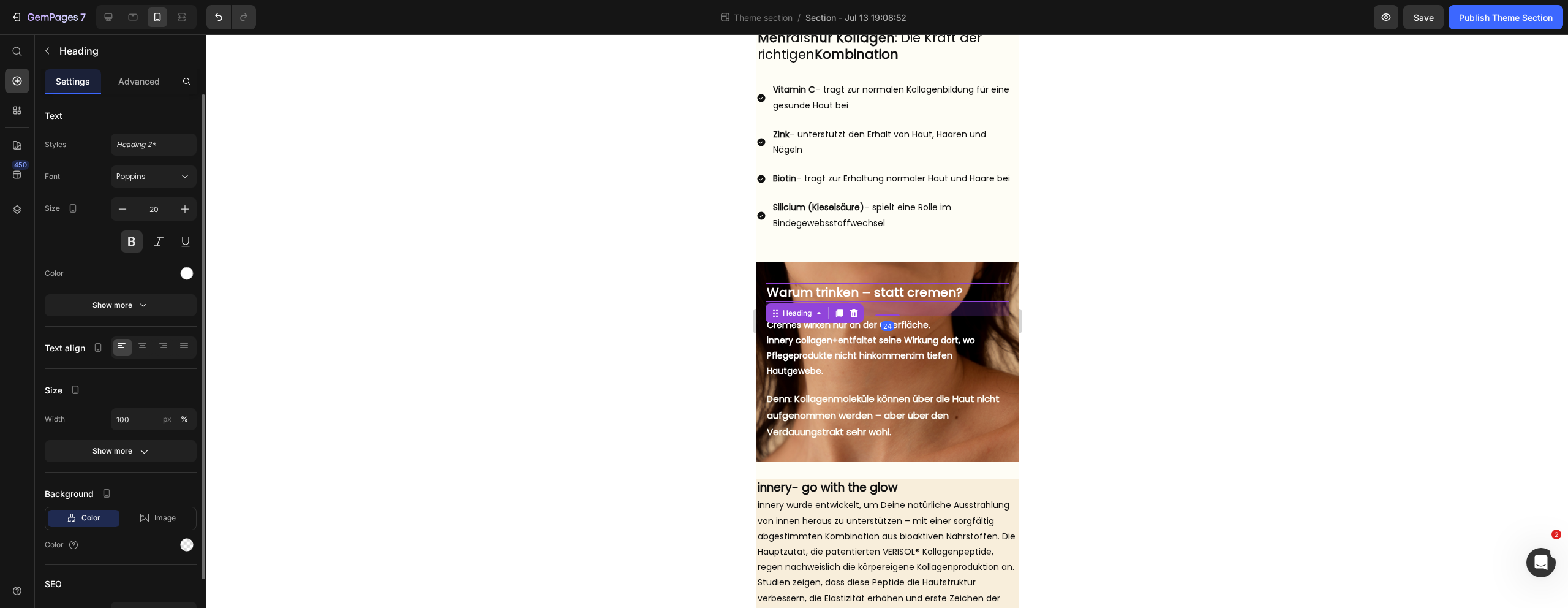 click on "Warum trinken – statt cremen?" at bounding box center (887, 292) 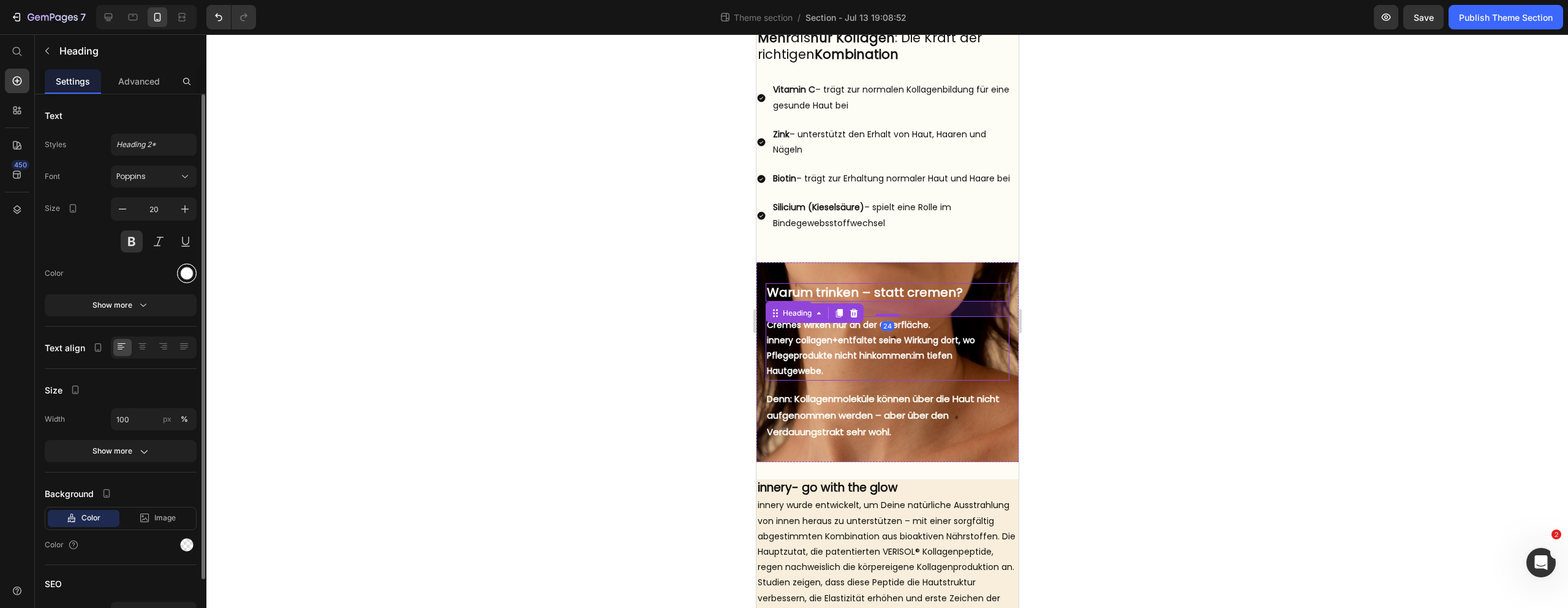 click at bounding box center [187, 273] 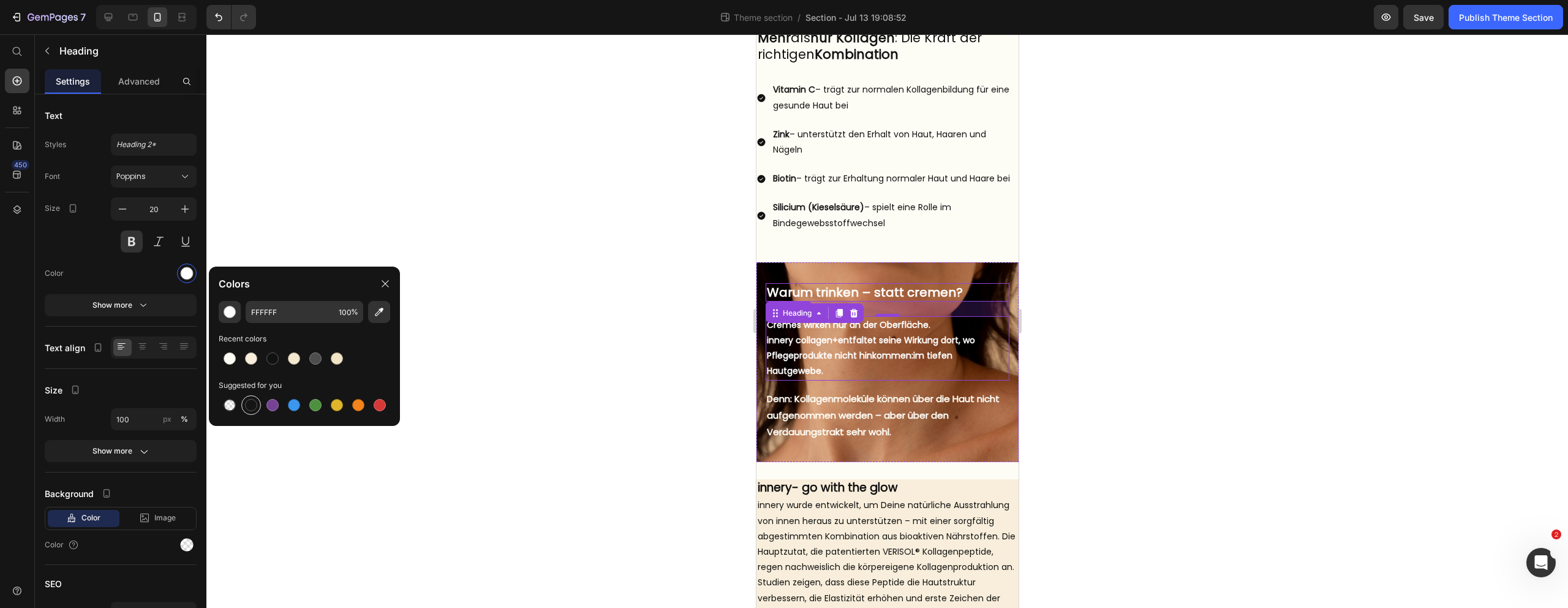 click at bounding box center (251, 405) 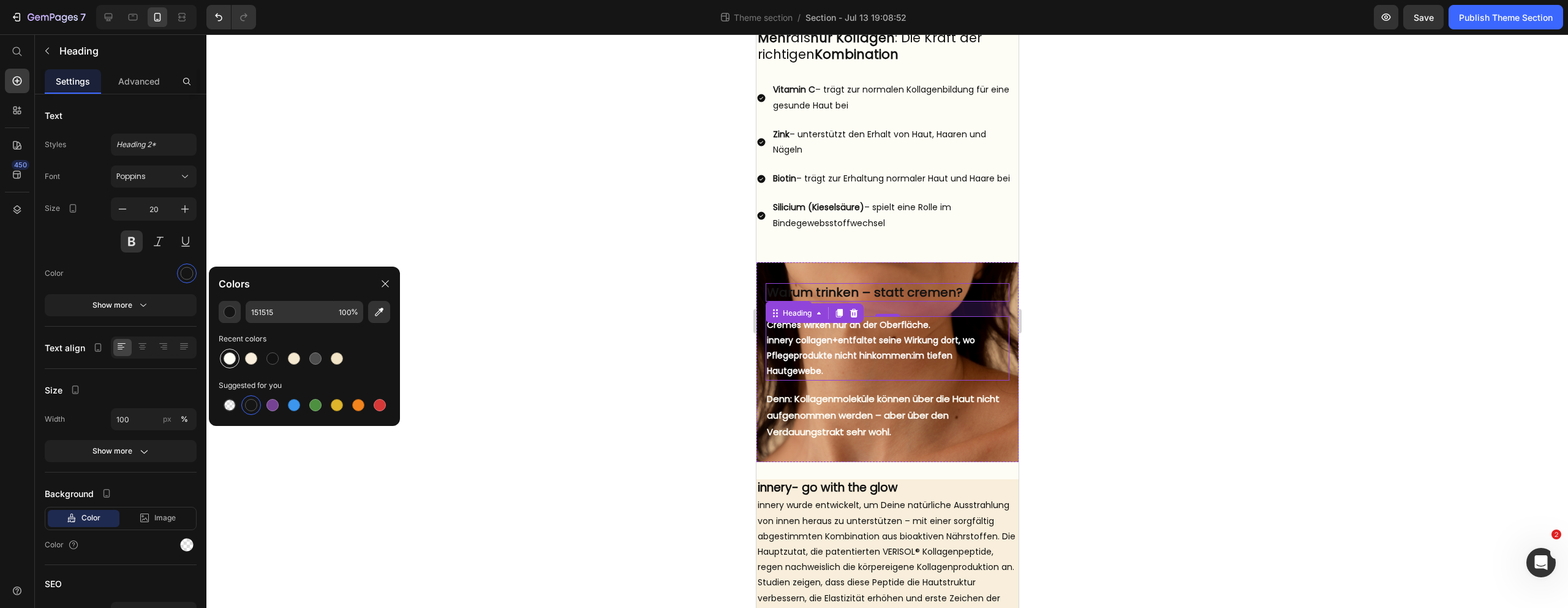 click at bounding box center (230, 359) 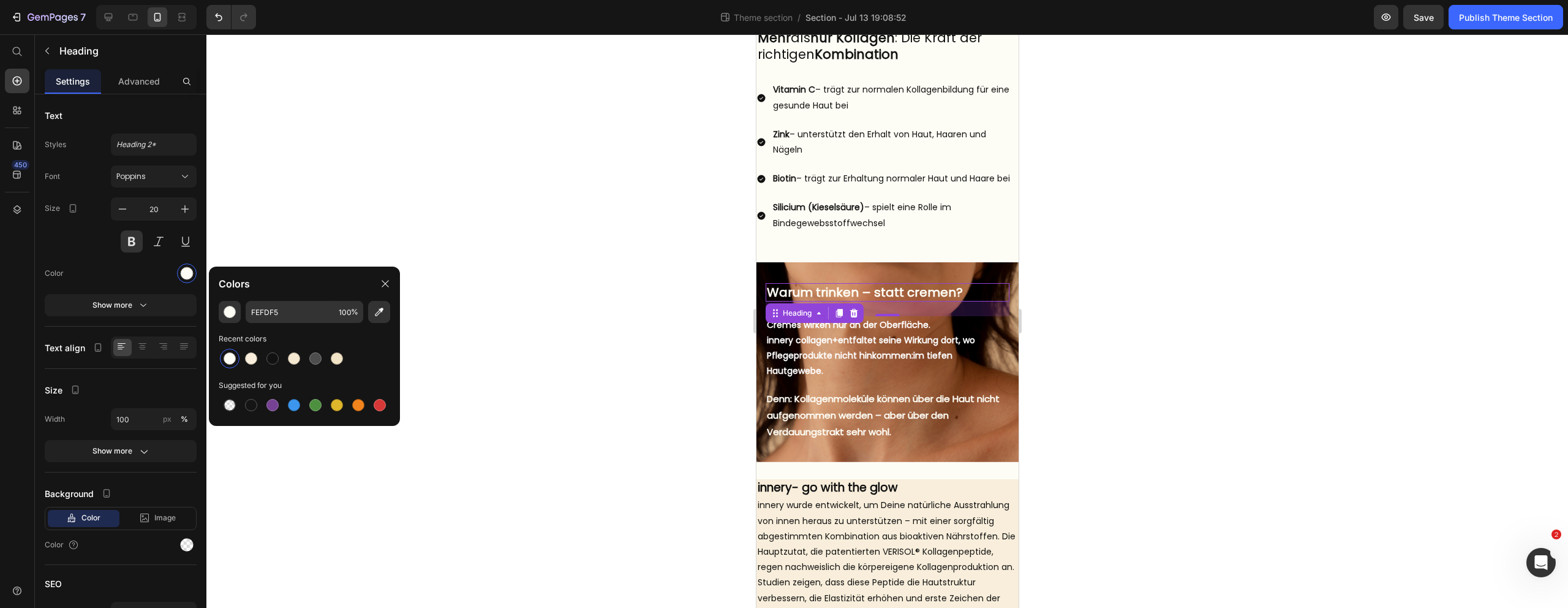 click 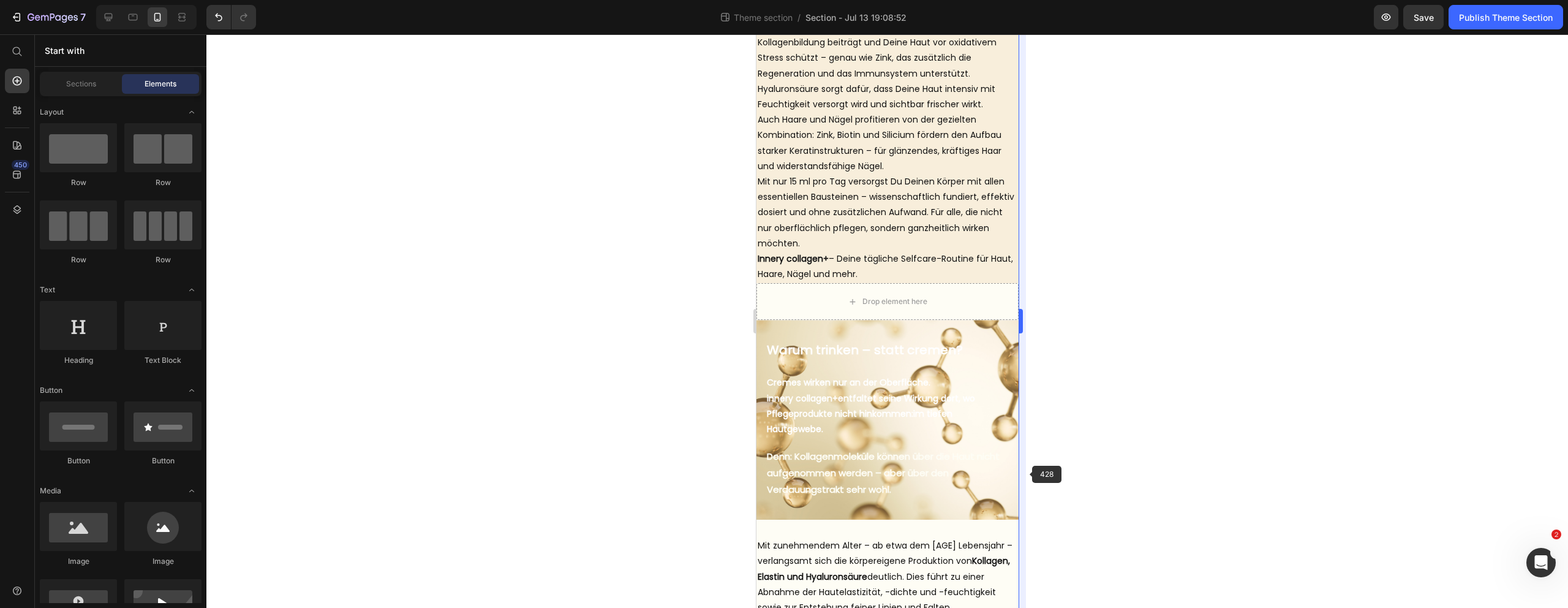 scroll, scrollTop: 926, scrollLeft: 0, axis: vertical 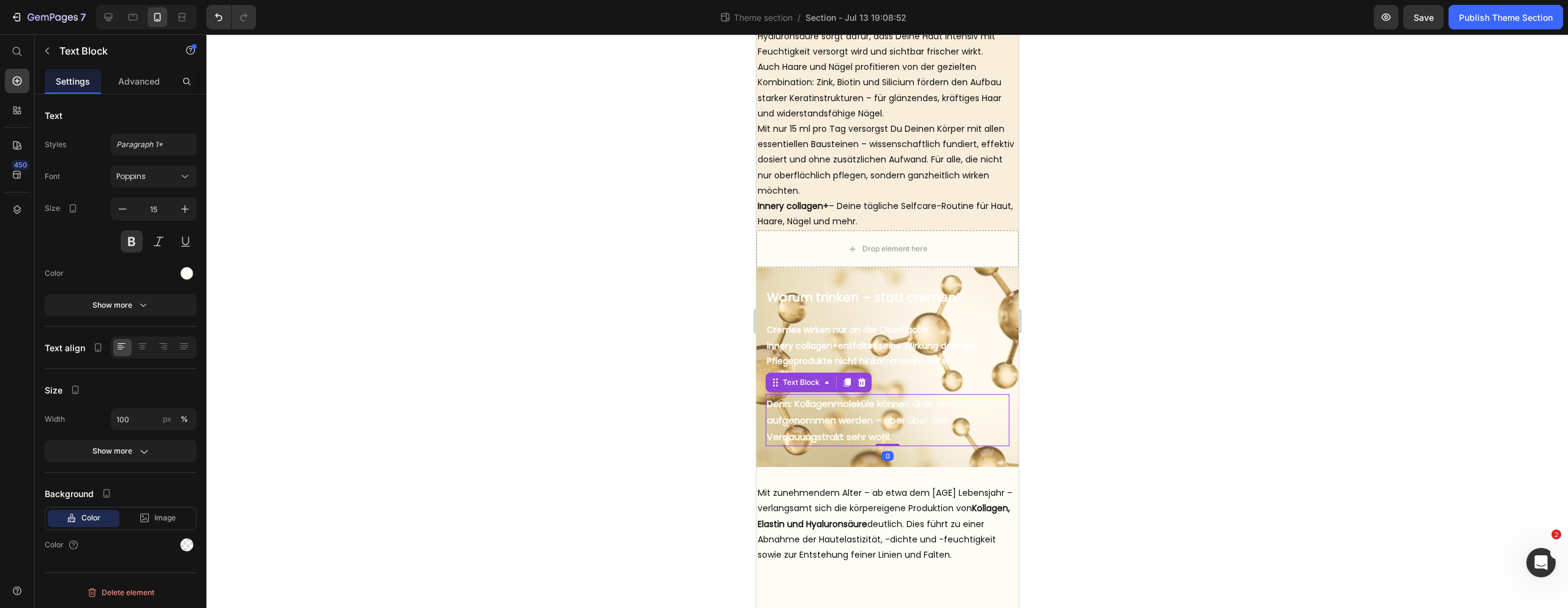 click on "Denn: Kollagenmoleküle können über die Haut nicht aufgenommen werden – aber über den Verdauungstrakt sehr wohl." at bounding box center [887, 420] 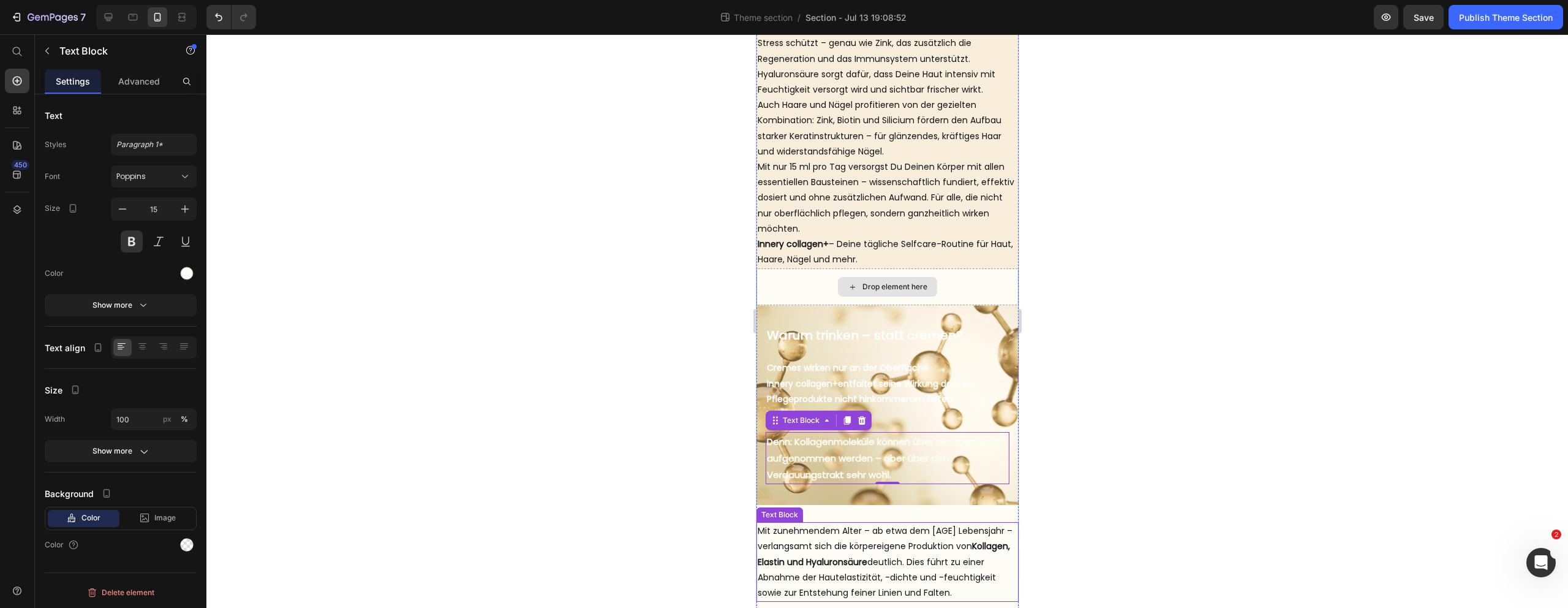 scroll, scrollTop: 926, scrollLeft: 0, axis: vertical 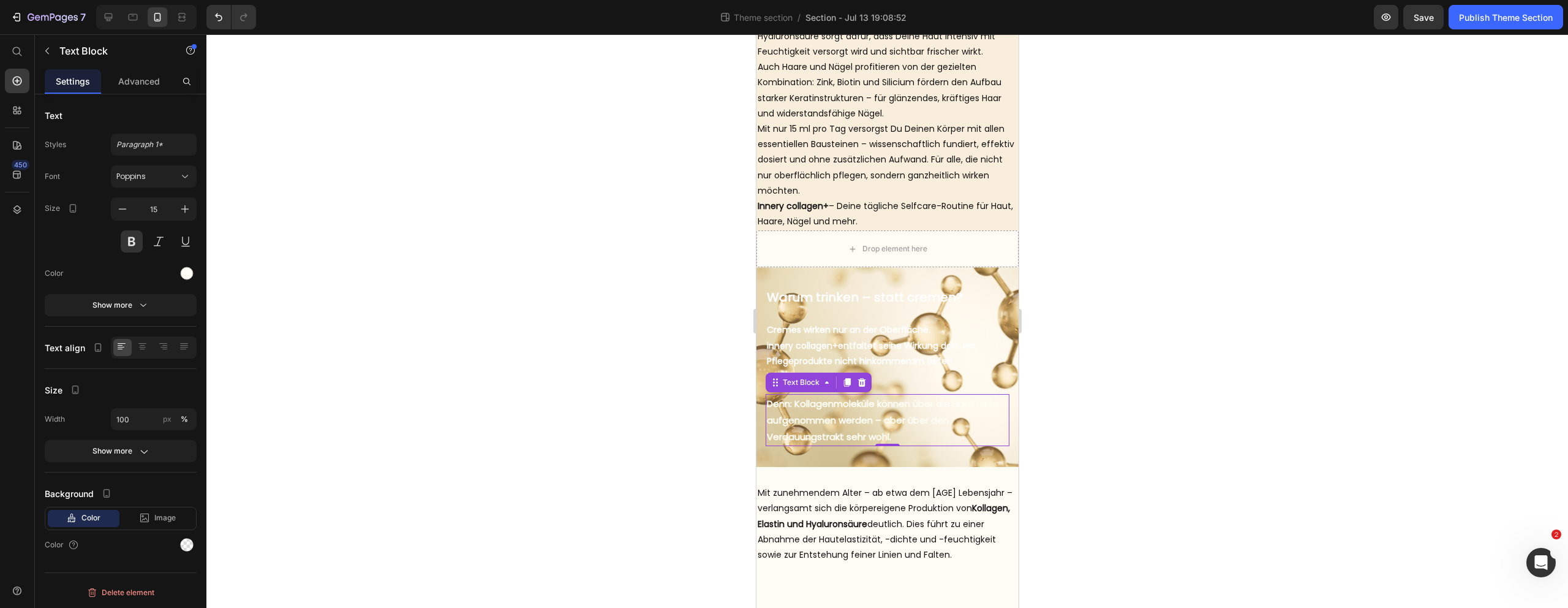 click 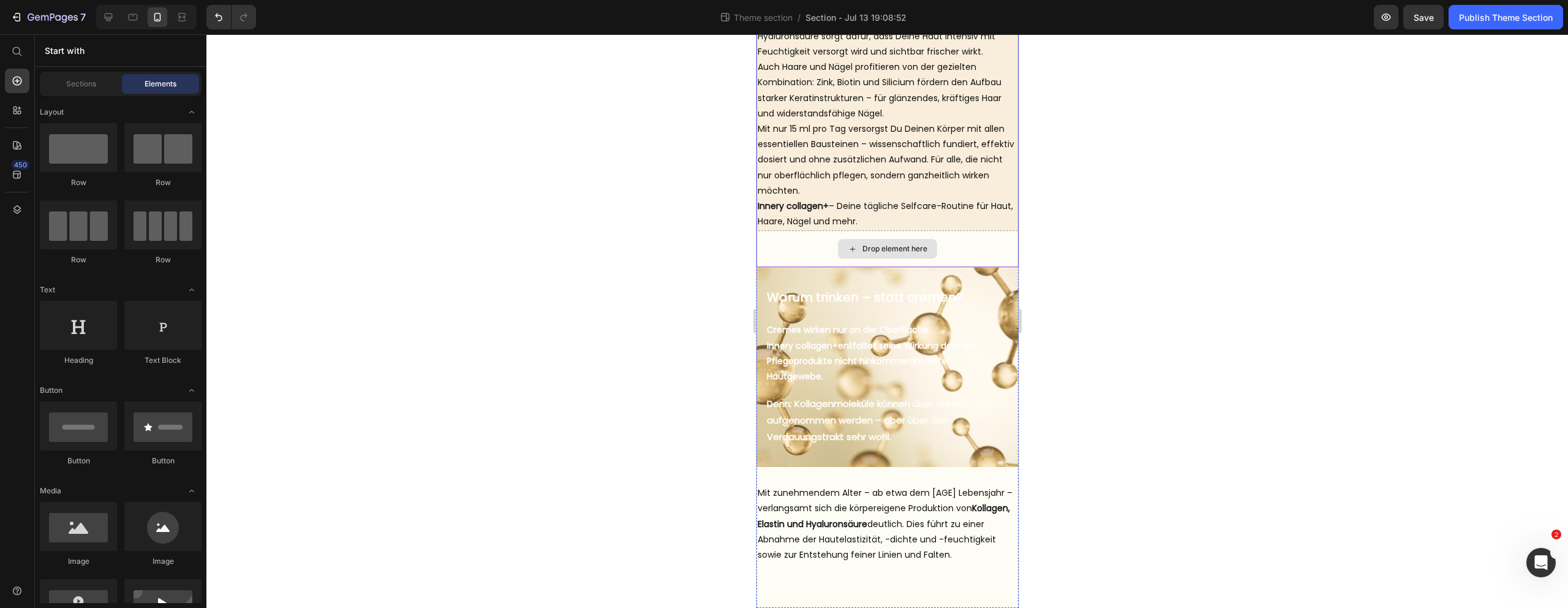 click on "Drop element here" at bounding box center (887, 249) 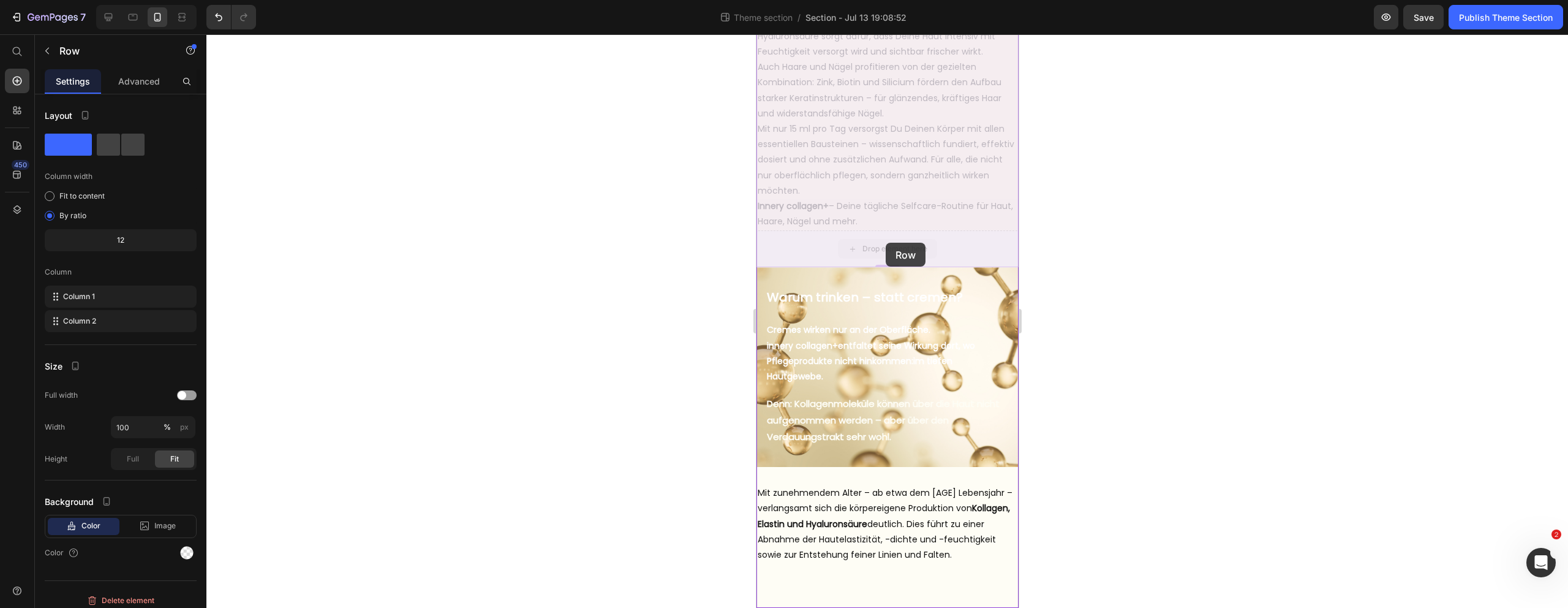 drag, startPoint x: 888, startPoint y: 262, endPoint x: 886, endPoint y: 251, distance: 11.18034 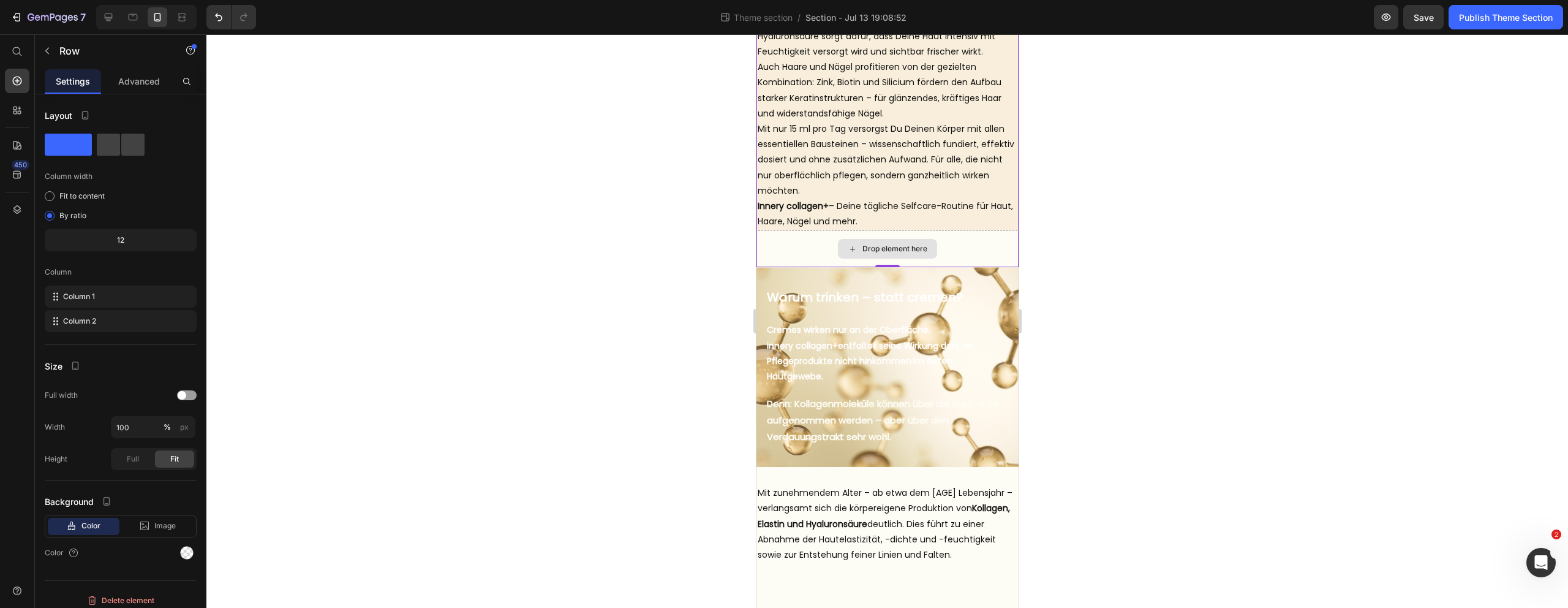 click on "Drop element here" at bounding box center [887, 249] 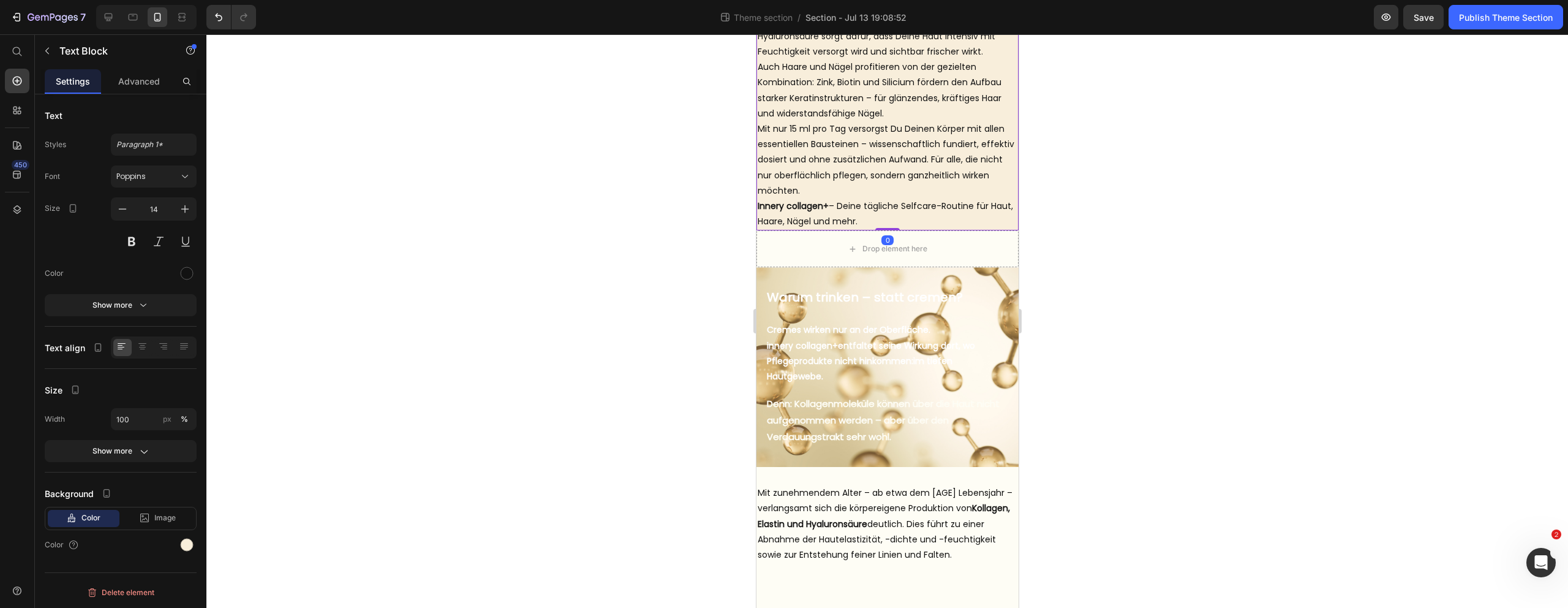 click on "Innery collagen+  – Deine tägliche Selfcare-Routine für Haut, Haare, Nägel und mehr." at bounding box center (887, 214) 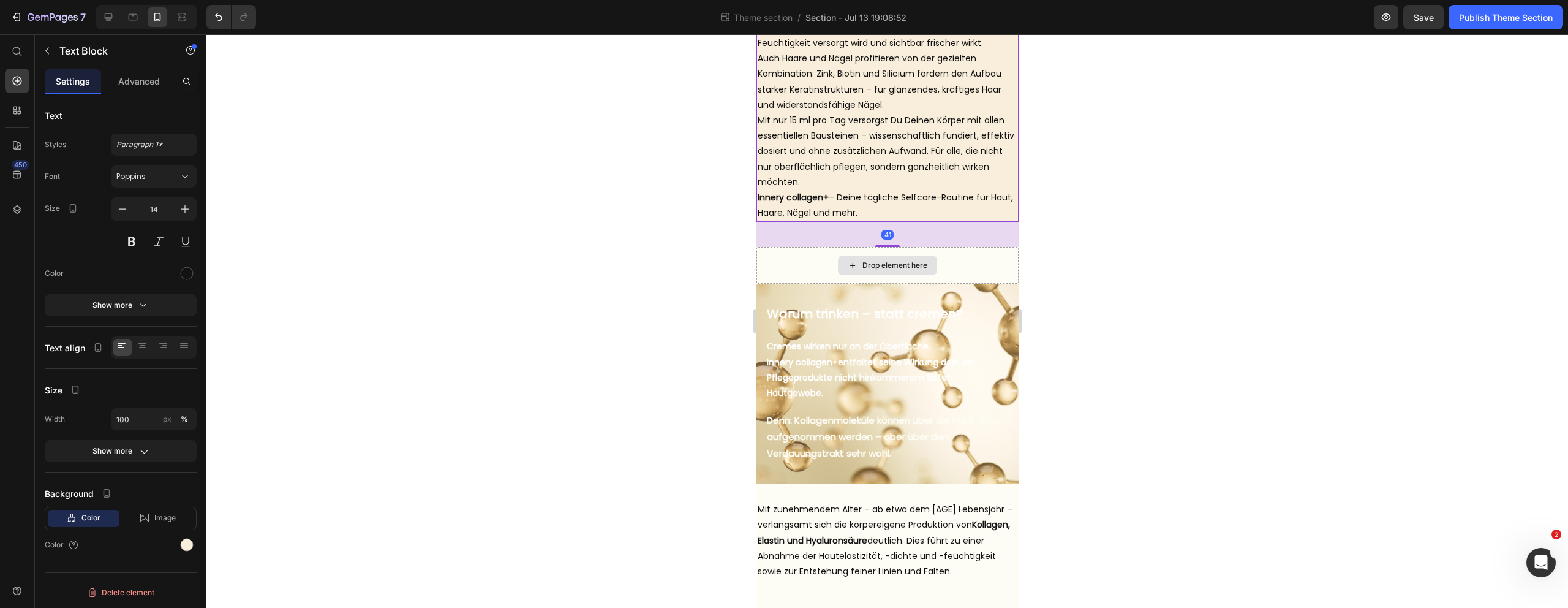 scroll, scrollTop: 926, scrollLeft: 0, axis: vertical 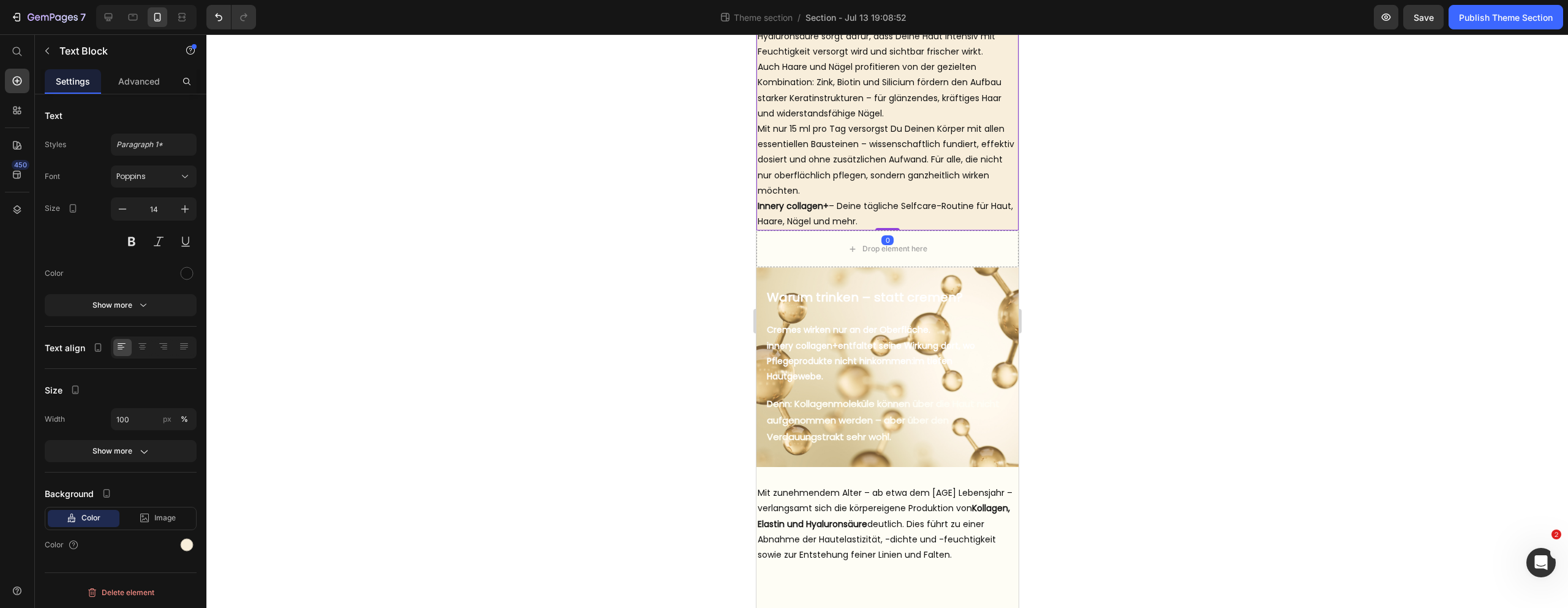 drag, startPoint x: 891, startPoint y: 227, endPoint x: 1812, endPoint y: 294, distance: 923.4338 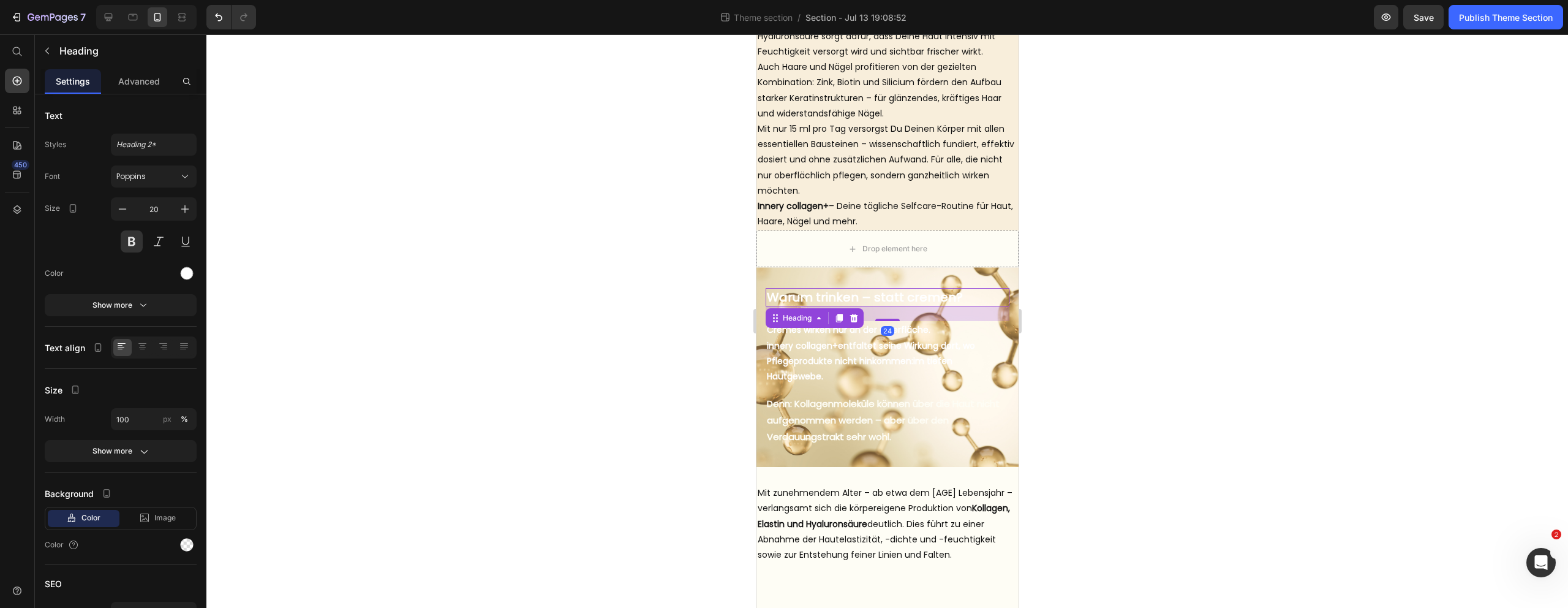 click on "Warum trinken – statt cremen?" at bounding box center (887, 297) 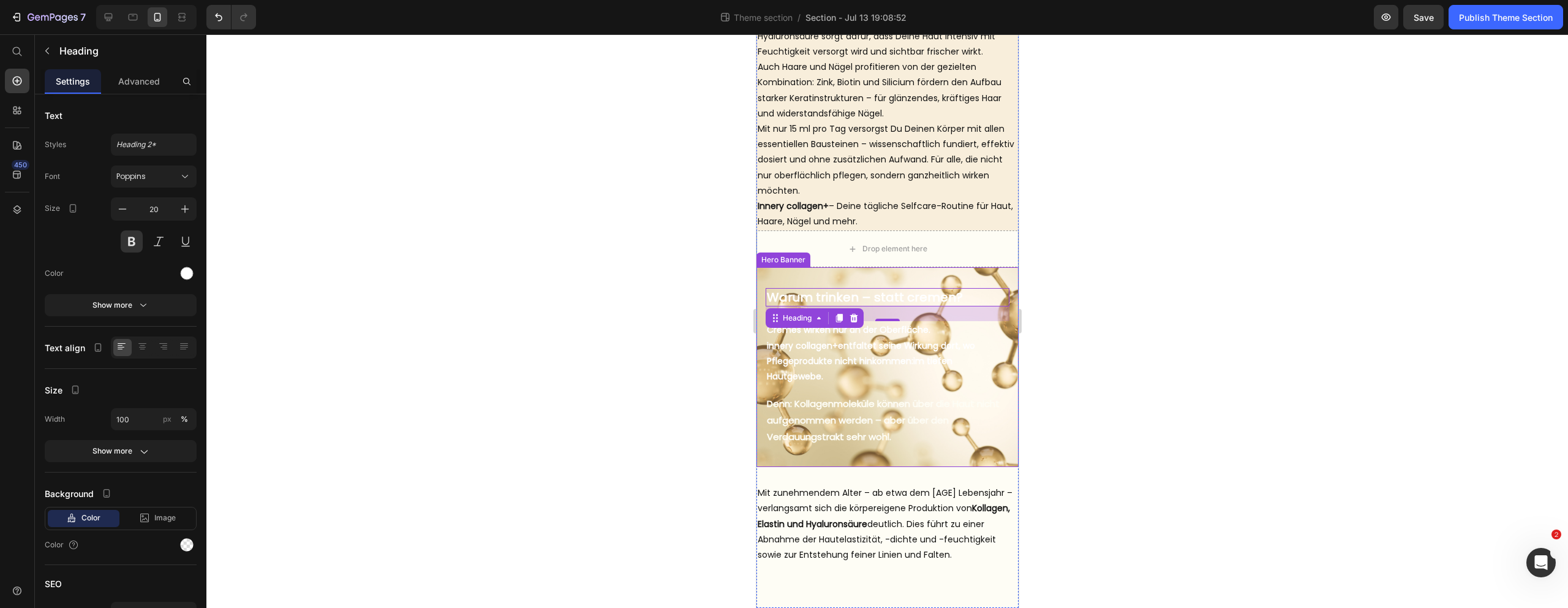 click on "Warum trinken – statt cremen? Heading   24 But I must explain to you how all this mistaken idea of denouncing pleasure and praising pain was born and I will give you a complete account of the system, and expound the actual teachings of the great explorer Text Block Explore now Button At vero eos et accusamus et iusto odio benefits Text Block Cremes wirken nur an der Oberfläche. innery collagen+  entfaltet seine Wirkung dort, wo Pflegeprodukte nicht hinkommen:  im tiefen Hautgewebe. Text Block Denn: Kollagenmoleküle können über die Haut nicht aufgenommen werden – aber über den Verdauungstrakt sehr wohl. Text Block" at bounding box center (887, 367) 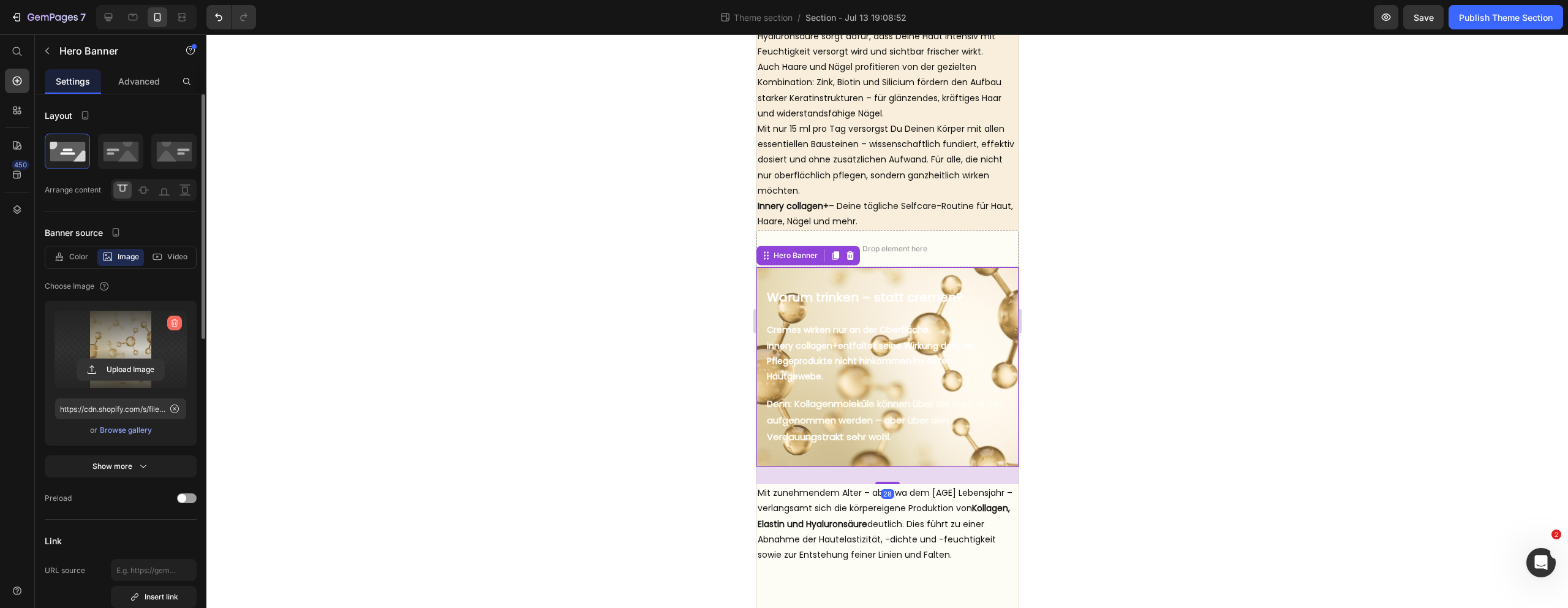 click 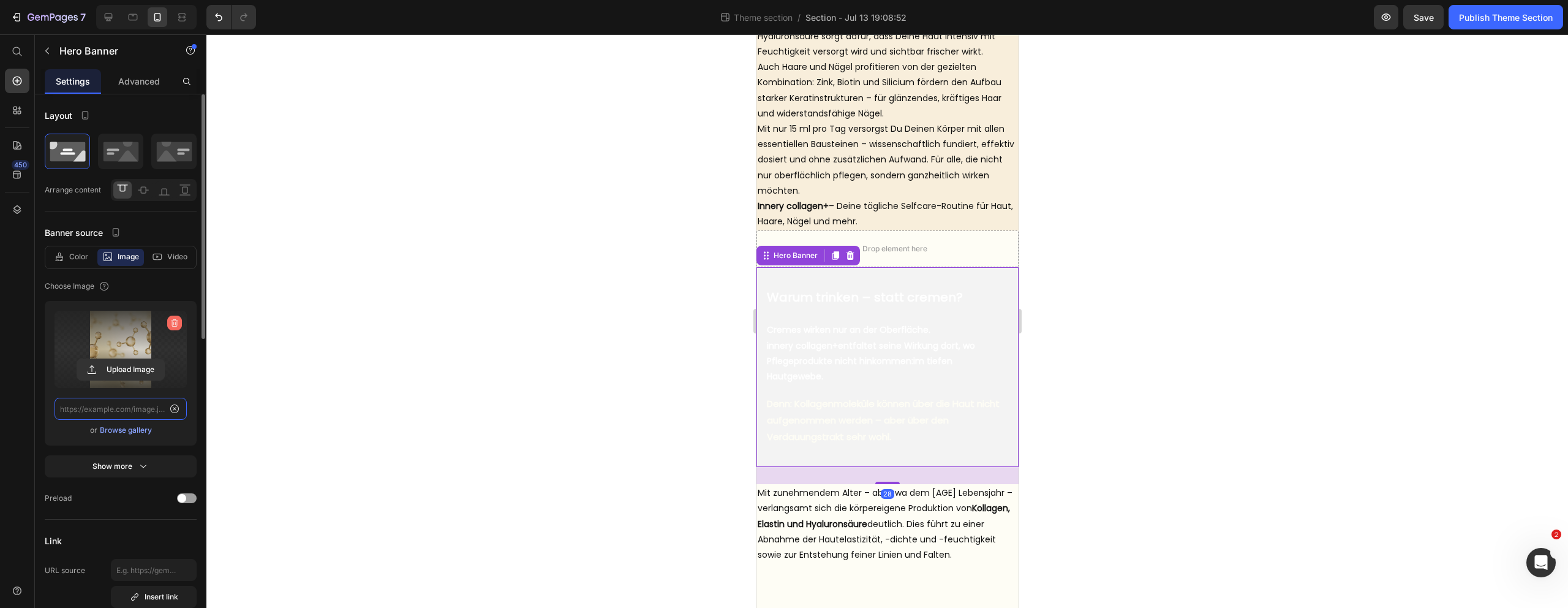 scroll, scrollTop: 0, scrollLeft: 0, axis: both 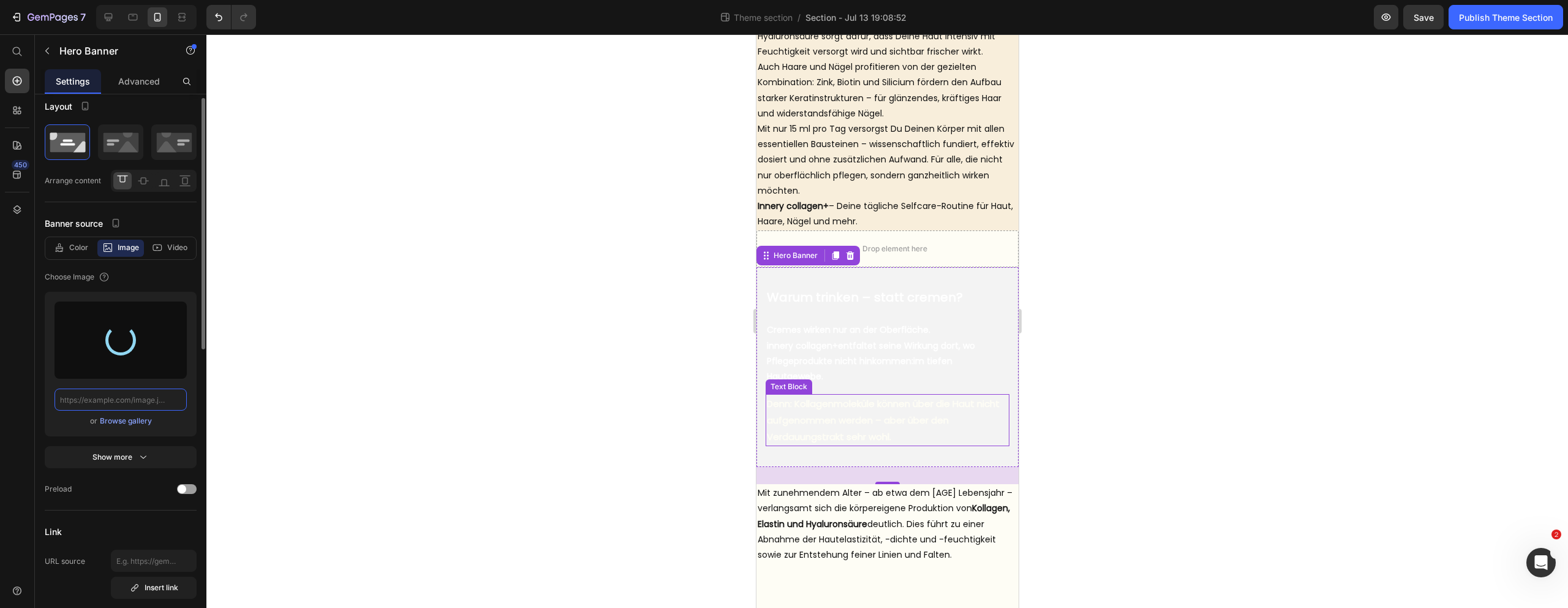 type on "https://cdn.shopify.com/s/files/1/0972/8154/0436/files/gempages_573652983133242436-a84a8e3f-bde0-48fe-911b-1cb8d700a77b.png" 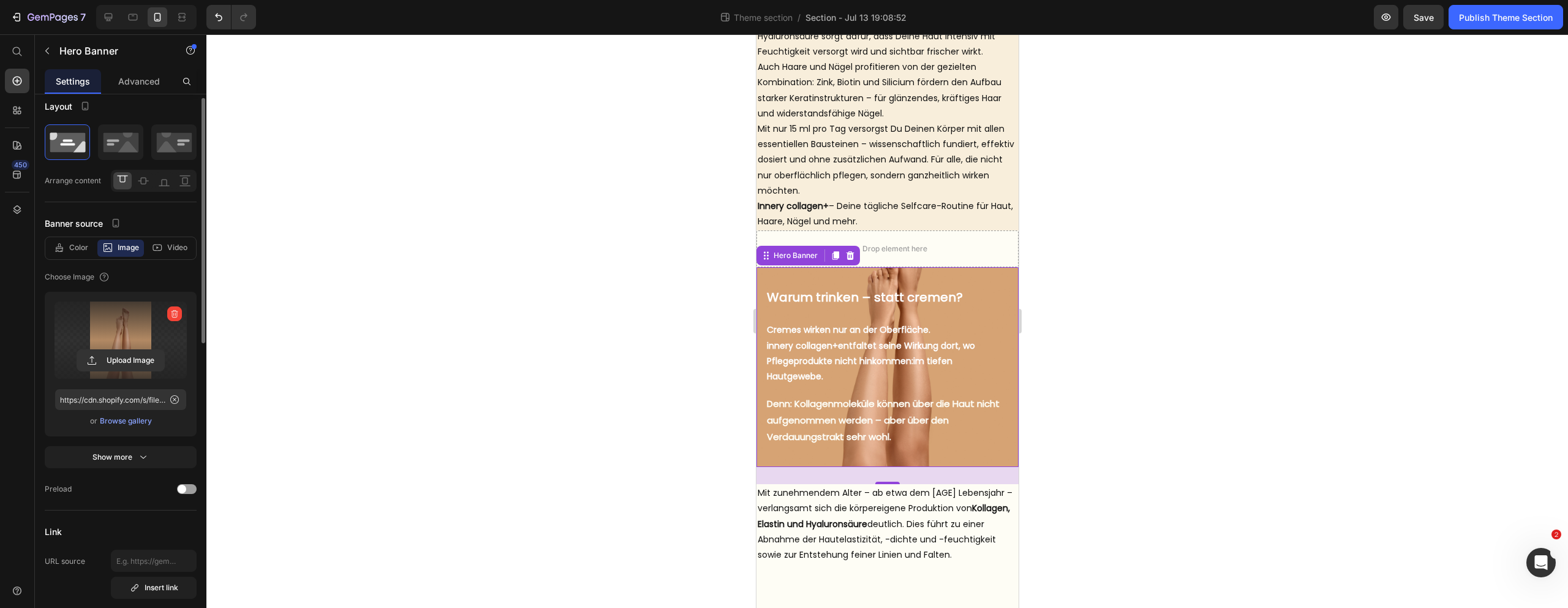 click 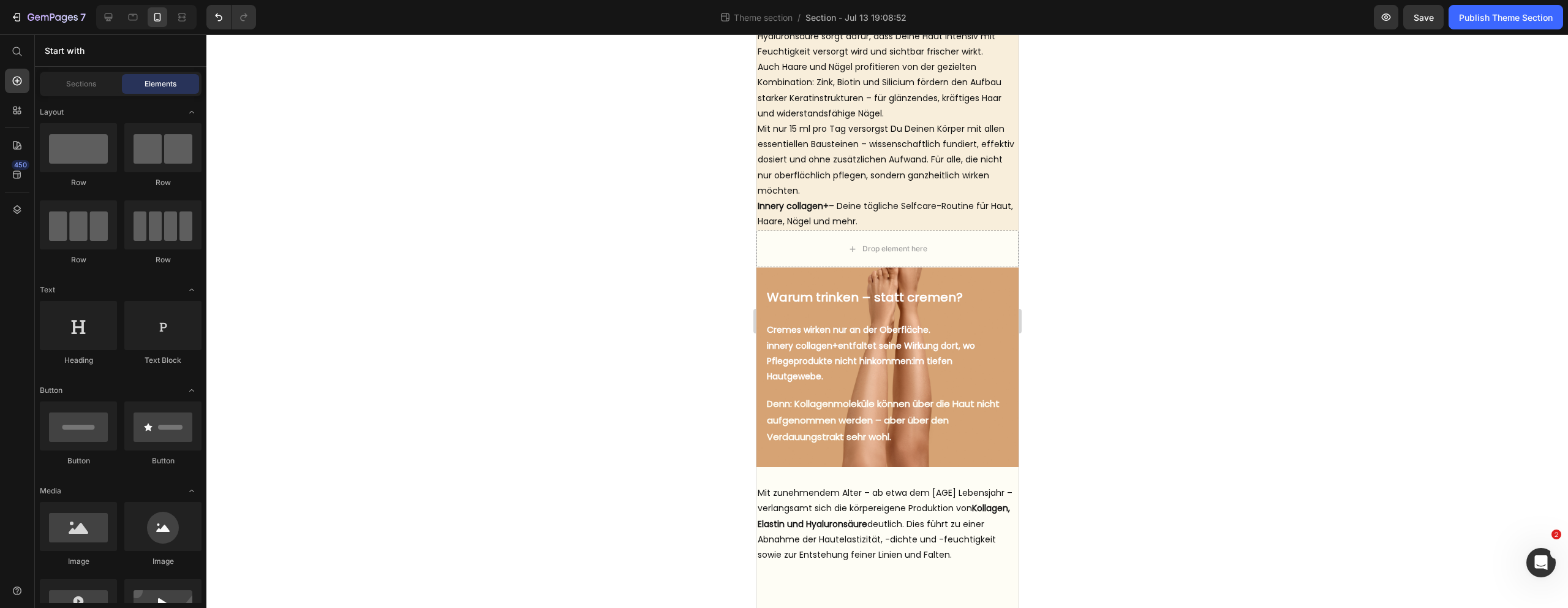 click 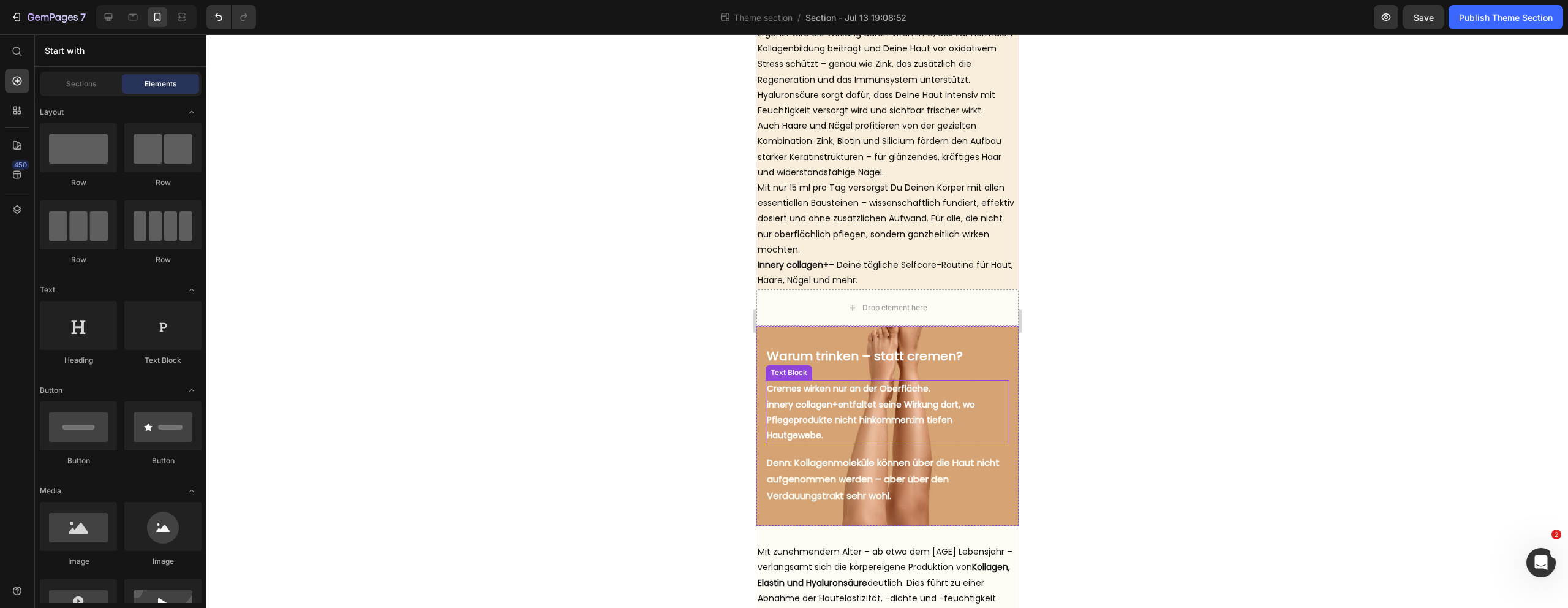 scroll, scrollTop: 926, scrollLeft: 0, axis: vertical 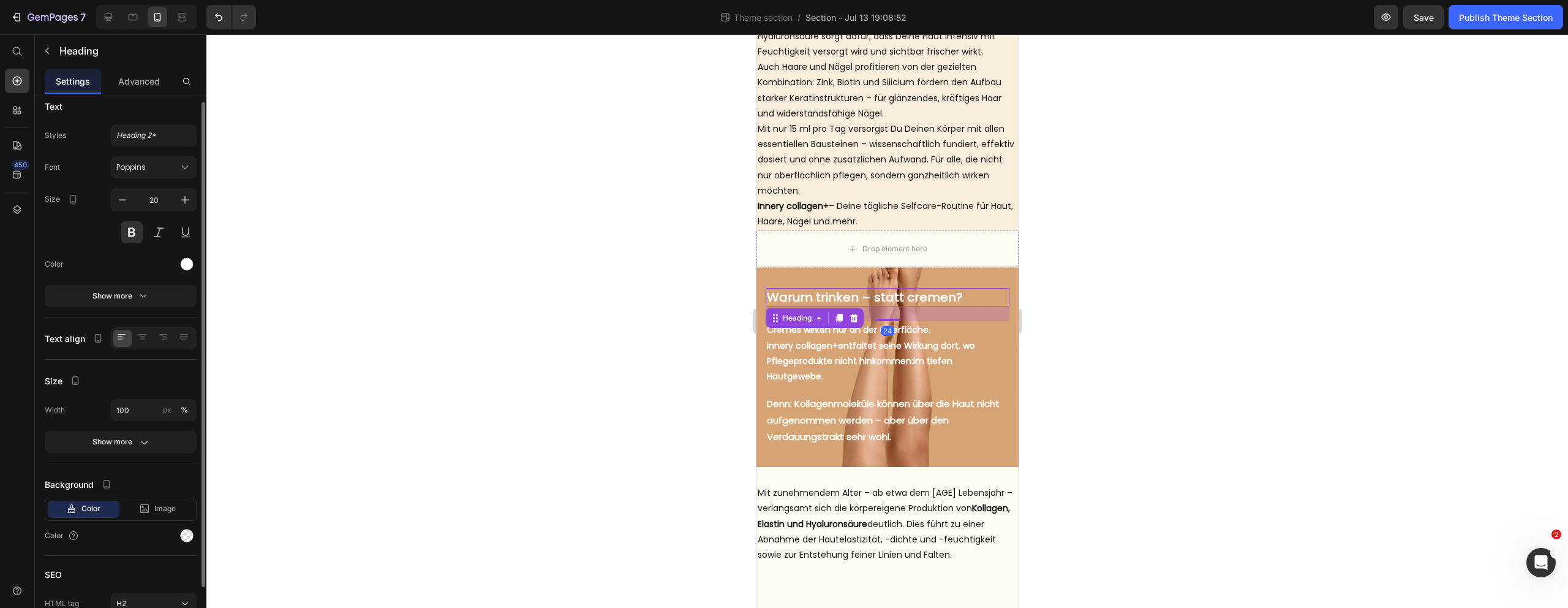 click on "Warum trinken – statt cremen?" at bounding box center (887, 297) 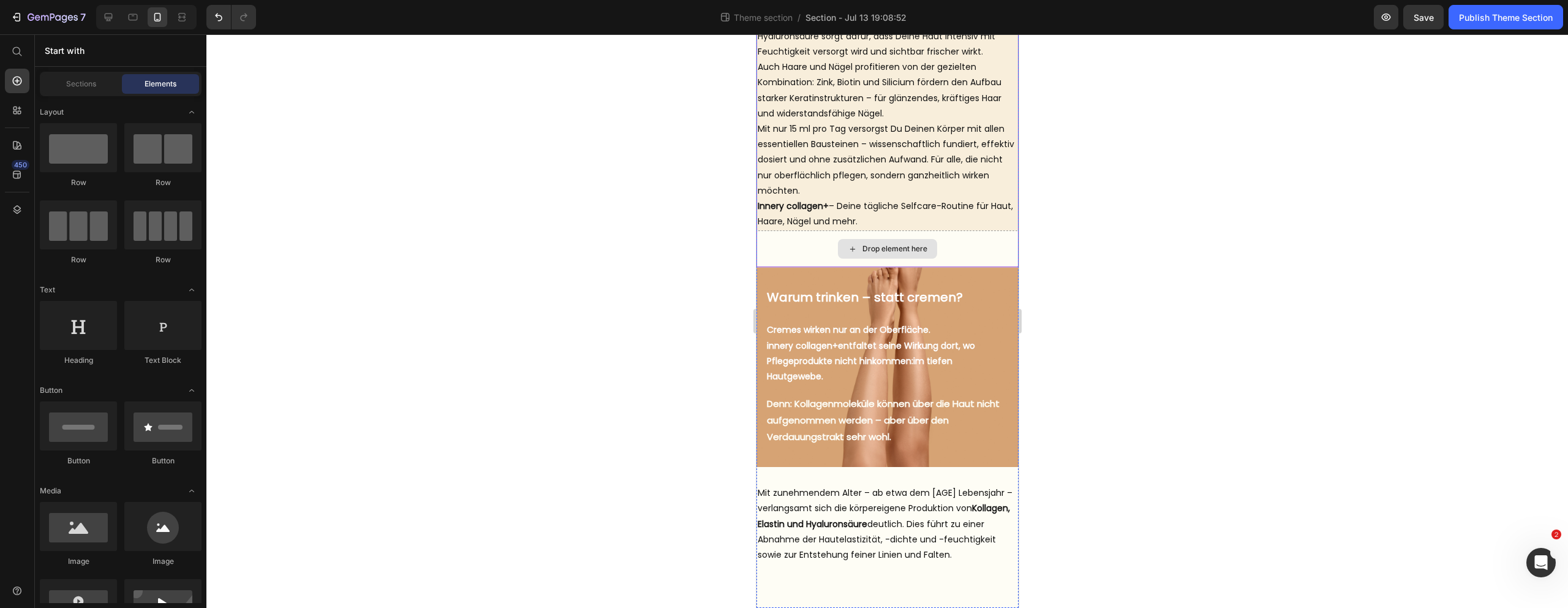 click on "Drop element here" at bounding box center (887, 249) 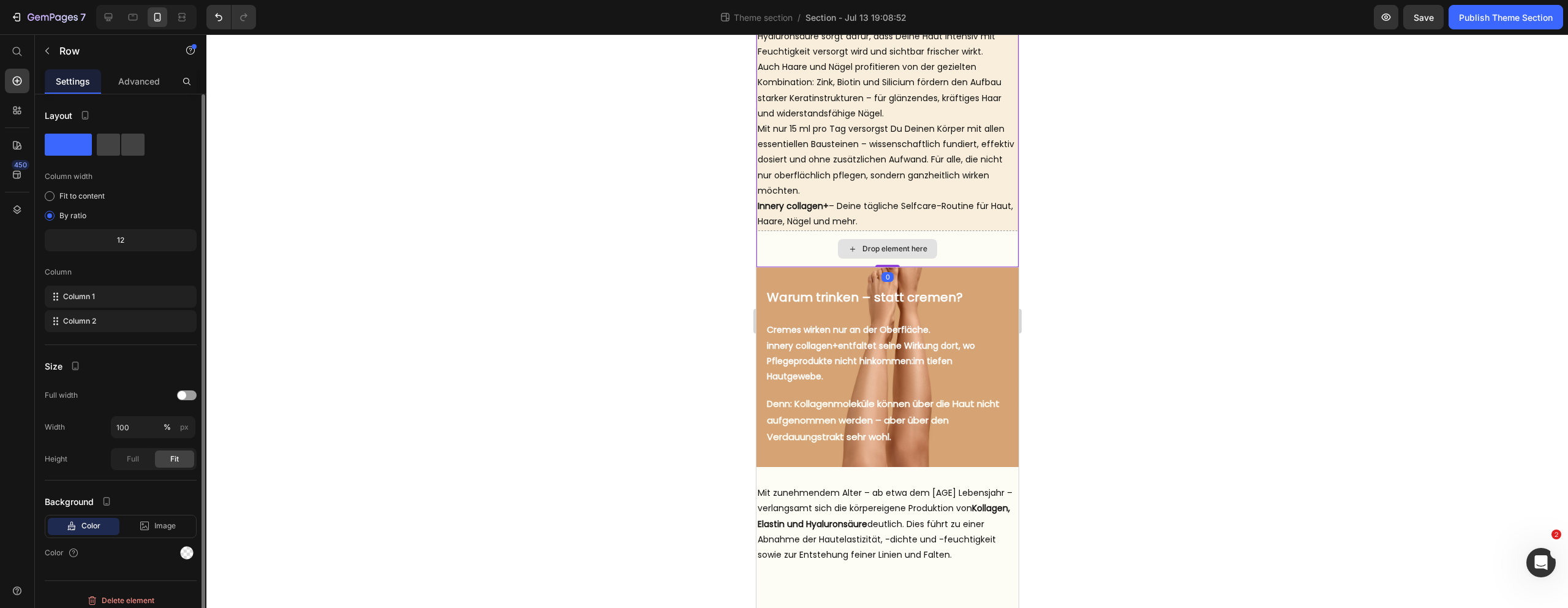 click on "Drop element here" at bounding box center [887, 249] 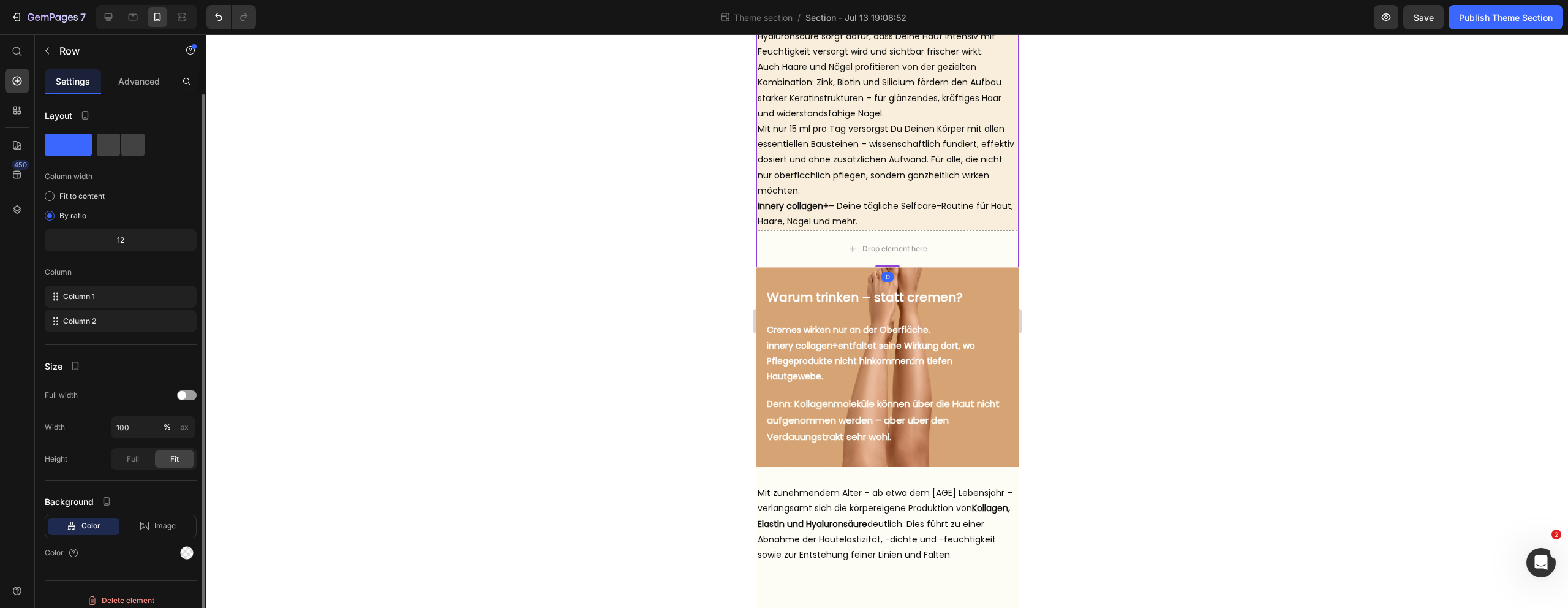 click 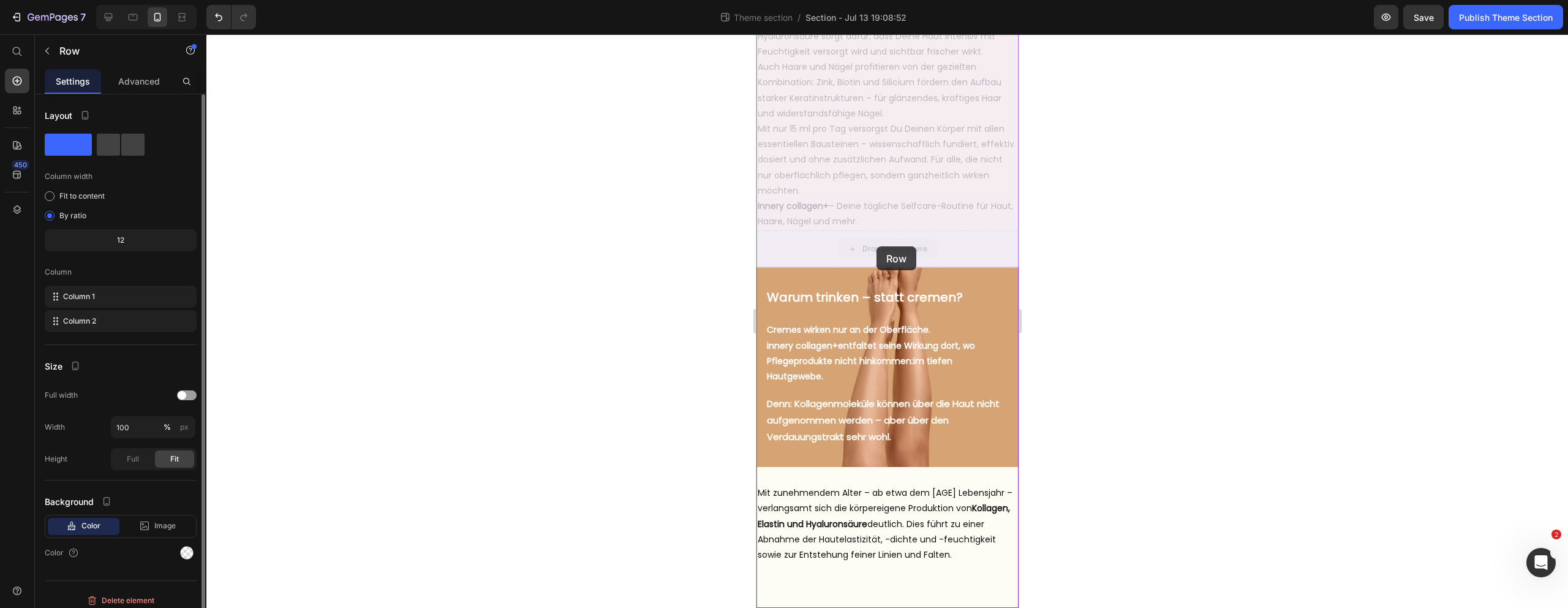 drag, startPoint x: 976, startPoint y: 246, endPoint x: 876, endPoint y: 246, distance: 100 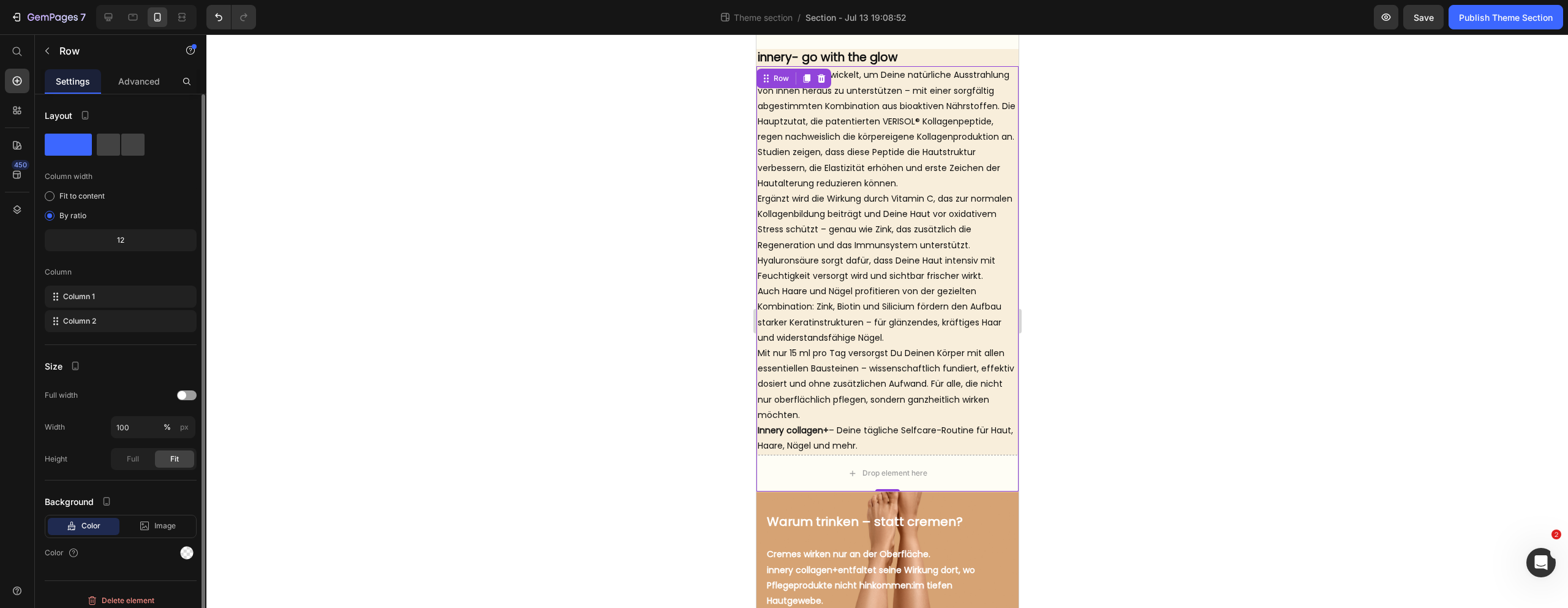 scroll, scrollTop: 703, scrollLeft: 0, axis: vertical 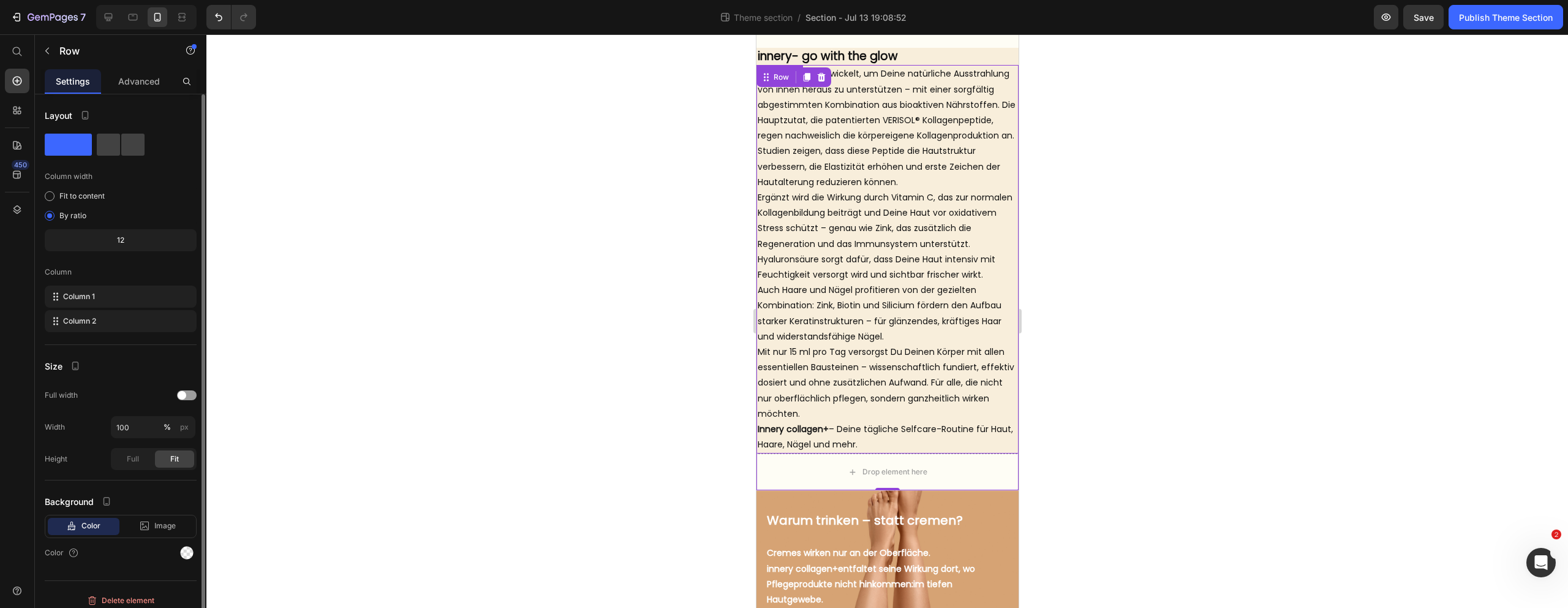 click on "innery wurde entwickelt, um Deine natürliche Ausstrahlung von innen heraus zu unterstützen – mit einer sorgfältig abgestimmten Kombination aus bioaktiven Nährstoffen. Die Hauptzutat, die patentierten VERISOL® Kollagenpeptide, regen nachweislich die körpereigene Kollagenproduktion an. Studien zeigen, dass diese Peptide die Hautstruktur verbessern, die Elastizität erhöhen und erste Zeichen der Hautalterung reduzieren können." at bounding box center [887, 128] 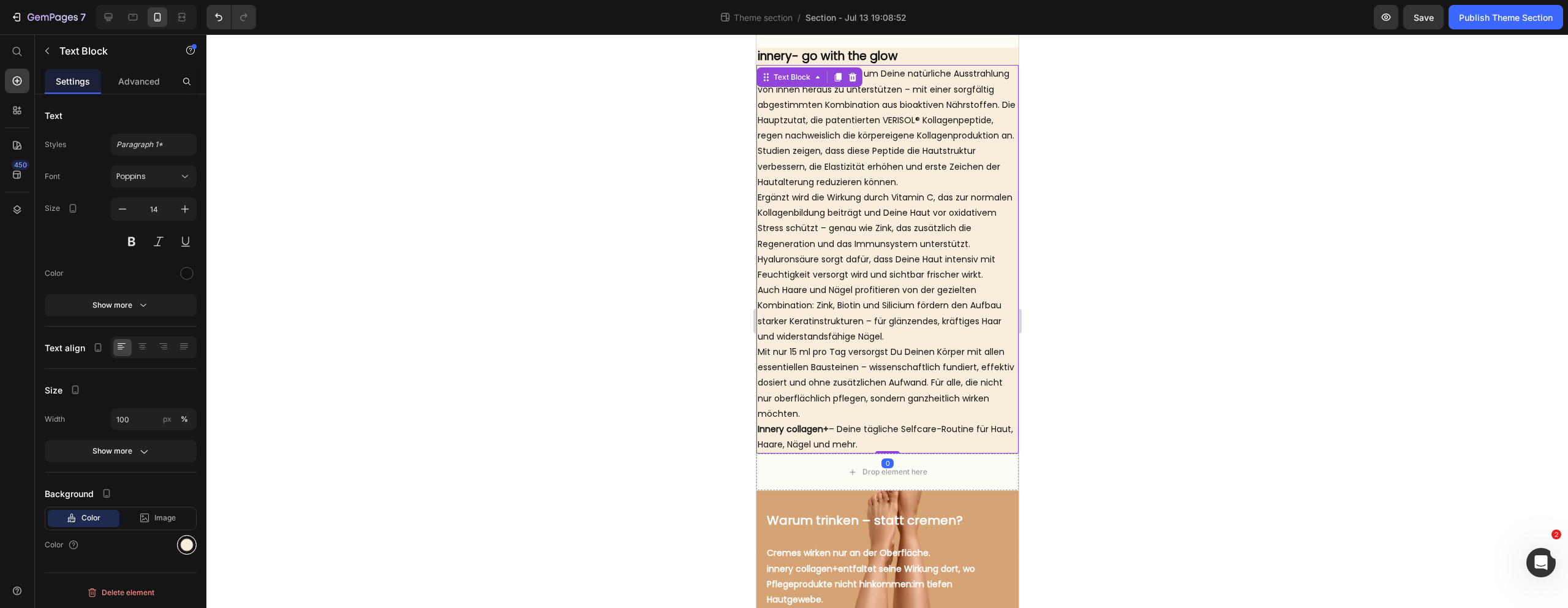 click at bounding box center [187, 545] 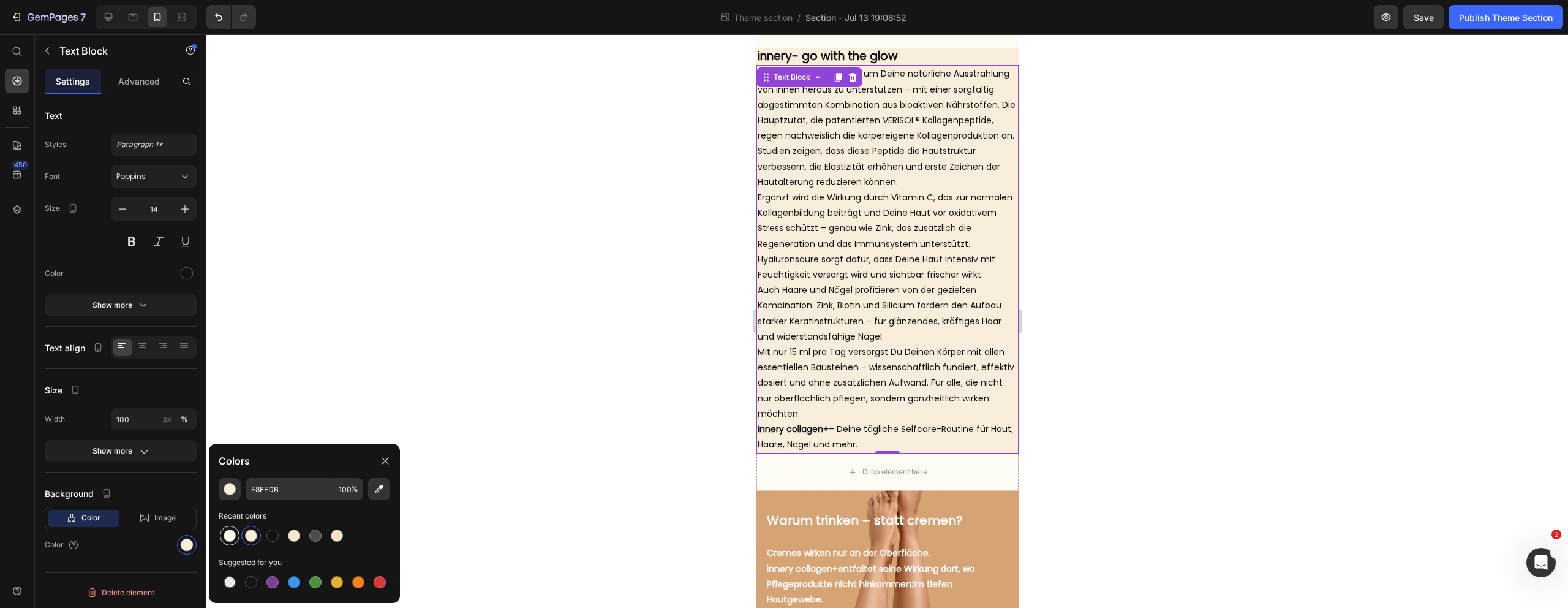 click at bounding box center [230, 536] 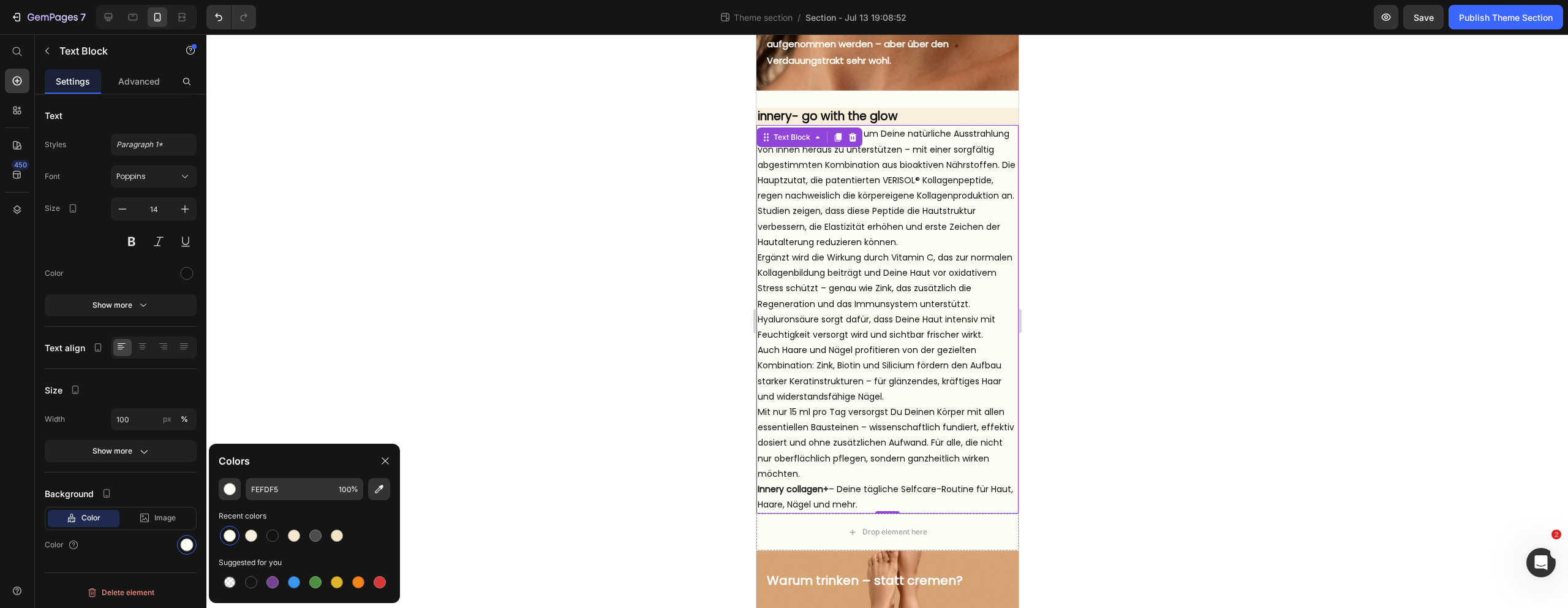scroll, scrollTop: 642, scrollLeft: 0, axis: vertical 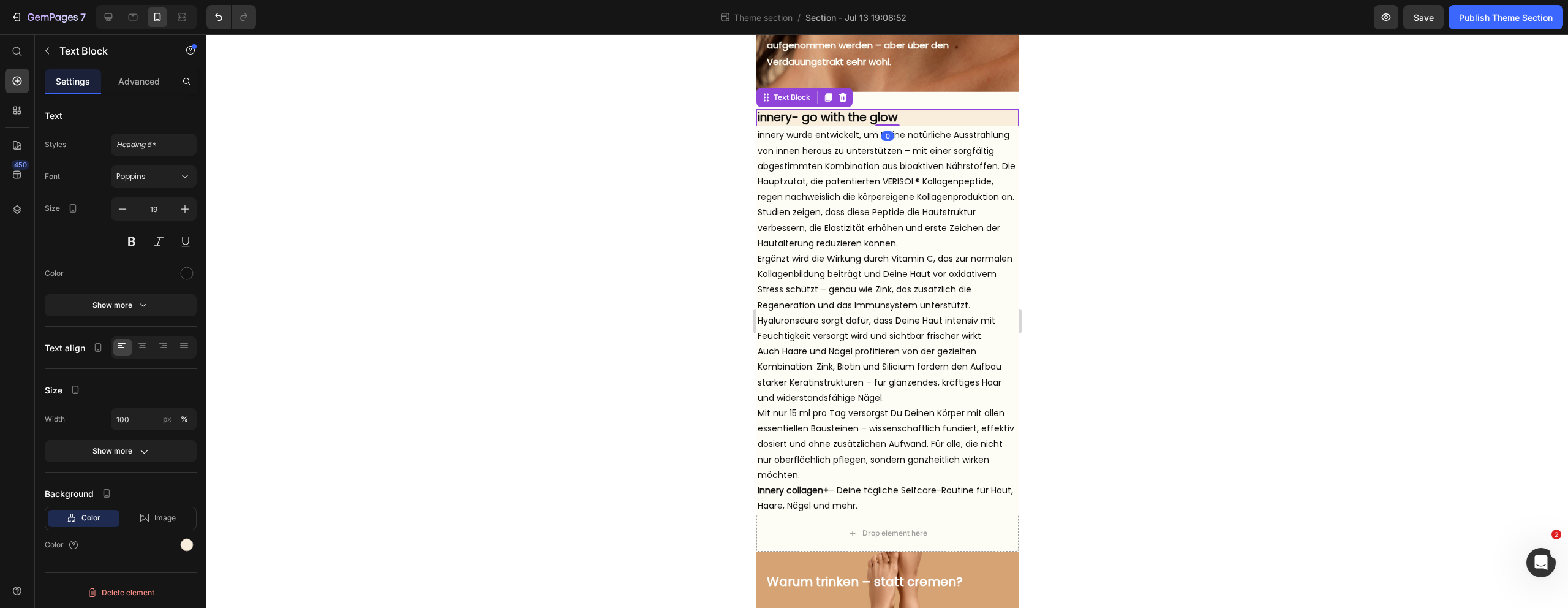 click on "innery- go with the glow" at bounding box center [887, 118] 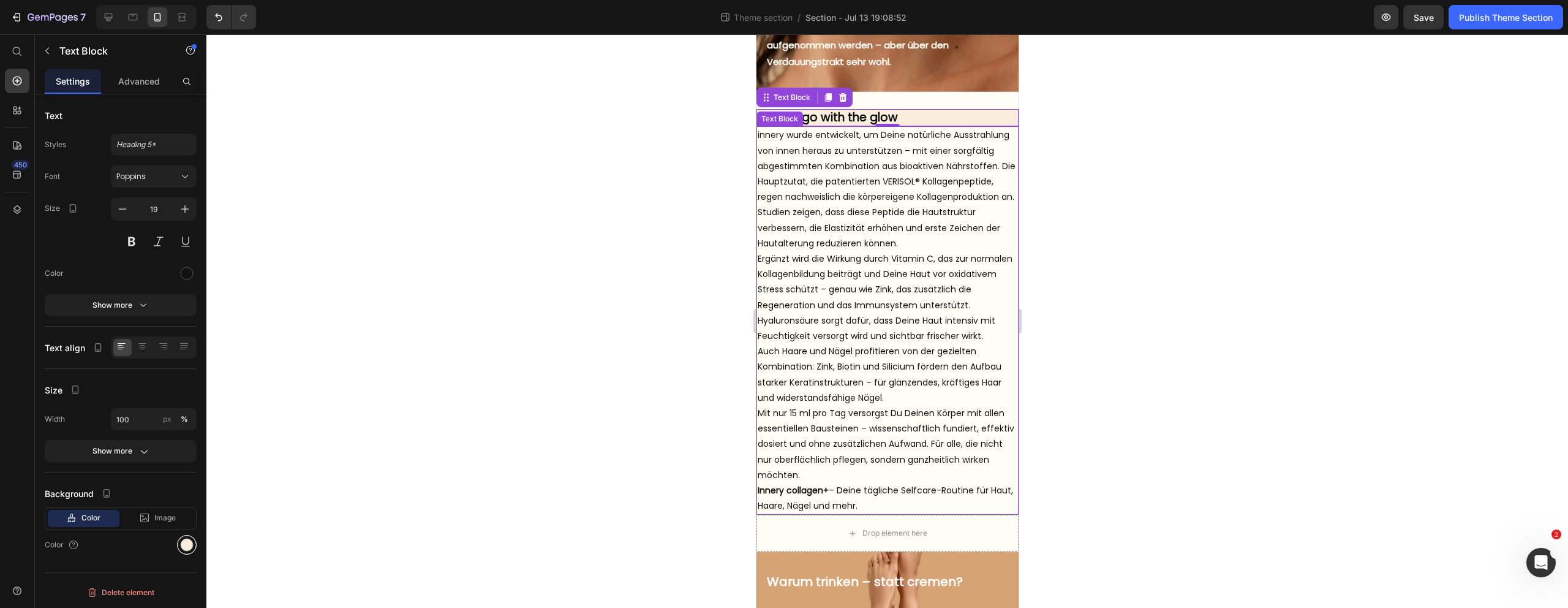 click at bounding box center [187, 545] 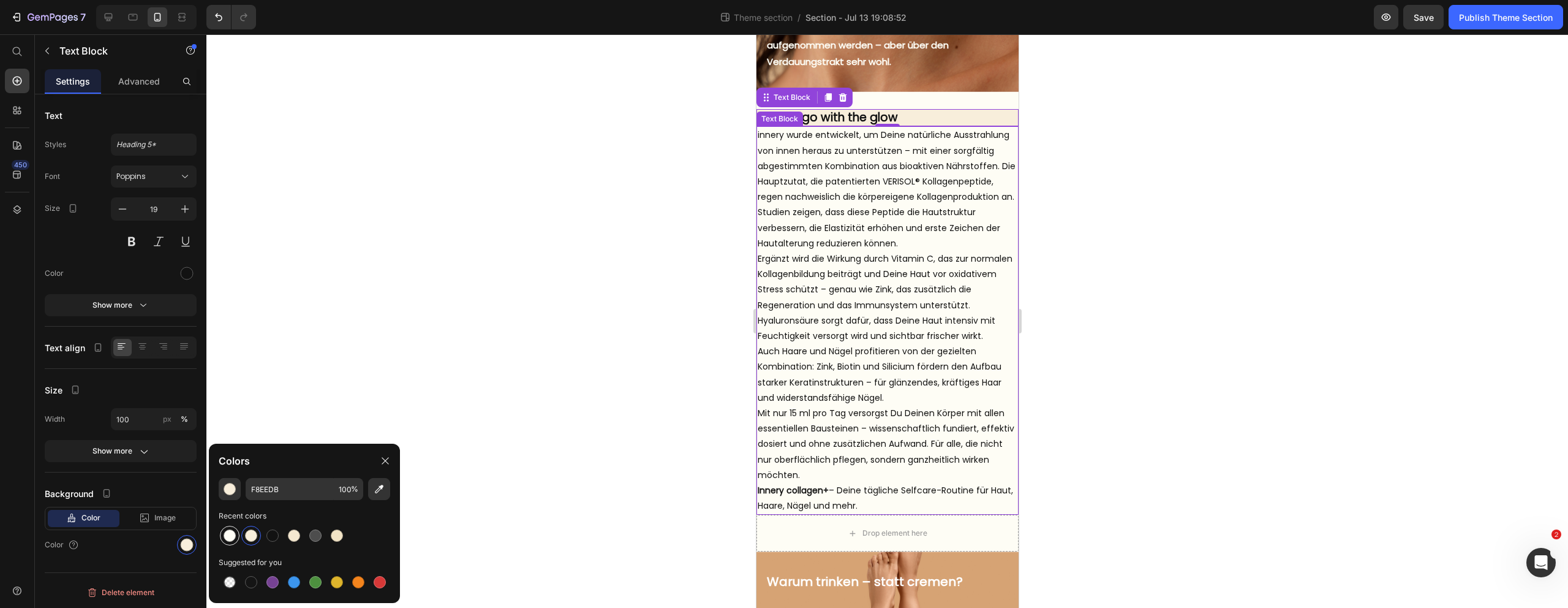 click at bounding box center [230, 536] 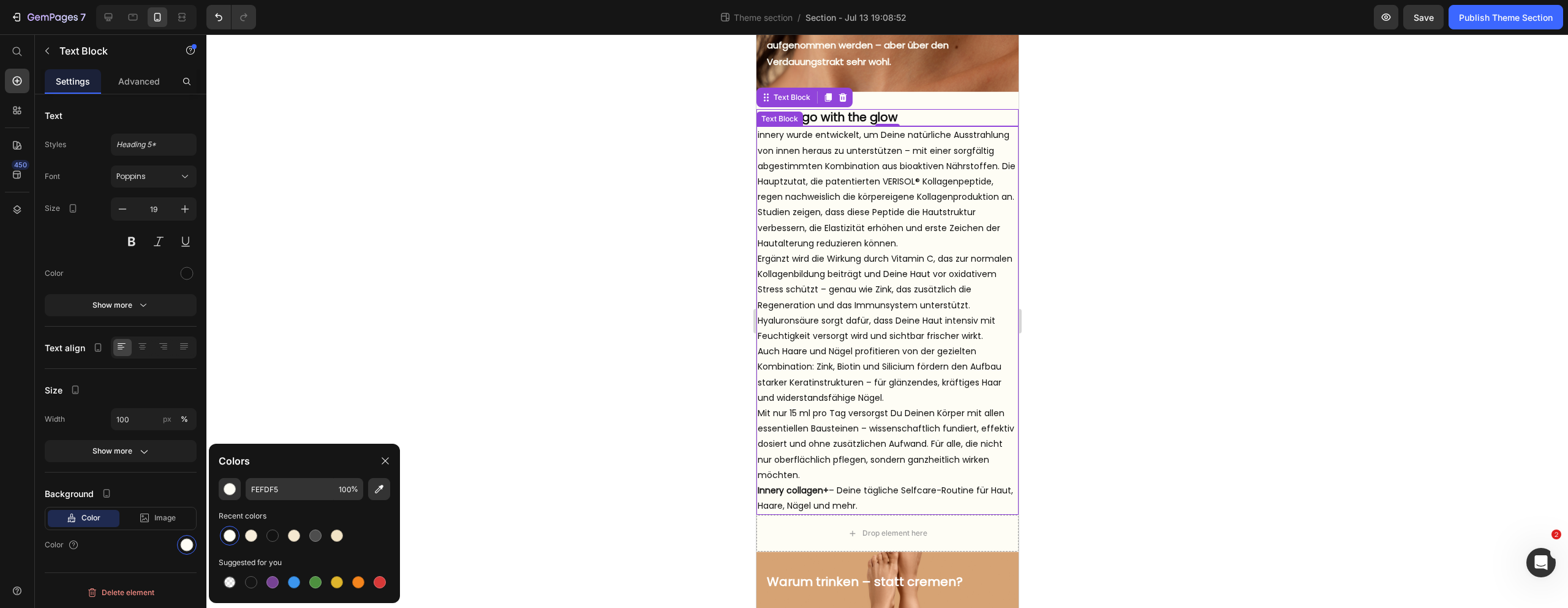 click 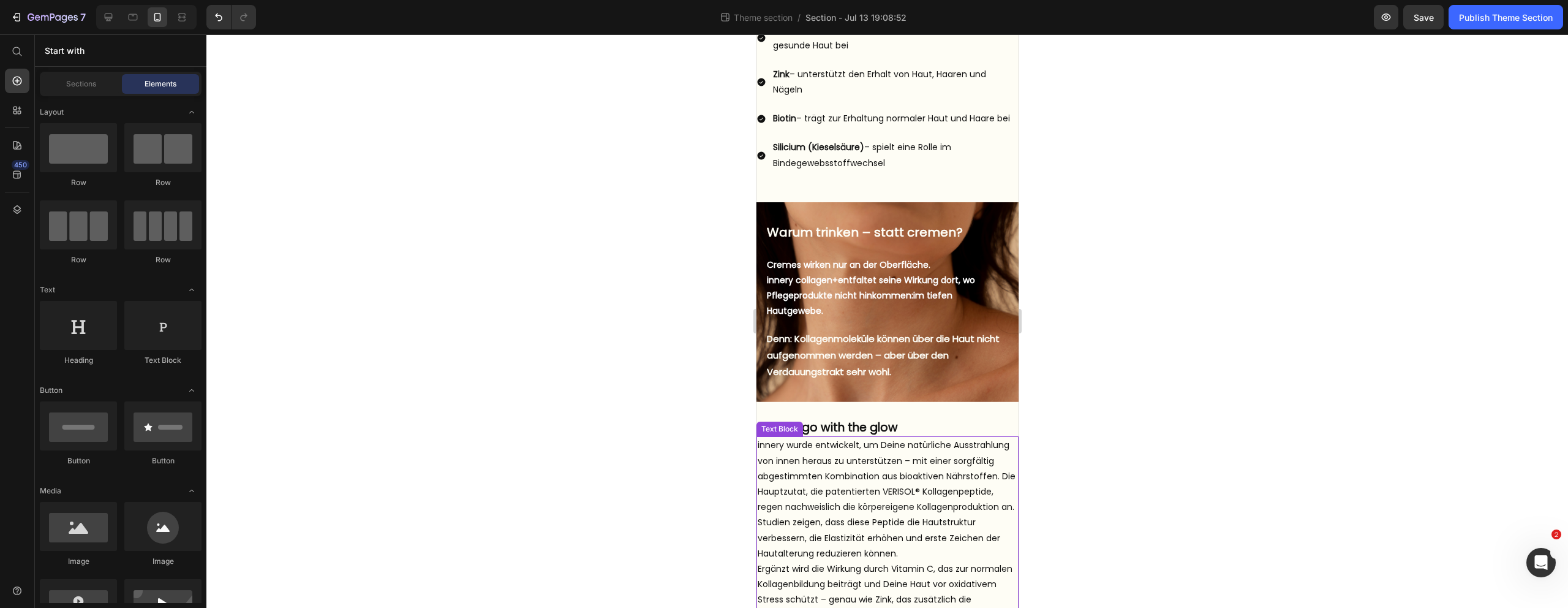 scroll, scrollTop: 304, scrollLeft: 0, axis: vertical 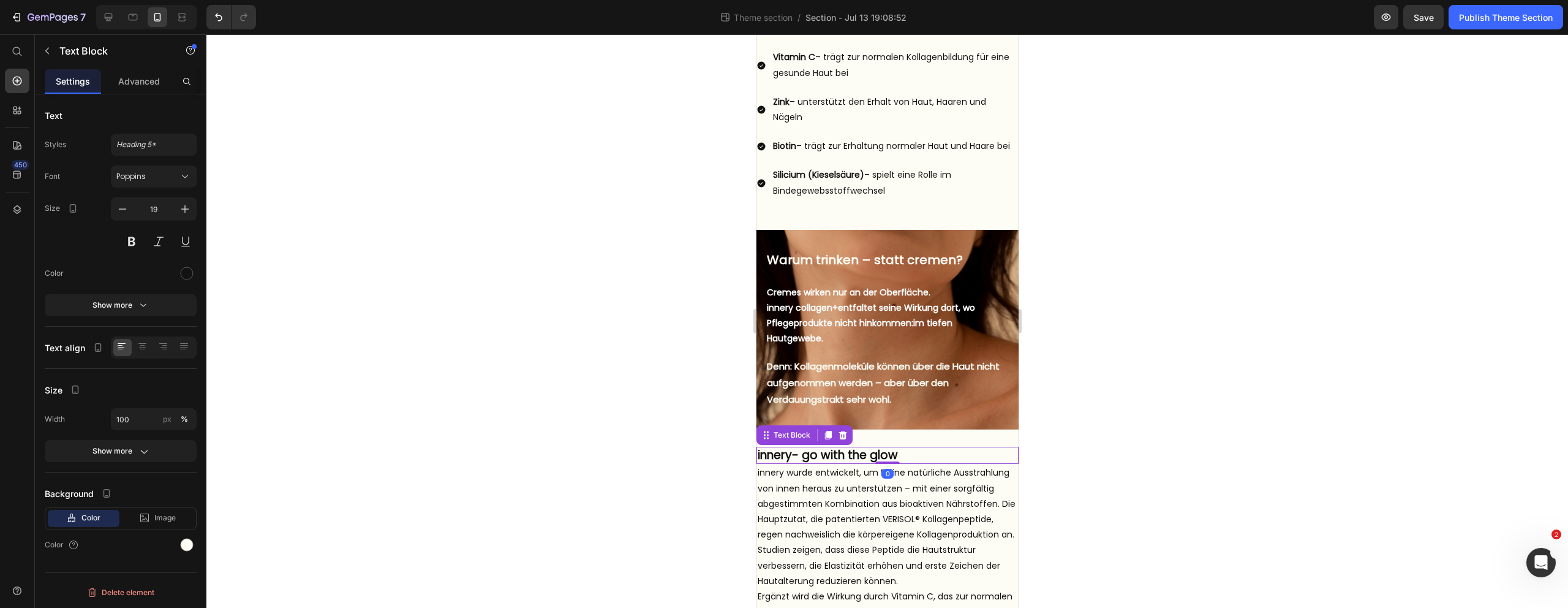 click on "innery- go with the glow" at bounding box center [827, 455] 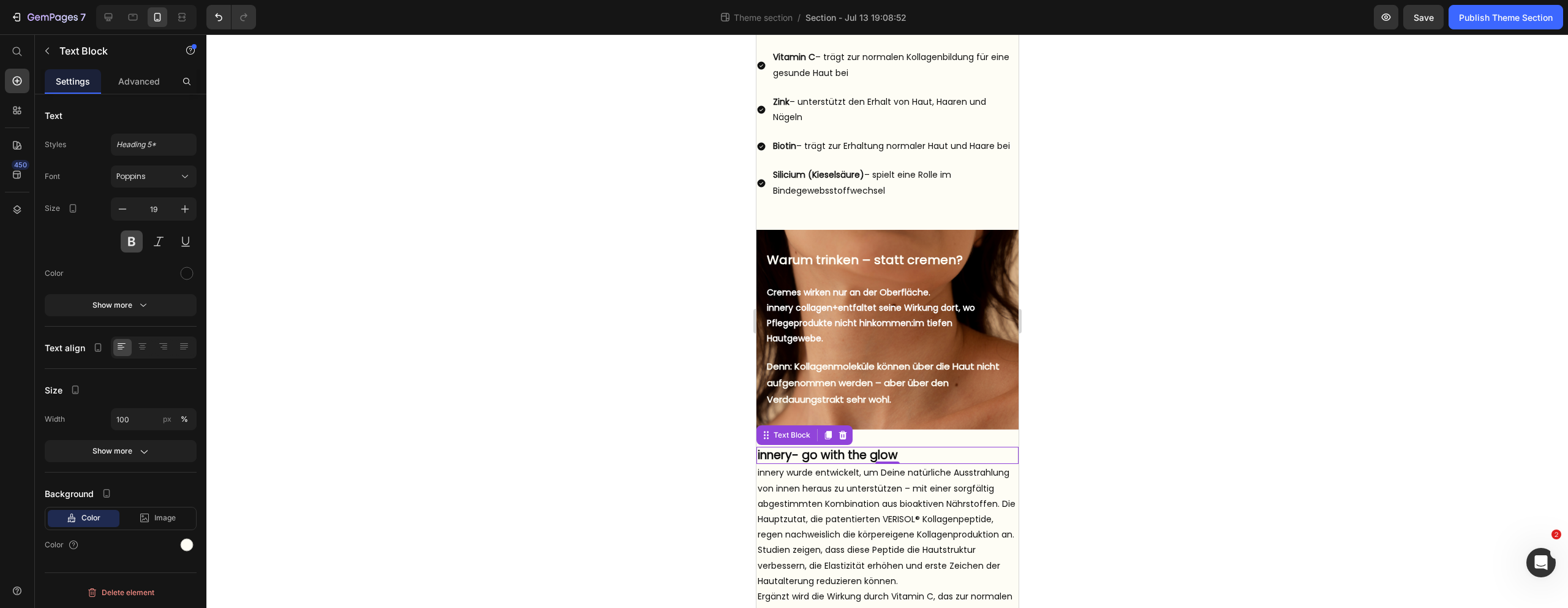 click at bounding box center (132, 241) 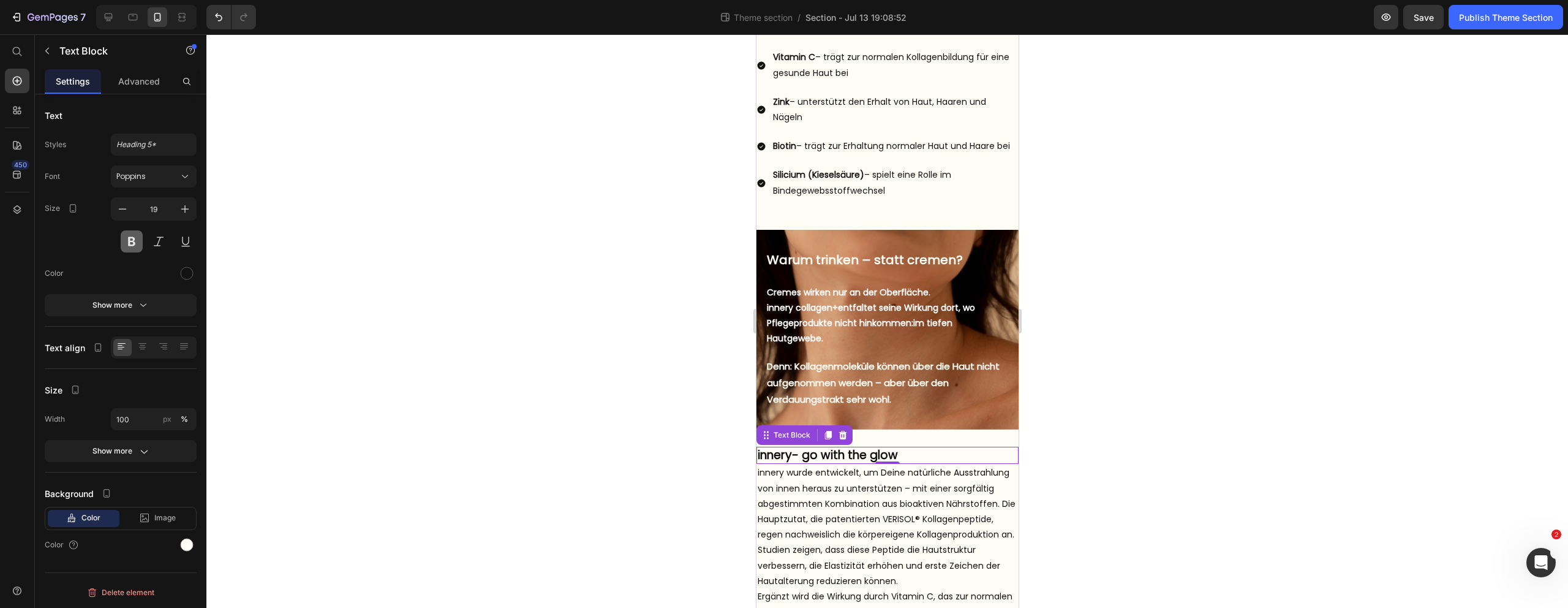 click at bounding box center [132, 241] 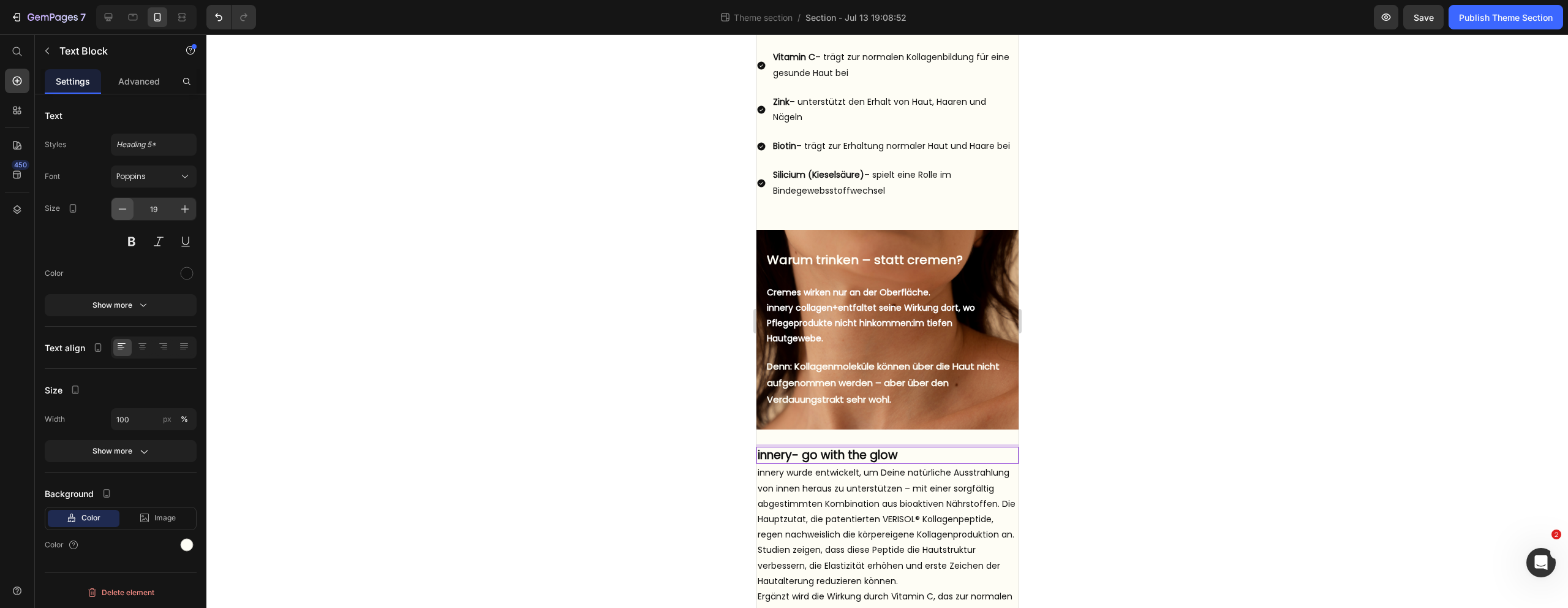 click 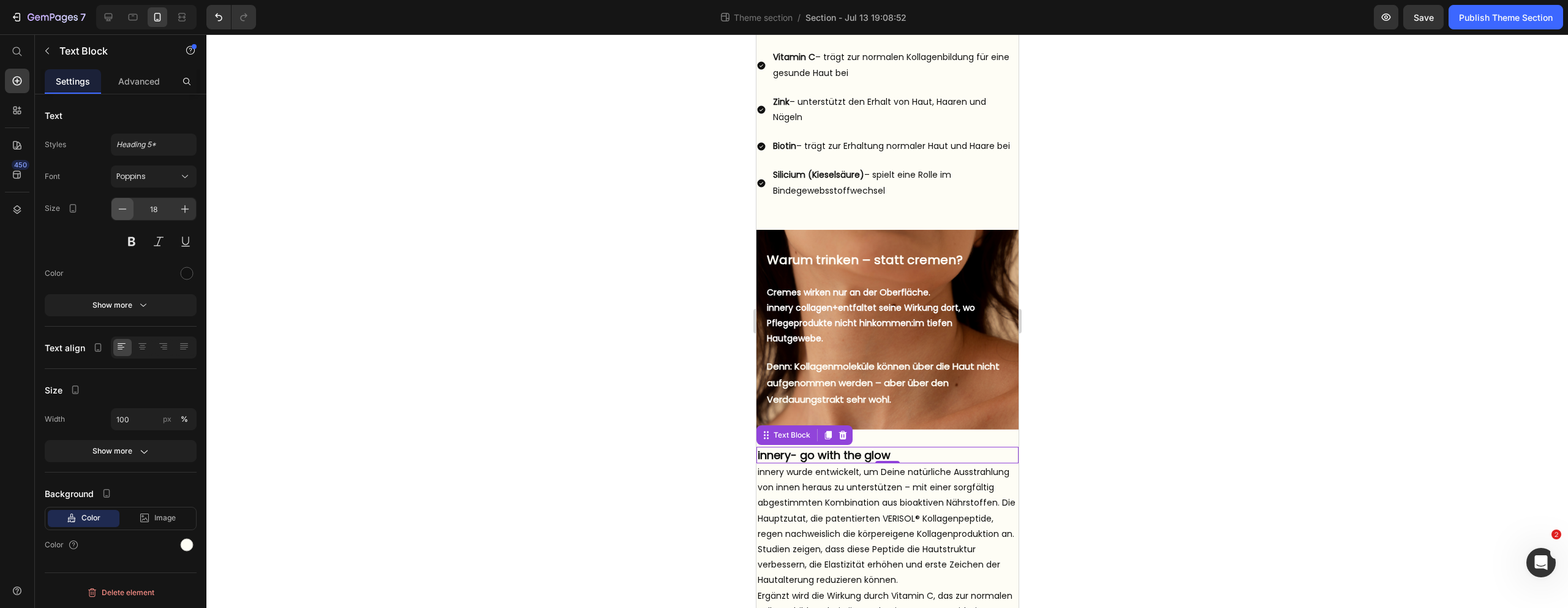 click 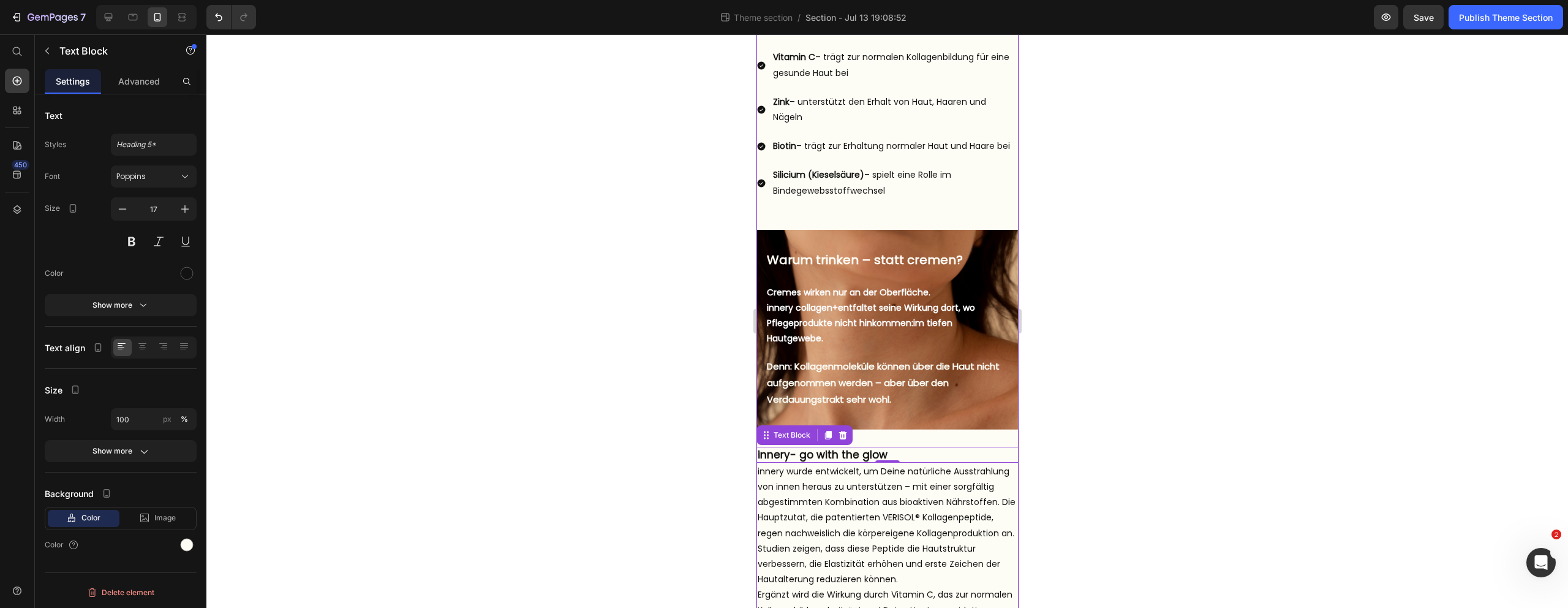 click 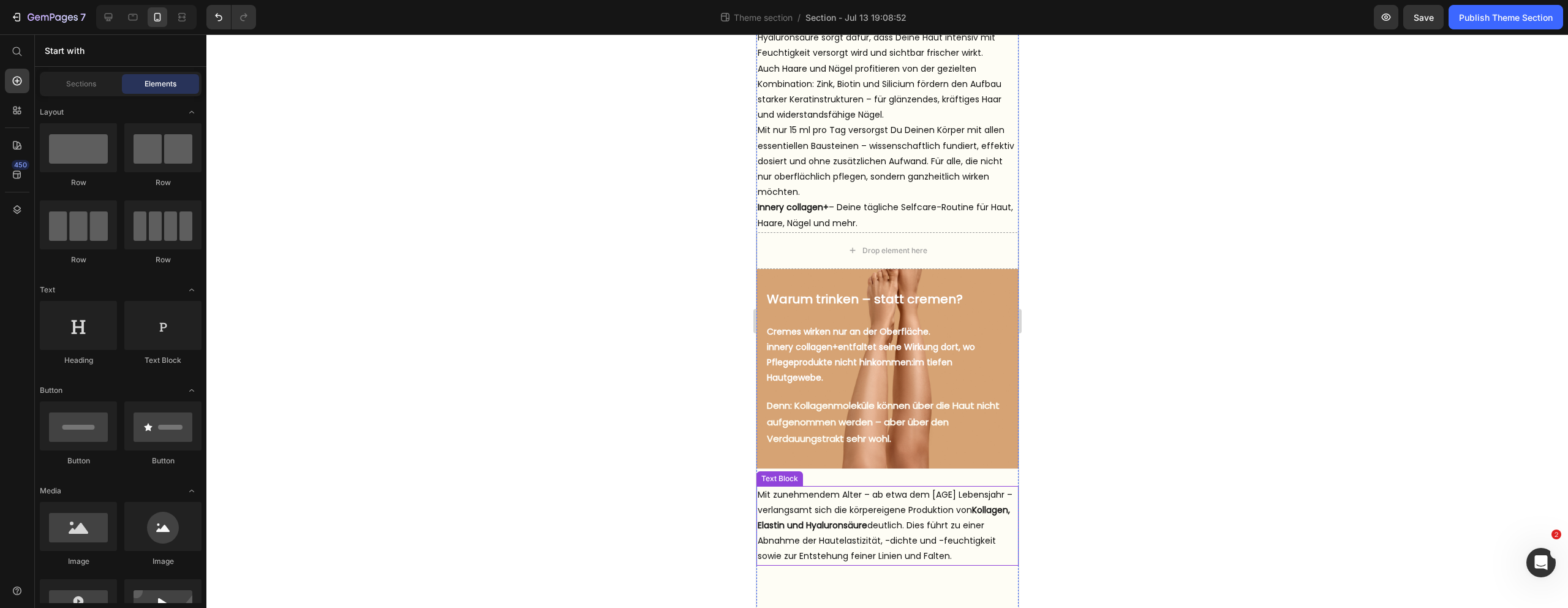 scroll, scrollTop: 921, scrollLeft: 0, axis: vertical 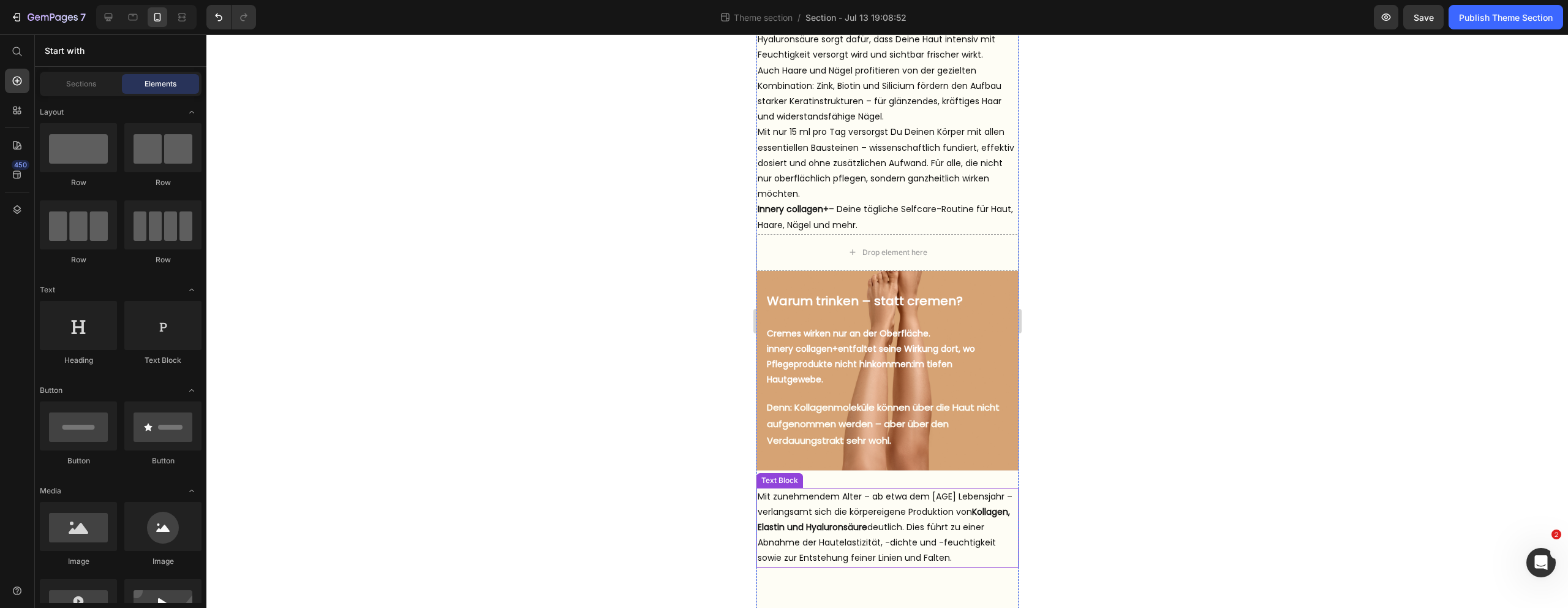 click on "Mit zunehmendem Alter – ab etwa dem 25. Lebensjahr – verlangsamt sich die körpereigene Produktion von  Kollagen, Elastin und Hyaluronsäure  deutlich. Dies führt zu einer Abnahme der Hautelastizität, -dichte und -feuchtigkeit sowie zur Entstehung feiner Linien und Falten." at bounding box center (887, 528) 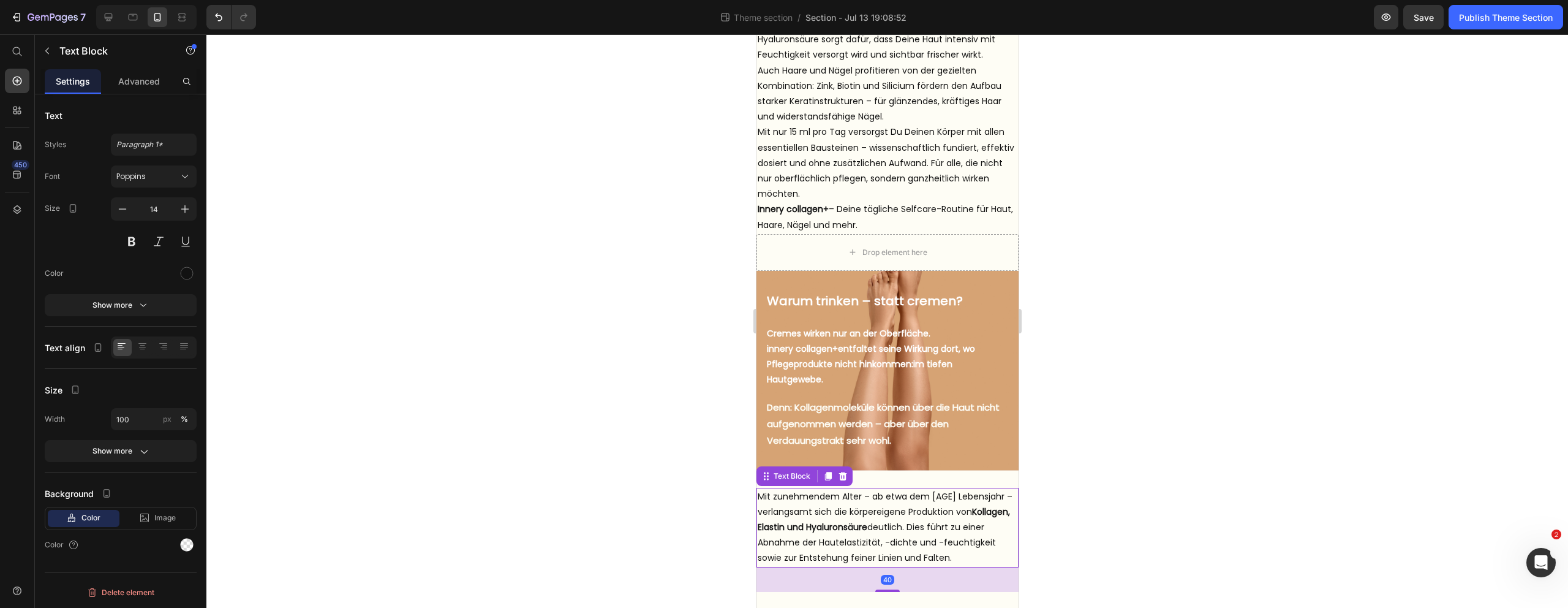 click on "Mit zunehmendem Alter – ab etwa dem 25. Lebensjahr – verlangsamt sich die körpereigene Produktion von  Kollagen, Elastin und Hyaluronsäure  deutlich. Dies führt zu einer Abnahme der Hautelastizität, -dichte und -feuchtigkeit sowie zur Entstehung feiner Linien und Falten." at bounding box center (887, 528) 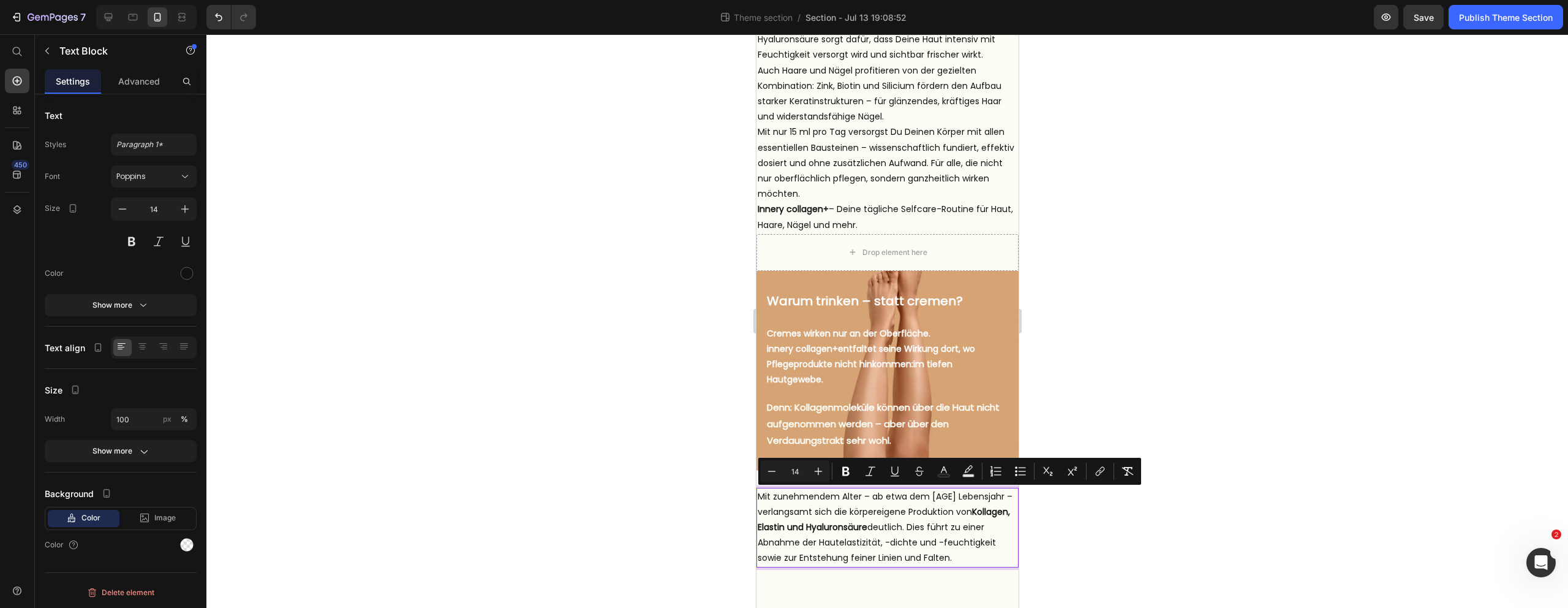 drag, startPoint x: 958, startPoint y: 560, endPoint x: 742, endPoint y: 504, distance: 223.1412 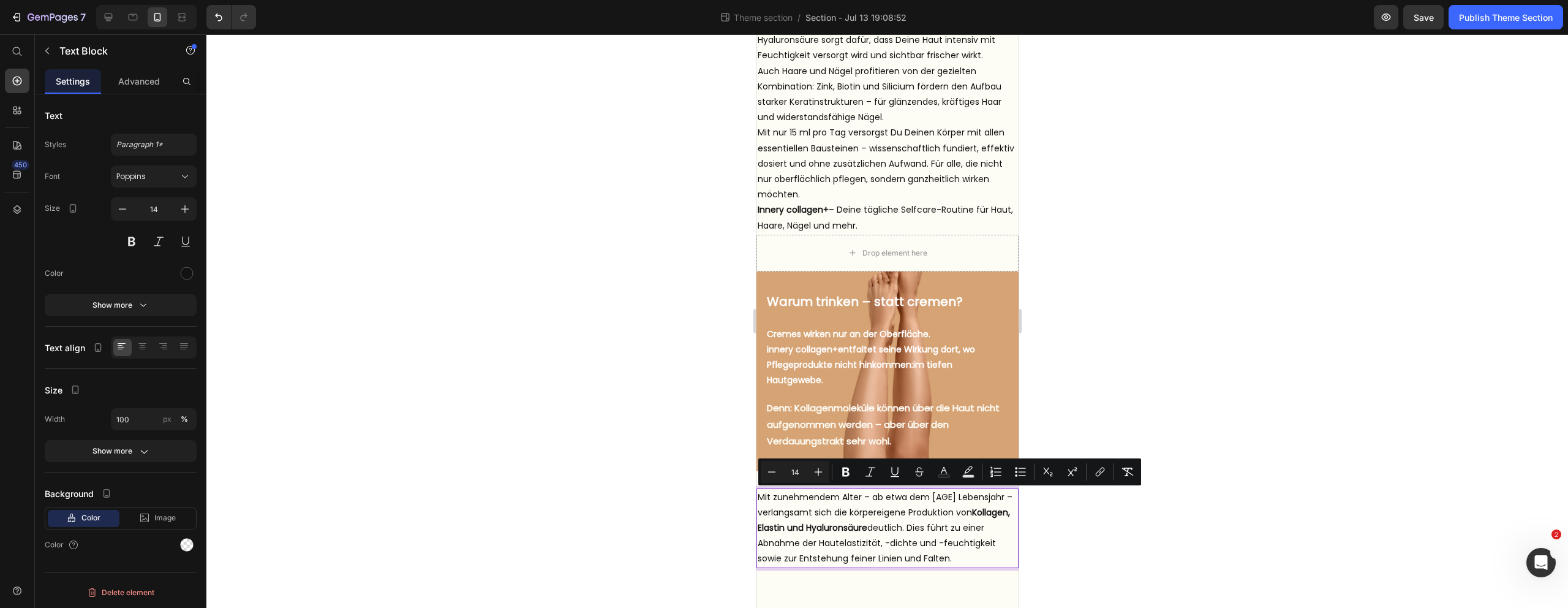 click 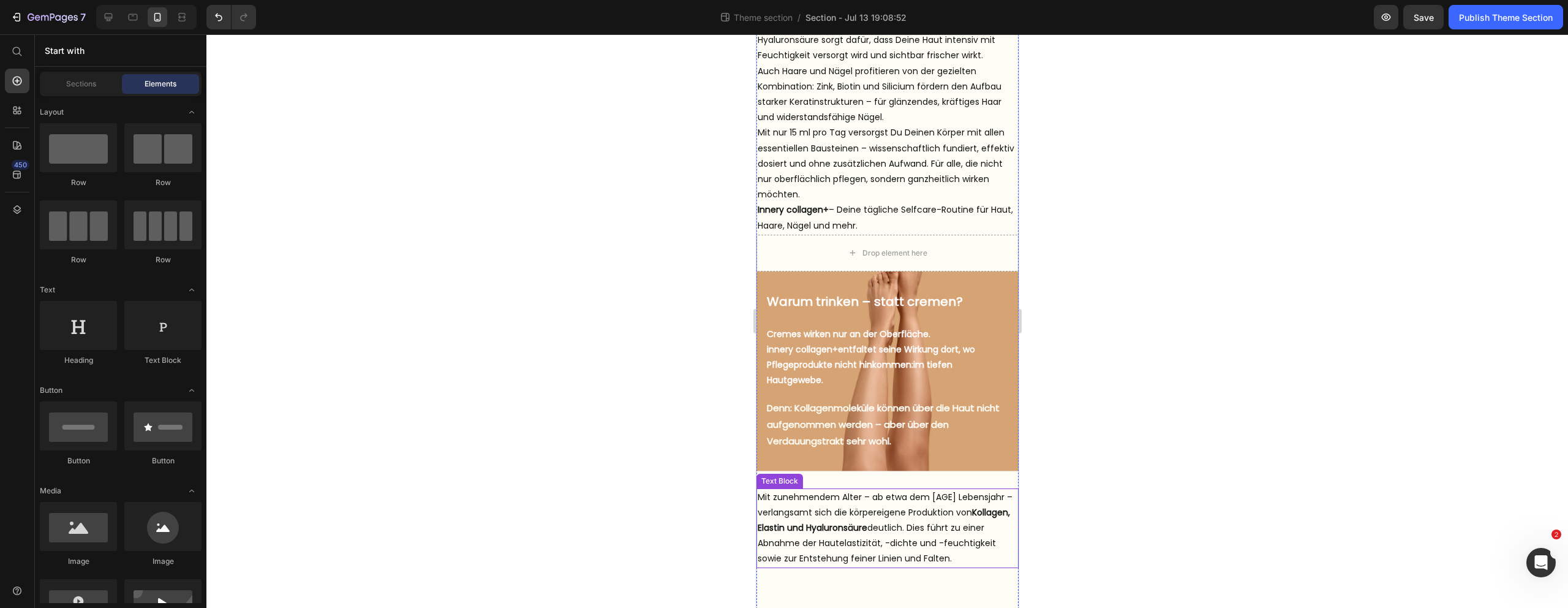 click on "Mit zunehmendem Alter – ab etwa dem 25. Lebensjahr – verlangsamt sich die körpereigene Produktion von  Kollagen, Elastin und Hyaluronsäure  deutlich. Dies führt zu einer Abnahme der Hautelastizität, -dichte und -feuchtigkeit sowie zur Entstehung feiner Linien und Falten." at bounding box center [887, 528] 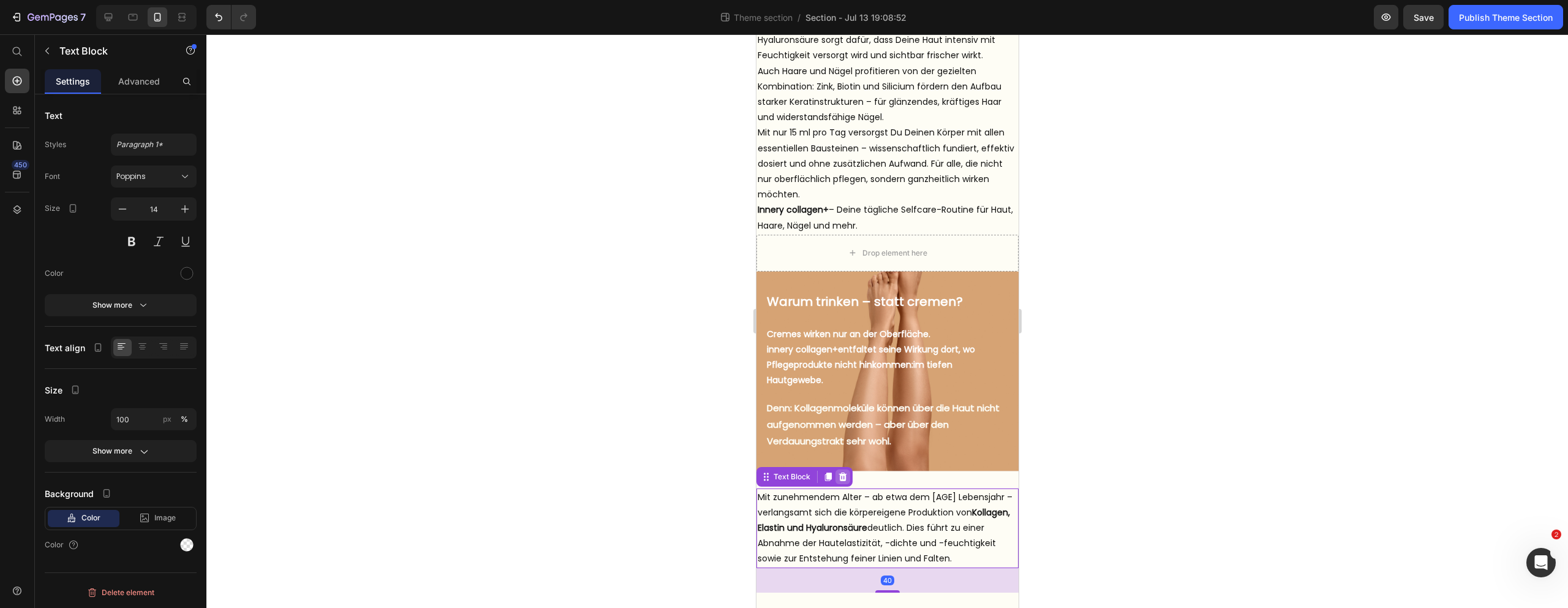 click 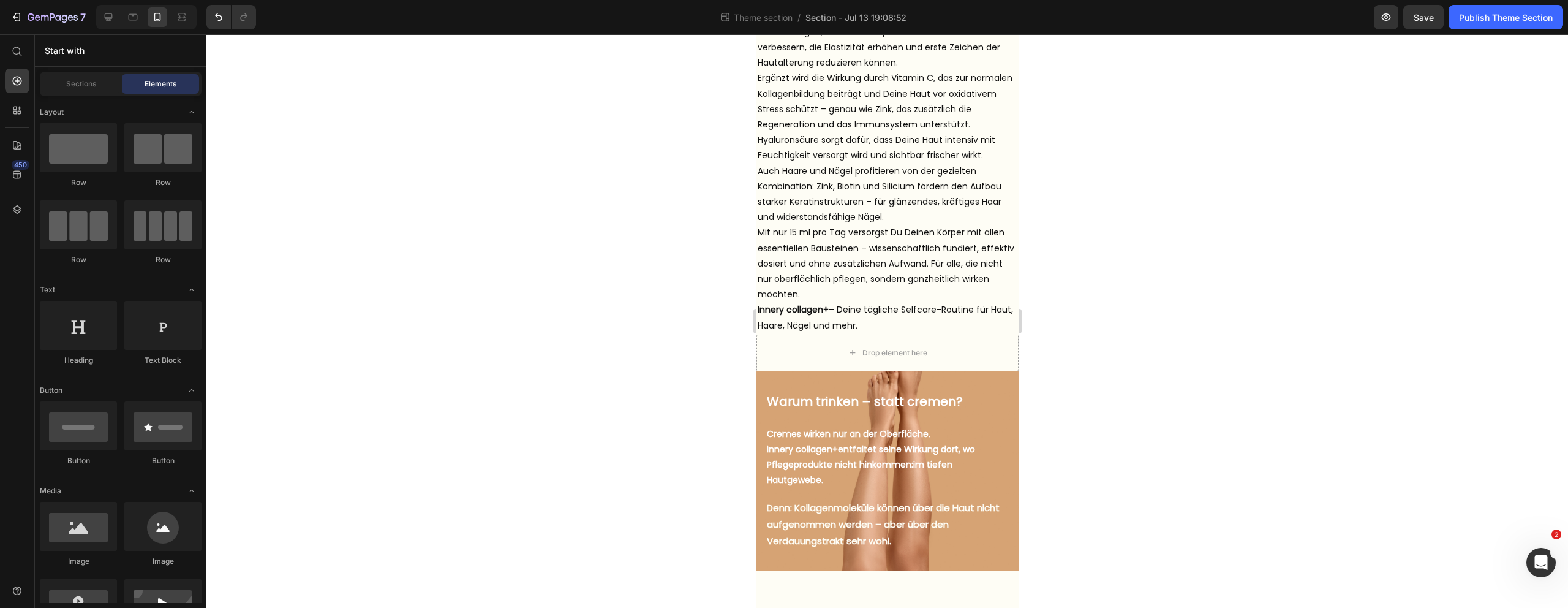 scroll, scrollTop: 821, scrollLeft: 0, axis: vertical 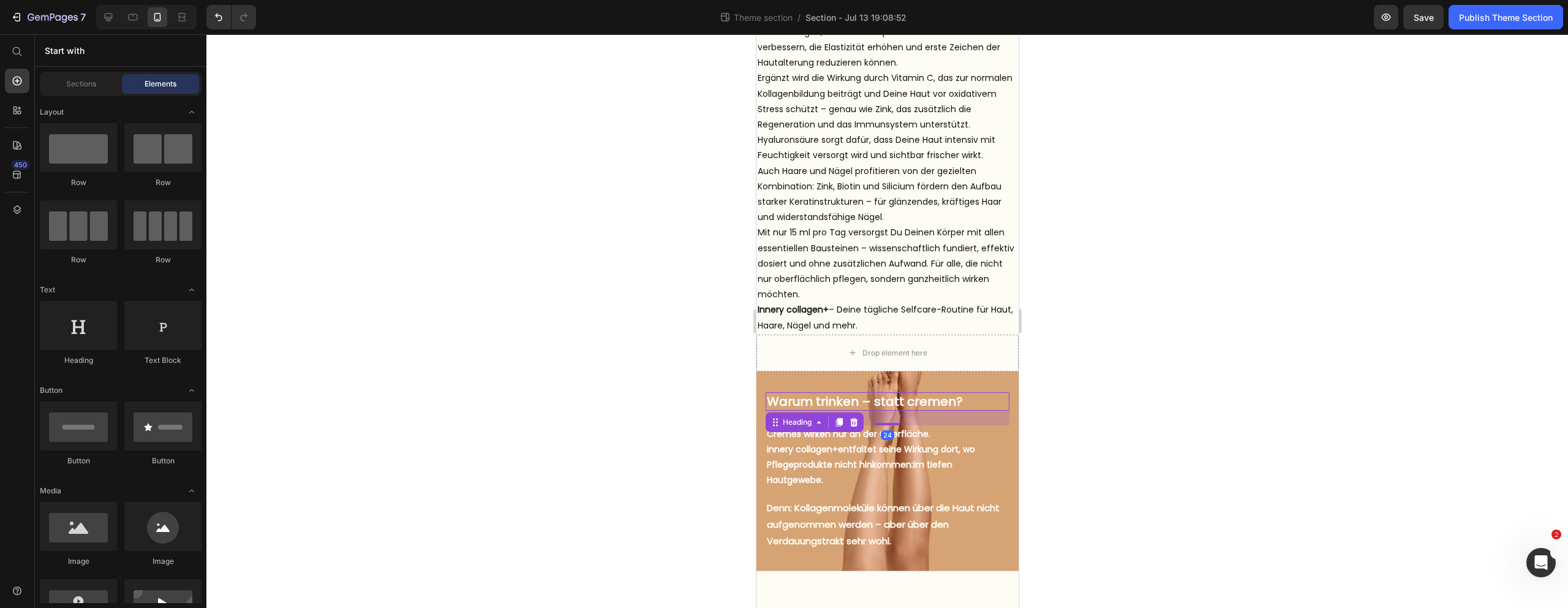 click on "Warum trinken – statt cremen? Heading   24" at bounding box center [887, 401] 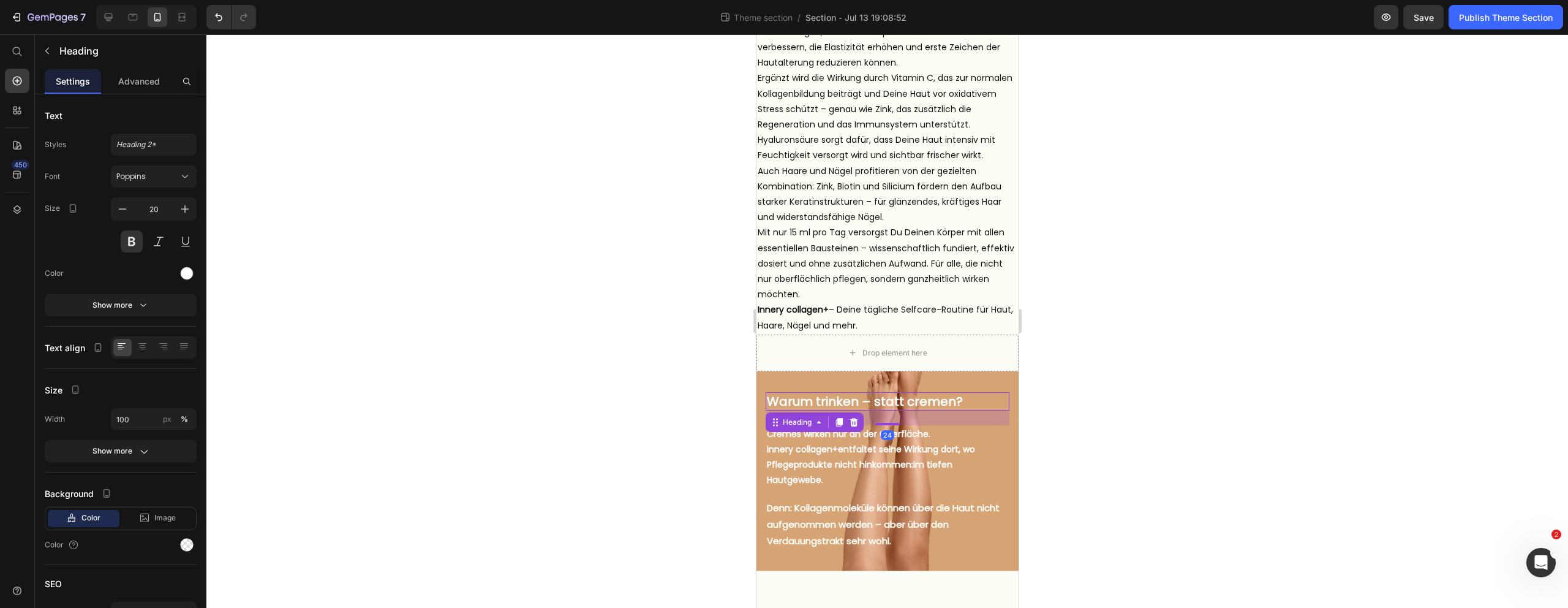 click on "Warum trinken – statt cremen?" at bounding box center (887, 401) 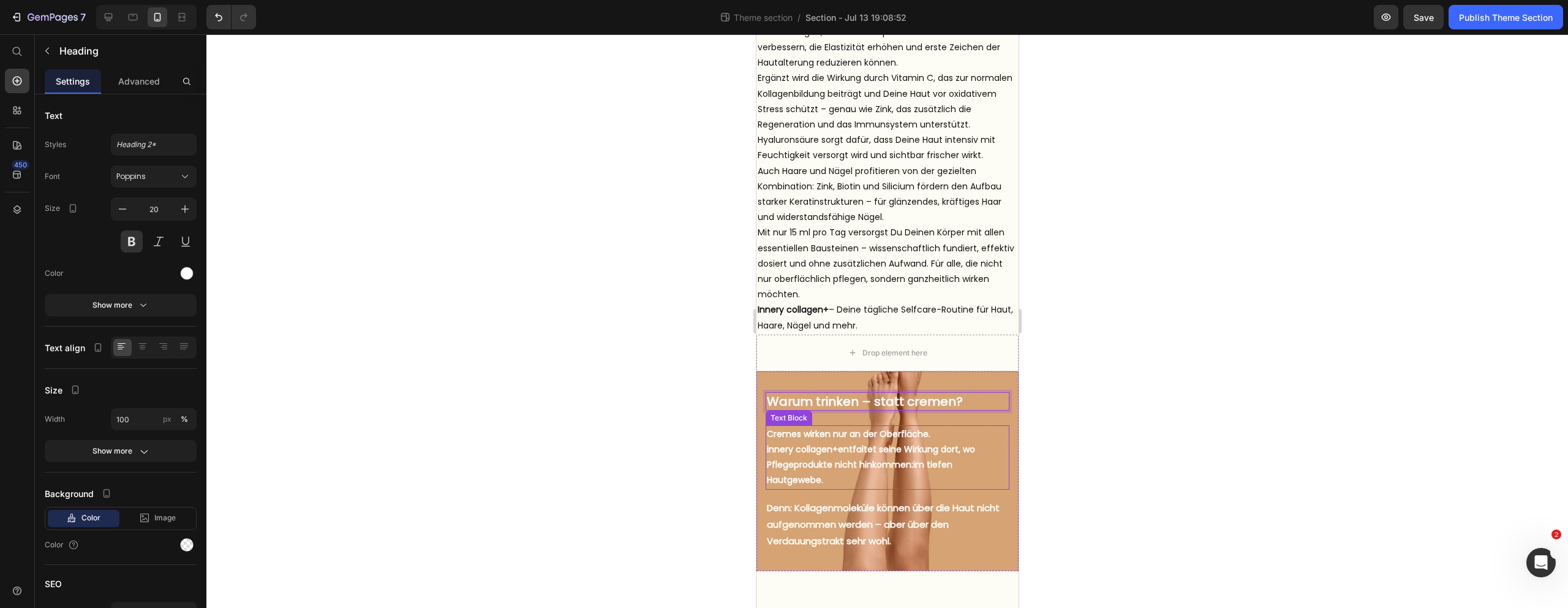 click on "im tiefen Hautgewebe." at bounding box center (859, 472) 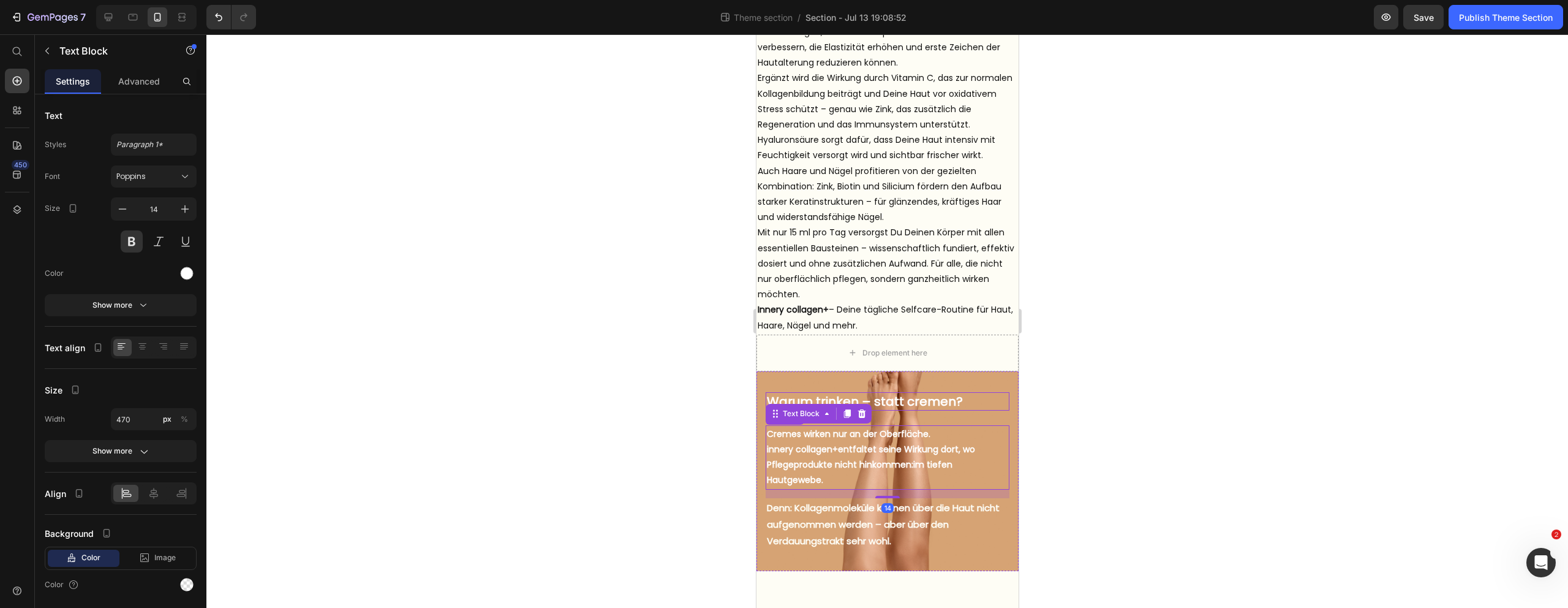 click on "Warum trinken – statt cremen?" at bounding box center (887, 401) 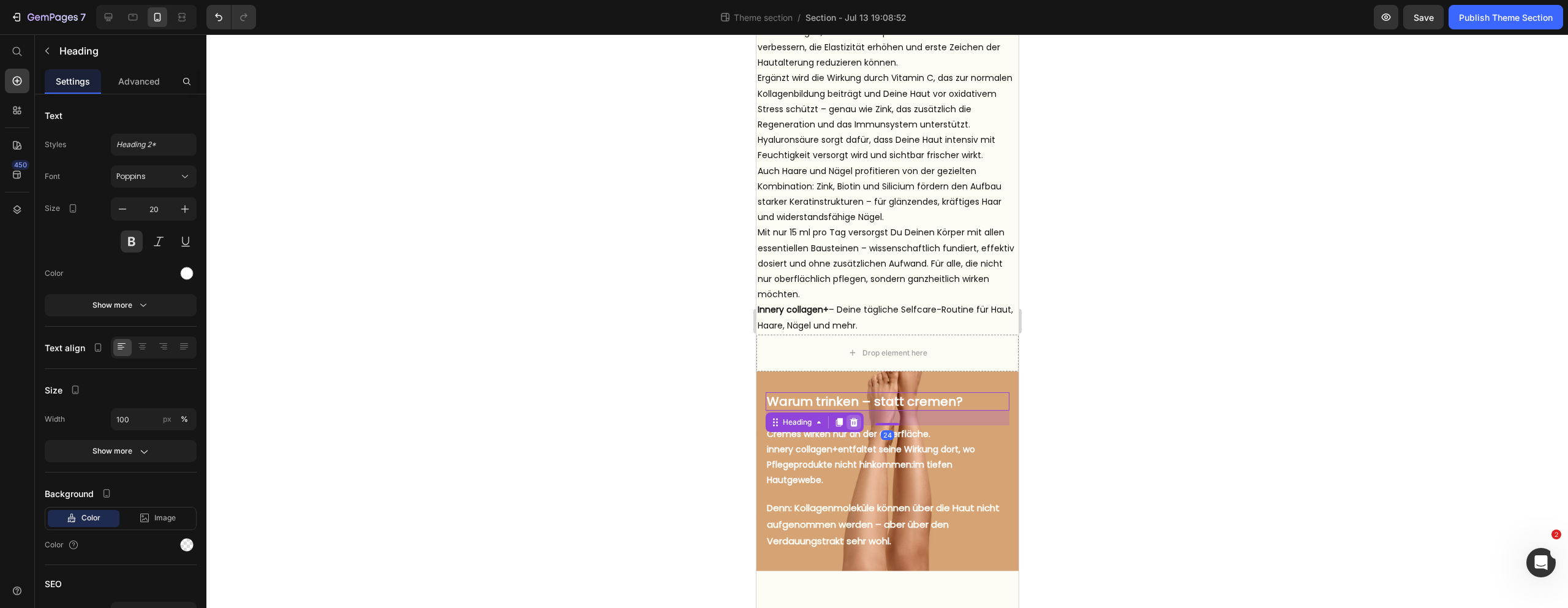click 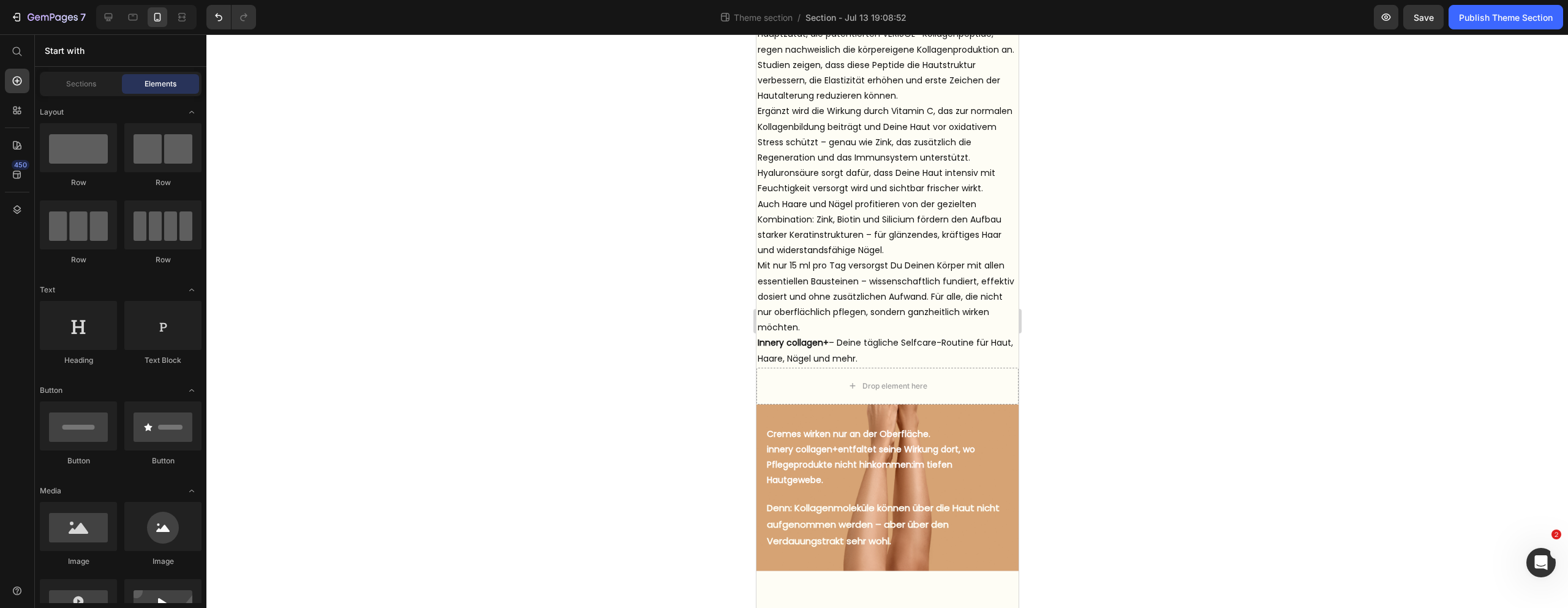 scroll, scrollTop: 788, scrollLeft: 0, axis: vertical 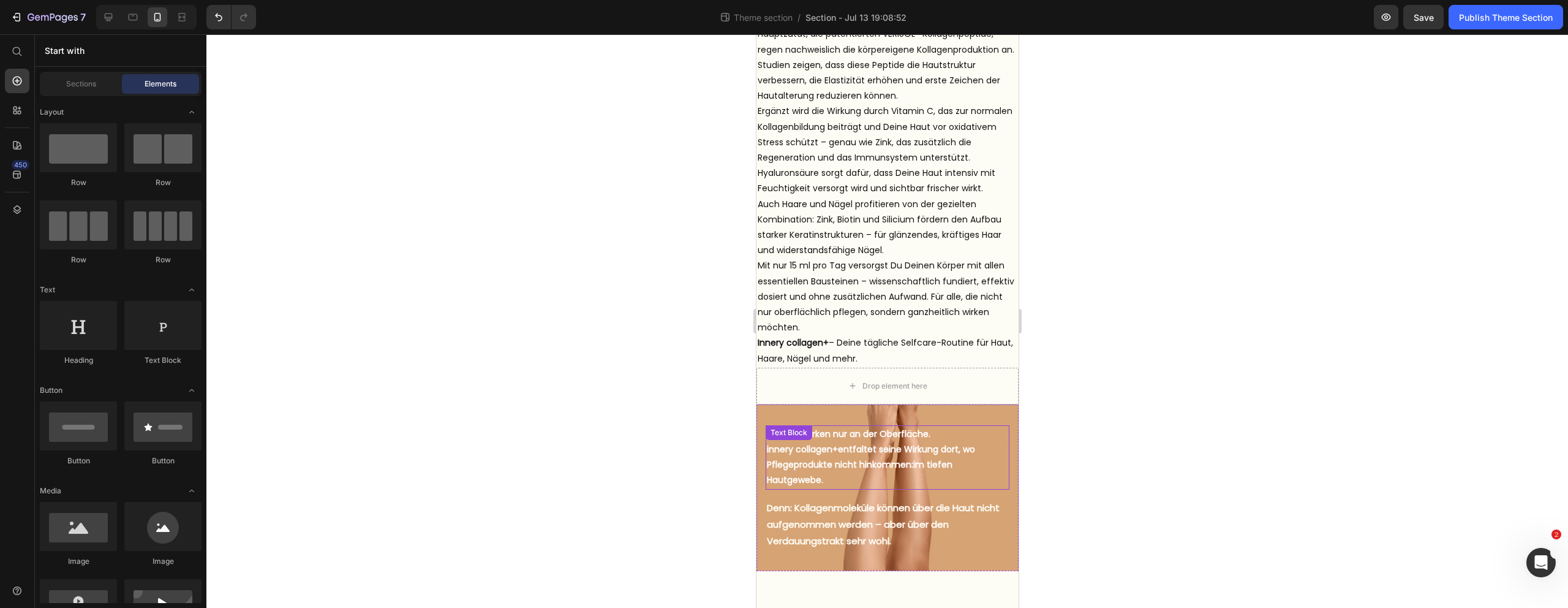 click on "Cremes wirken nur an der Oberfläche. innery collagen+  entfaltet seine Wirkung dort, wo Pflegeprodukte nicht hinkommen:  im tiefen Hautgewebe." at bounding box center [887, 457] 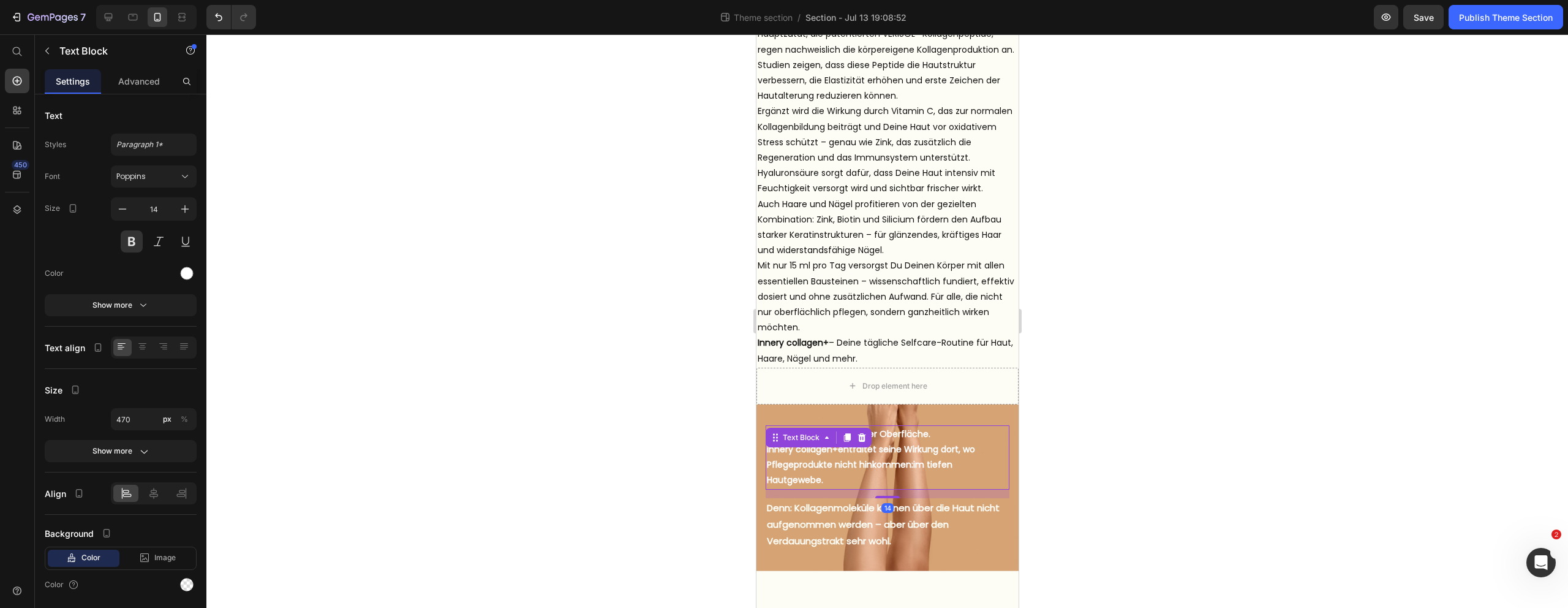 click on "Cremes wirken nur an der Oberfläche. innery collagen+  entfaltet seine Wirkung dort, wo Pflegeprodukte nicht hinkommen:  im tiefen Hautgewebe." at bounding box center (887, 457) 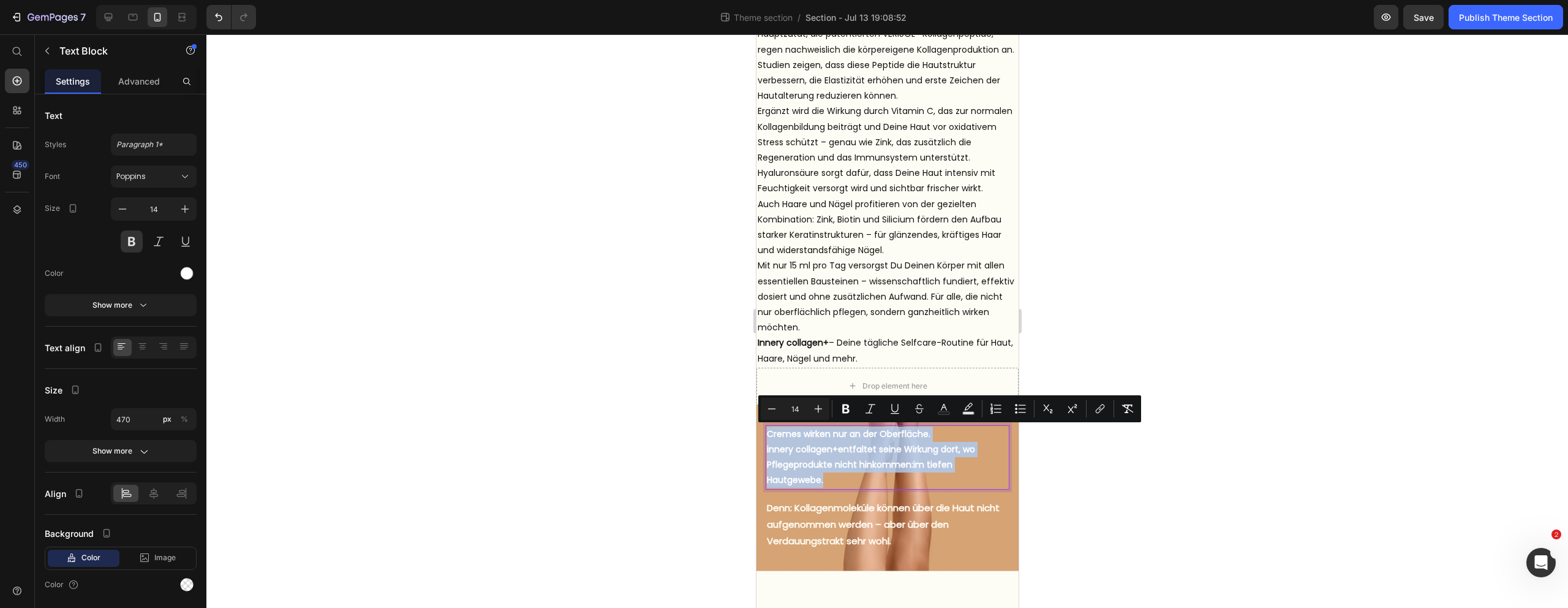 drag, startPoint x: 834, startPoint y: 478, endPoint x: 766, endPoint y: 438, distance: 78.892332 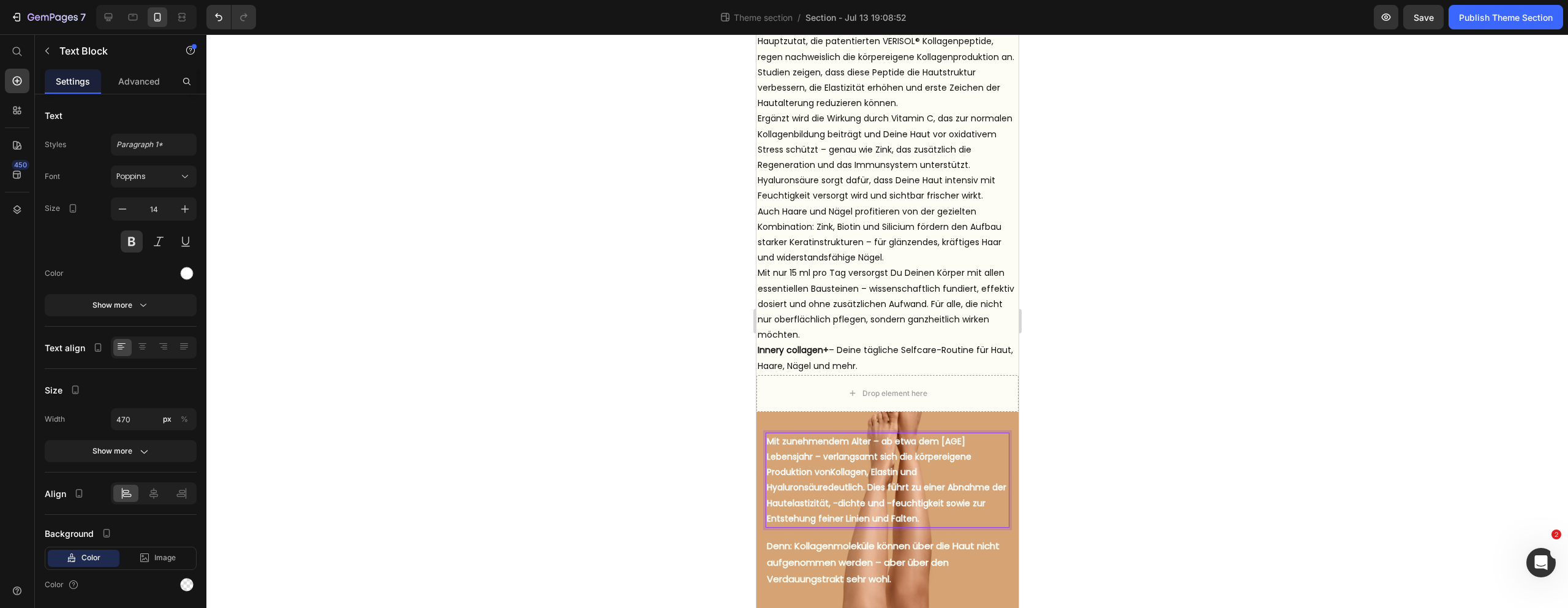 scroll, scrollTop: 818, scrollLeft: 0, axis: vertical 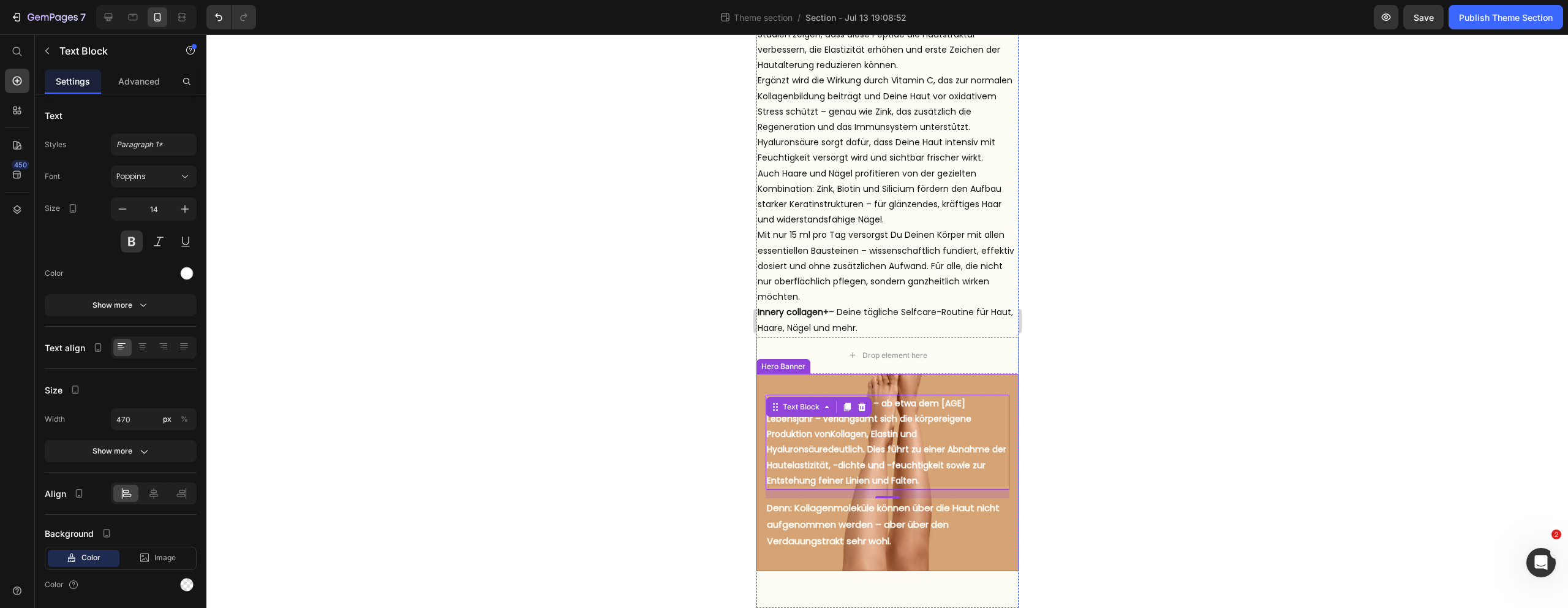click 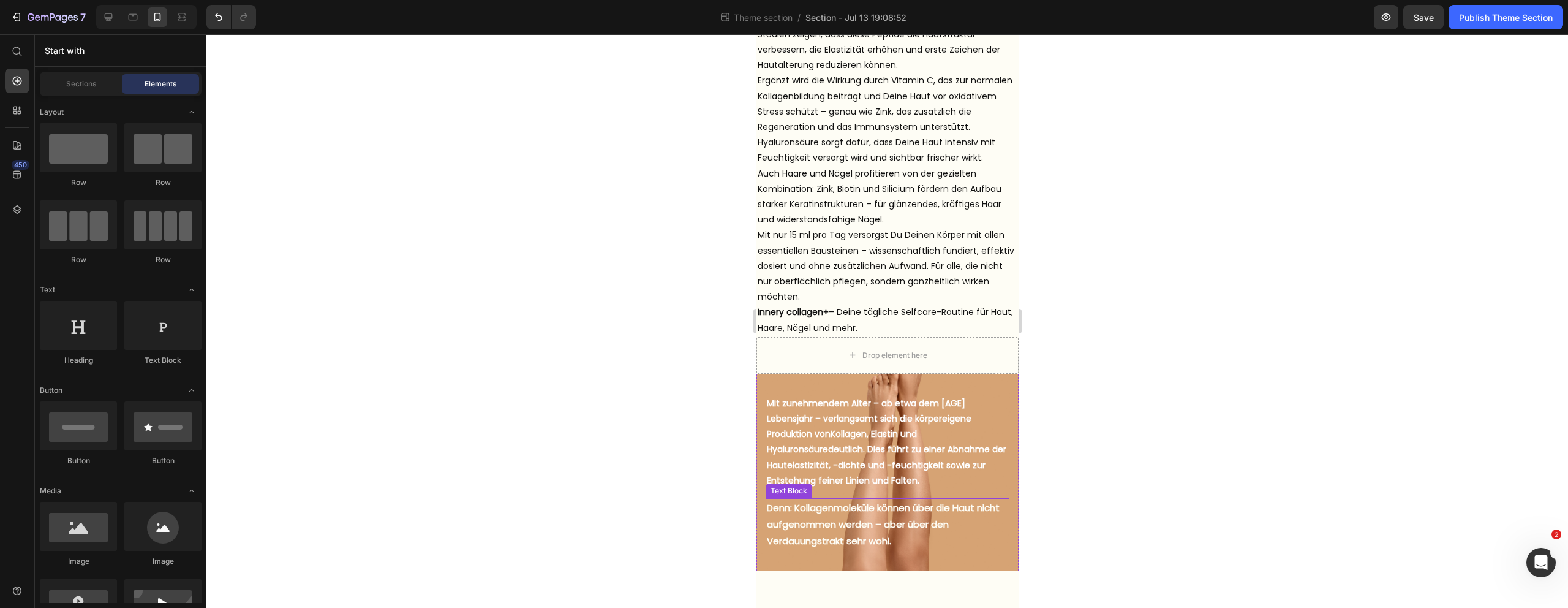 click on "Denn: Kollagenmoleküle können über die Haut nicht aufgenommen werden – aber über den Verdauungstrakt sehr wohl." at bounding box center (887, 524) 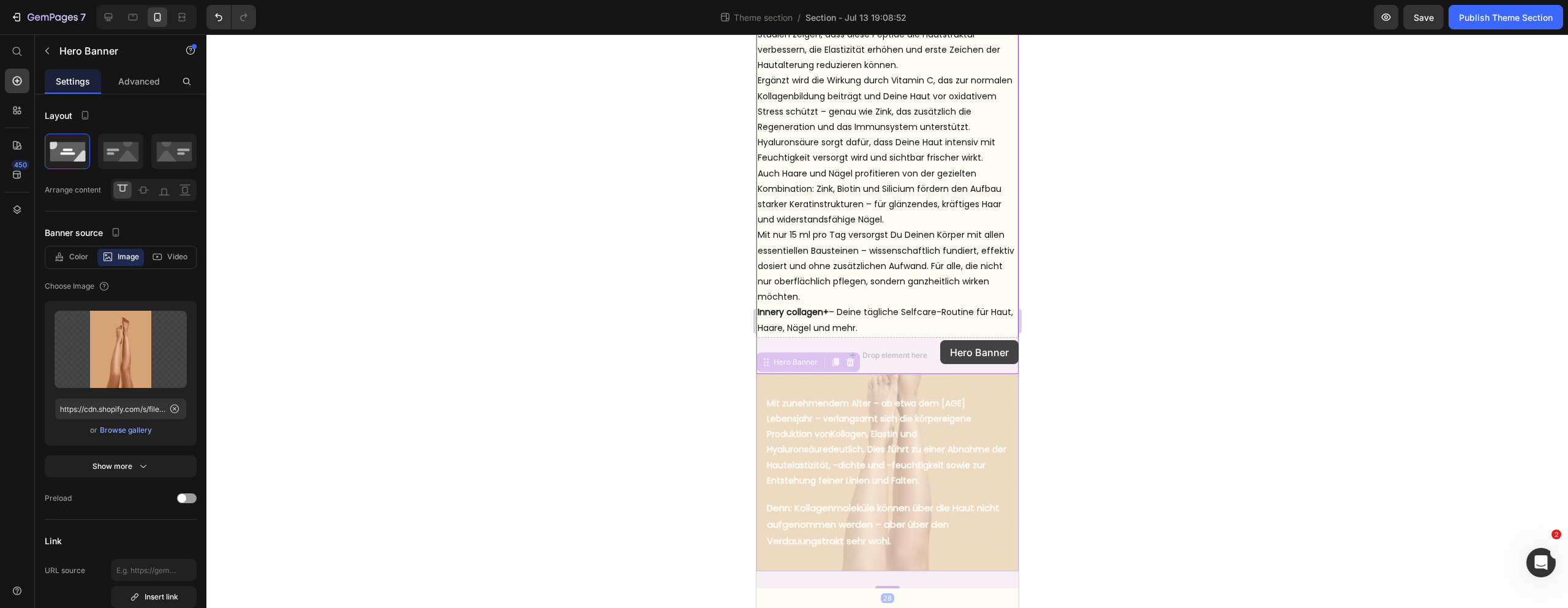 drag, startPoint x: 763, startPoint y: 368, endPoint x: 940, endPoint y: 340, distance: 179.201 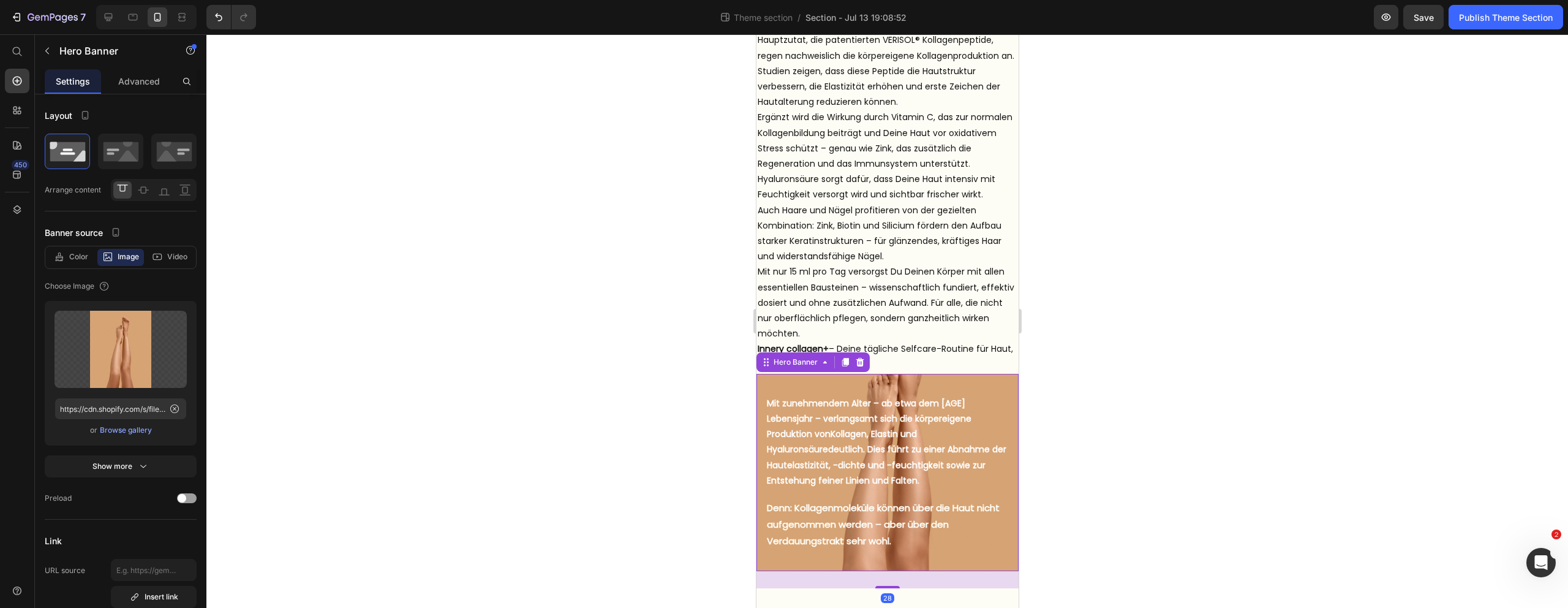 scroll, scrollTop: 781, scrollLeft: 0, axis: vertical 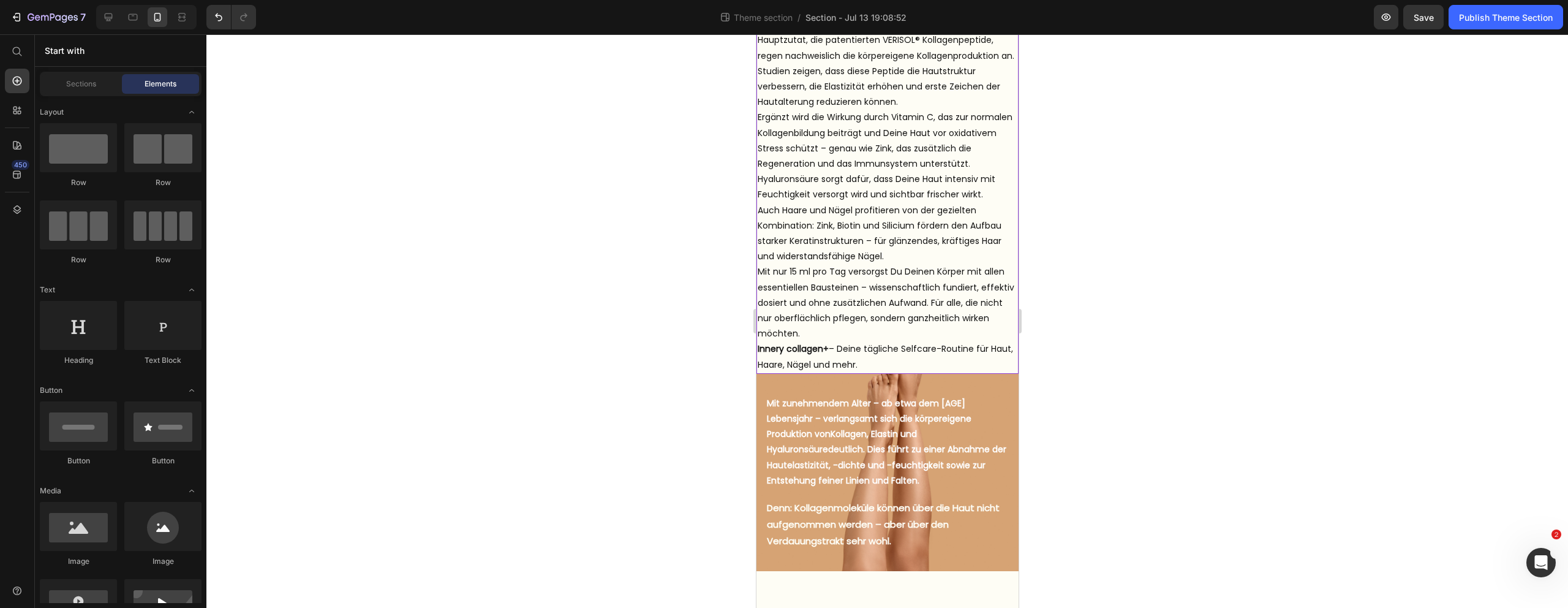 click on "Innery collagen+  – Deine tägliche Selfcare-Routine für Haut, Haare, Nägel und mehr." at bounding box center (887, 357) 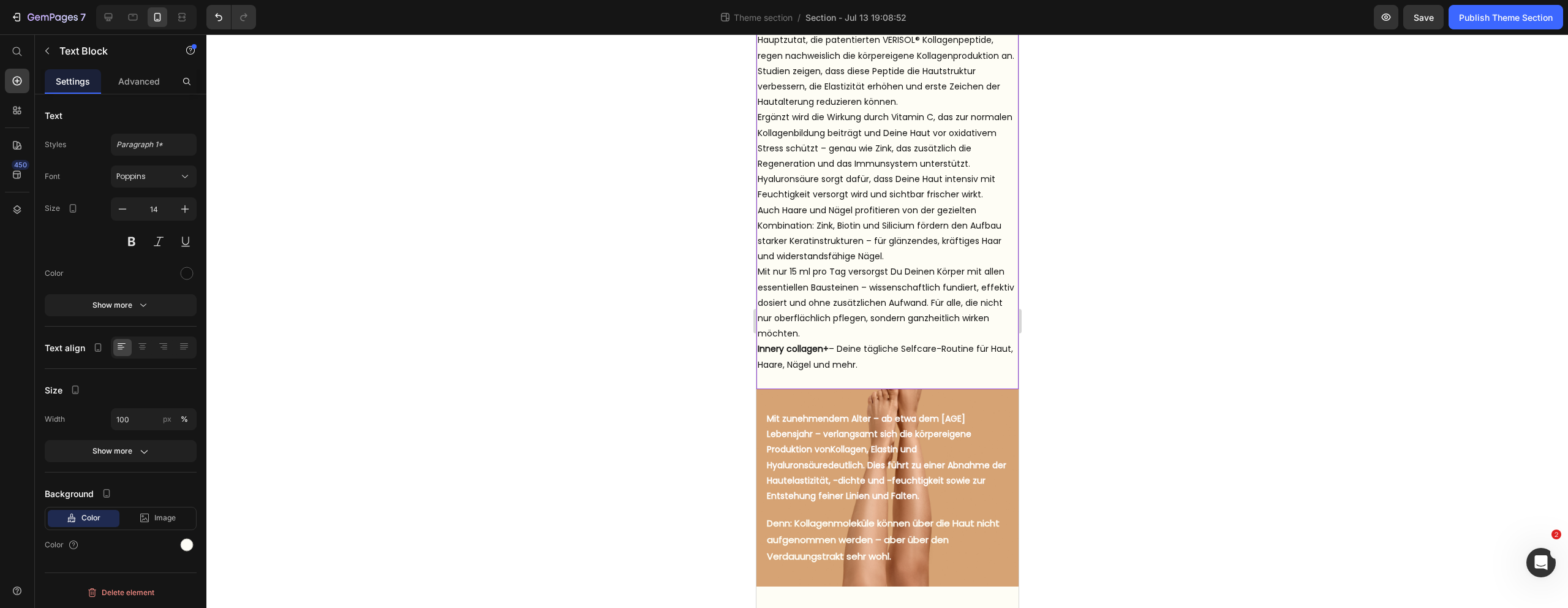 click 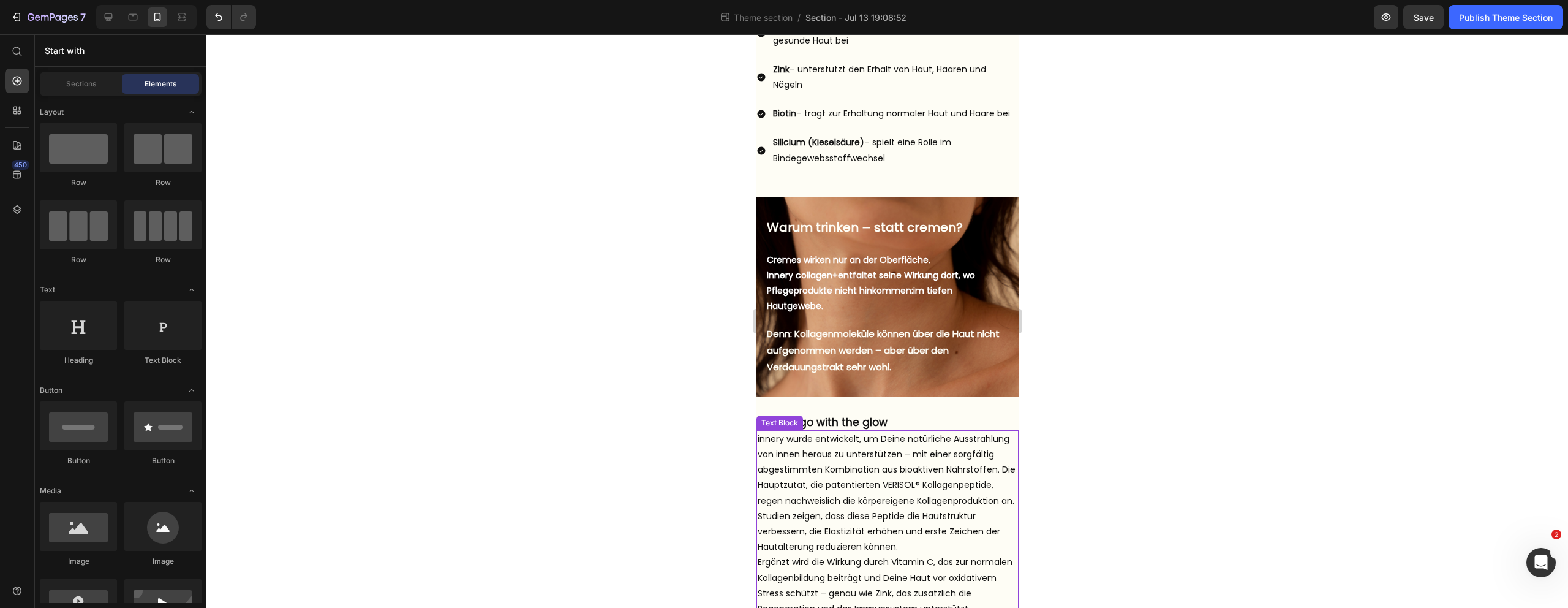 scroll, scrollTop: 373, scrollLeft: 0, axis: vertical 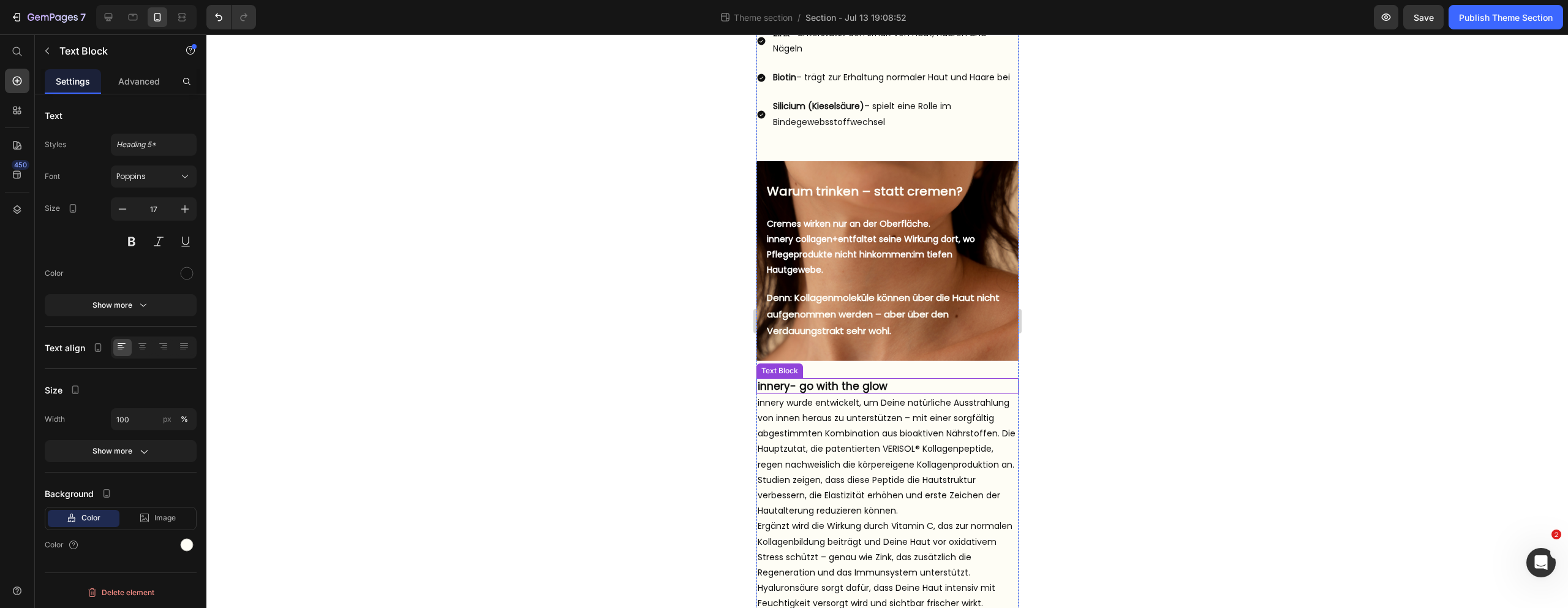 click on "innery- go with the glow" at bounding box center (887, 386) 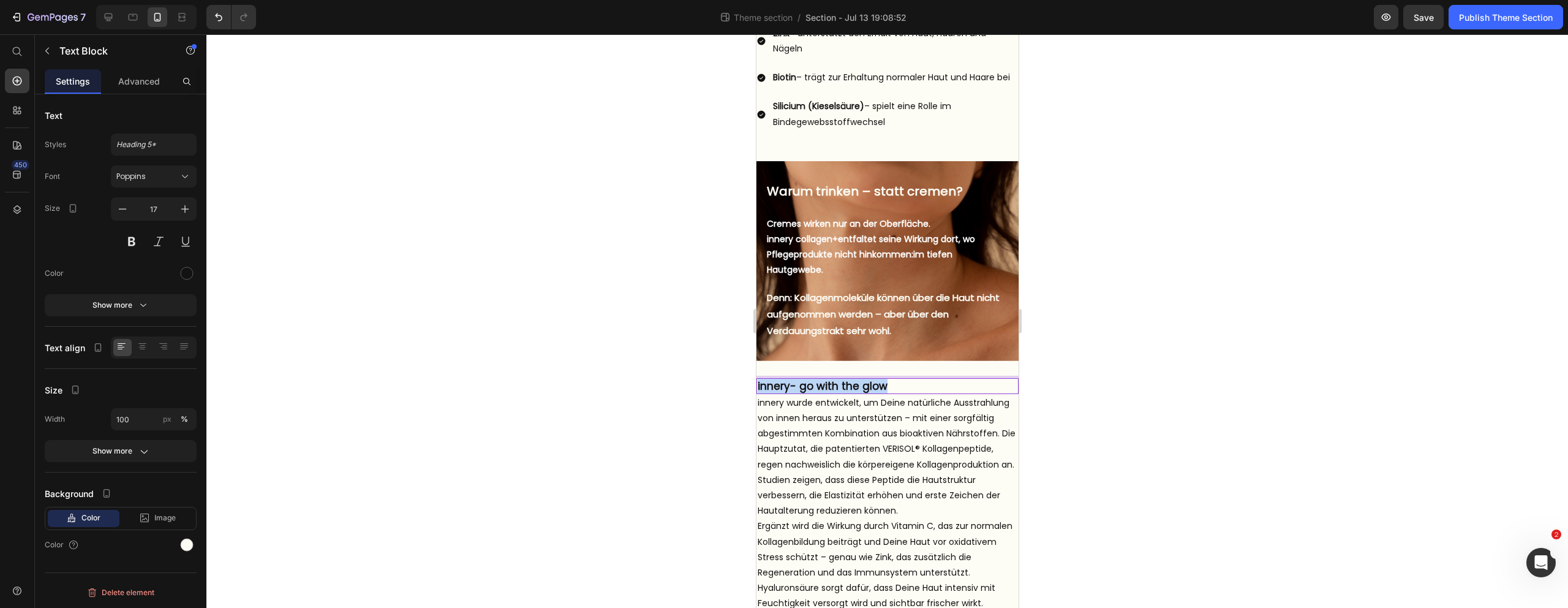 drag, startPoint x: 883, startPoint y: 387, endPoint x: 737, endPoint y: 379, distance: 146.21901 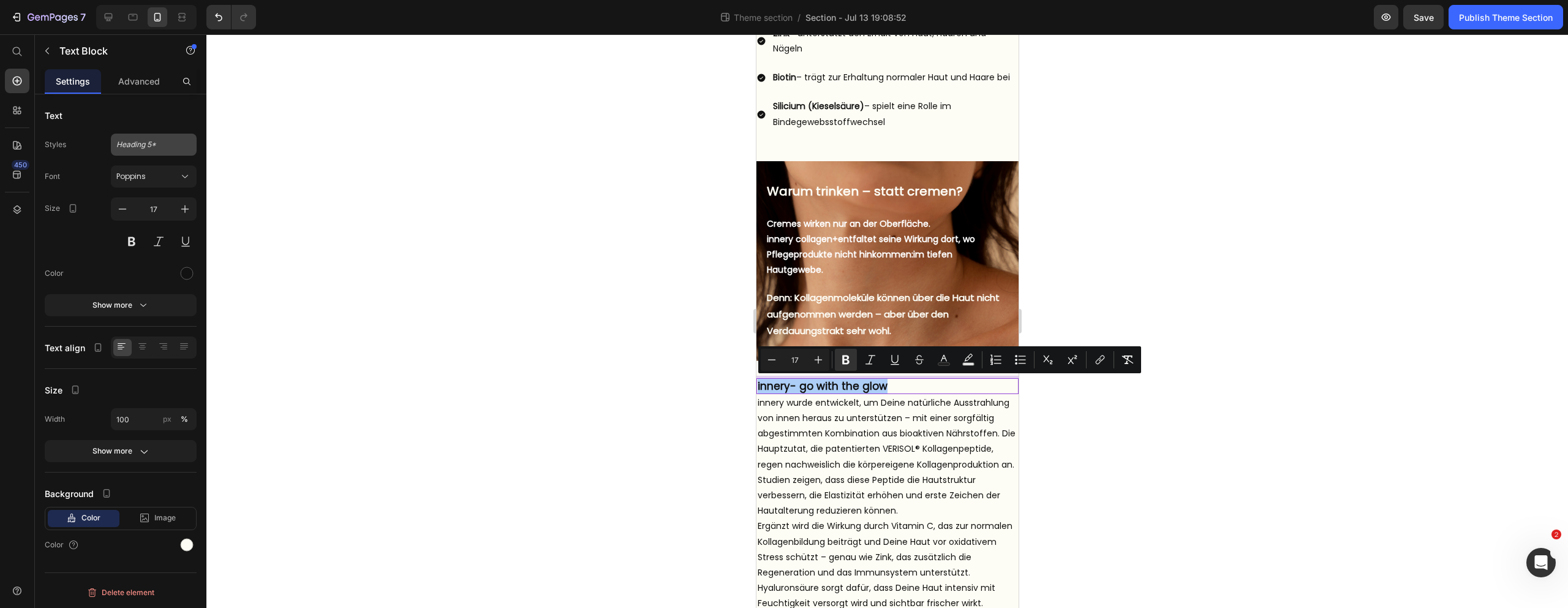 click on "Heading 5*" at bounding box center [146, 145] 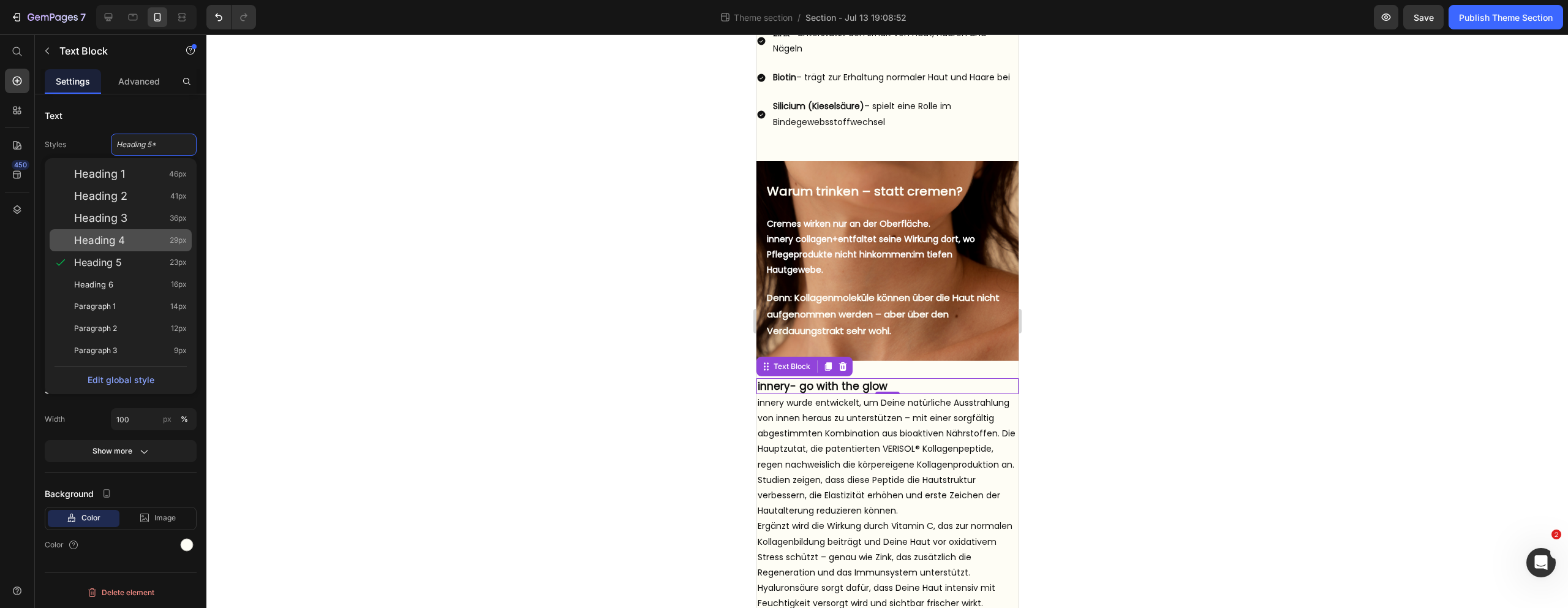 click on "Heading 4" at bounding box center [99, 240] 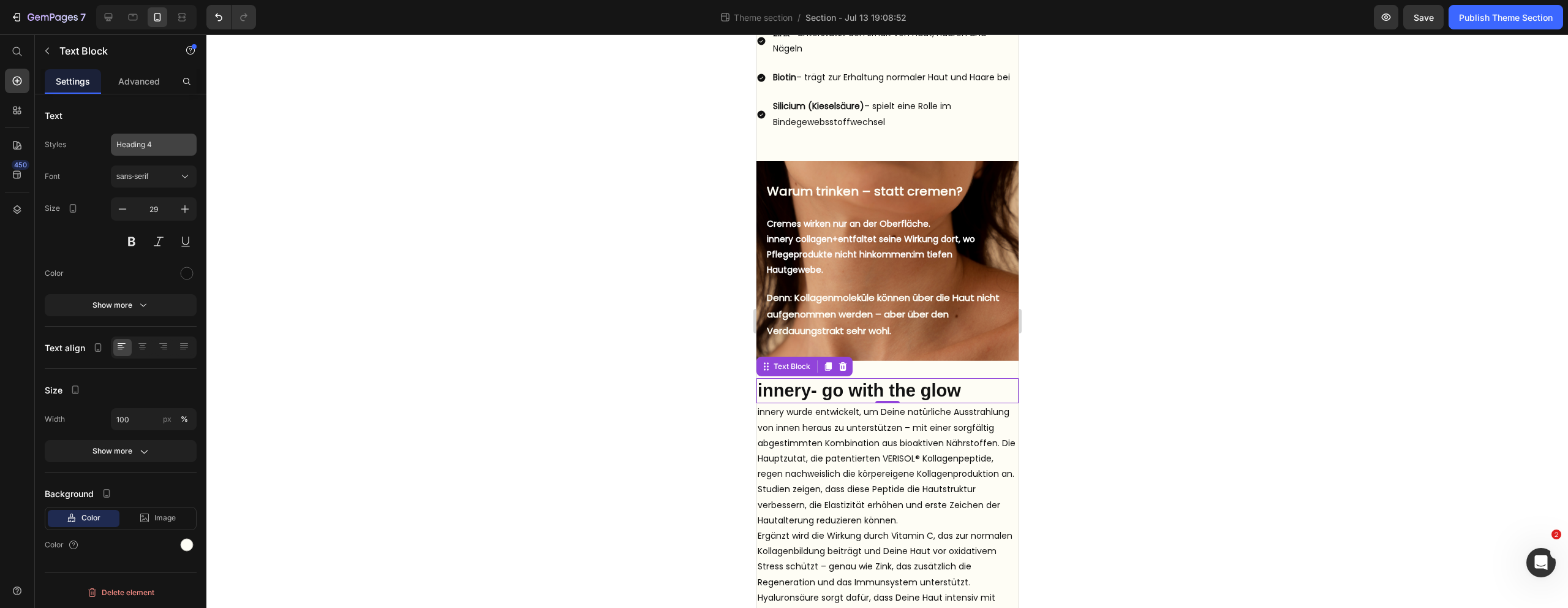 click on "Heading 4" at bounding box center (146, 145) 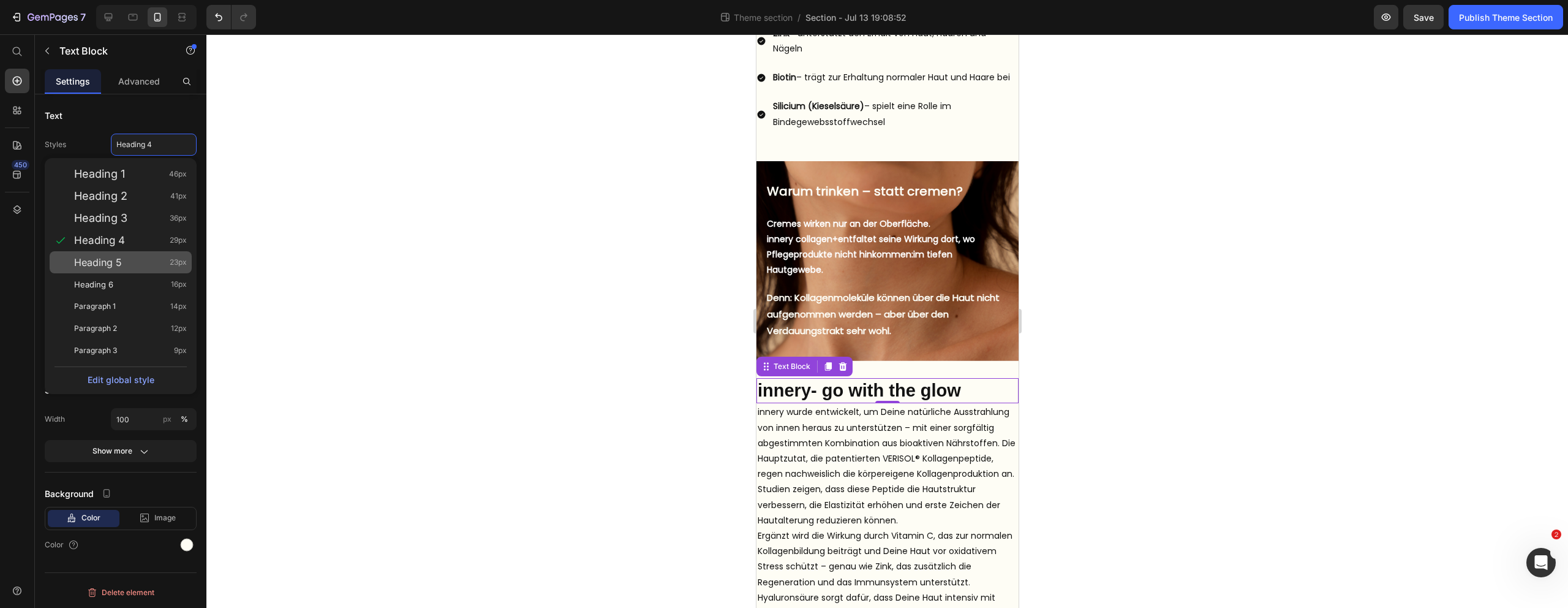 click on "Heading 5" at bounding box center [98, 262] 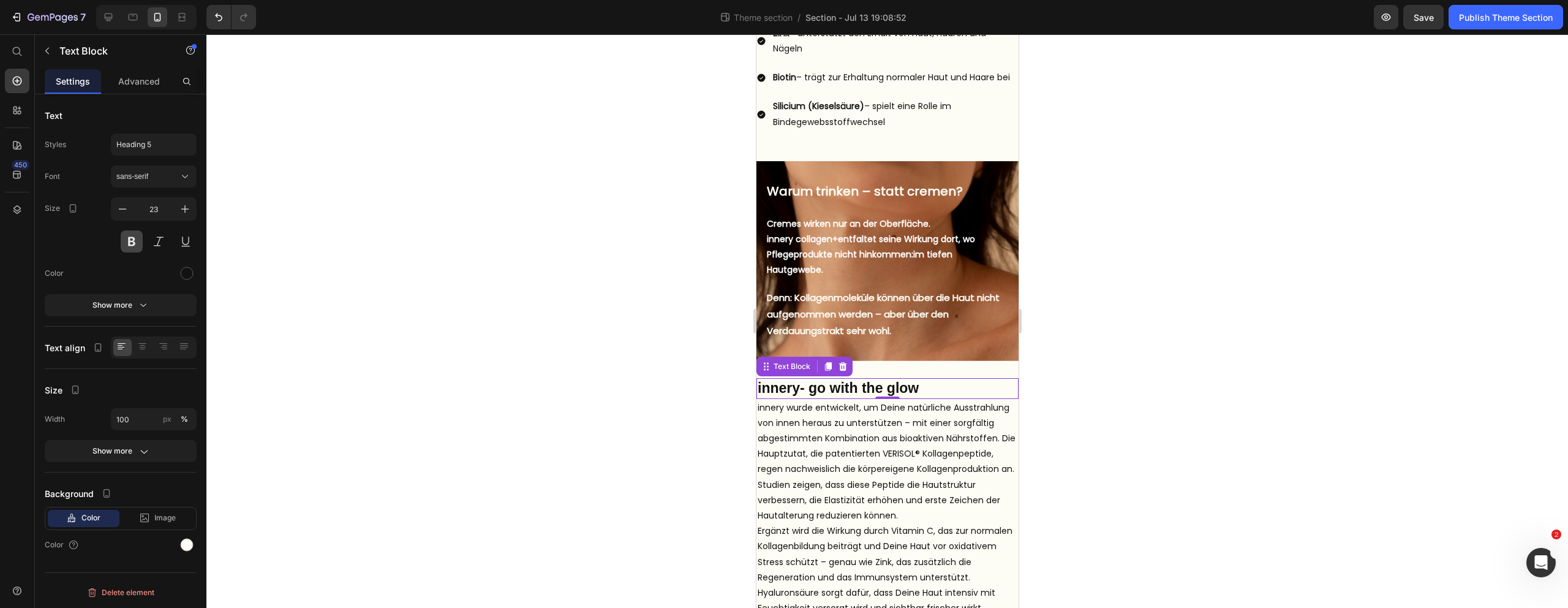 click at bounding box center (132, 241) 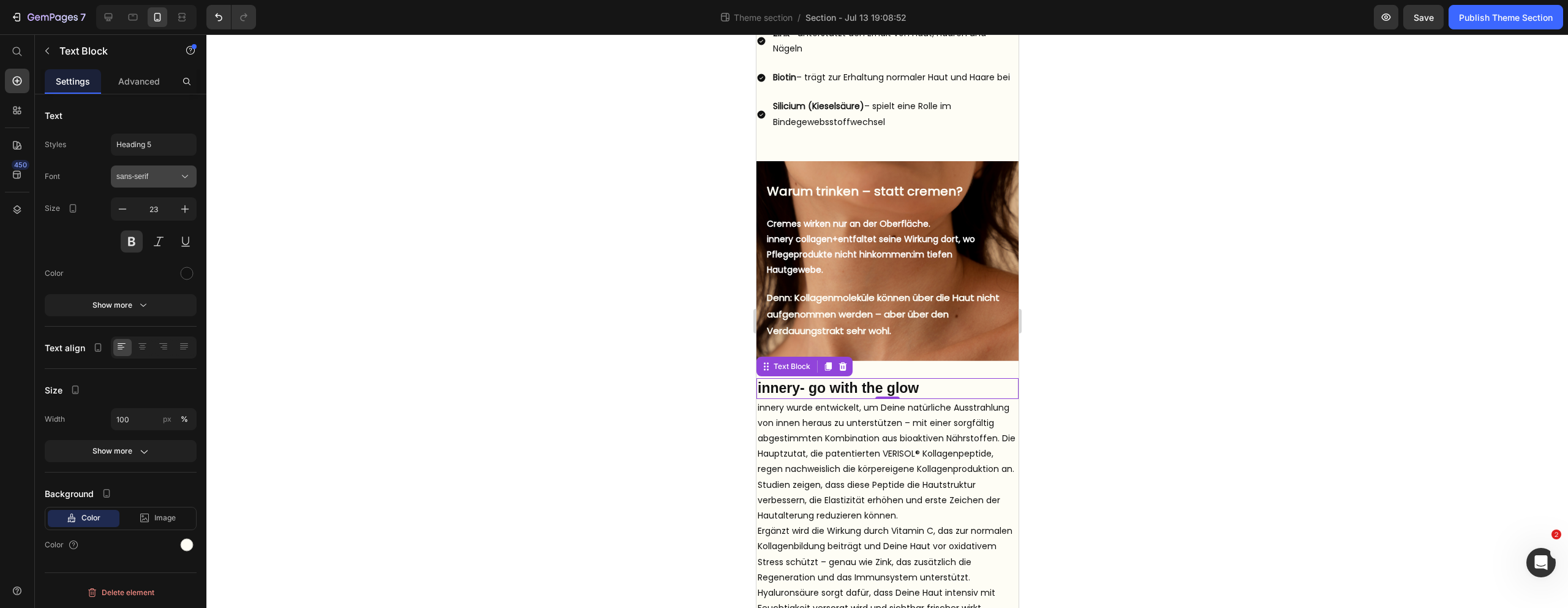 click on "sans-serif" at bounding box center [148, 177] 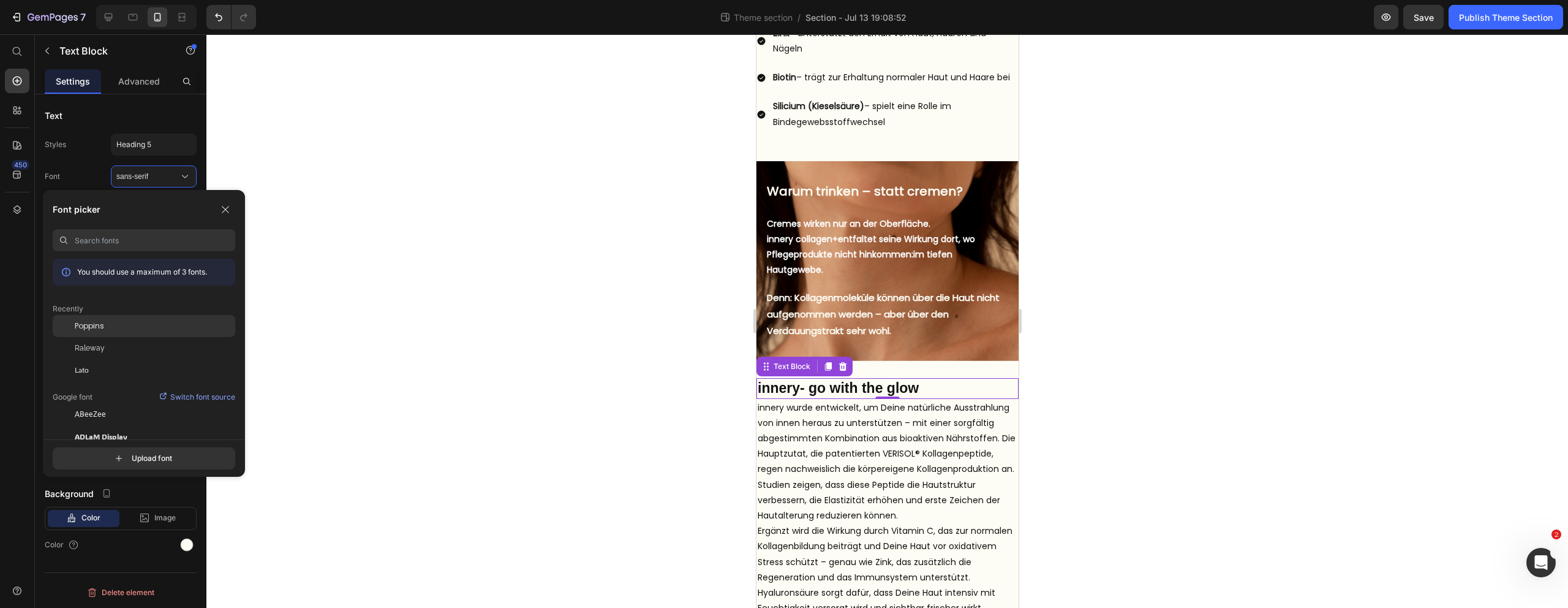 click on "Poppins" at bounding box center (89, 326) 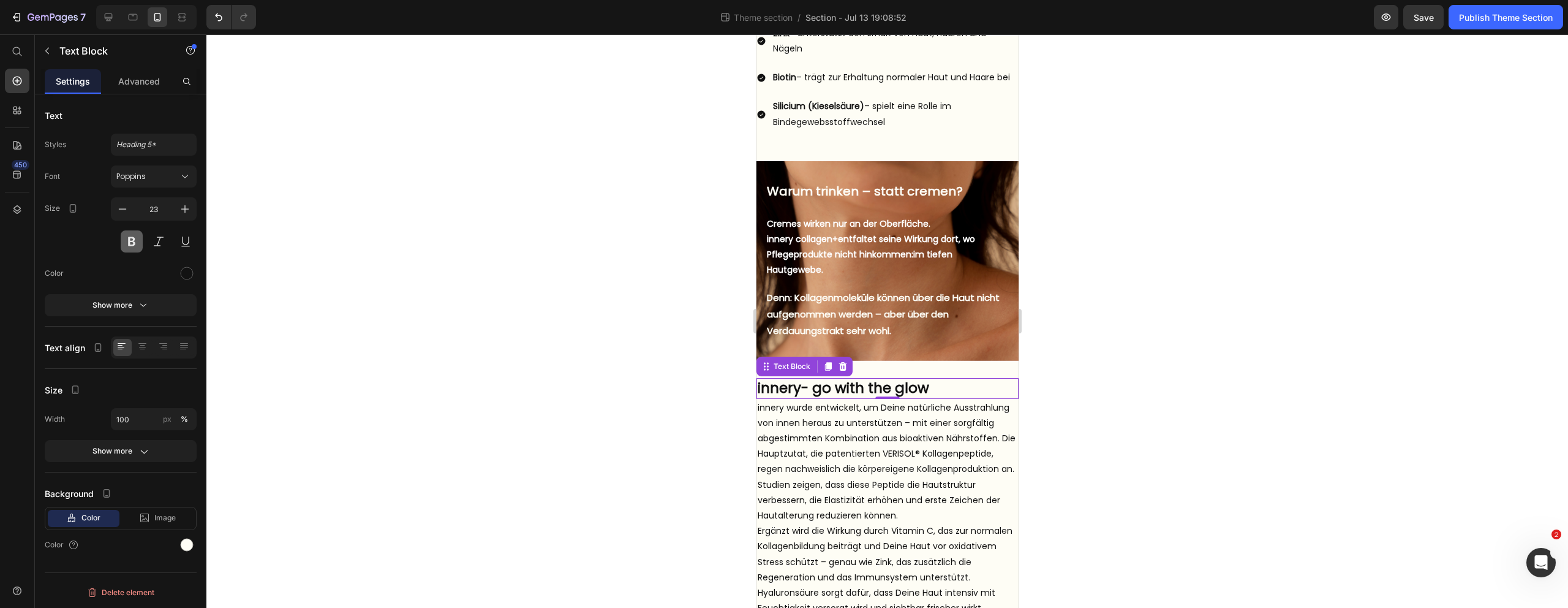 click at bounding box center [132, 241] 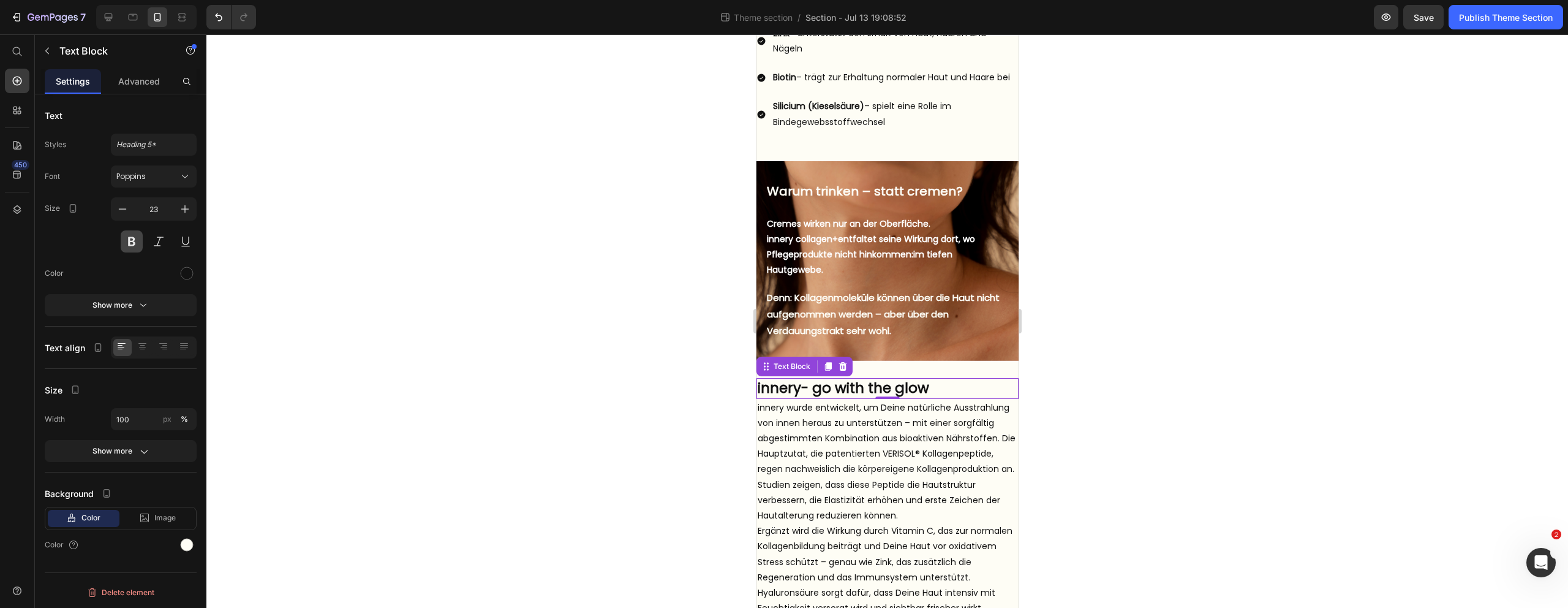 click at bounding box center [132, 241] 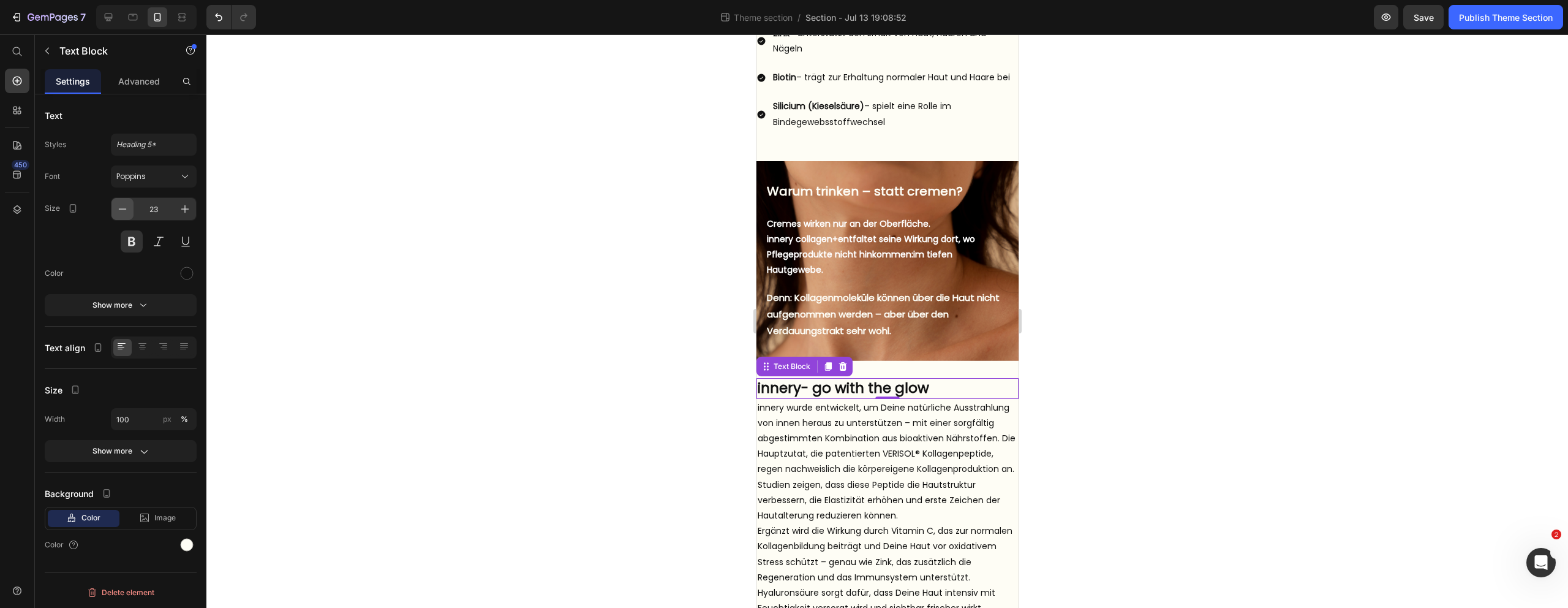 click 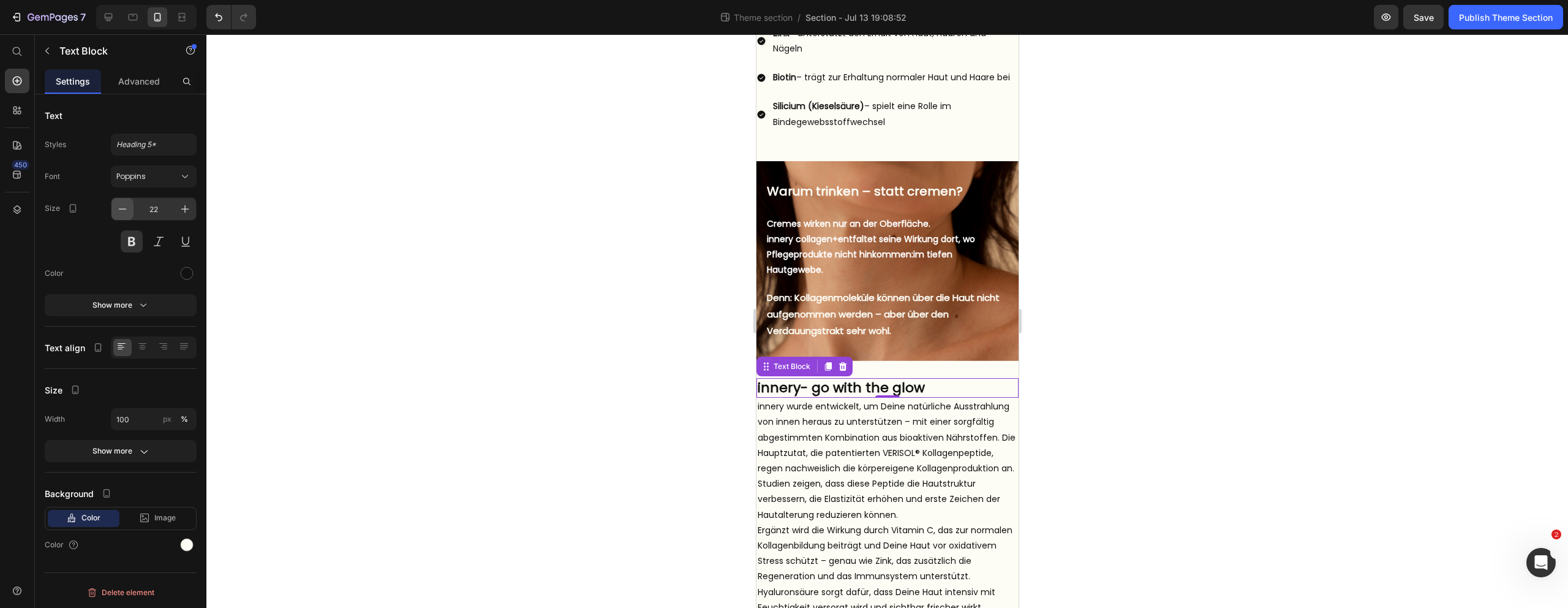 click 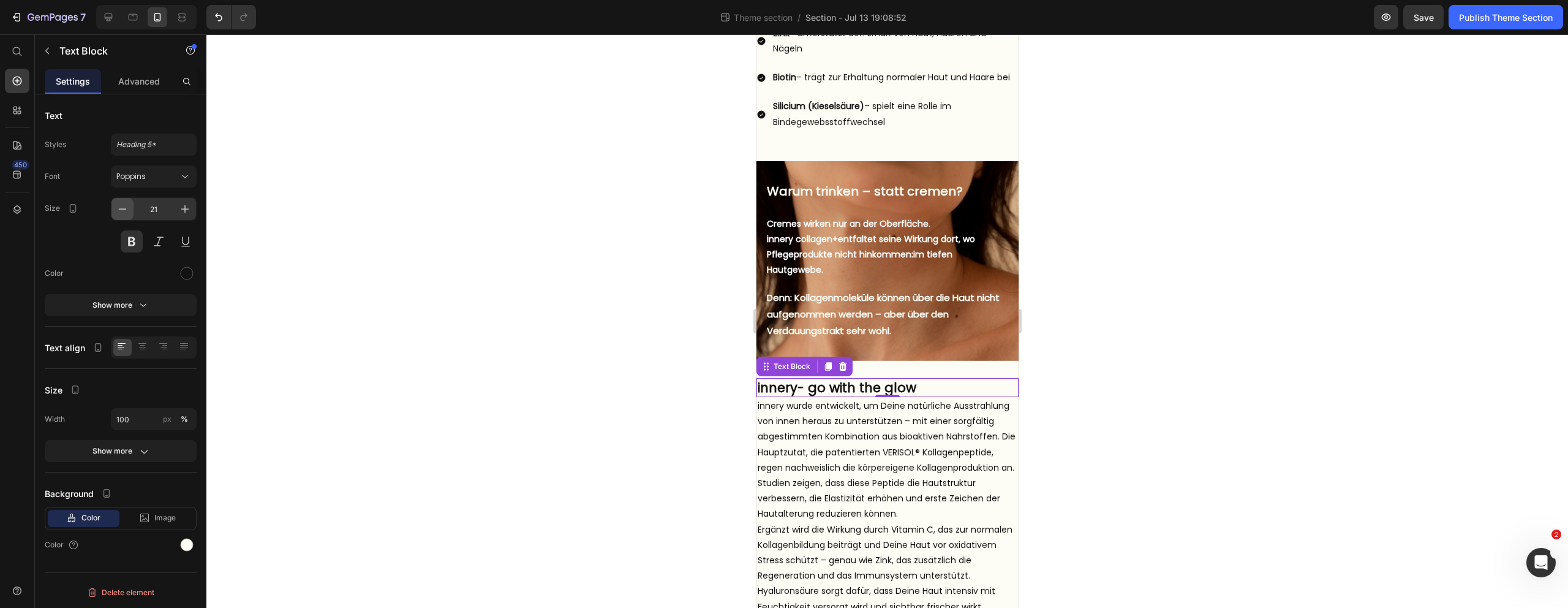 click 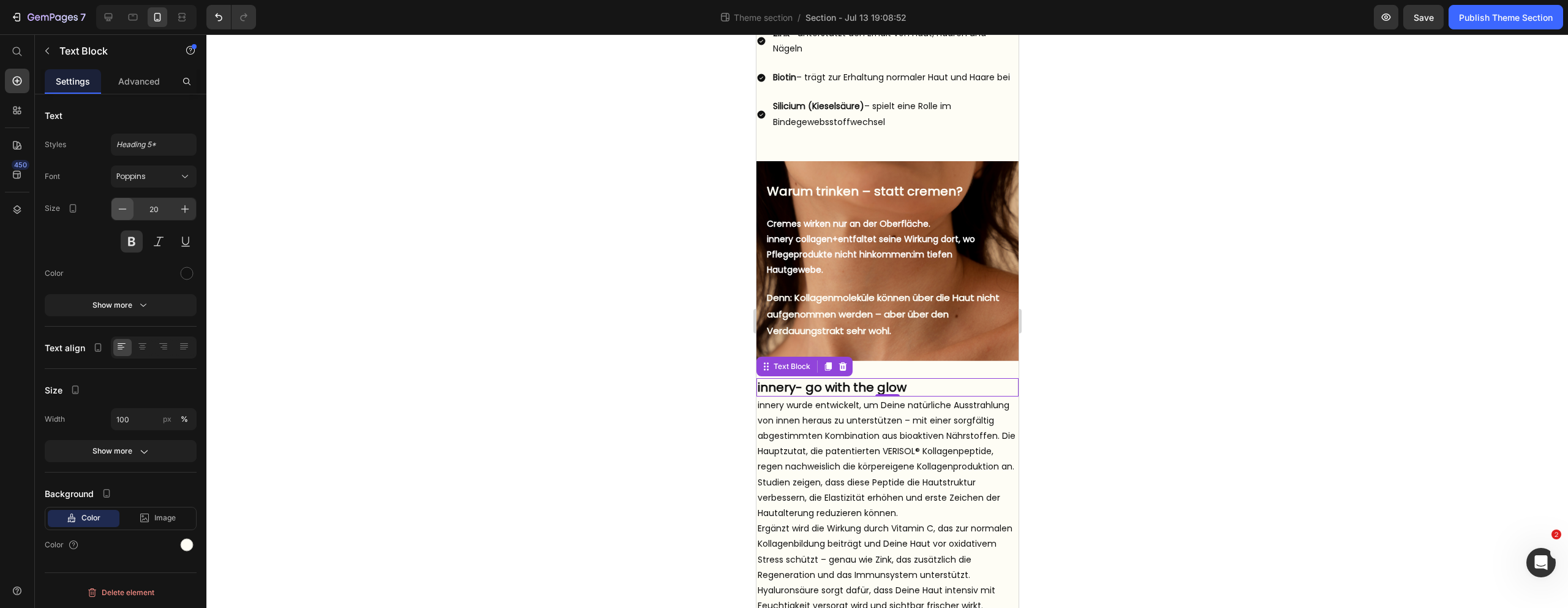 click 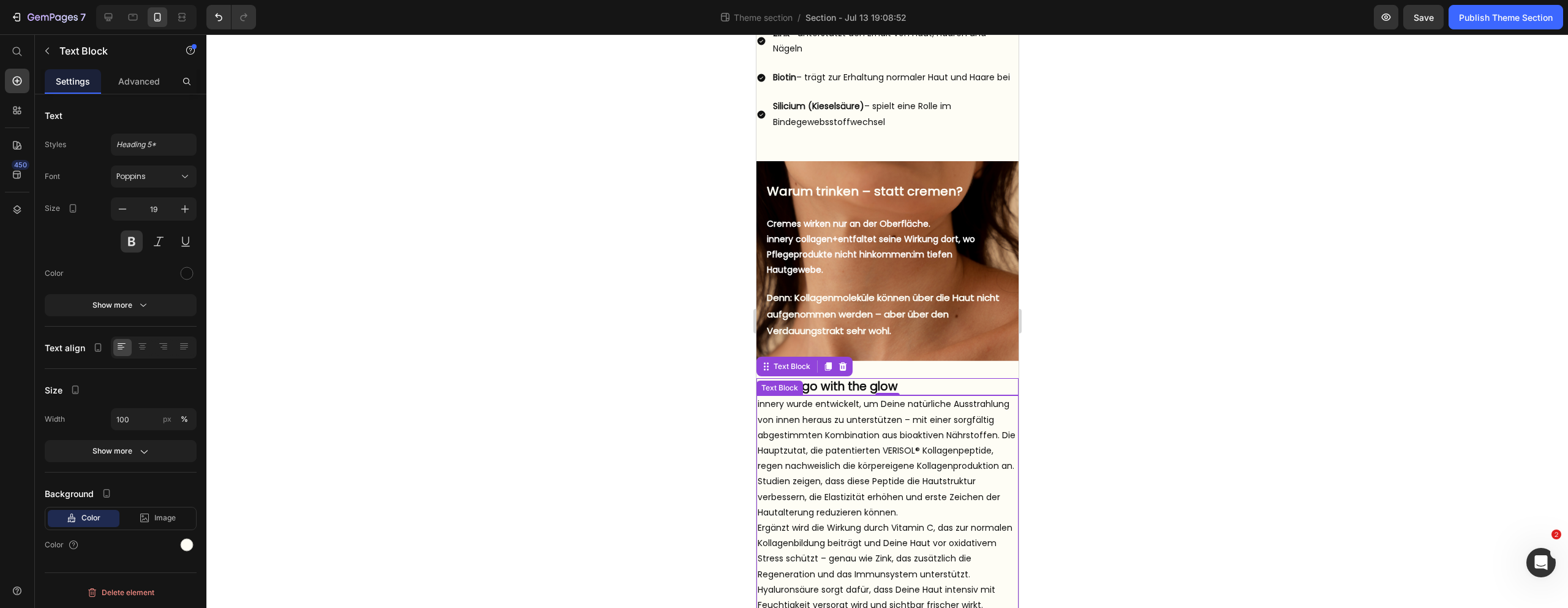 click 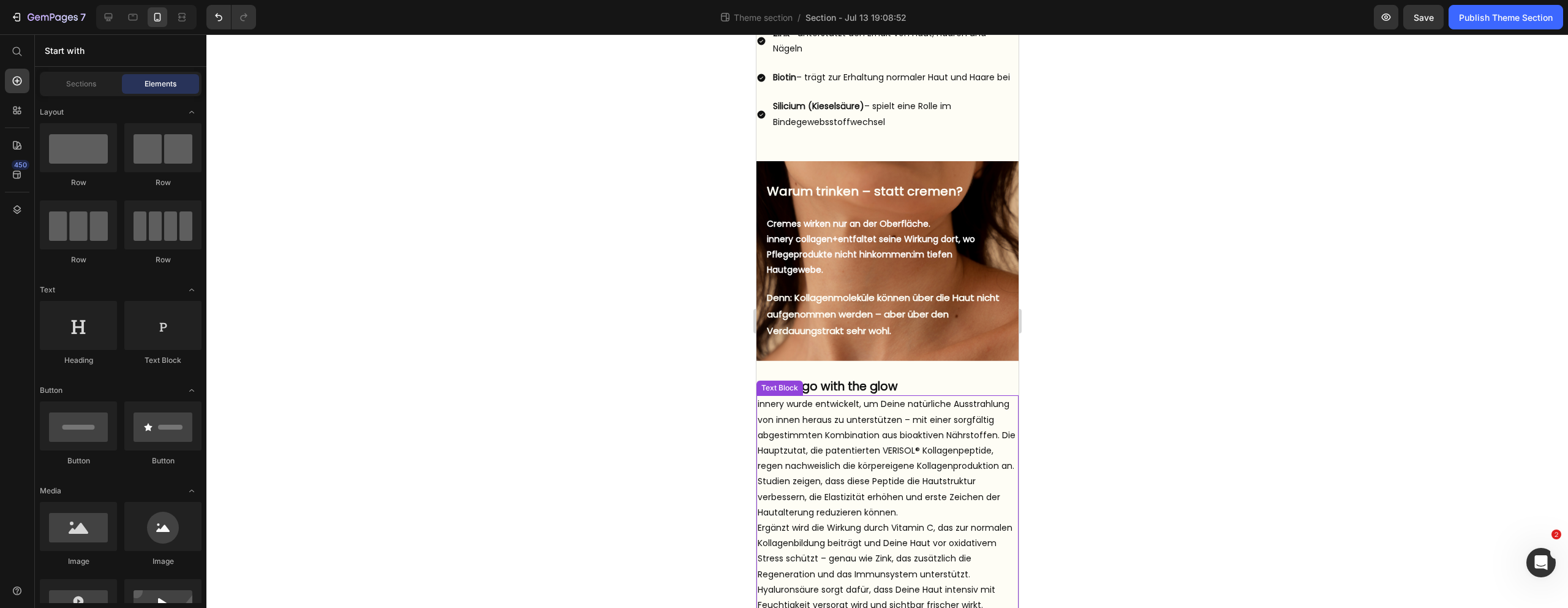 click 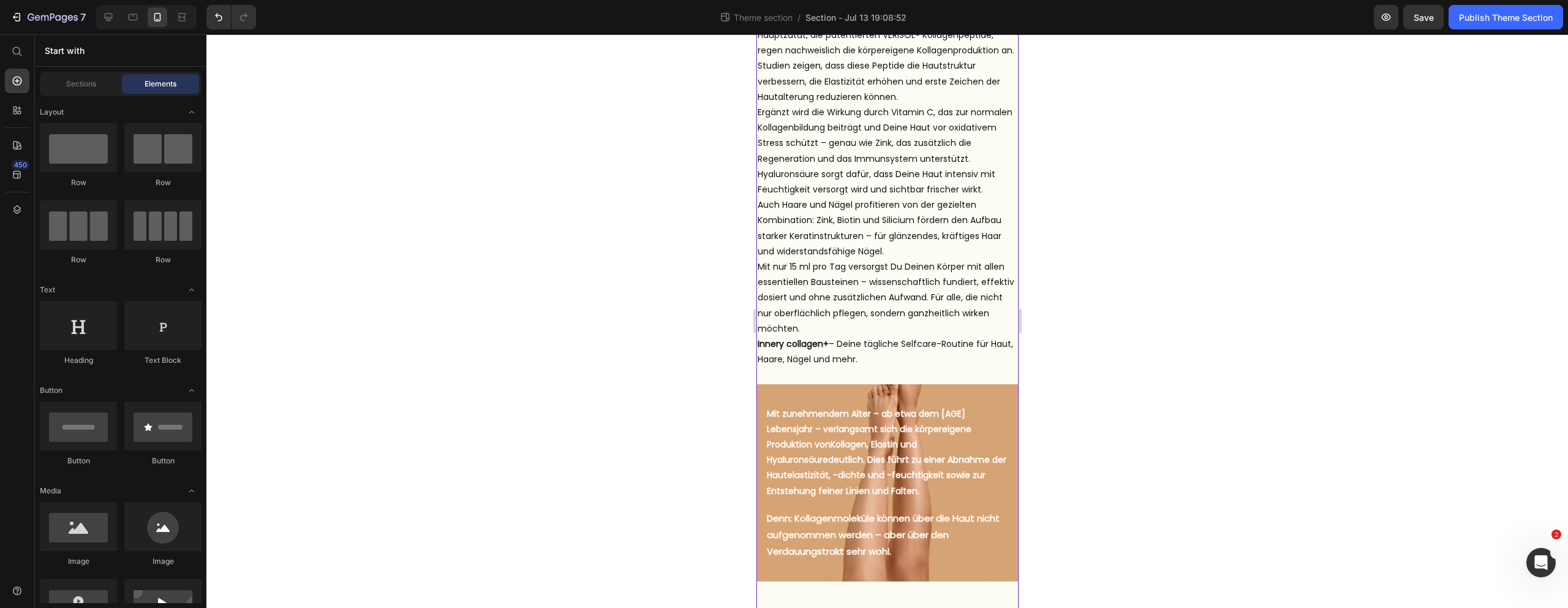scroll, scrollTop: 799, scrollLeft: 0, axis: vertical 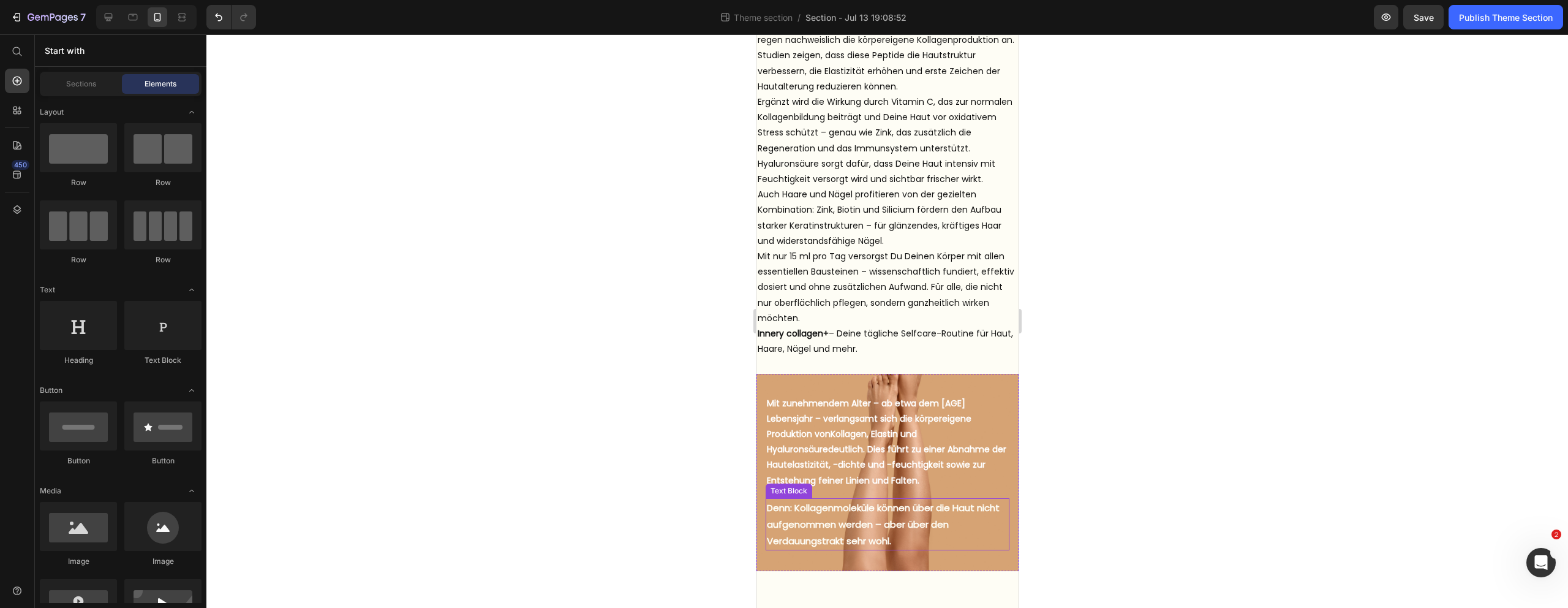 click on "Denn: Kollagenmoleküle können über die Haut nicht aufgenommen werden – aber über den Verdauungstrakt sehr wohl. Text Block" at bounding box center [887, 524] 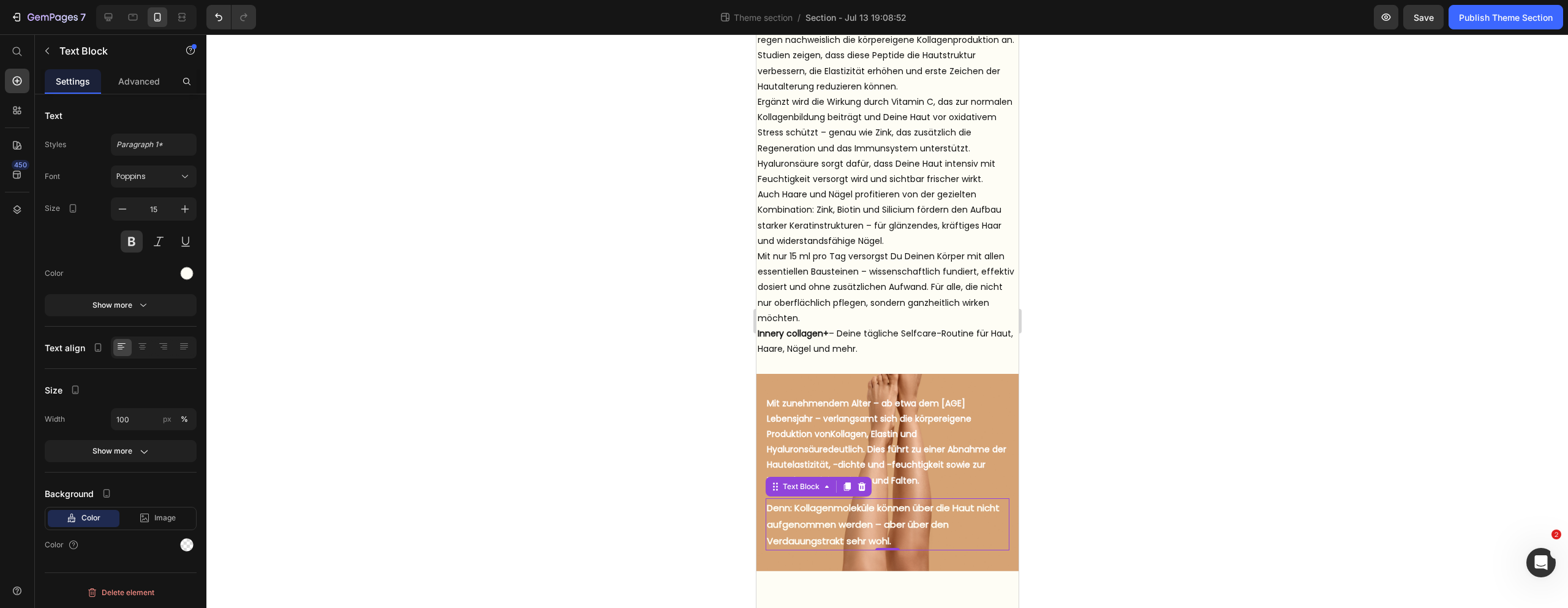 click on "Denn: Kollagenmoleküle können über die Haut nicht aufgenommen werden – aber über den Verdauungstrakt sehr wohl." at bounding box center [887, 524] 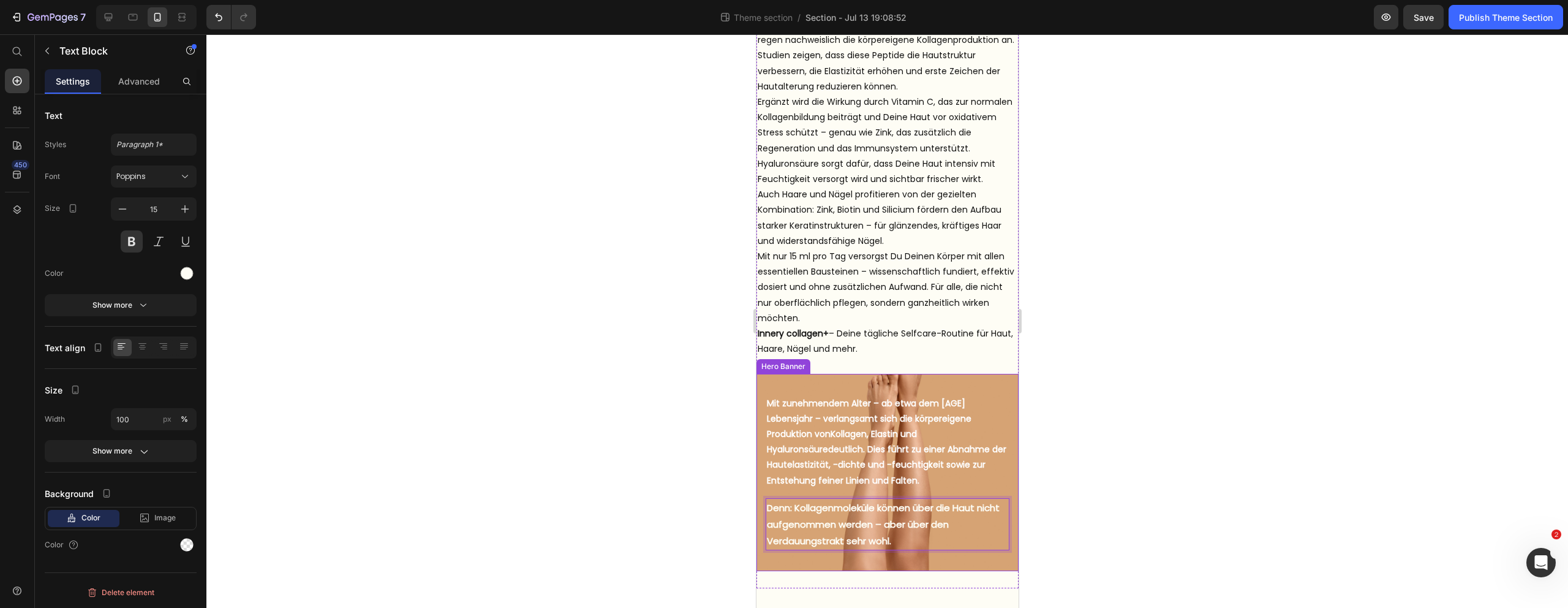 click on "But I must explain to you how all this mistaken idea of denouncing pleasure and praising pain was born and I will give you a complete account of the system, and expound the actual teachings of the great explorer Text Block Explore now Button At vero eos et accusamus et iusto odio benefits Text Block Mit zunehmendem Alter – ab etwa dem 25. Lebensjahr – verlangsamt sich die körpereigene Produktion von  Kollagen, Elastin und Hyaluronsäure  deutlich. Dies führt zu einer Abnahme der Hautelastizität, -dichte und -feuchtigkeit sowie zur Entstehung feiner Linien und Falten. Text Block Denn: Kollagenmoleküle können über die Haut nicht aufgenommen werden – aber über den Verdauungstrakt sehr wohl. Text Block   0" at bounding box center [887, 473] 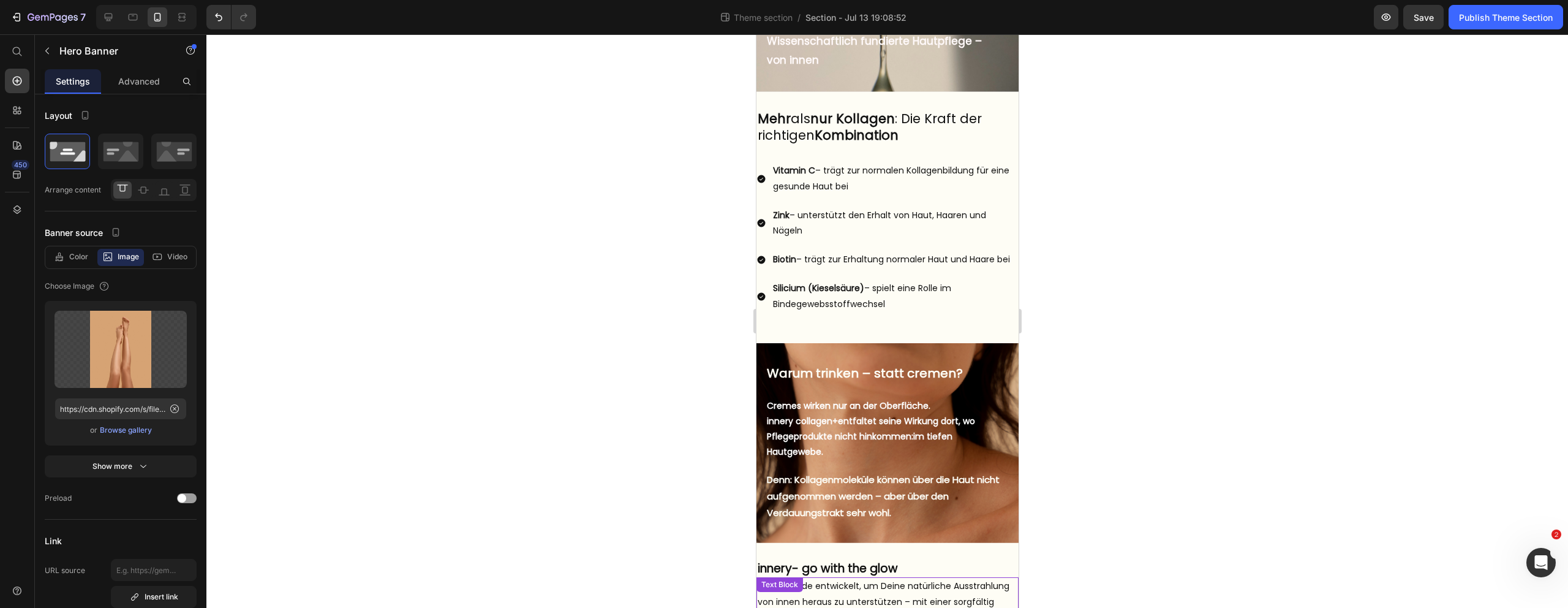 scroll, scrollTop: 146, scrollLeft: 0, axis: vertical 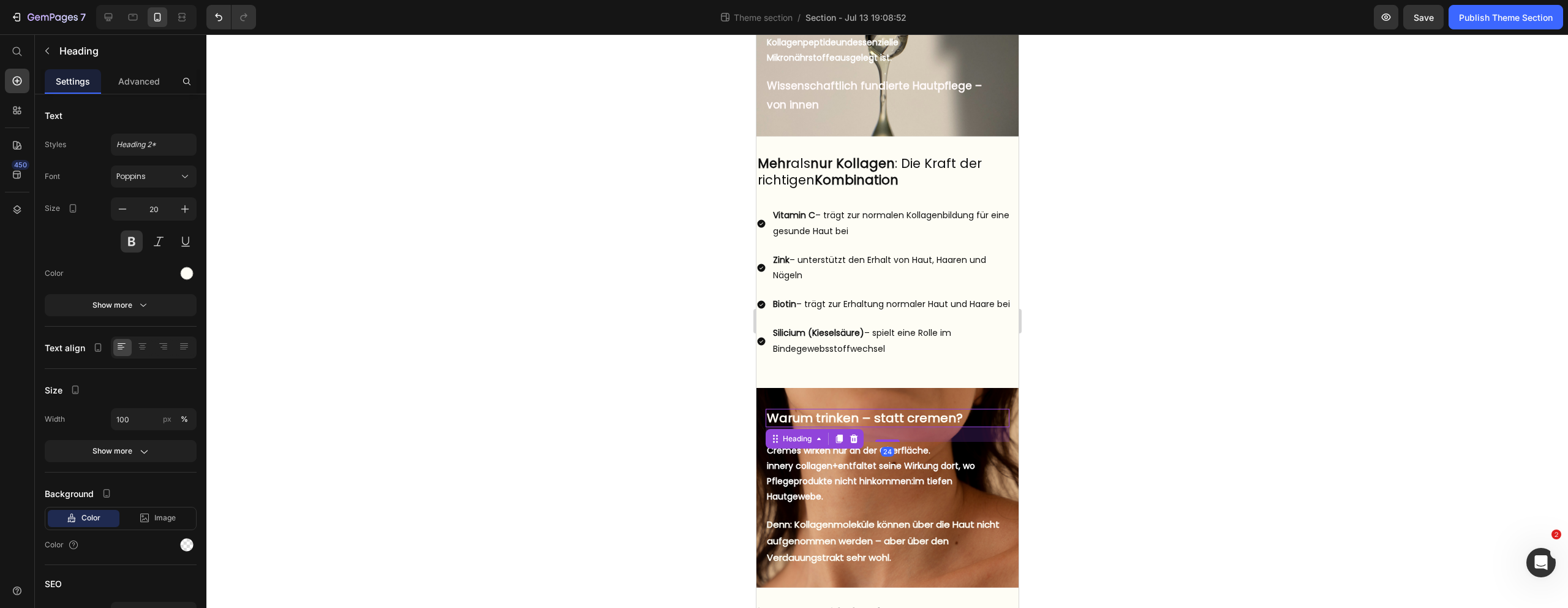 click on "Warum trinken – statt cremen?" at bounding box center (887, 418) 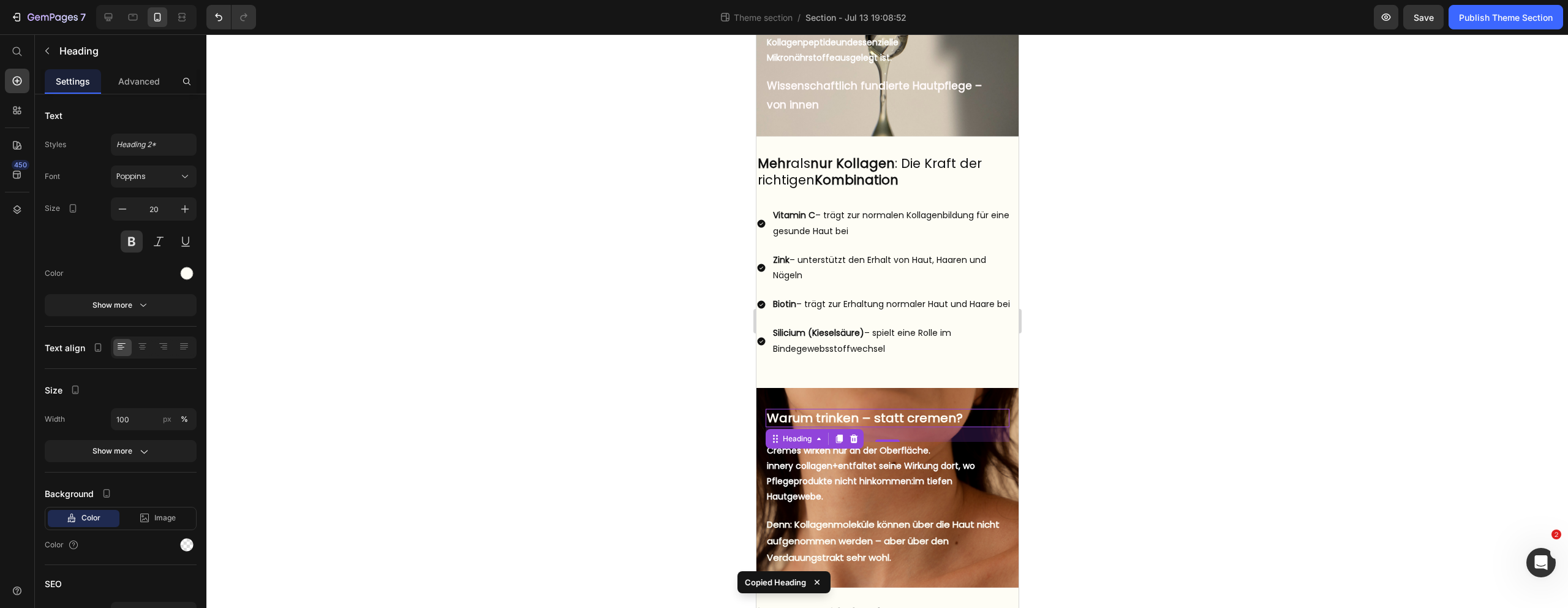 scroll, scrollTop: 150, scrollLeft: 0, axis: vertical 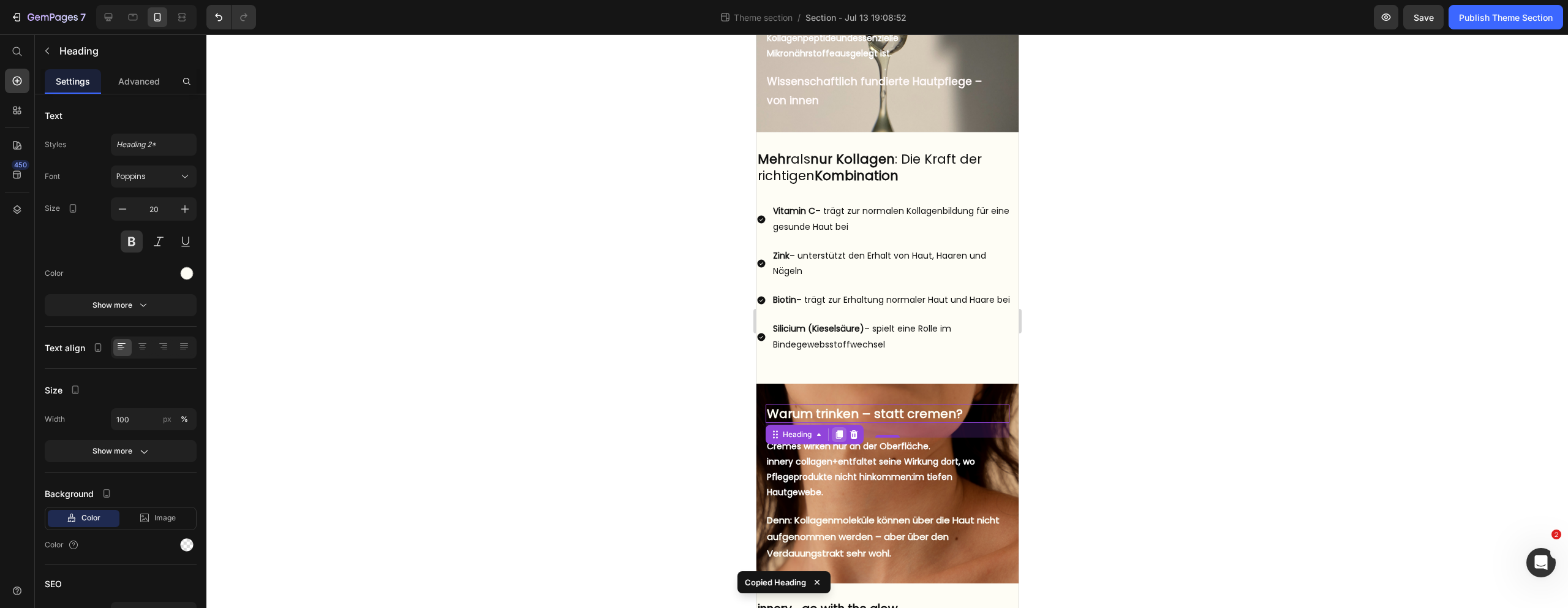 click 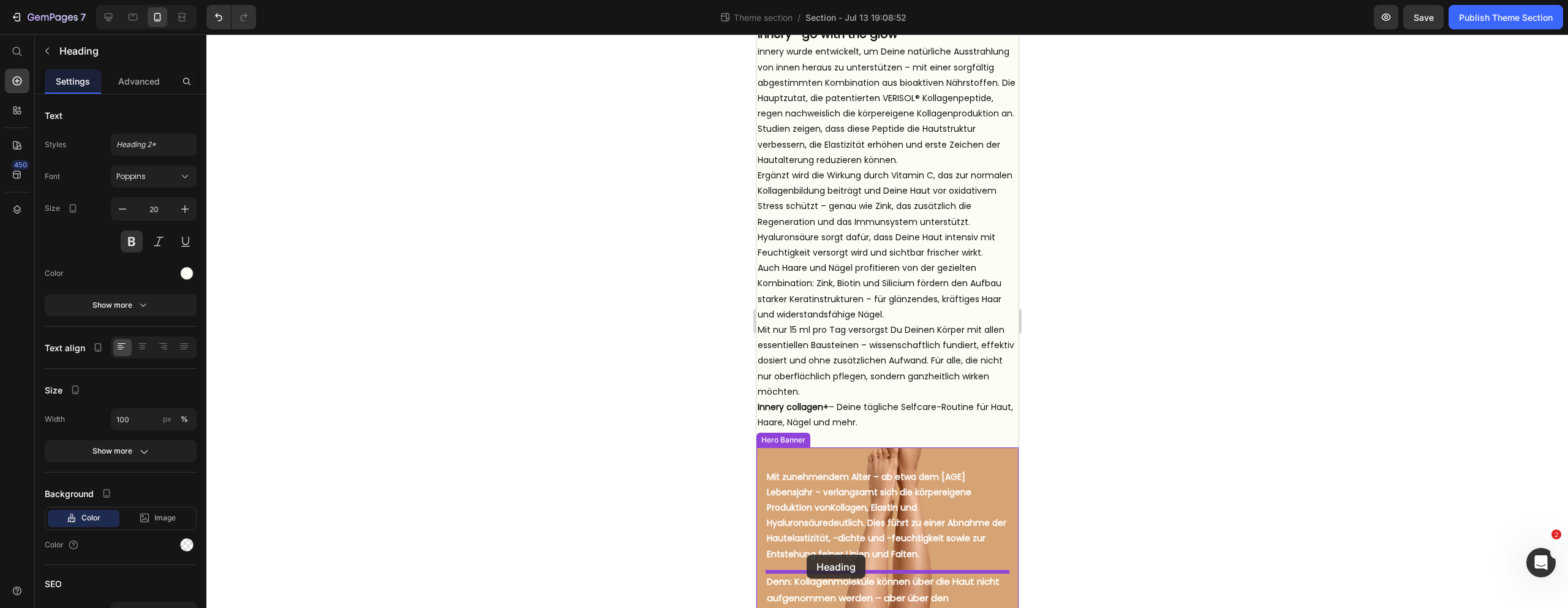 scroll, scrollTop: 832, scrollLeft: 0, axis: vertical 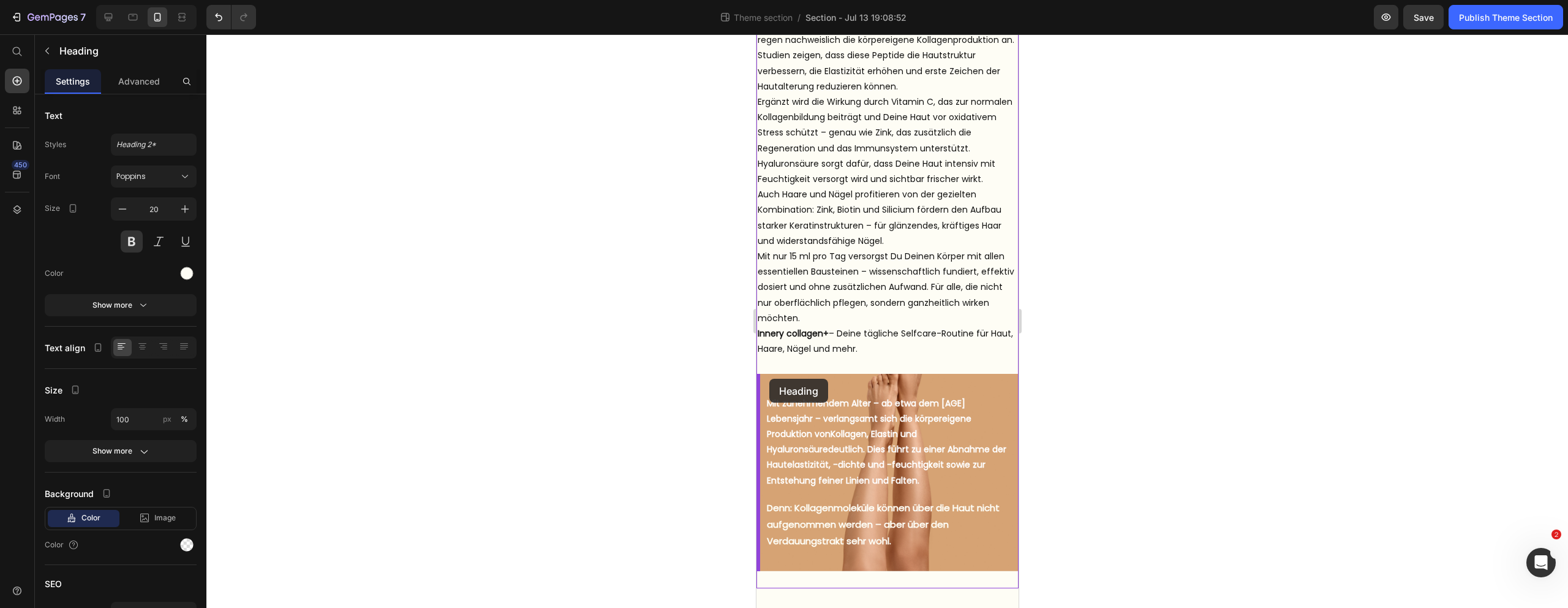 drag, startPoint x: 775, startPoint y: 347, endPoint x: 769, endPoint y: 379, distance: 32.55764 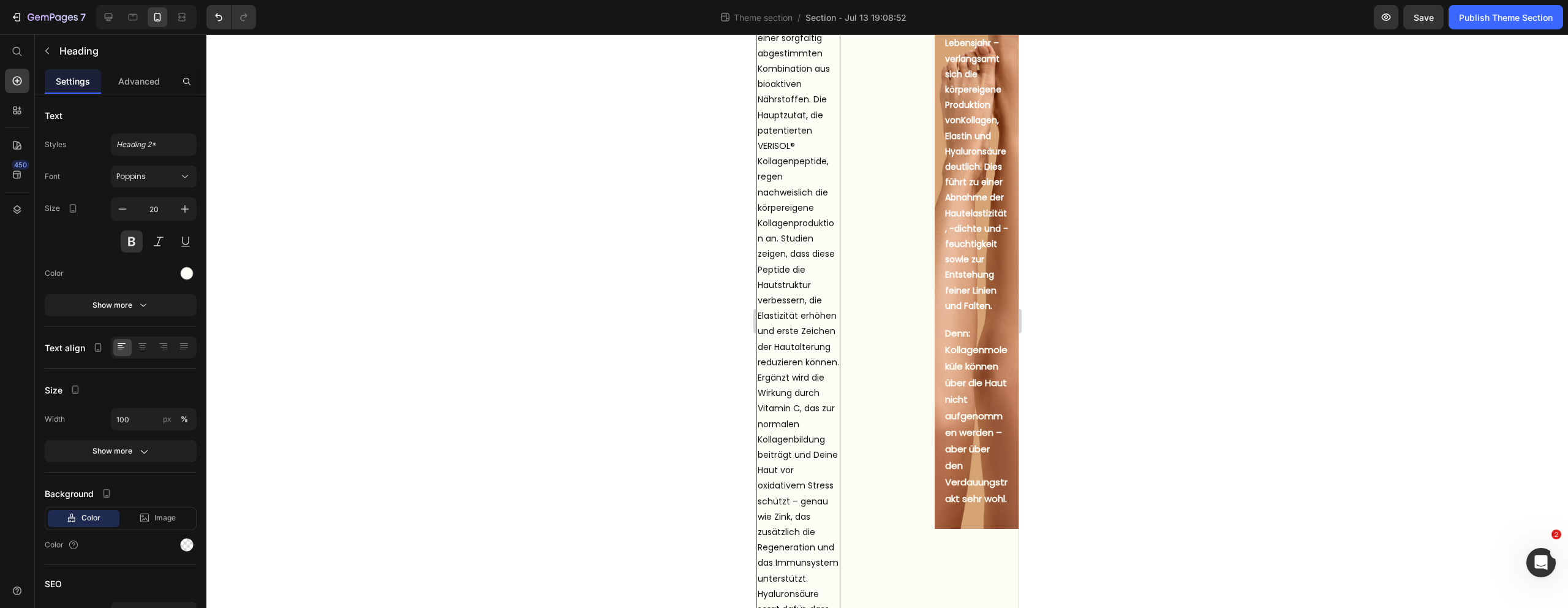 scroll, scrollTop: 799, scrollLeft: 0, axis: vertical 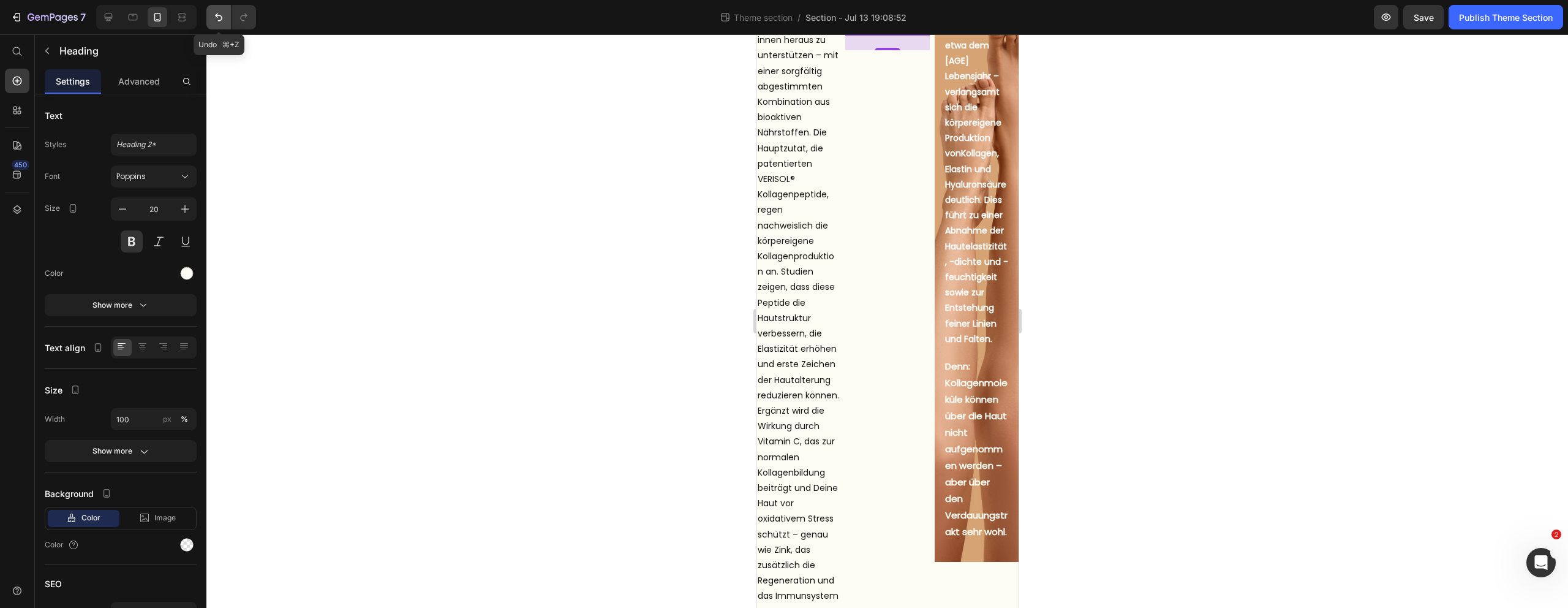 click 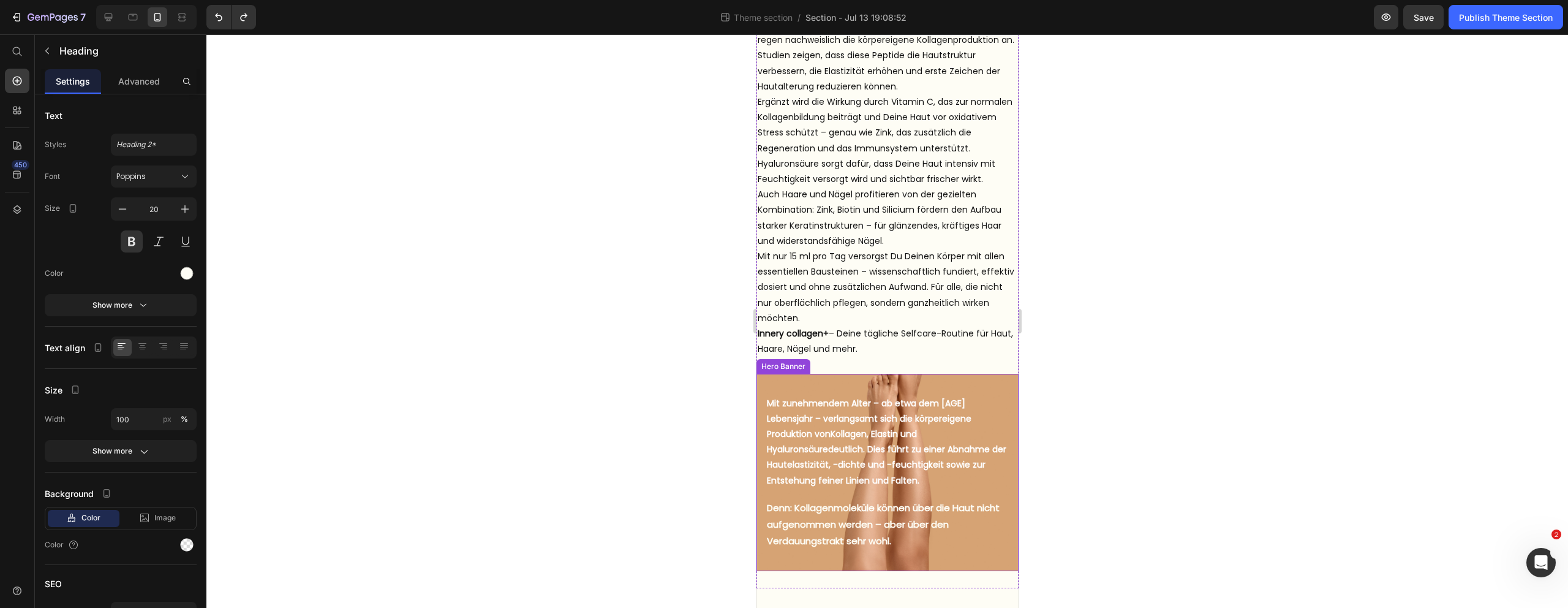 click on "But I must explain to you how all this mistaken idea of denouncing pleasure and praising pain was born and I will give you a complete account of the system, and expound the actual teachings of the great explorer Text Block Explore now Button At vero eos et accusamus et iusto odio benefits Text Block Mit zunehmendem Alter – ab etwa dem [AGE] Lebensjahr – verlangsamt sich die körpereigene Produktion von Kollagen, Elastin und Hyaluronsäure deutlich. Dies führt zu einer Abnahme der Hautelastizität, -dichte und -feuchtigkeit sowie zur Entstehung feiner Linien und Falten. Text Block Denn: Kollagenmoleküle können über die Haut nicht aufgenommen werden – aber über den Verdauungstrakt sehr wohl. Text Block" at bounding box center [887, 473] 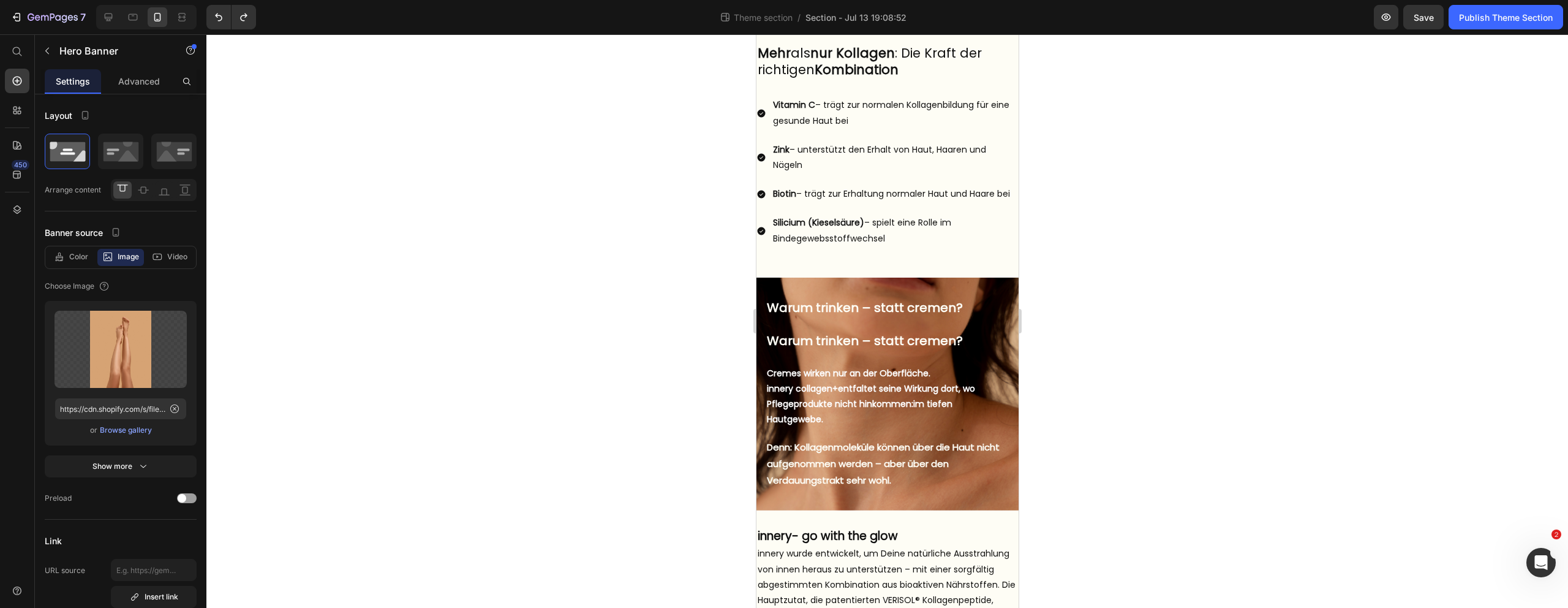 scroll, scrollTop: 258, scrollLeft: 0, axis: vertical 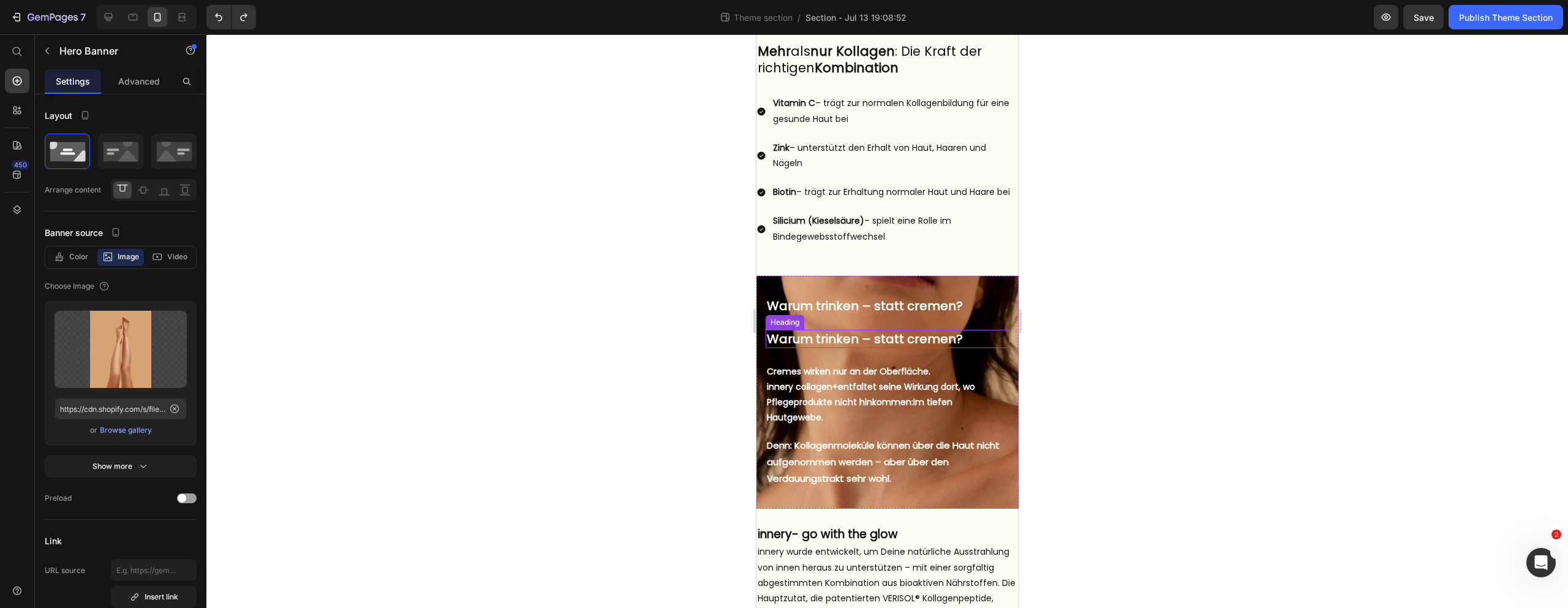click on "Warum trinken – statt cremen?" at bounding box center [887, 339] 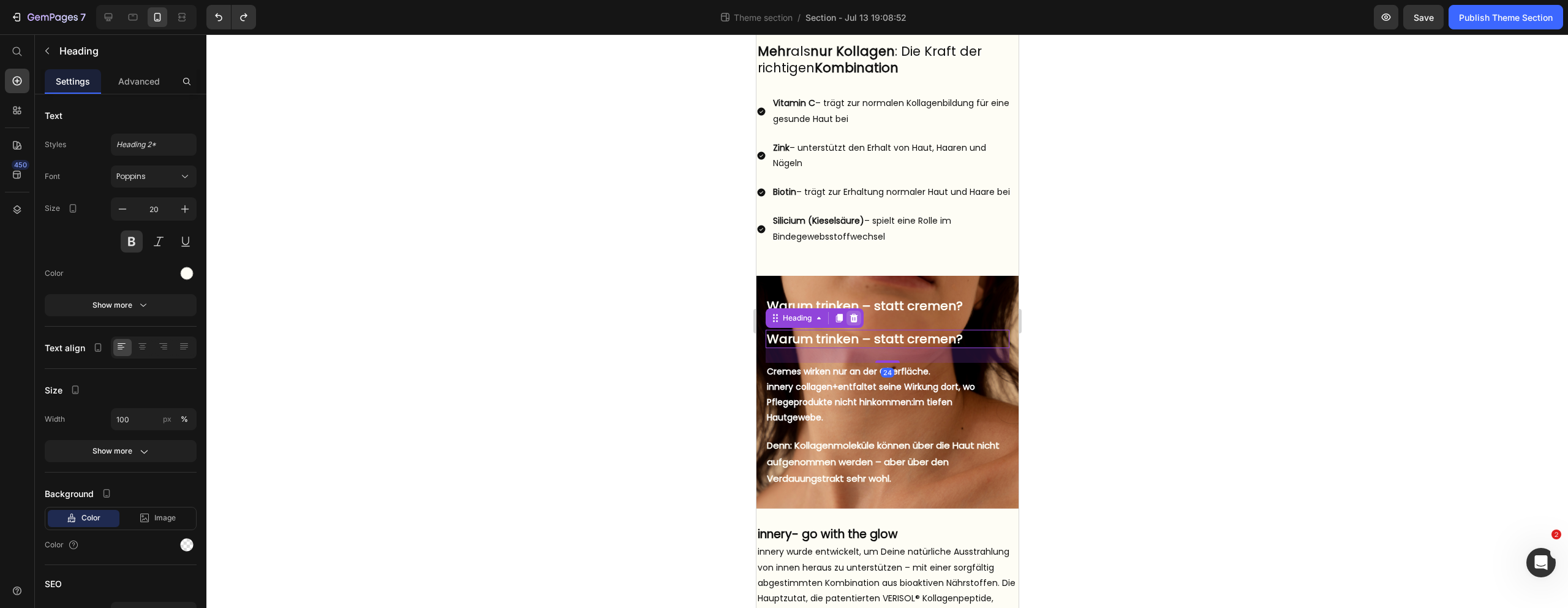 click at bounding box center [853, 318] 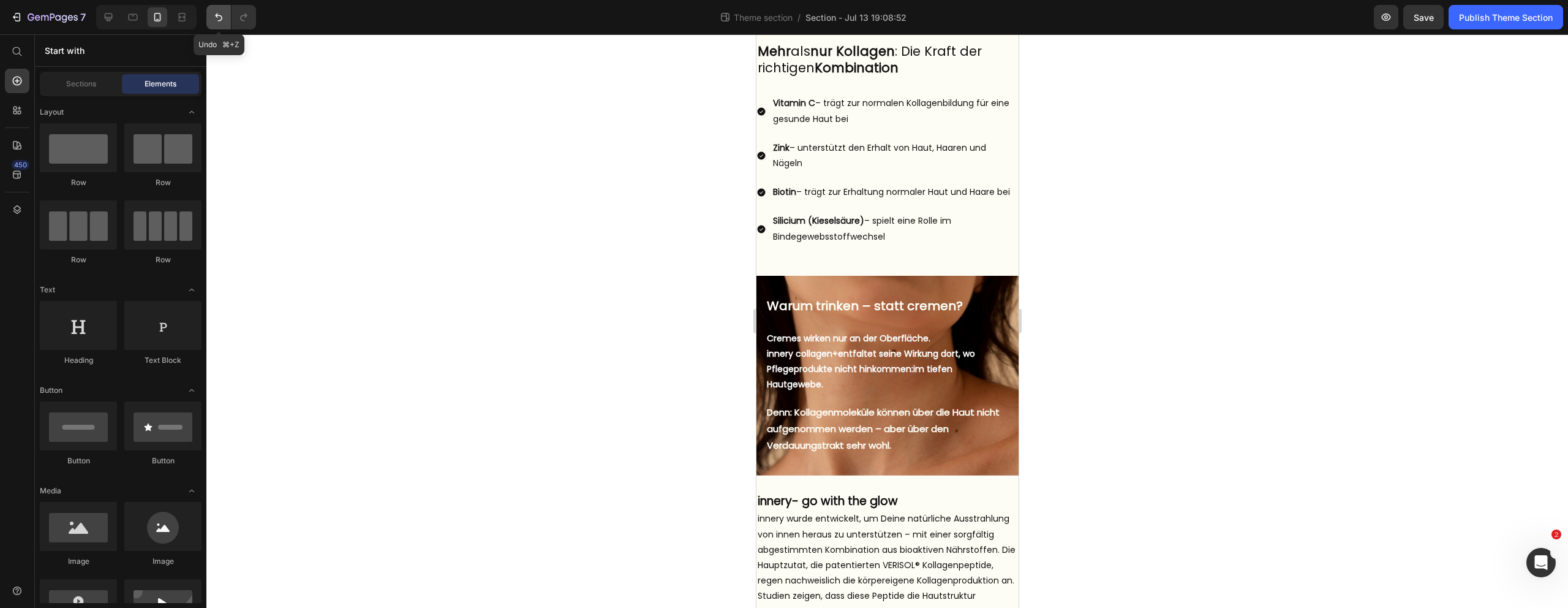 click 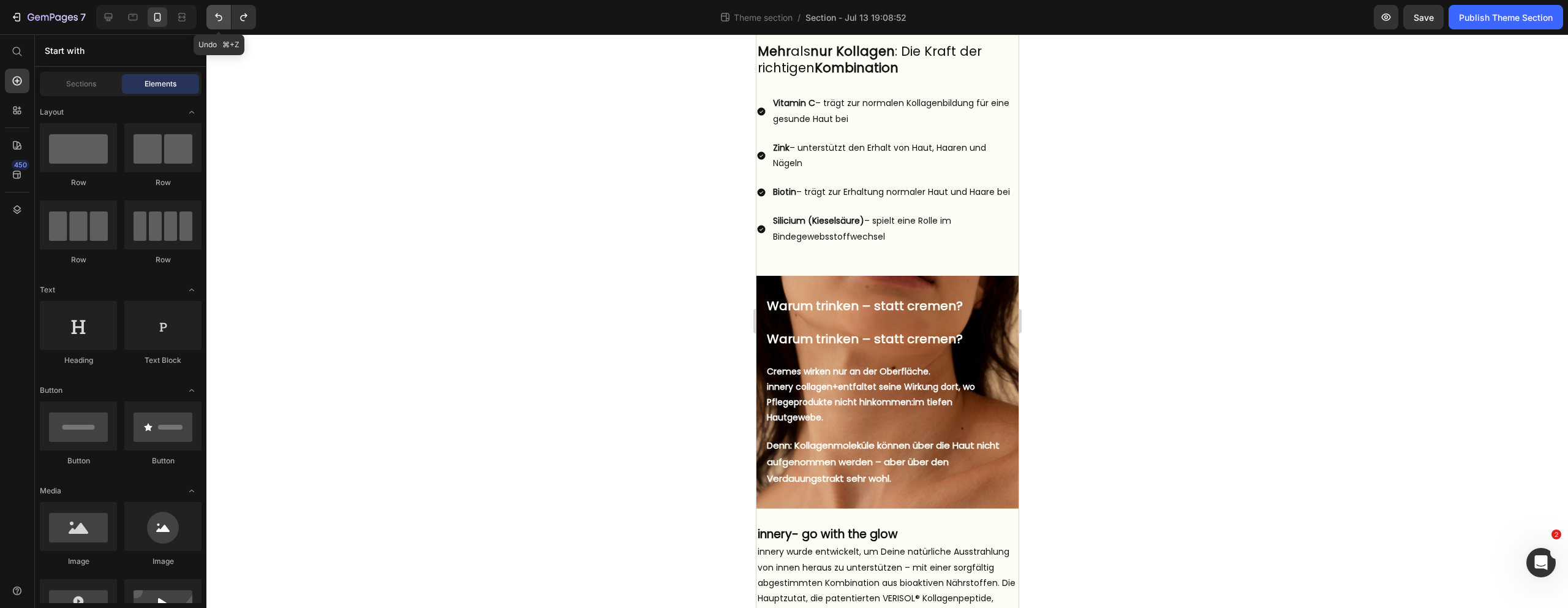 click 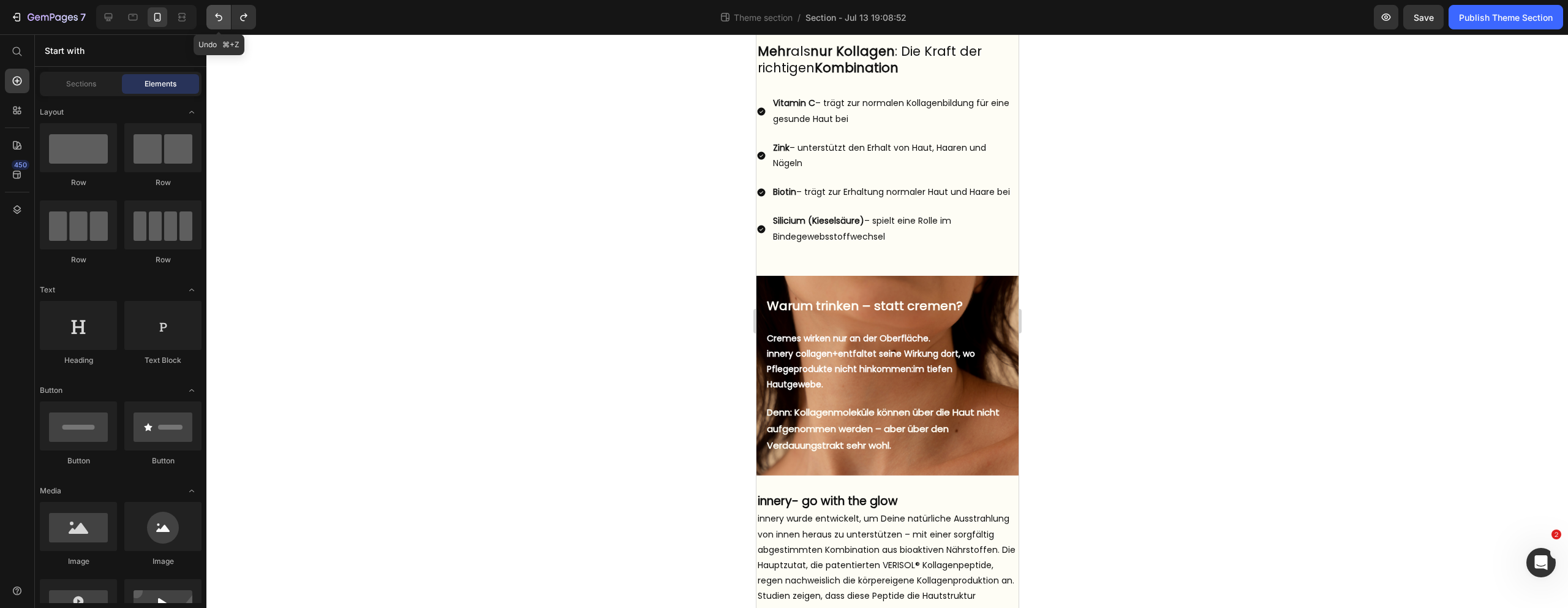 click 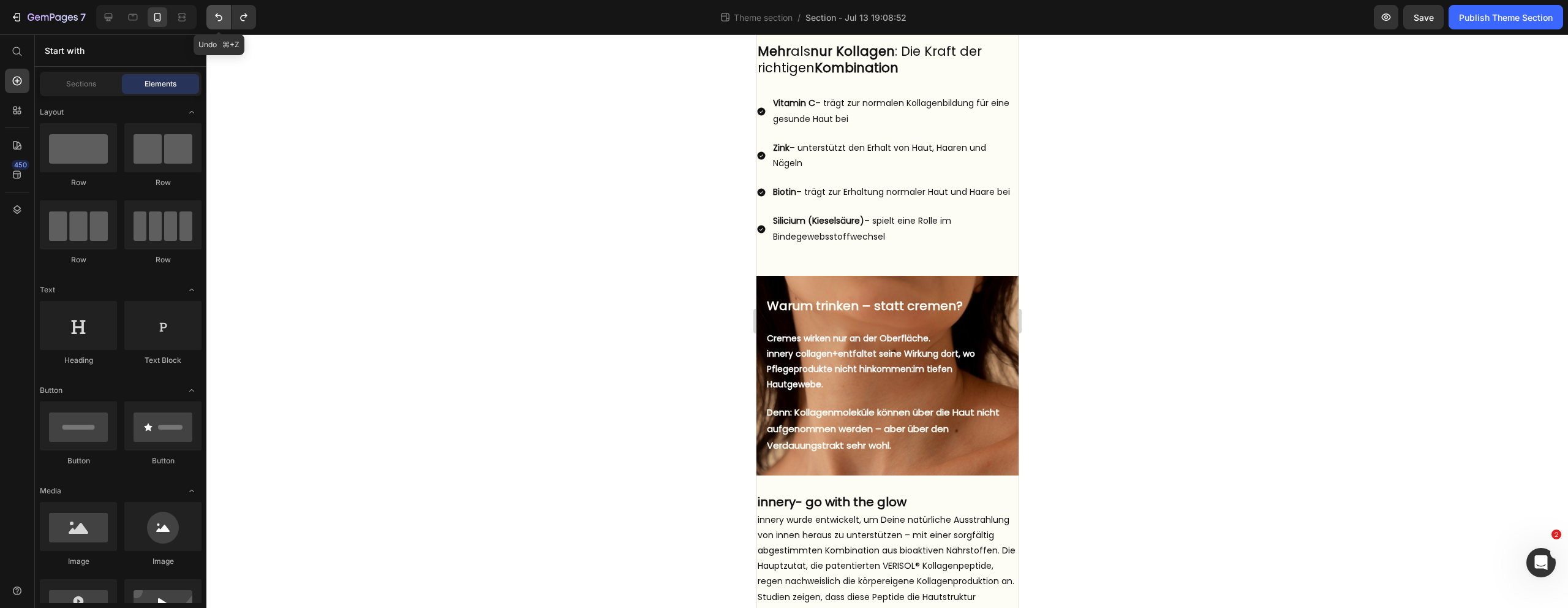 click 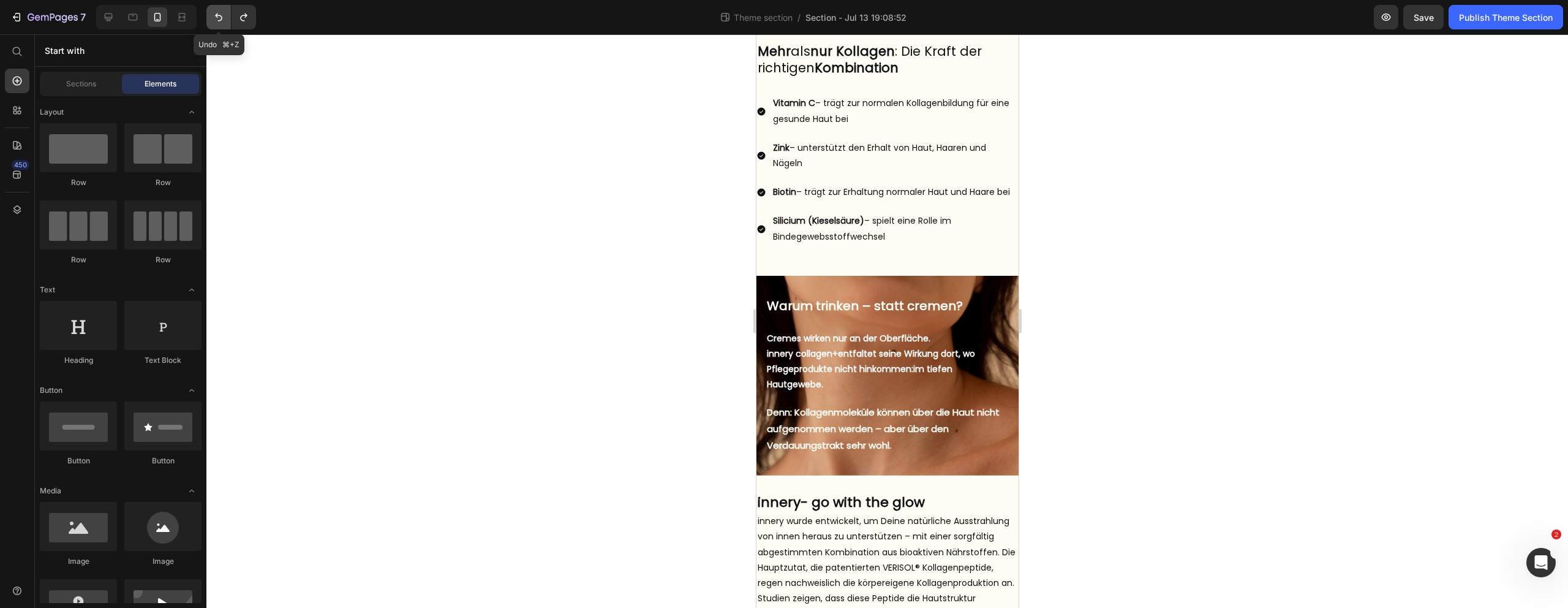 click 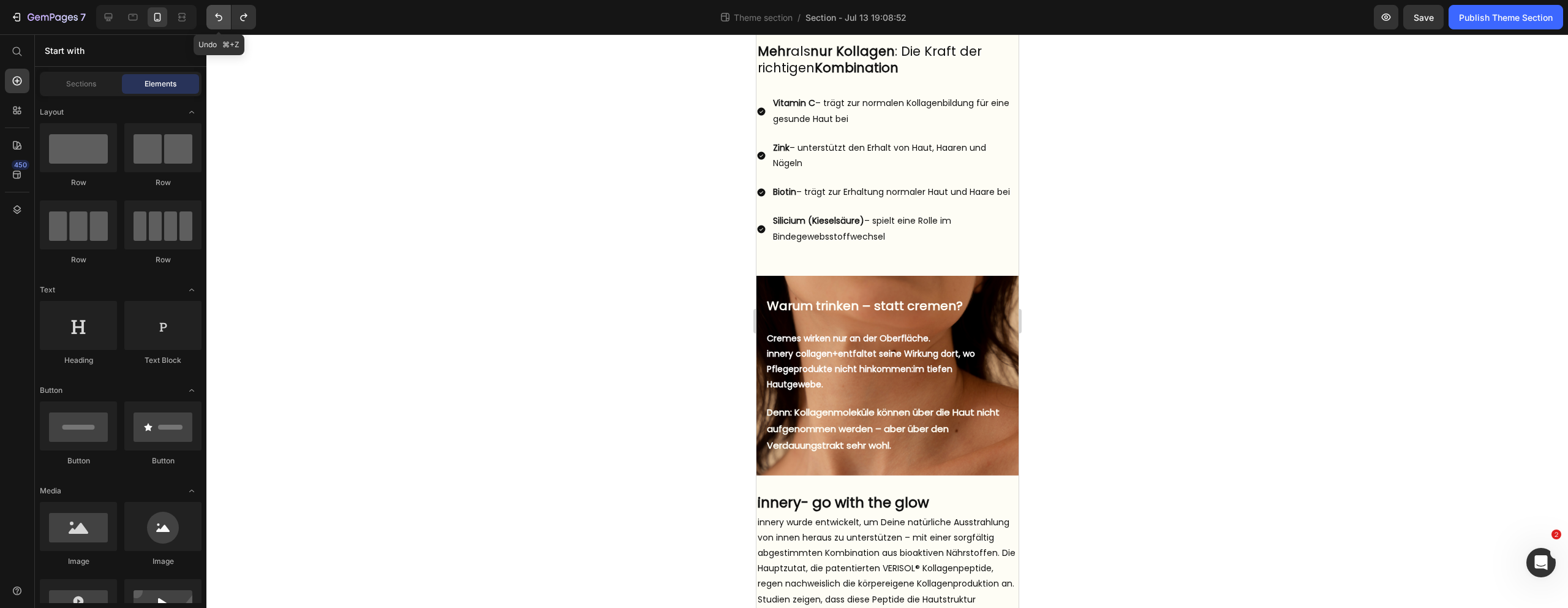 click 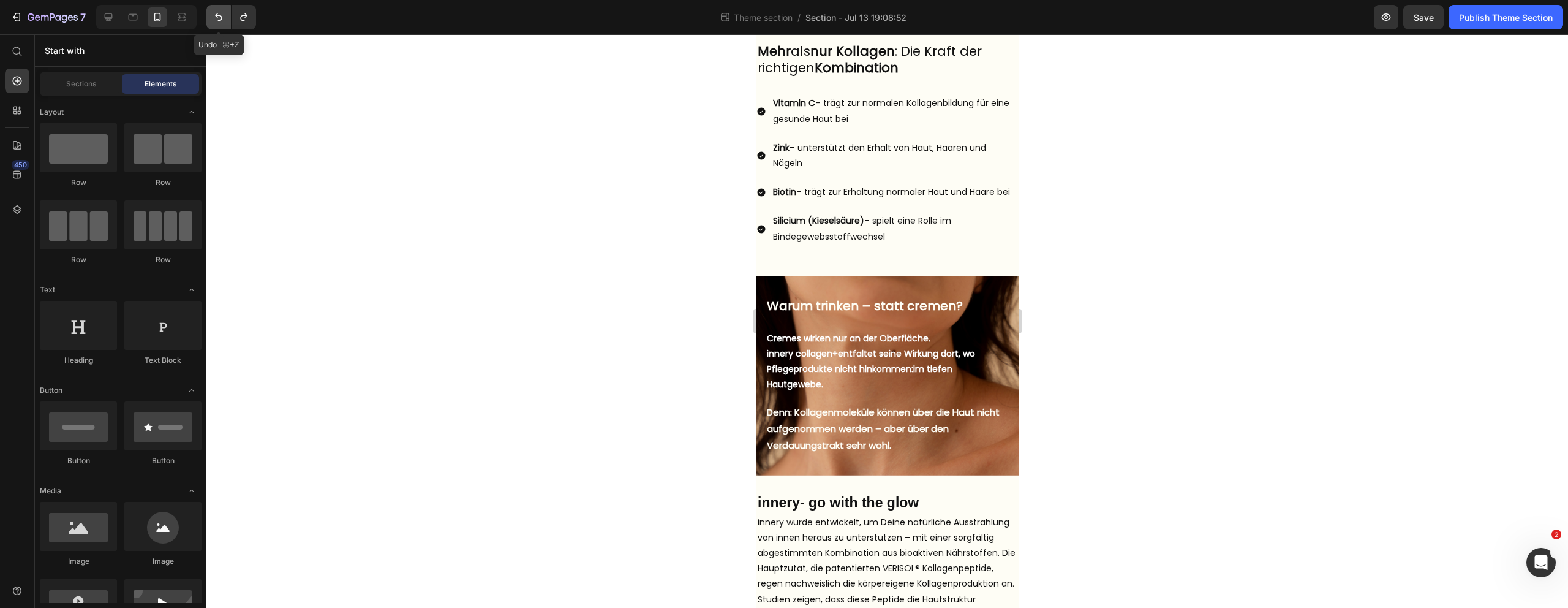 click 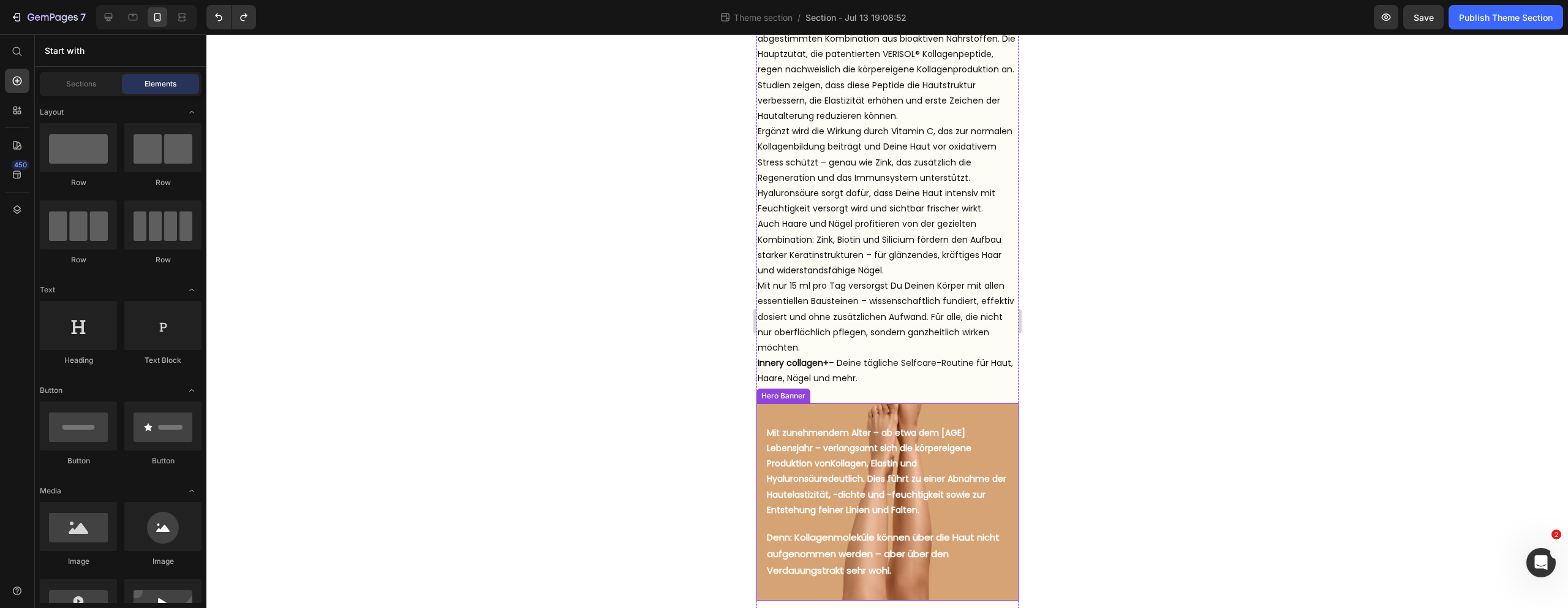 scroll, scrollTop: 802, scrollLeft: 0, axis: vertical 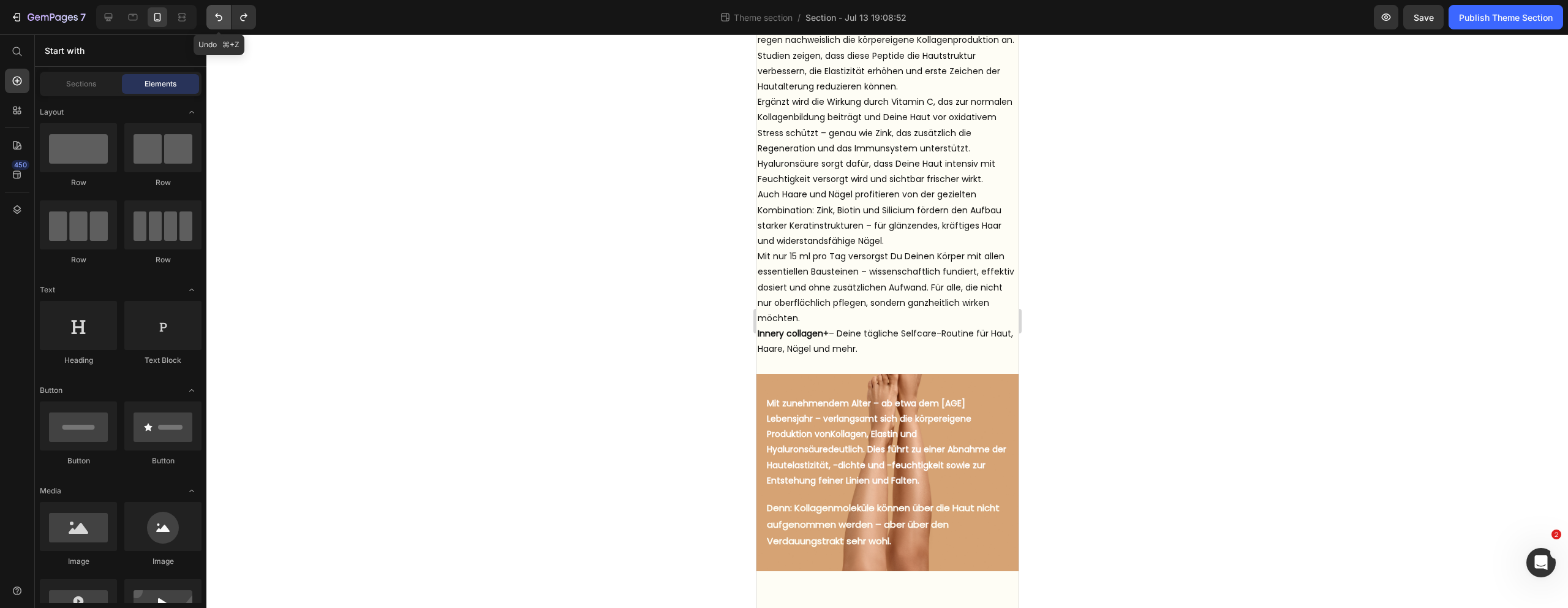 click 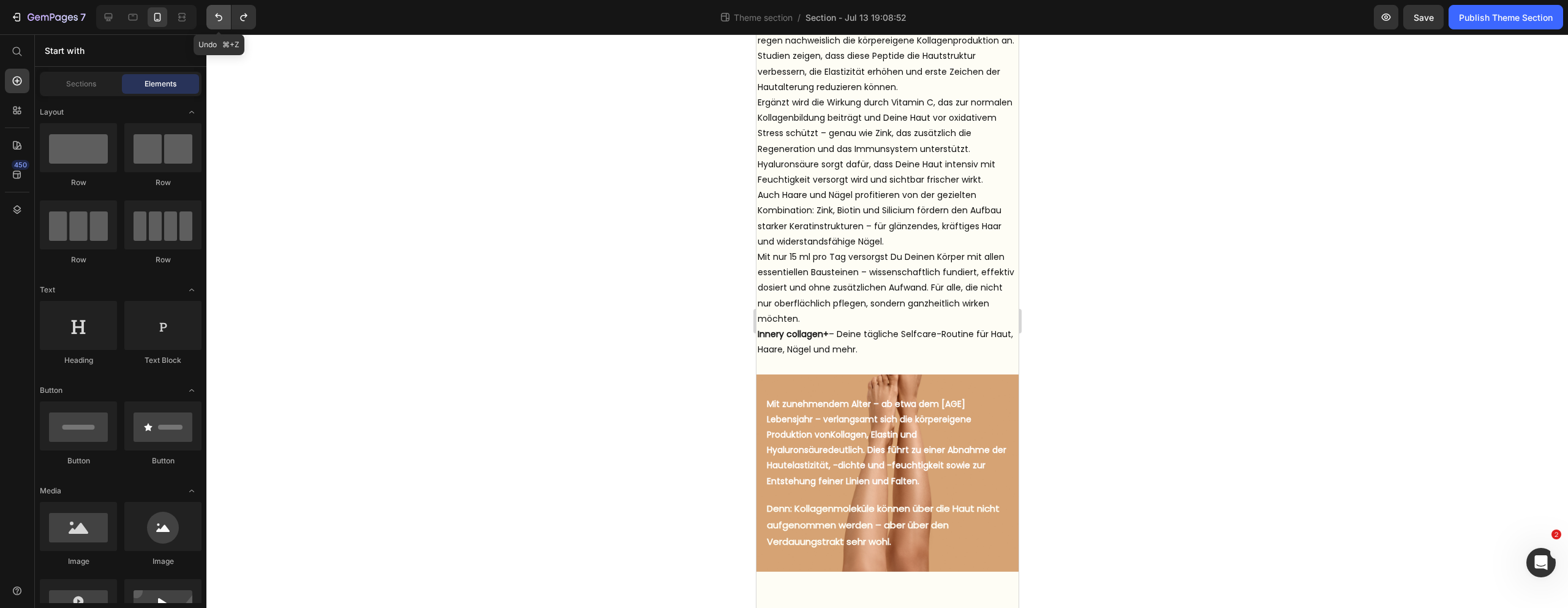 click 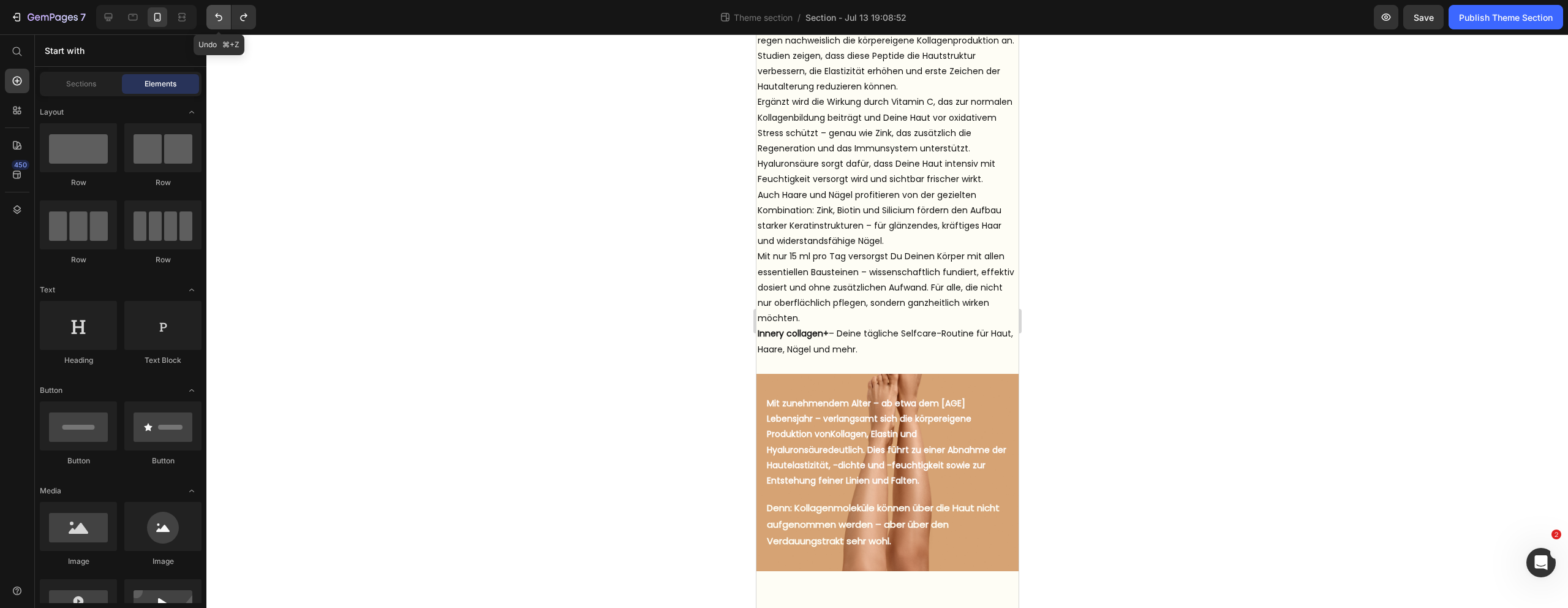 click 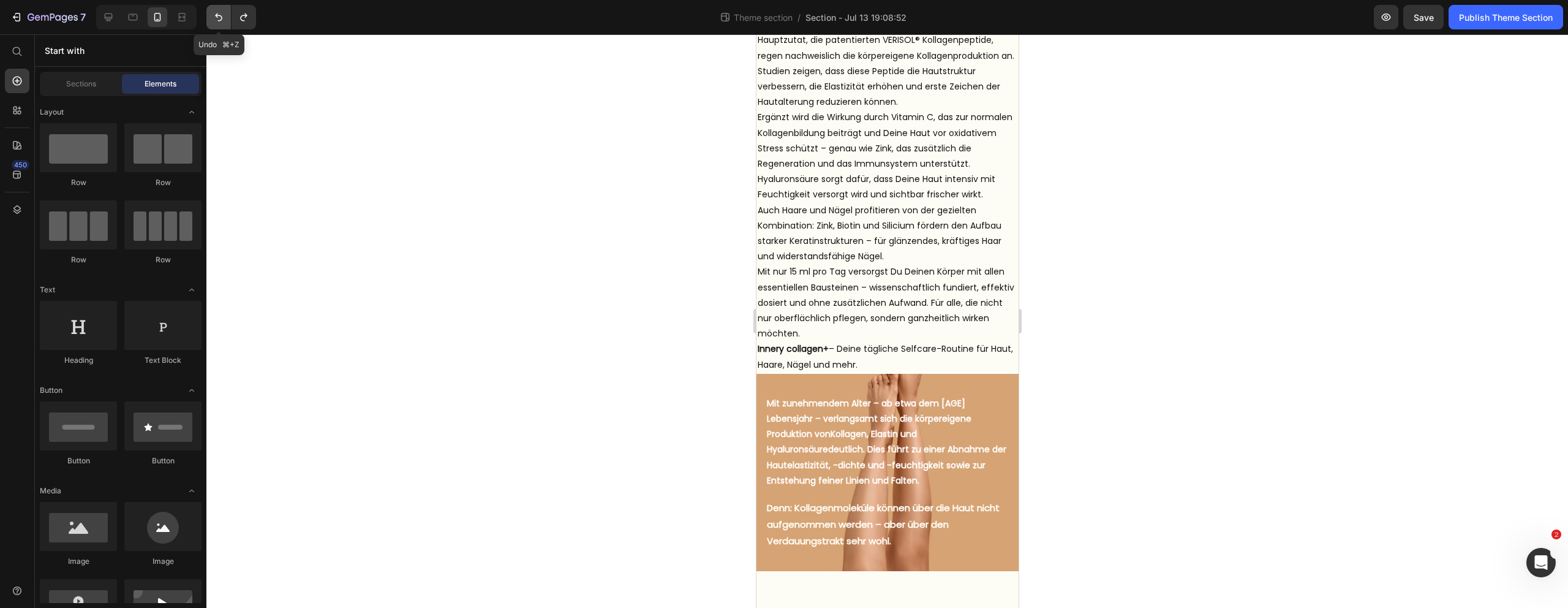 click 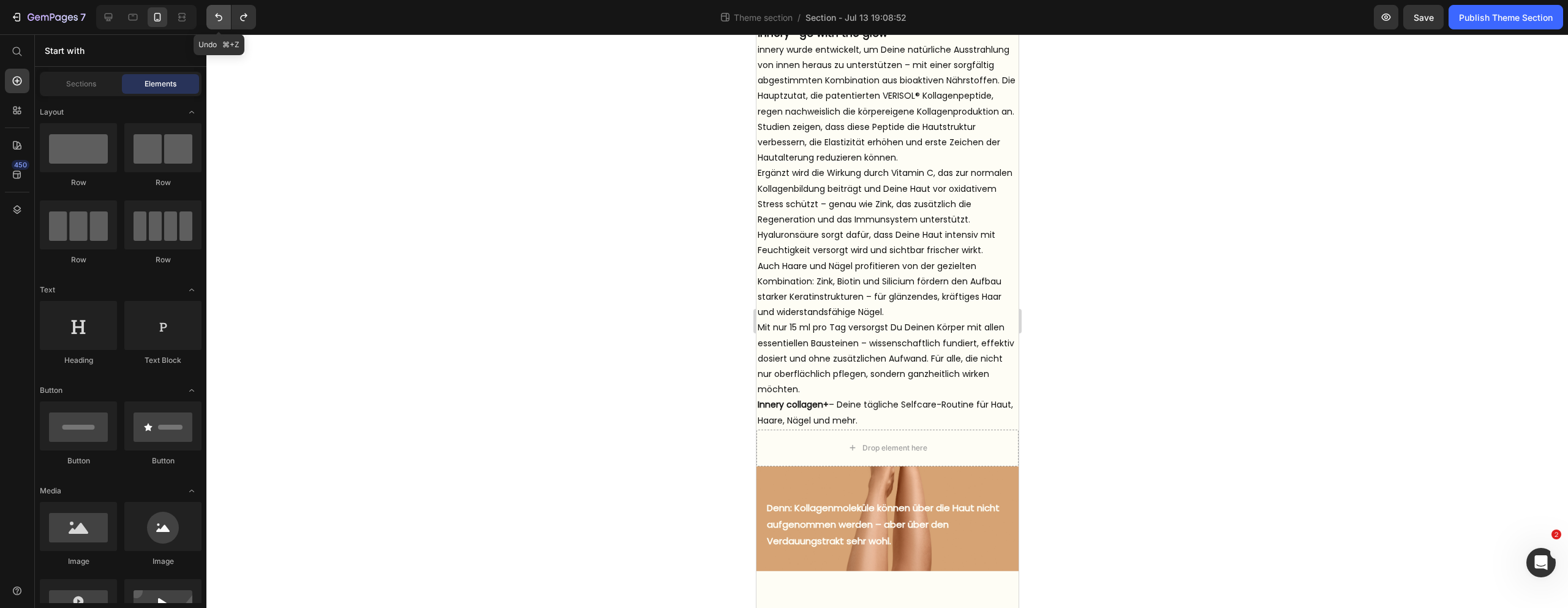 click 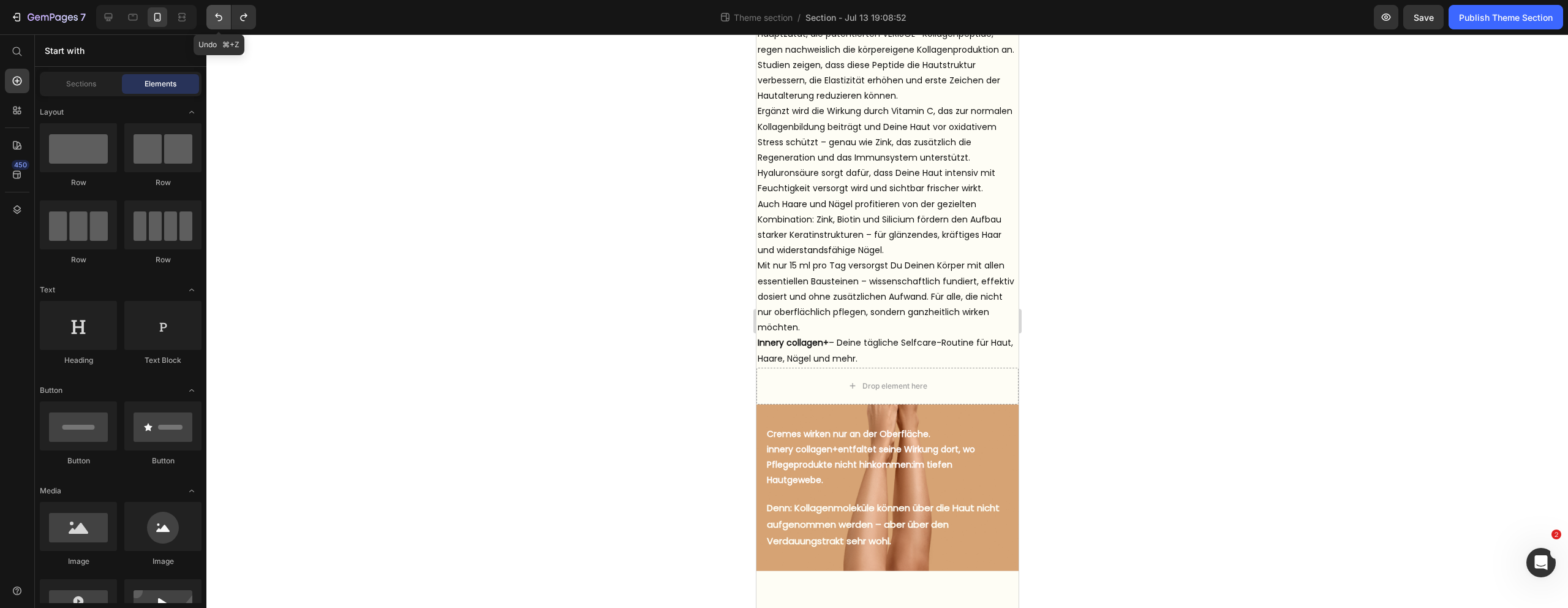 click 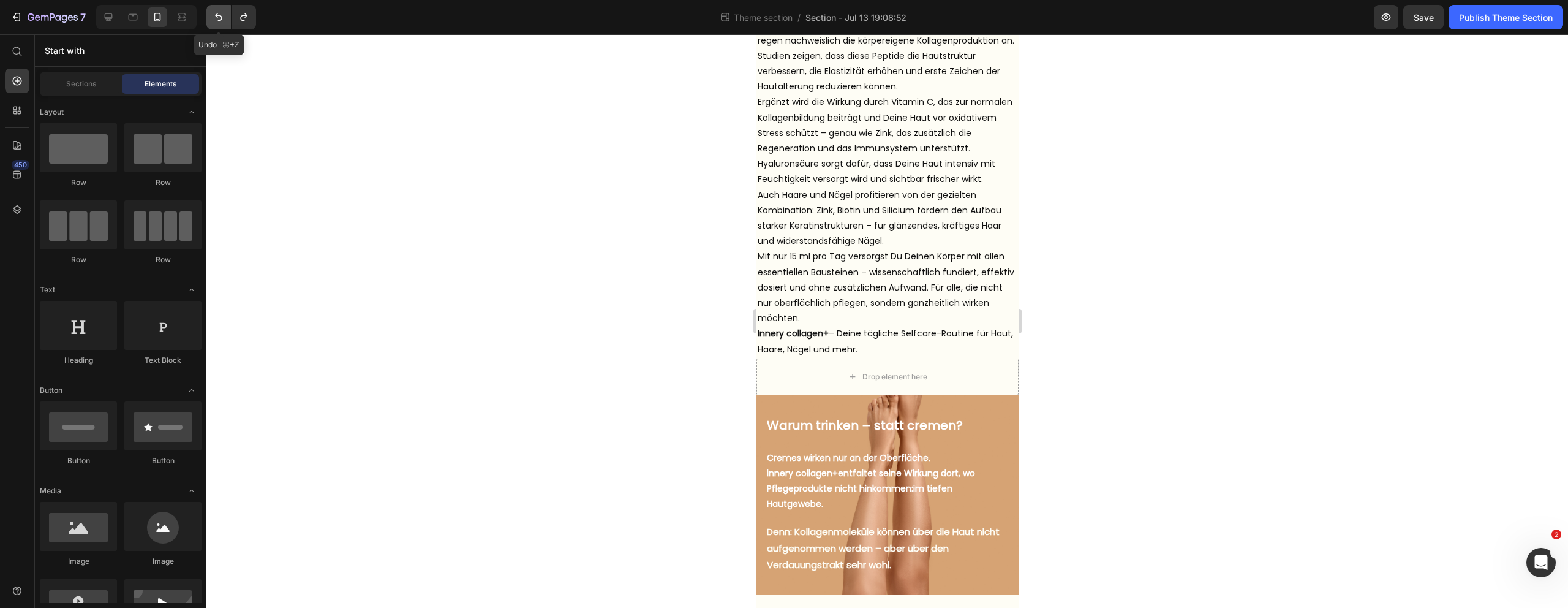 click 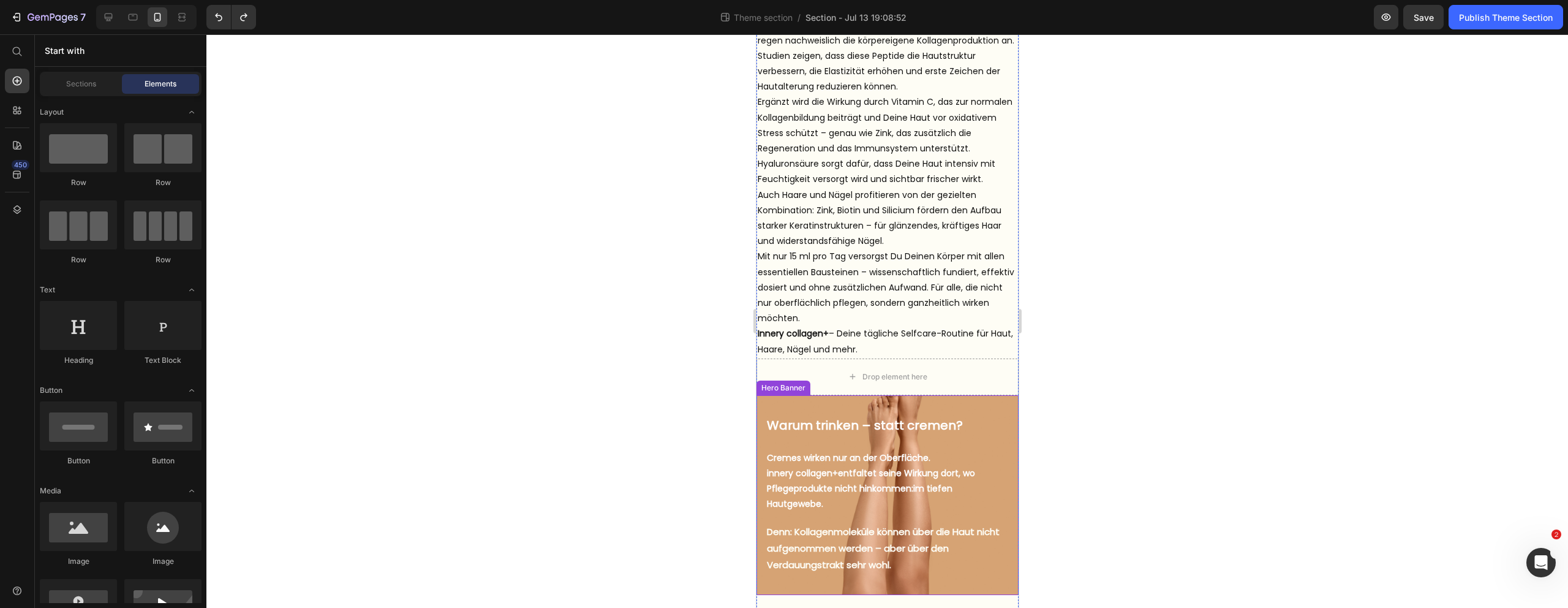 click on "Warum trinken – statt cremen? Heading But I must explain to you how all this mistaken idea of denouncing pleasure and praising pain was born and I will give you a complete account of the system, and expound the actual teachings of the great explorer Text Block Explore now Button At vero eos et accusamus et iusto odio benefits Text Block Cremes wirken nur an der Oberfläche. innery collagen+  entfaltet seine Wirkung dort, wo Pflegeprodukte nicht hinkommen:  im tiefen Hautgewebe. Text Block Denn: Kollagenmoleküle können über die Haut nicht aufgenommen werden – aber über den Verdauungstrakt sehr wohl. Text Block" at bounding box center (887, 495) 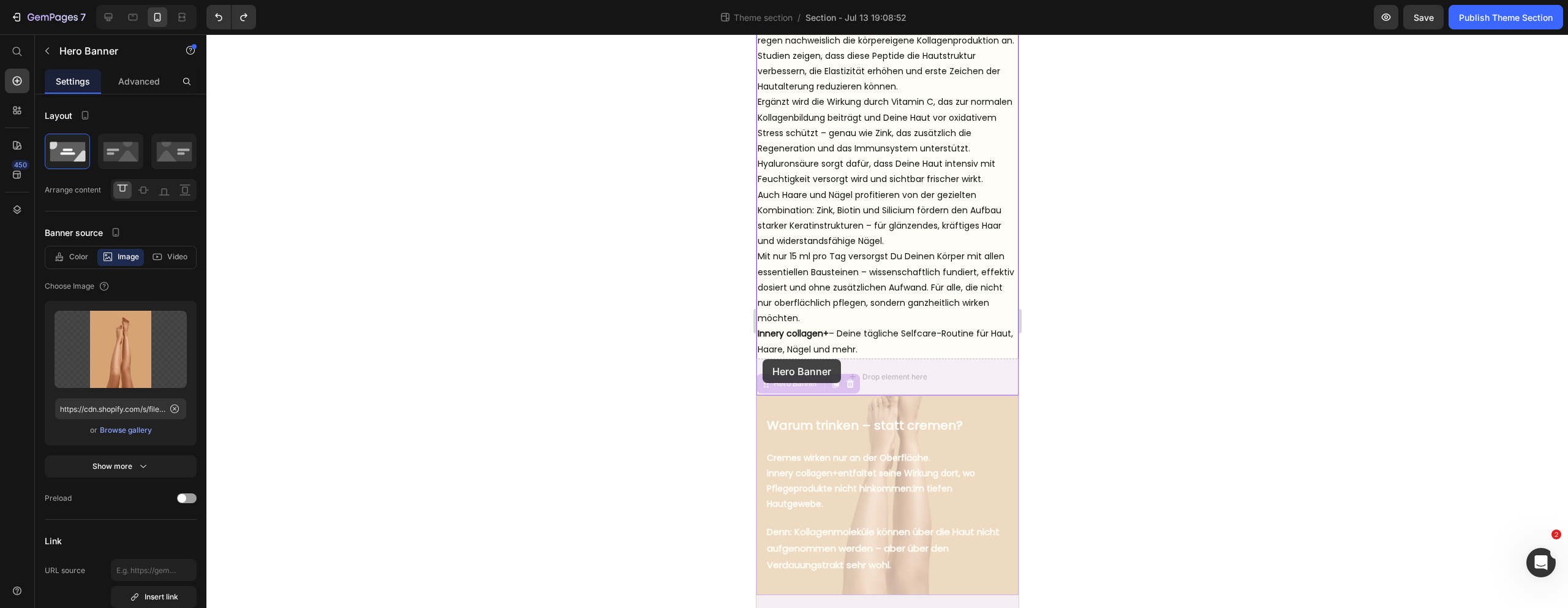 drag, startPoint x: 763, startPoint y: 385, endPoint x: 763, endPoint y: 363, distance: 22 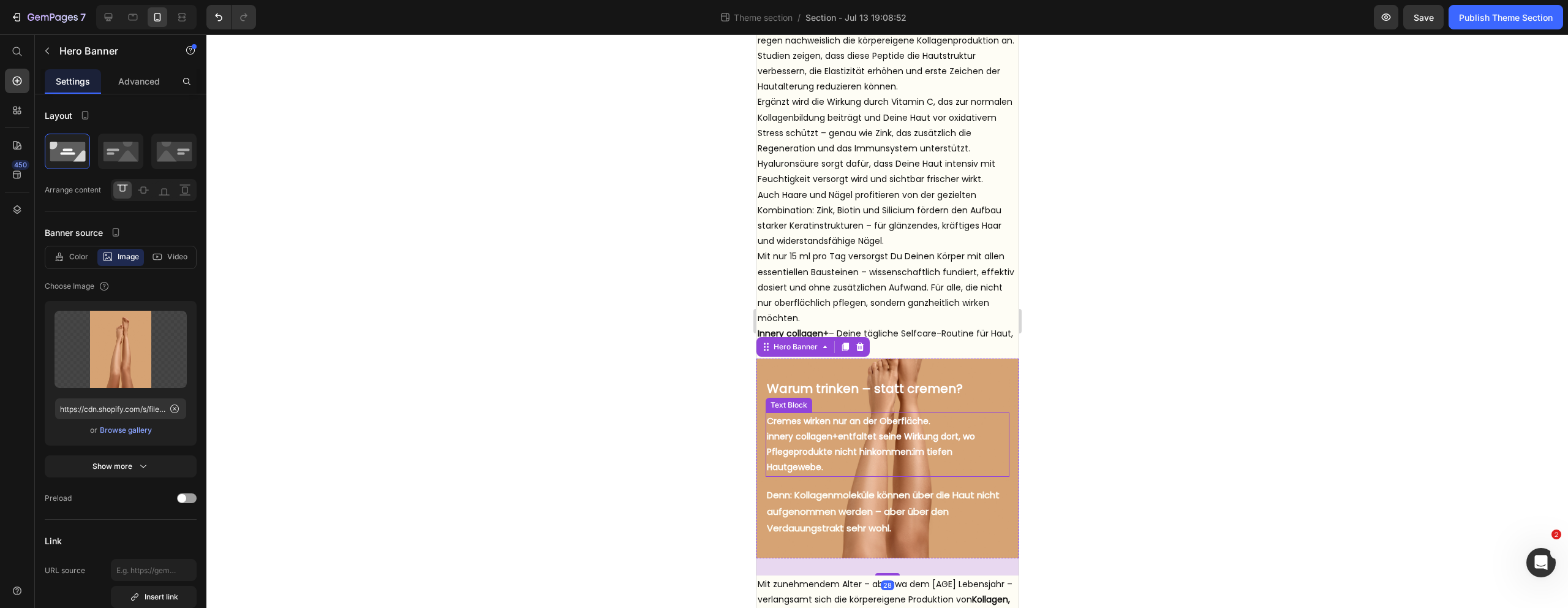 scroll, scrollTop: 888, scrollLeft: 0, axis: vertical 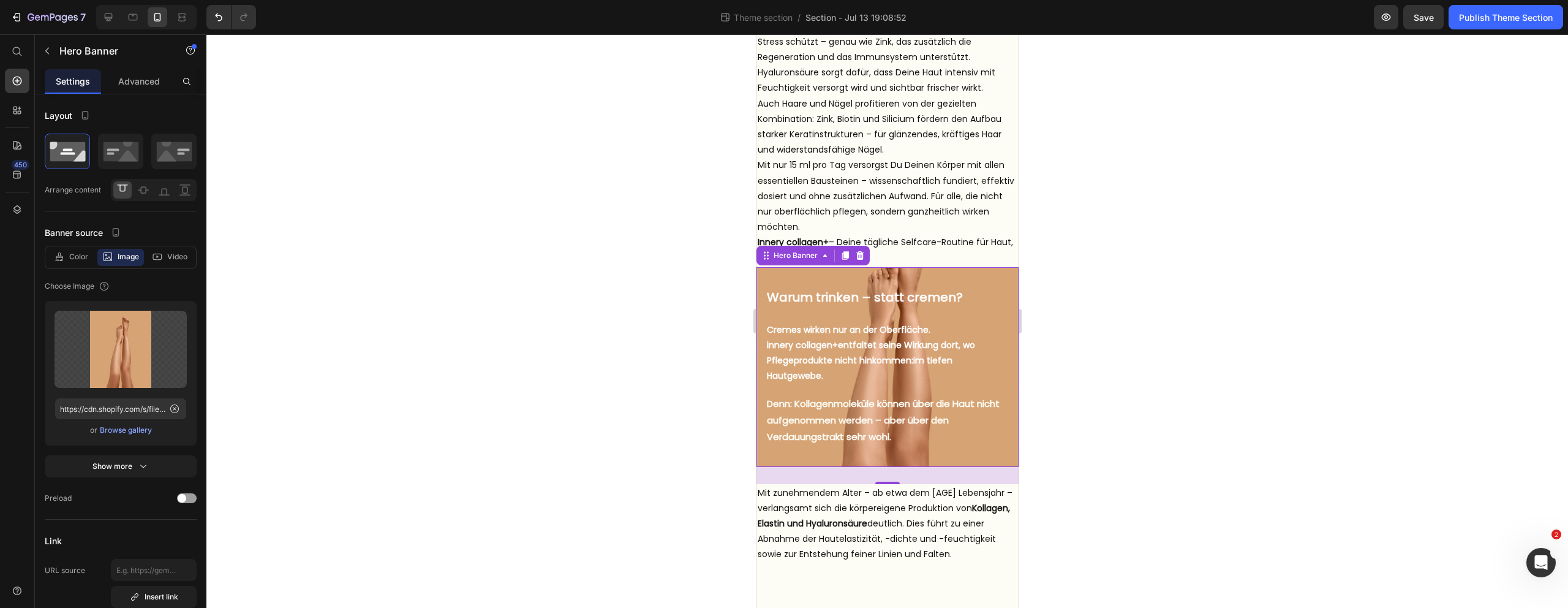 click 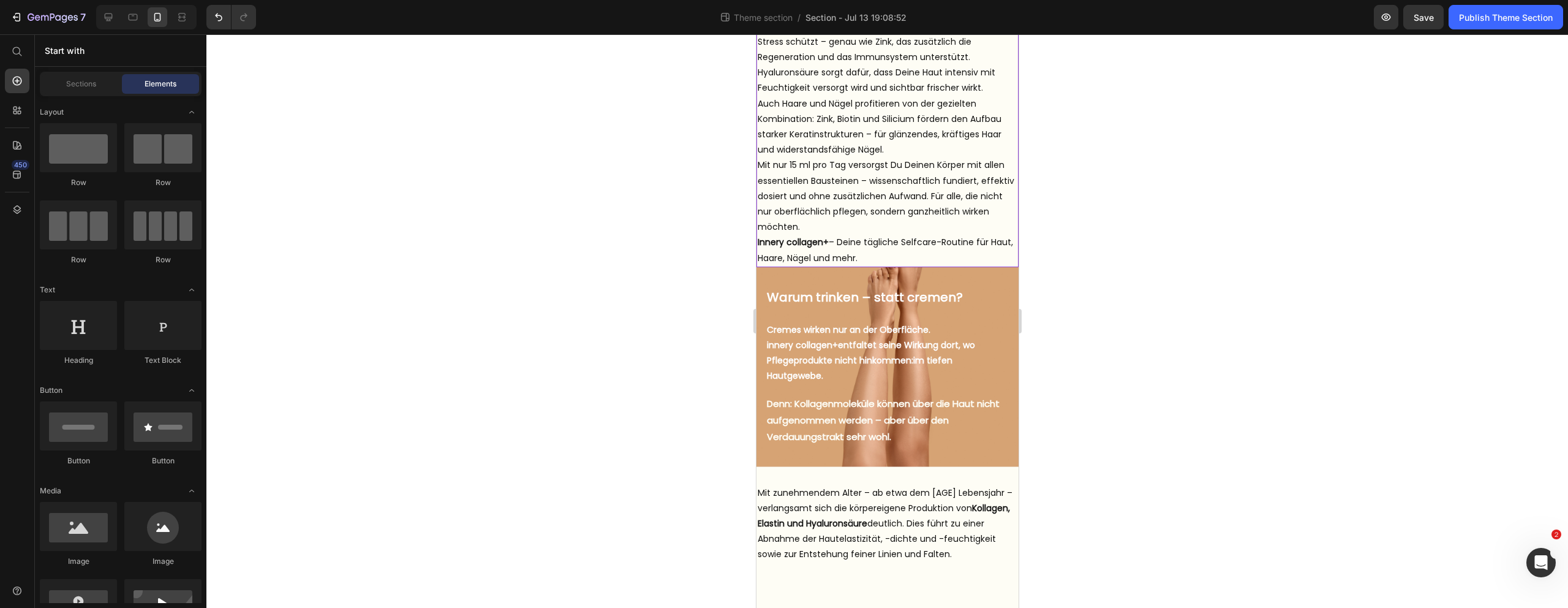 click on "Innery collagen+  – Deine tägliche Selfcare-Routine für Haut, Haare, Nägel und mehr." at bounding box center [887, 250] 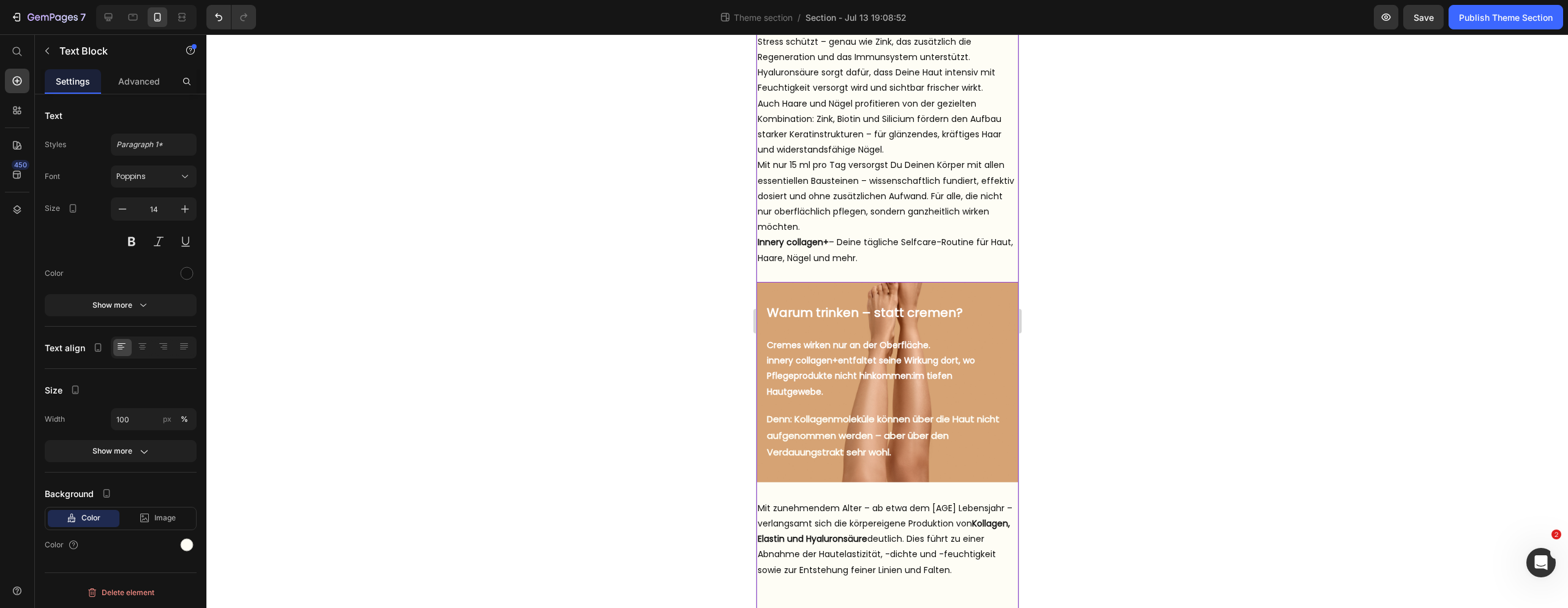 click on "Mit zunehmendem Alter – ab etwa dem 25. Lebensjahr – verlangsamt sich die körpereigene Produktion von  Kollagen, Elastin und Hyaluronsäure  deutlich. Dies führt zu einer Abnahme der Hautelastizität, -dichte und -feuchtigkeit sowie zur Entstehung feiner Linien und Falten." at bounding box center (887, 539) 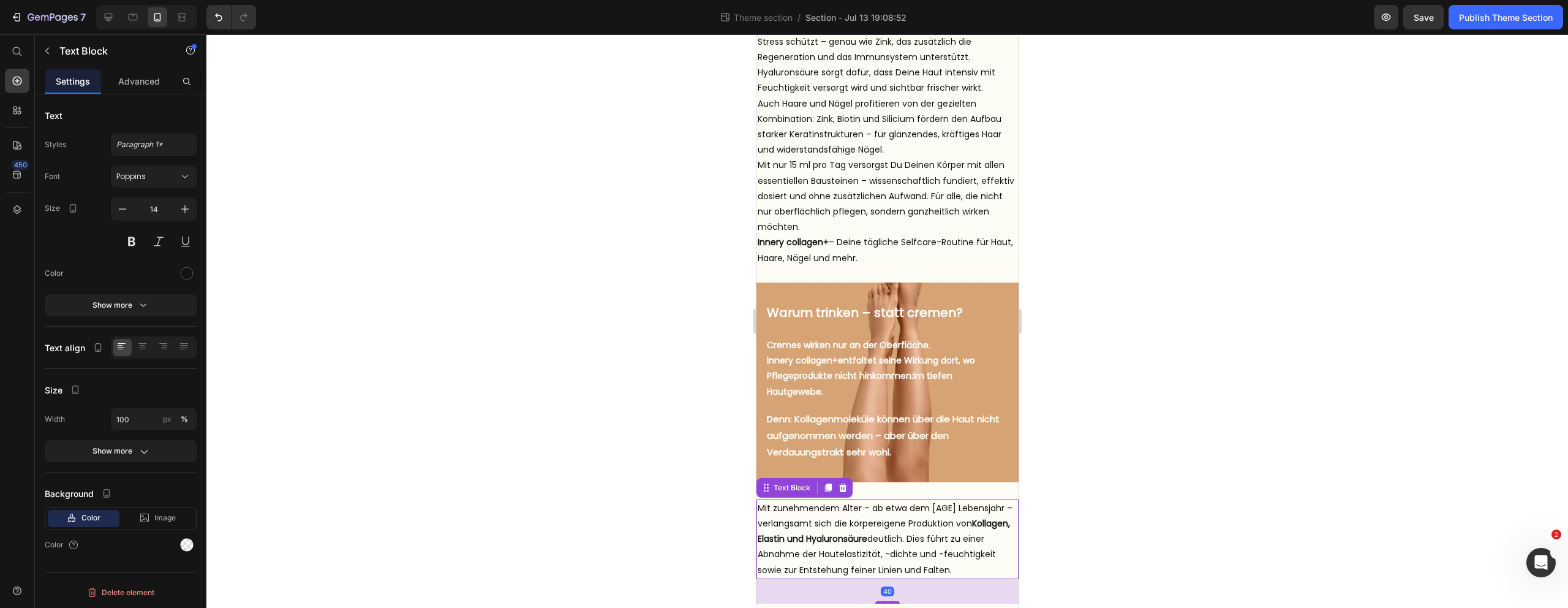 click on "Mit zunehmendem Alter – ab etwa dem 25. Lebensjahr – verlangsamt sich die körpereigene Produktion von  Kollagen, Elastin und Hyaluronsäure  deutlich. Dies führt zu einer Abnahme der Hautelastizität, -dichte und -feuchtigkeit sowie zur Entstehung feiner Linien und Falten." at bounding box center (887, 539) 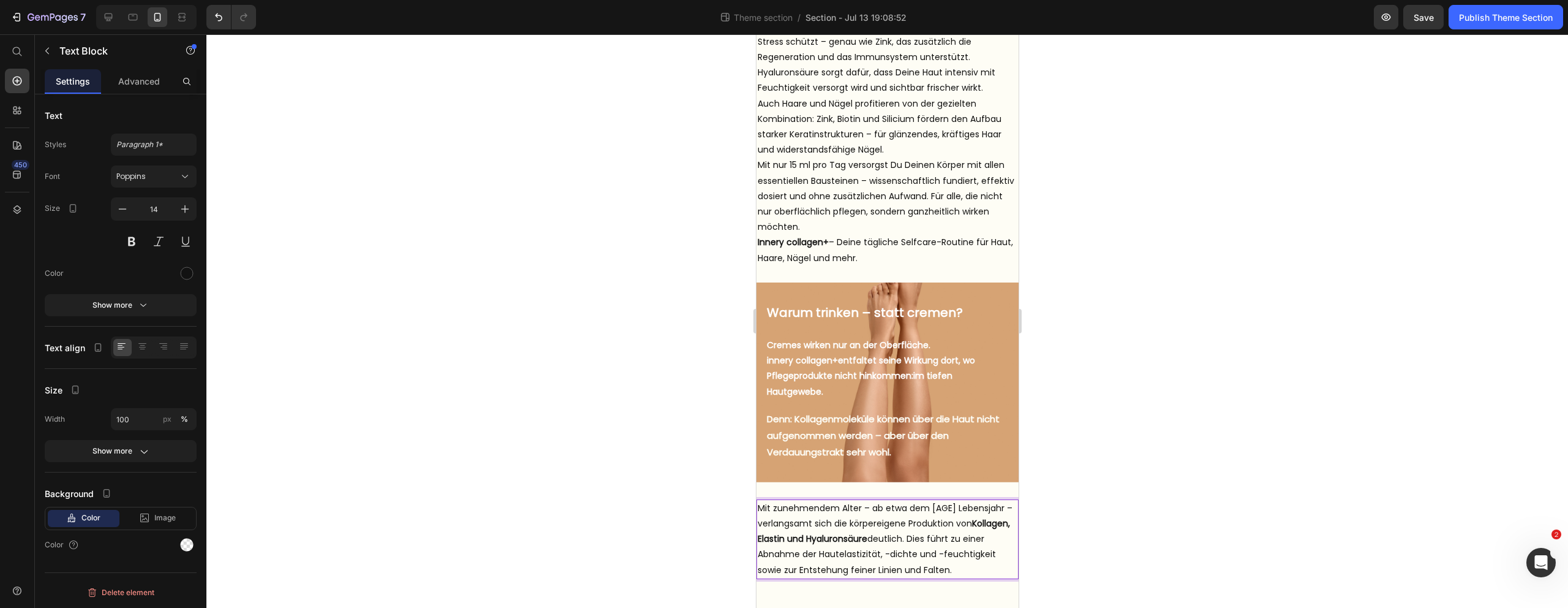 click on "Mit zunehmendem Alter – ab etwa dem 25. Lebensjahr – verlangsamt sich die körpereigene Produktion von  Kollagen, Elastin und Hyaluronsäure  deutlich. Dies führt zu einer Abnahme der Hautelastizität, -dichte und -feuchtigkeit sowie zur Entstehung feiner Linien und Falten." at bounding box center (887, 539) 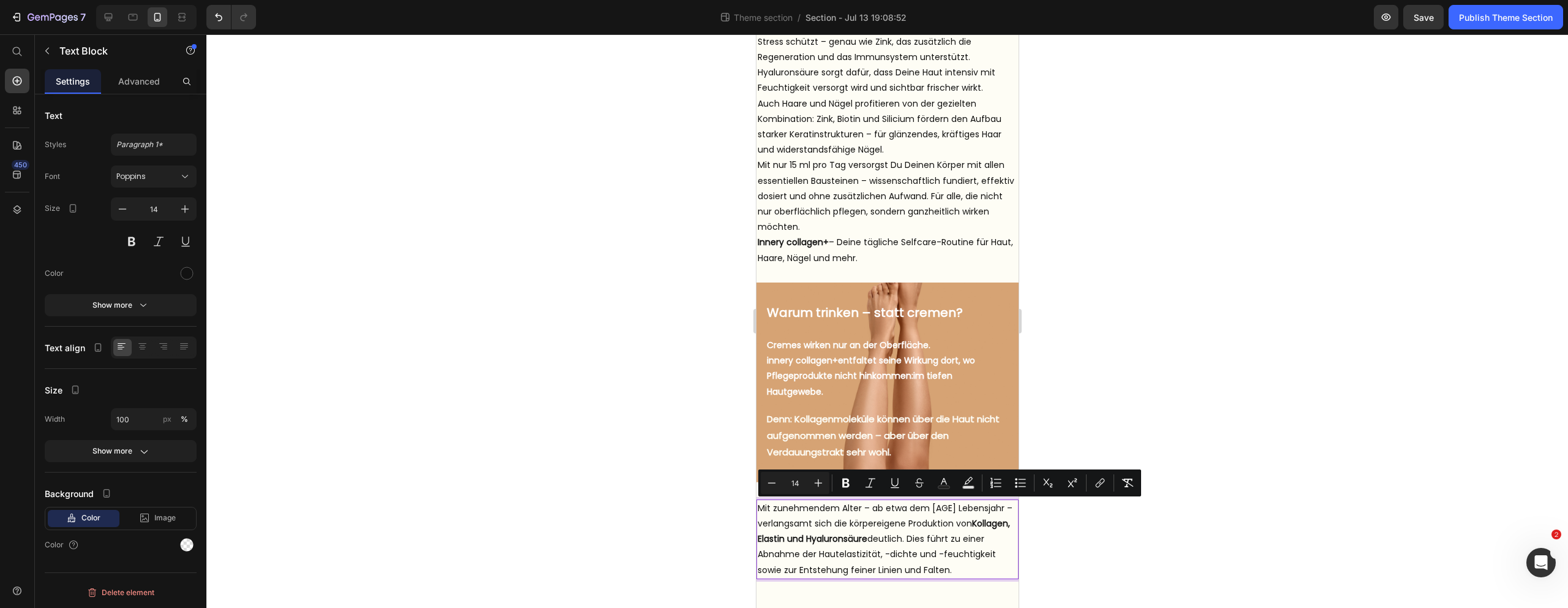 drag, startPoint x: 949, startPoint y: 569, endPoint x: 758, endPoint y: 507, distance: 200.8109 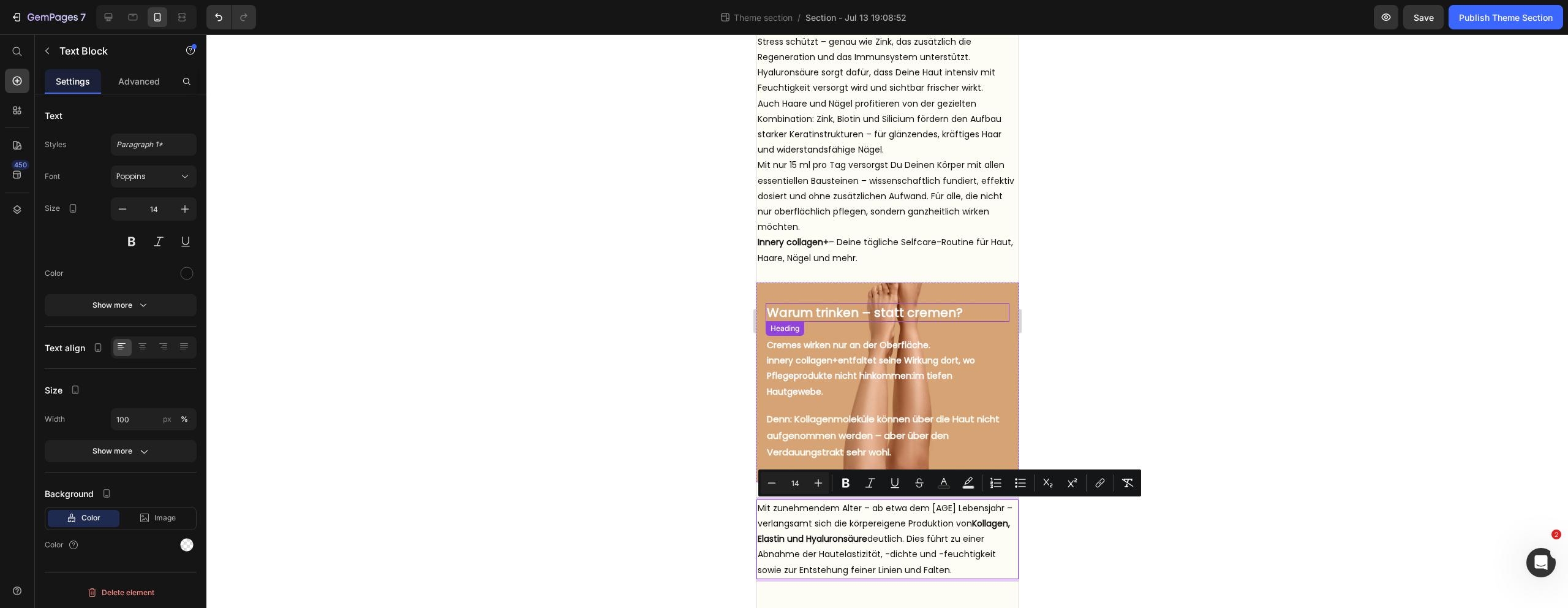 click on "Warum trinken – statt cremen?" at bounding box center [887, 313] 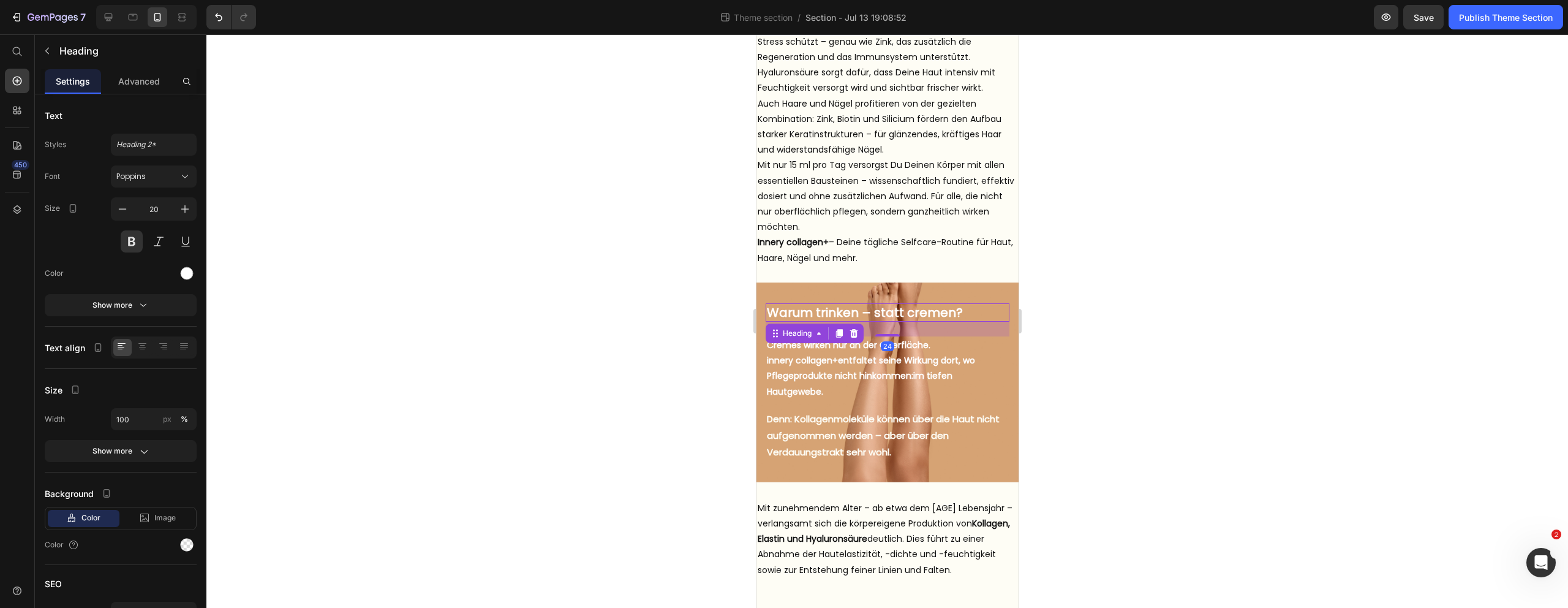 click on "Warum trinken – statt cremen?" at bounding box center (887, 313) 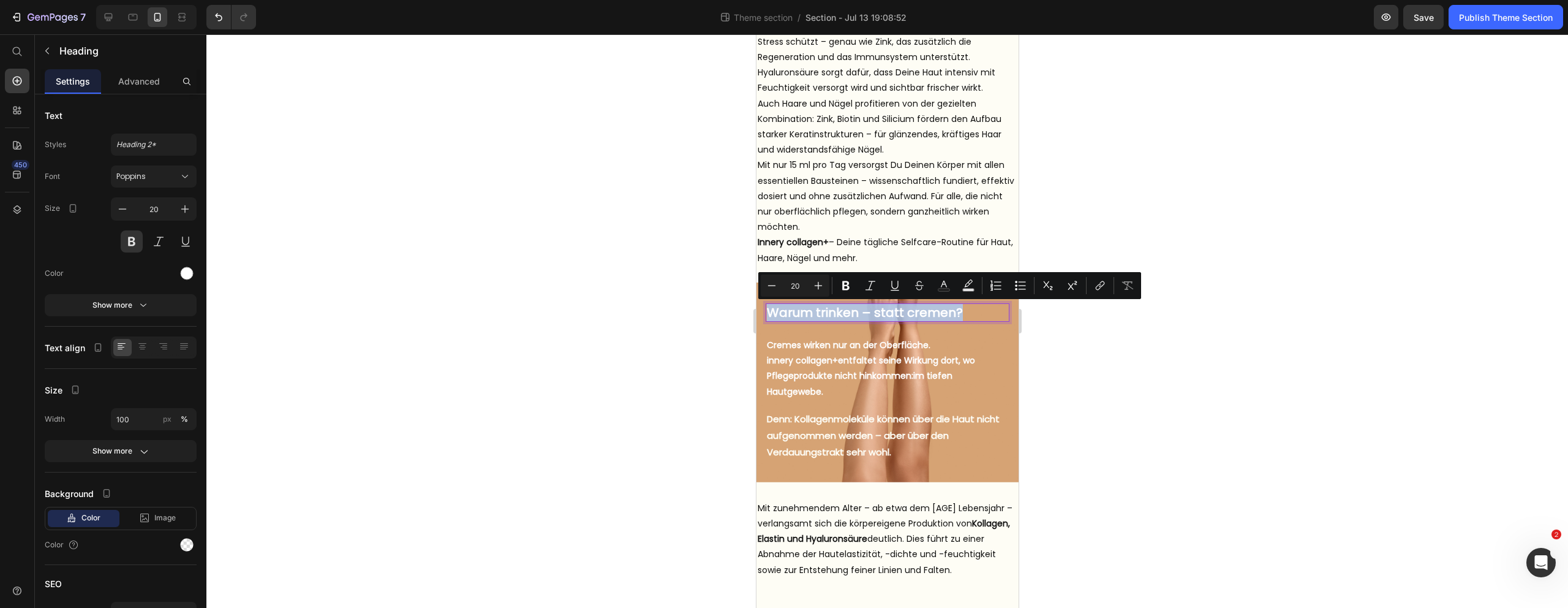 drag, startPoint x: 949, startPoint y: 313, endPoint x: 751, endPoint y: 316, distance: 198.02273 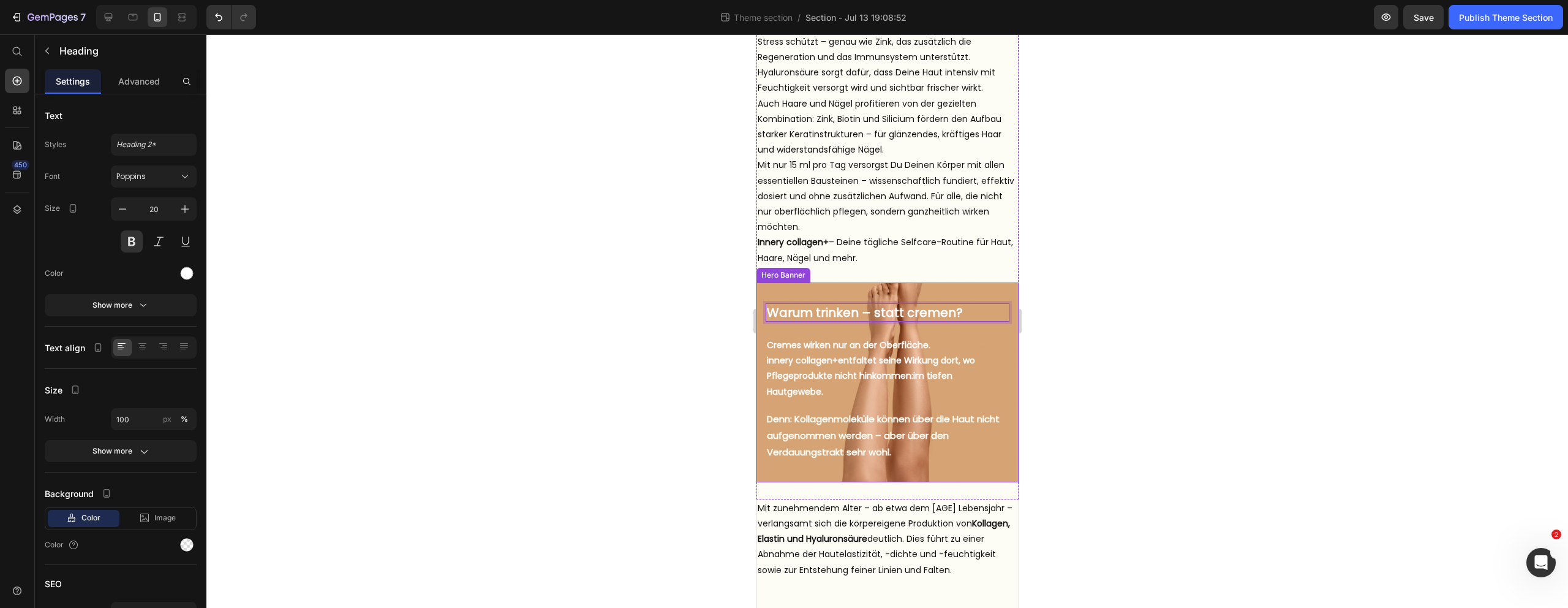 scroll, scrollTop: 887, scrollLeft: 0, axis: vertical 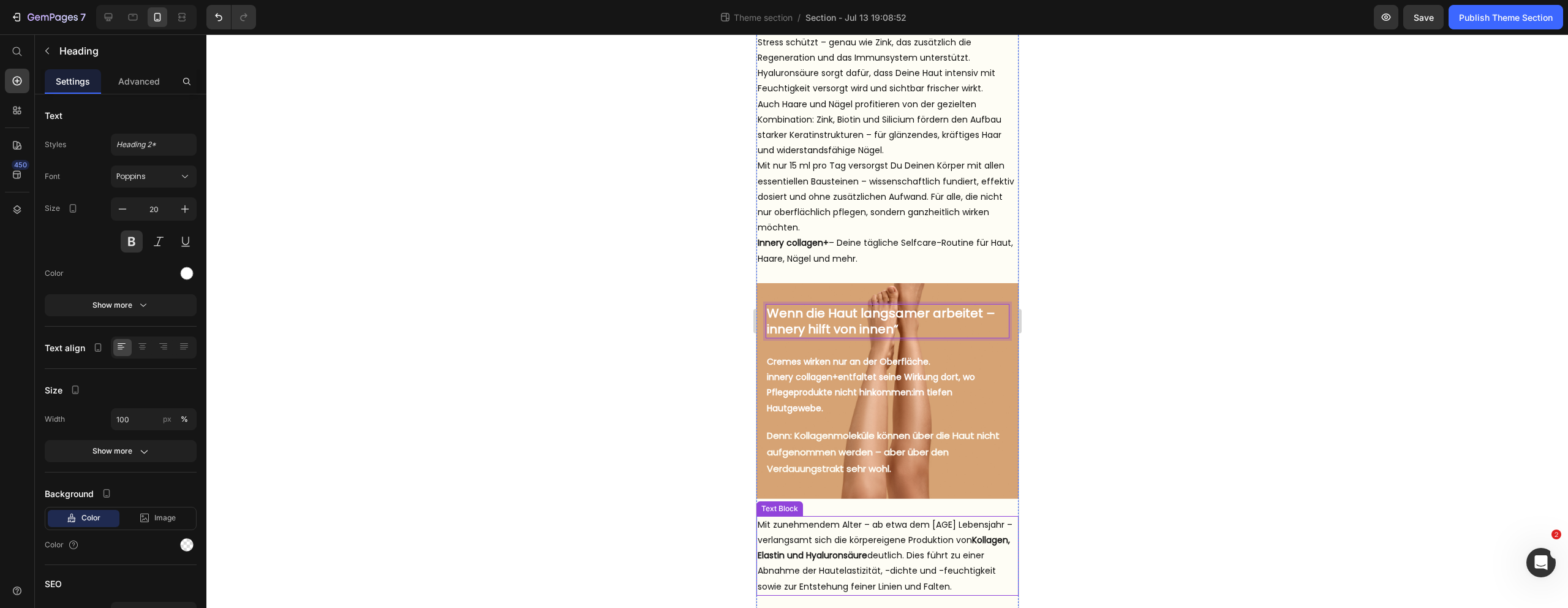 click on "Mit zunehmendem Alter – ab etwa dem 25. Lebensjahr – verlangsamt sich die körpereigene Produktion von  Kollagen, Elastin und Hyaluronsäure  deutlich. Dies führt zu einer Abnahme der Hautelastizität, -dichte und -feuchtigkeit sowie zur Entstehung feiner Linien und Falten." at bounding box center (887, 556) 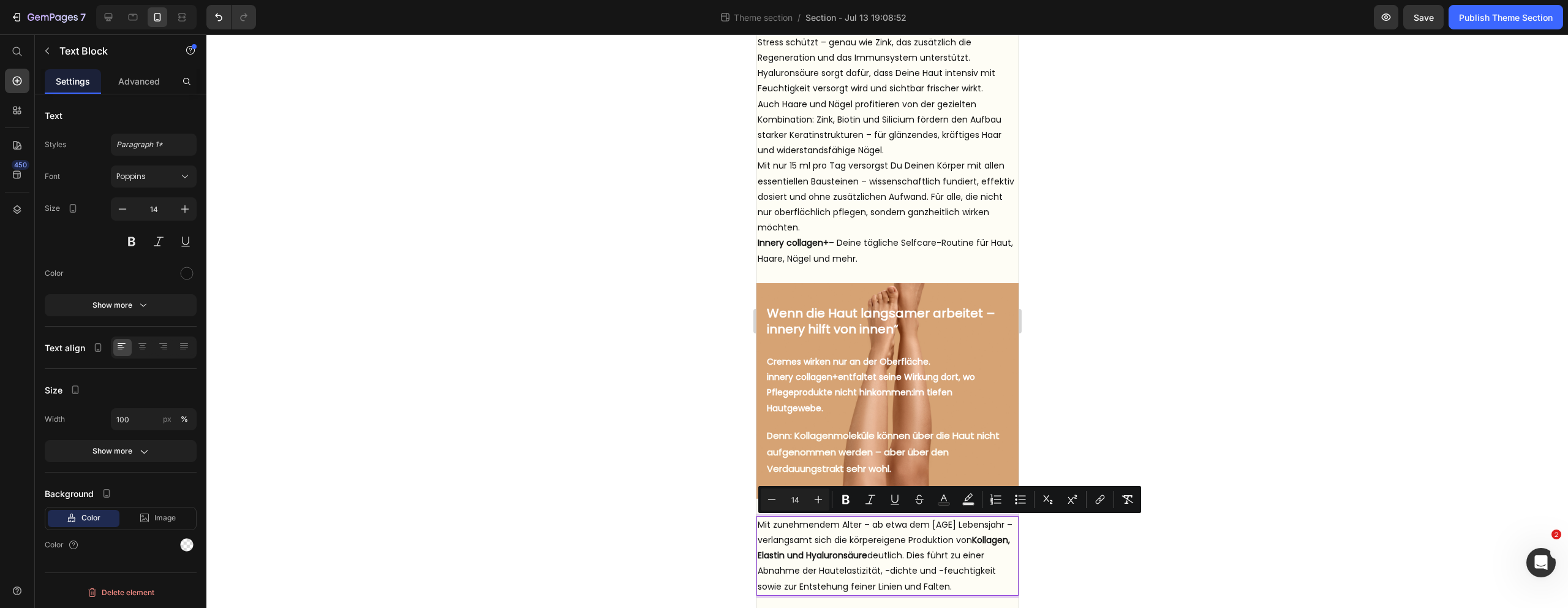 drag, startPoint x: 758, startPoint y: 525, endPoint x: 982, endPoint y: 584, distance: 231.63981 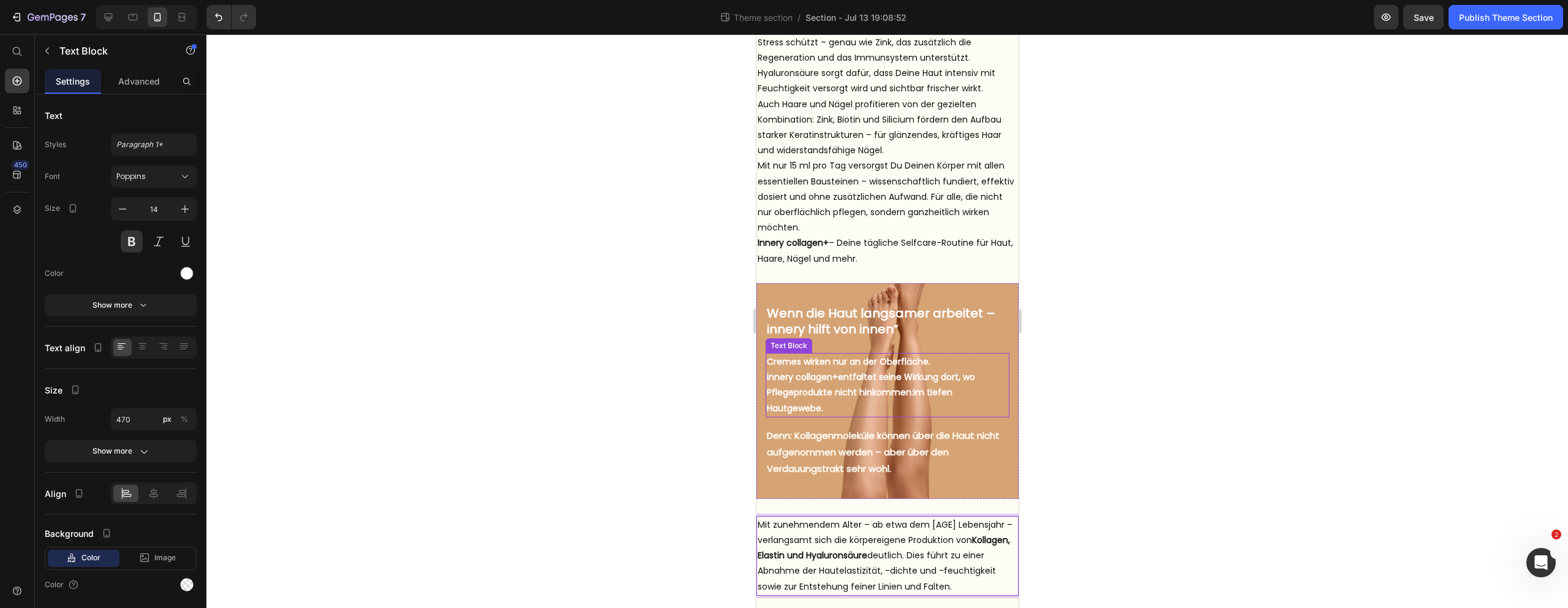click on "Cremes wirken nur an der Oberfläche. innery collagen+  entfaltet seine Wirkung dort, wo Pflegeprodukte nicht hinkommen:  im tiefen Hautgewebe." at bounding box center [887, 385] 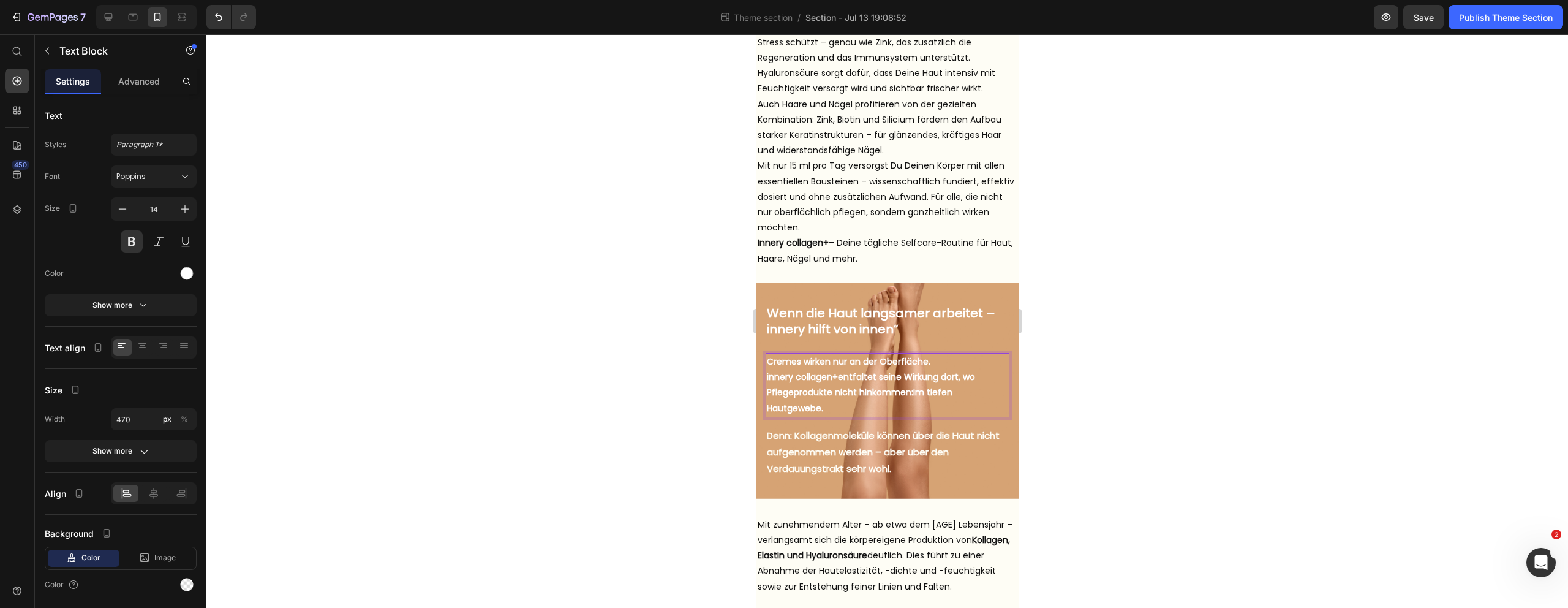click on "Cremes wirken nur an der Oberfläche. innery collagen+  entfaltet seine Wirkung dort, wo Pflegeprodukte nicht hinkommen:  im tiefen Hautgewebe." at bounding box center (887, 385) 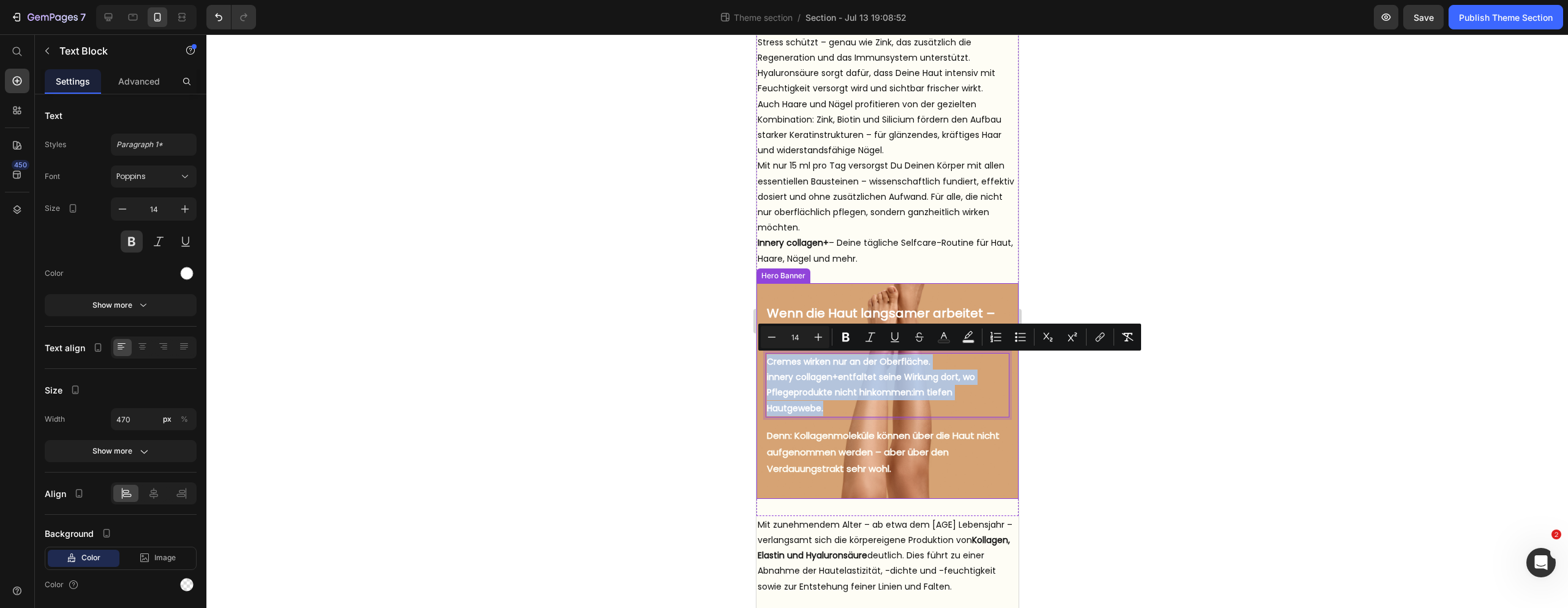 drag, startPoint x: 834, startPoint y: 406, endPoint x: 763, endPoint y: 365, distance: 81.9878 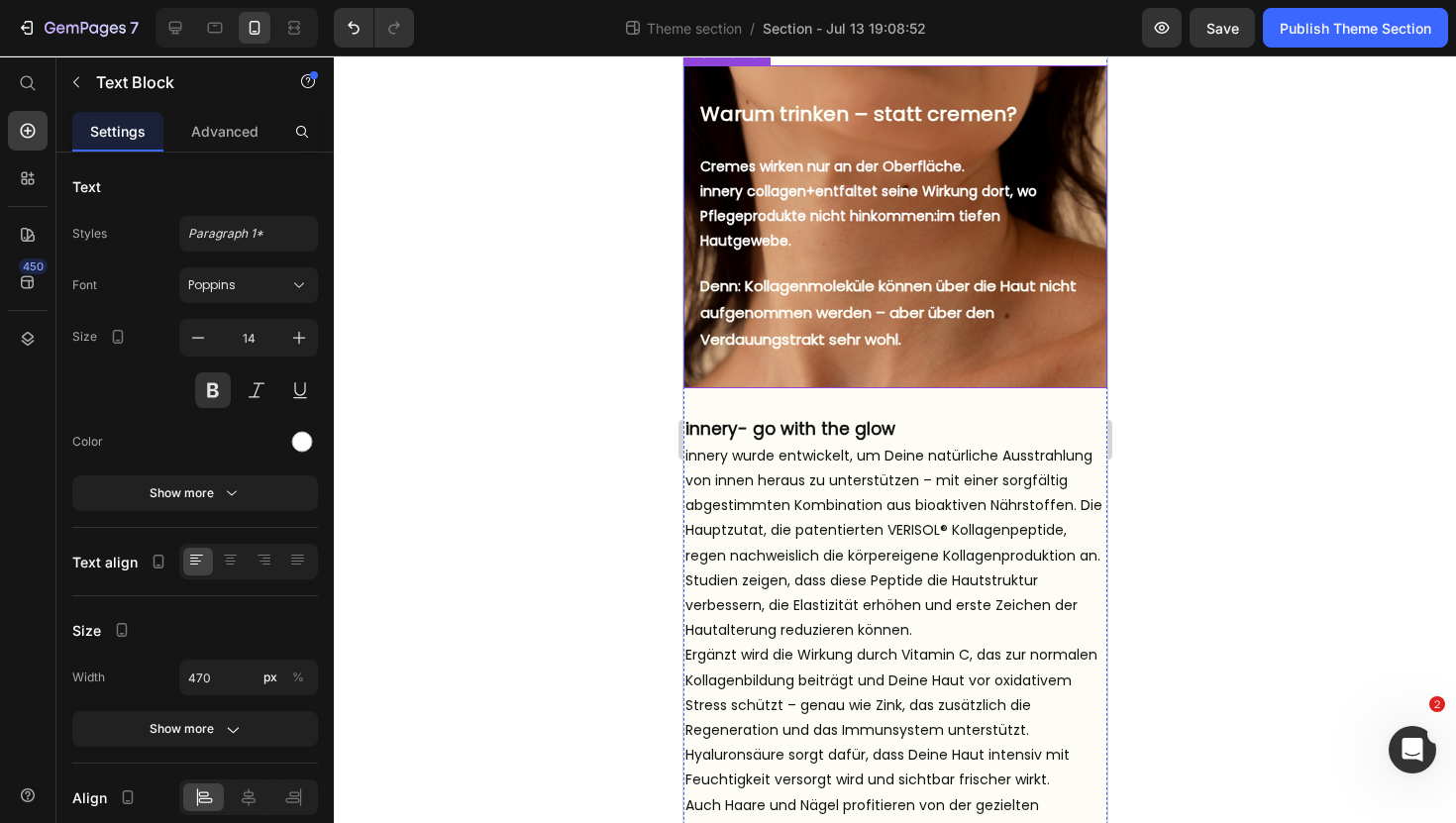 scroll, scrollTop: 835, scrollLeft: 0, axis: vertical 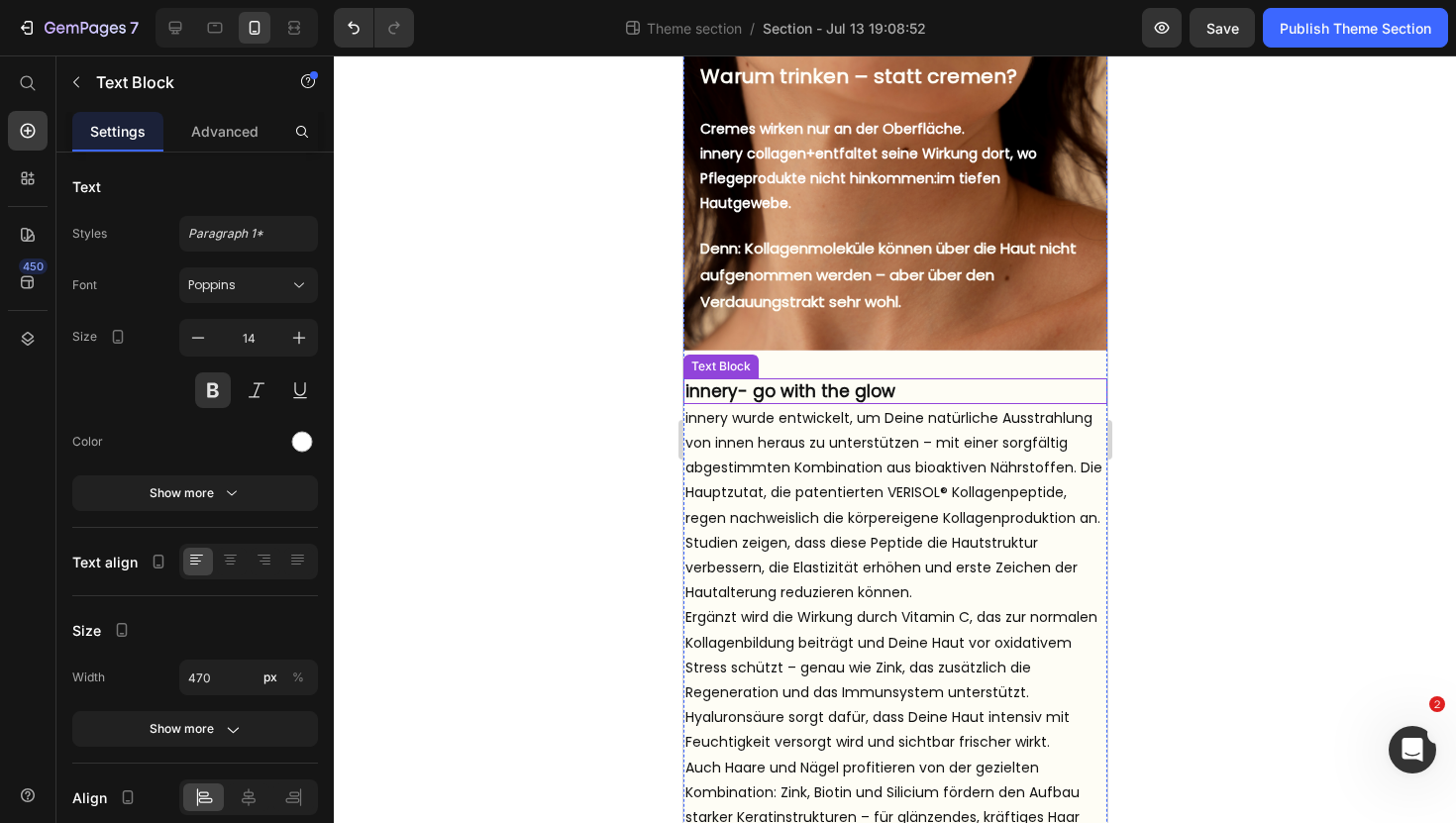 click on "innery- go with the glow" at bounding box center [894, 391] 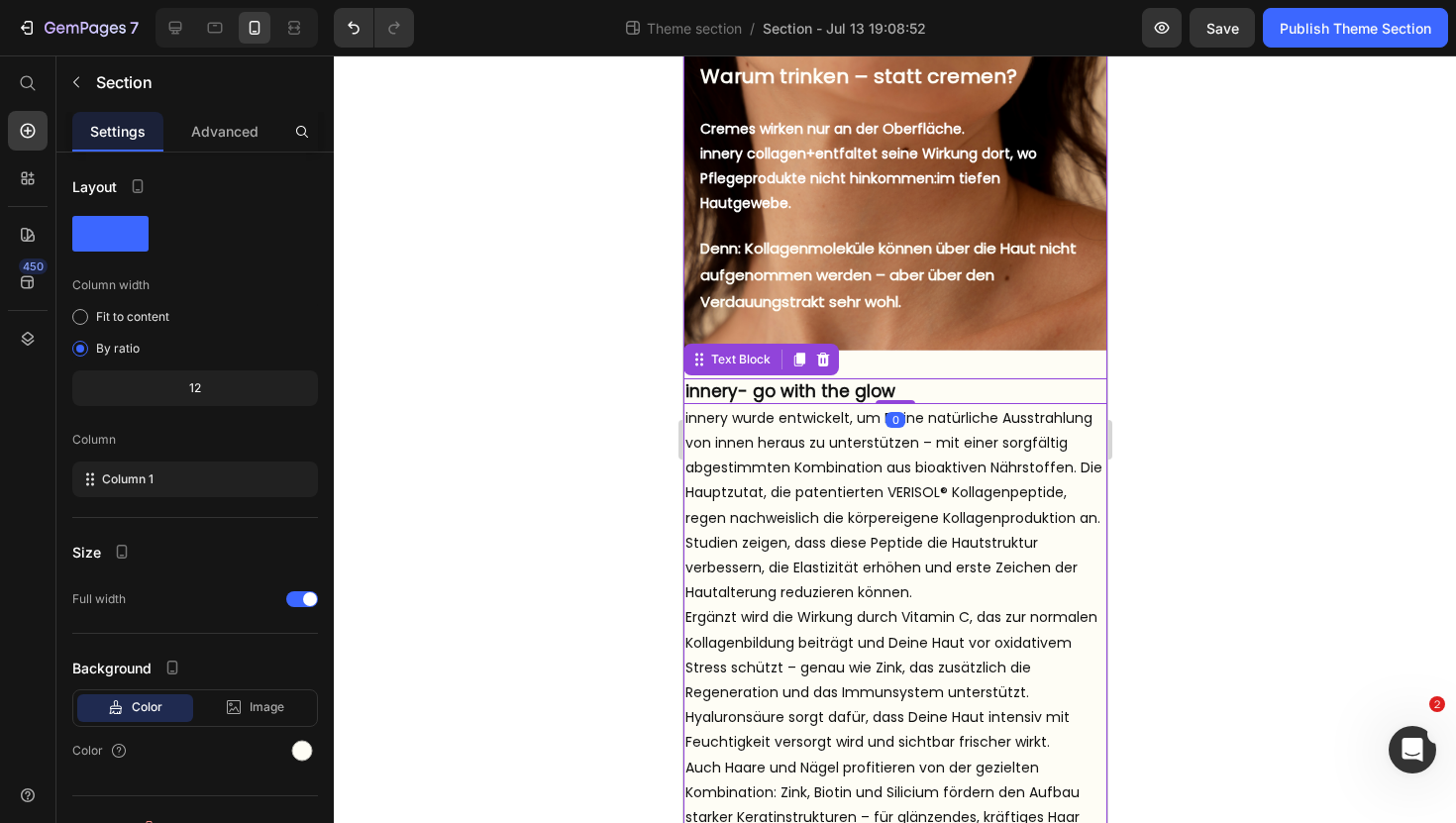 click on "Wissenschaft Heading But I must explain to you how all this mistaken idea of denouncing pleasure and praising pain was born and I will give you a complete account of the system, and expound the actual teachings of the great explorer Text Block Explore now Button At vero eos et accusamus et iusto odio benefits Text Block innery collagen+  ist ein hochwertiges, trinkfertiges Nahrungsergänzungsmittel, das gezielt auf die Unterstützung der Hautstruktur durch  bioaktive Kollagenpeptide  und  essenzielle Mikronährstoffe  ausgelegt ist. Text Block Wissenschaftlich fundierte Hautpflege –  von innen Text Block Hero Banner Mehr  als  nur Kollagen : Die Kraft der richtigen  Kombination Text Block Row Row Vitamin C  – trägt zur normalen Kollagenbildung für eine gesunde Haut bei Zink  – unterstützt den Erhalt von Haut, Haaren und Nägeln Biotin  – trägt zur Erhaltung normaler Haut und Haare bei Silicium (Kieselsäure)  – spielt eine Rolle im Bindegewebsstoffwechsel Item List Row Heading Text Block Button" at bounding box center [894, 471] 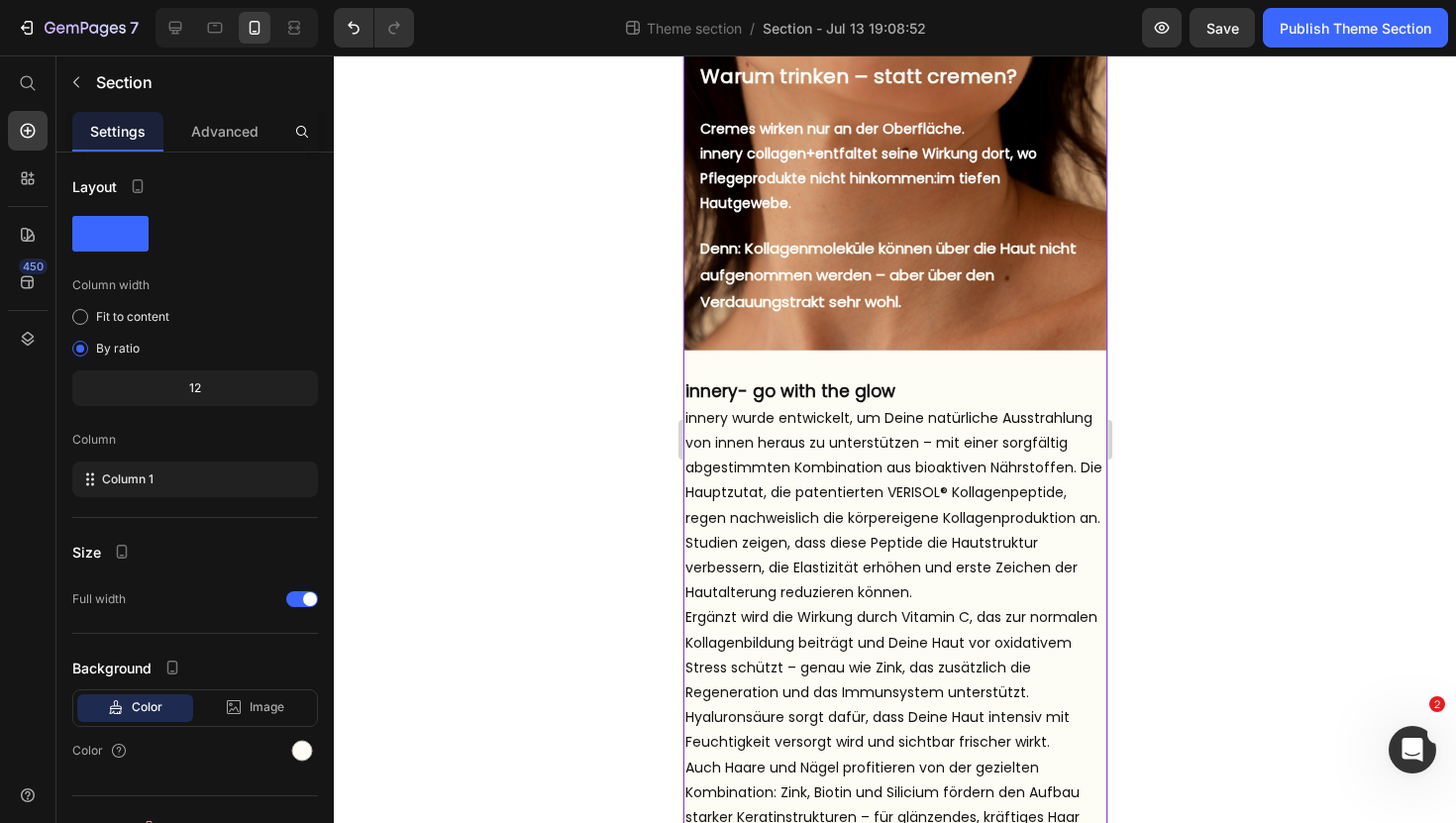 click on "Wissenschaft Heading But I must explain to you how all this mistaken idea of denouncing pleasure and praising pain was born and I will give you a complete account of the system, and expound the actual teachings of the great explorer Text Block Explore now Button At vero eos et accusamus et iusto odio benefits Text Block innery collagen+  ist ein hochwertiges, trinkfertiges Nahrungsergänzungsmittel, das gezielt auf die Unterstützung der Hautstruktur durch  bioaktive Kollagenpeptide  und  essenzielle Mikronährstoffe  ausgelegt ist. Text Block Wissenschaftlich fundierte Hautpflege –  von innen Text Block Hero Banner Mehr  als  nur Kollagen : Die Kraft der richtigen  Kombination Text Block Row Row Vitamin C  – trägt zur normalen Kollagenbildung für eine gesunde Haut bei Zink  – unterstützt den Erhalt von Haut, Haaren und Nägeln Biotin  – trägt zur Erhaltung normaler Haut und Haare bei Silicium (Kieselsäure)  – spielt eine Rolle im Bindegewebsstoffwechsel Item List Row Heading Text Block Button" at bounding box center [894, 471] 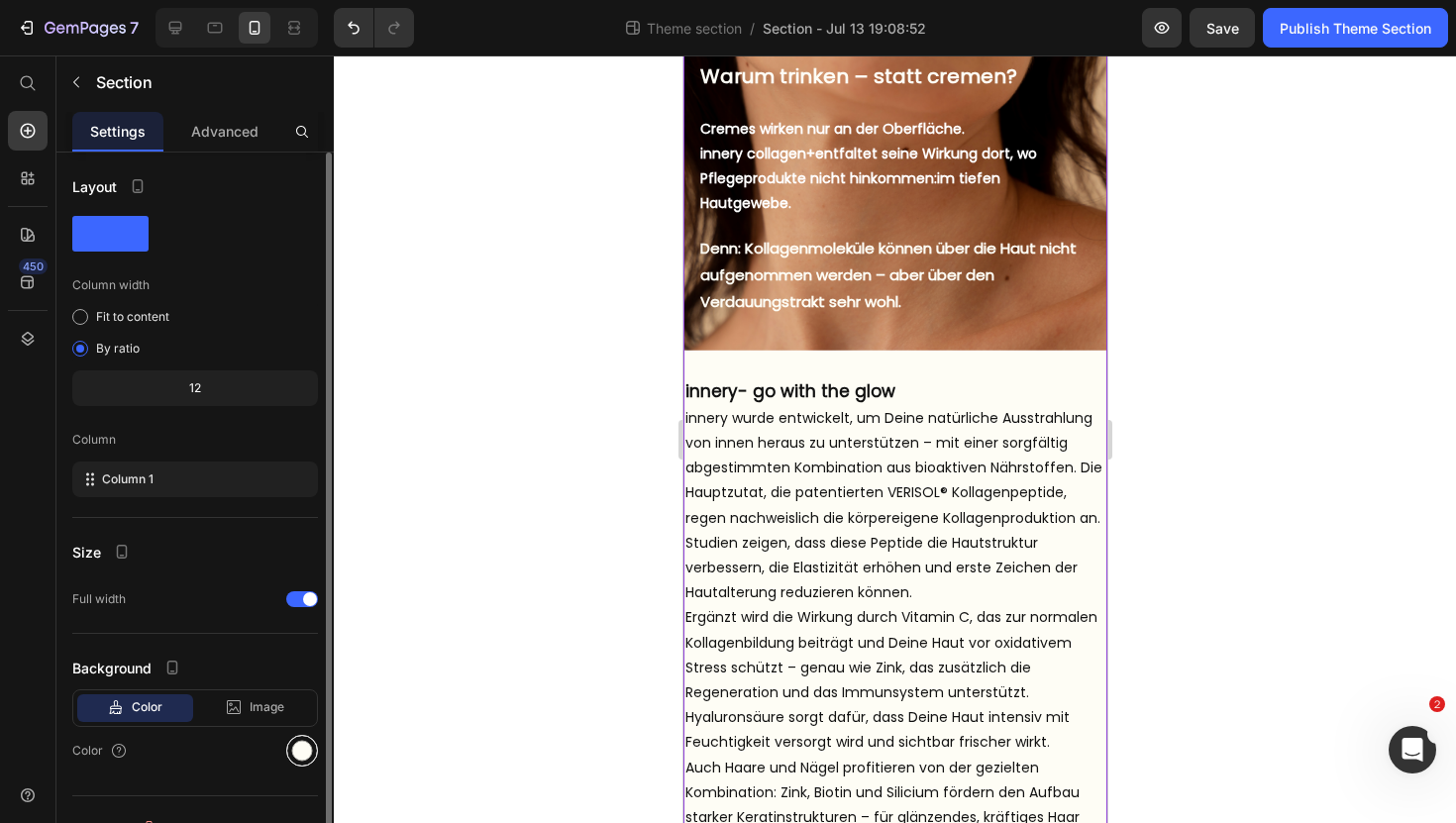 click at bounding box center [302, 751] 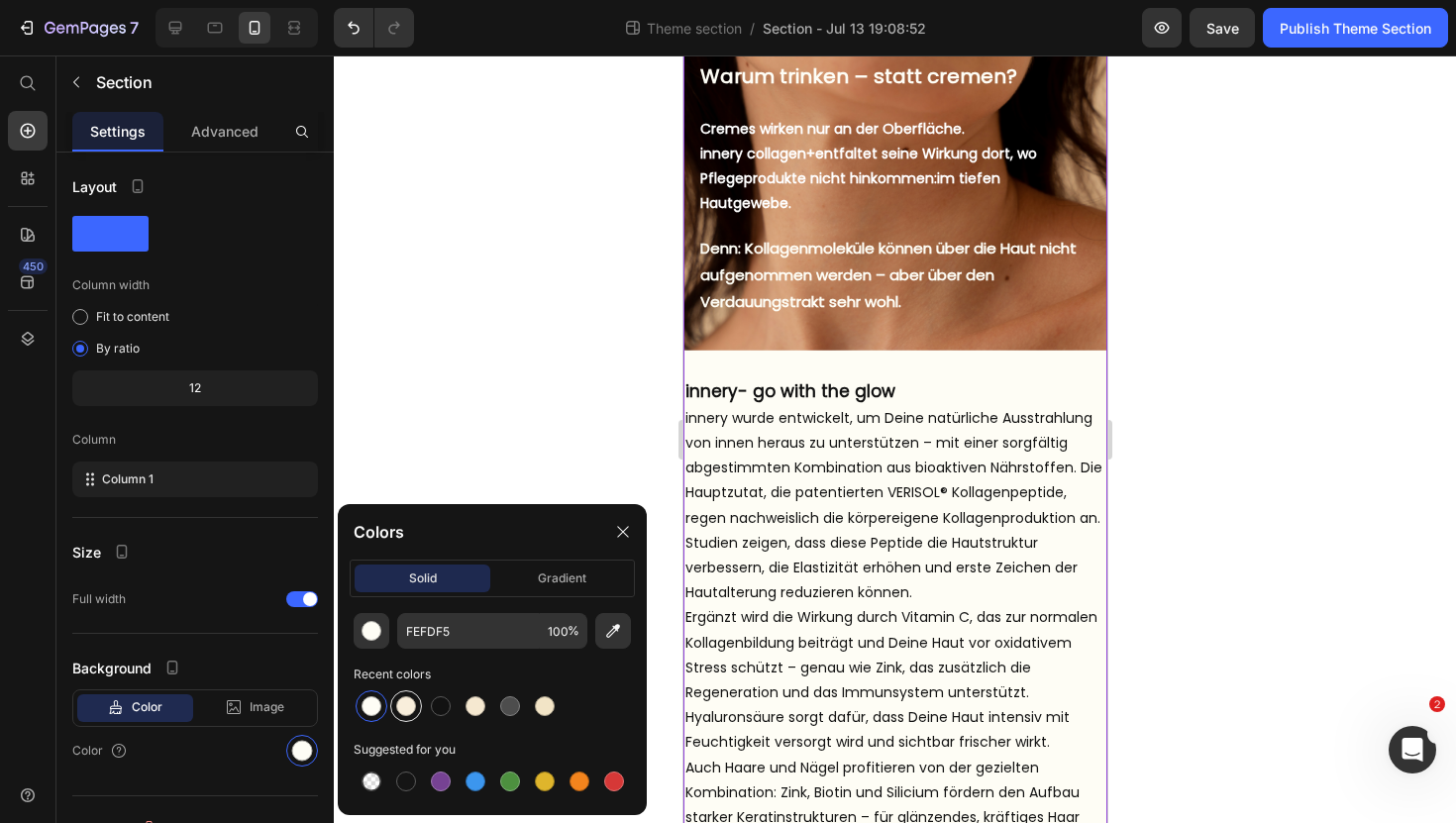 click at bounding box center (406, 706) 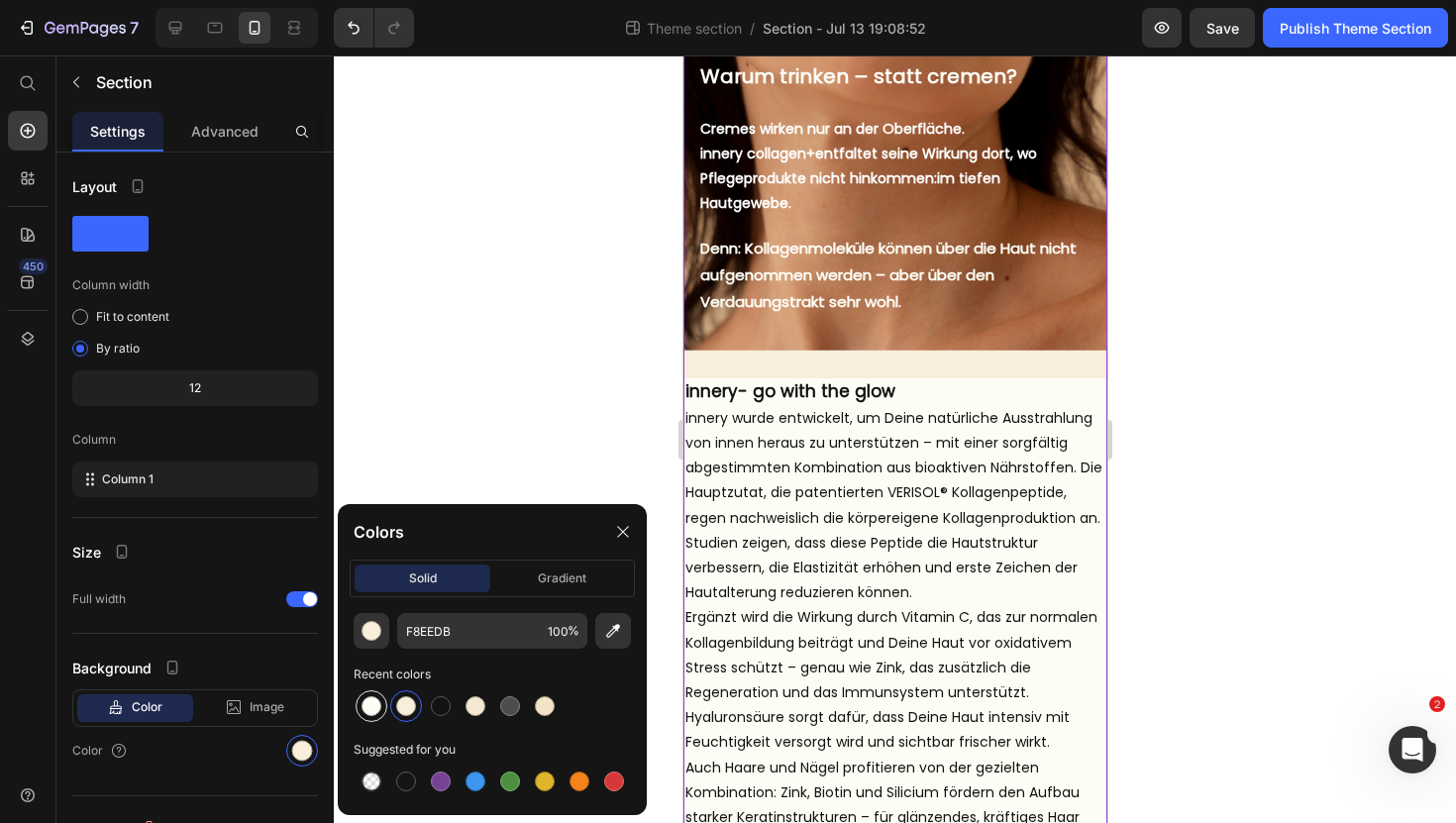 click at bounding box center (371, 706) 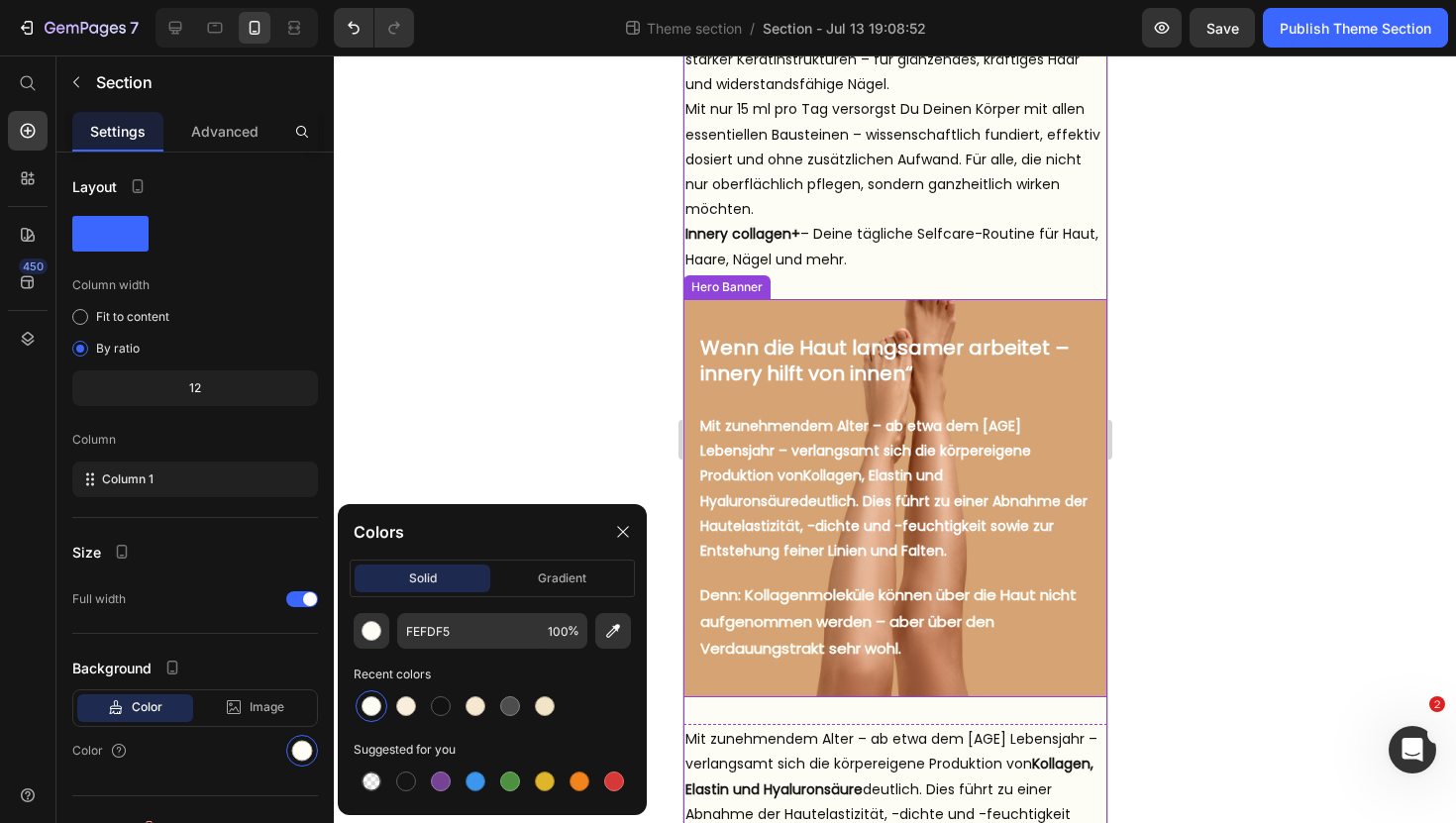 scroll, scrollTop: 1695, scrollLeft: 0, axis: vertical 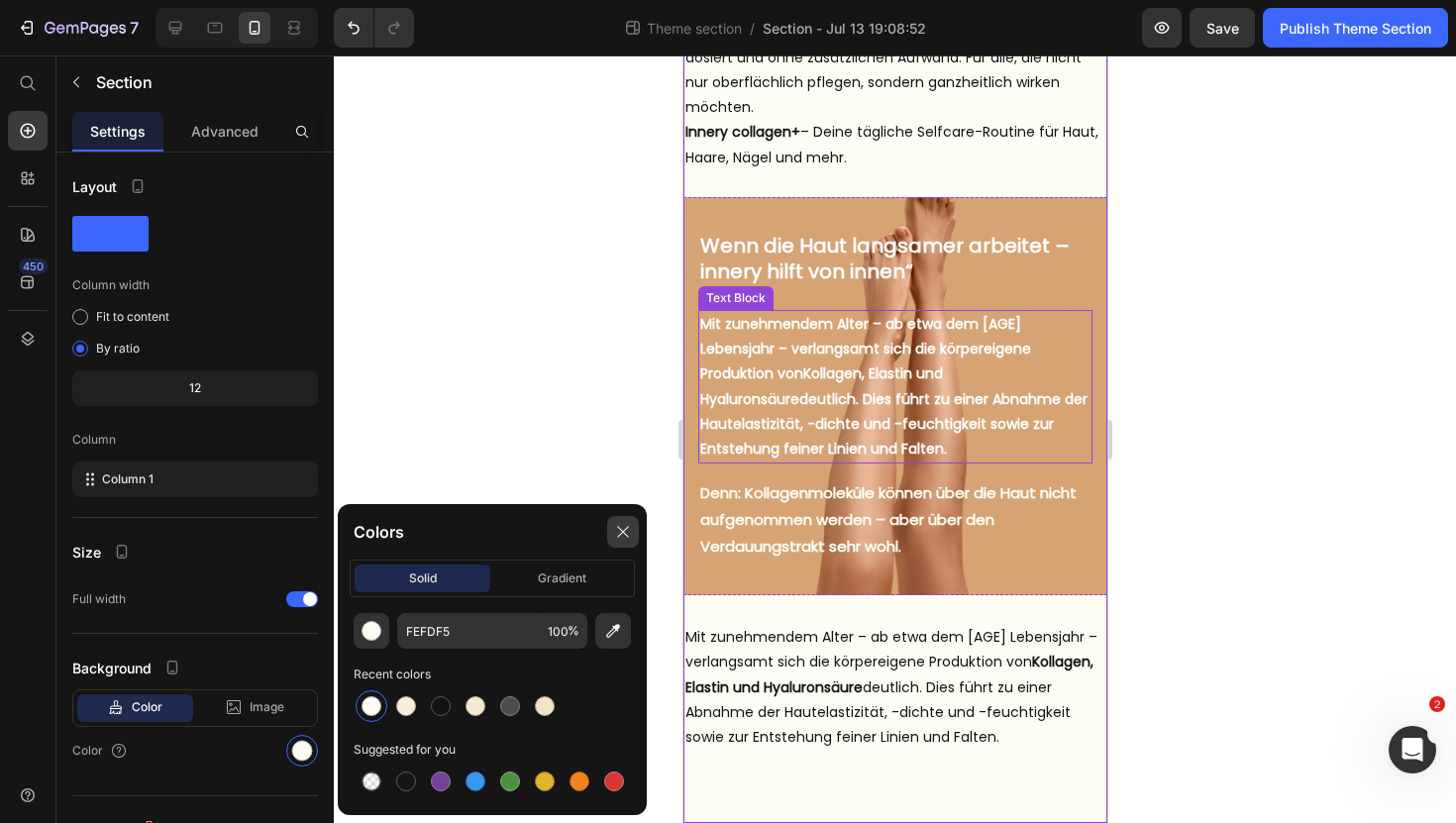 click 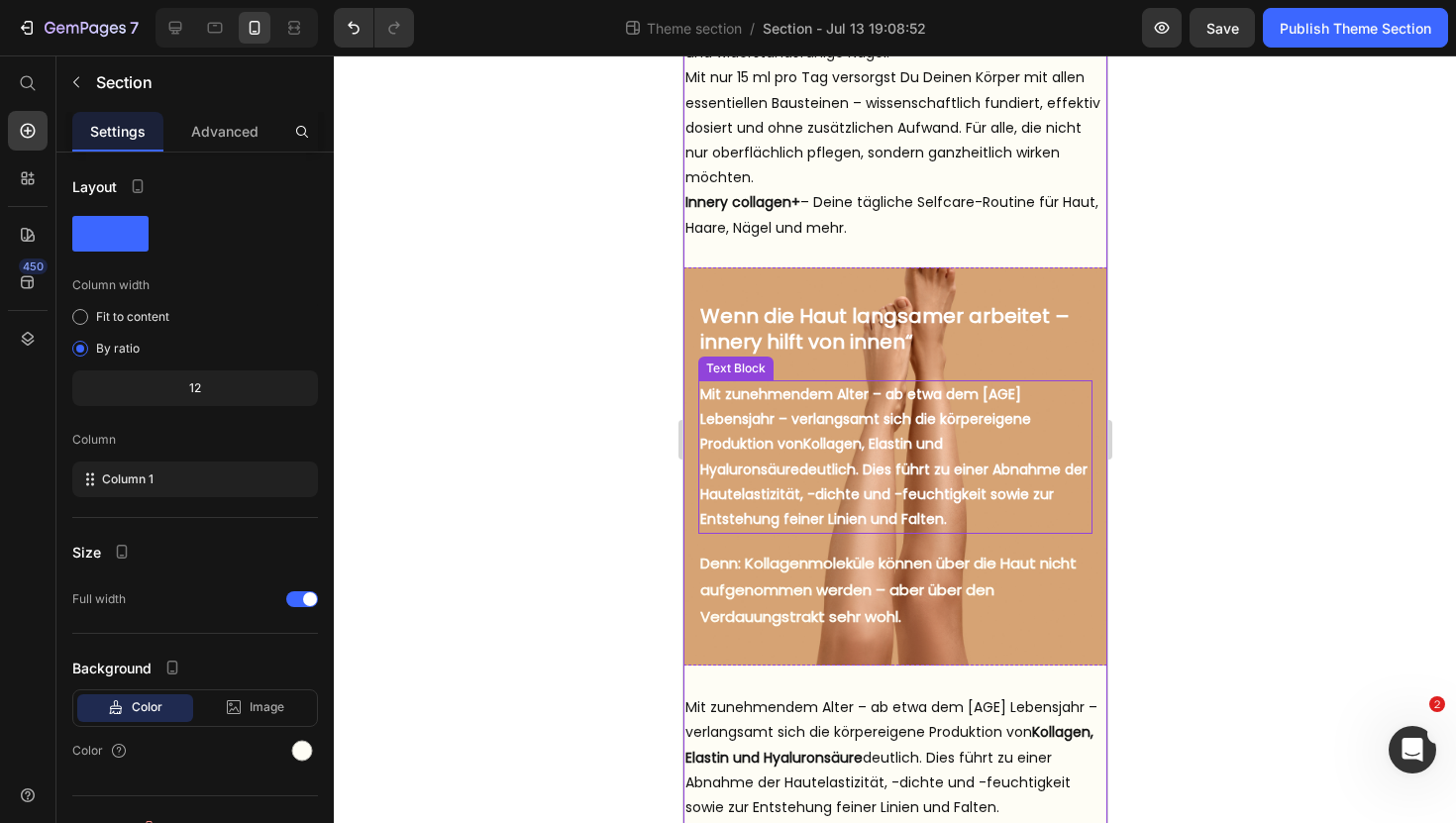 scroll, scrollTop: 1632, scrollLeft: 0, axis: vertical 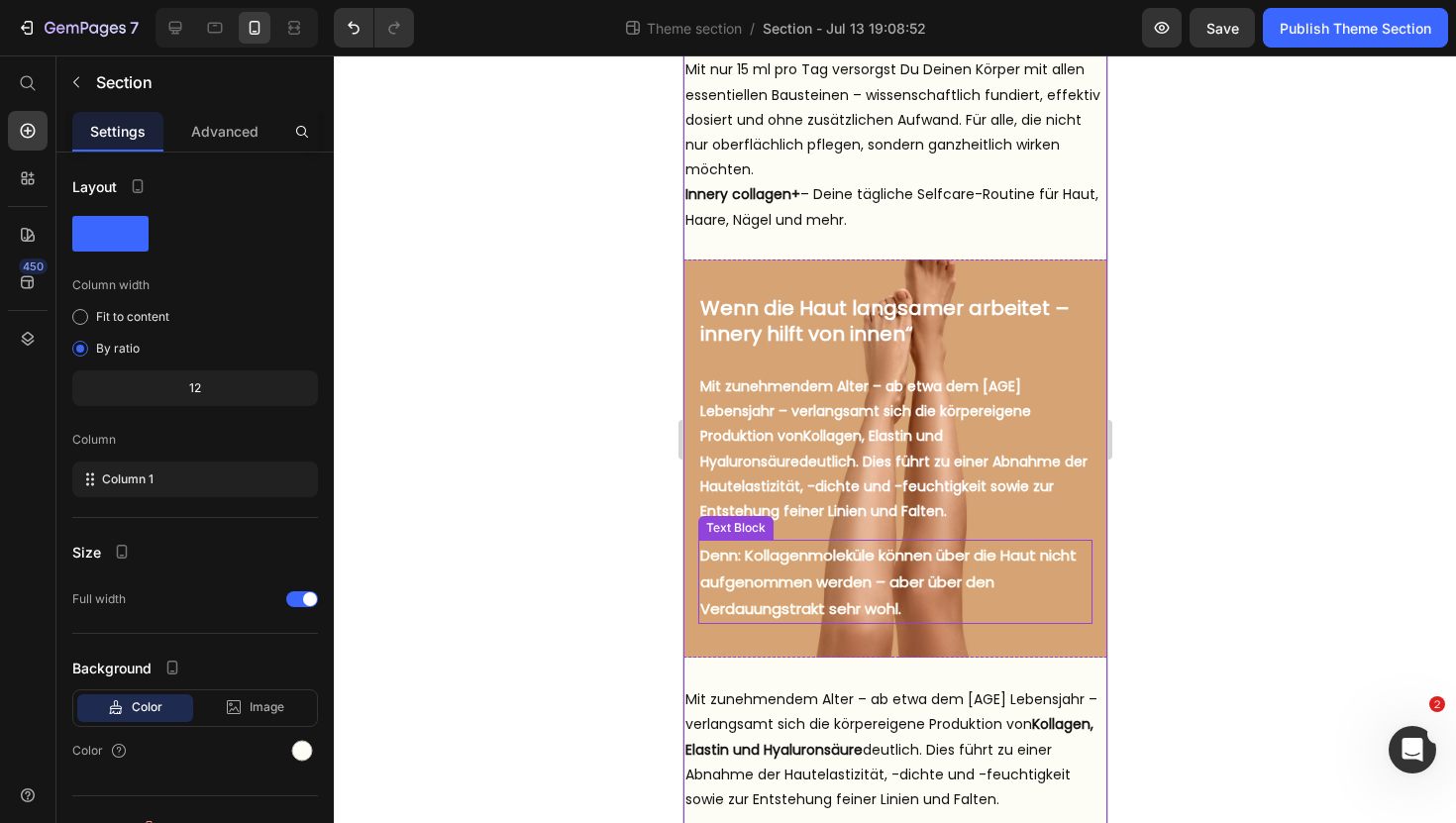 click on "Denn: Kollagenmoleküle können über die Haut nicht aufgenommen werden – aber über den Verdauungstrakt sehr wohl." at bounding box center (894, 581) 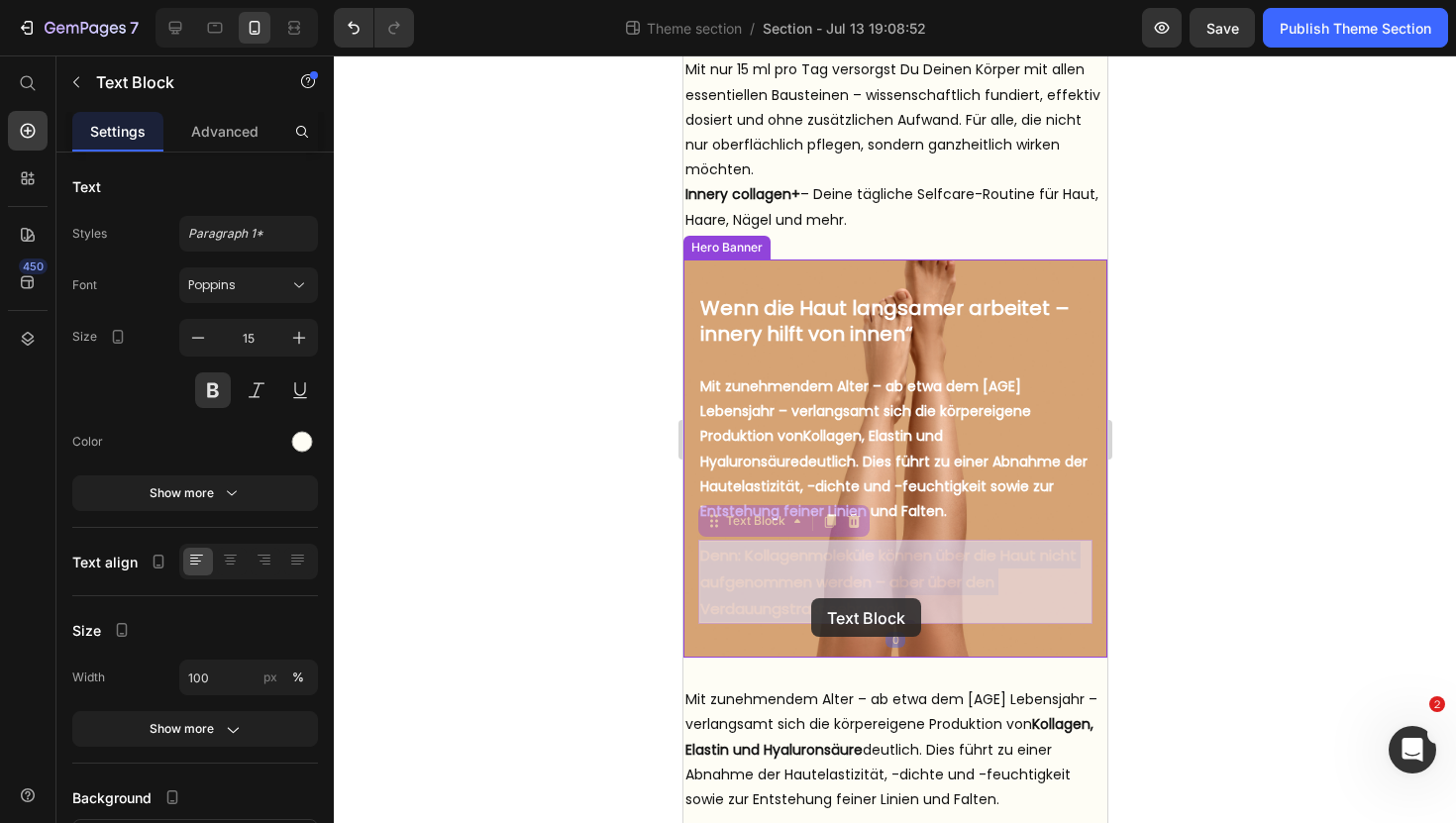drag, startPoint x: 923, startPoint y: 611, endPoint x: 810, endPoint y: 598, distance: 113.74533 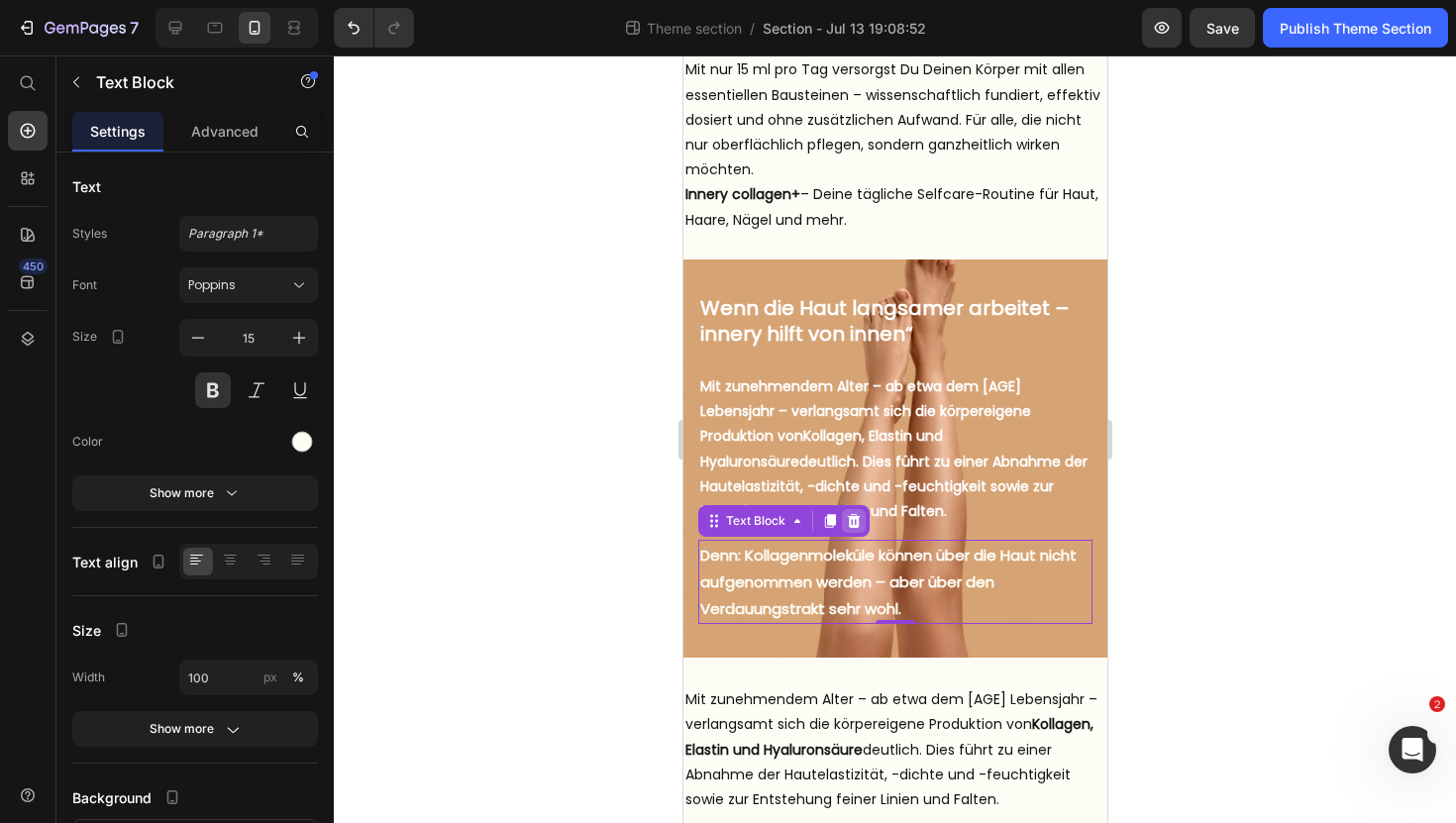 click at bounding box center [853, 521] 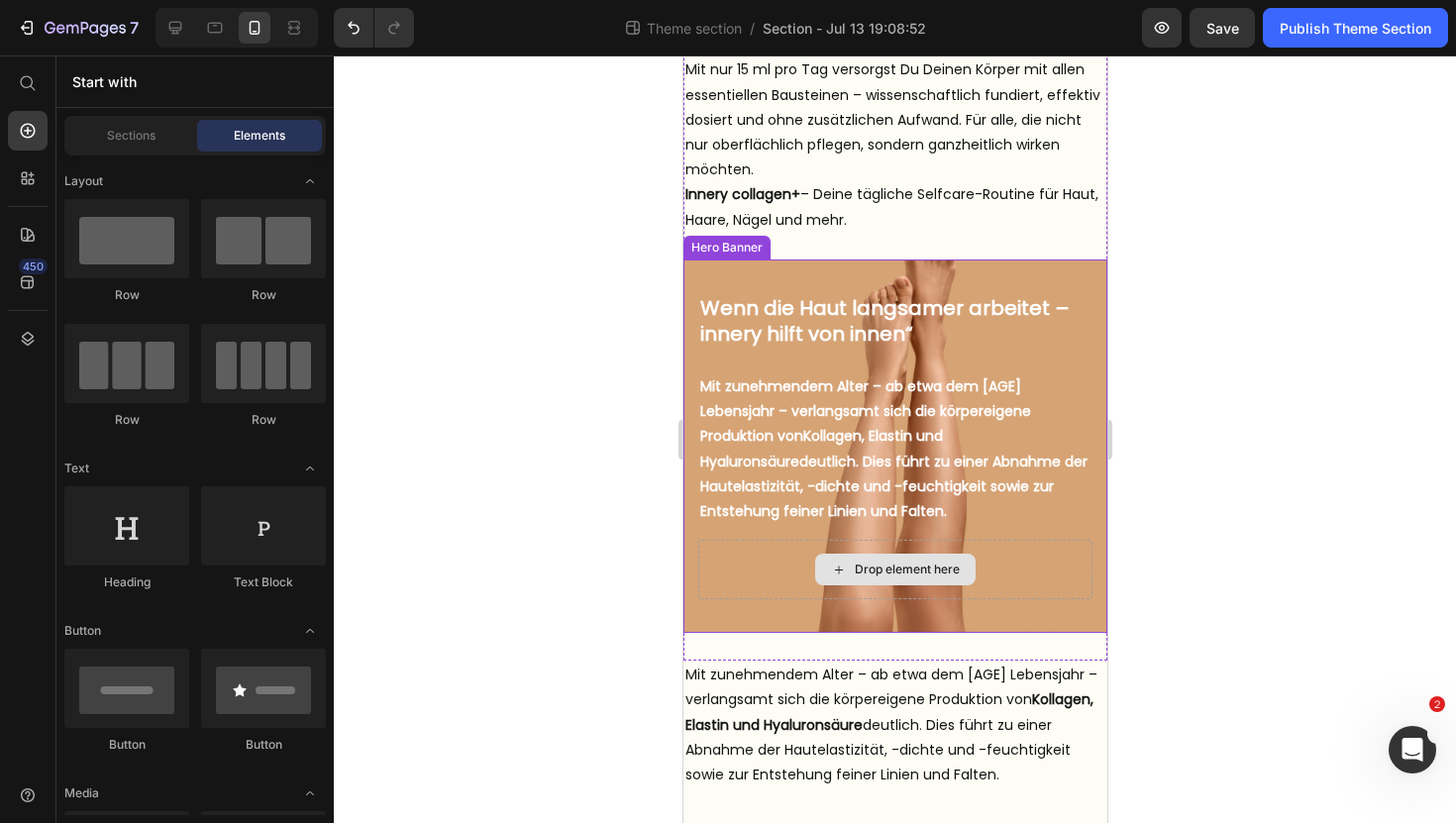 click on "Drop element here" at bounding box center [894, 569] 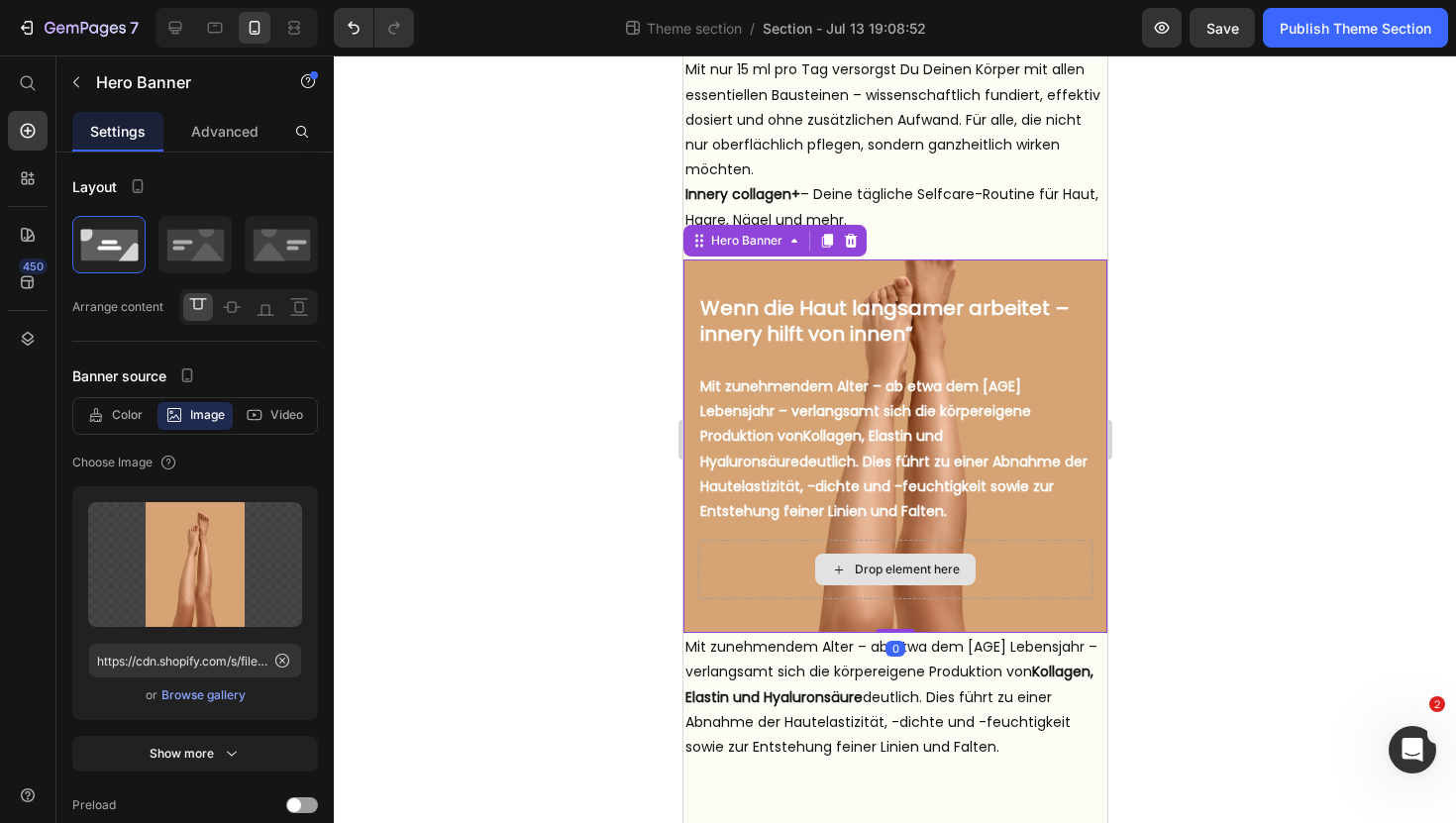 drag, startPoint x: 893, startPoint y: 658, endPoint x: 884, endPoint y: 559, distance: 99.40825 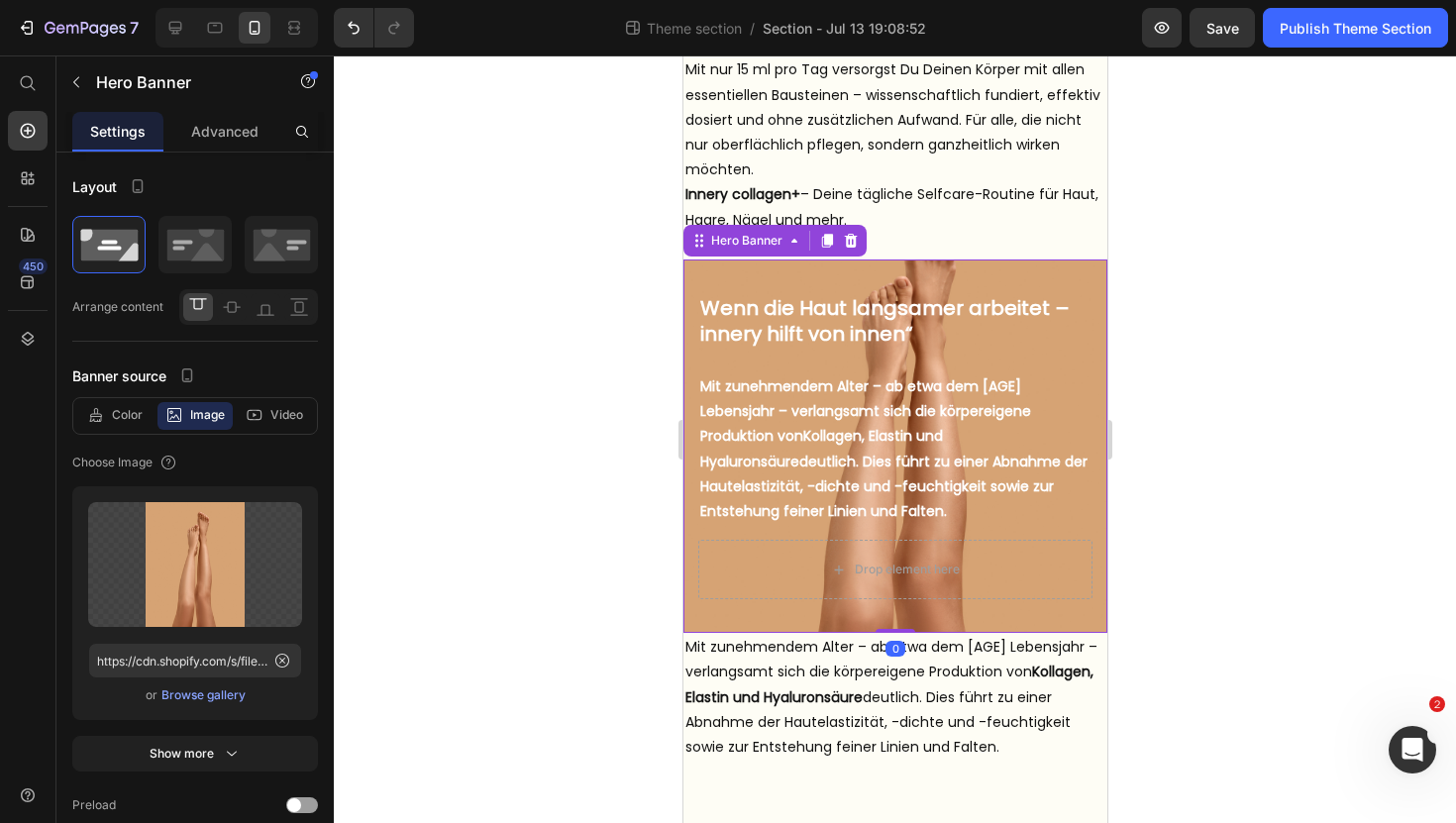 click 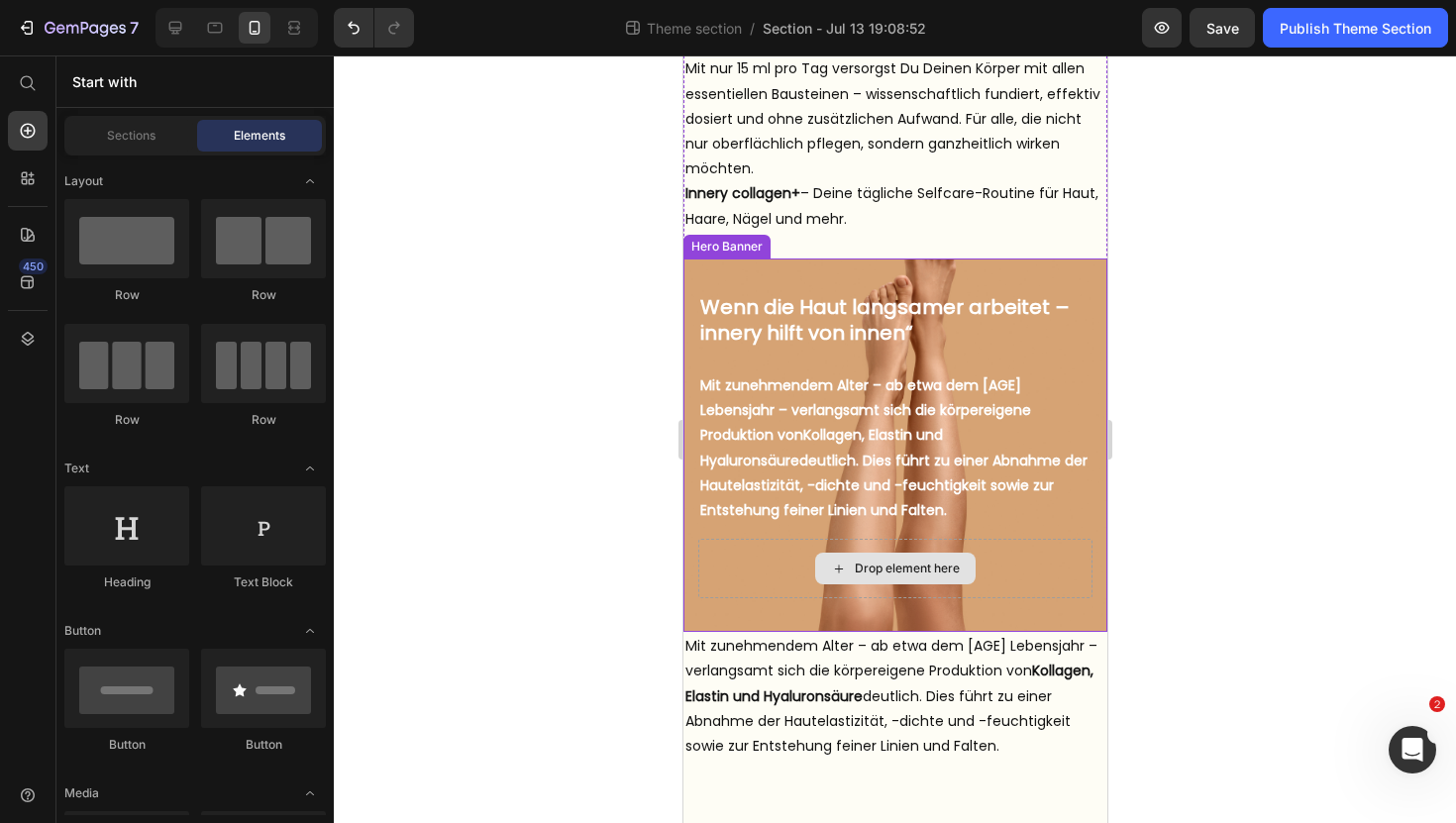 scroll, scrollTop: 1642, scrollLeft: 0, axis: vertical 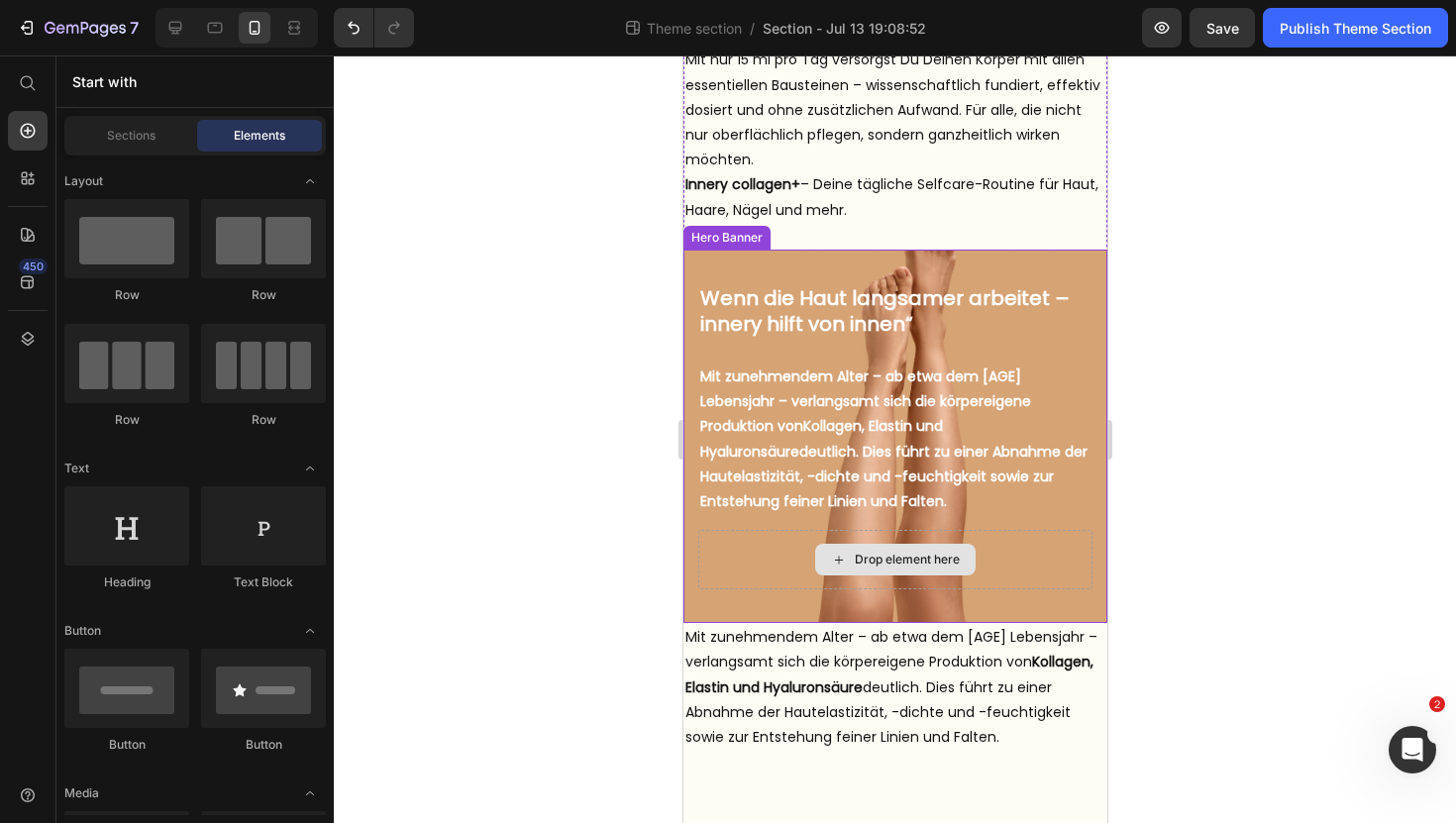 click on "Drop element here" at bounding box center (894, 560) 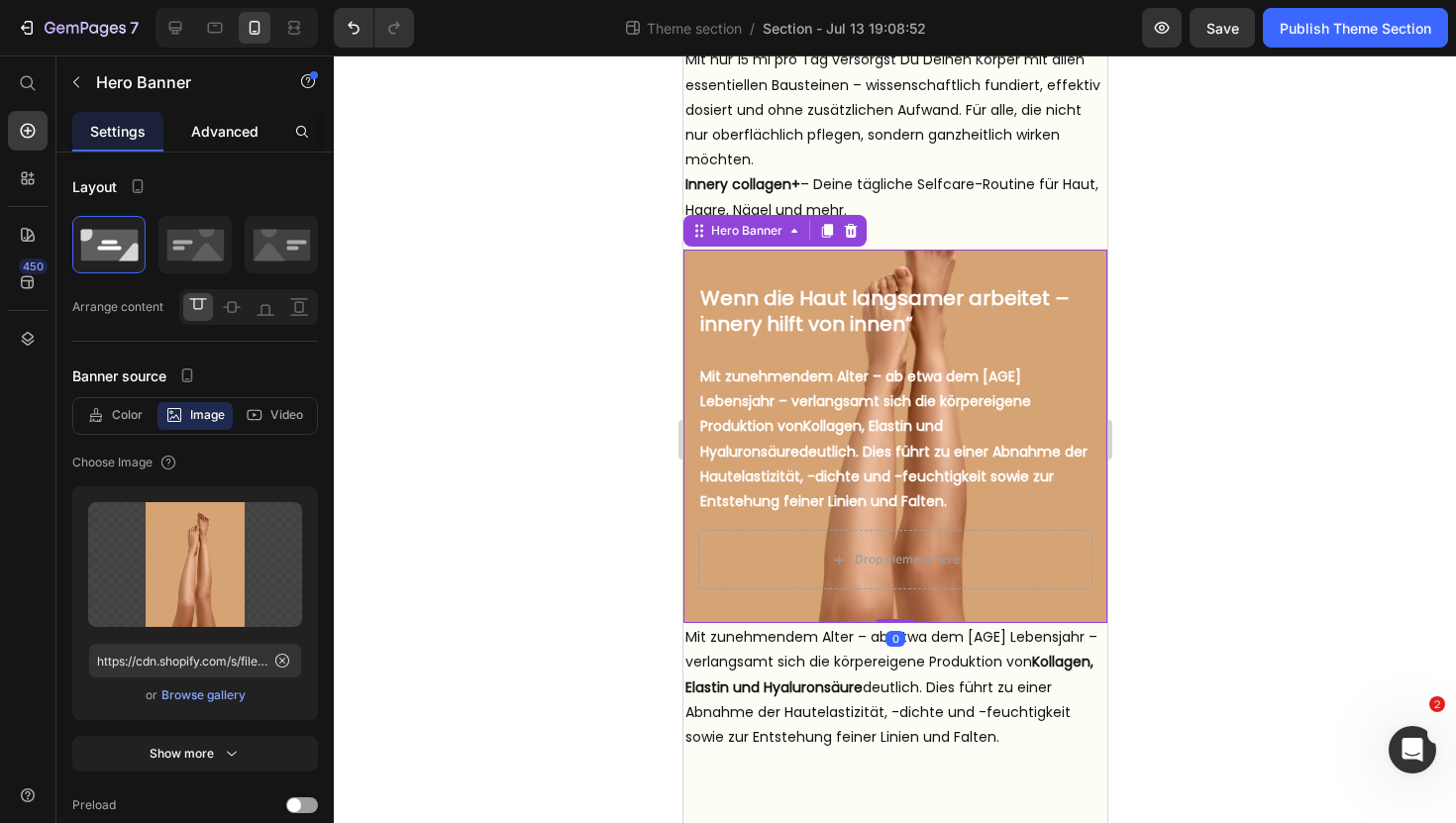 click on "Advanced" at bounding box center (225, 131) 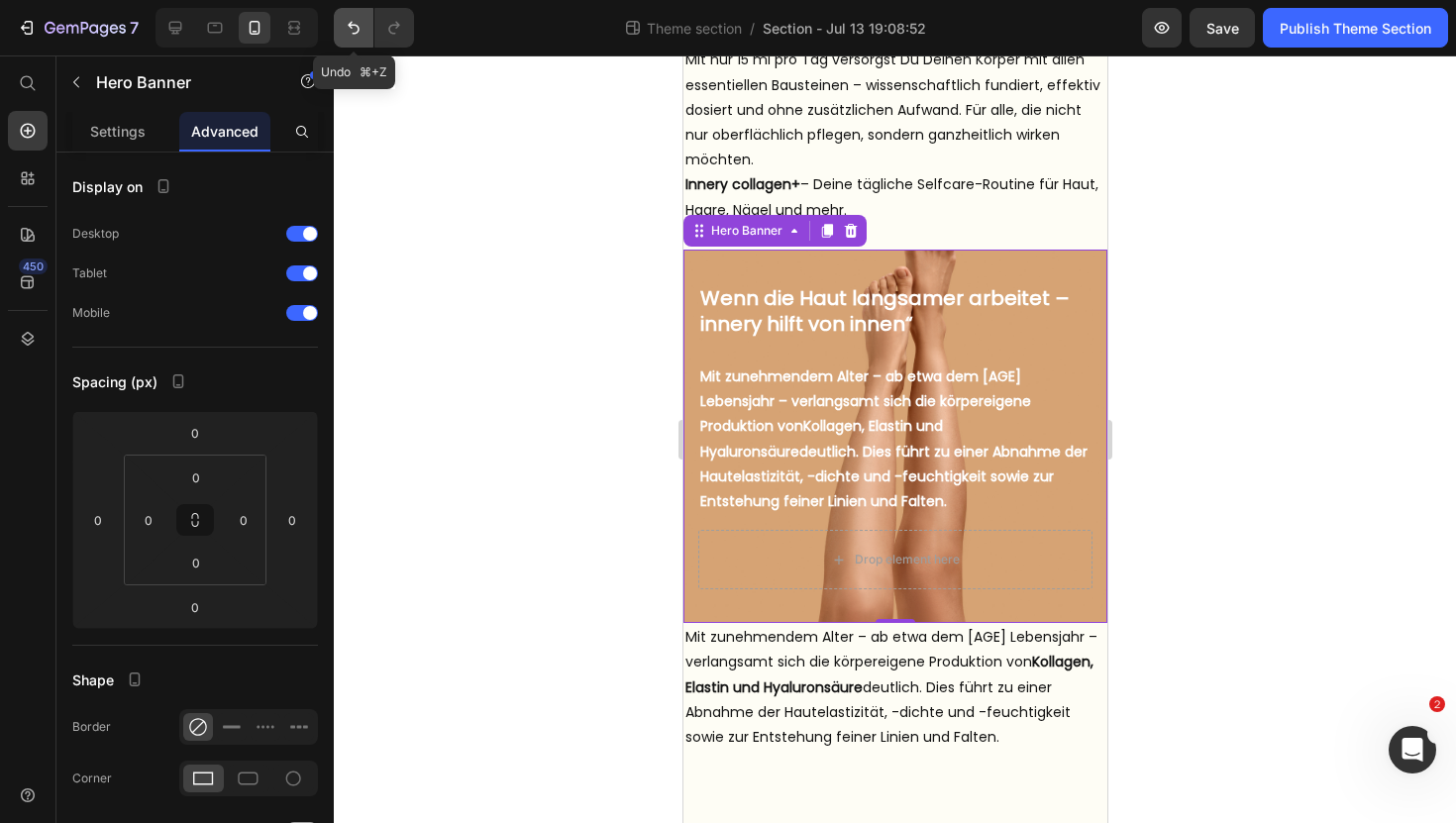click 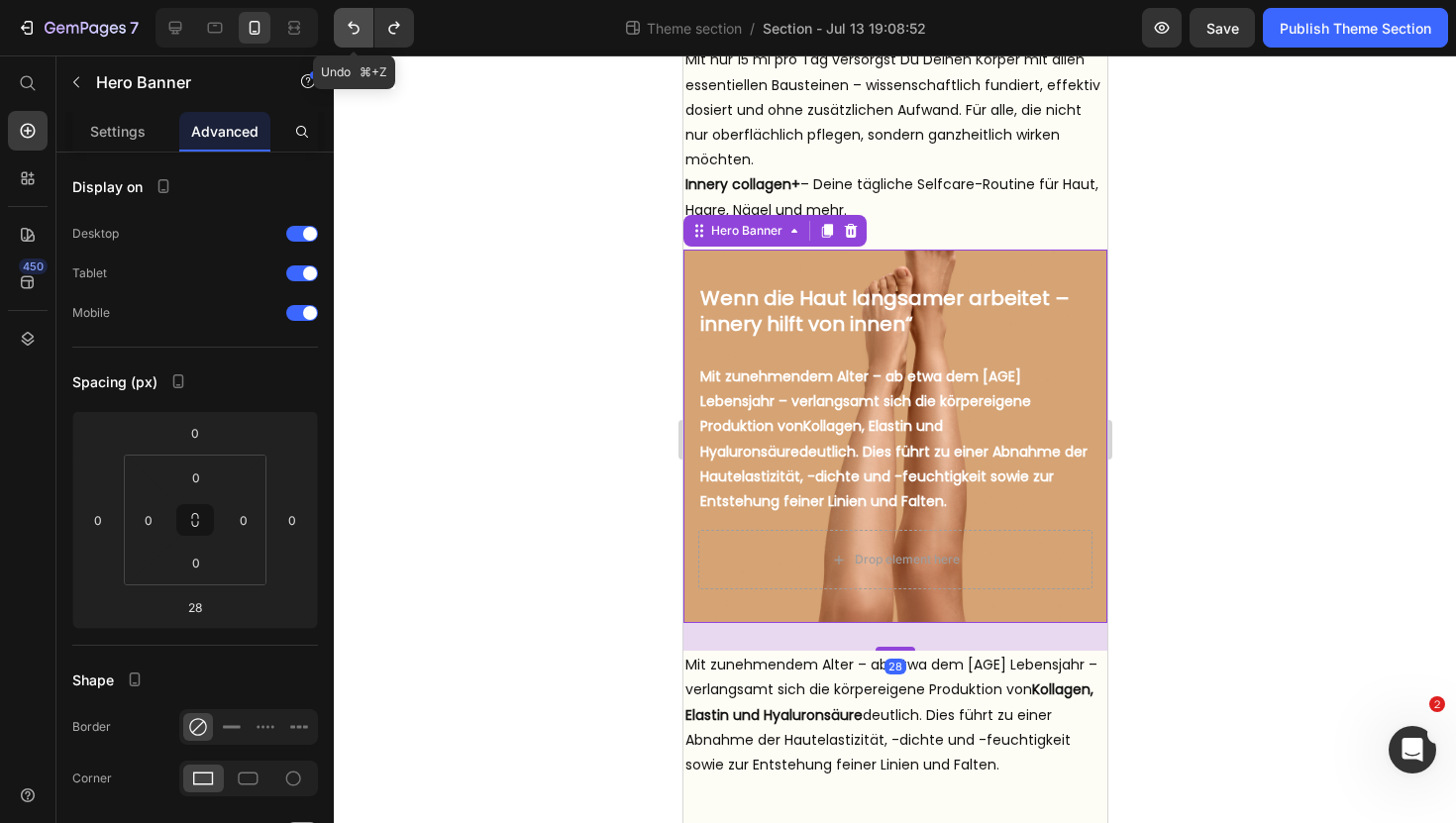click 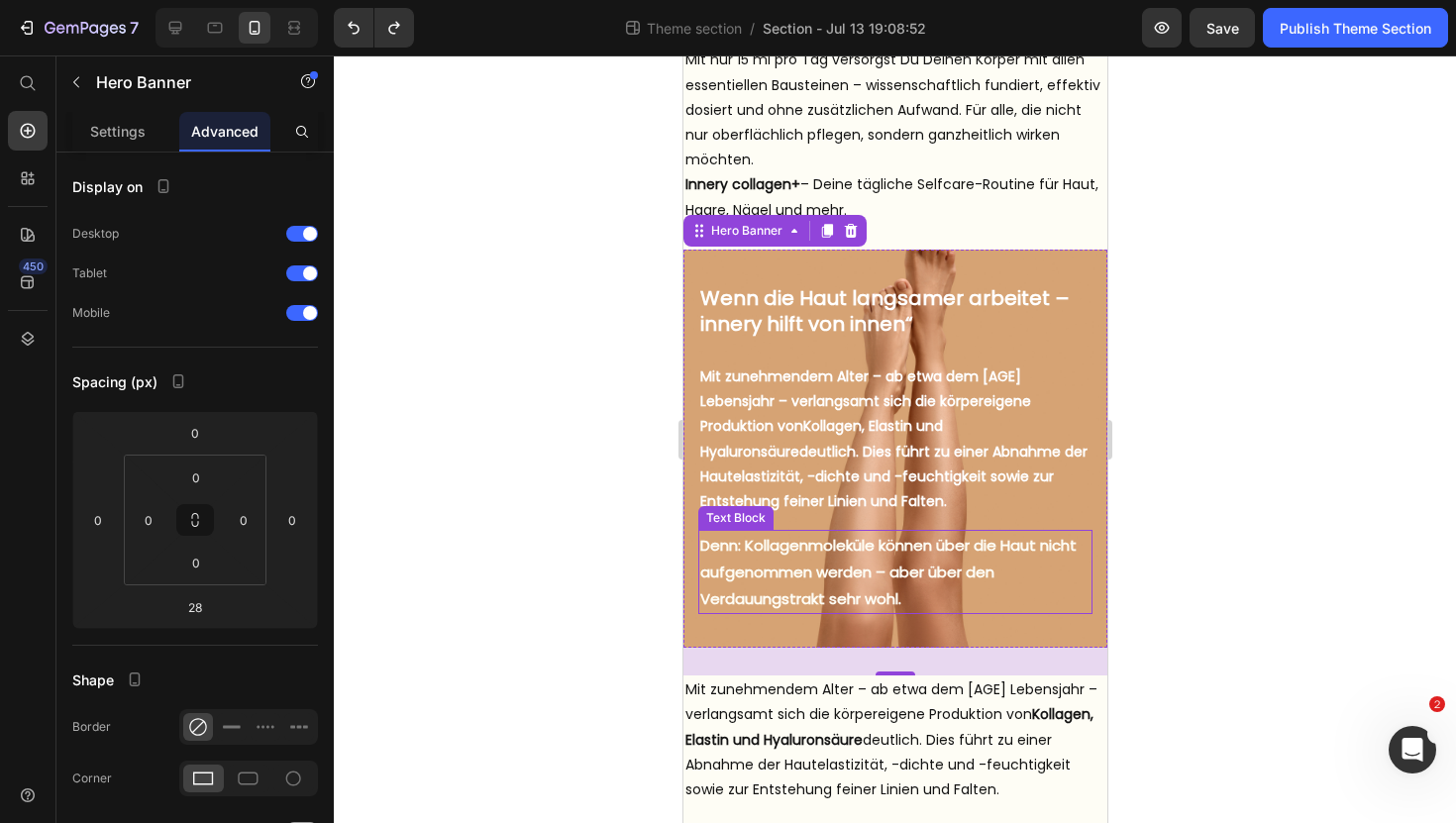 click on "Denn: Kollagenmoleküle können über die Haut nicht aufgenommen werden – aber über den Verdauungstrakt sehr wohl." at bounding box center [894, 571] 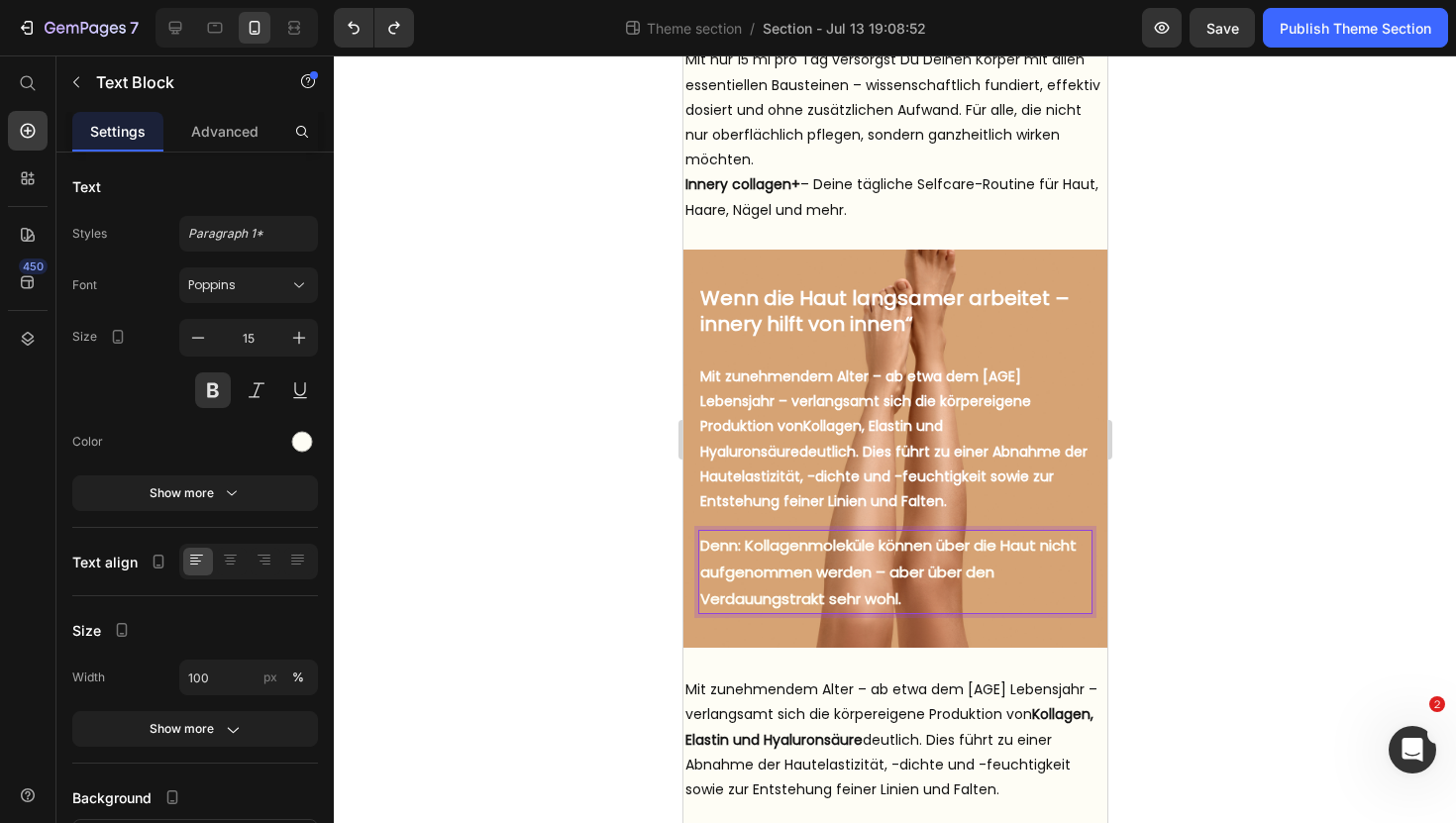 click on "Denn: Kollagenmoleküle können über die Haut nicht aufgenommen werden – aber über den Verdauungstrakt sehr wohl." at bounding box center [894, 571] 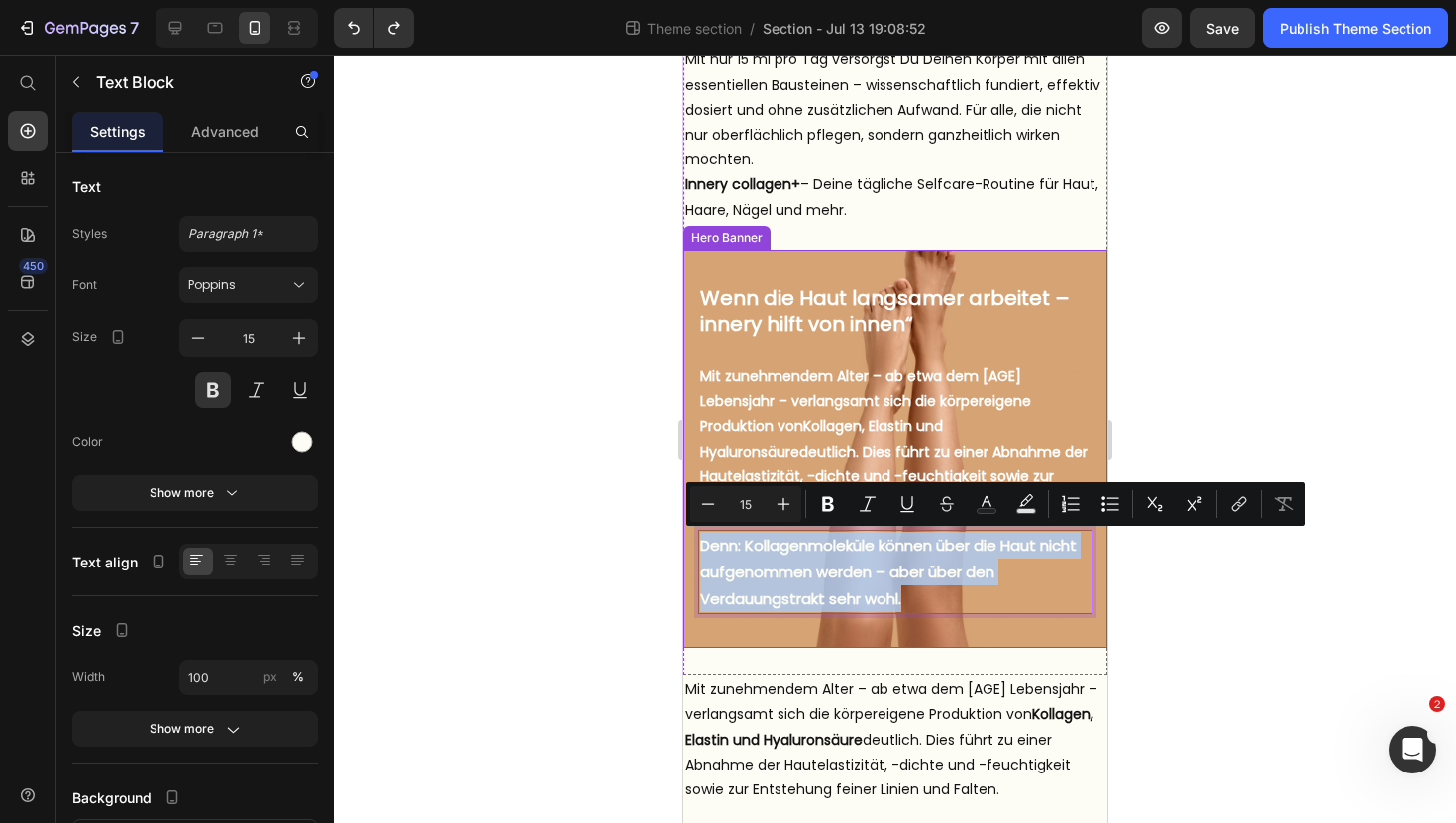drag, startPoint x: 904, startPoint y: 599, endPoint x: 695, endPoint y: 548, distance: 215.13252 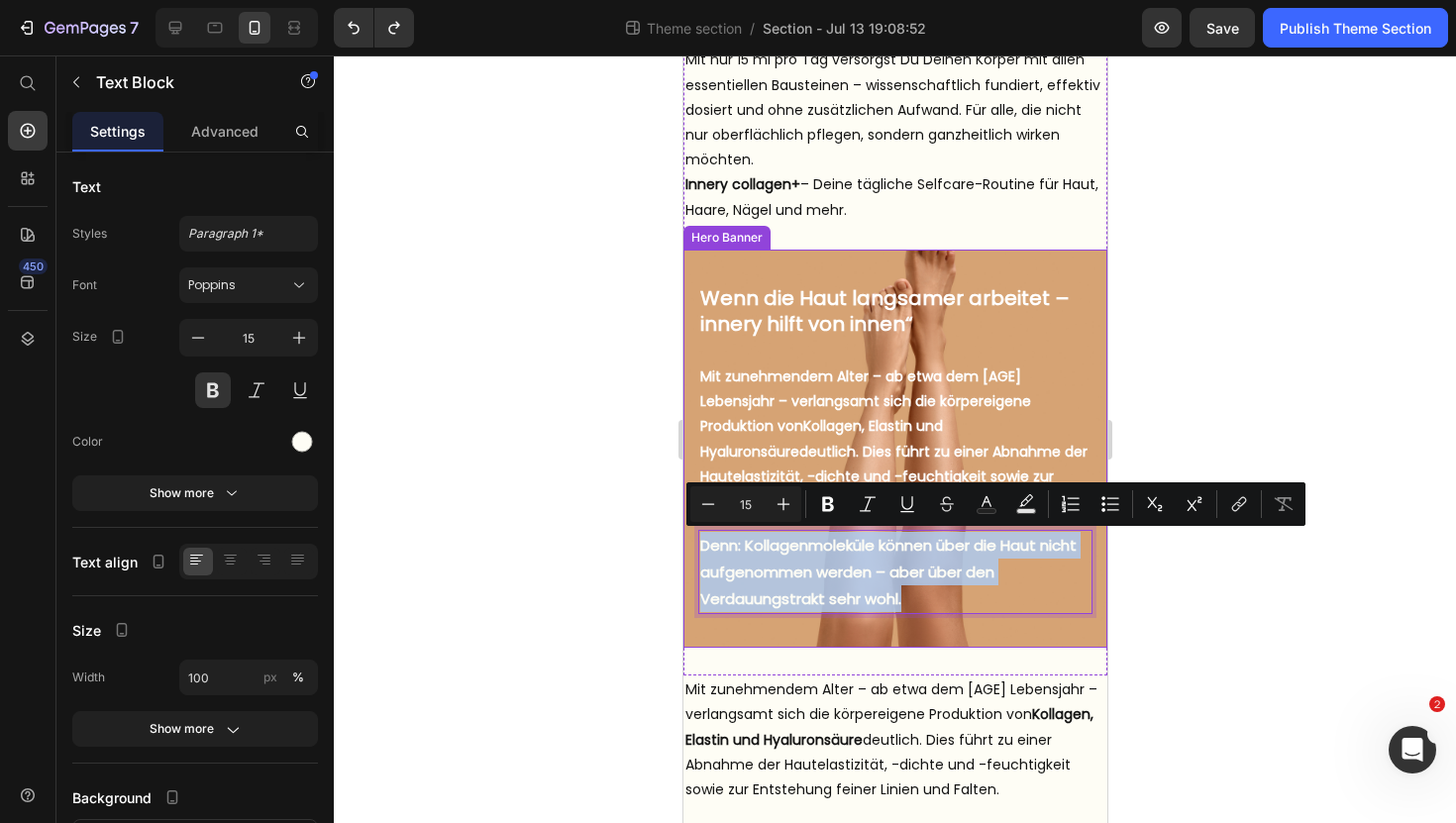 click on "Wenn die Haut langsamer arbeitet – innery hilft von innen“ Heading But I must explain to you how all this mistaken idea of denouncing pleasure and praising pain was born and I will give you a complete account of the system, and expound the actual teachings of the great explorer Text Block Explore now Button At vero eos et accusamus et iusto odio benefits Text Block Mit zunehmendem Alter – ab etwa dem 25. Lebensjahr – verlangsamt sich die körpereigene Produktion von  Kollagen, Elastin und Hyaluronsäure  deutlich. Dies führt zu einer Abnahme der Hautelastizität, -dichte und -feuchtigkeit sowie zur Entstehung feiner Linien und Falten. Text Block Denn: Kollagenmoleküle können über die Haut nicht aufgenommen werden – aber über den Verdauungstrakt sehr wohl. Text Block   0" at bounding box center [894, 449] 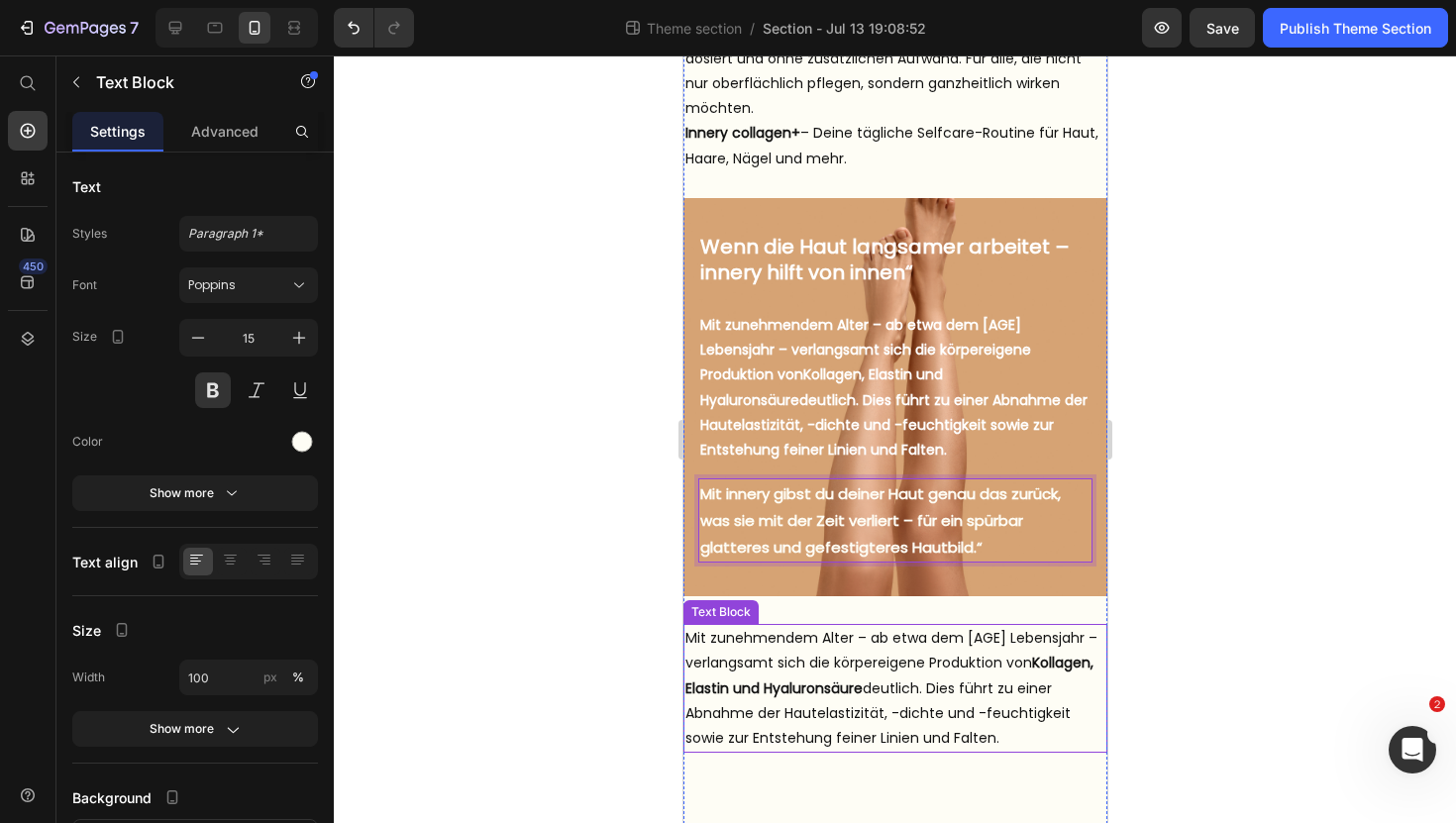 scroll, scrollTop: 1695, scrollLeft: 0, axis: vertical 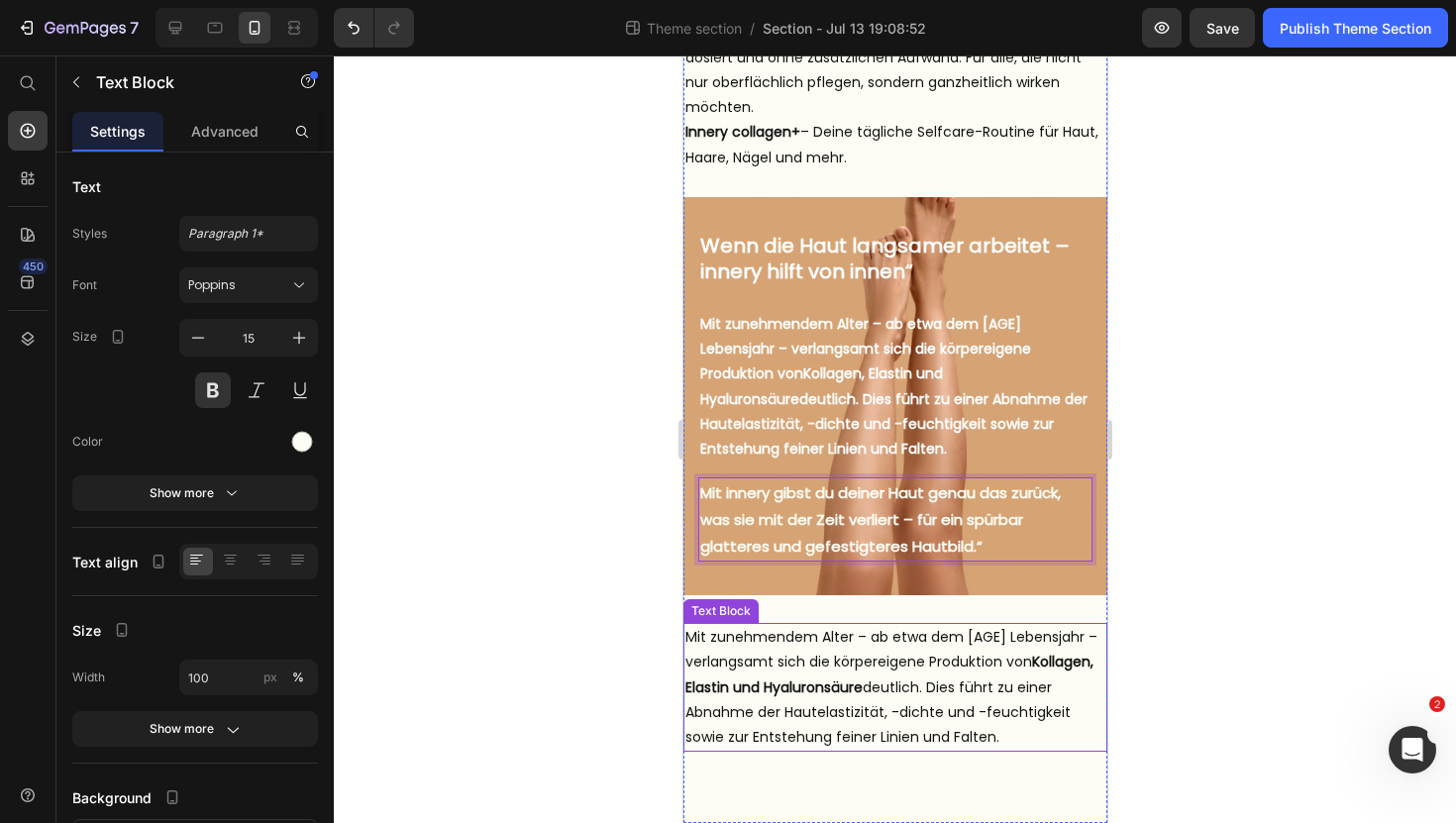 click on "Mit zunehmendem Alter – ab etwa dem 25. Lebensjahr – verlangsamt sich die körpereigene Produktion von  Kollagen, Elastin und Hyaluronsäure  deutlich. Dies führt zu einer Abnahme der Hautelastizität, -dichte und -feuchtigkeit sowie zur Entstehung feiner Linien und Falten." at bounding box center (894, 687) 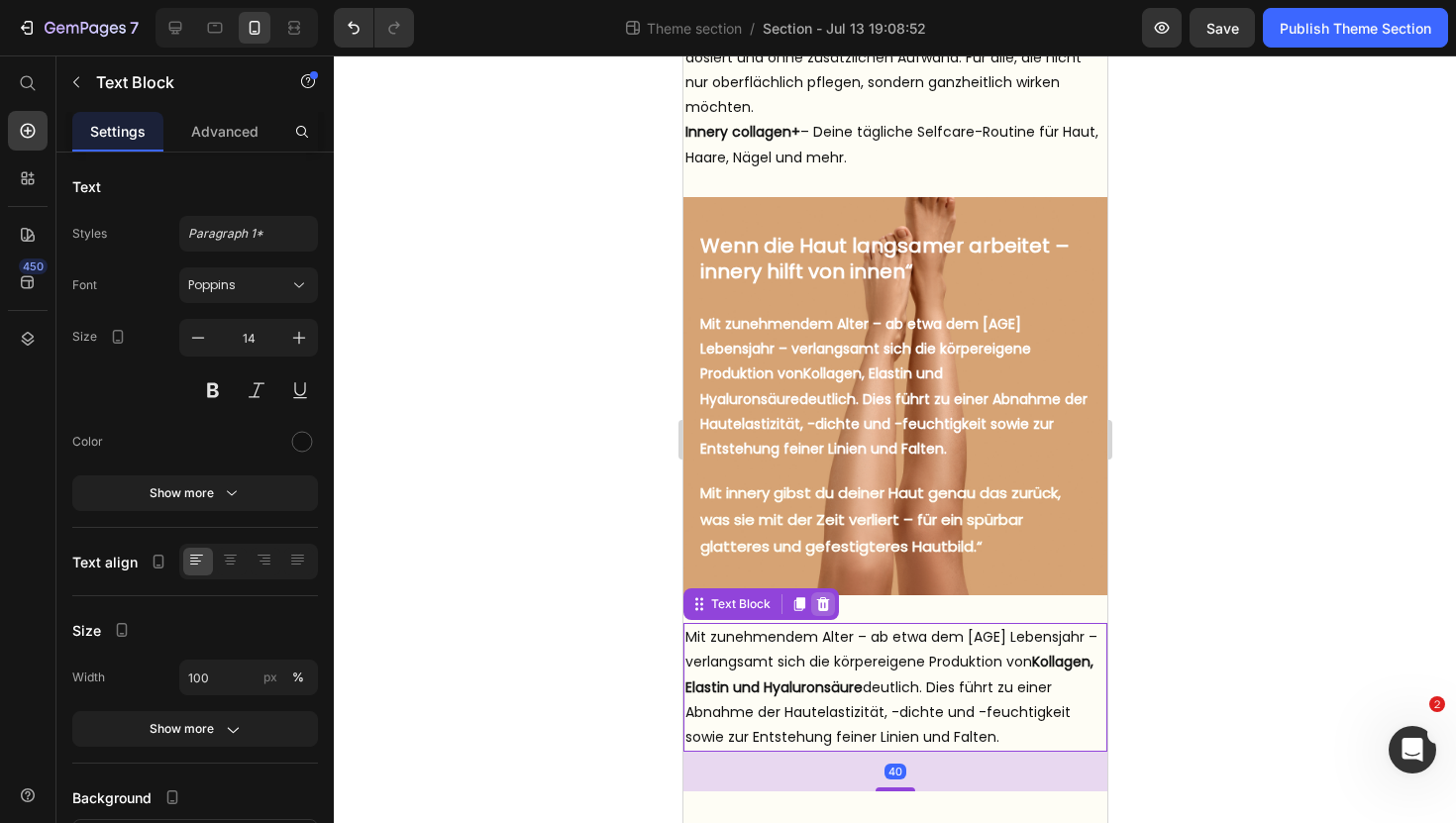 click 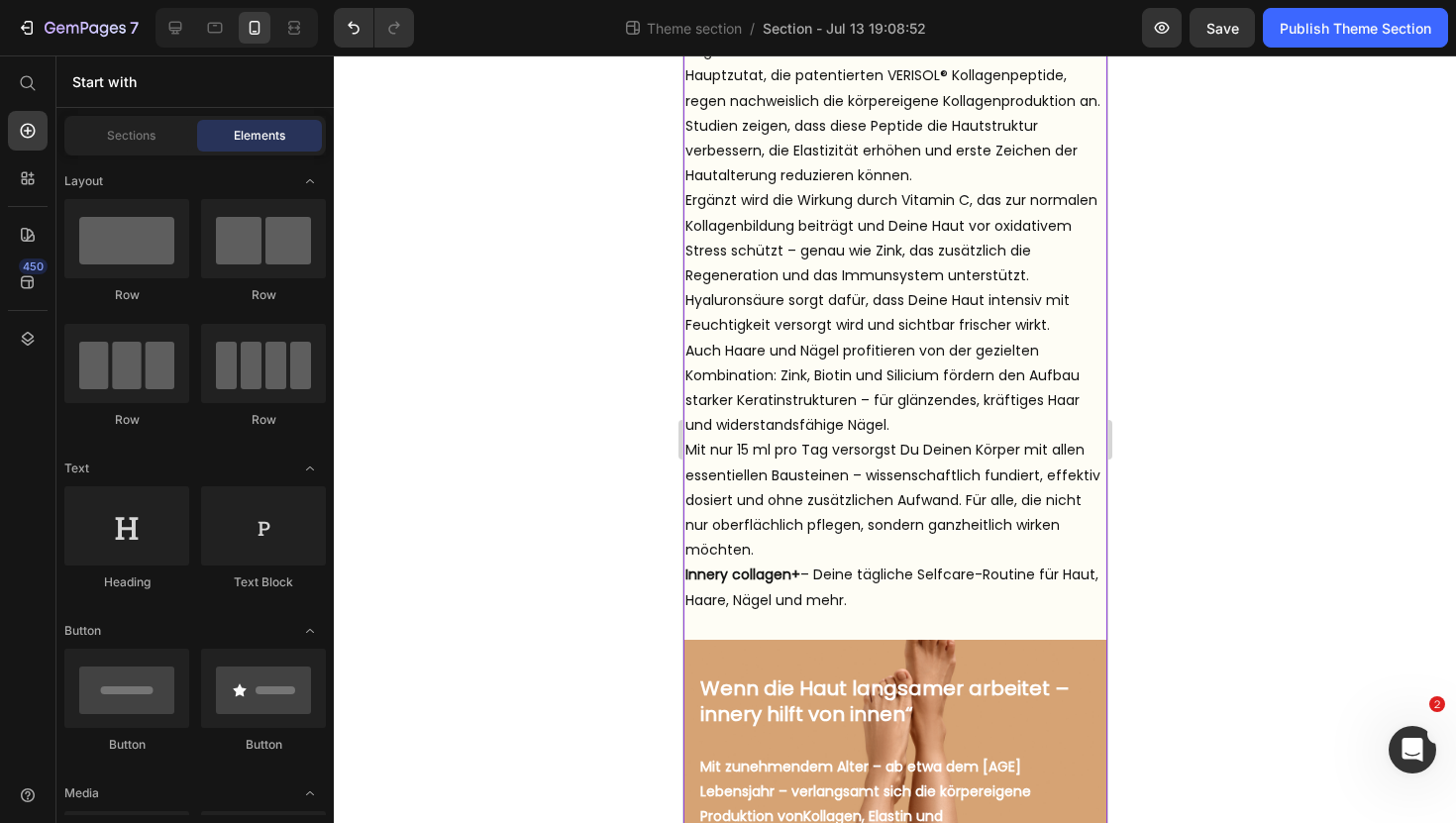 scroll, scrollTop: 1526, scrollLeft: 0, axis: vertical 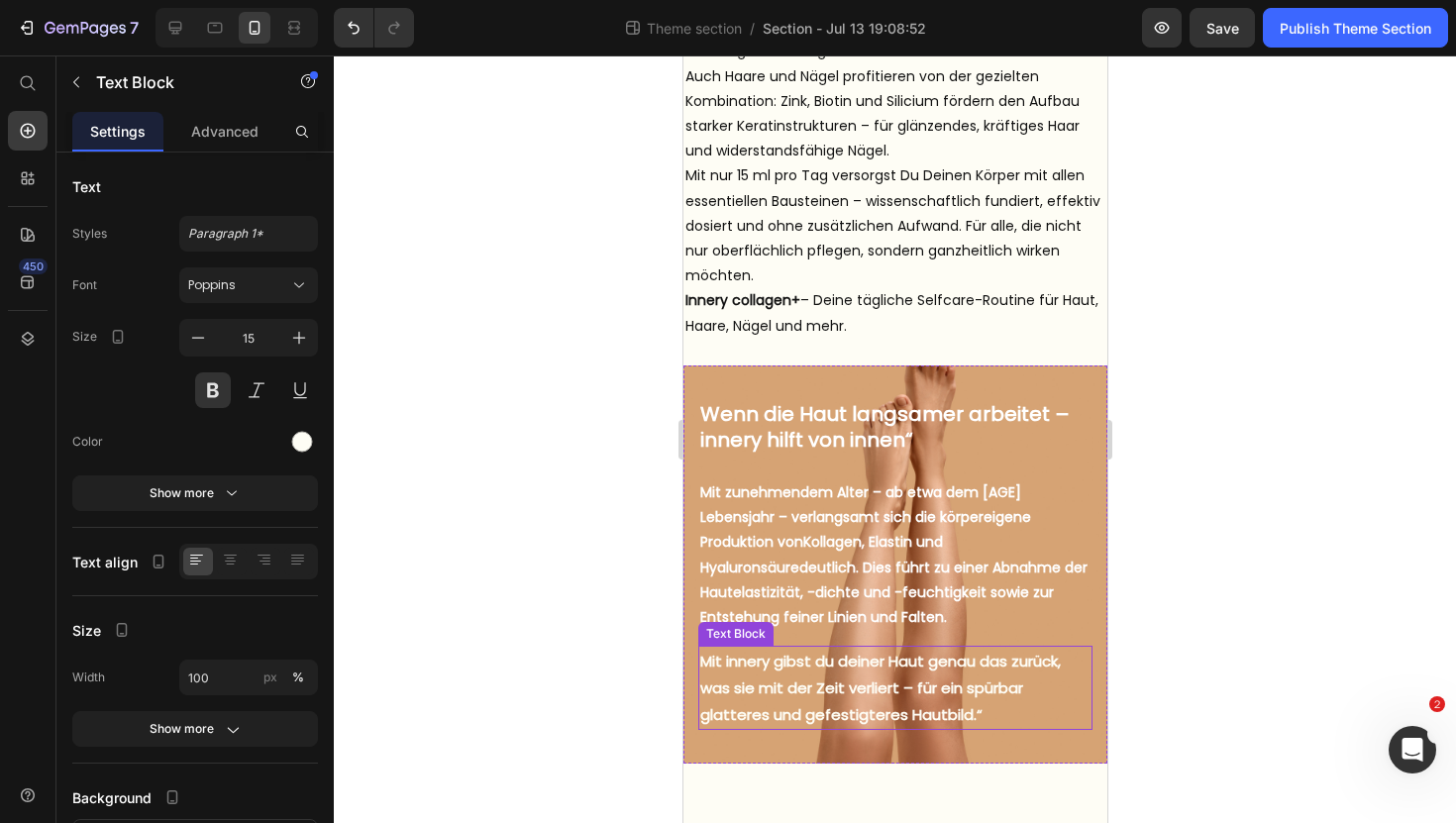 click on "Mit innery gibst du deiner Haut genau das zurück, was sie mit der Zeit verliert – für ein spürbar glatteres und gefestigteres Hautbild.“" at bounding box center [894, 687] 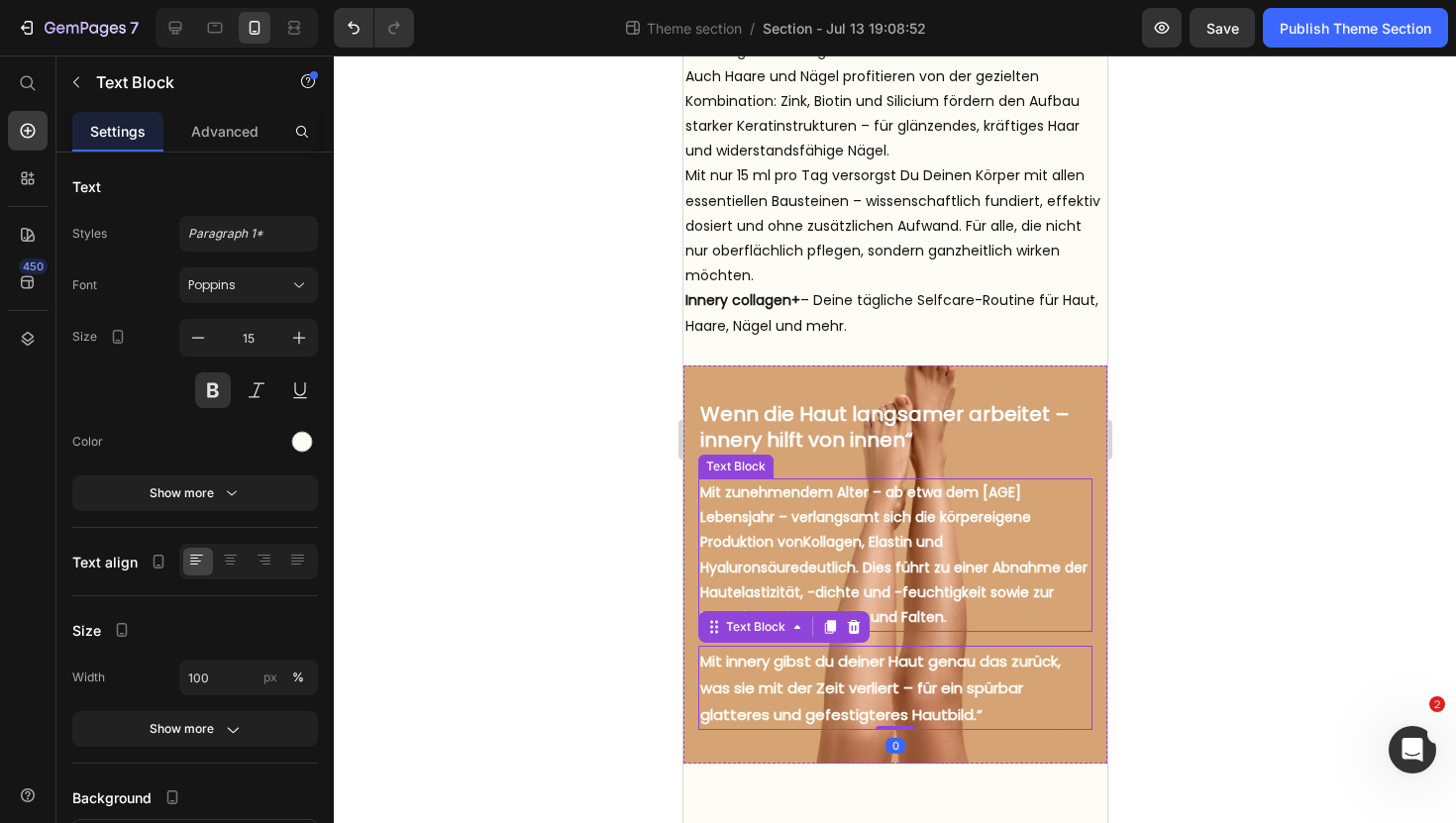 click on "Mit zunehmendem Alter – ab etwa dem 25. Lebensjahr – verlangsamt sich die körpereigene Produktion von  Kollagen, Elastin und Hyaluronsäure  deutlich. Dies führt zu einer Abnahme der Hautelastizität, -dichte und -feuchtigkeit sowie zur Entstehung feiner Linien und Falten." at bounding box center [894, 555] 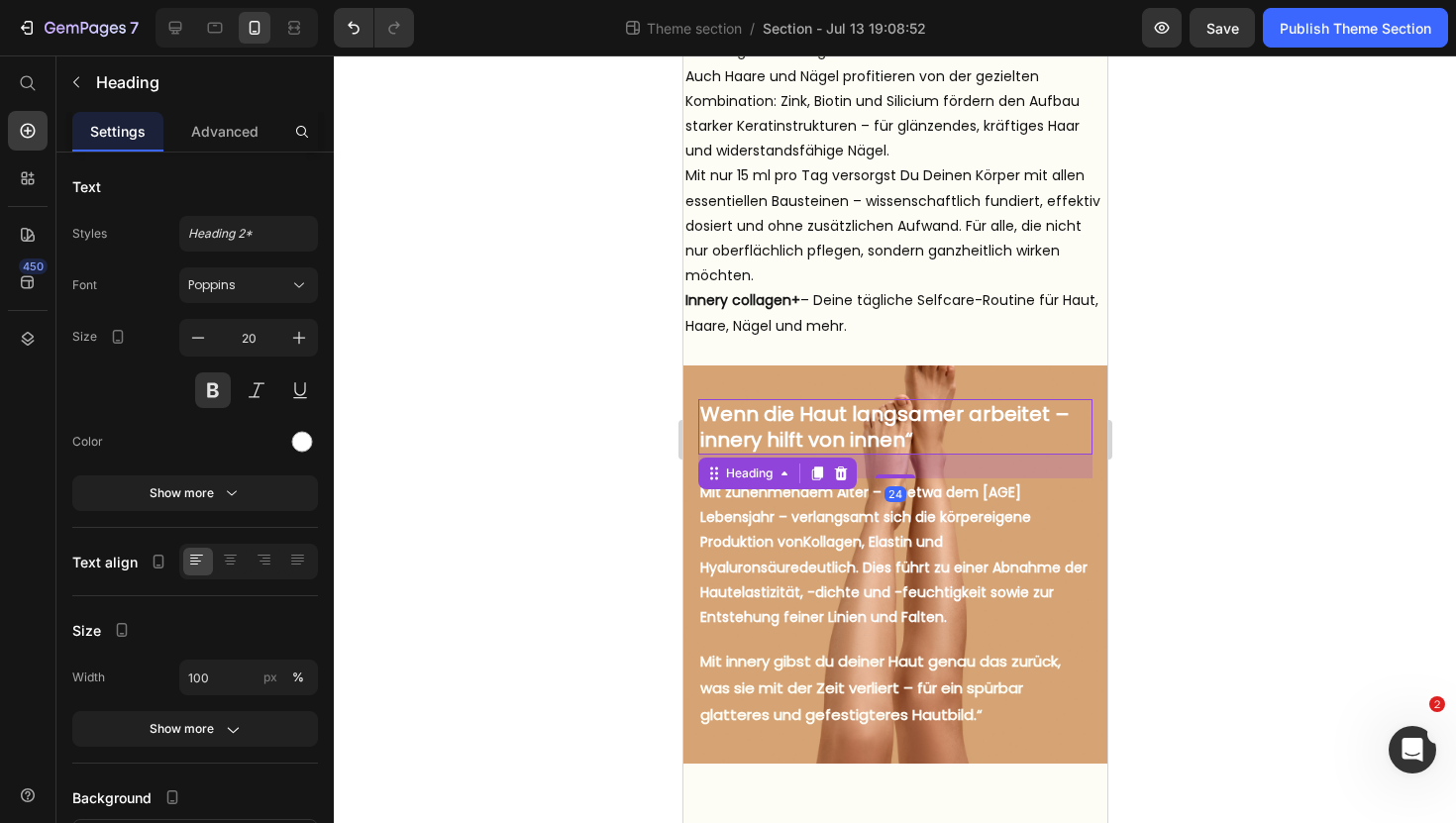 click on "Wenn die Haut langsamer arbeitet – innery hilft von innen“" at bounding box center (894, 427) 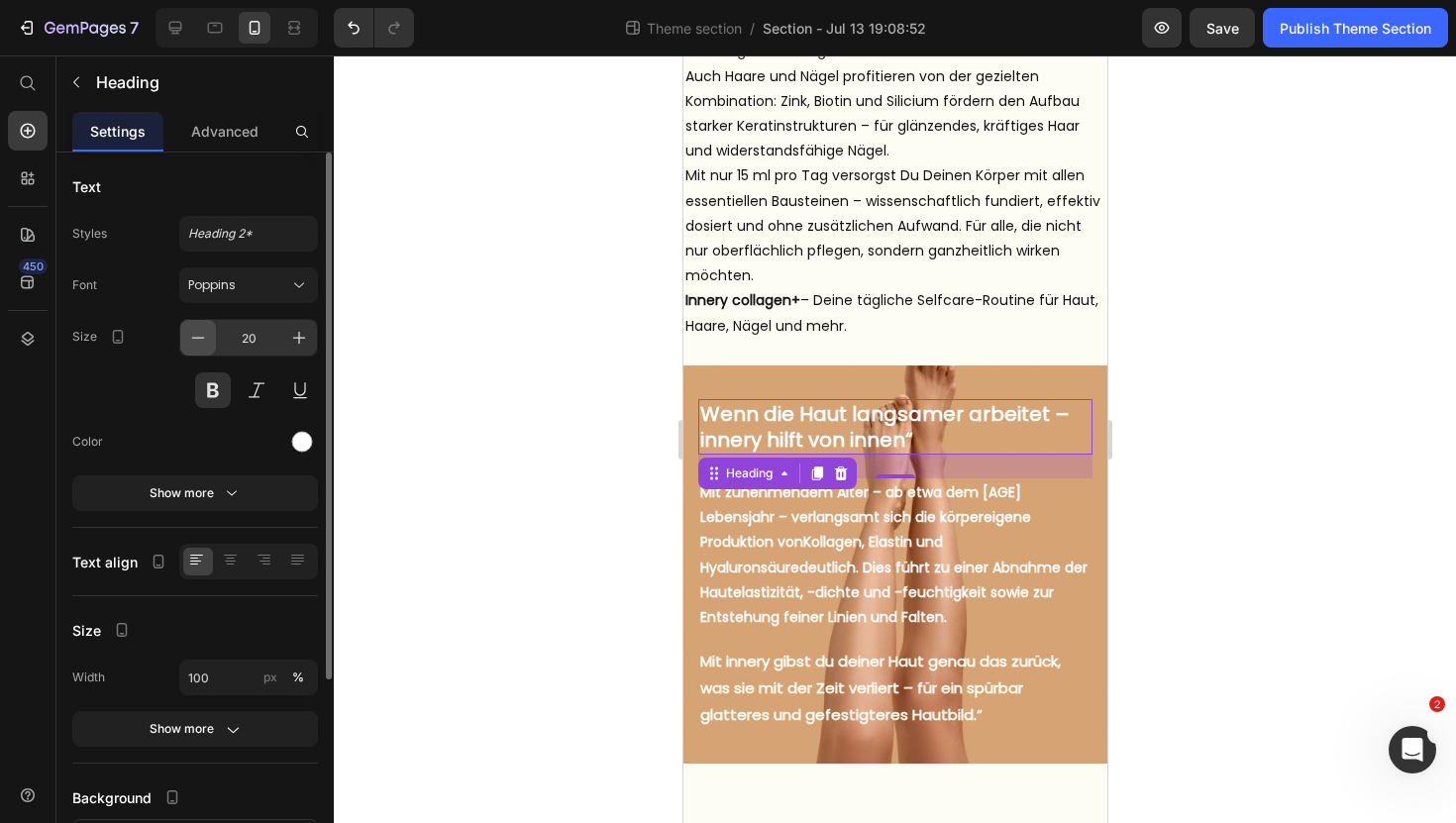 click 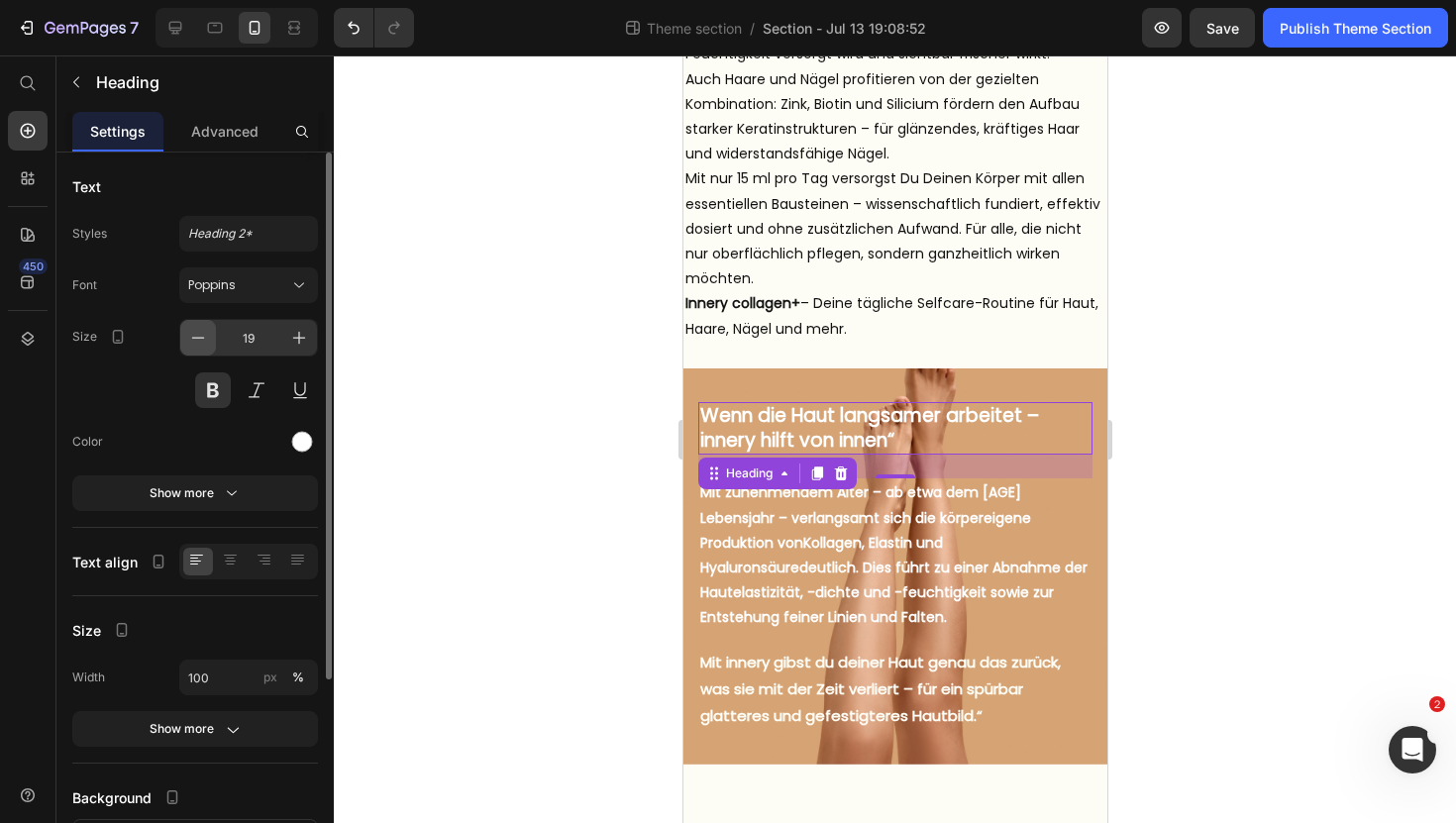 click 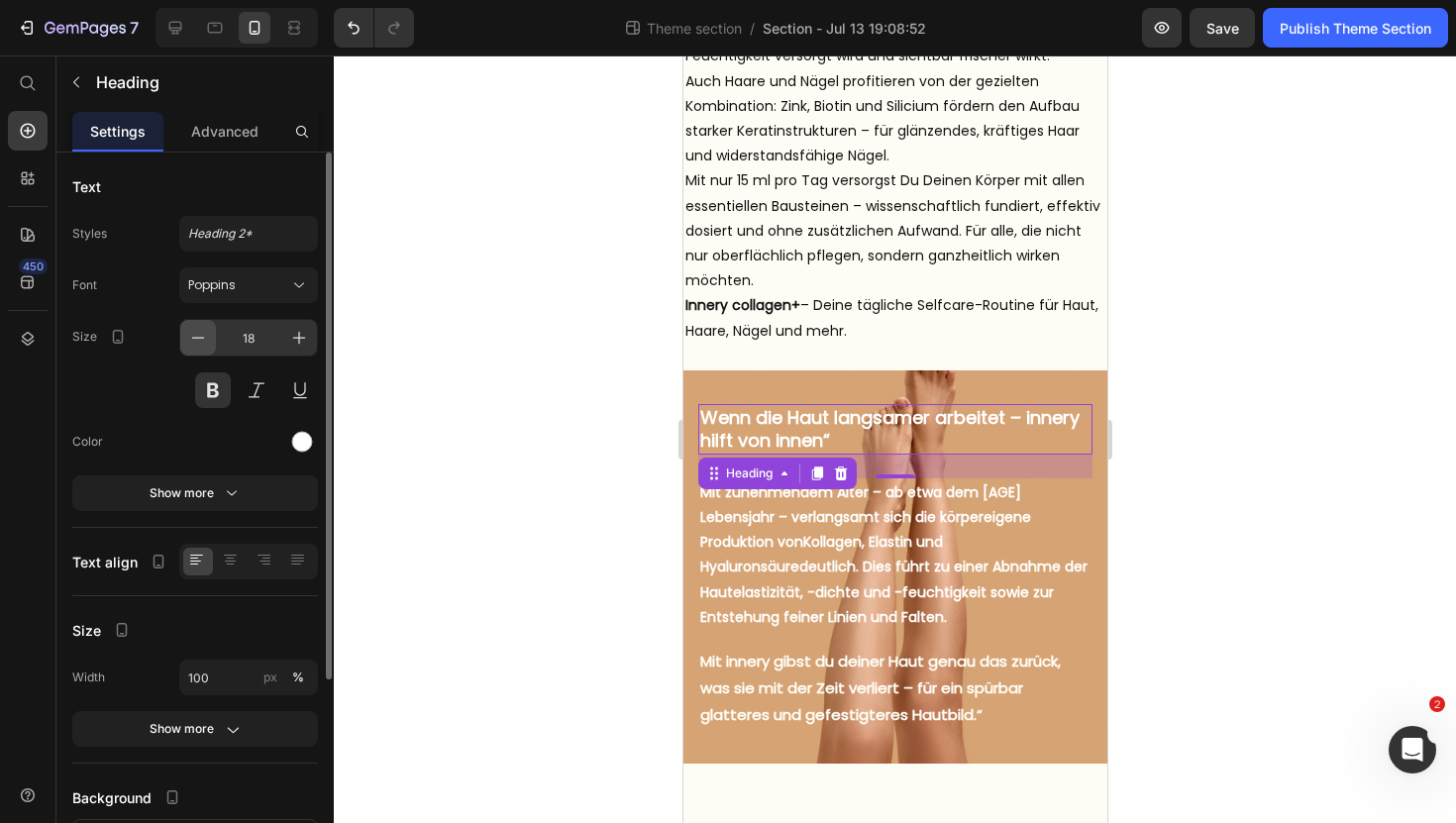 scroll, scrollTop: 1521, scrollLeft: 0, axis: vertical 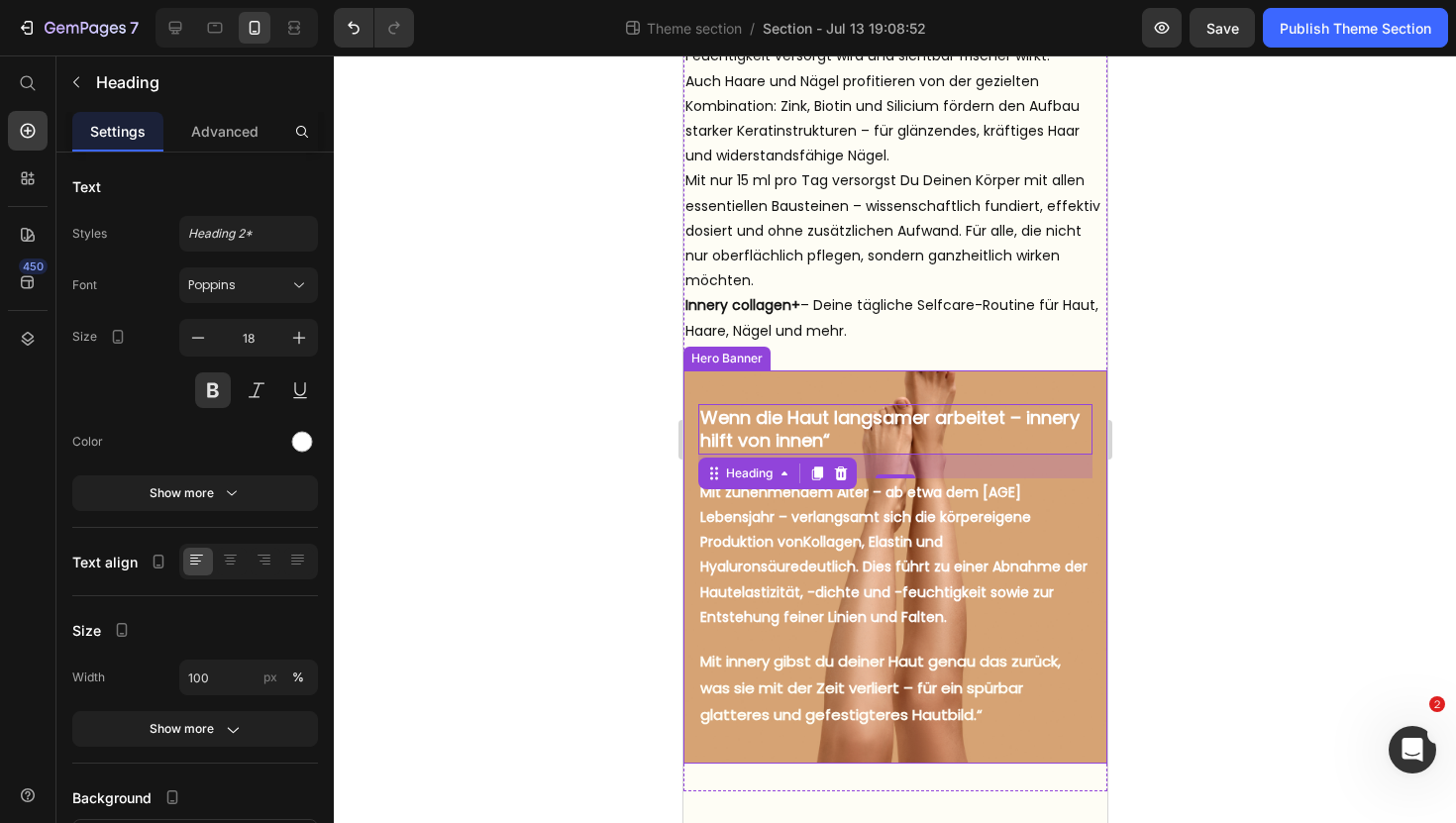click 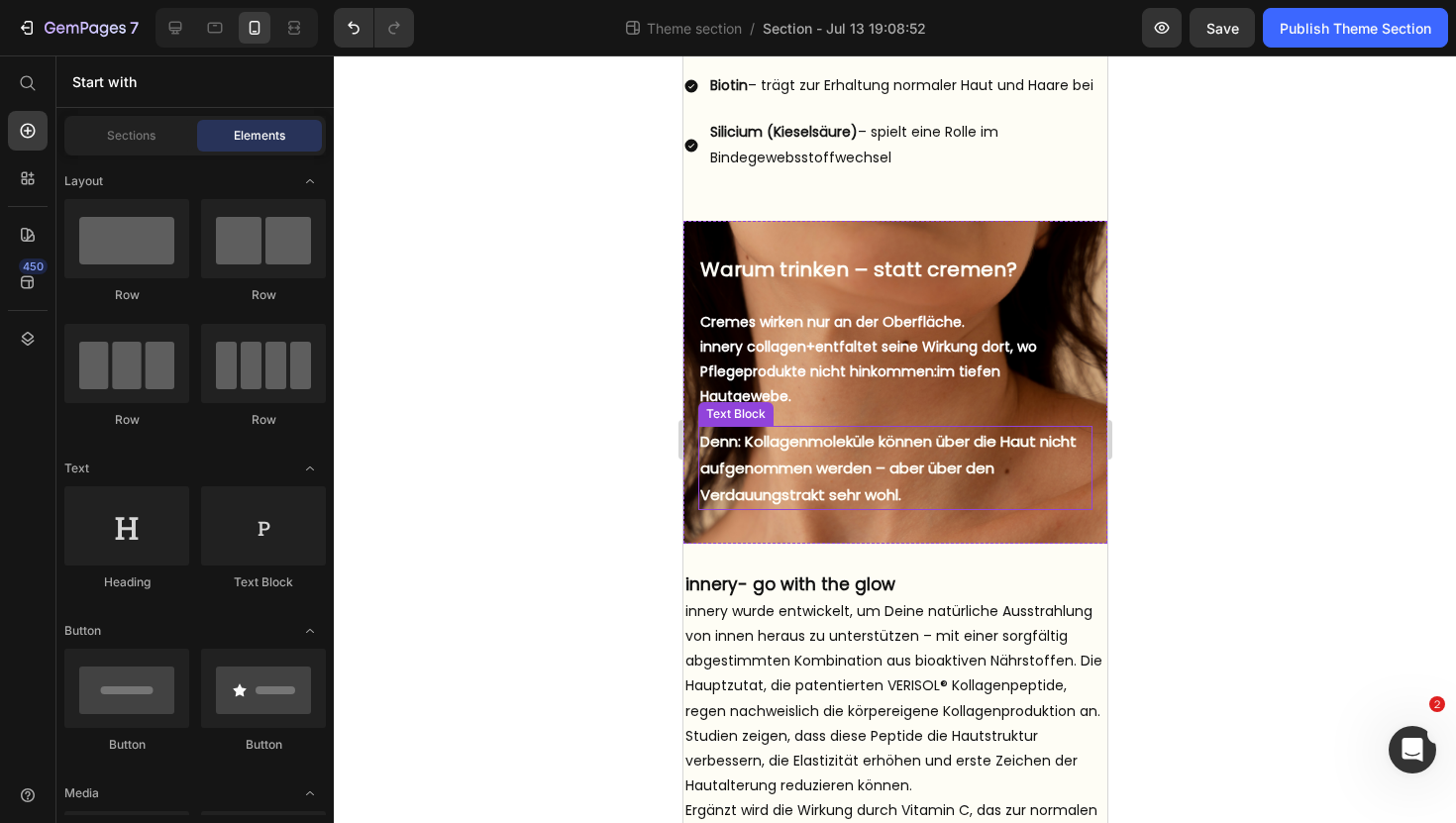 scroll, scrollTop: 554, scrollLeft: 0, axis: vertical 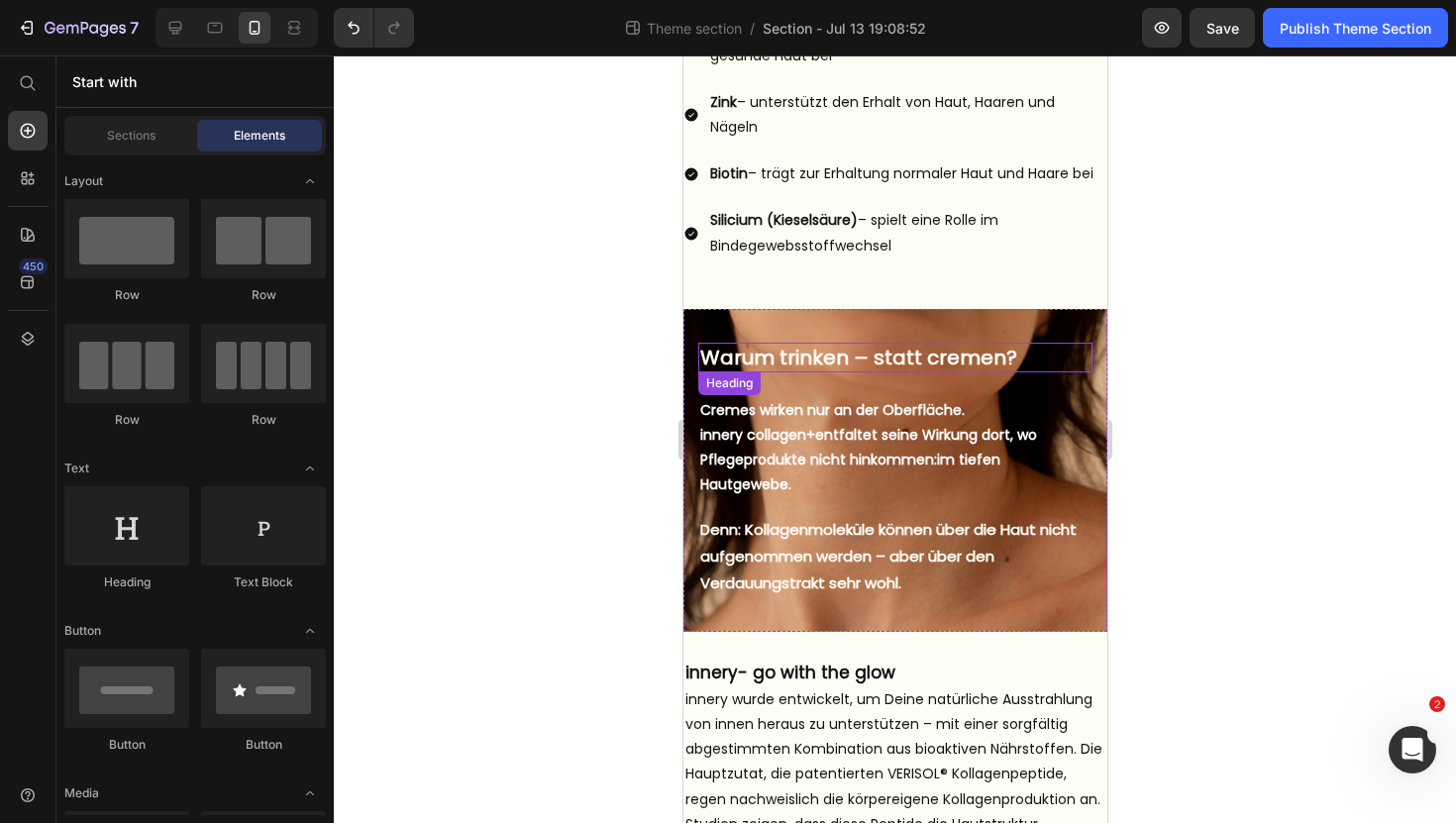 click on "Warum trinken – statt cremen?" at bounding box center [894, 358] 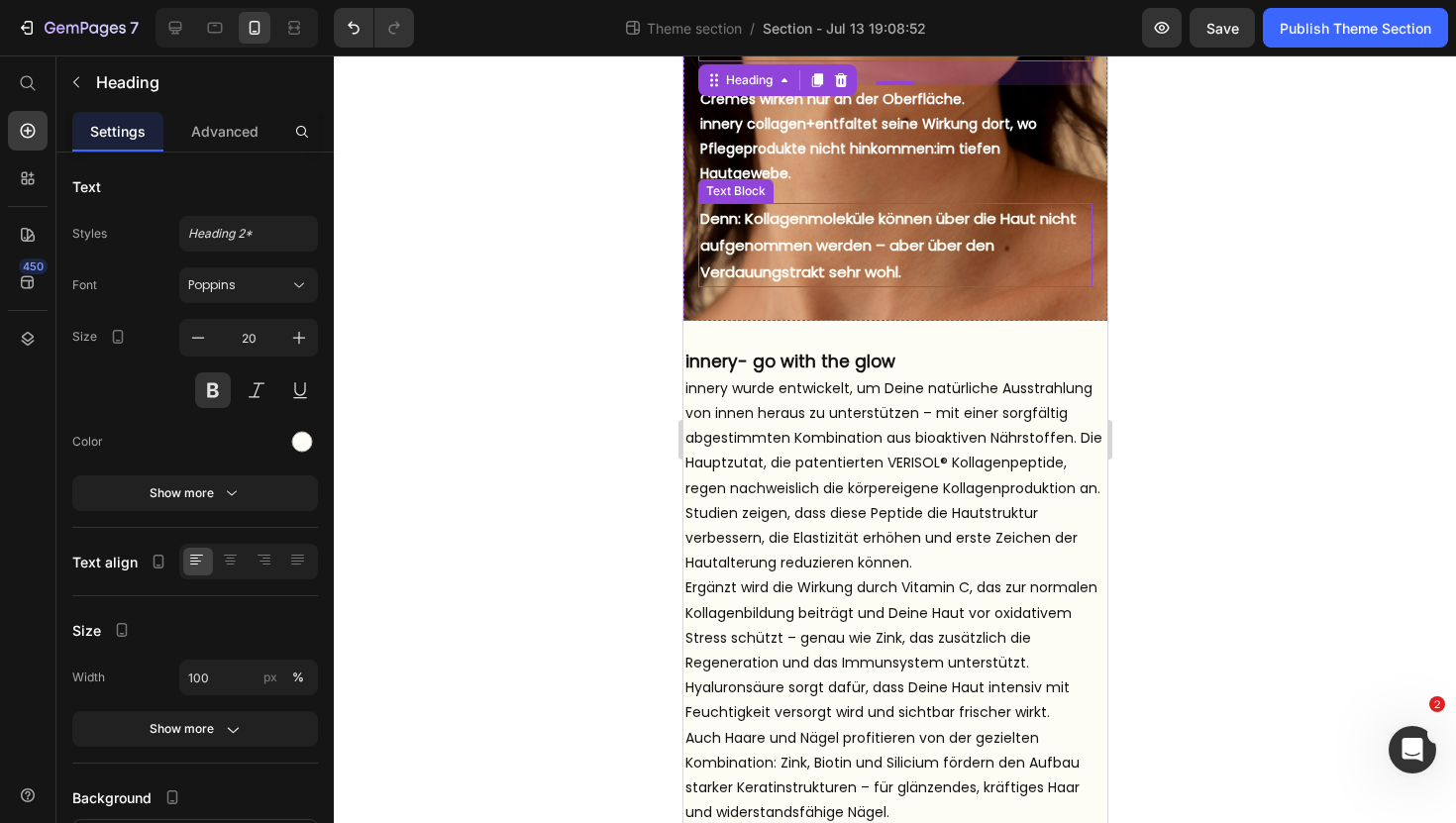 scroll, scrollTop: 869, scrollLeft: 0, axis: vertical 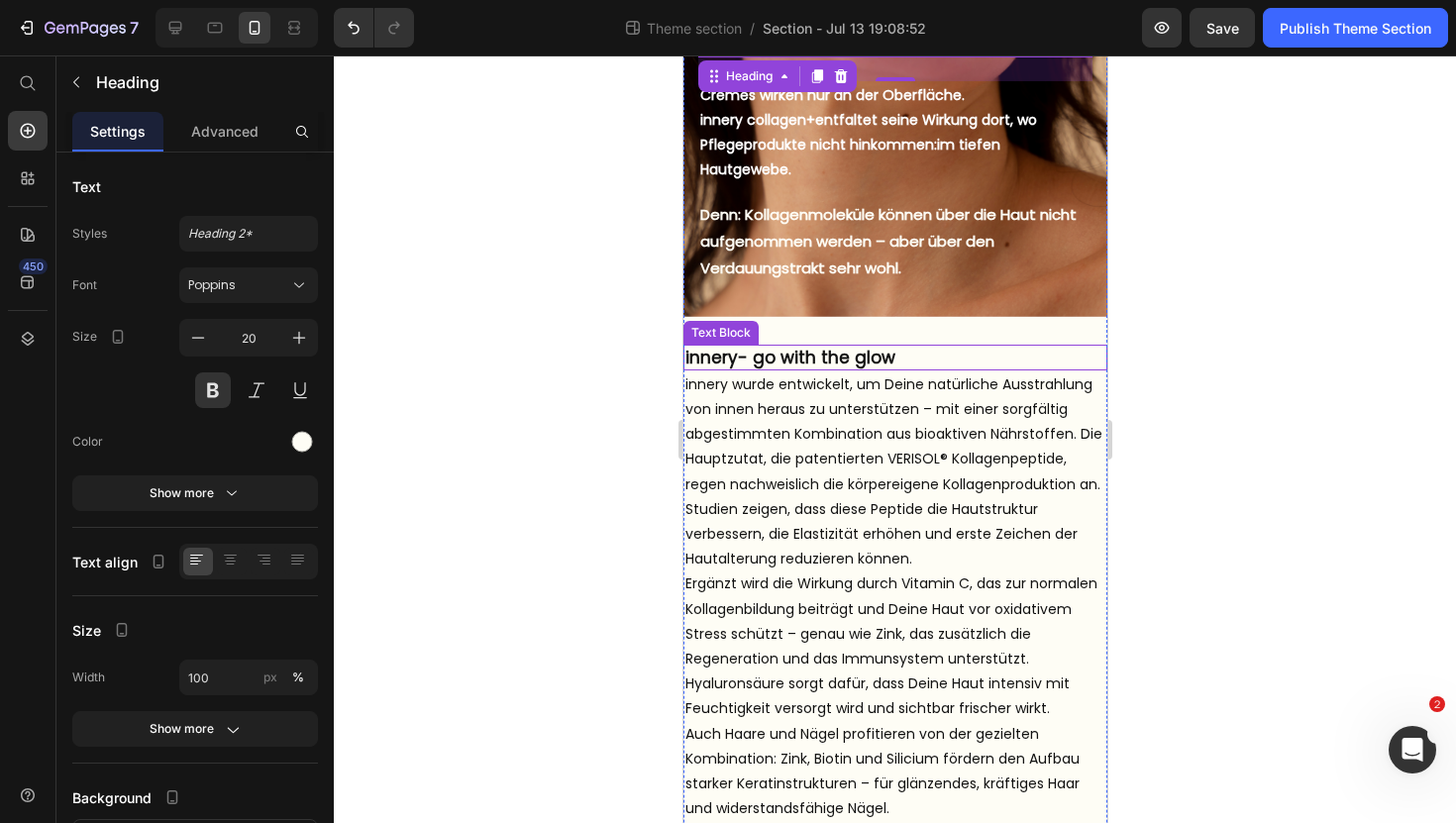 click on "innery- go with the glow" at bounding box center [894, 358] 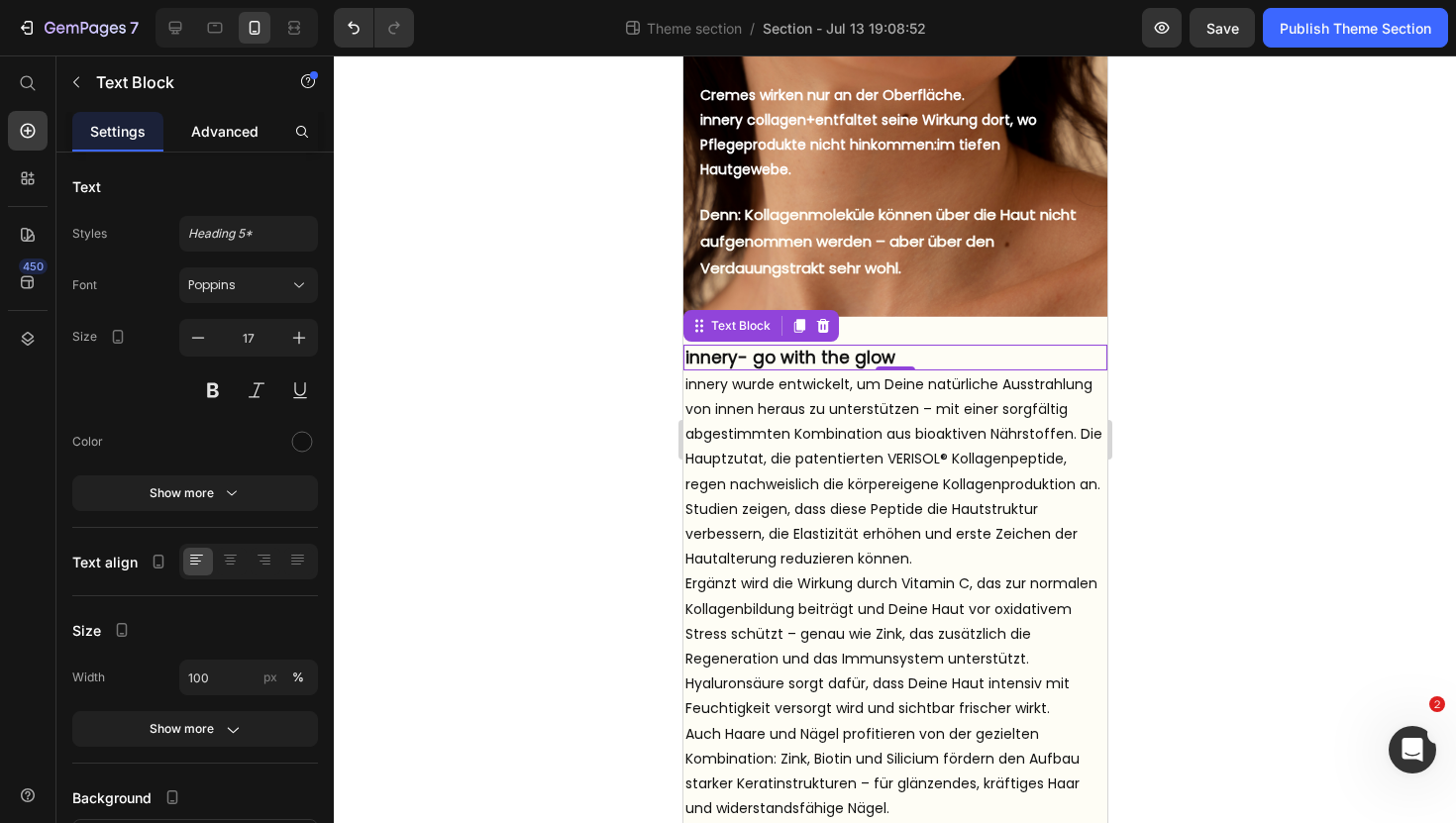 click on "Advanced" at bounding box center (225, 131) 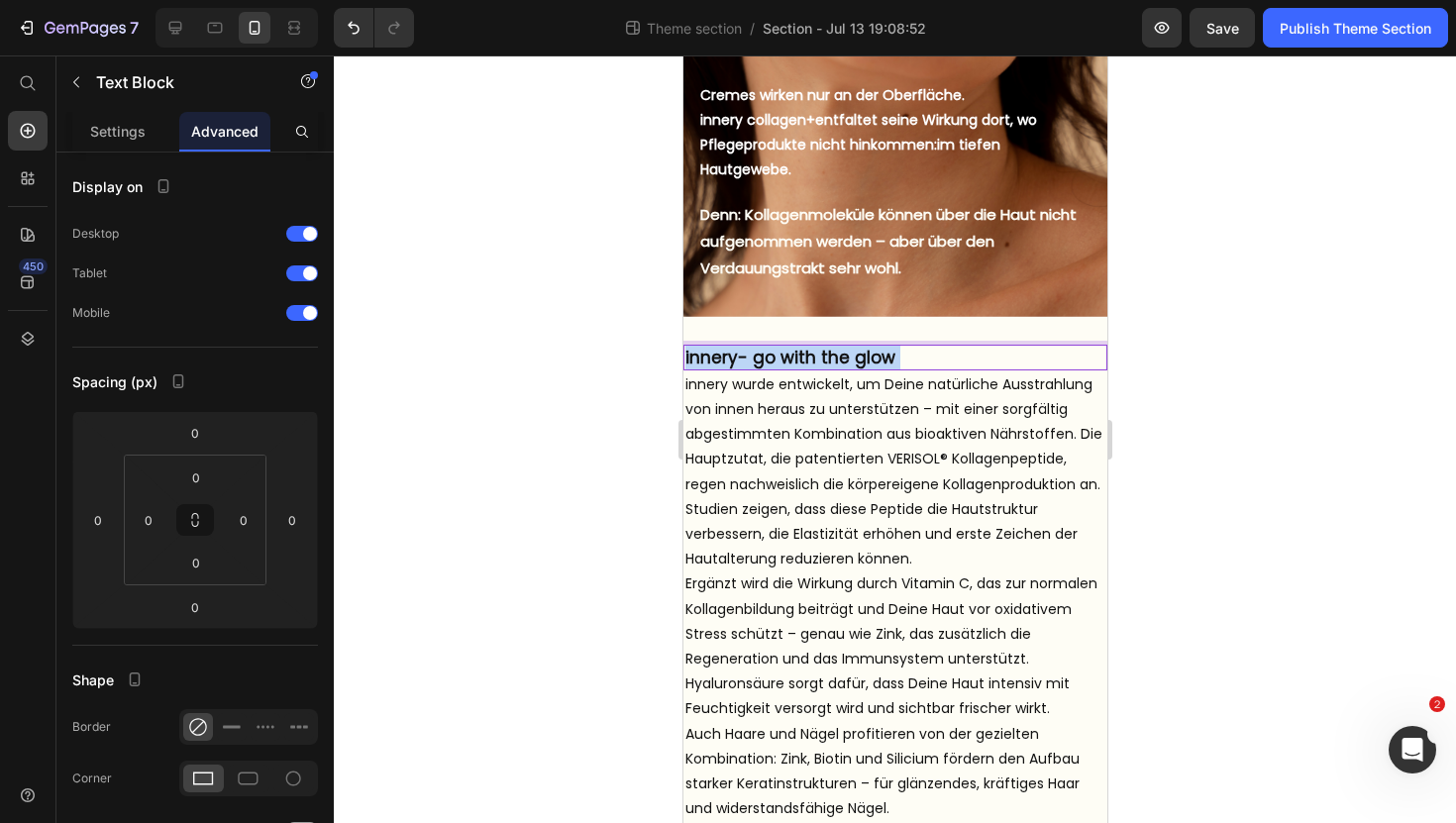 drag, startPoint x: 908, startPoint y: 357, endPoint x: 674, endPoint y: 347, distance: 234.21358 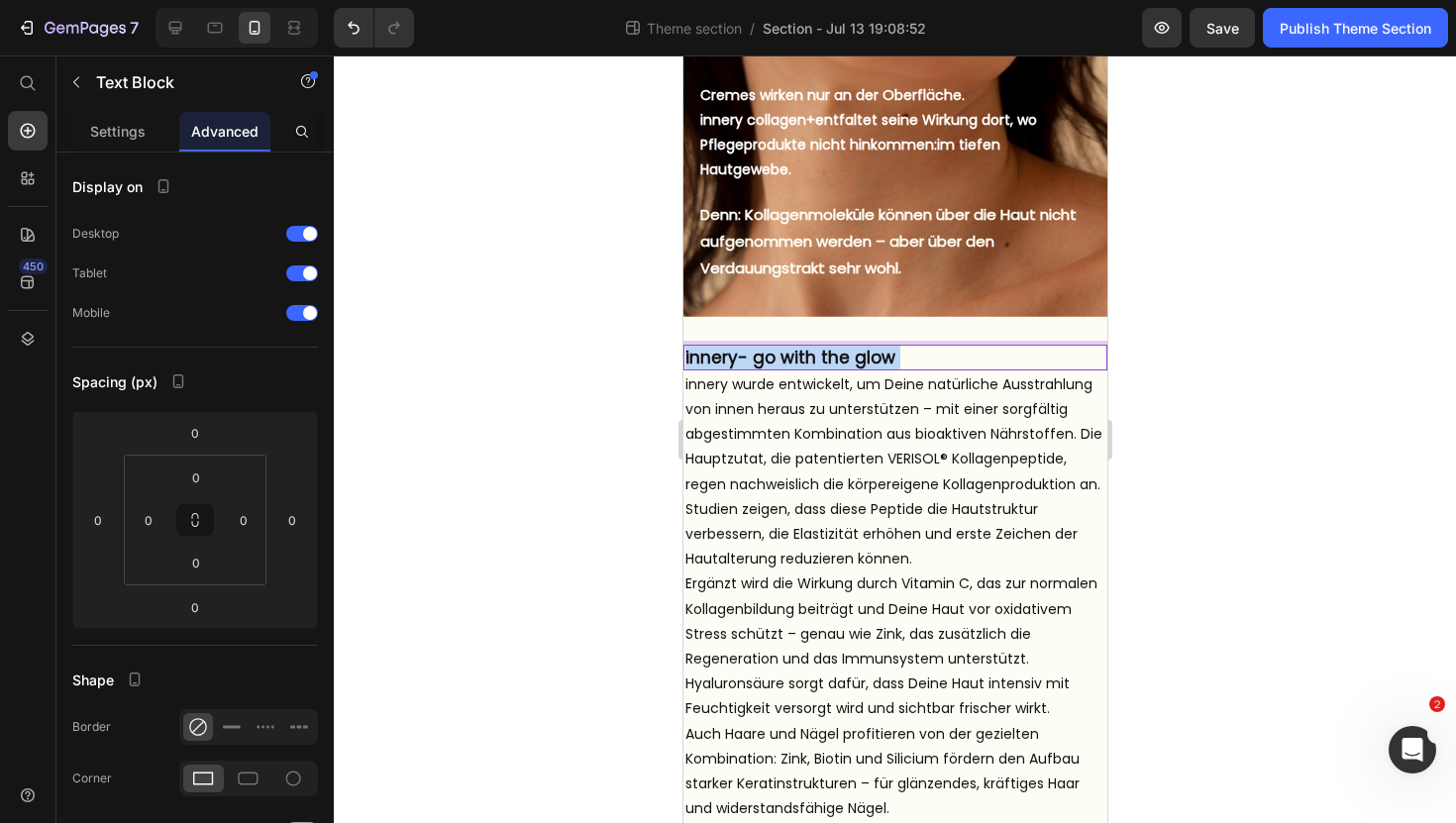 click on "Mobile  ( 428 px) iPhone 13 Mini iPhone 13 Pro iPhone 11 Pro Max iPhone 15 Pro Max Pixel 7 Galaxy S8+ Galaxy S20 Ultra iPad Mini iPad Air iPad Pro Wissenschaft Heading But I must explain to you how all this mistaken idea of denouncing pleasure and praising pain was born and I will give you a complete account of the system, and expound the actual teachings of the great explorer Text Block Explore now Button At vero eos et accusamus et iusto odio benefits Text Block innery collagen+  ist ein hochwertiges, trinkfertiges Nahrungsergänzungsmittel, das gezielt auf die Unterstützung der Hautstruktur durch  bioaktive Kollagenpeptide  und  essenzielle Mikronährstoffe  ausgelegt ist. Text Block Wissenschaftlich fundierte Hautpflege –  von innen Text Block Hero Banner Mehr  als  nur Kollagen : Die Kraft der richtigen  Kombination Text Block Row Row Vitamin C  – trägt zur normalen Kollagenbildung für eine gesunde Haut bei Zink  – unterstützt den Erhalt von Haut, Haaren und Nägeln Biotin Item List Row Button" at bounding box center [894, 331] 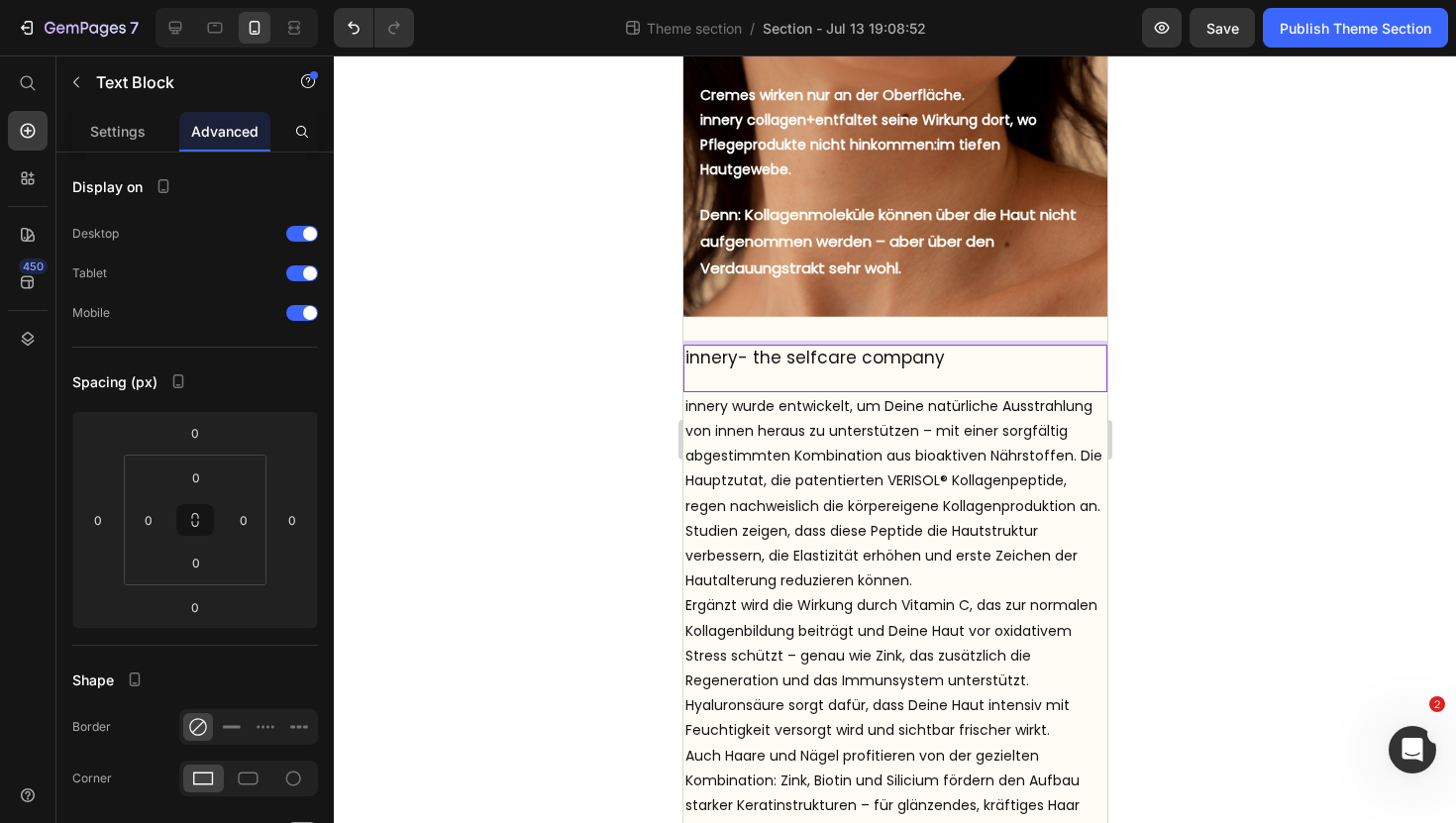 click 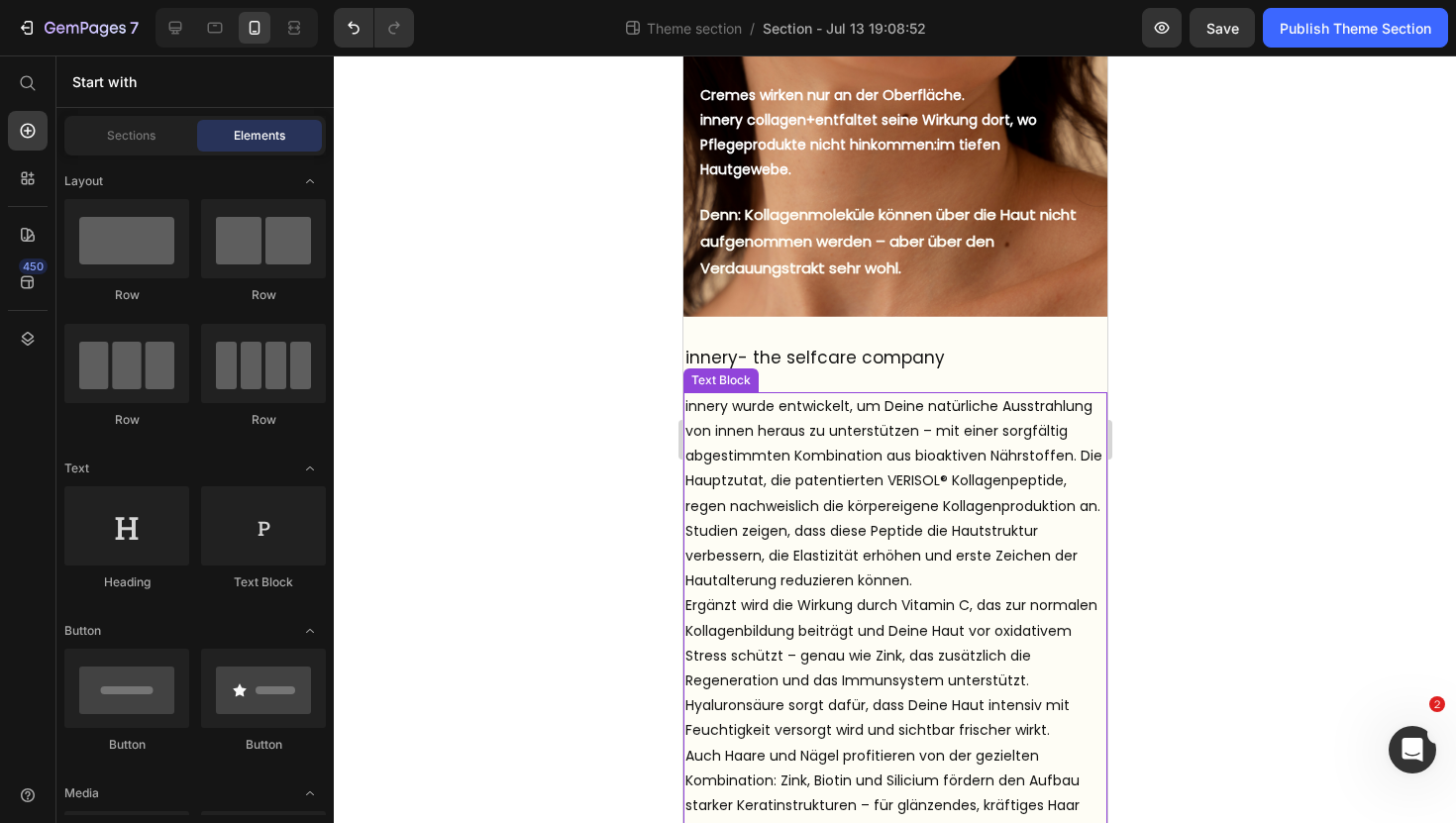 click on "innery wurde entwickelt, um Deine natürliche Ausstrahlung von innen heraus zu unterstützen – mit einer sorgfältig abgestimmten Kombination aus bioaktiven Nährstoffen. Die Hauptzutat, die patentierten VERISOL® Kollagenpeptide, regen nachweislich die körpereigene Kollagenproduktion an. Studien zeigen, dass diese Peptide die Hautstruktur verbessern, die Elastizität erhöhen und erste Zeichen der Hautalterung reduzieren können." at bounding box center [894, 494] 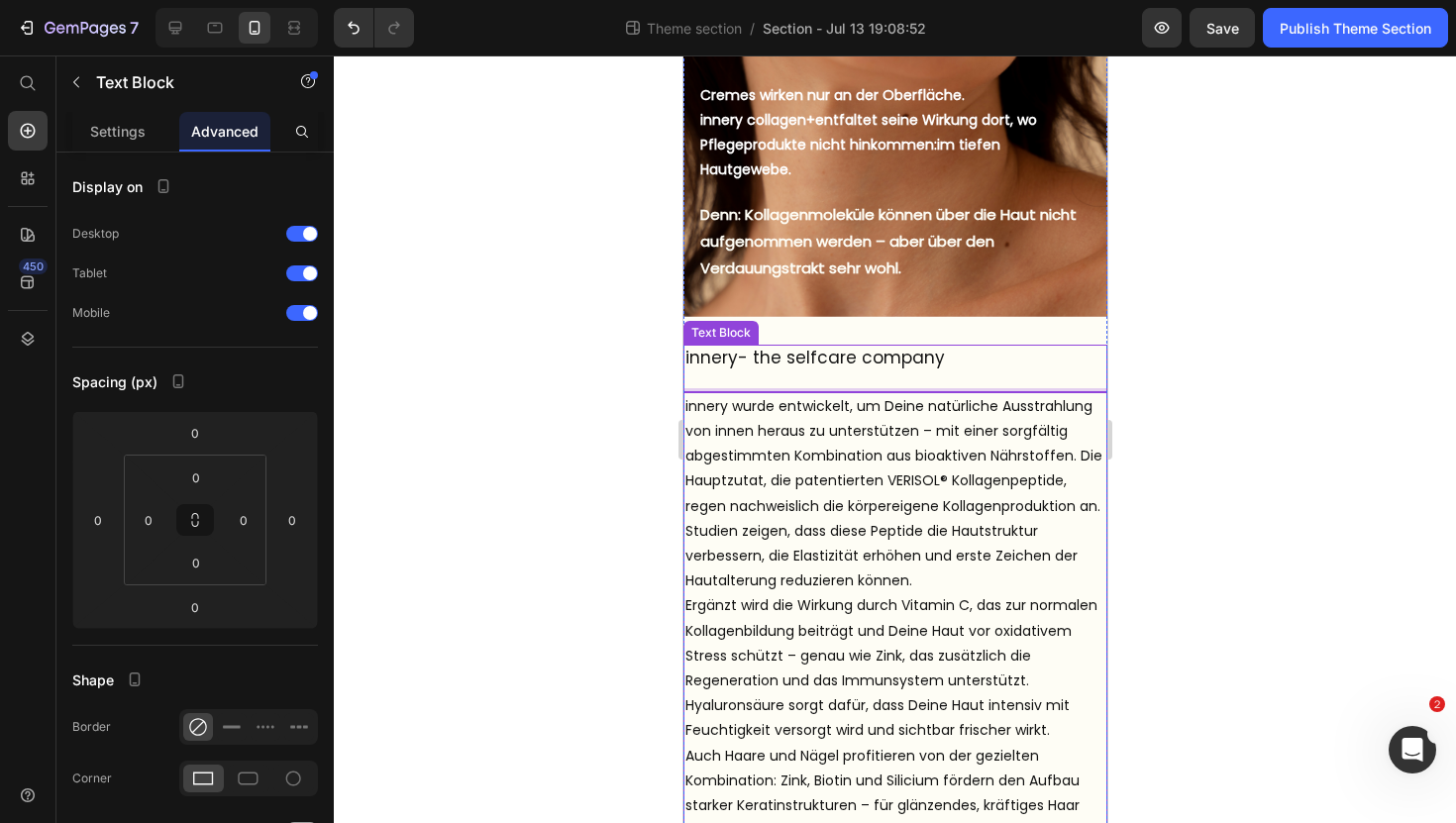 click on "innery- the selfcare company" at bounding box center (894, 358) 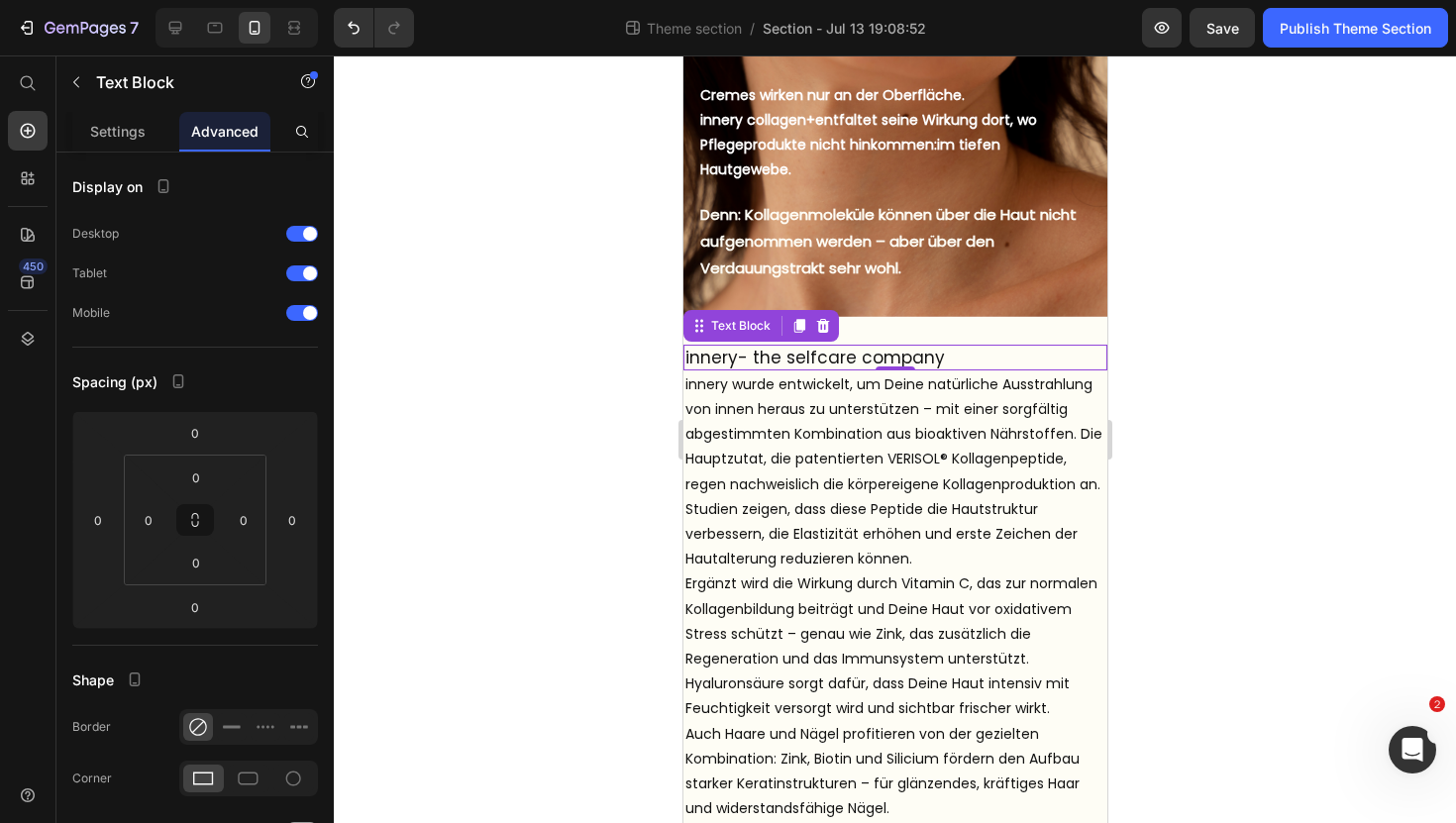 click 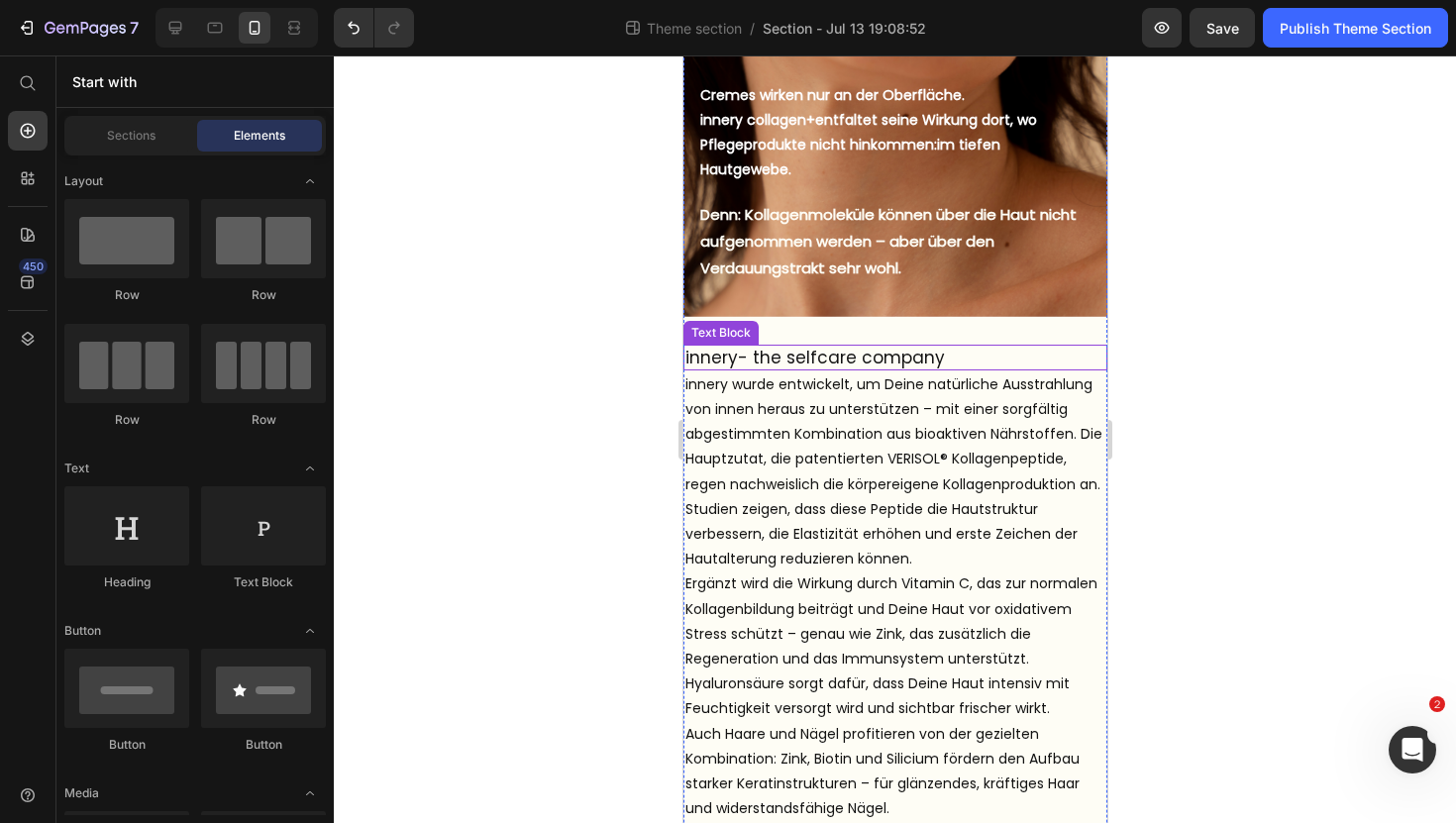 click on "innery- the selfcare company" at bounding box center [894, 358] 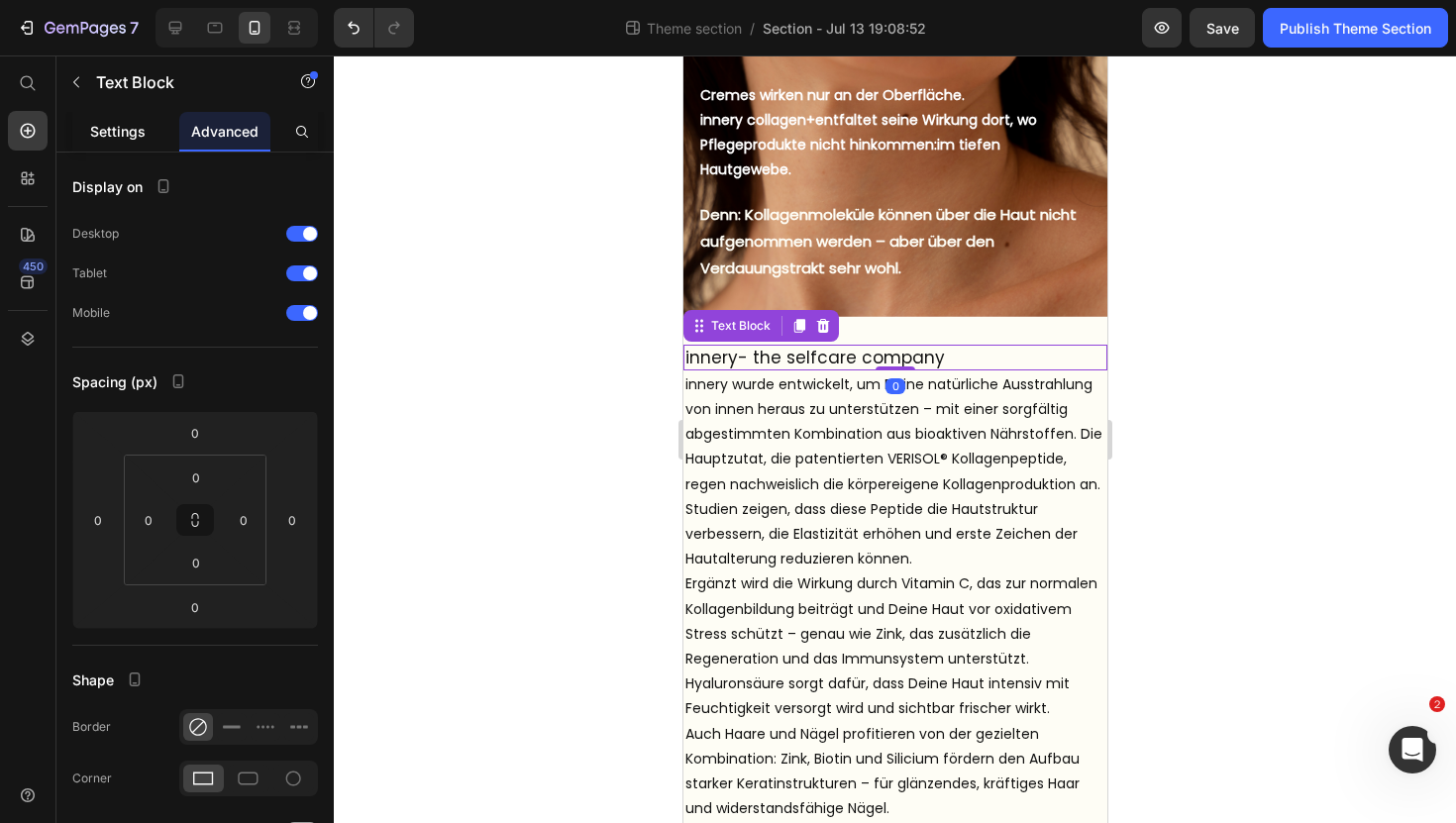 click on "Settings" at bounding box center (118, 131) 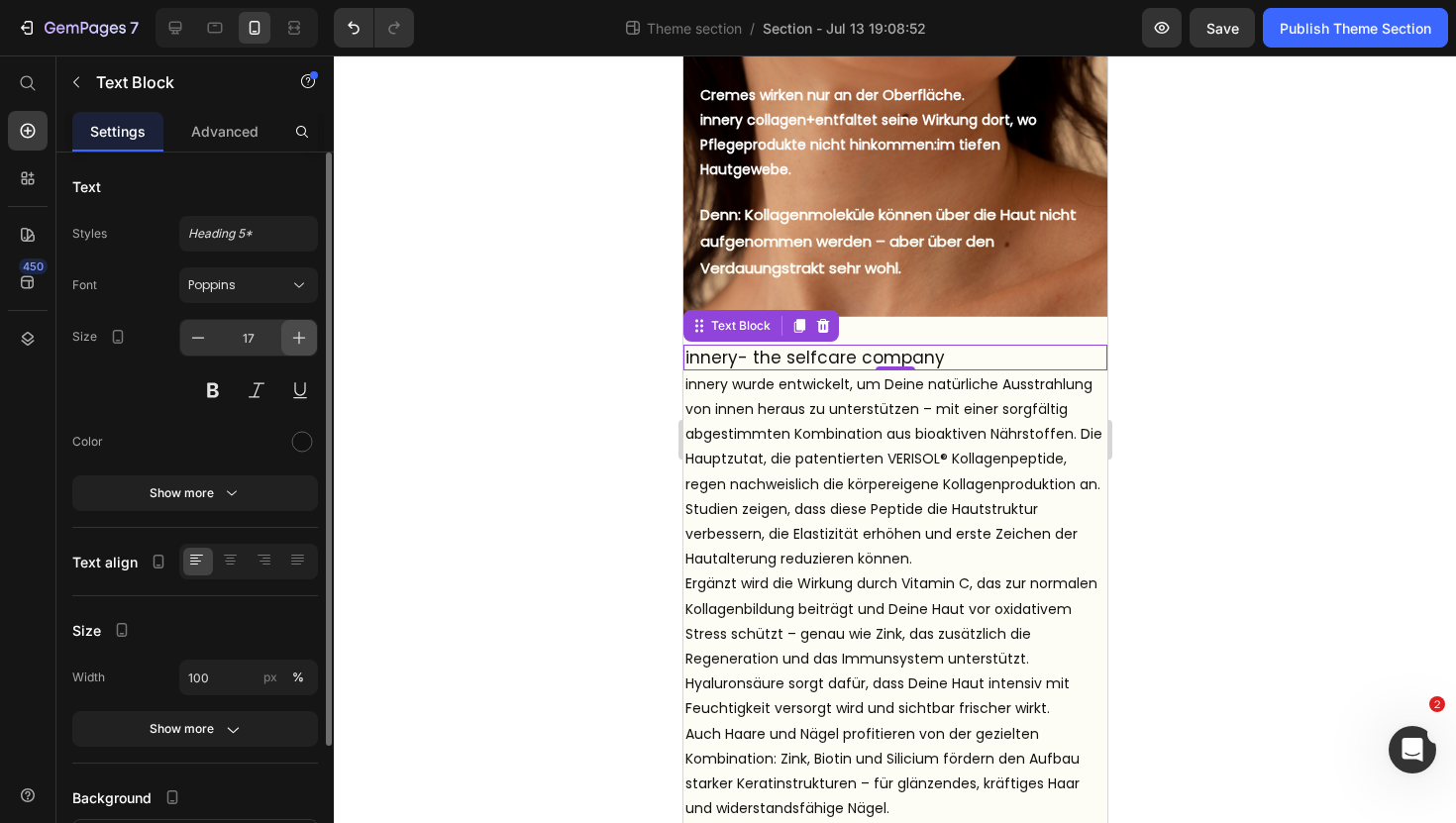 click 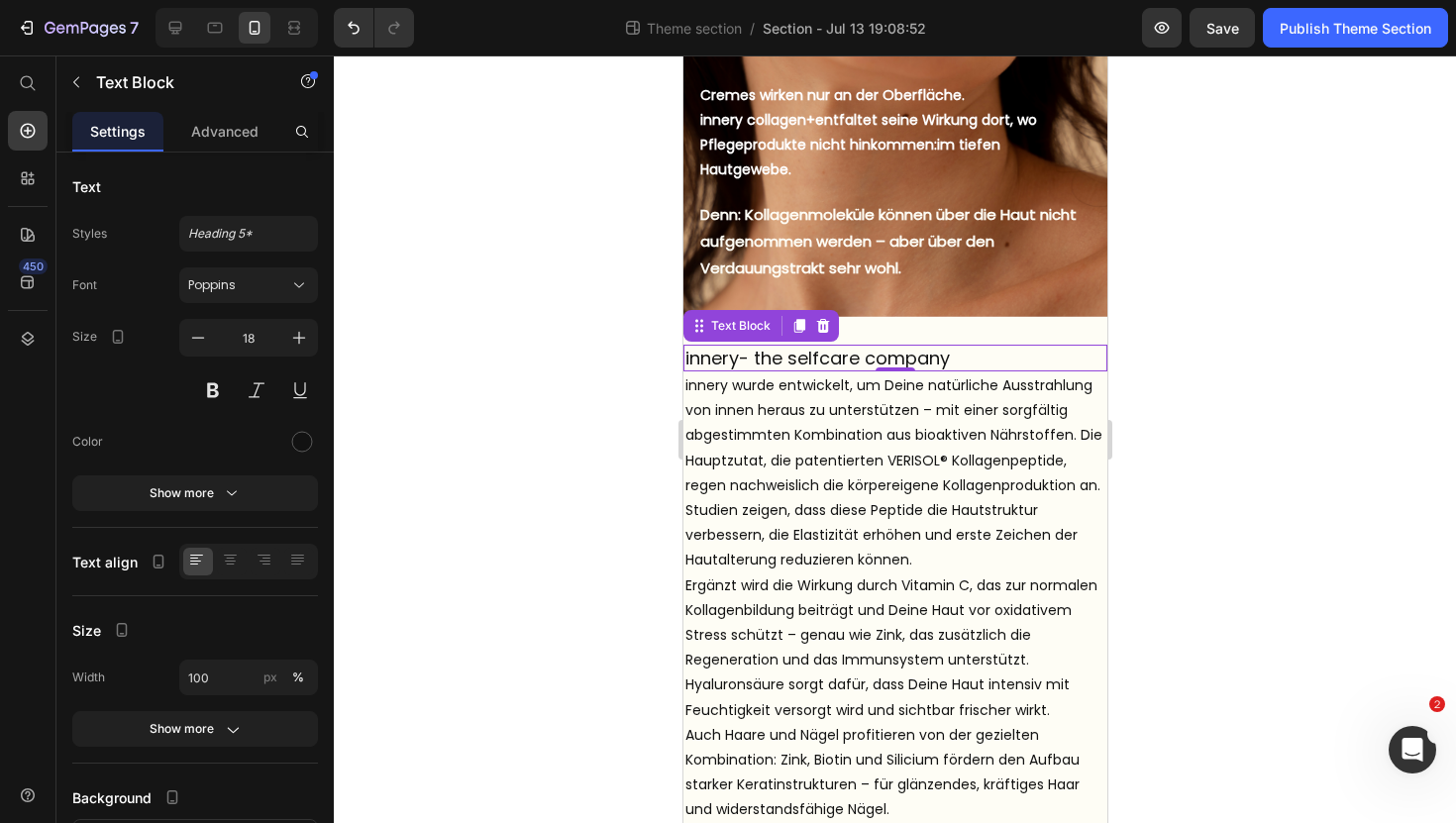 click 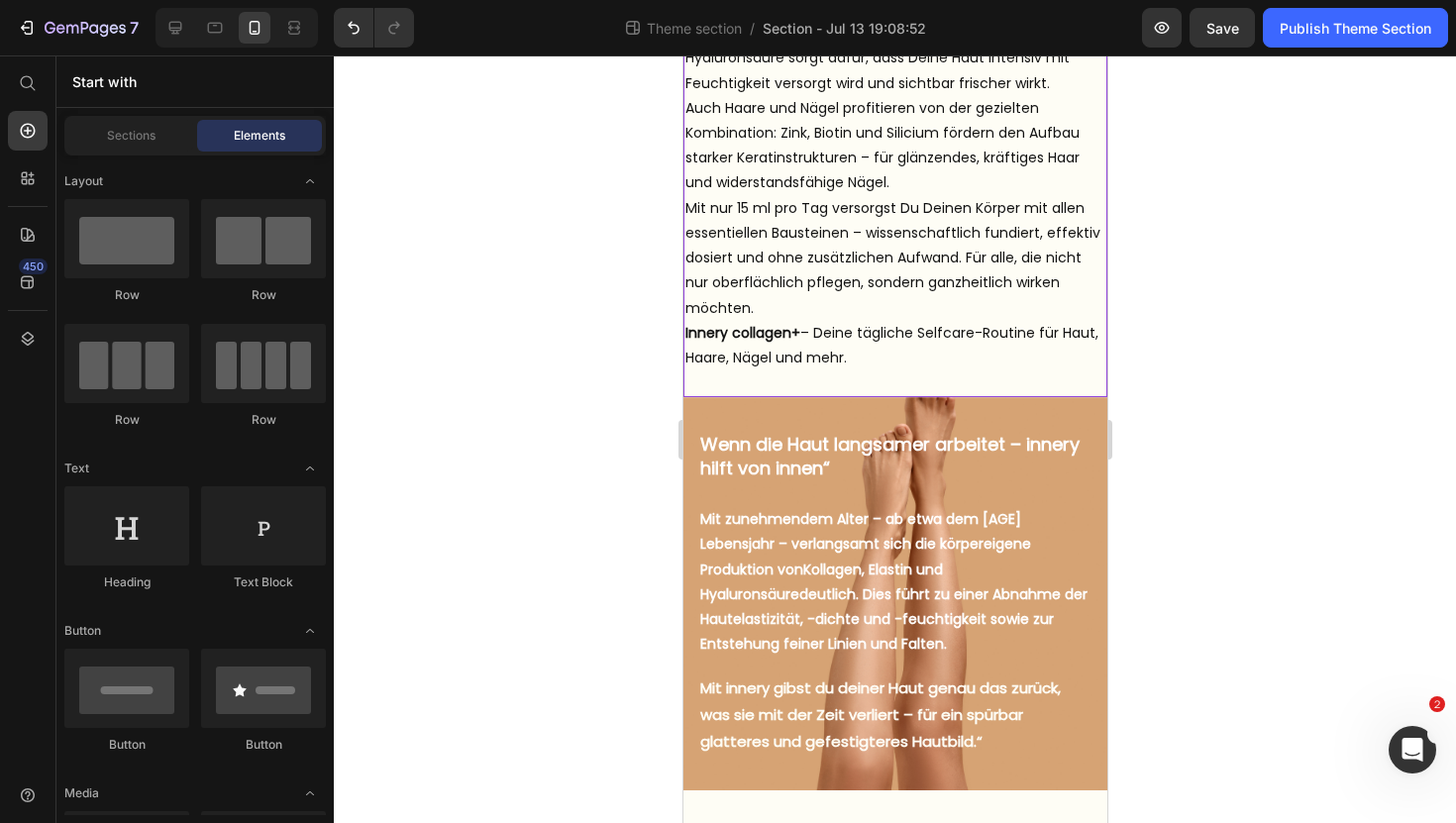 scroll, scrollTop: 1522, scrollLeft: 0, axis: vertical 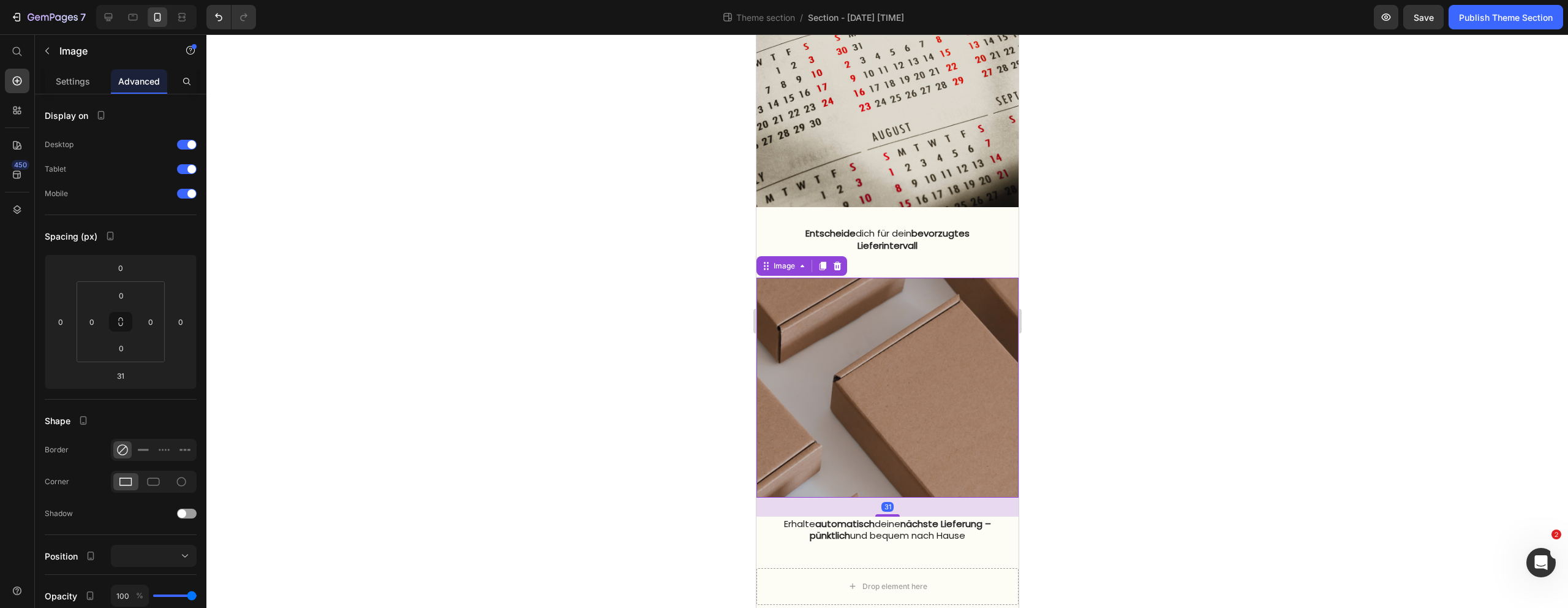 click at bounding box center [887, 387] 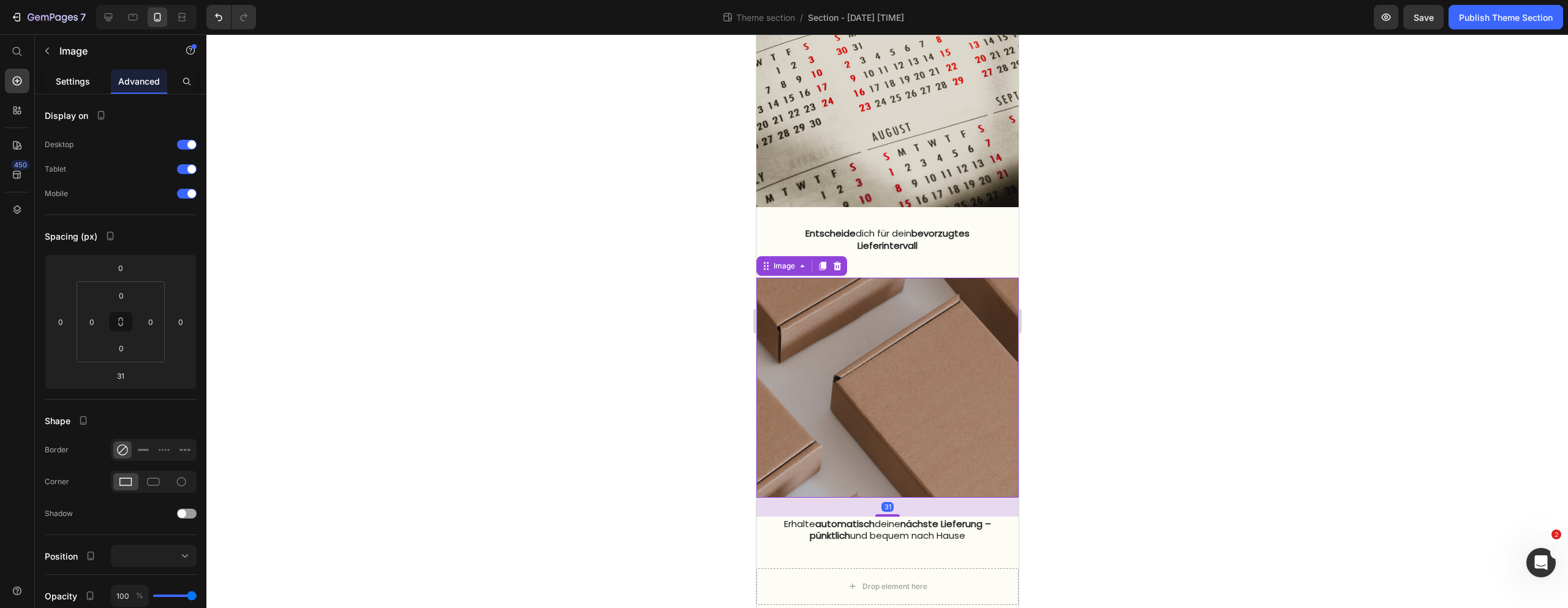 click on "Settings" 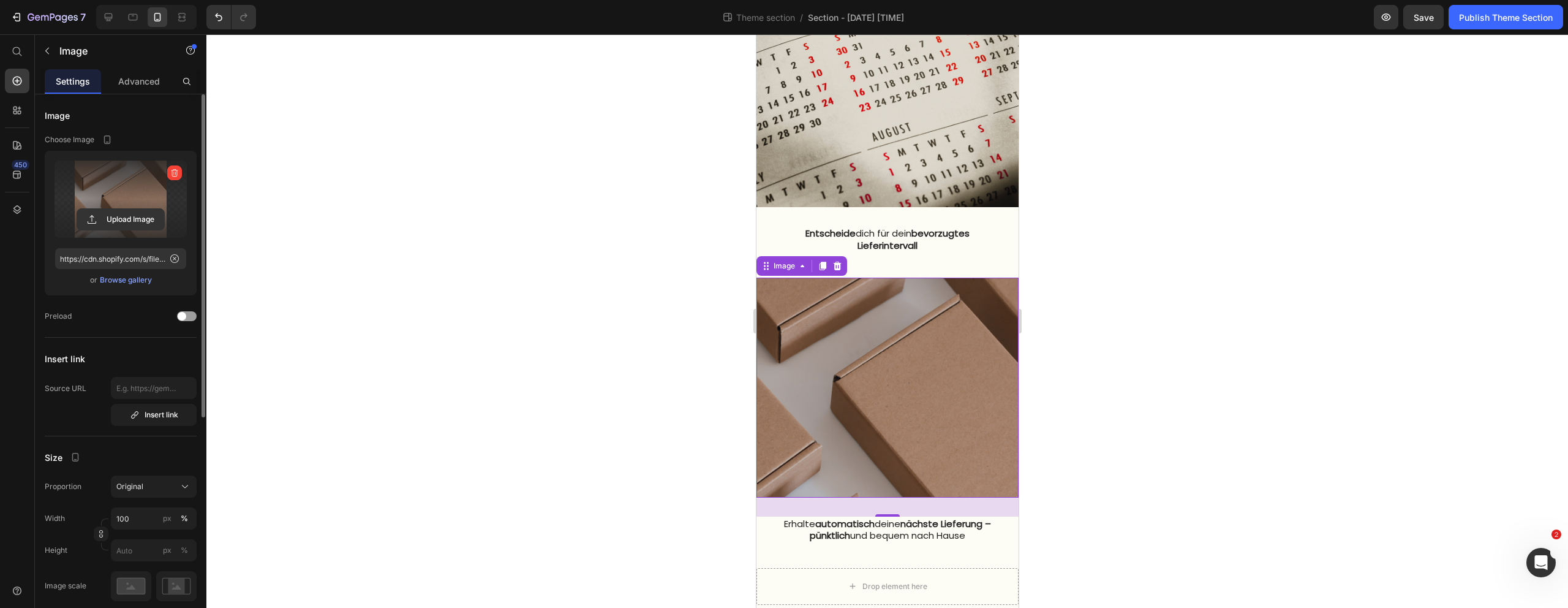 click at bounding box center (121, 199) 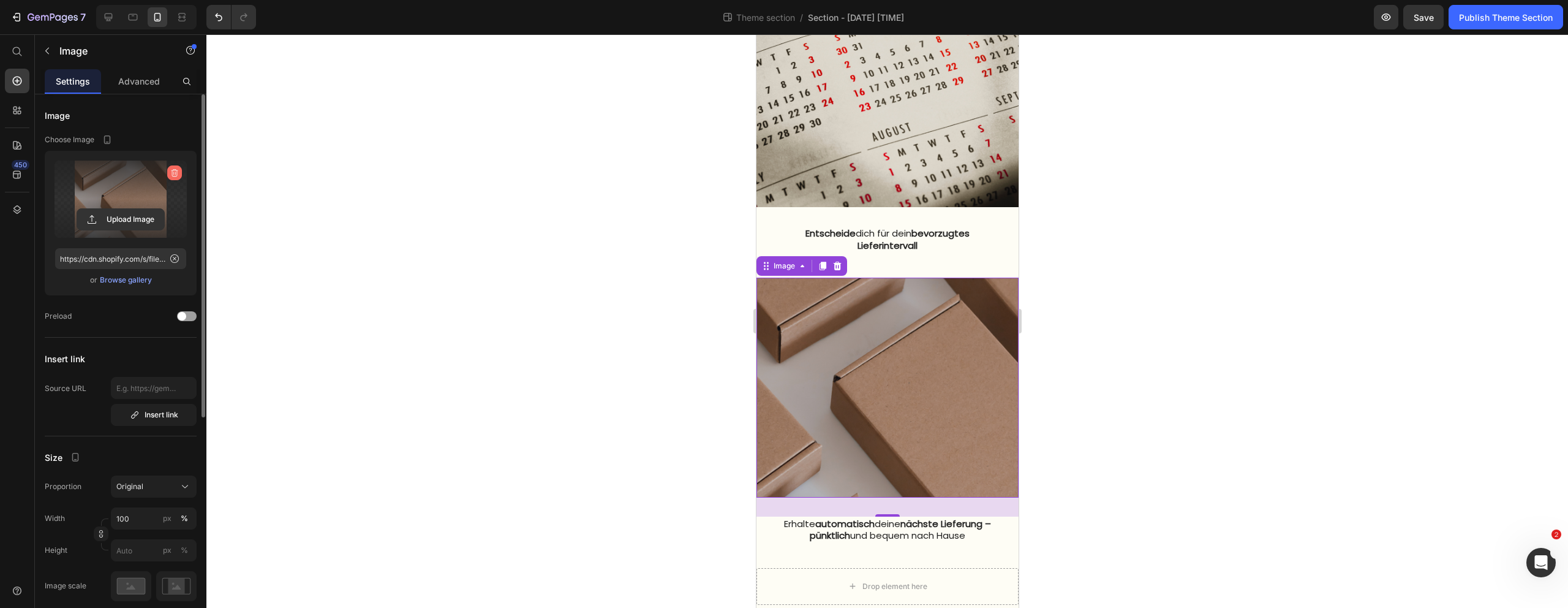 click 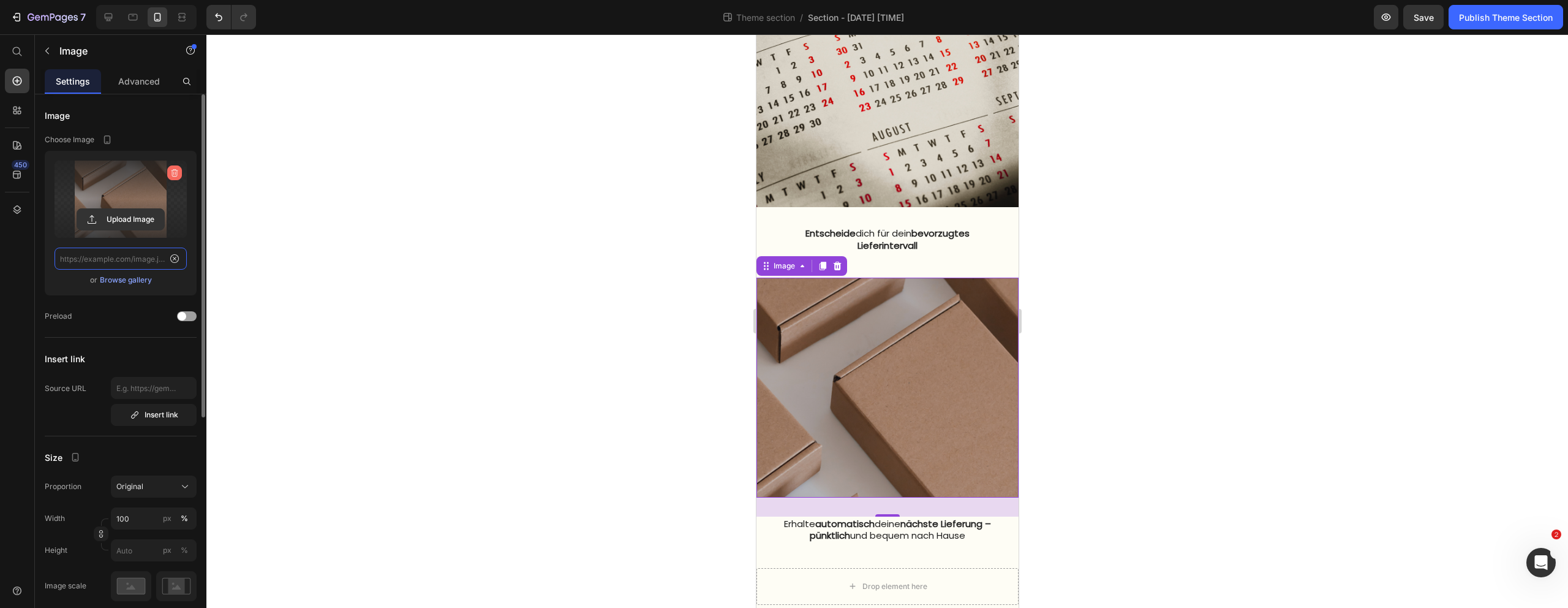scroll, scrollTop: 0, scrollLeft: 0, axis: both 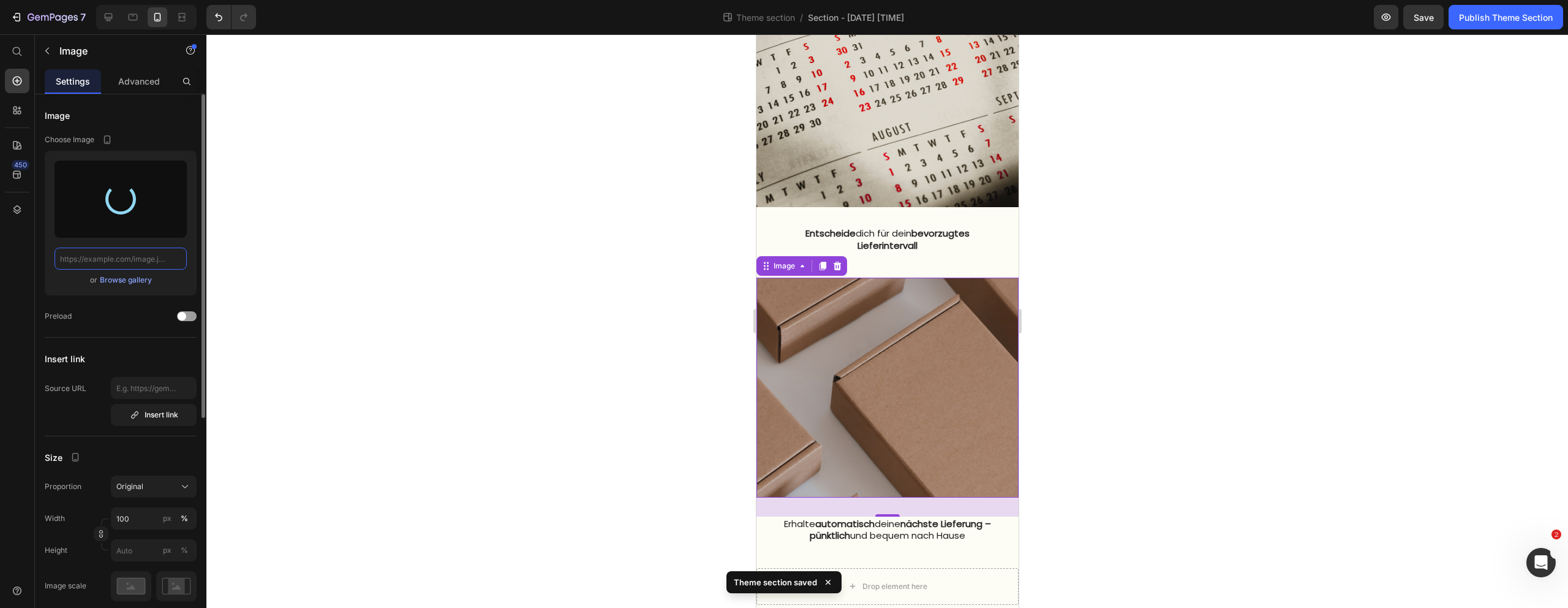 type on "https://cdn.shopify.com/s/files/1/0972/8154/0436/files/gempages_573652983133242436-81fbe755-0055-4738-bf22-08364495a895.png" 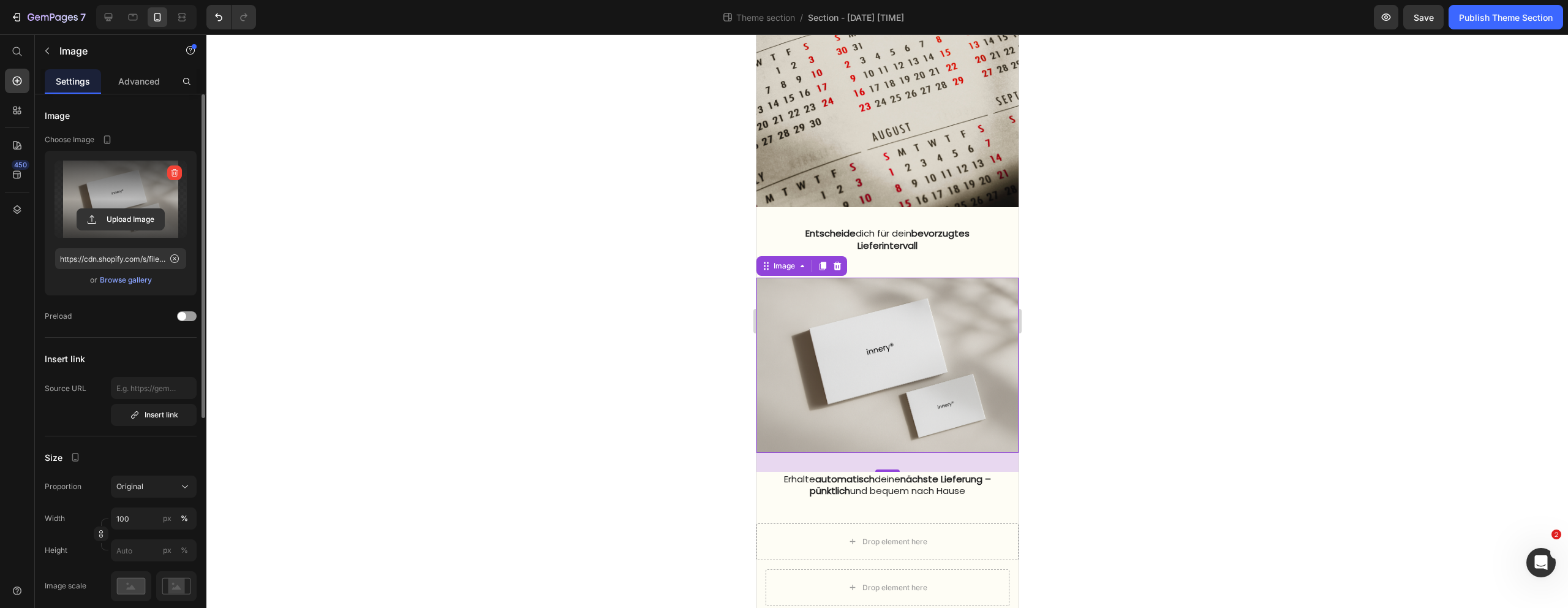 click 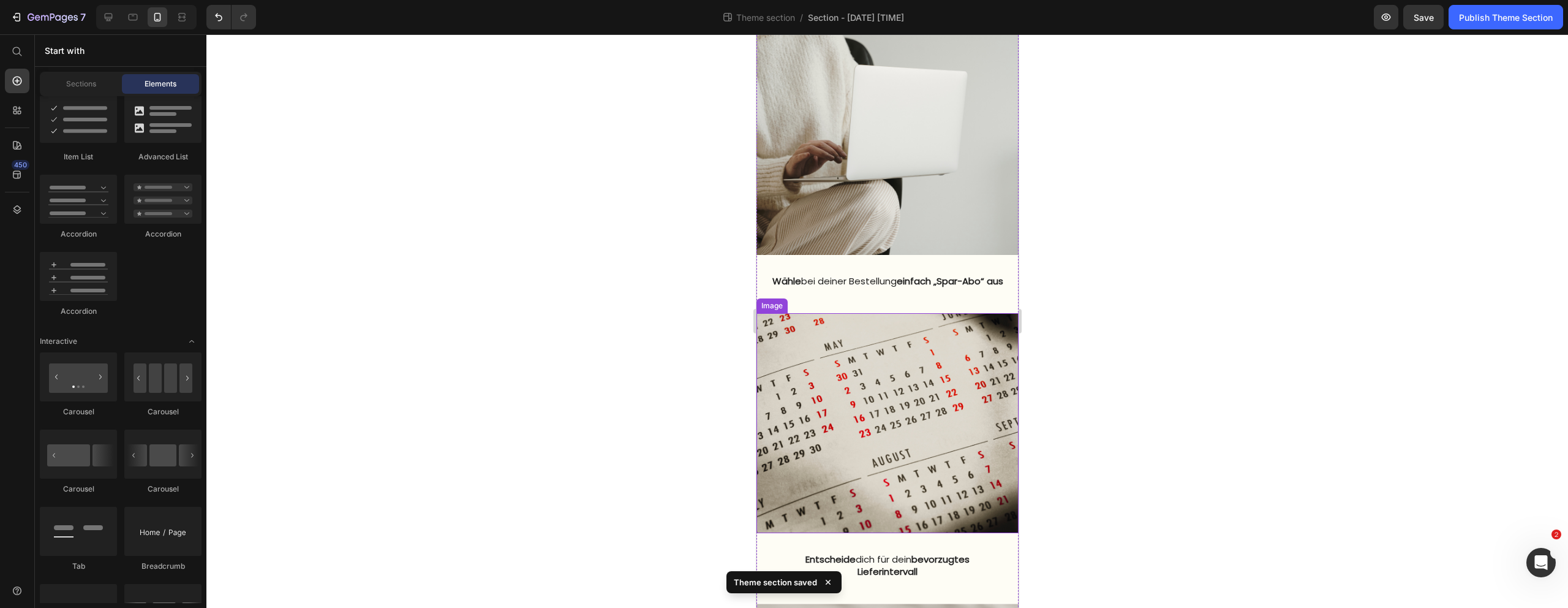 scroll, scrollTop: 776, scrollLeft: 0, axis: vertical 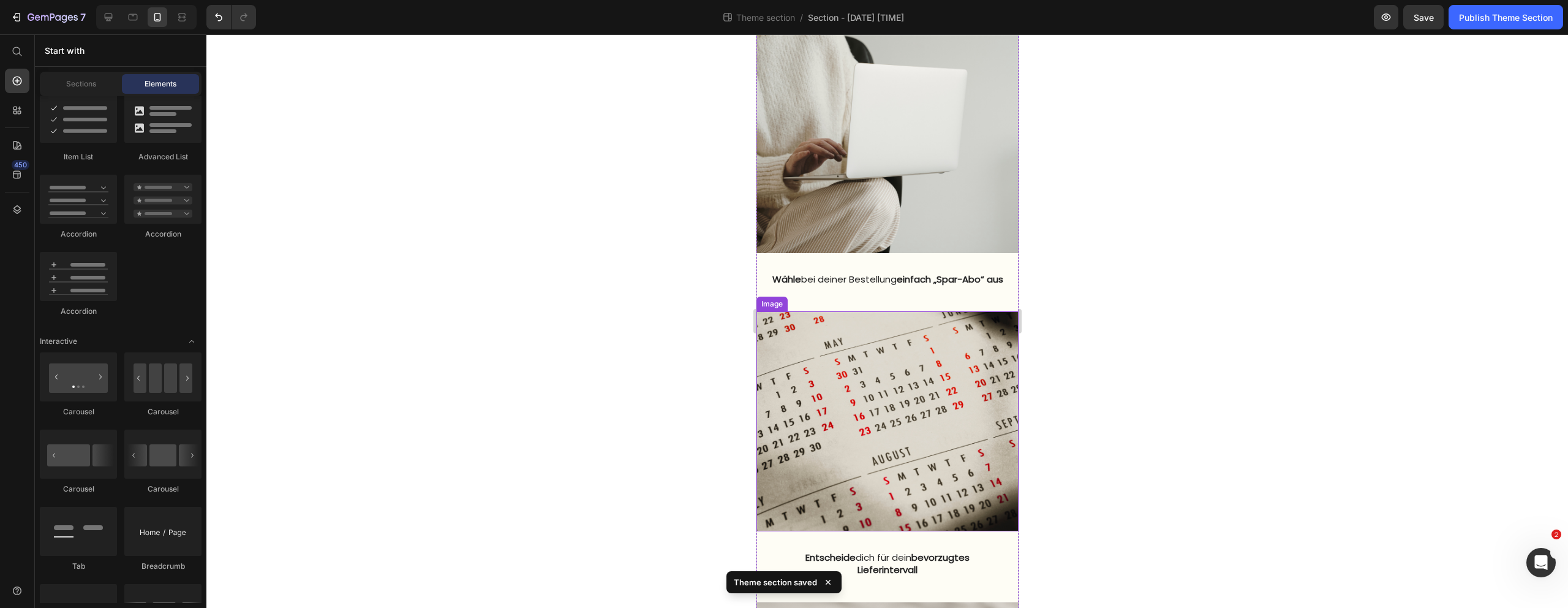 click at bounding box center (887, 421) 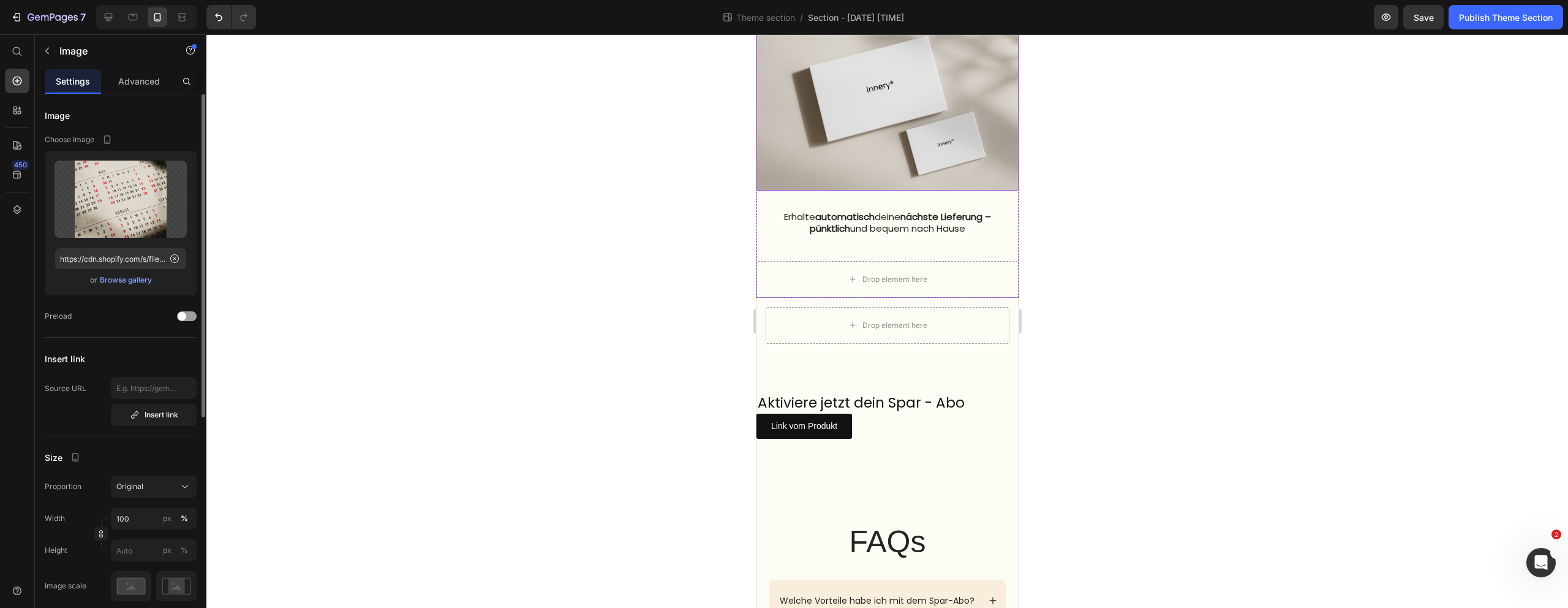 scroll, scrollTop: 1368, scrollLeft: 0, axis: vertical 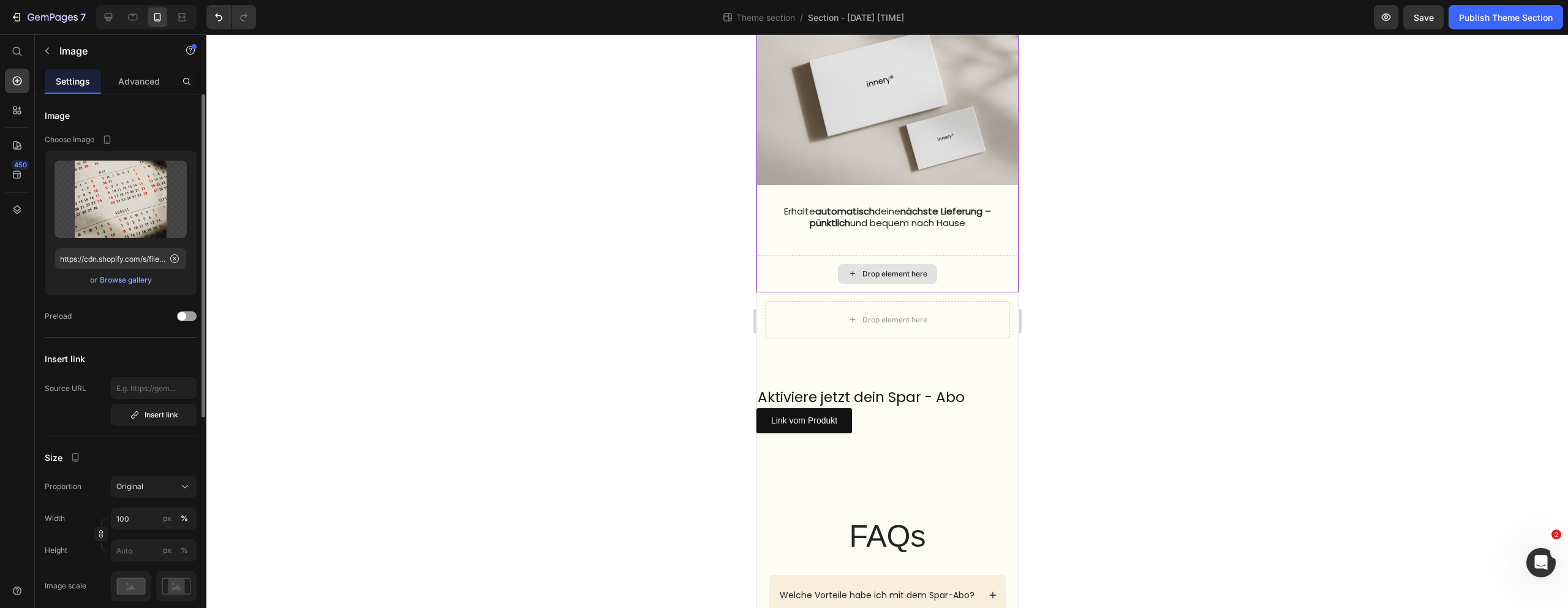 click on "Drop element here" at bounding box center (887, 274) 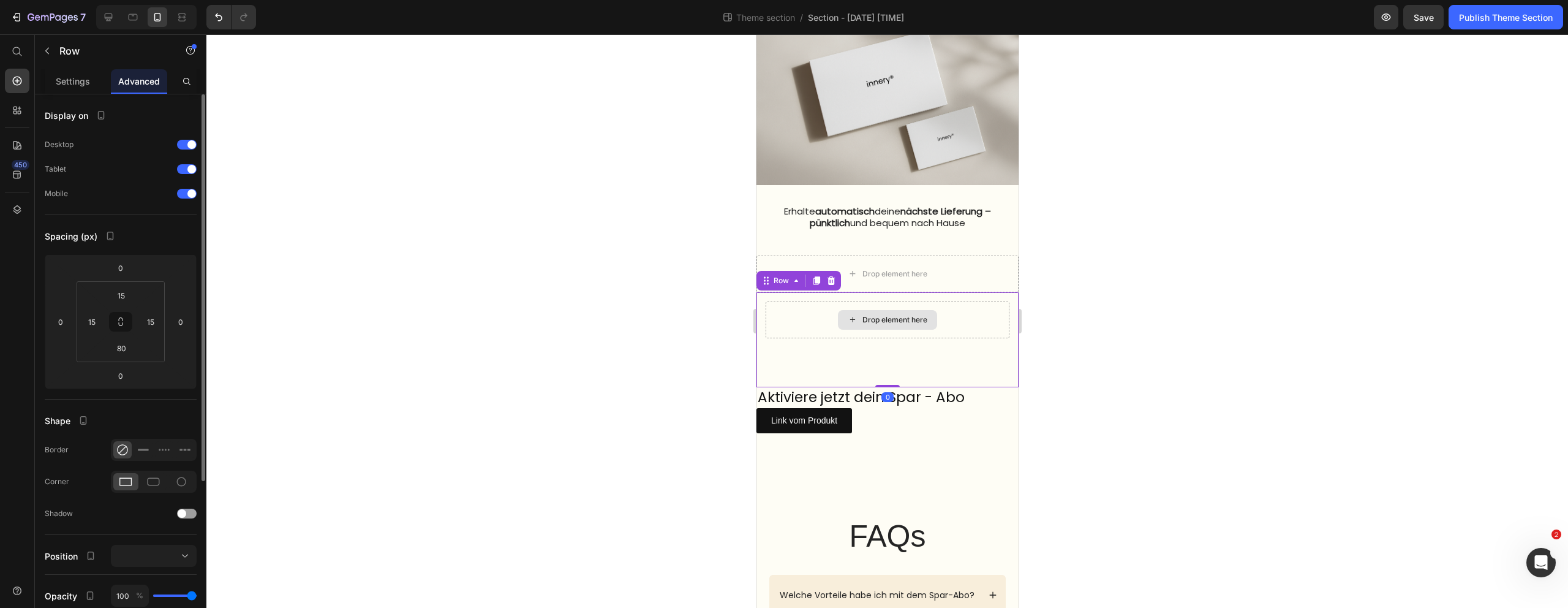 click on "Drop element here" at bounding box center (887, 320) 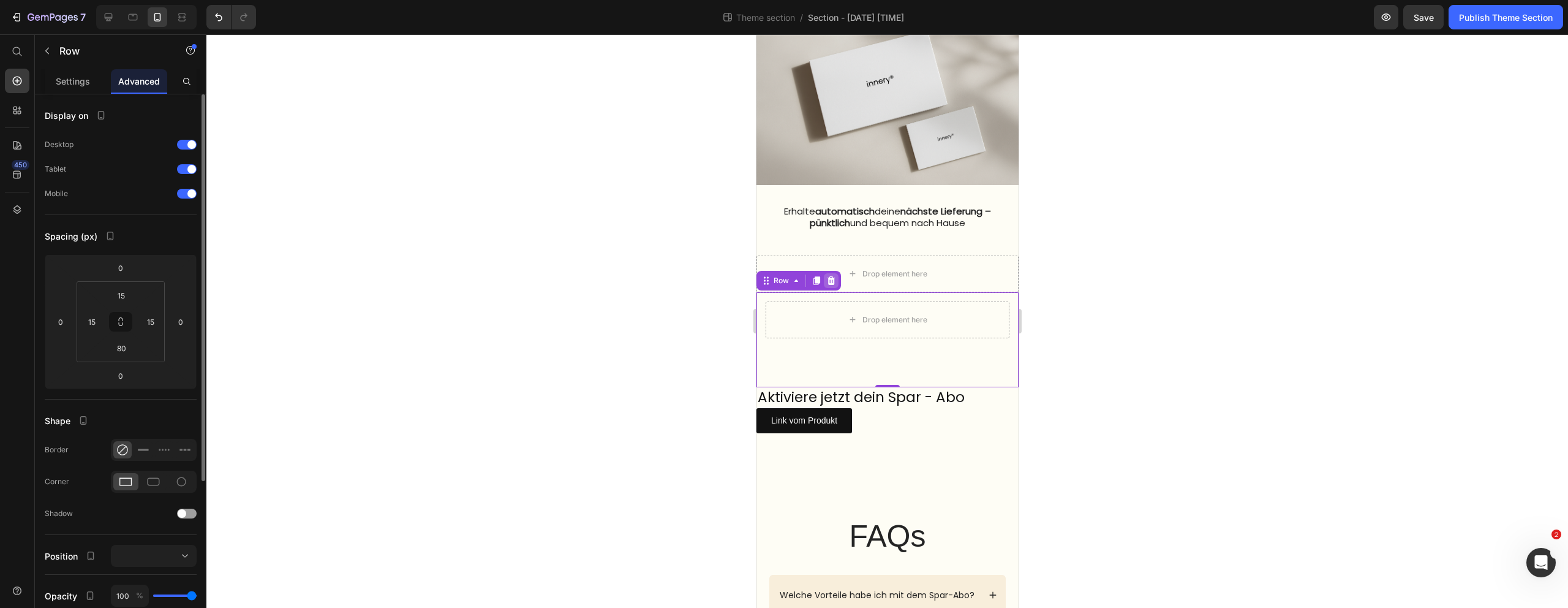 click 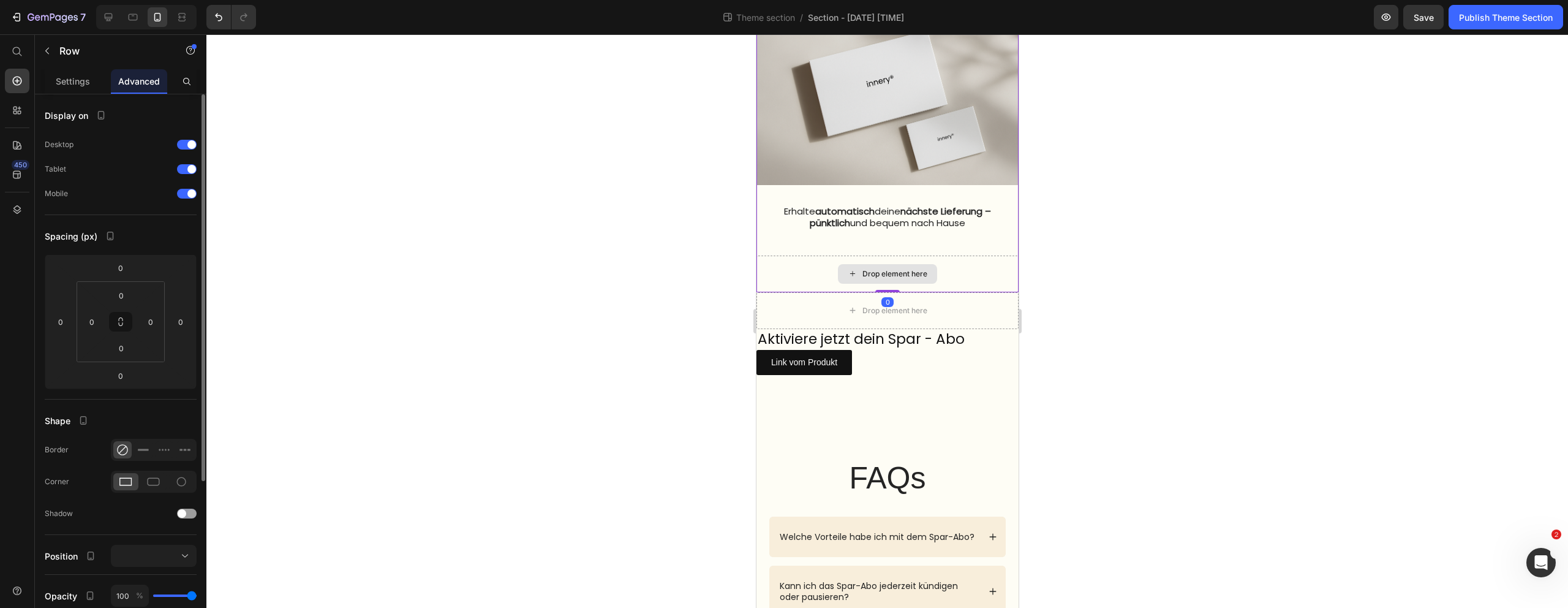 click on "Drop element here" at bounding box center (887, 274) 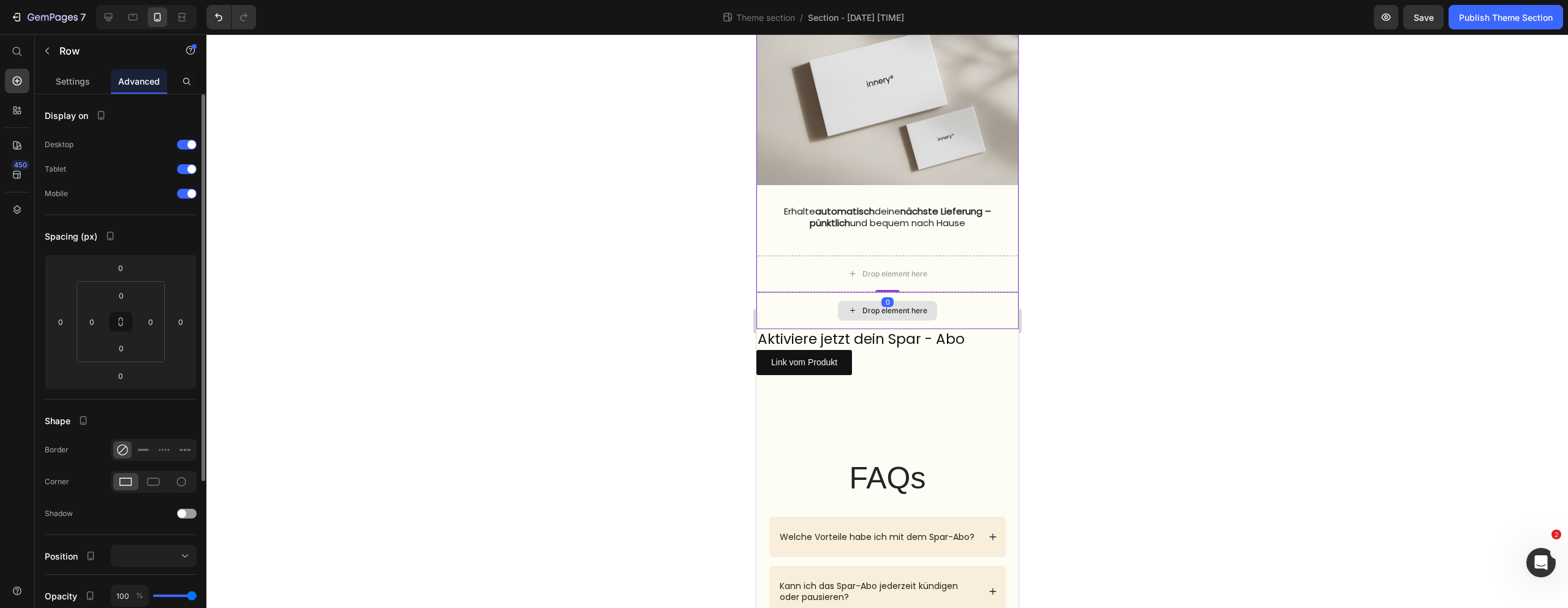 click on "Drop element here" at bounding box center (887, 311) 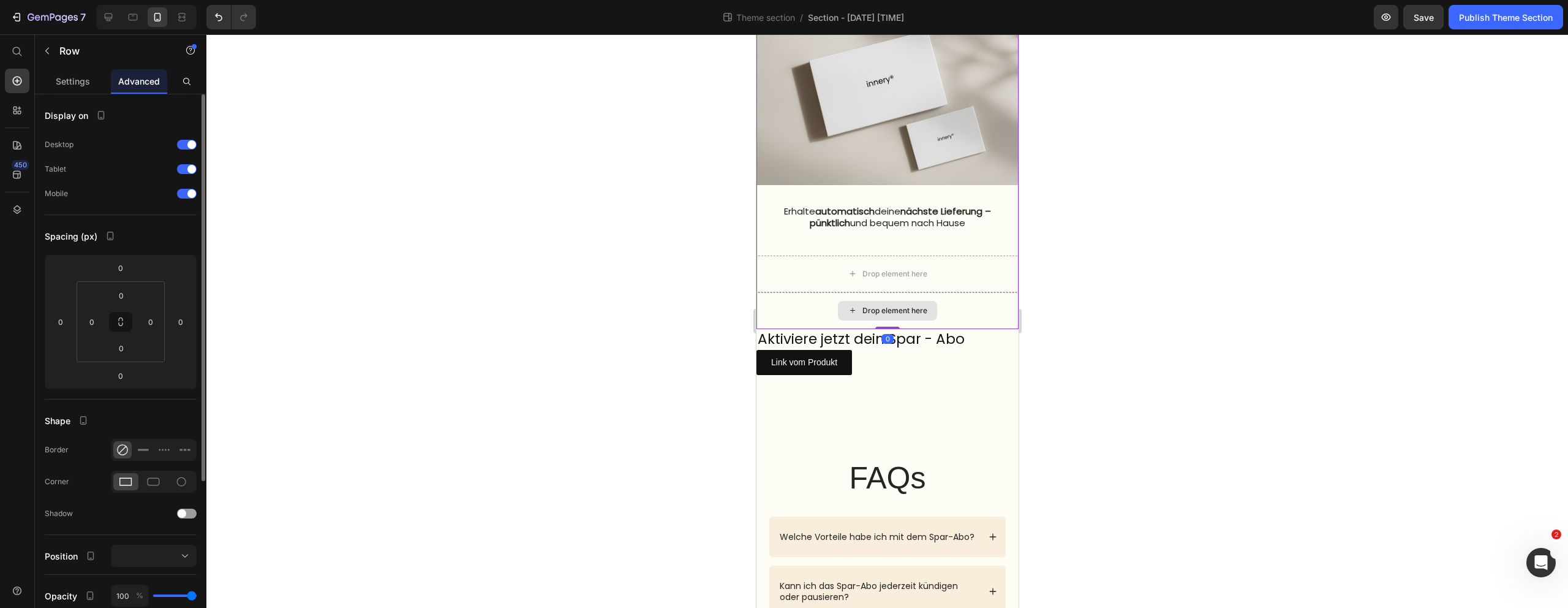 drag, startPoint x: 894, startPoint y: 344, endPoint x: 883, endPoint y: 346, distance: 11.18034 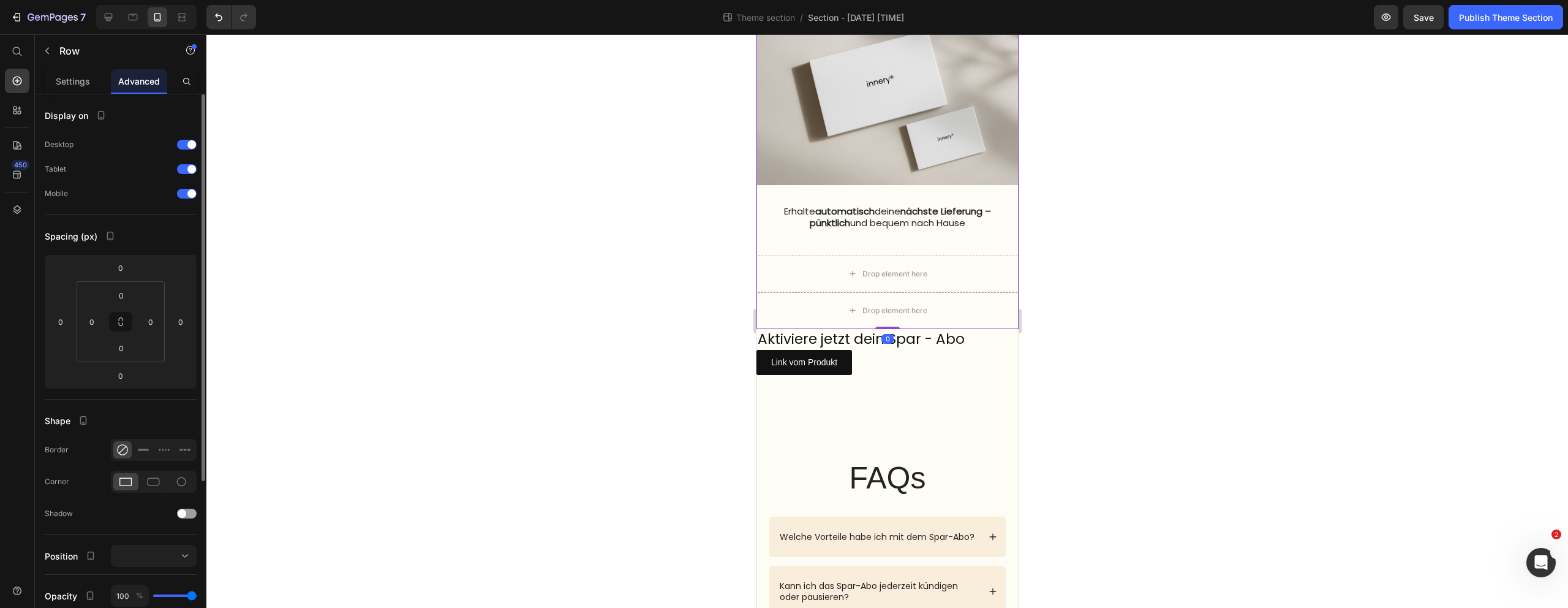 click 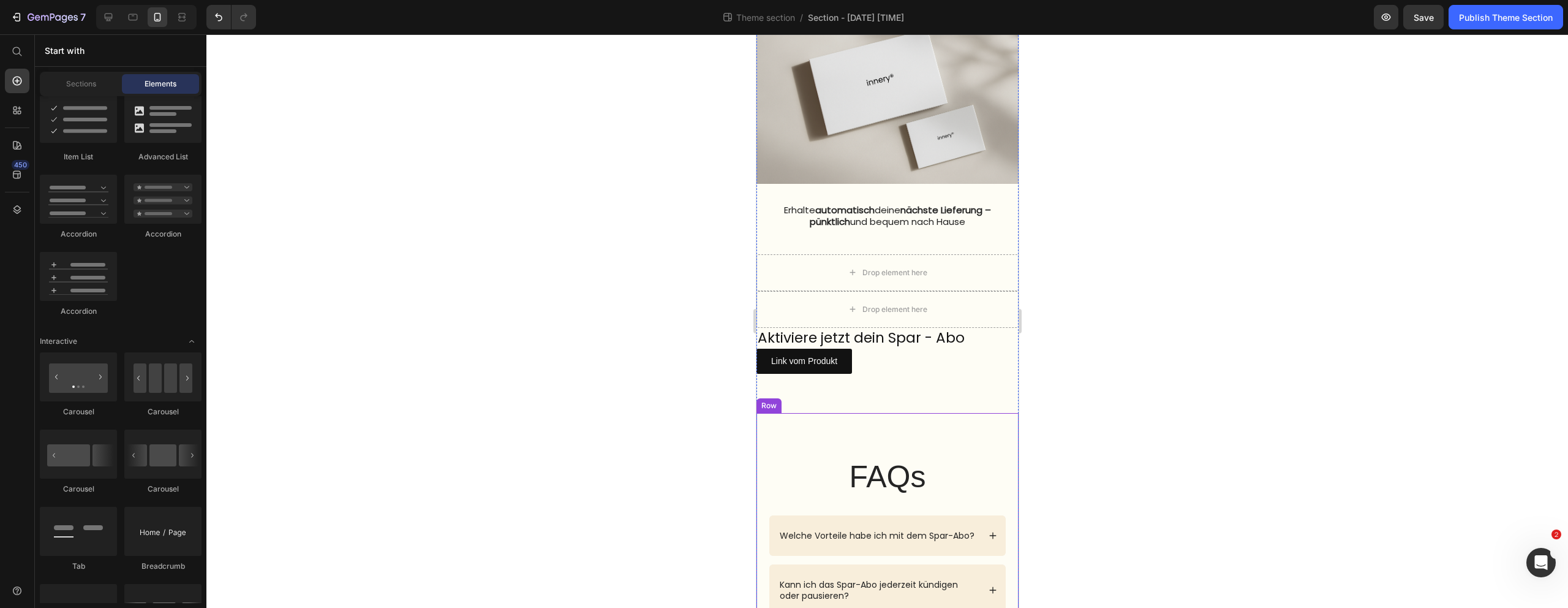 scroll, scrollTop: 1269, scrollLeft: 0, axis: vertical 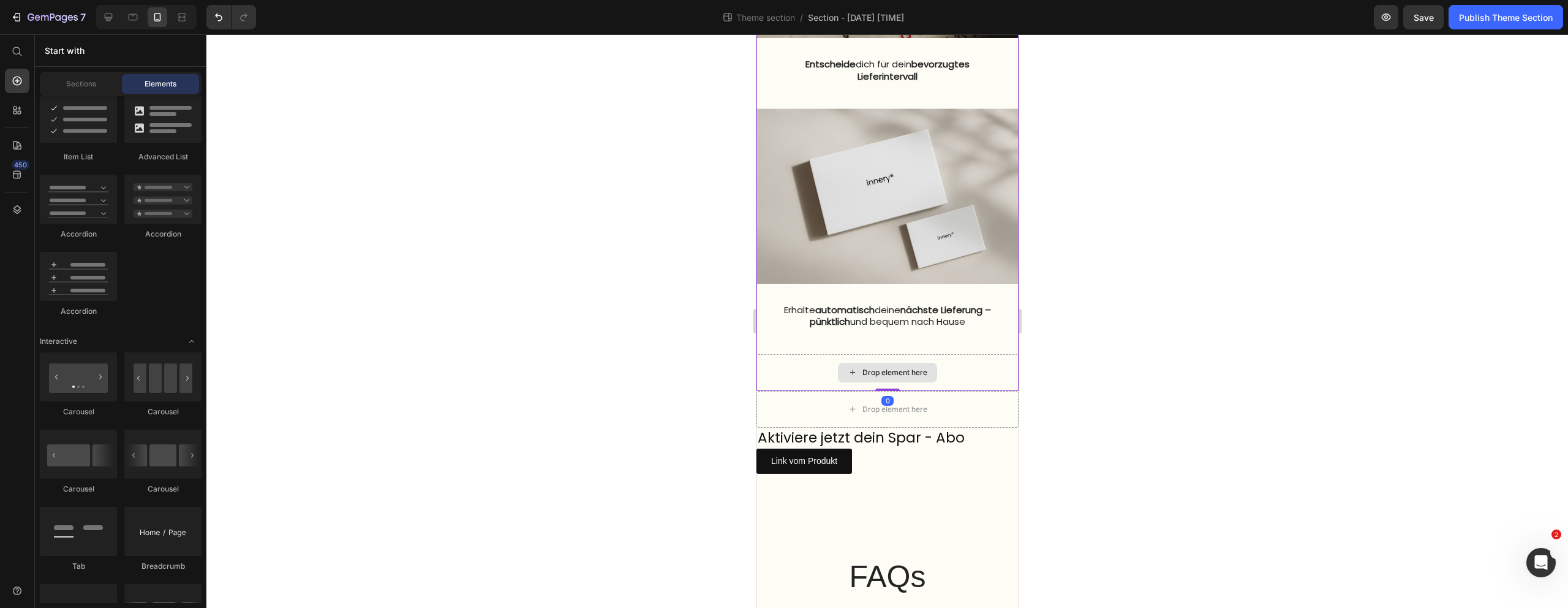 click on "Drop element here" at bounding box center (887, 373) 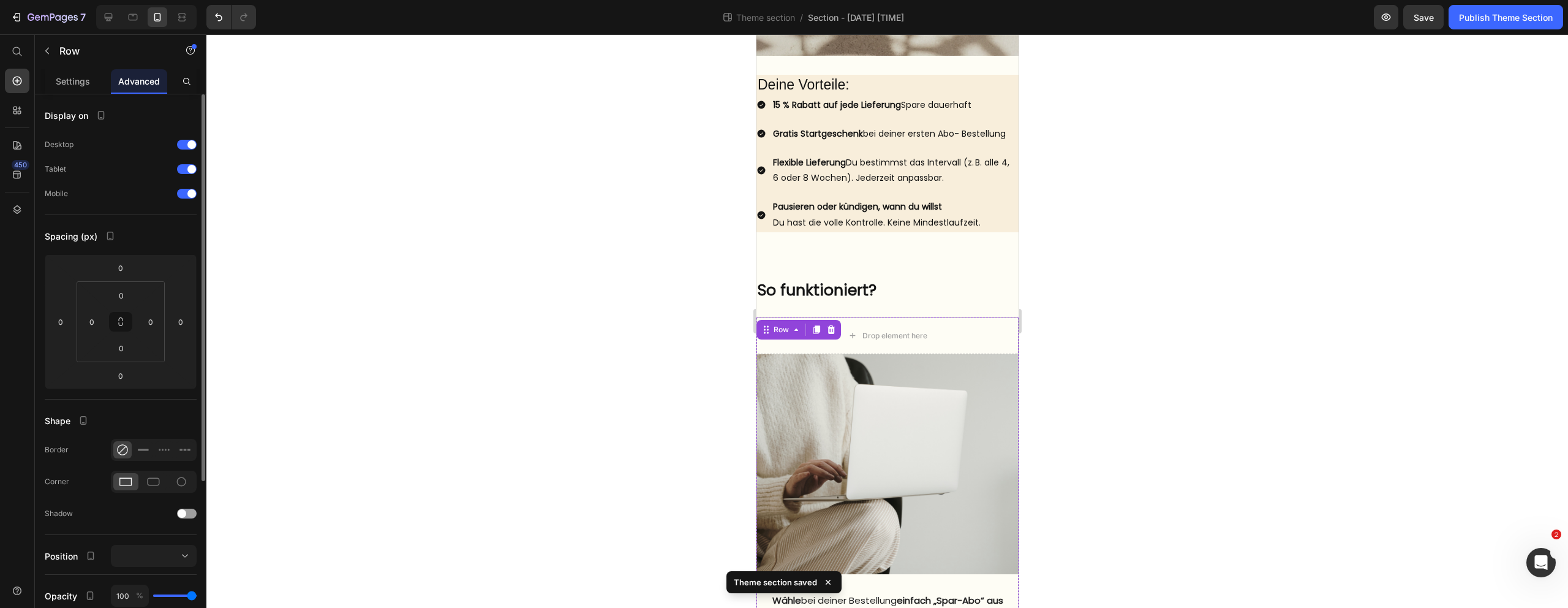 scroll, scrollTop: 467, scrollLeft: 0, axis: vertical 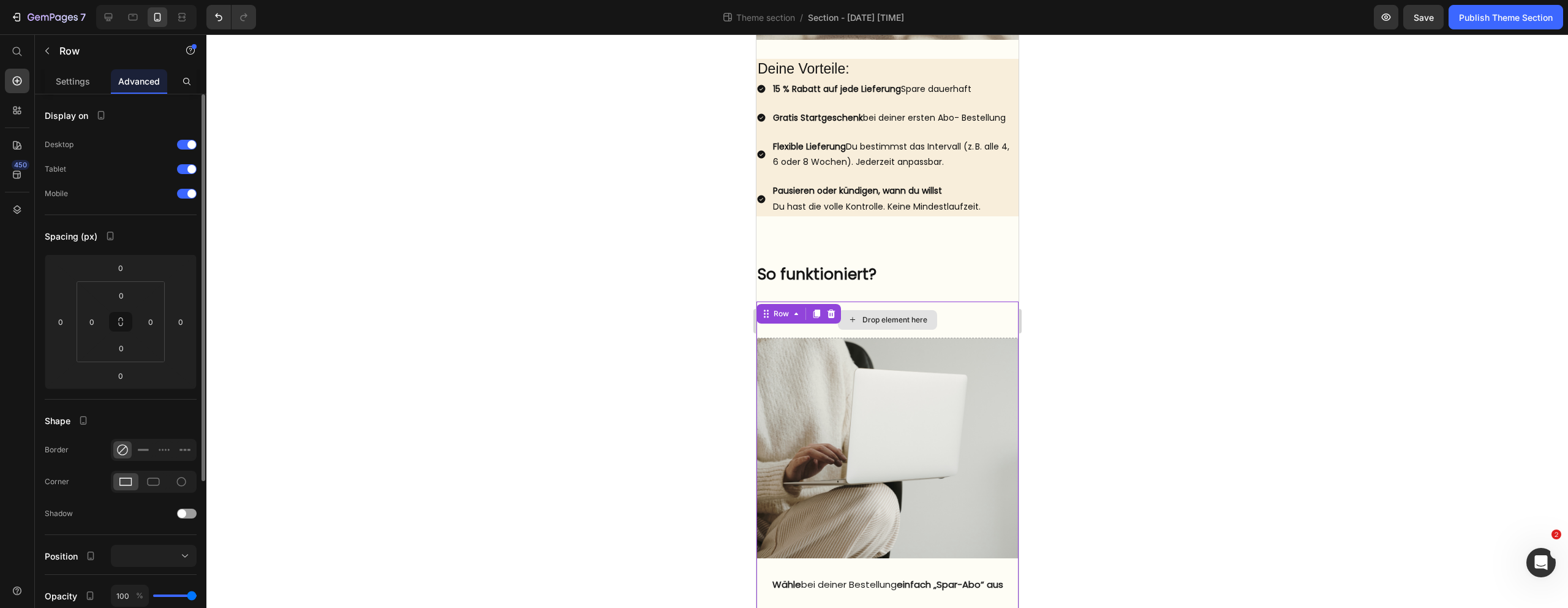 click on "Drop element here" at bounding box center [887, 320] 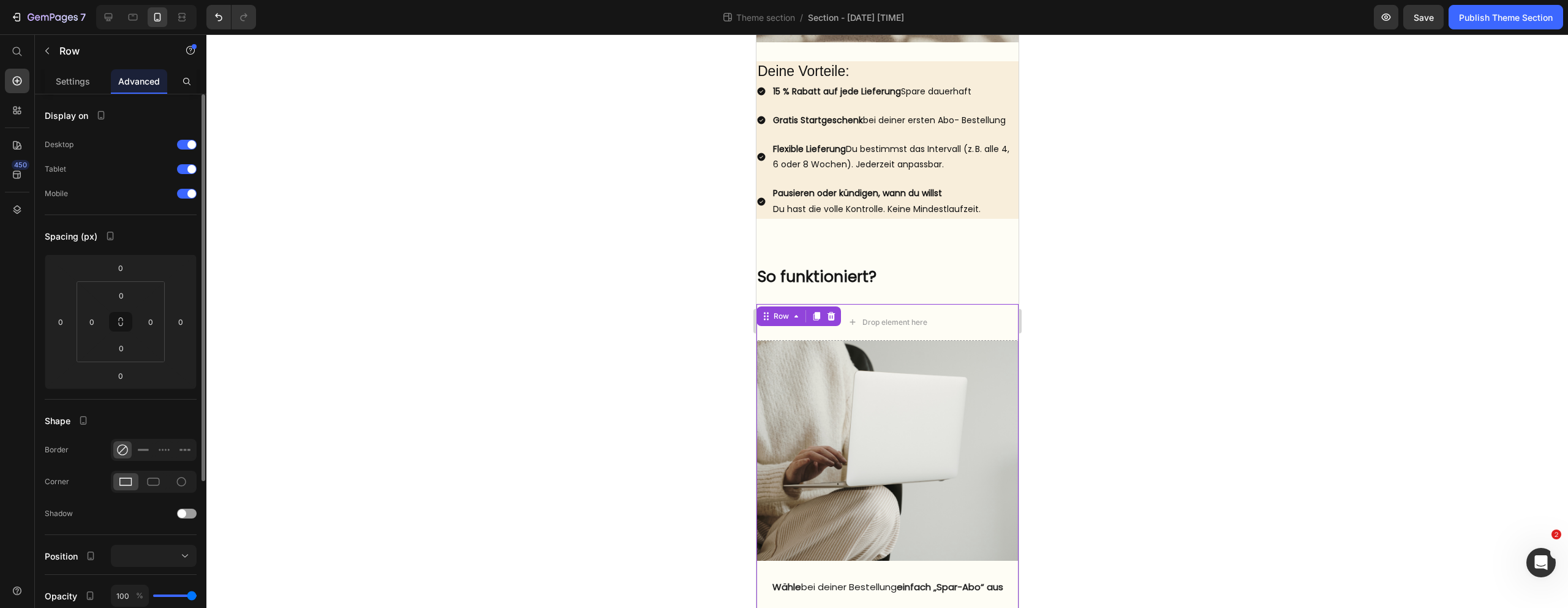 click 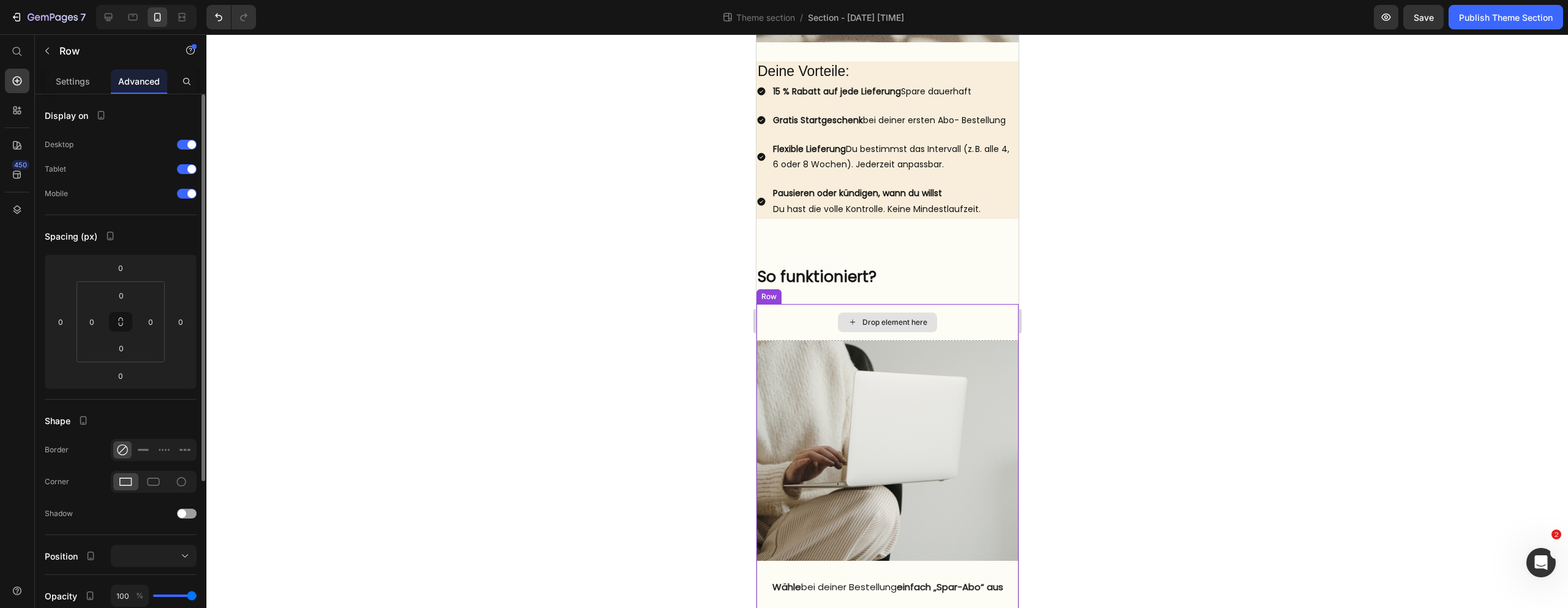 click on "Drop element here" at bounding box center [887, 322] 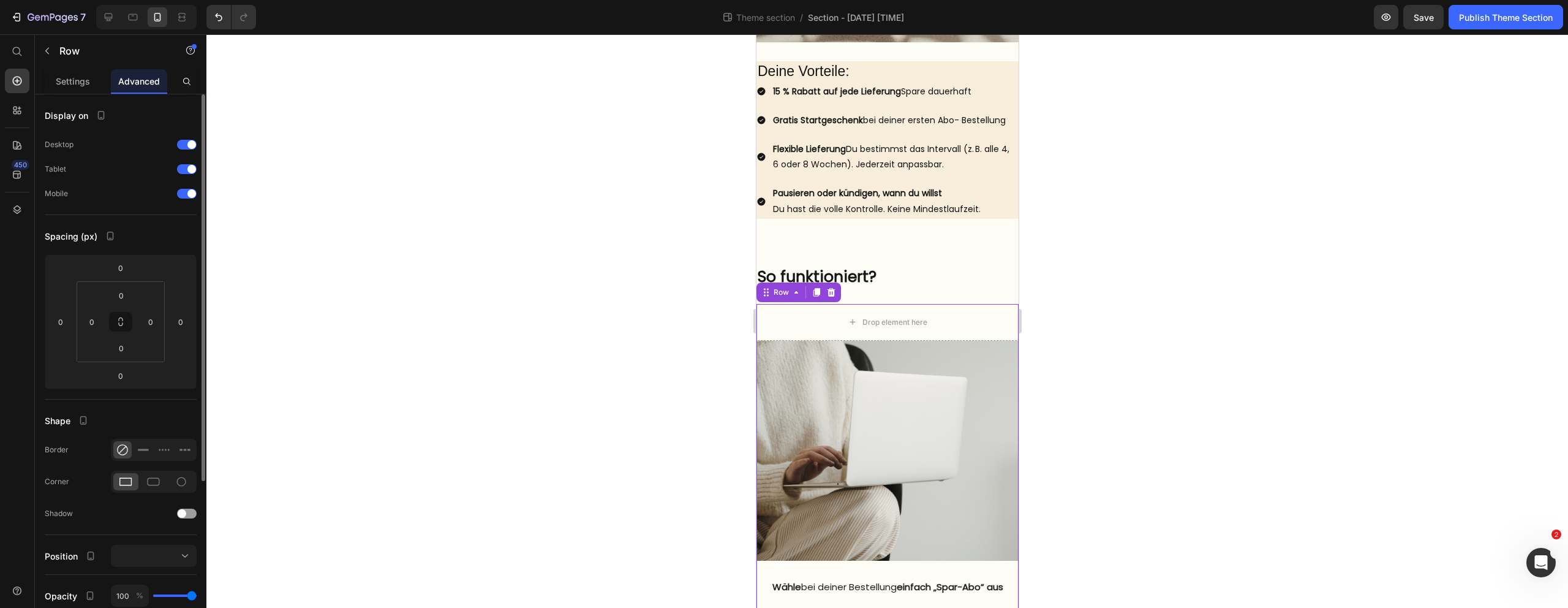click 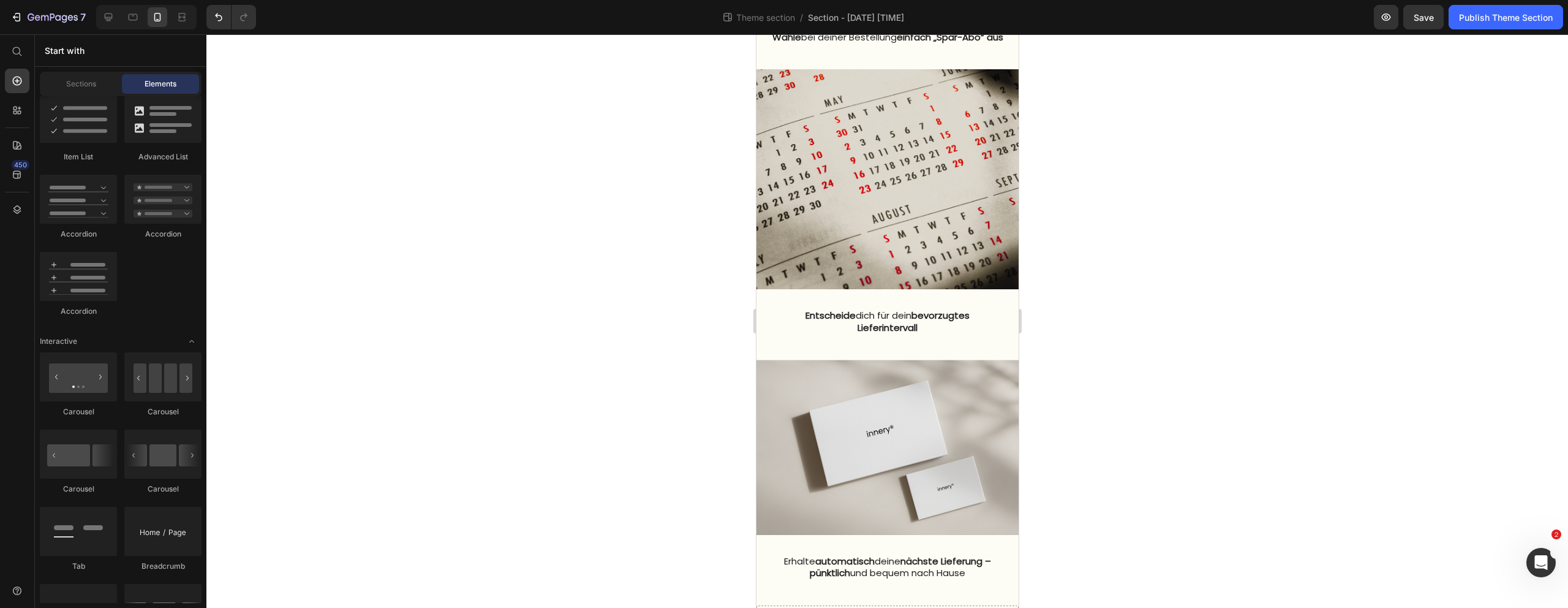 scroll, scrollTop: 1071, scrollLeft: 0, axis: vertical 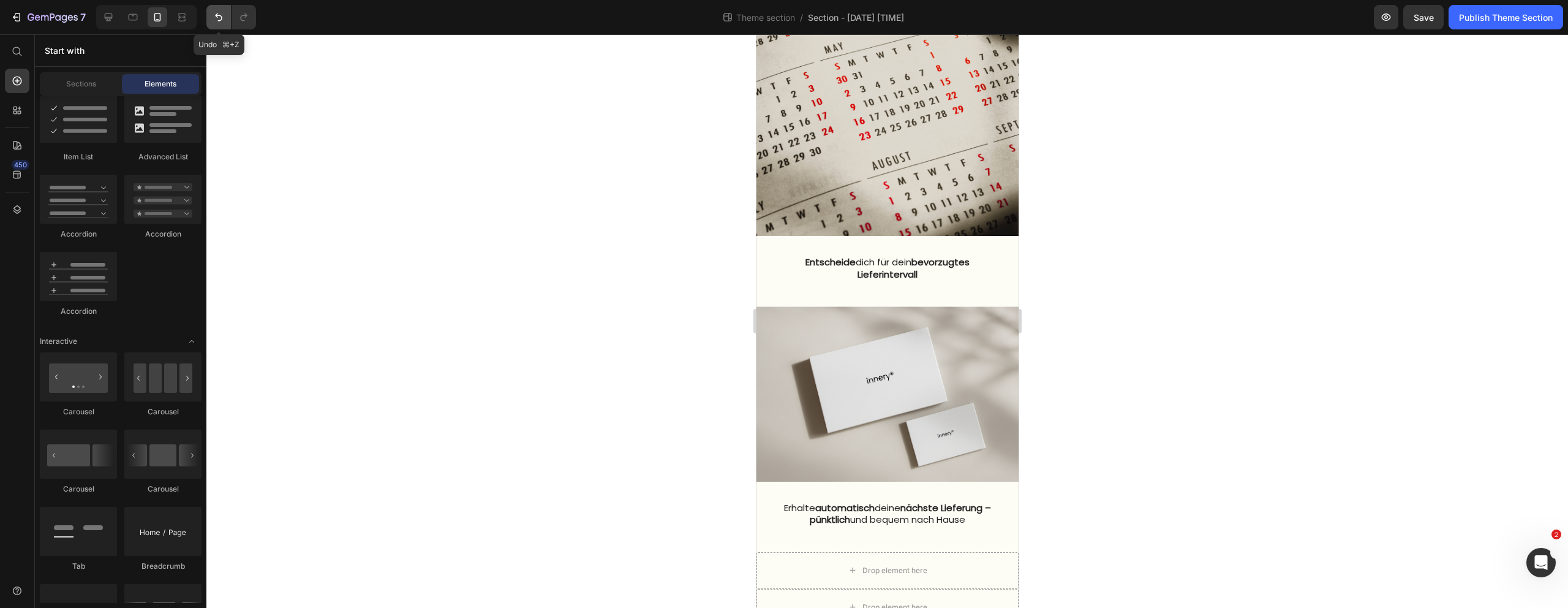 click 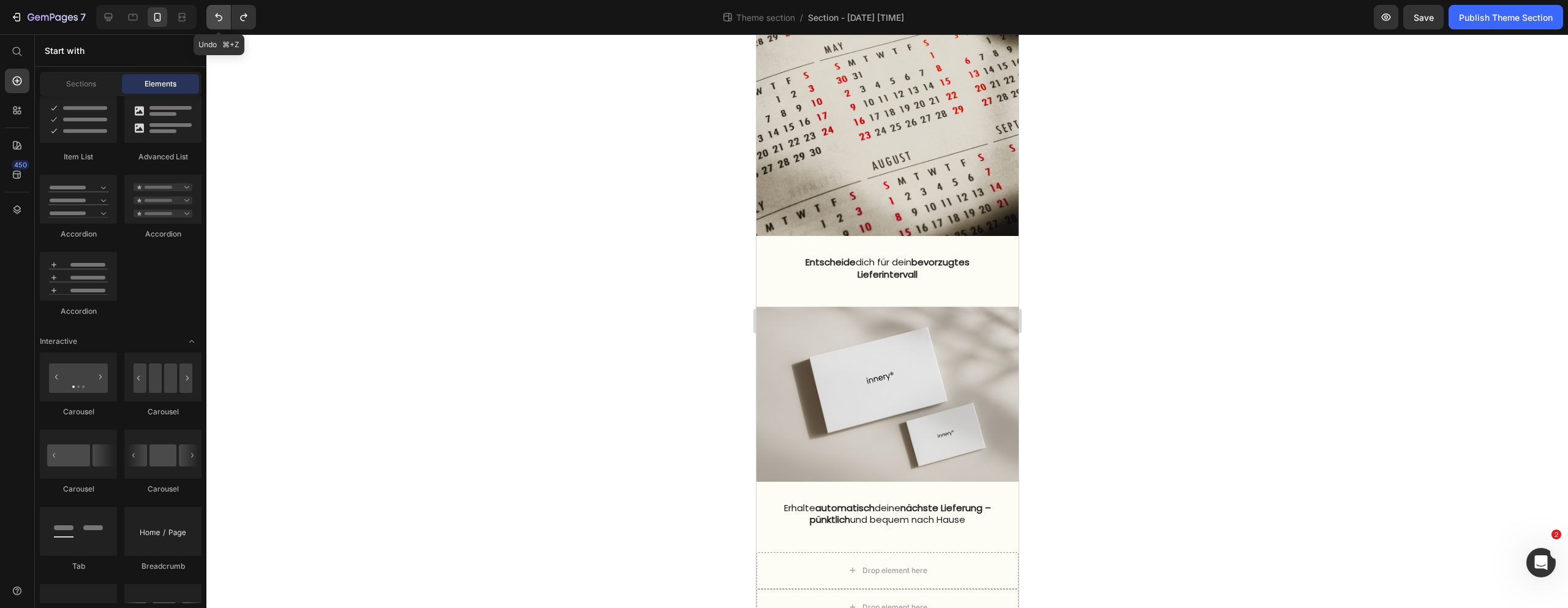 click 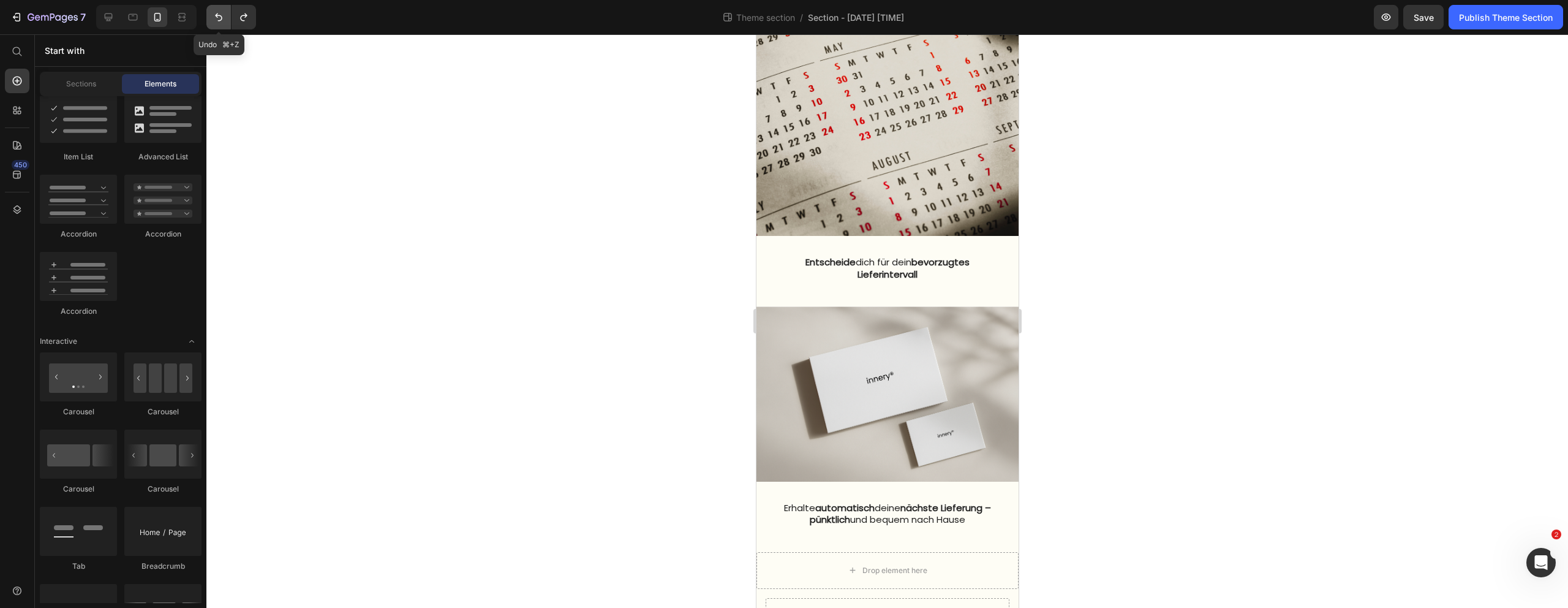 click 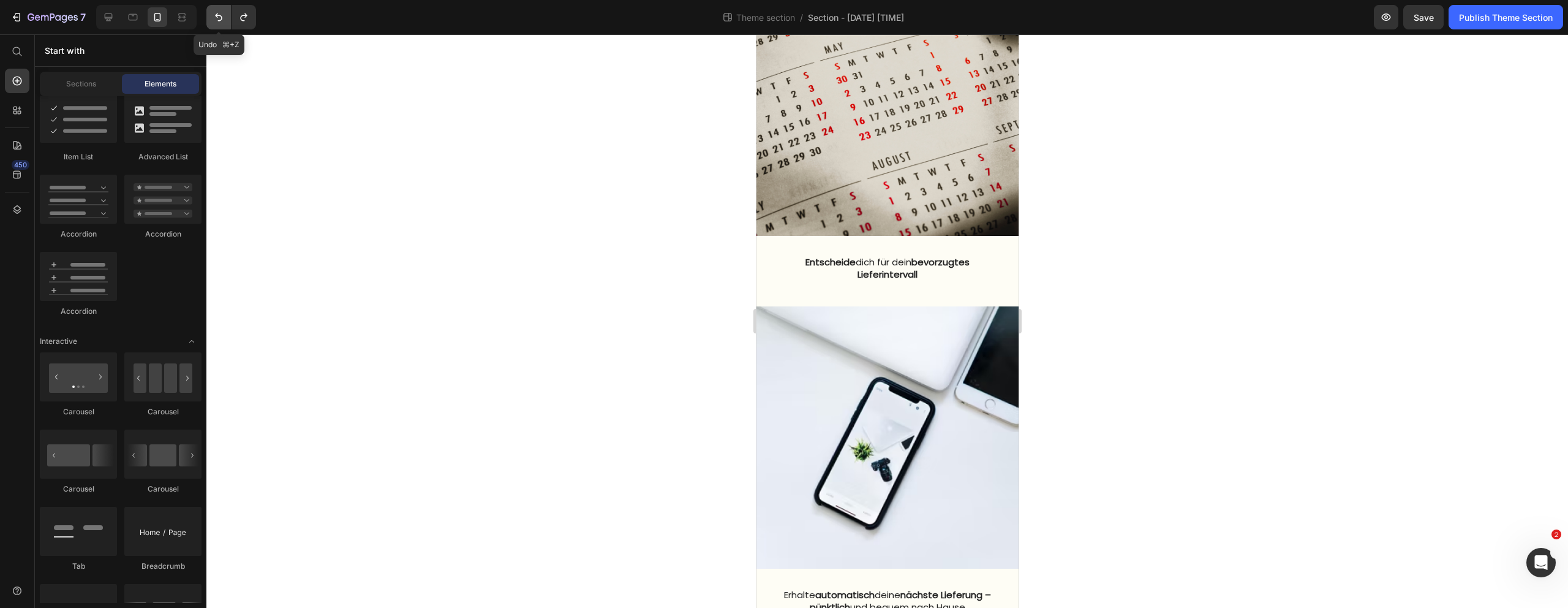 click 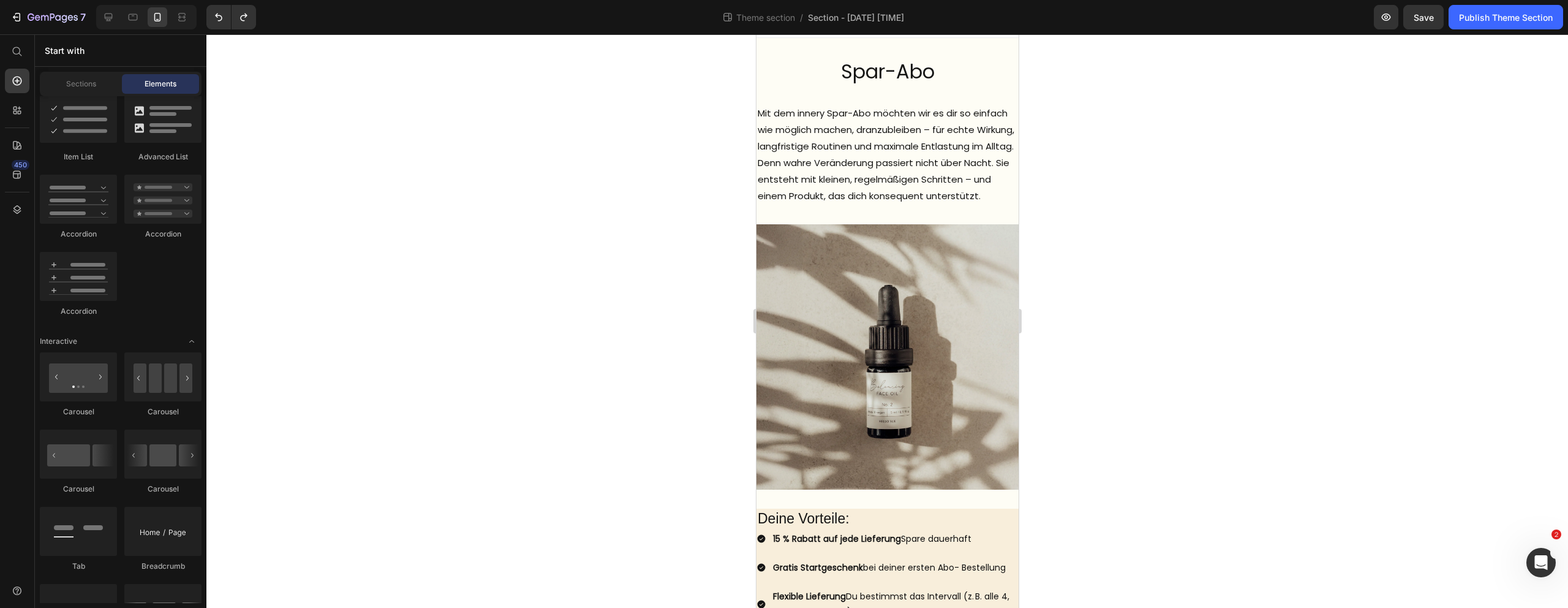 scroll, scrollTop: 0, scrollLeft: 0, axis: both 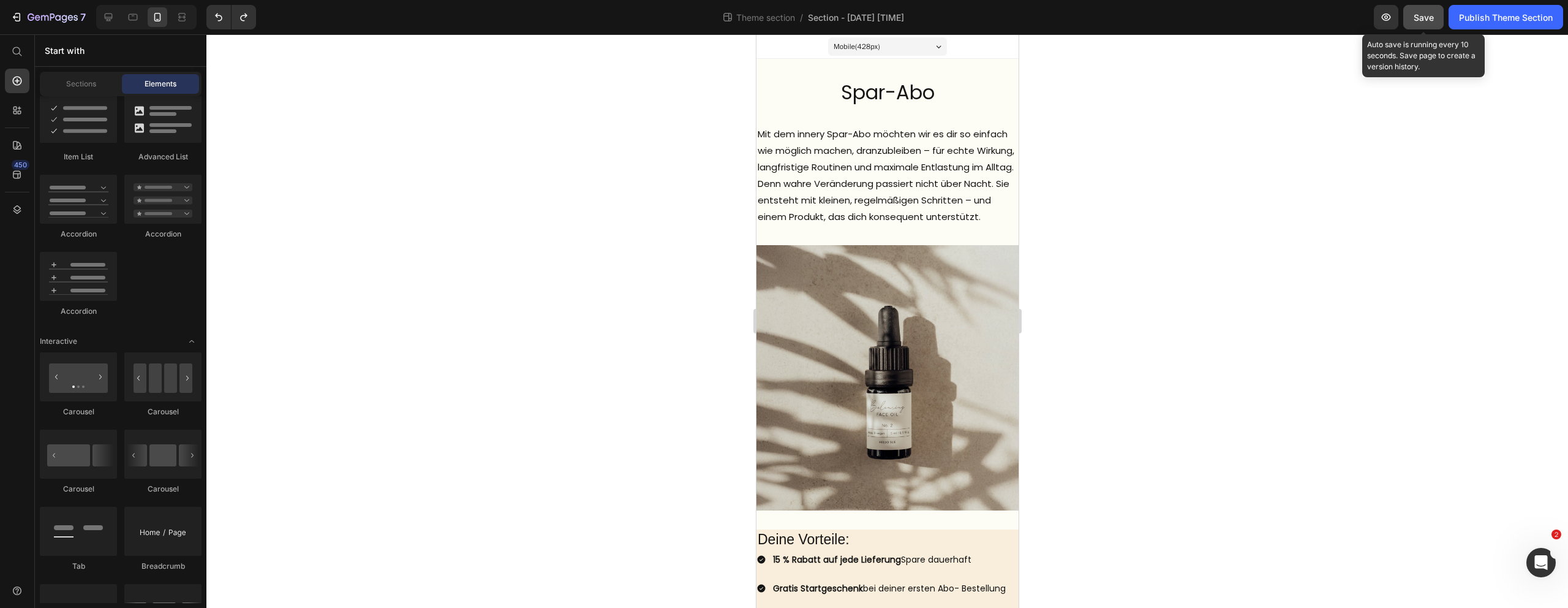 click on "Save" at bounding box center (1423, 17) 